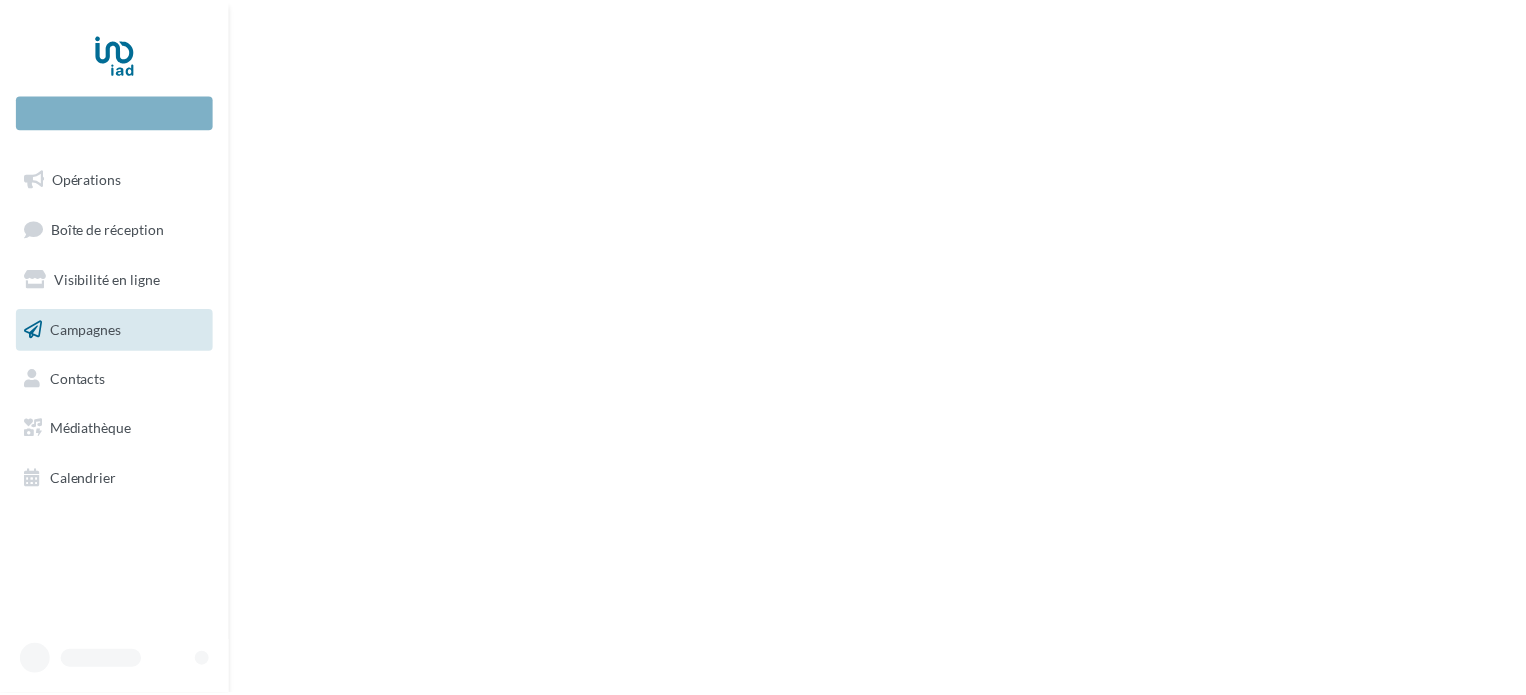 scroll, scrollTop: 0, scrollLeft: 0, axis: both 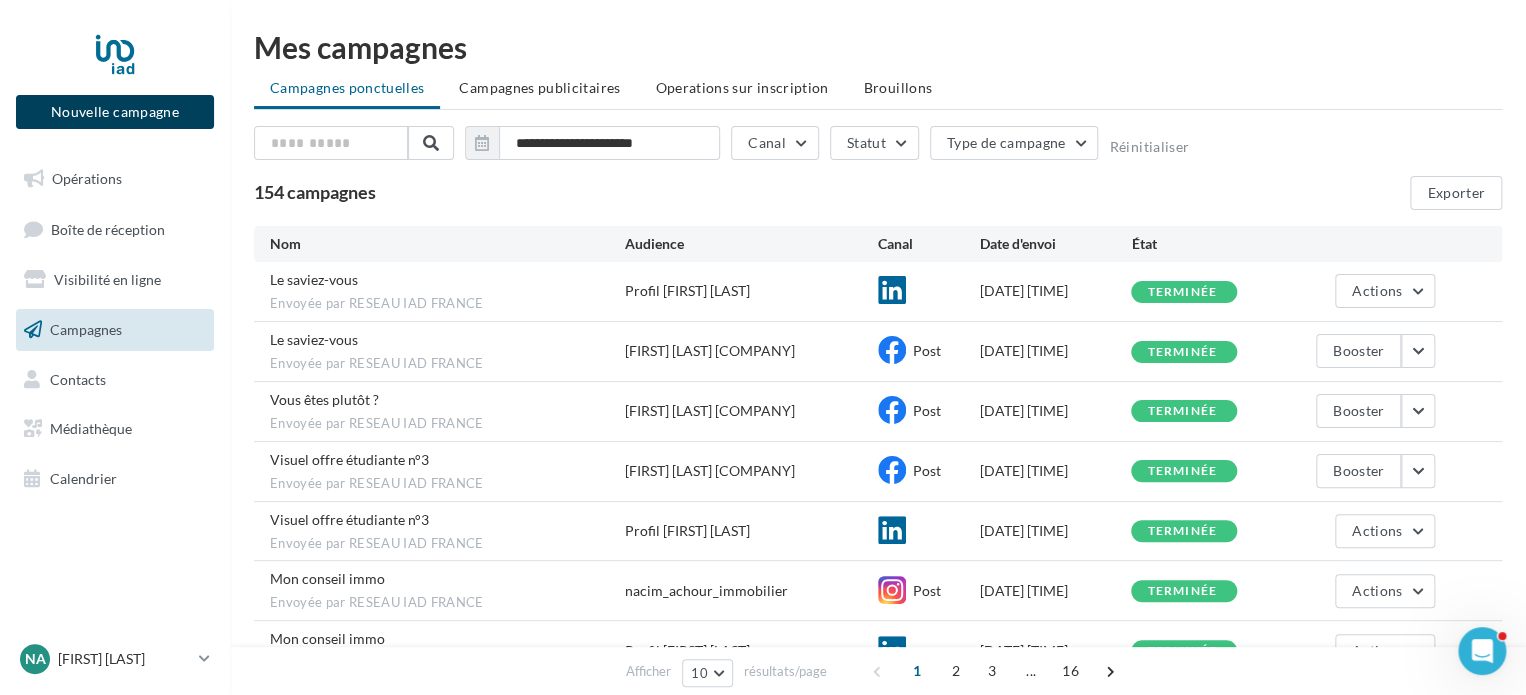 click on "Nouvelle campagne" at bounding box center (115, 112) 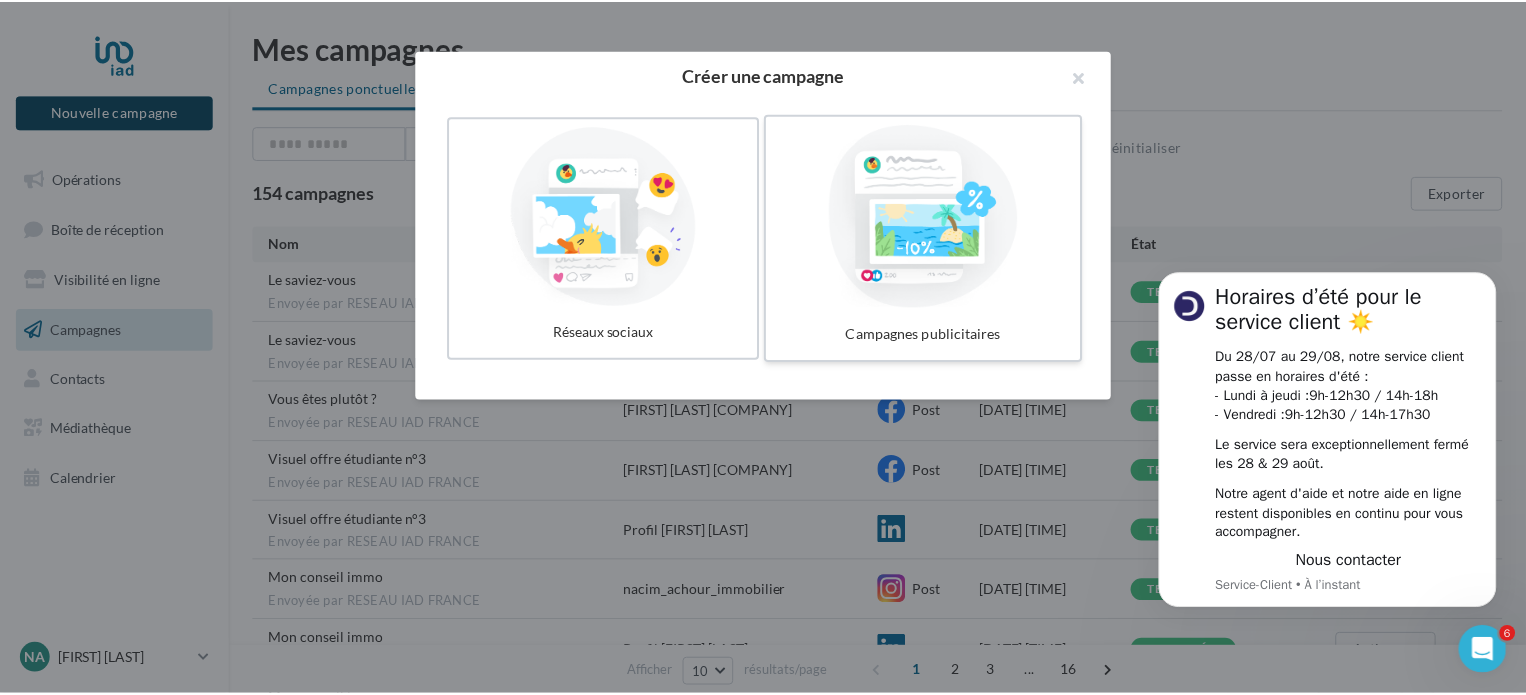scroll, scrollTop: 0, scrollLeft: 0, axis: both 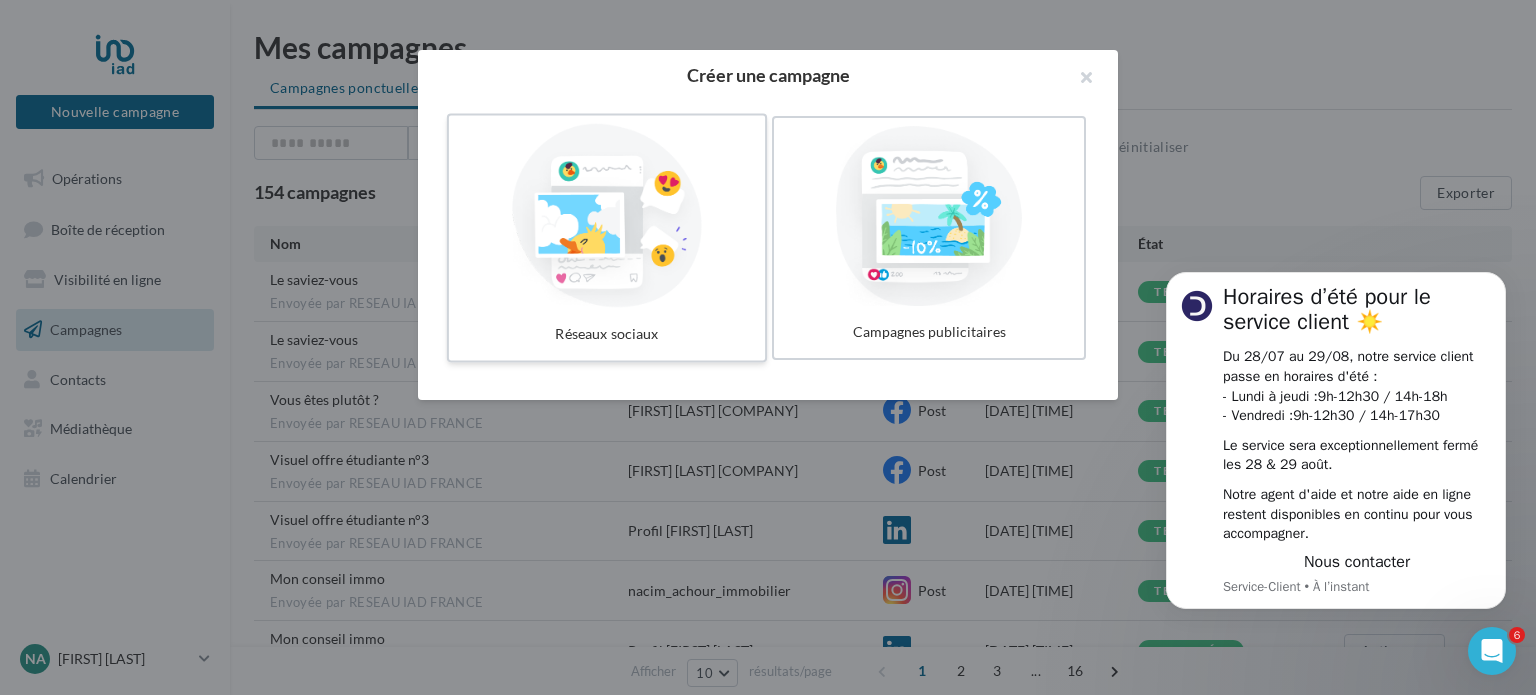 click at bounding box center [607, 216] 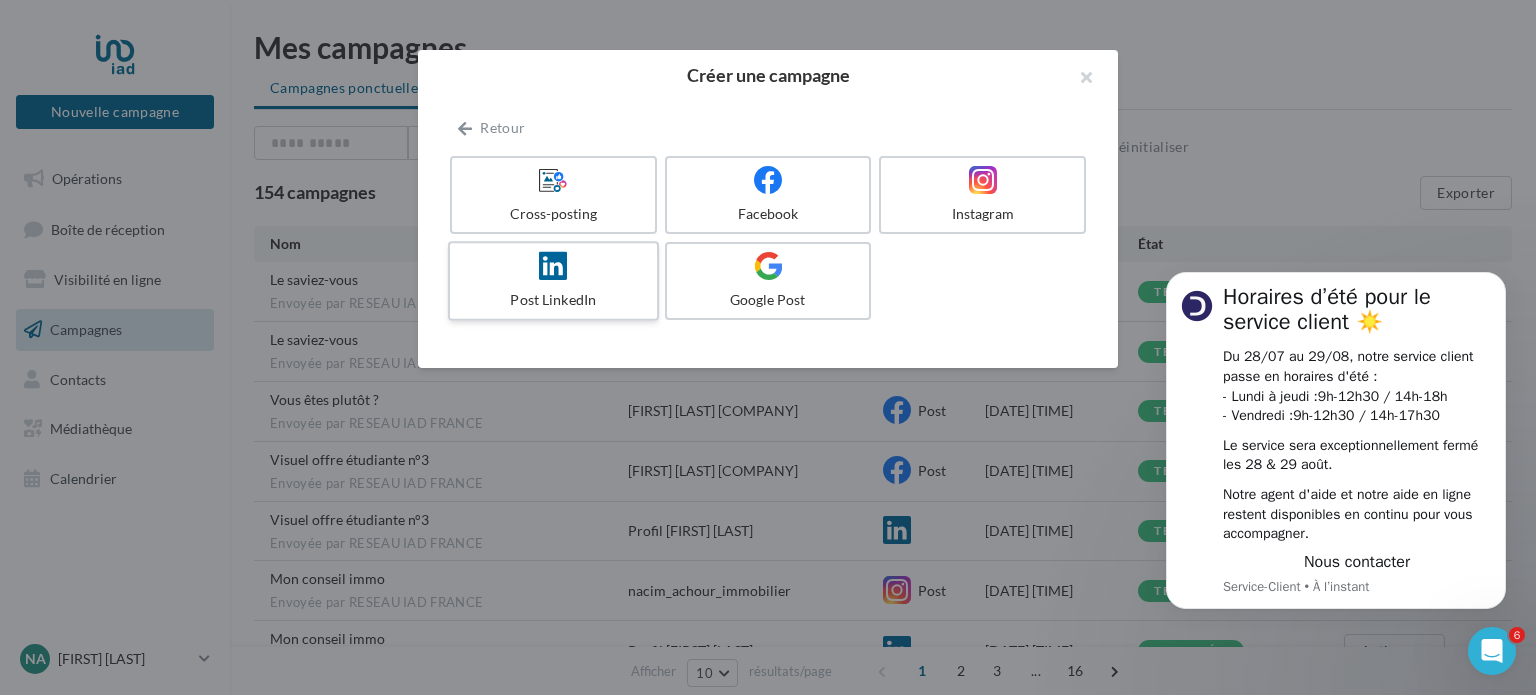 click at bounding box center (553, 266) 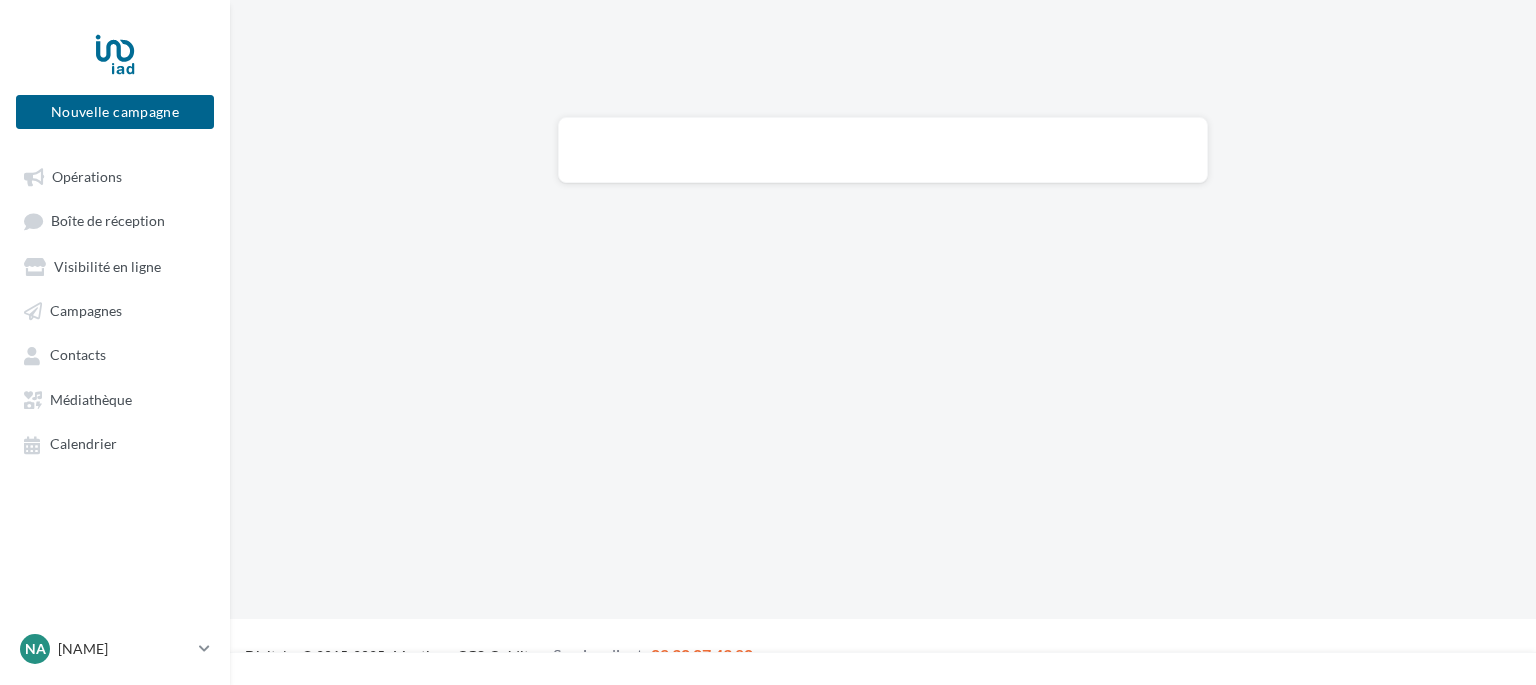 scroll, scrollTop: 0, scrollLeft: 0, axis: both 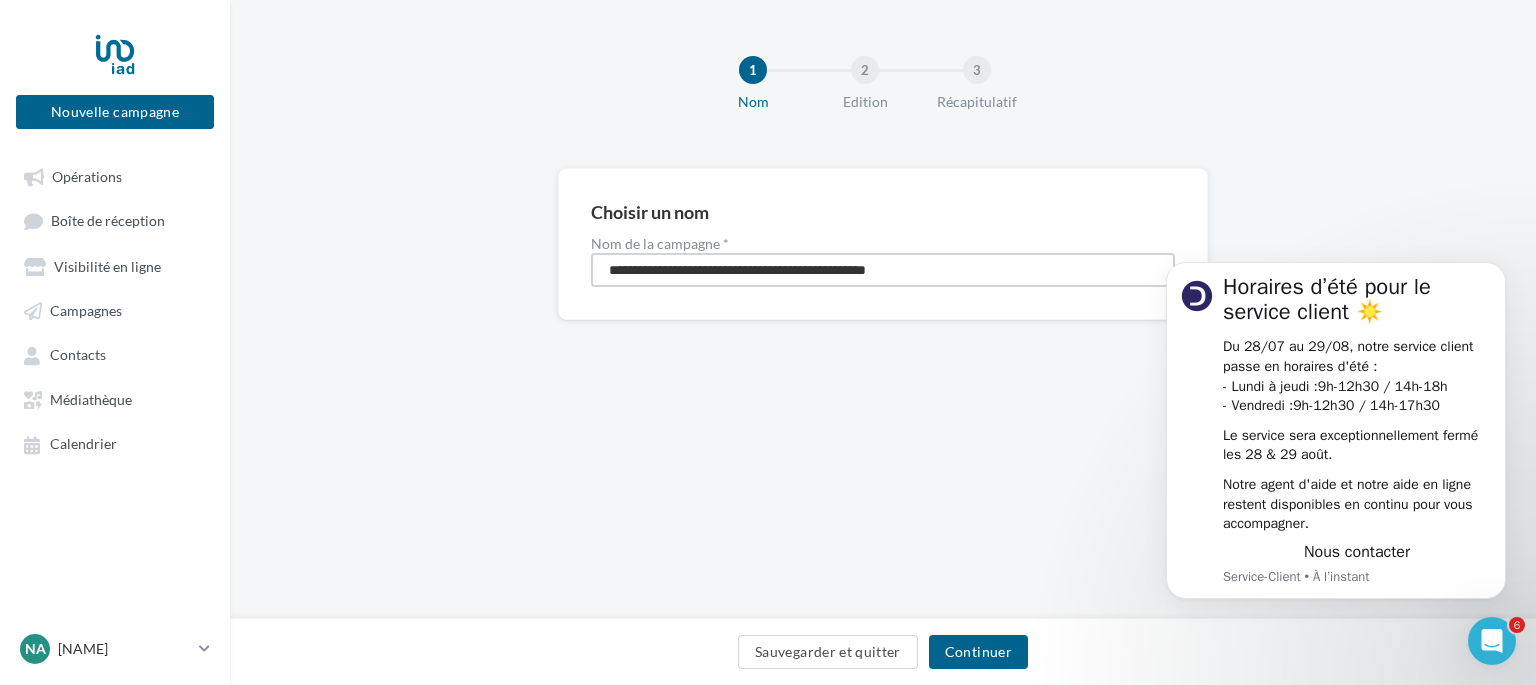 drag, startPoint x: 952, startPoint y: 263, endPoint x: 596, endPoint y: 279, distance: 356.35938 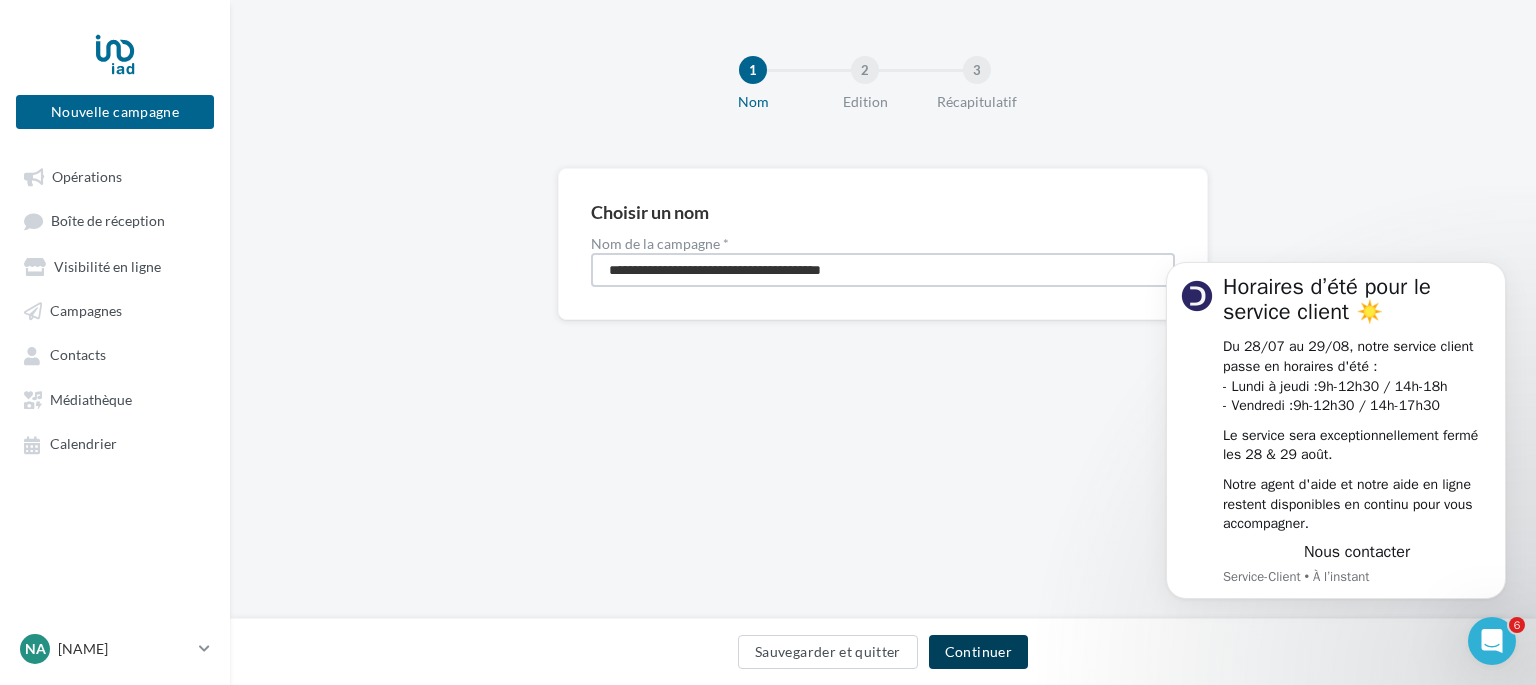 type on "**********" 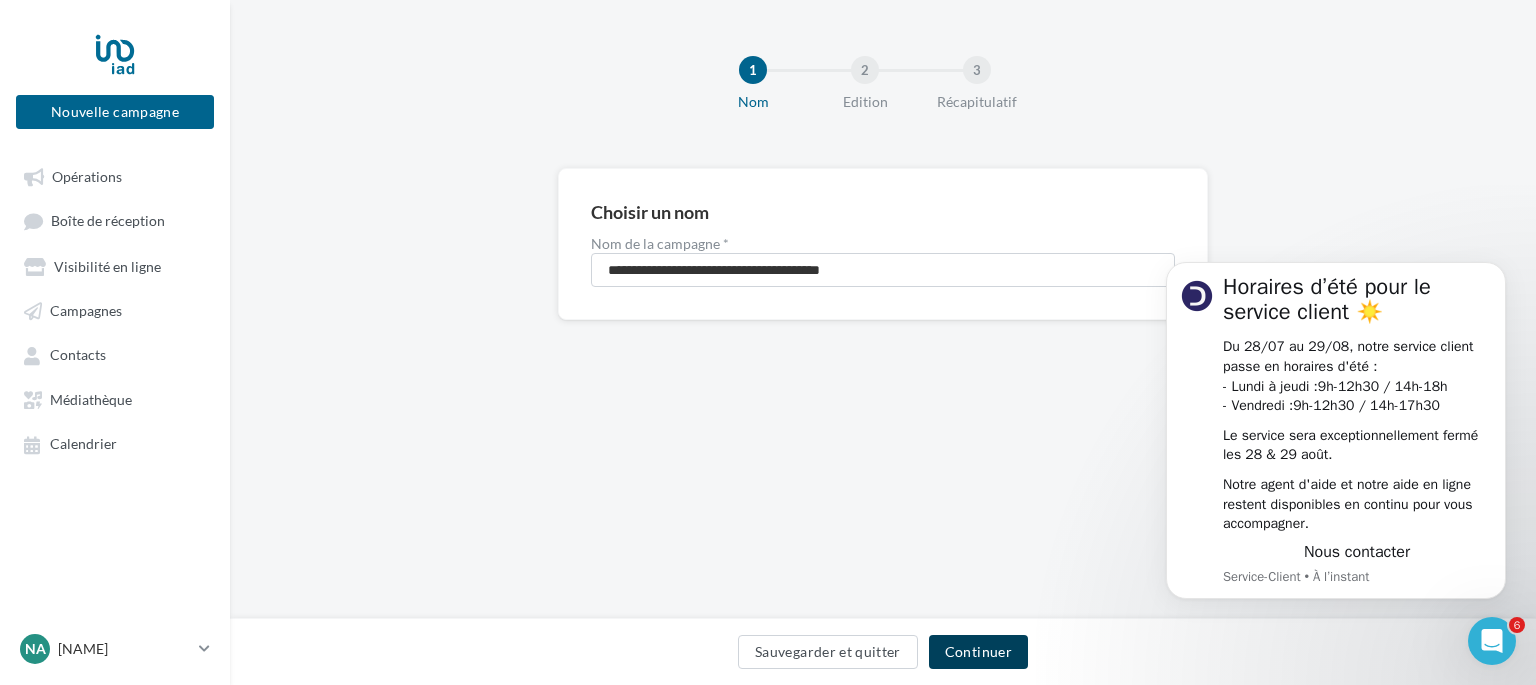 click on "Continuer" at bounding box center (978, 652) 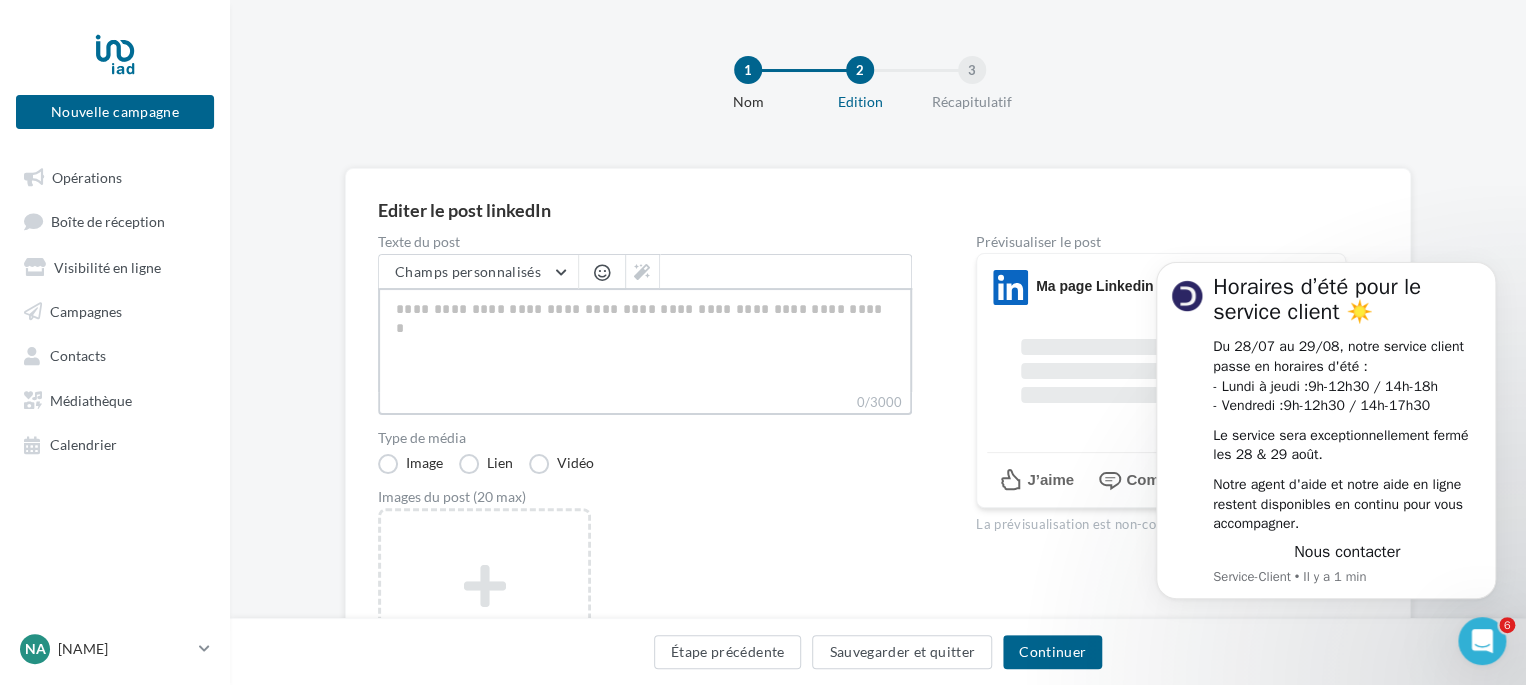 click on "0/3000" at bounding box center (645, 340) 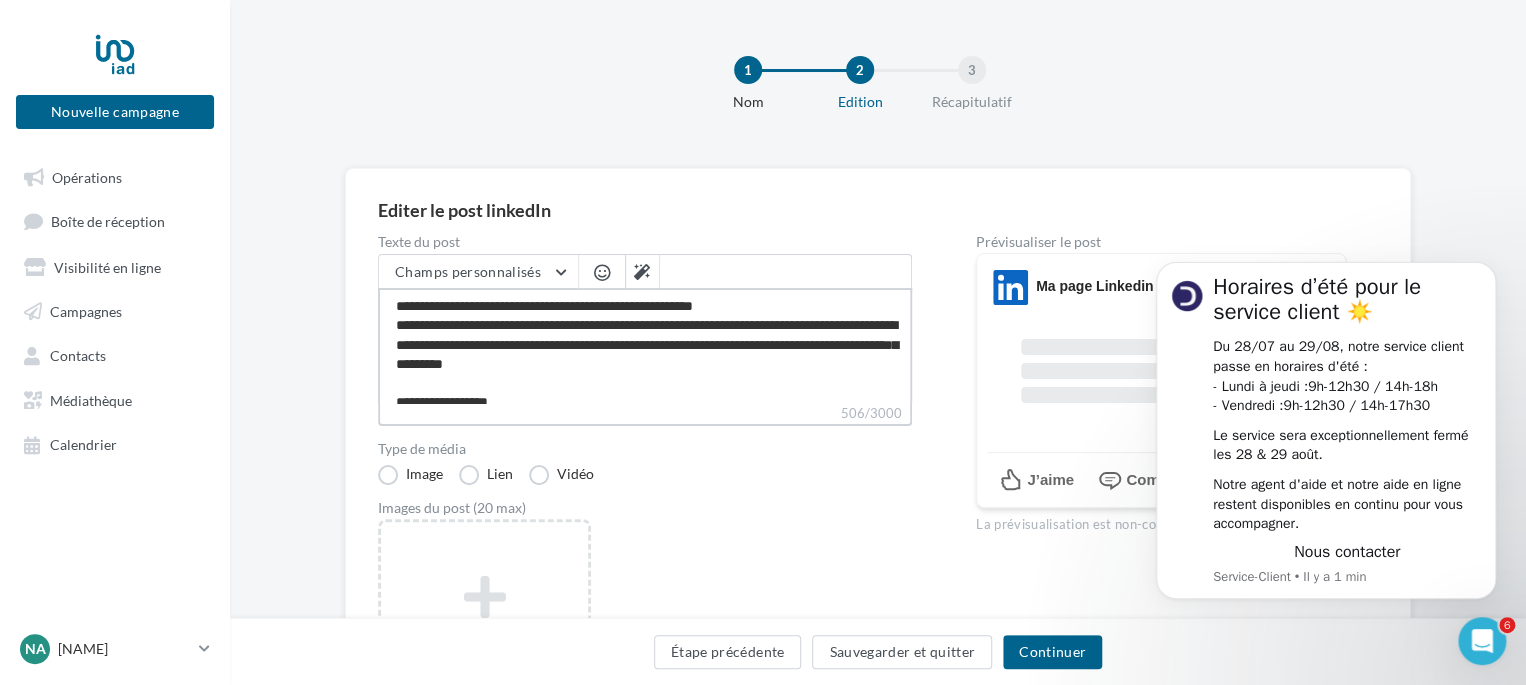 scroll, scrollTop: 0, scrollLeft: 0, axis: both 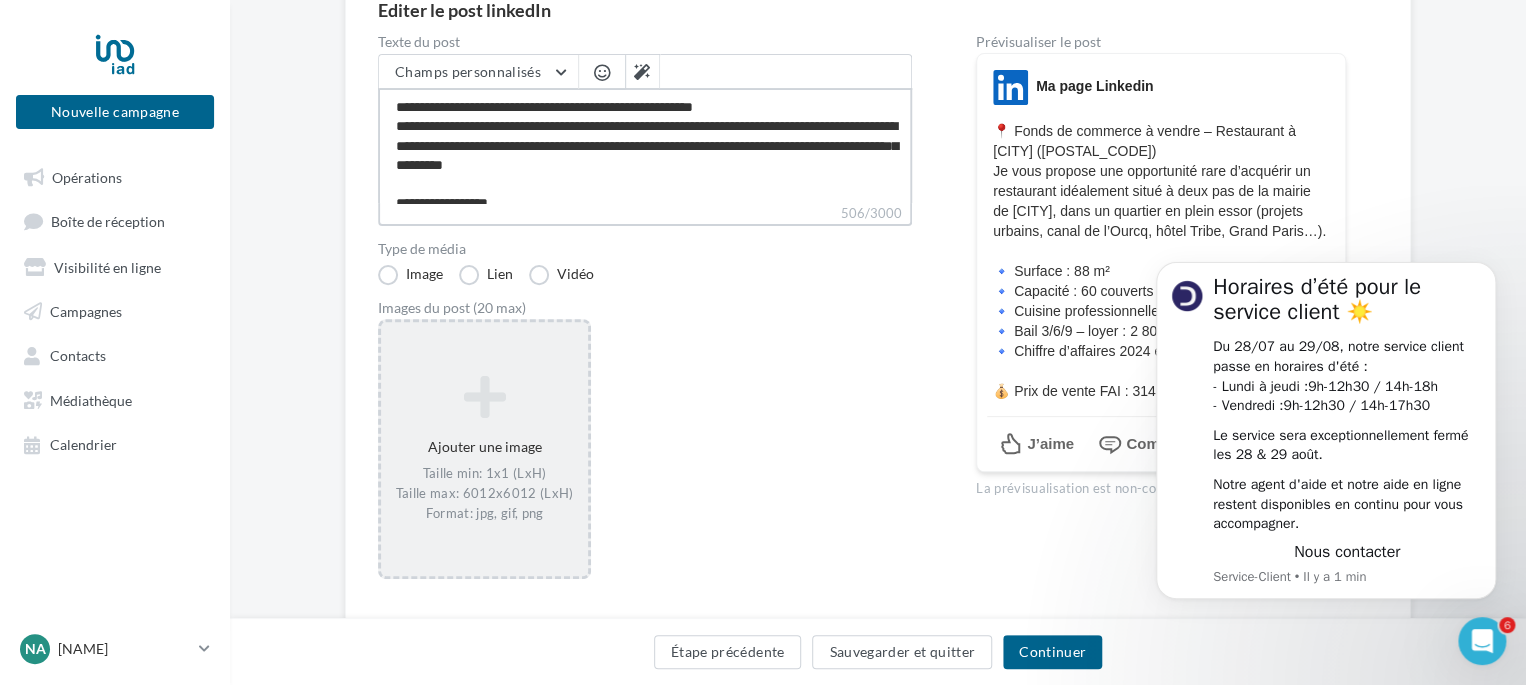 type on "**********" 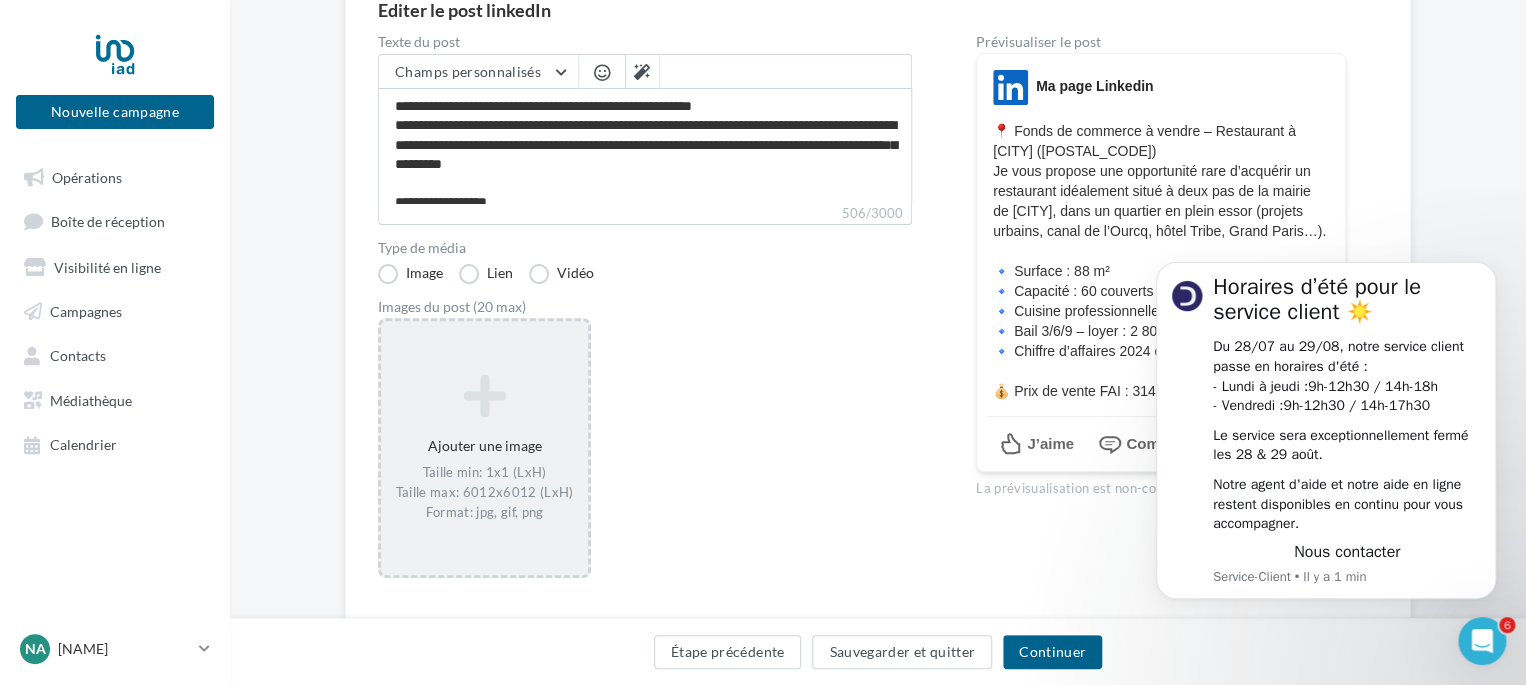 click on "Ajouter une image     Taille min: 1x1 (LxH)   Taille max: 6012x6012 (LxH)   Format: jpg, gif, png" at bounding box center [484, 448] 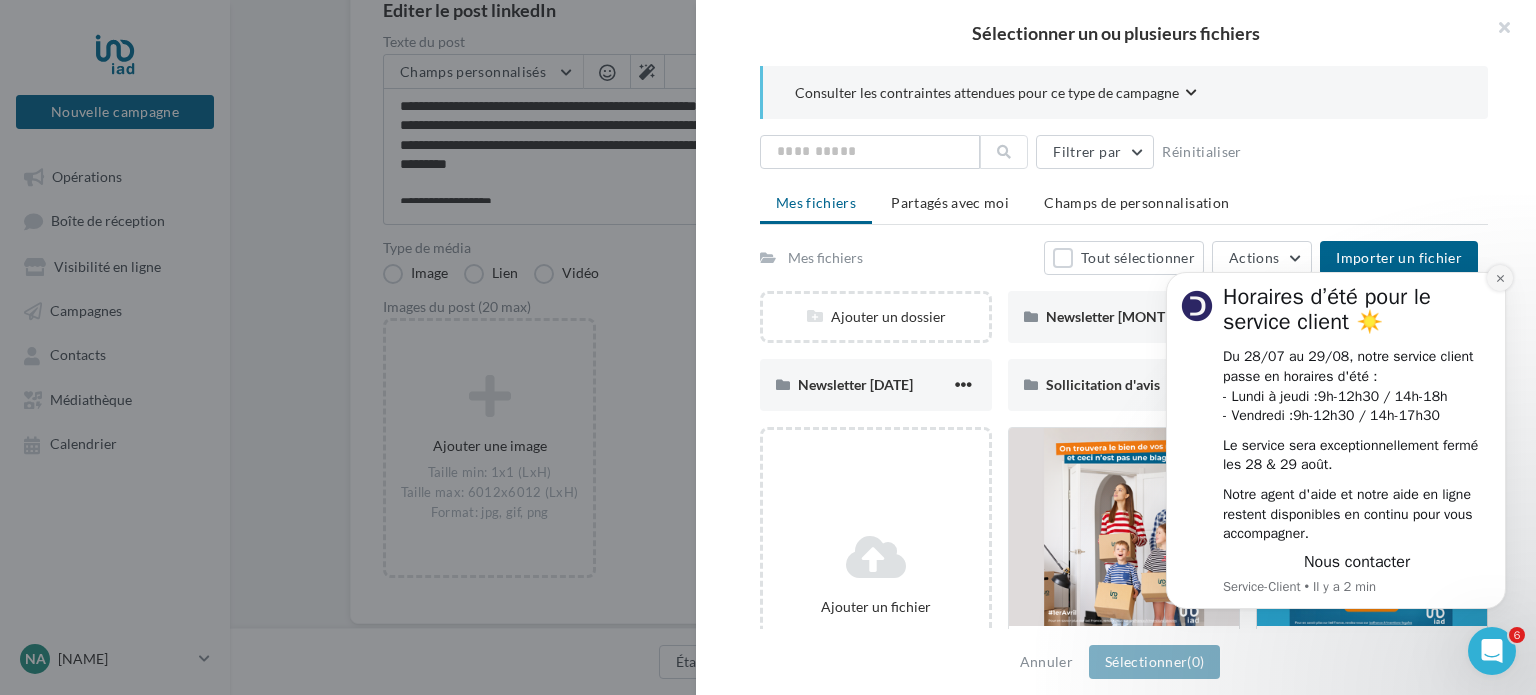 click 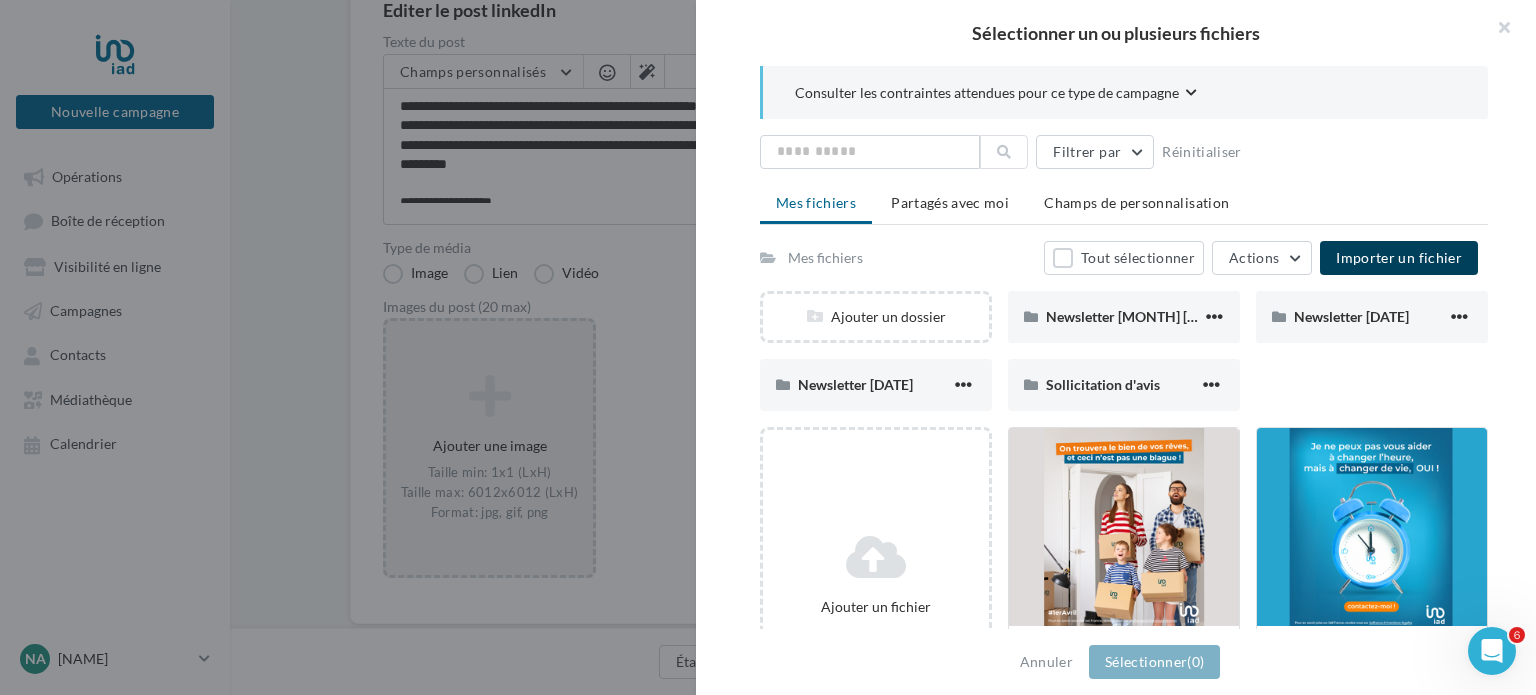 click on "Importer un fichier" at bounding box center [1399, 257] 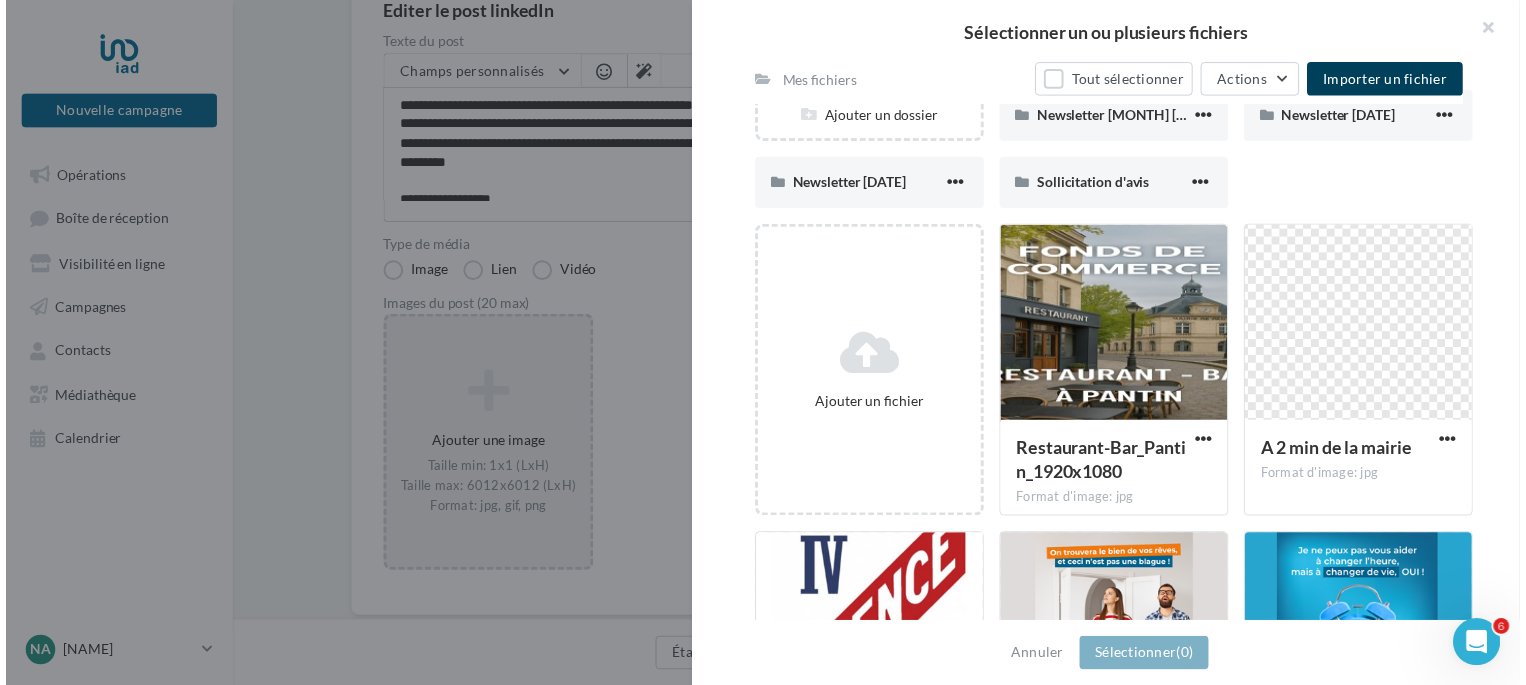 scroll, scrollTop: 300, scrollLeft: 0, axis: vertical 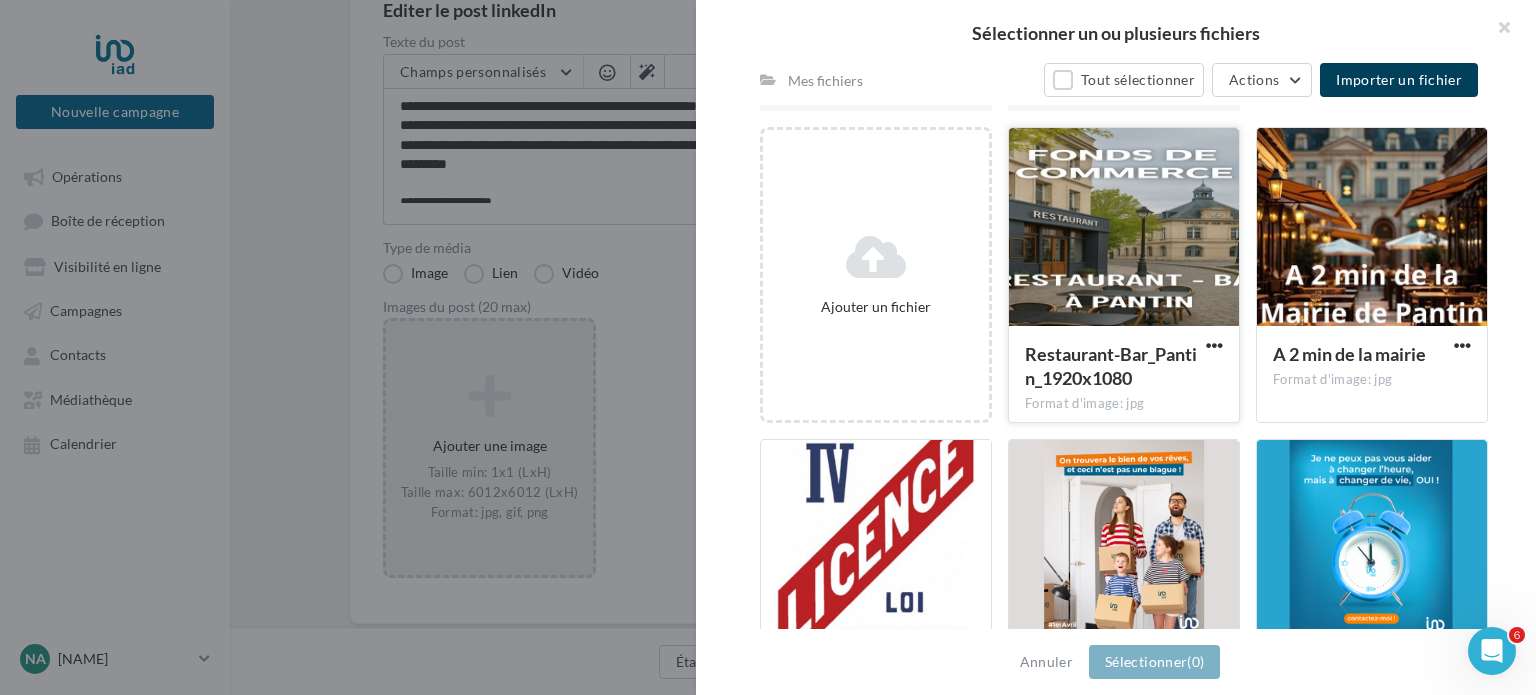 click at bounding box center [1124, 228] 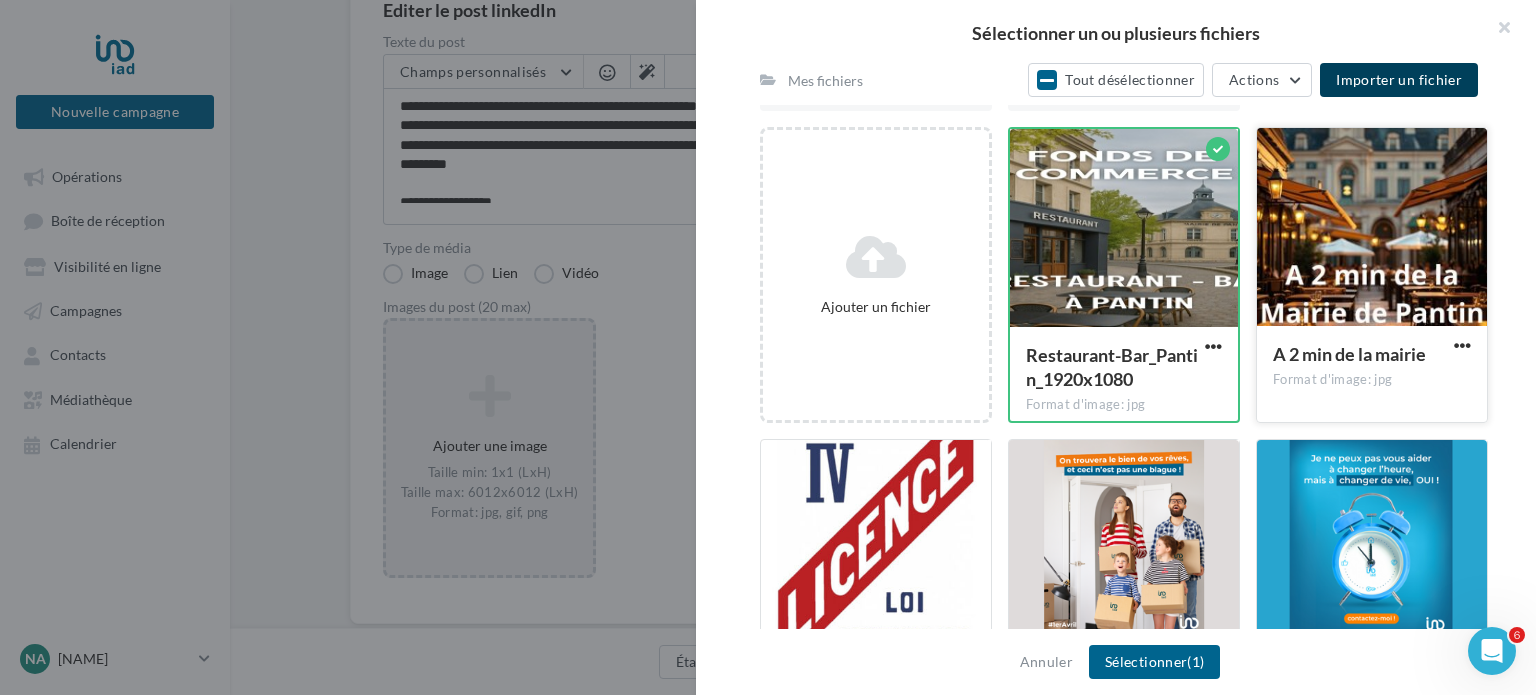 click at bounding box center (1372, 228) 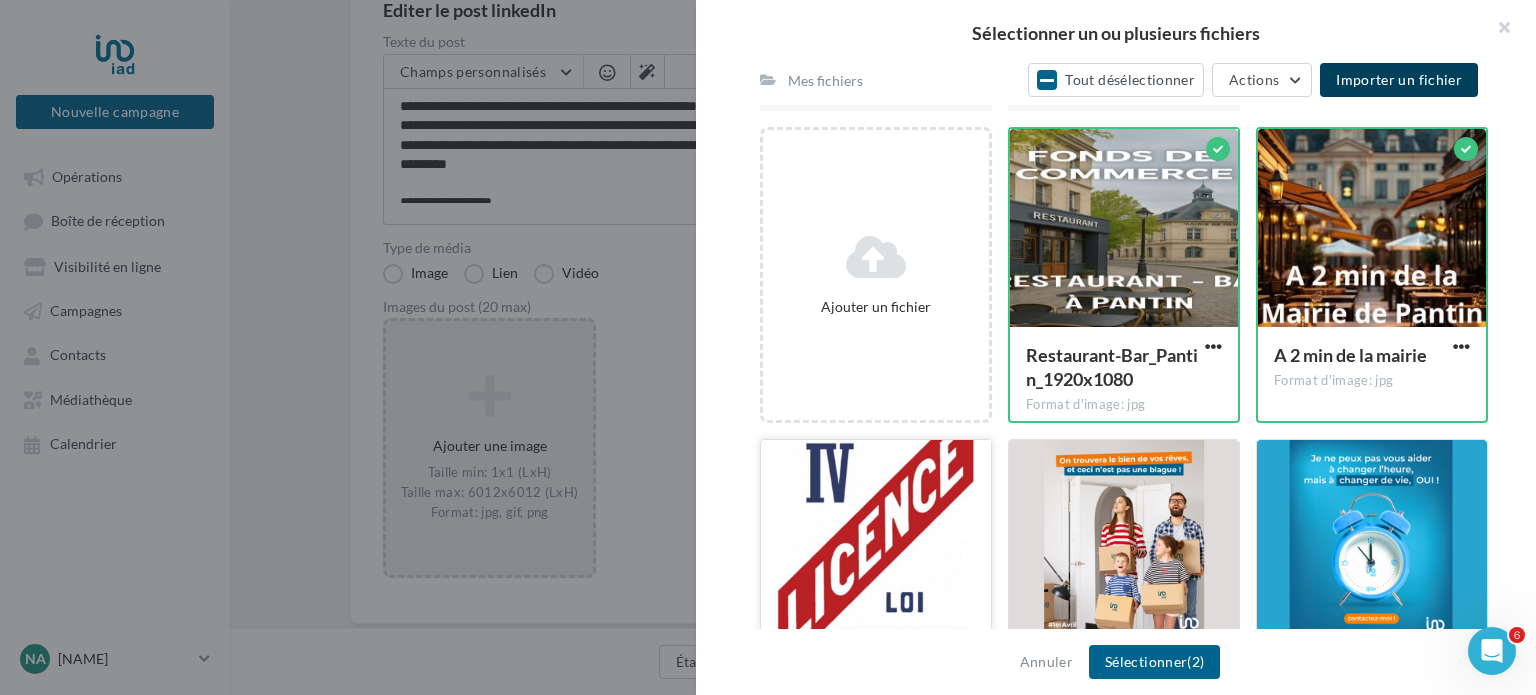 click at bounding box center (876, 540) 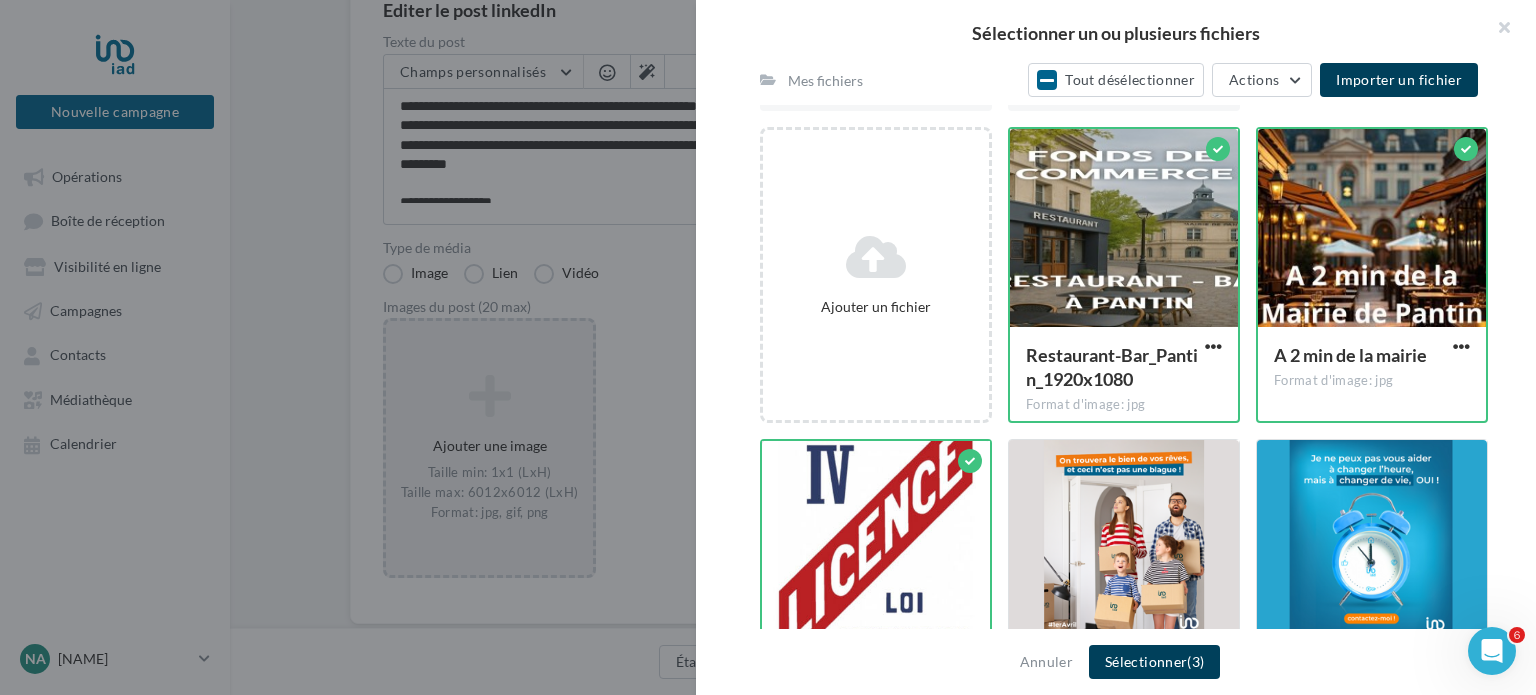 click on "Sélectionner   (3)" at bounding box center [1154, 662] 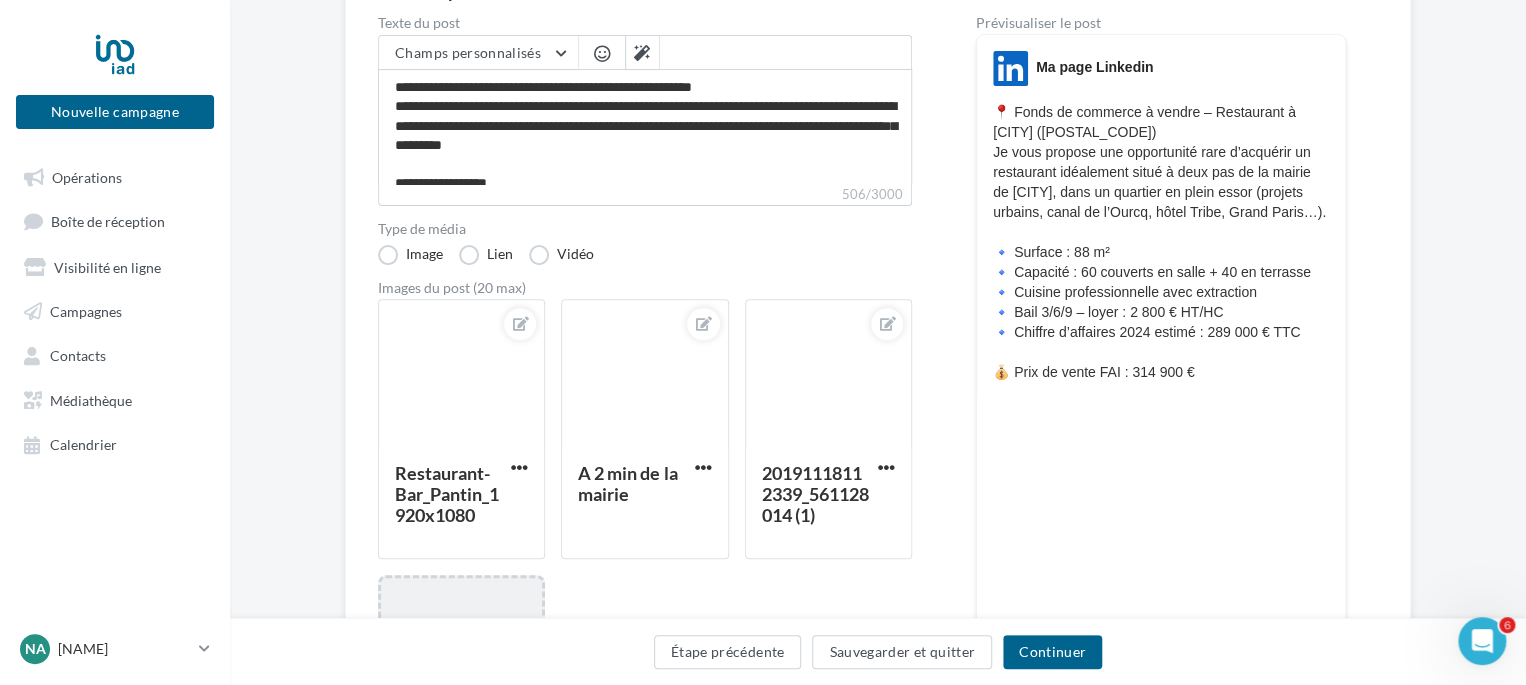 scroll, scrollTop: 100, scrollLeft: 0, axis: vertical 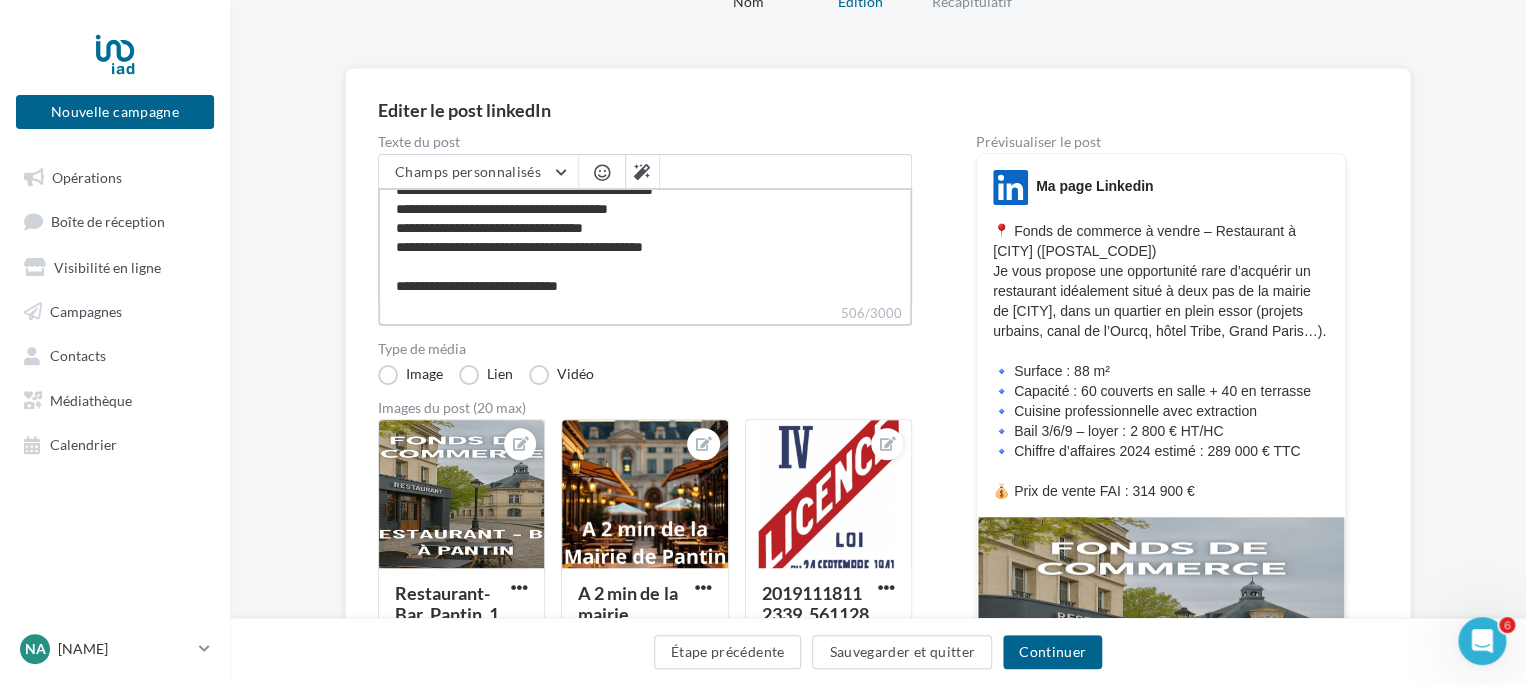 drag, startPoint x: 676, startPoint y: 242, endPoint x: 714, endPoint y: 248, distance: 38.470768 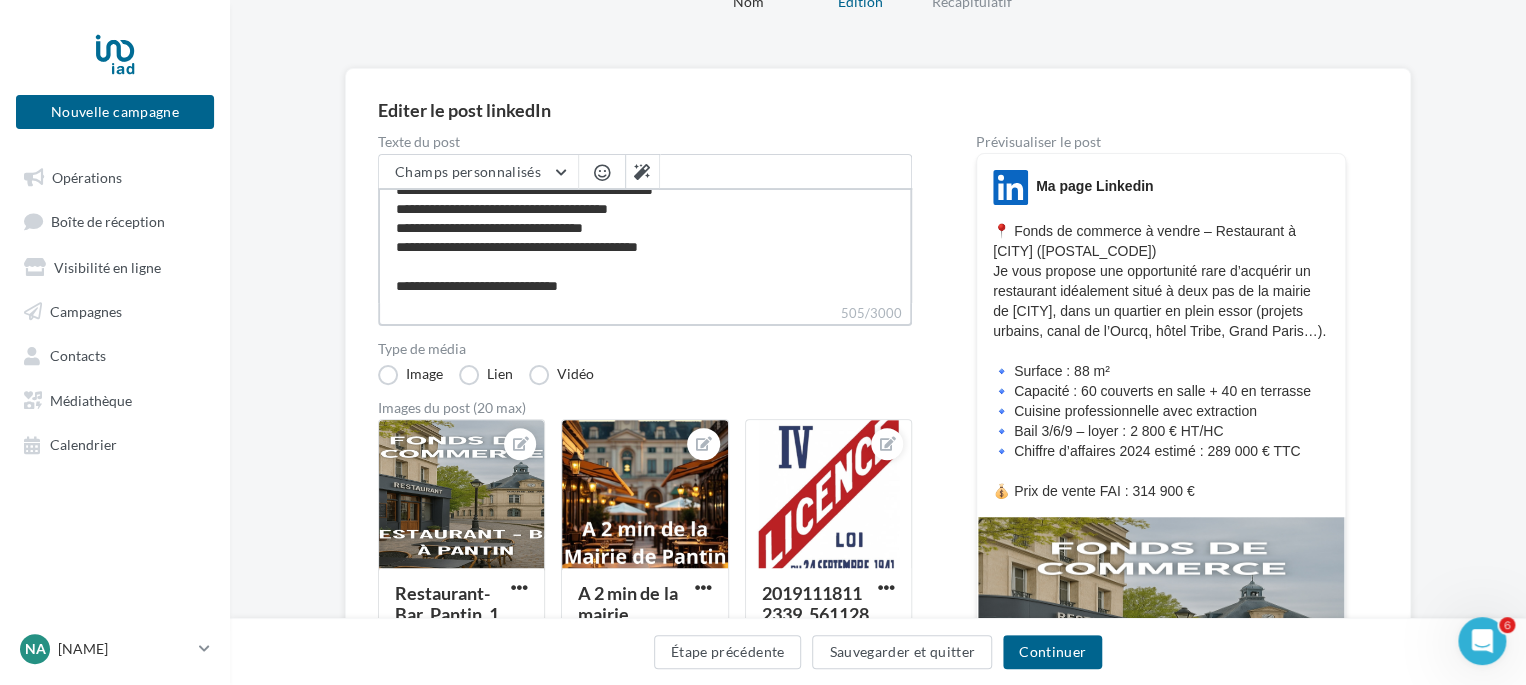 type on "**********" 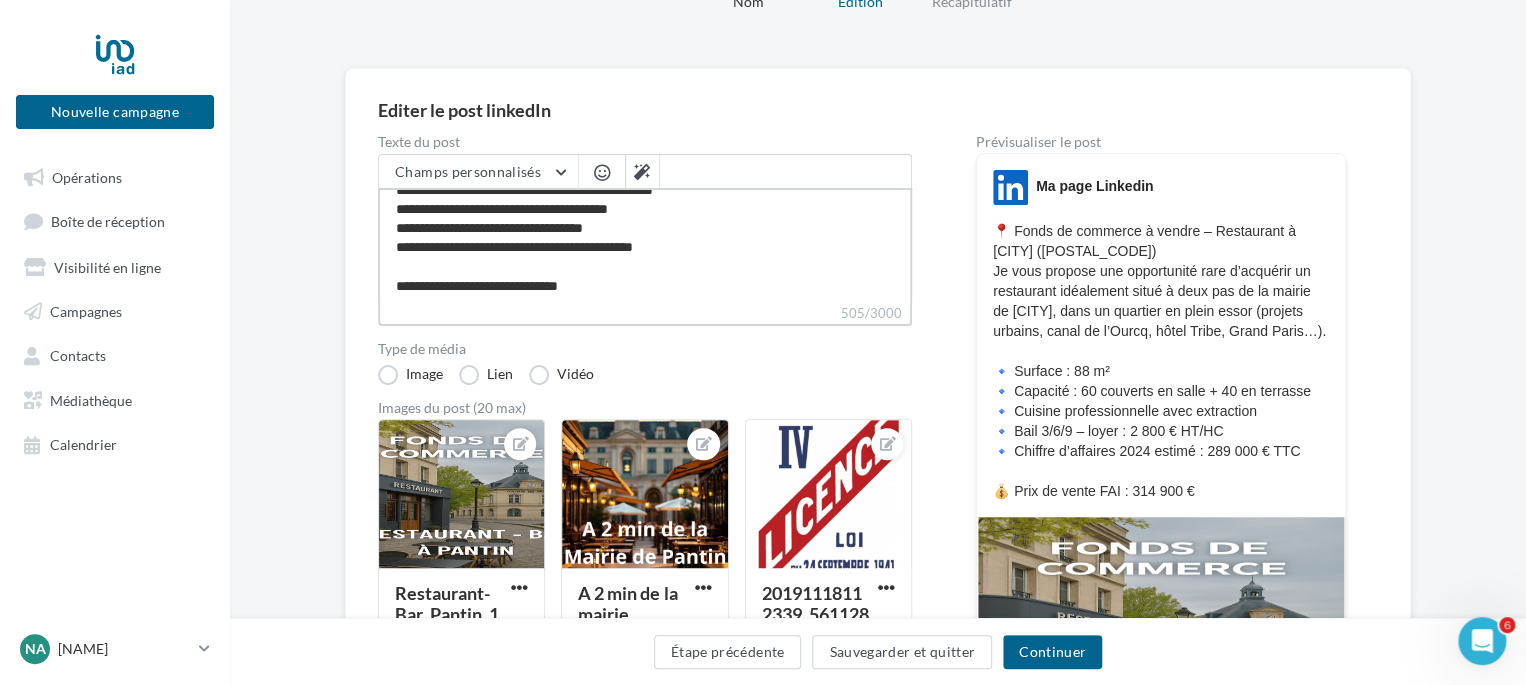 type on "**********" 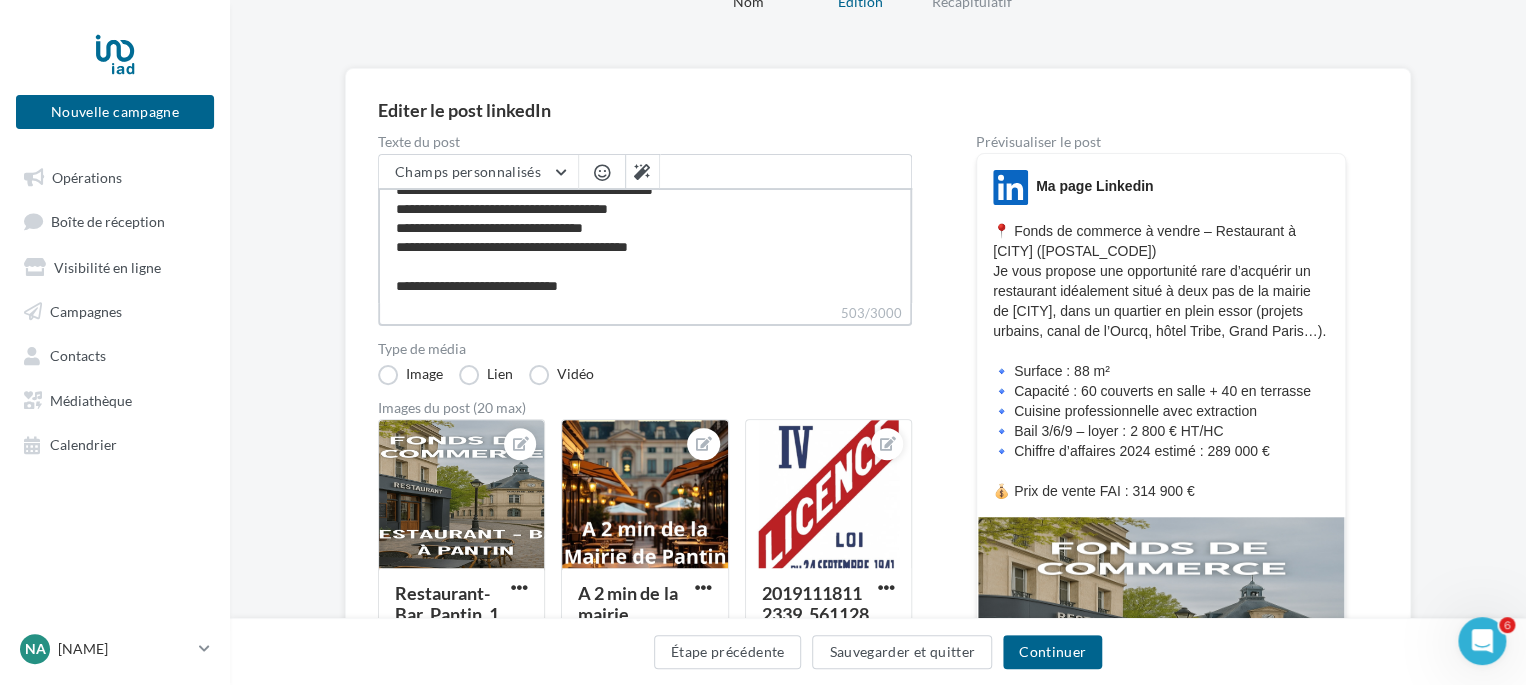 click on "**********" at bounding box center [645, 245] 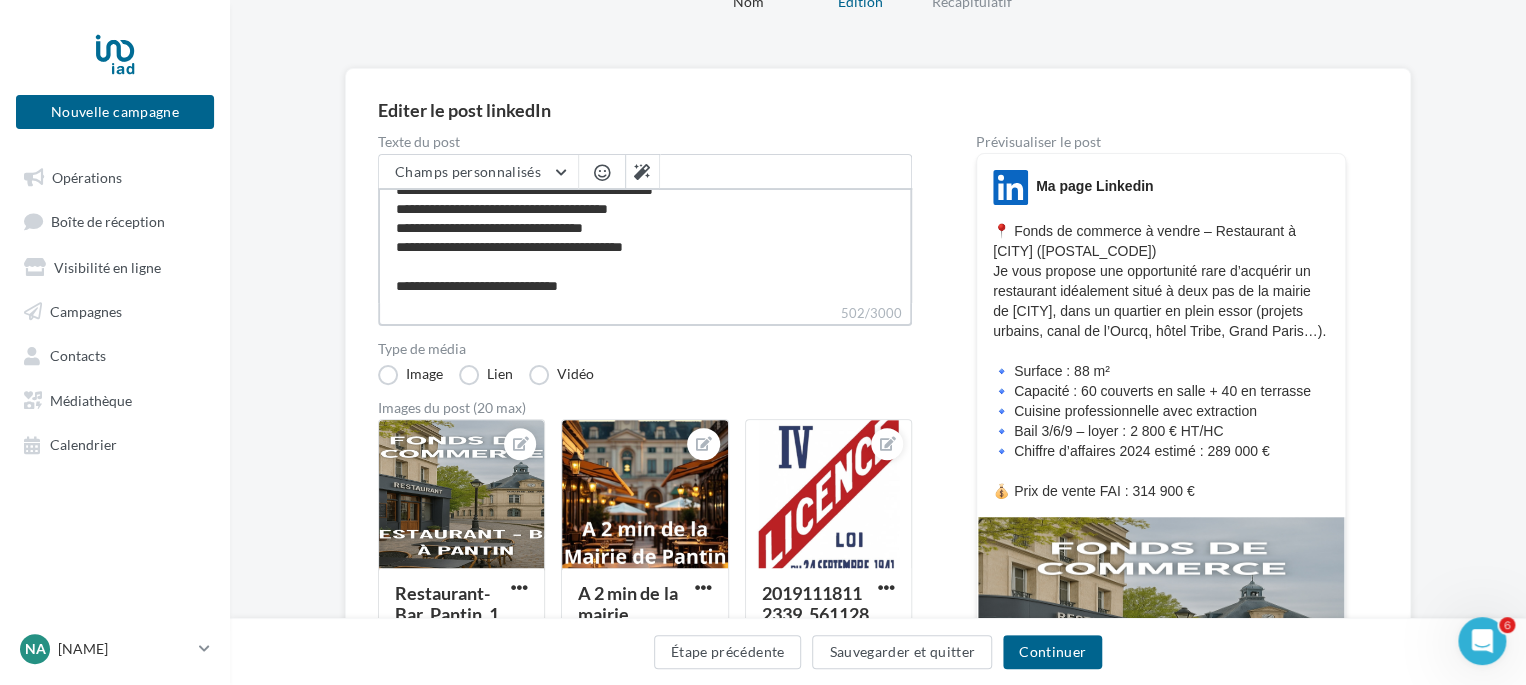 type on "**********" 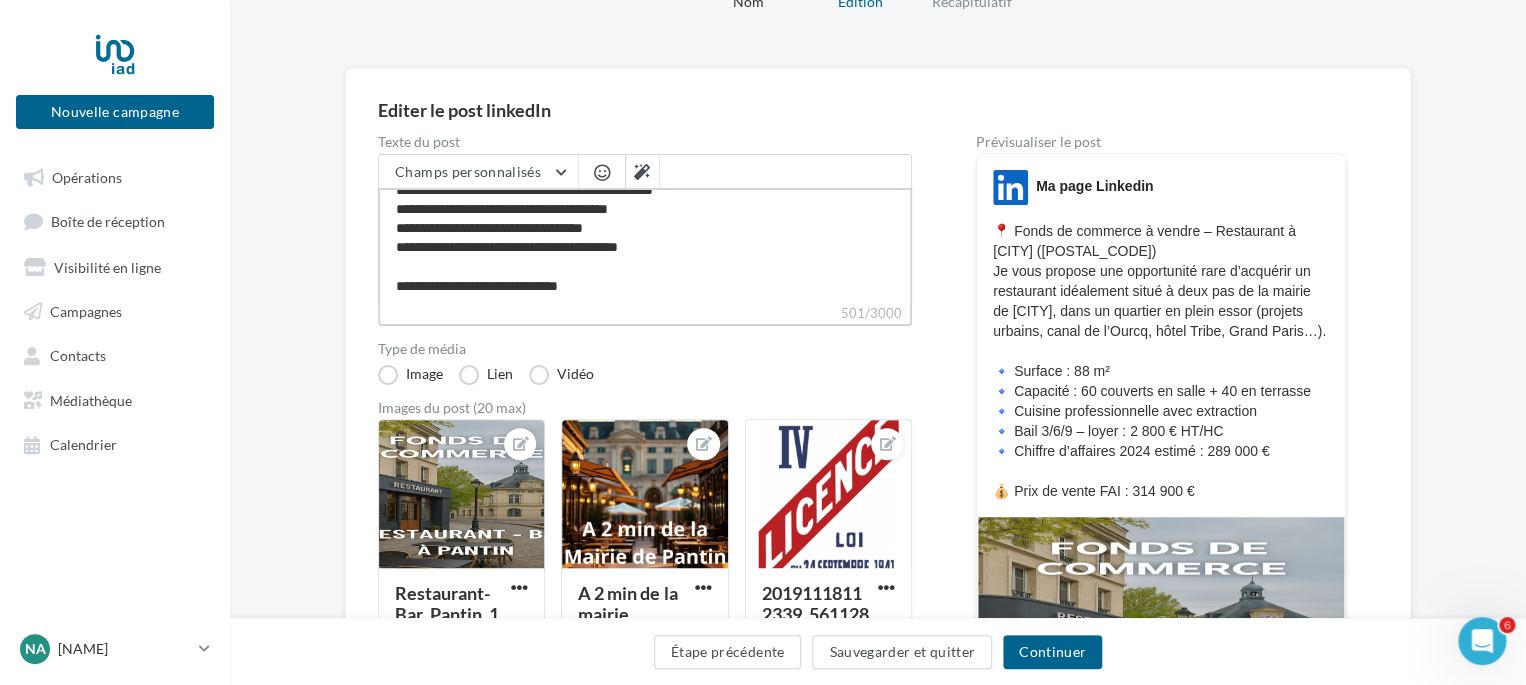 type on "**********" 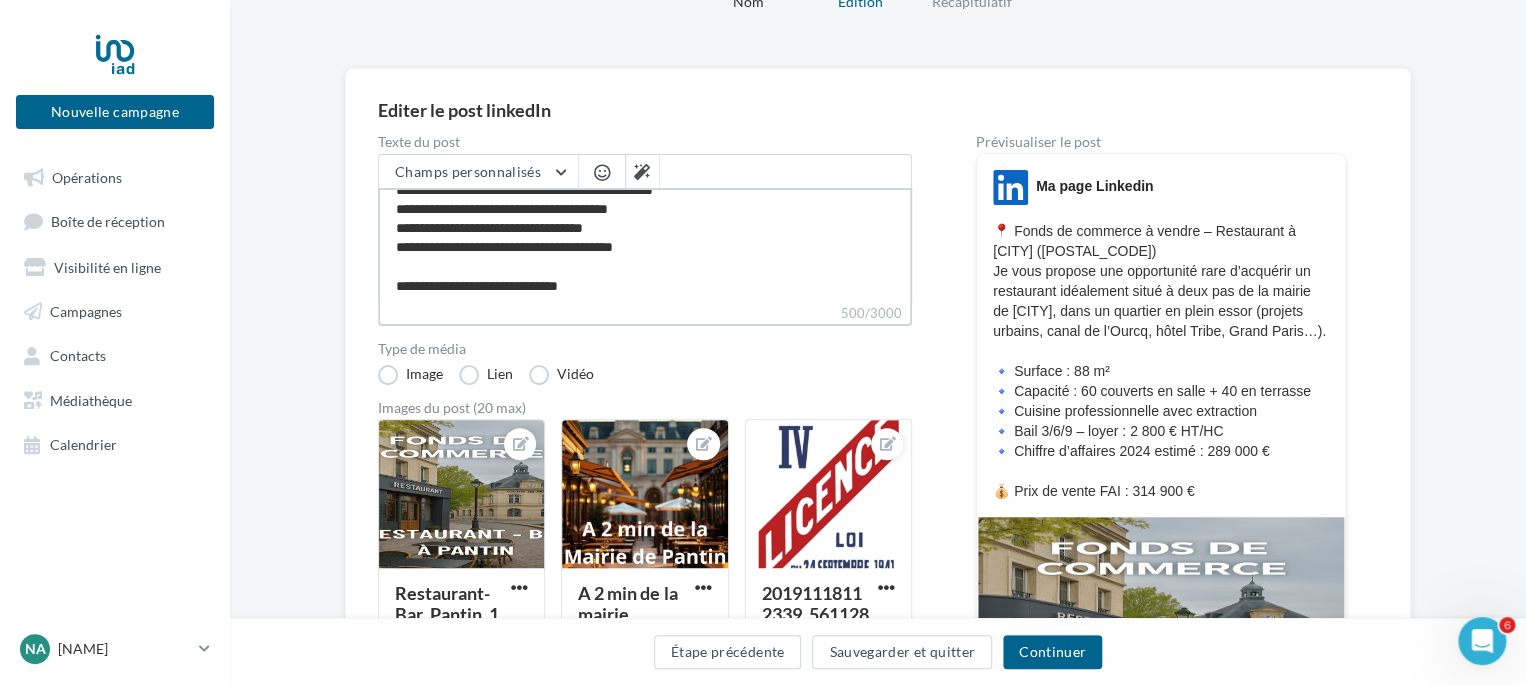 type on "**********" 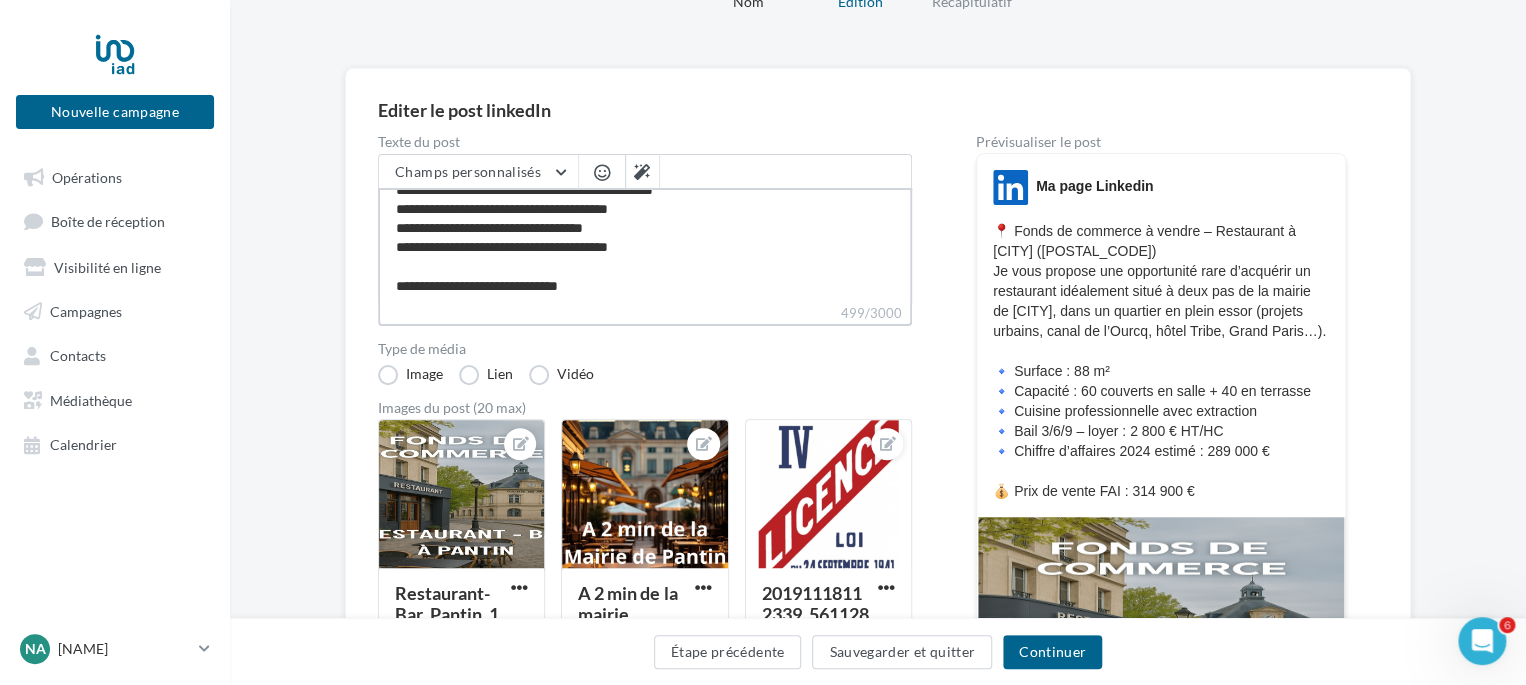 type on "**********" 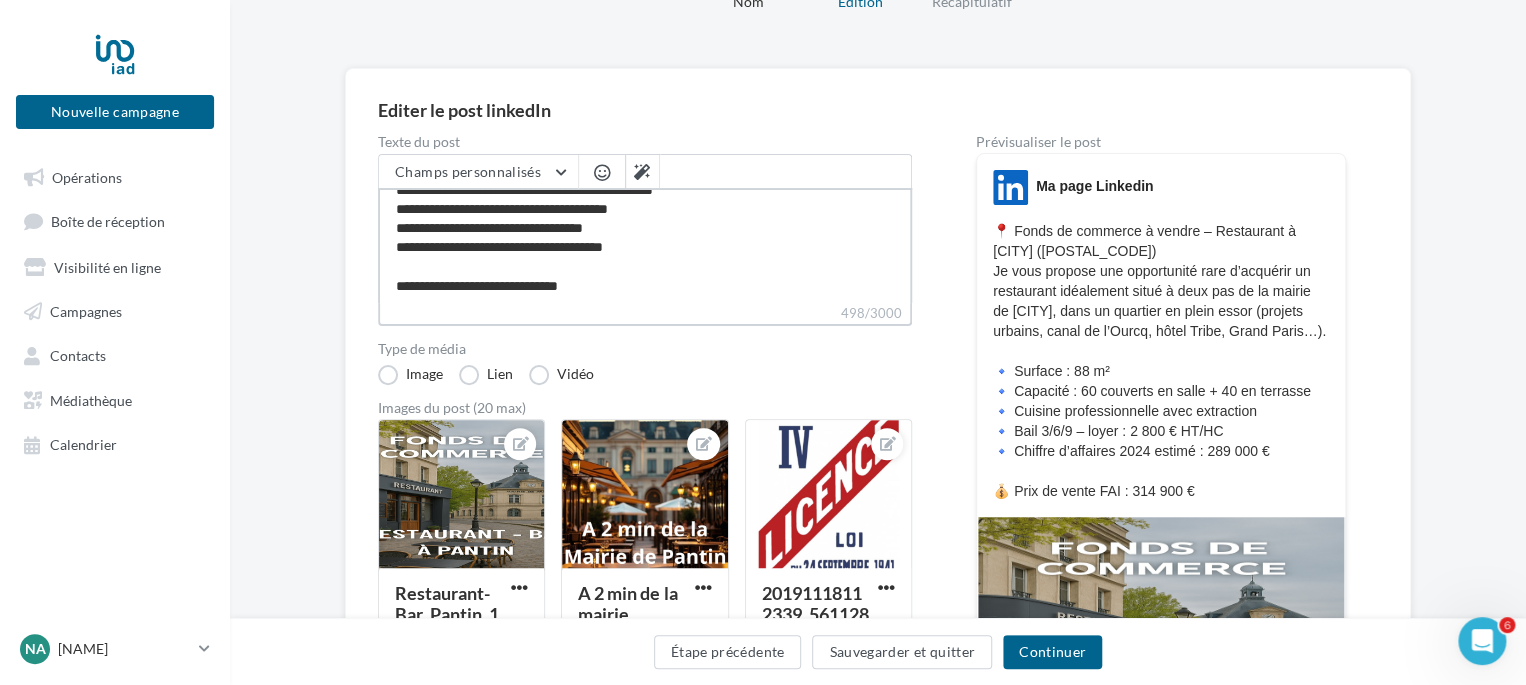 type on "**********" 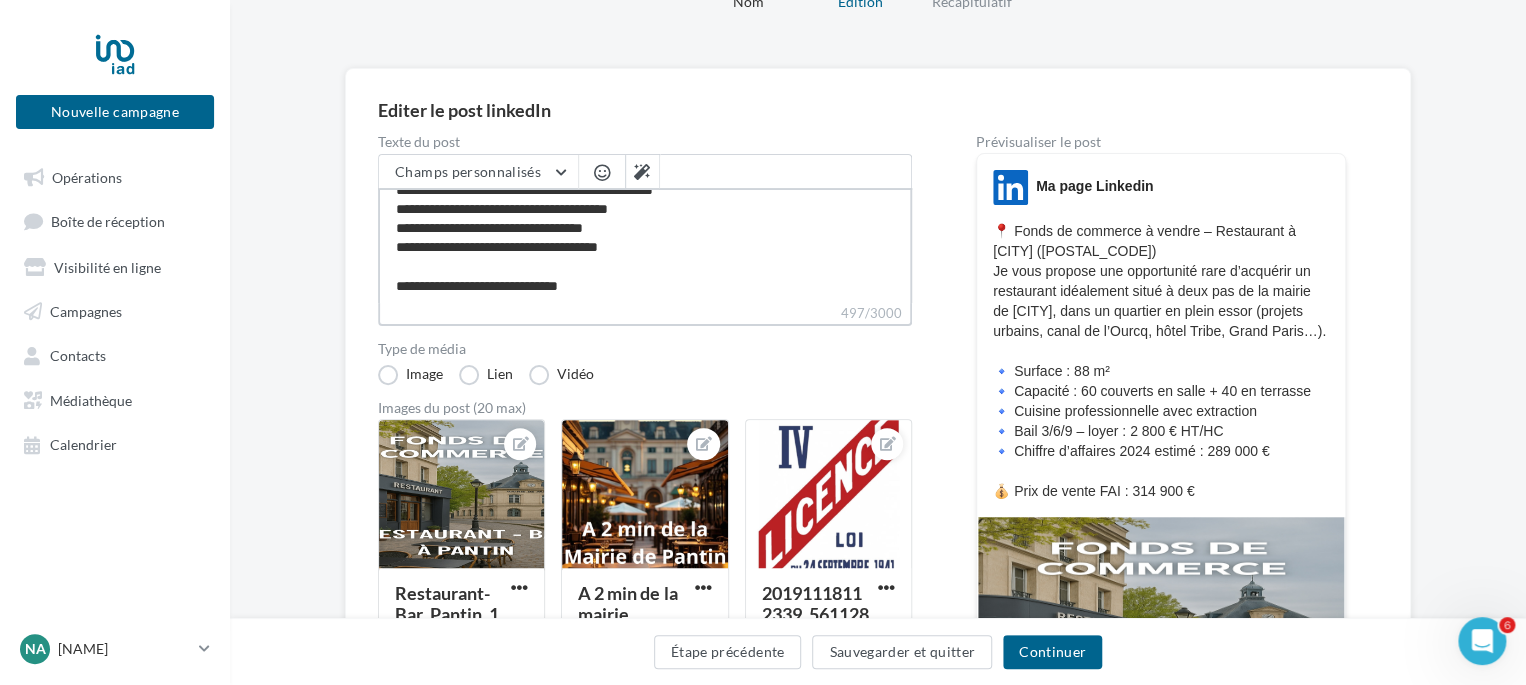 type on "**********" 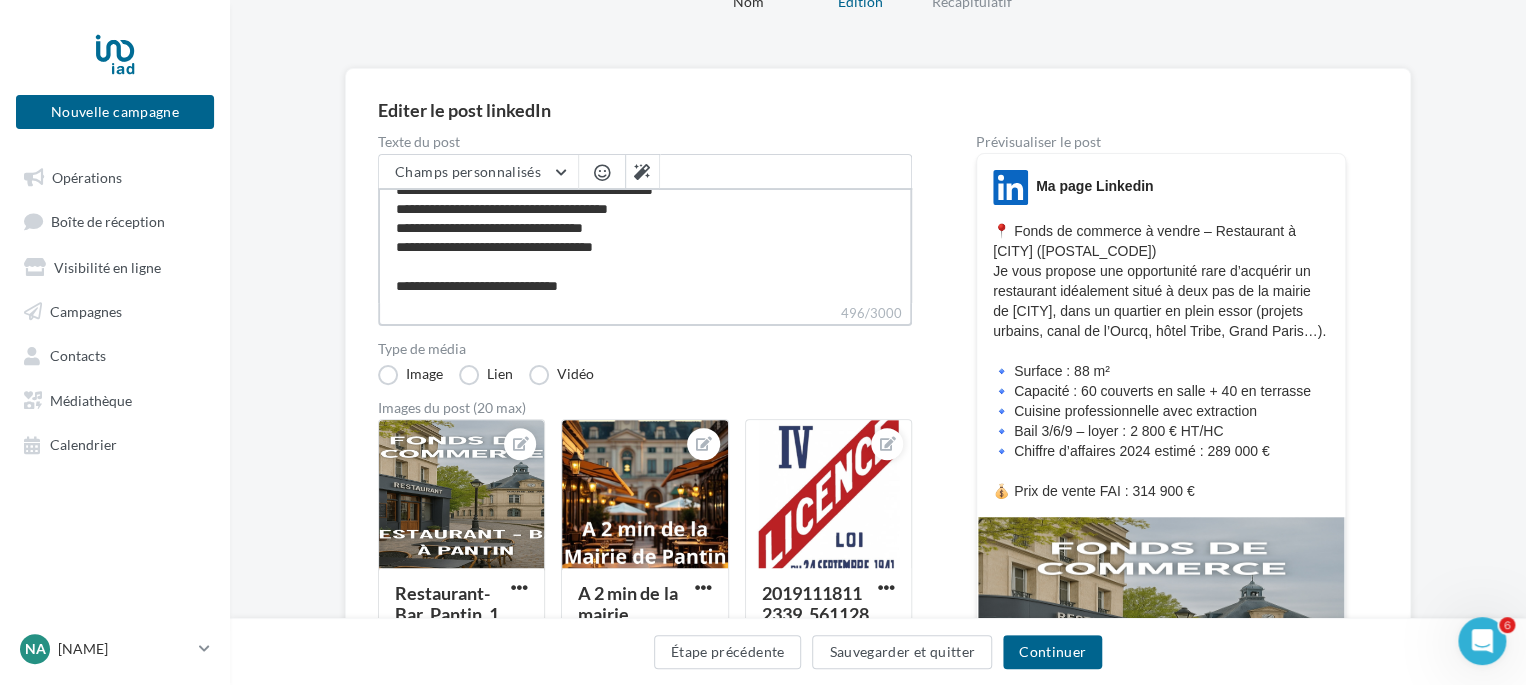 click on "**********" at bounding box center [645, 245] 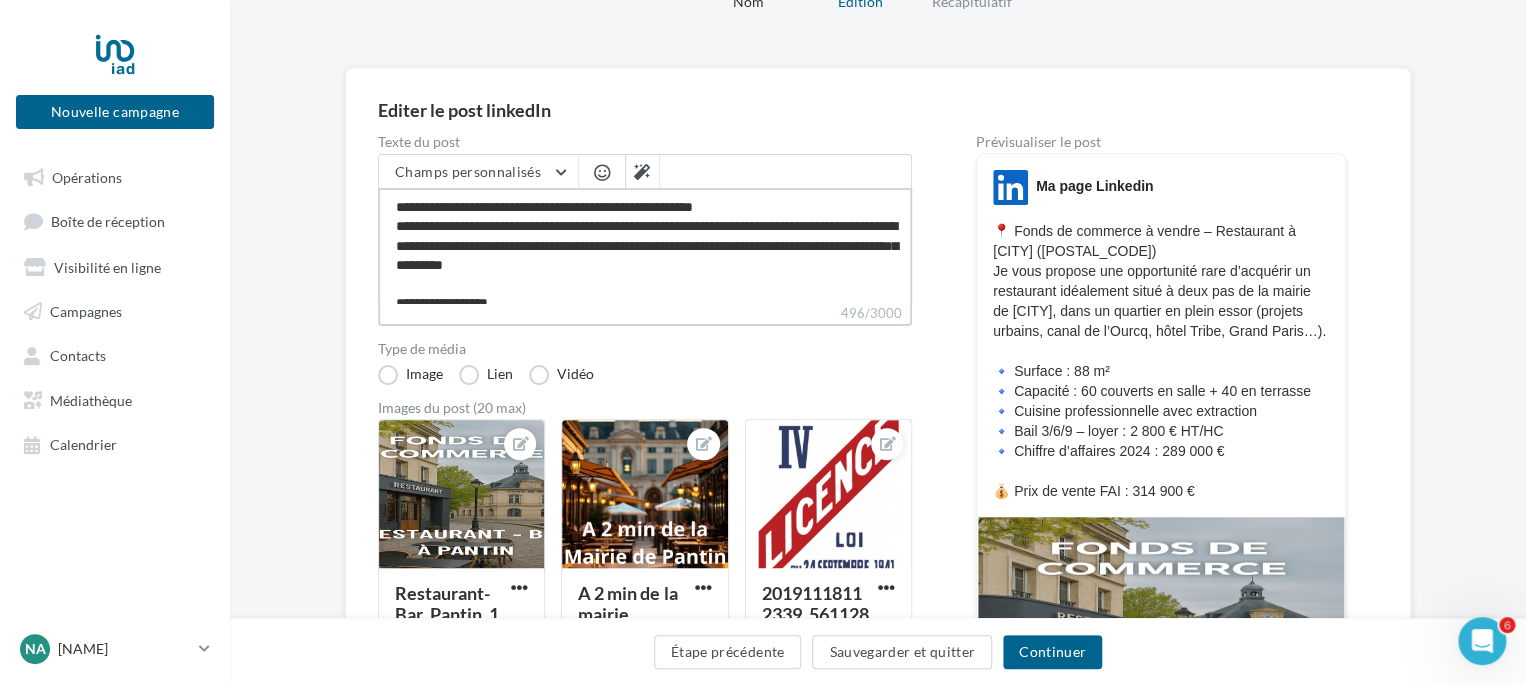 scroll, scrollTop: 0, scrollLeft: 0, axis: both 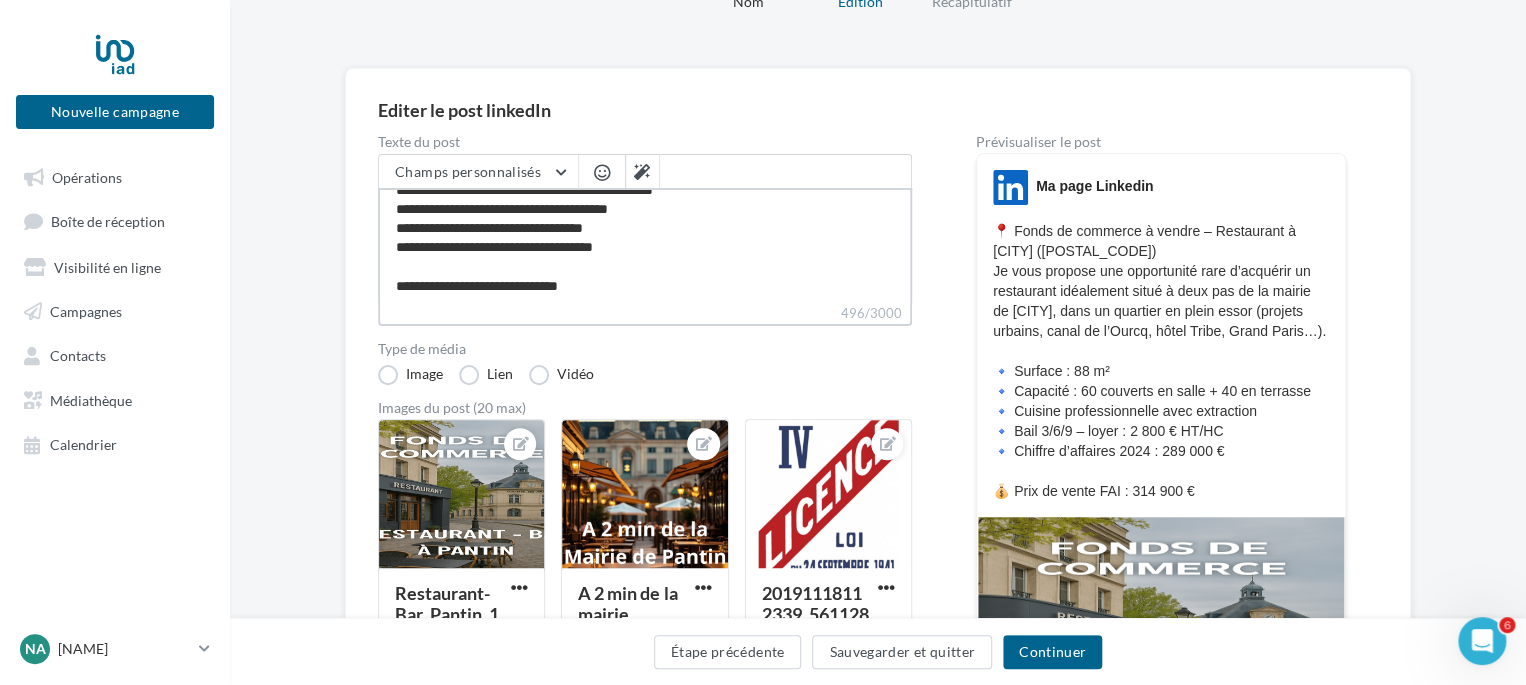 type on "**********" 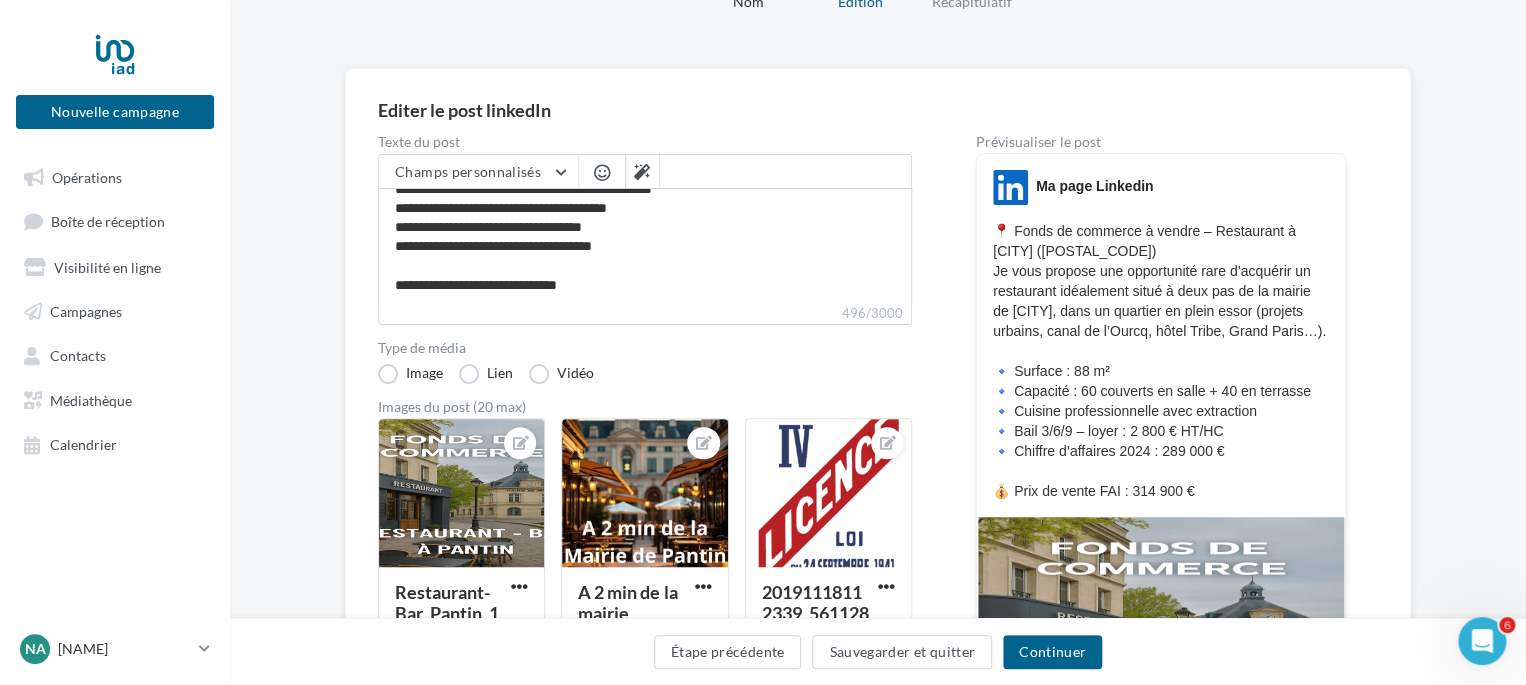 scroll, scrollTop: 132, scrollLeft: 0, axis: vertical 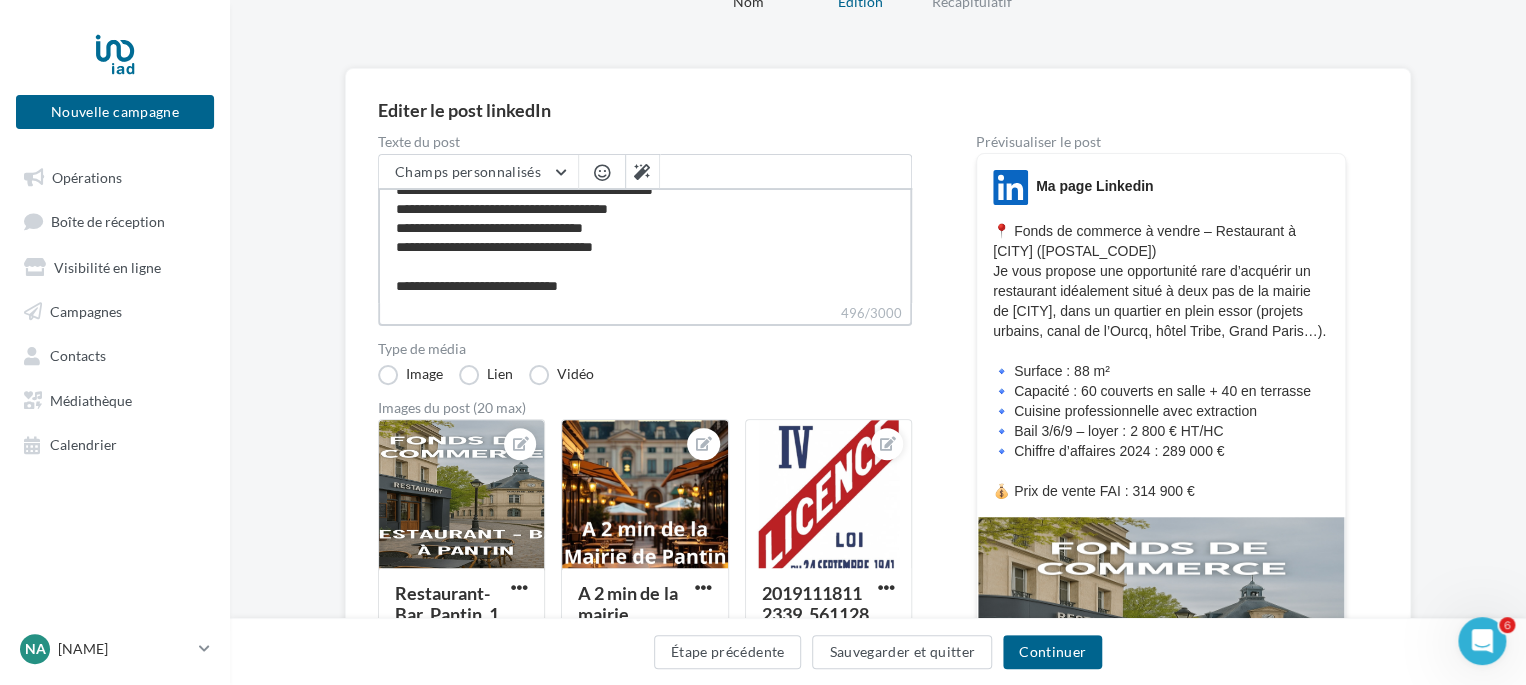 click on "**********" at bounding box center (645, 245) 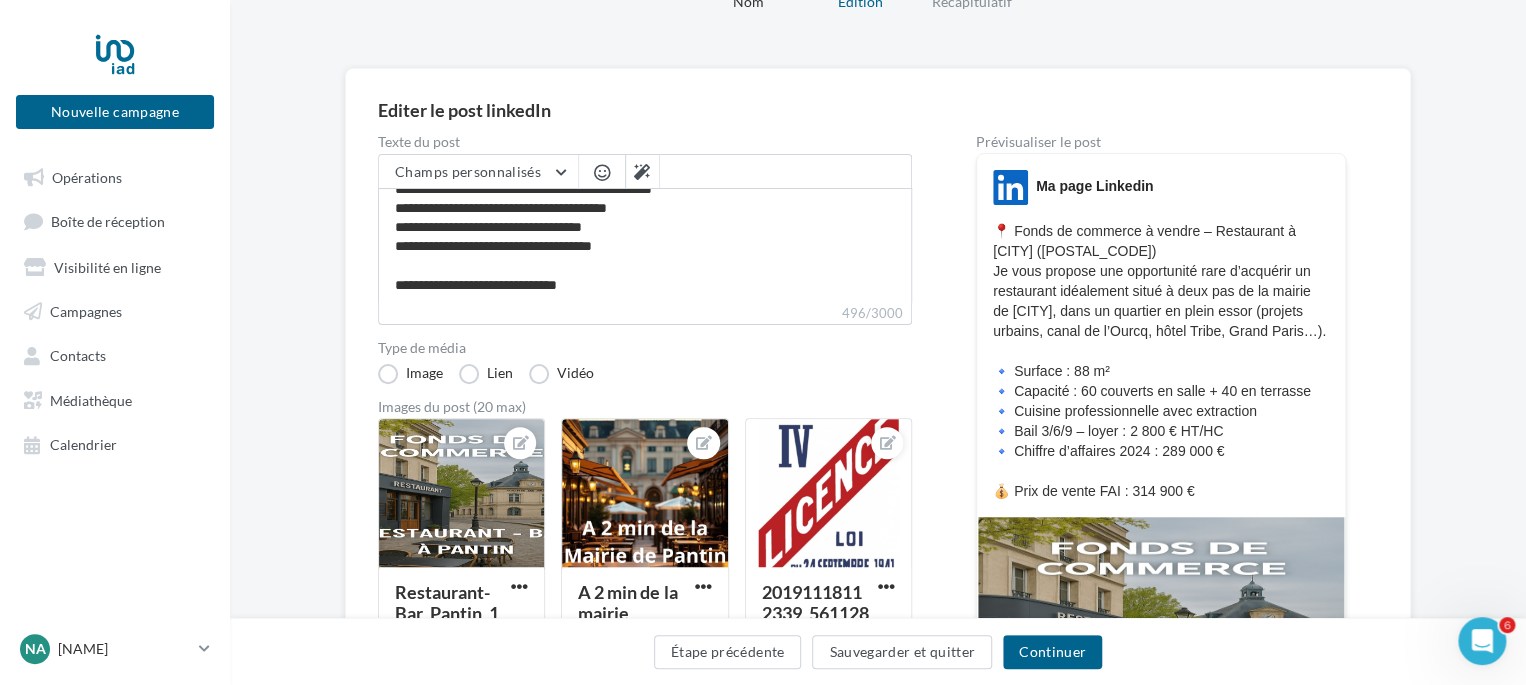 click on "496/3000" at bounding box center [645, 314] 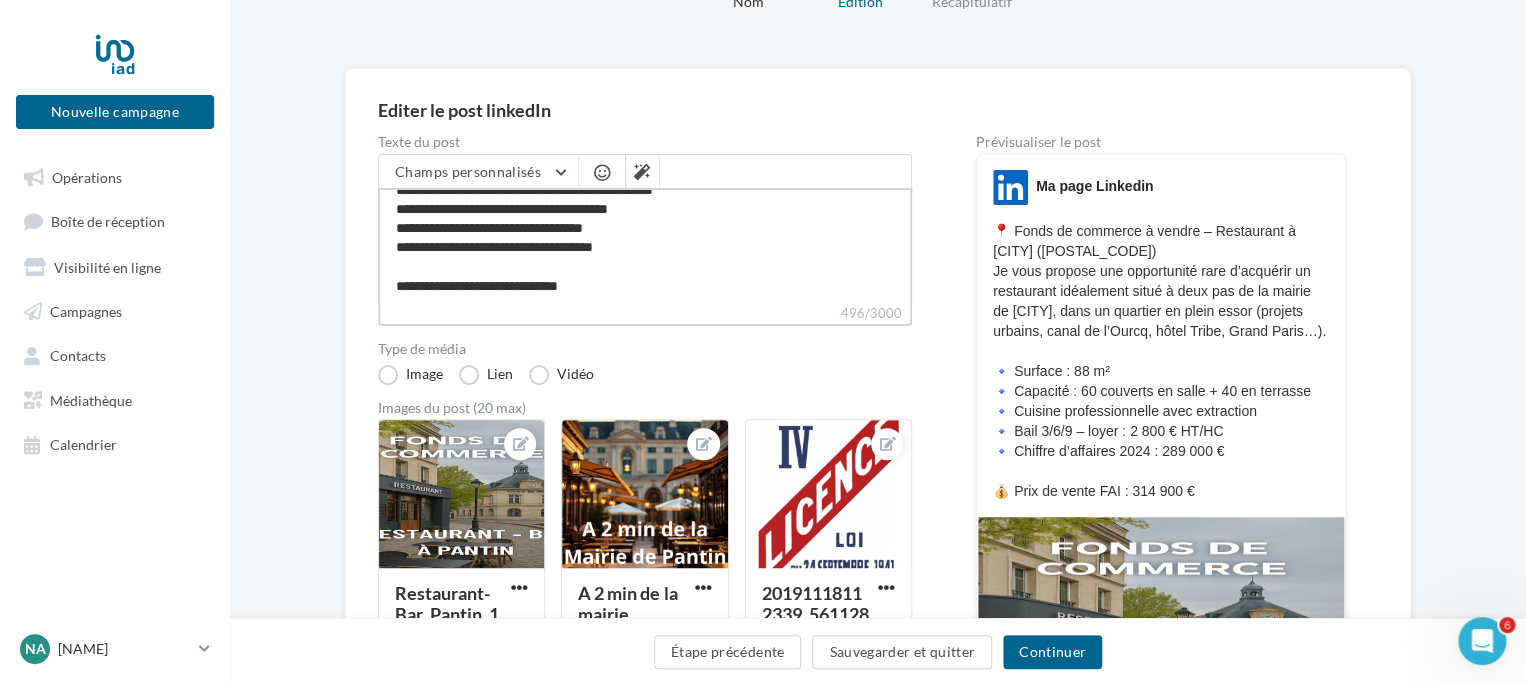 click on "**********" at bounding box center (645, 245) 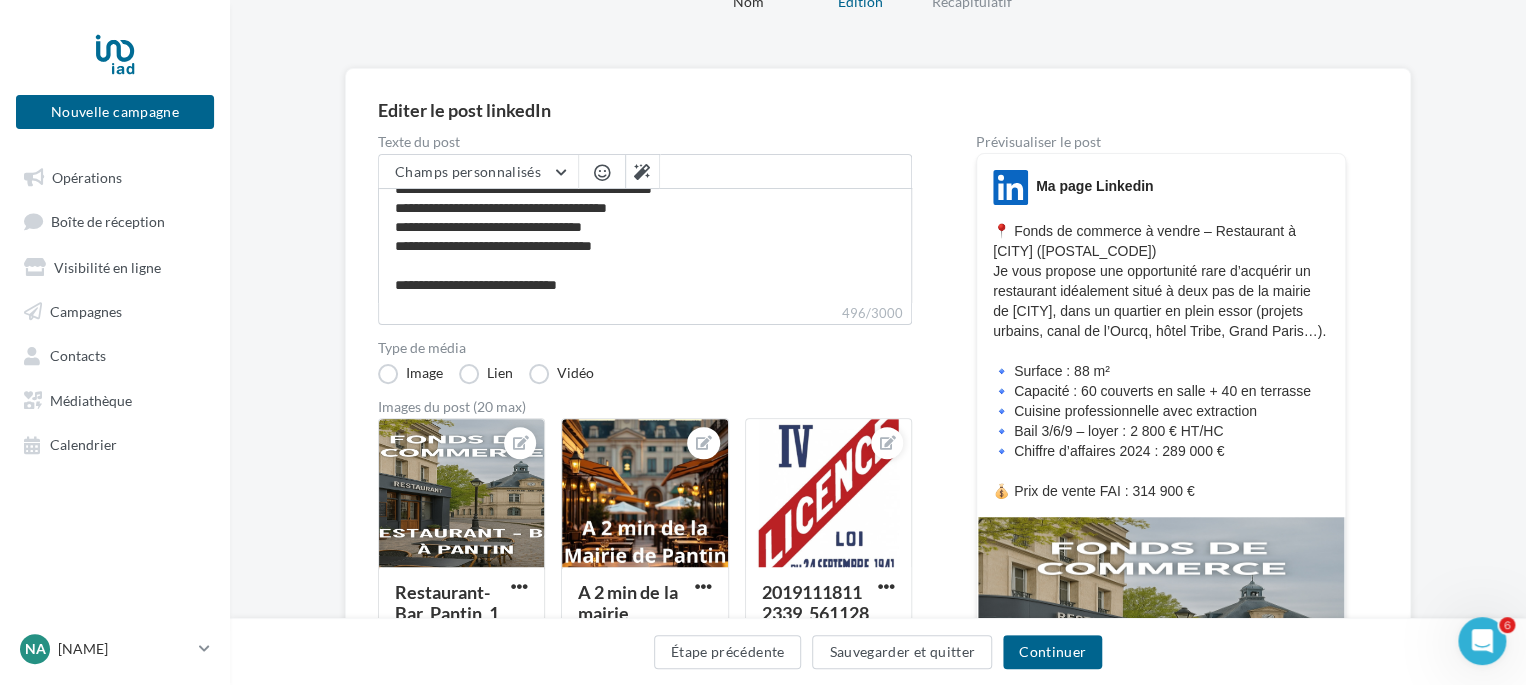 click on "496/3000" at bounding box center [645, 314] 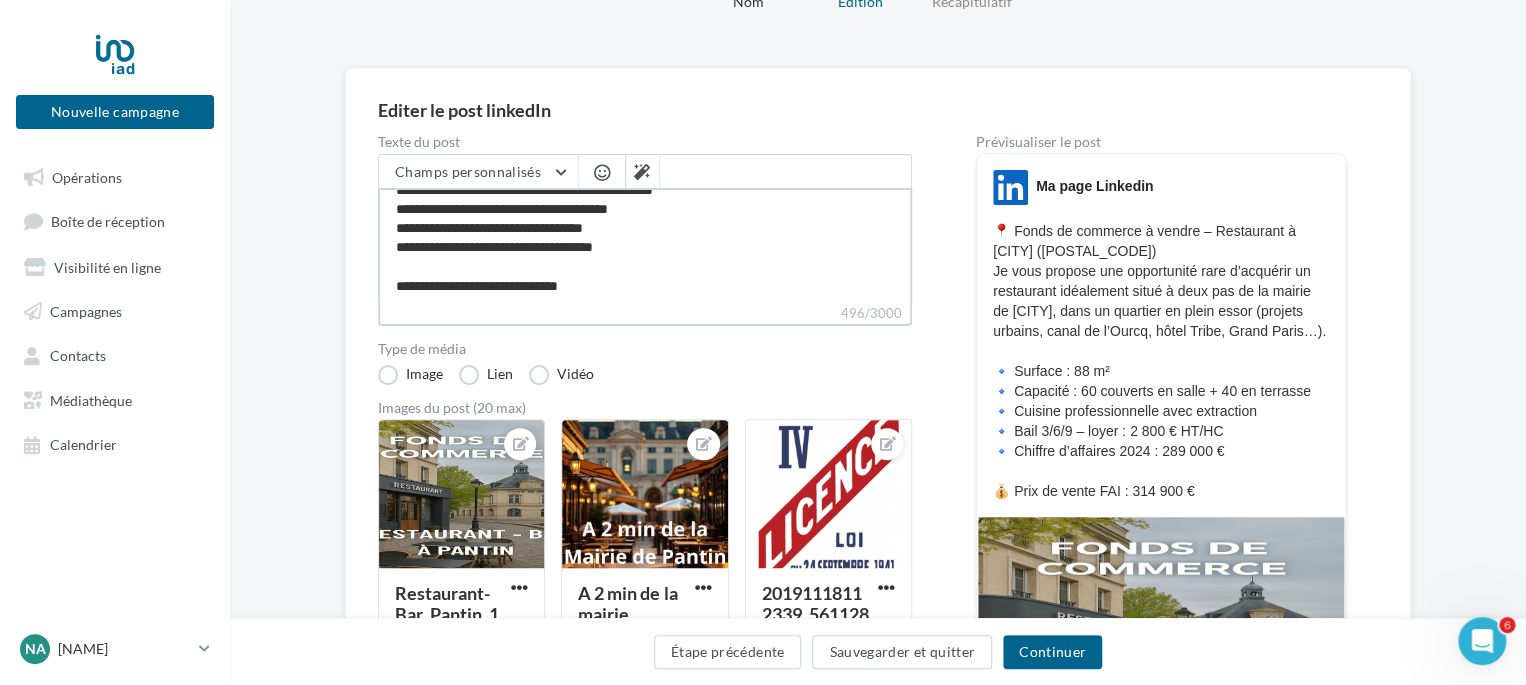 click on "**********" at bounding box center (645, 245) 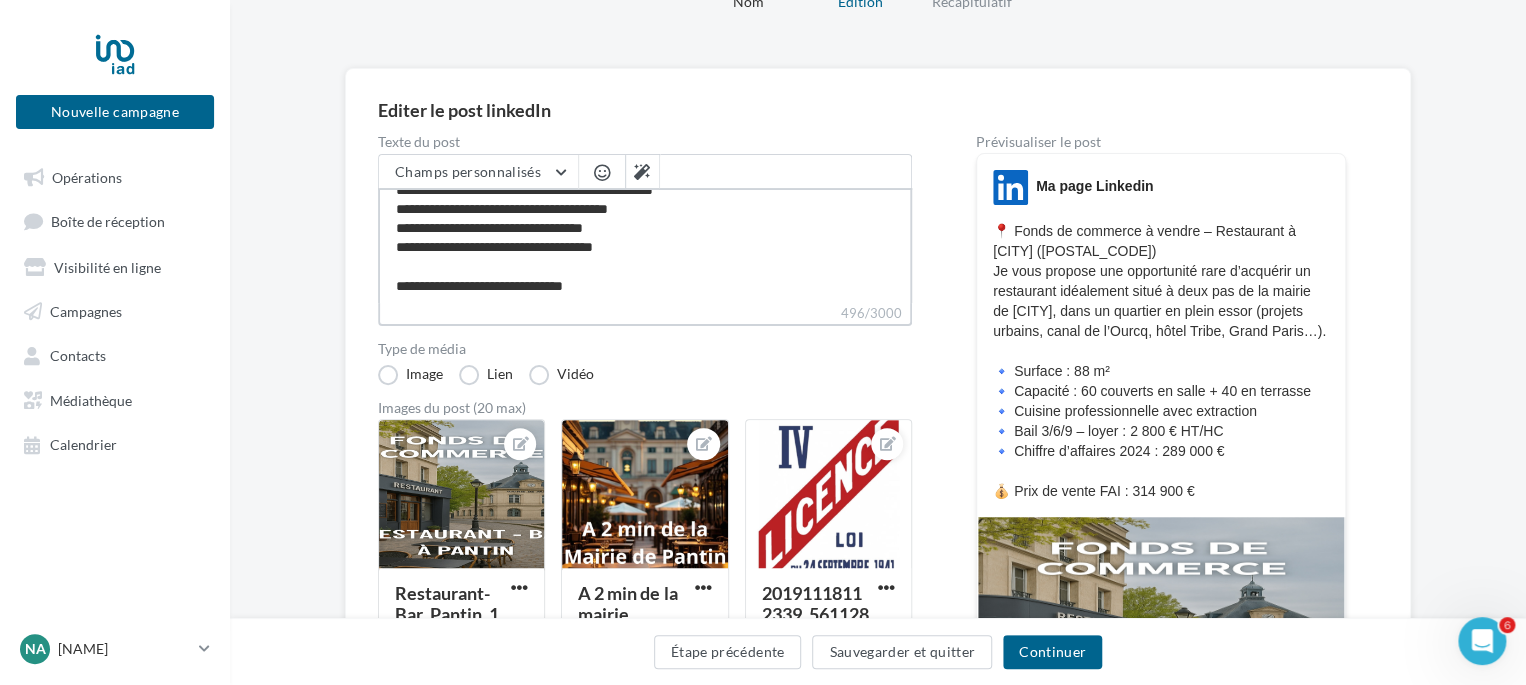 scroll, scrollTop: 144, scrollLeft: 0, axis: vertical 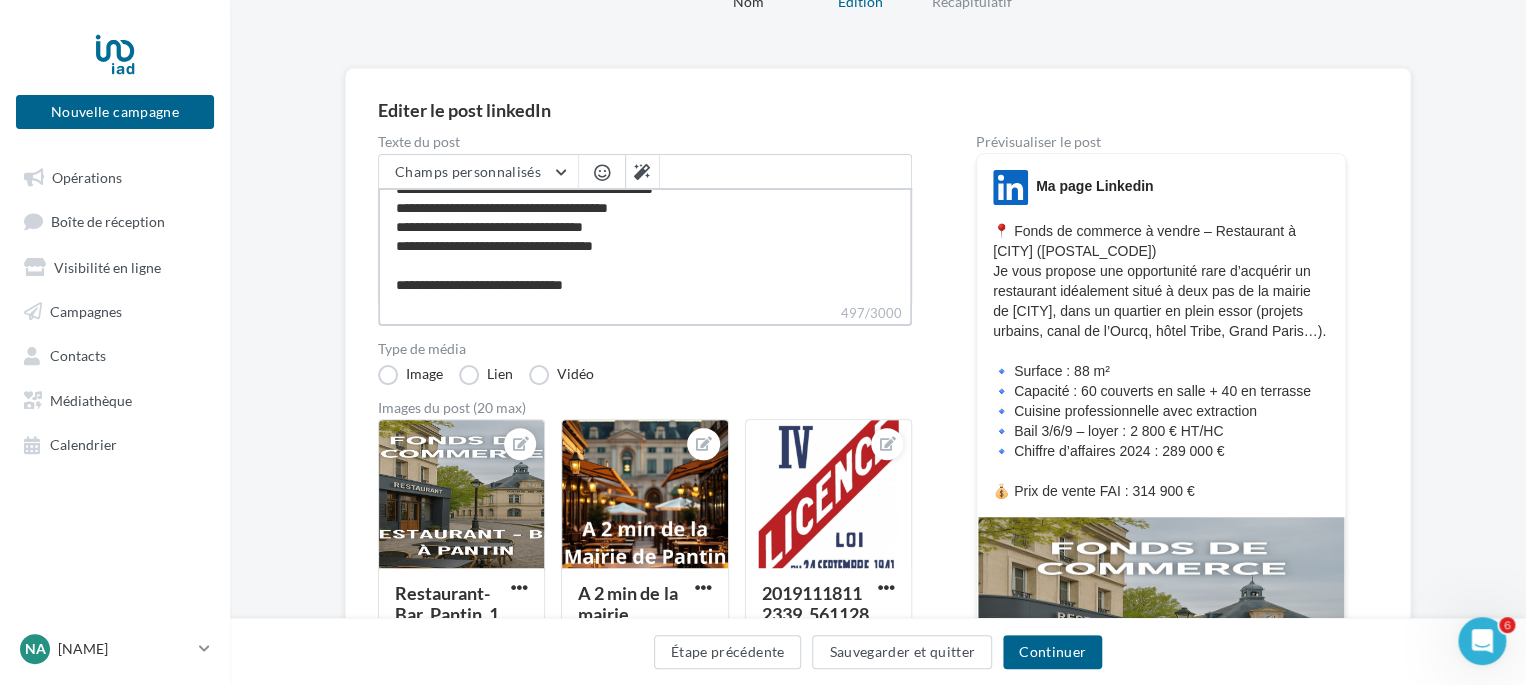 paste on "**********" 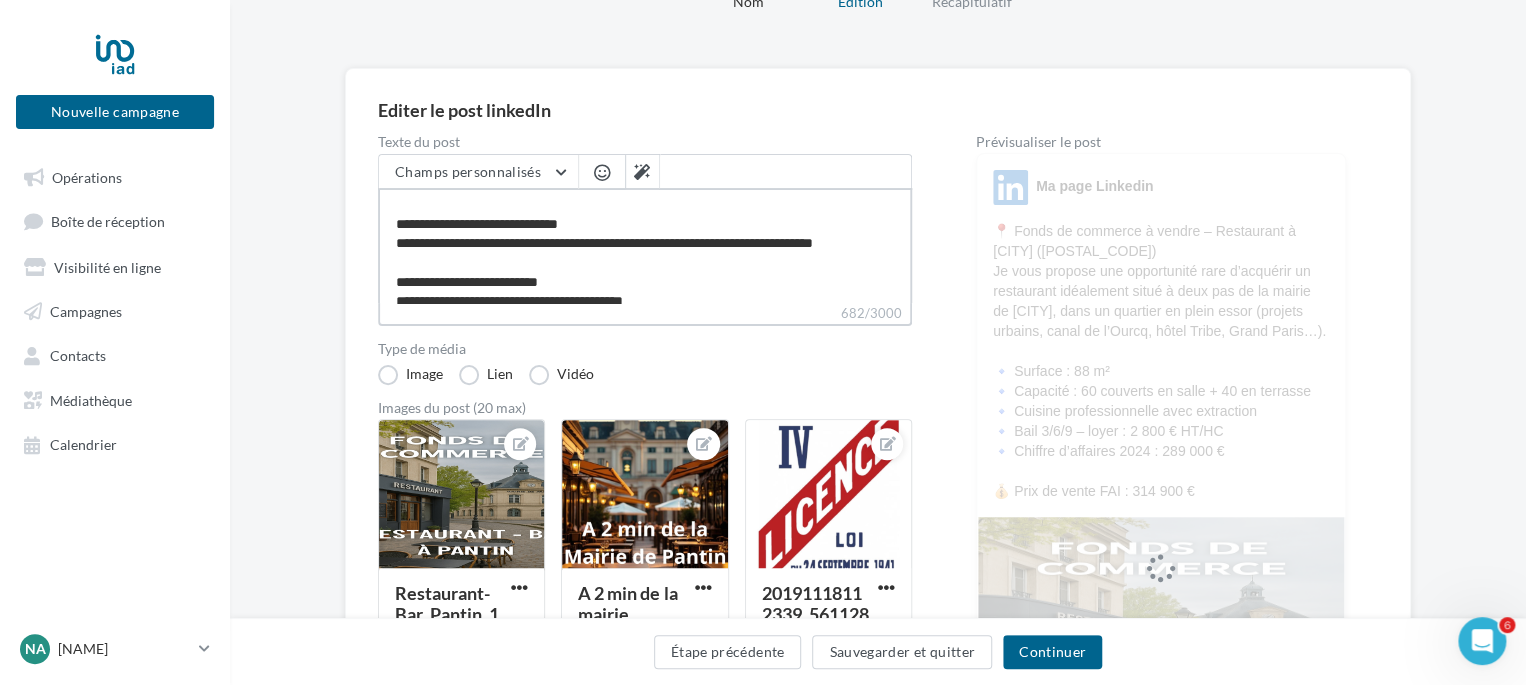 scroll, scrollTop: 240, scrollLeft: 0, axis: vertical 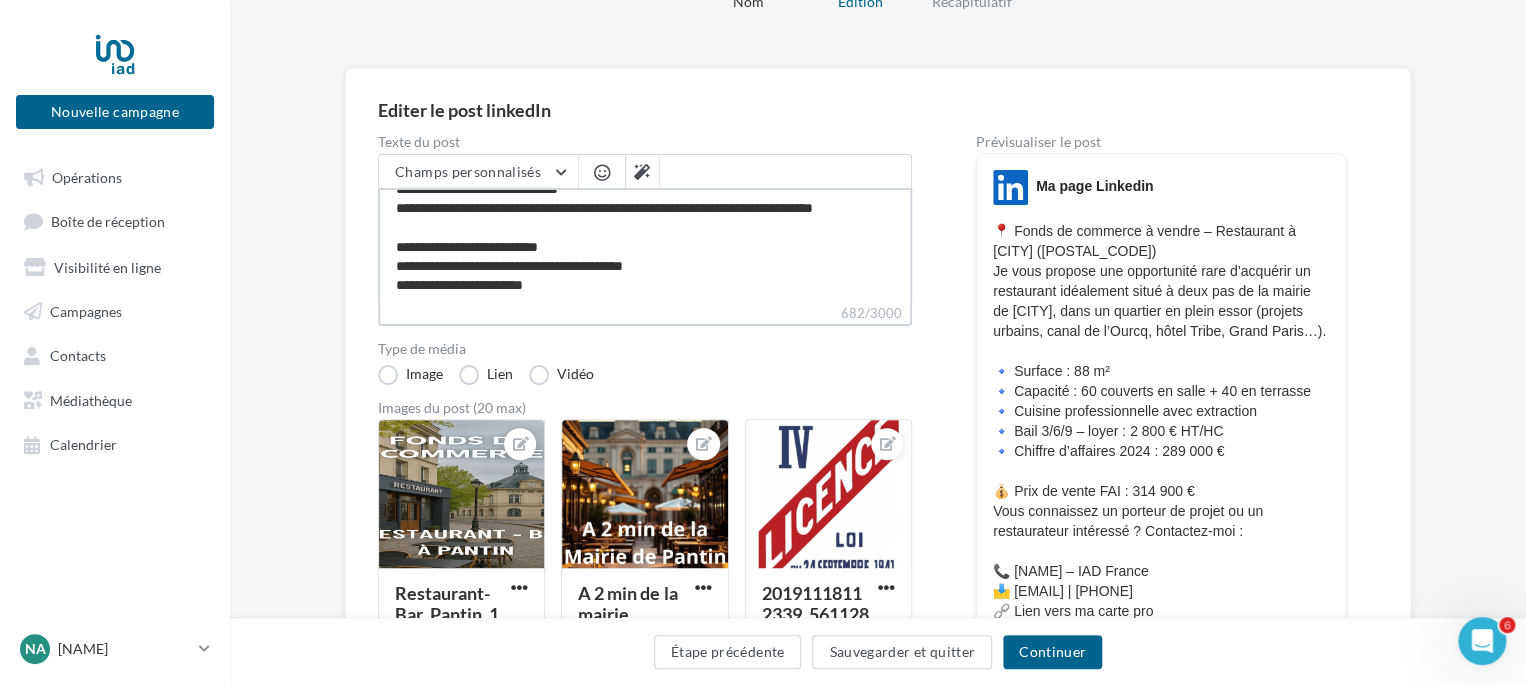 click on "**********" at bounding box center [645, 245] 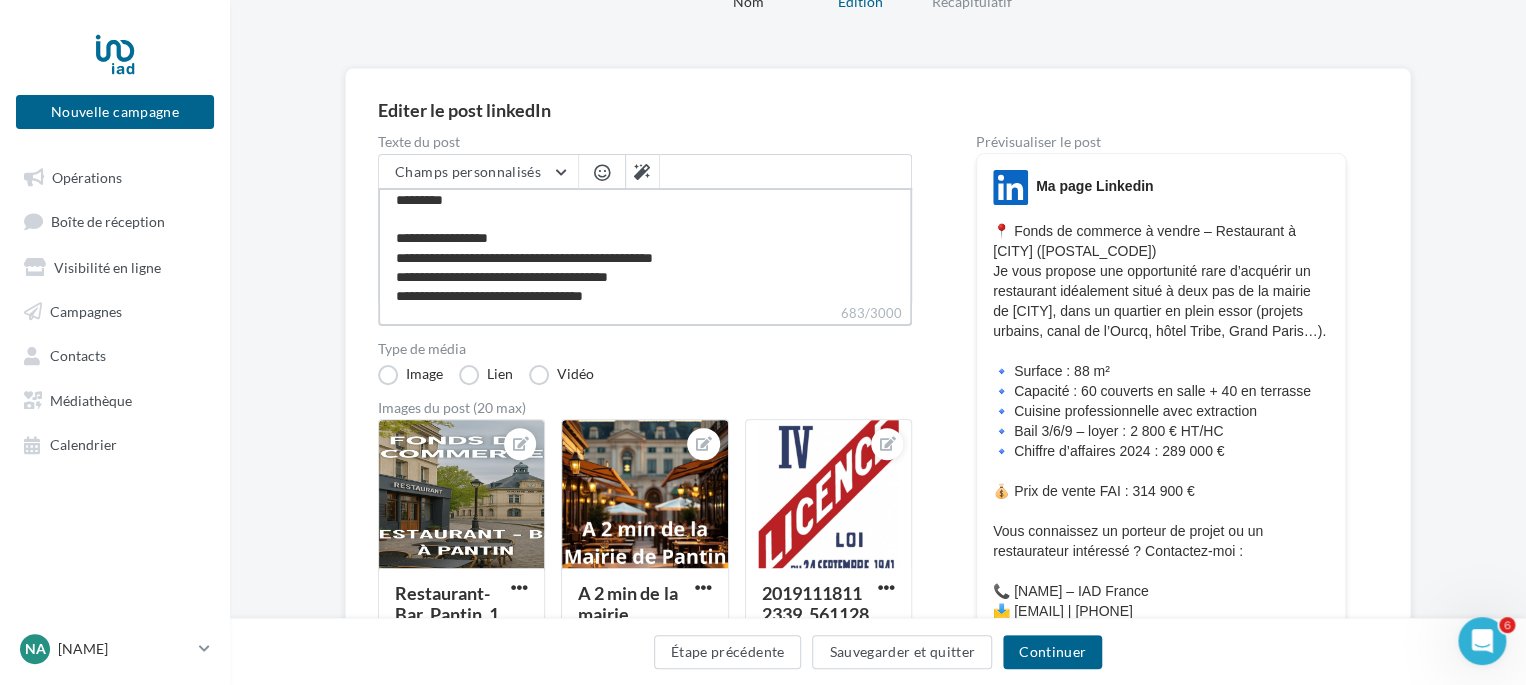 scroll, scrollTop: 268, scrollLeft: 0, axis: vertical 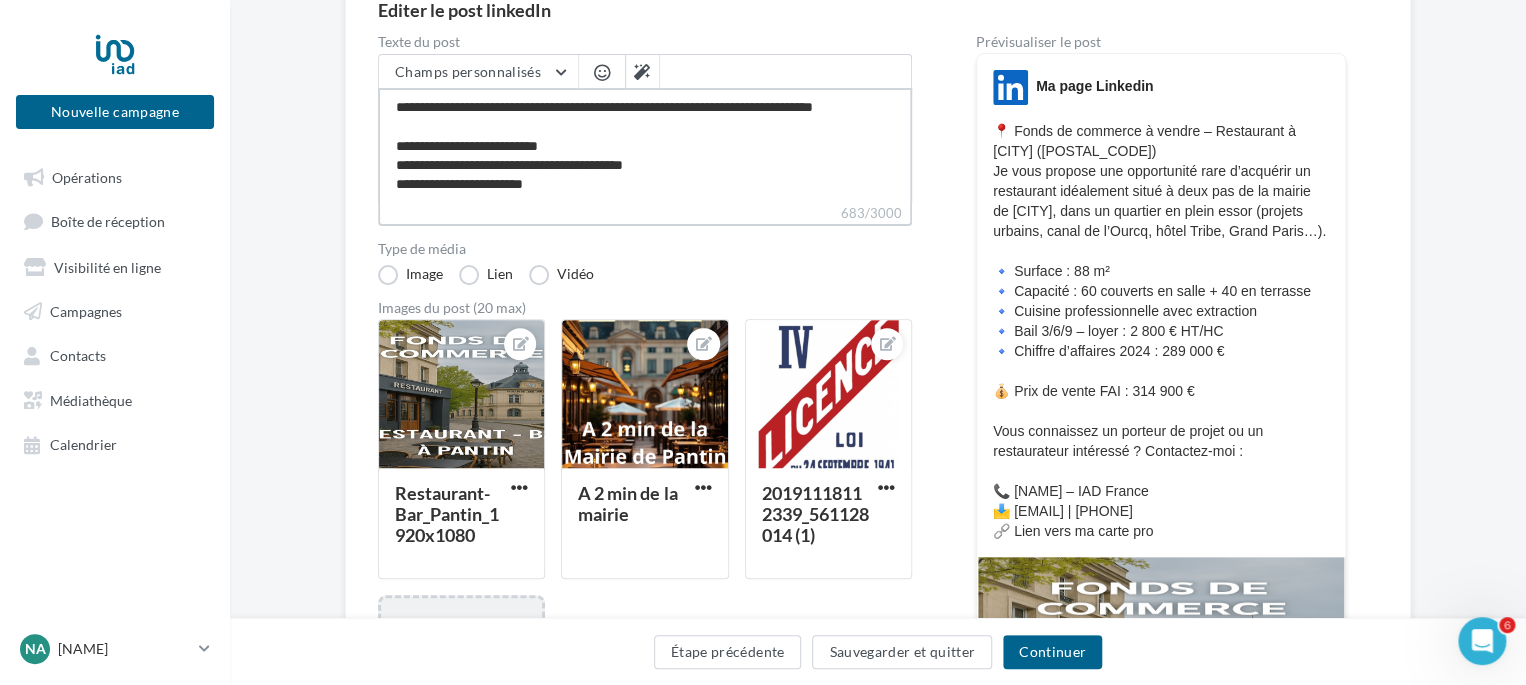 type on "**********" 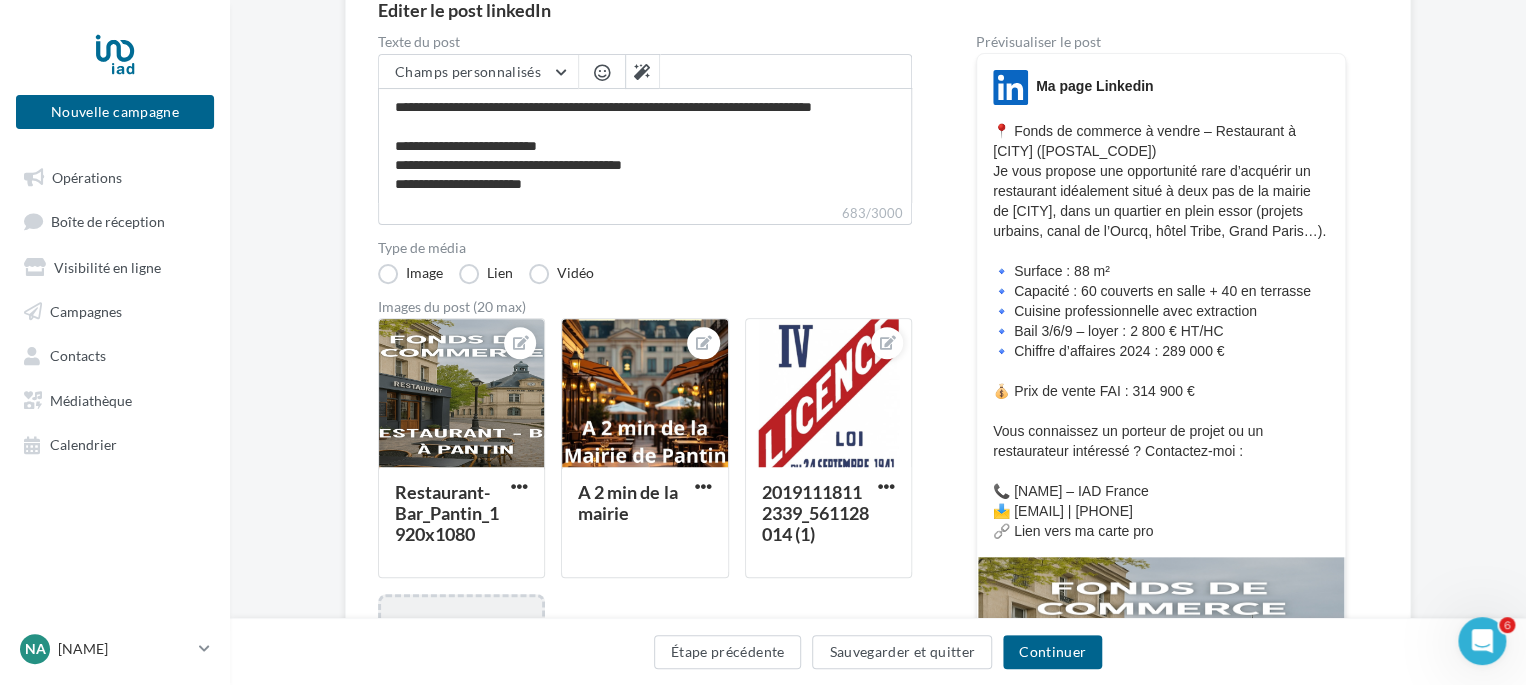 scroll, scrollTop: 267, scrollLeft: 0, axis: vertical 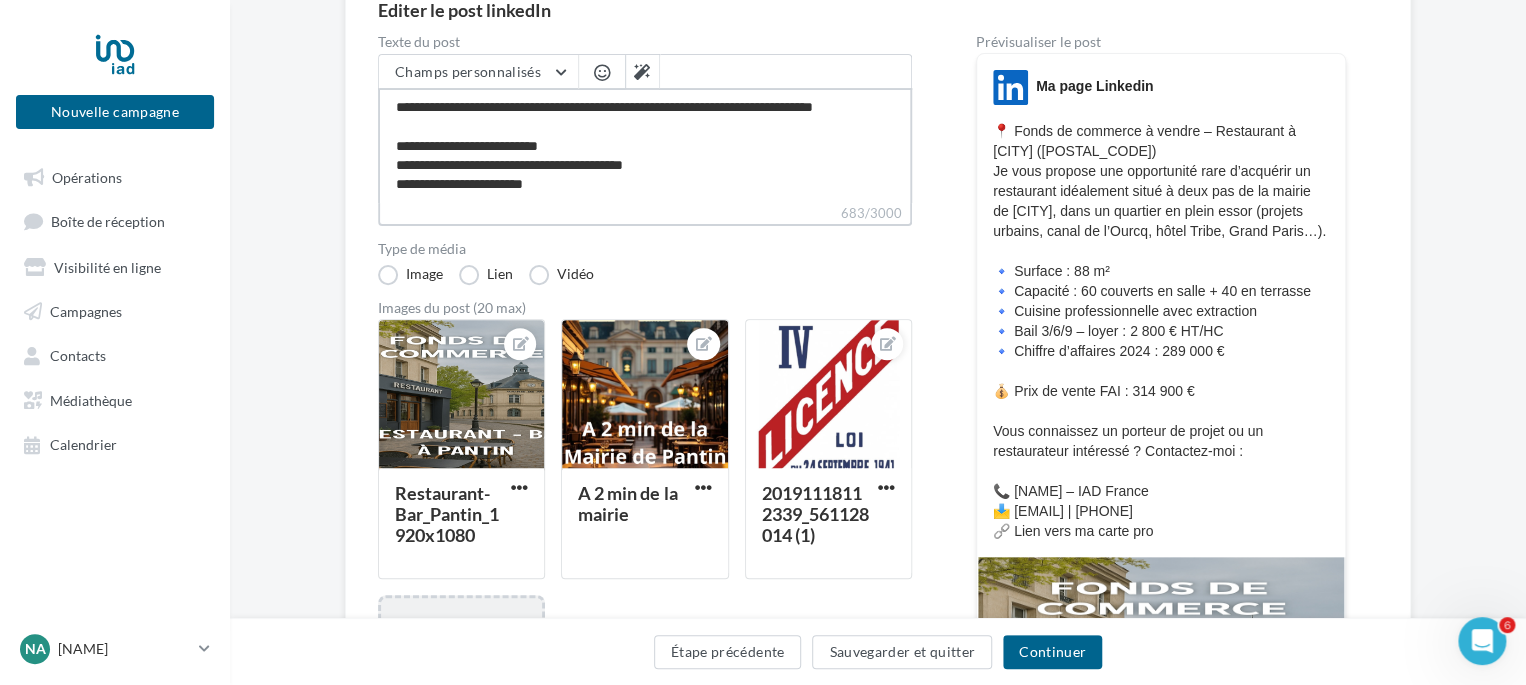 drag, startPoint x: 503, startPoint y: 191, endPoint x: 379, endPoint y: 187, distance: 124.0645 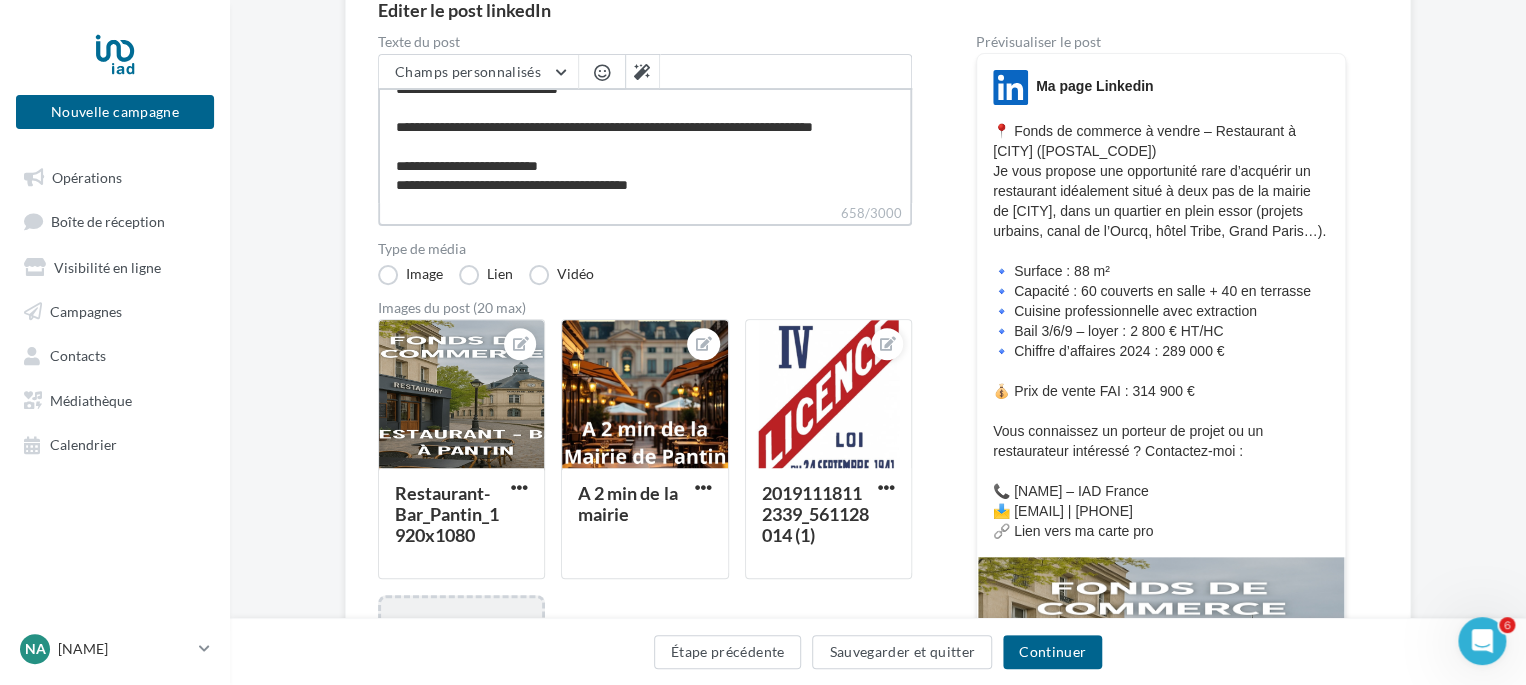 paste on "**********" 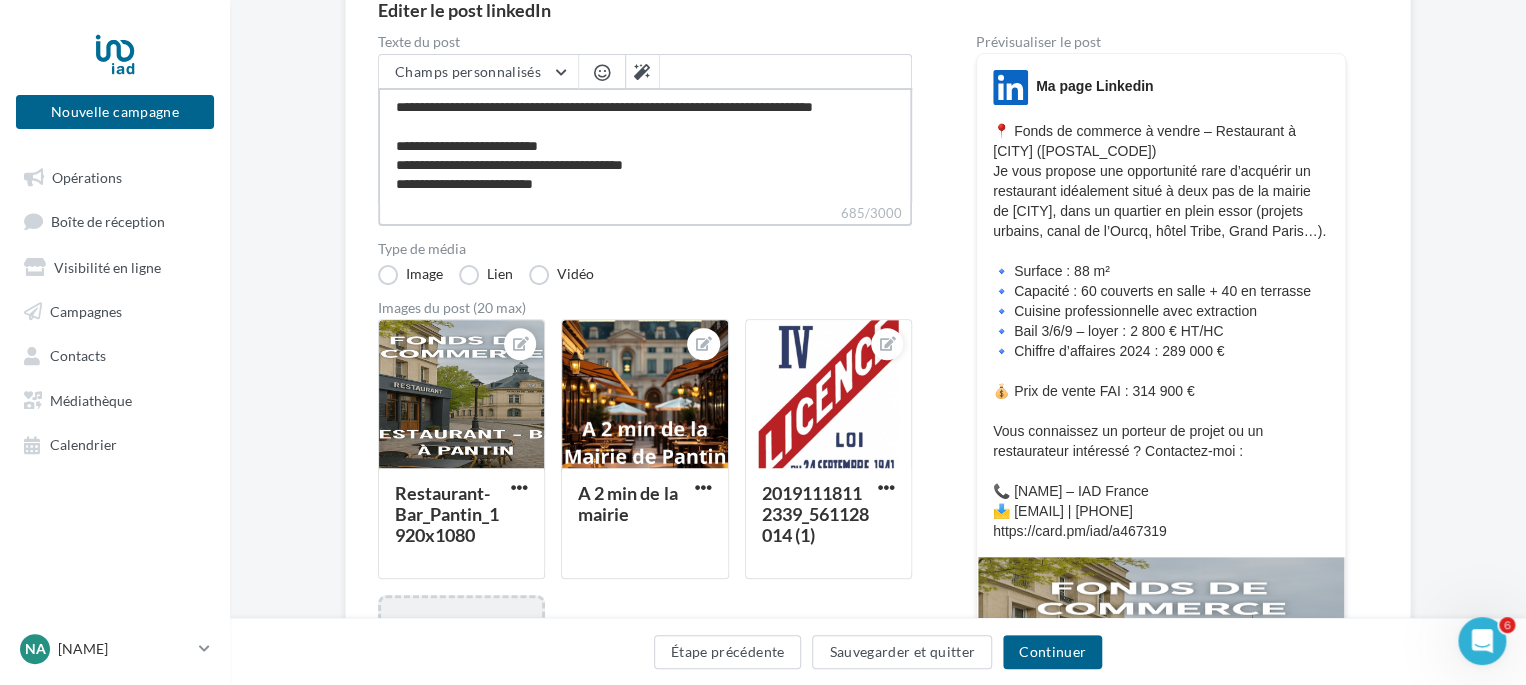click on "**********" at bounding box center (645, 145) 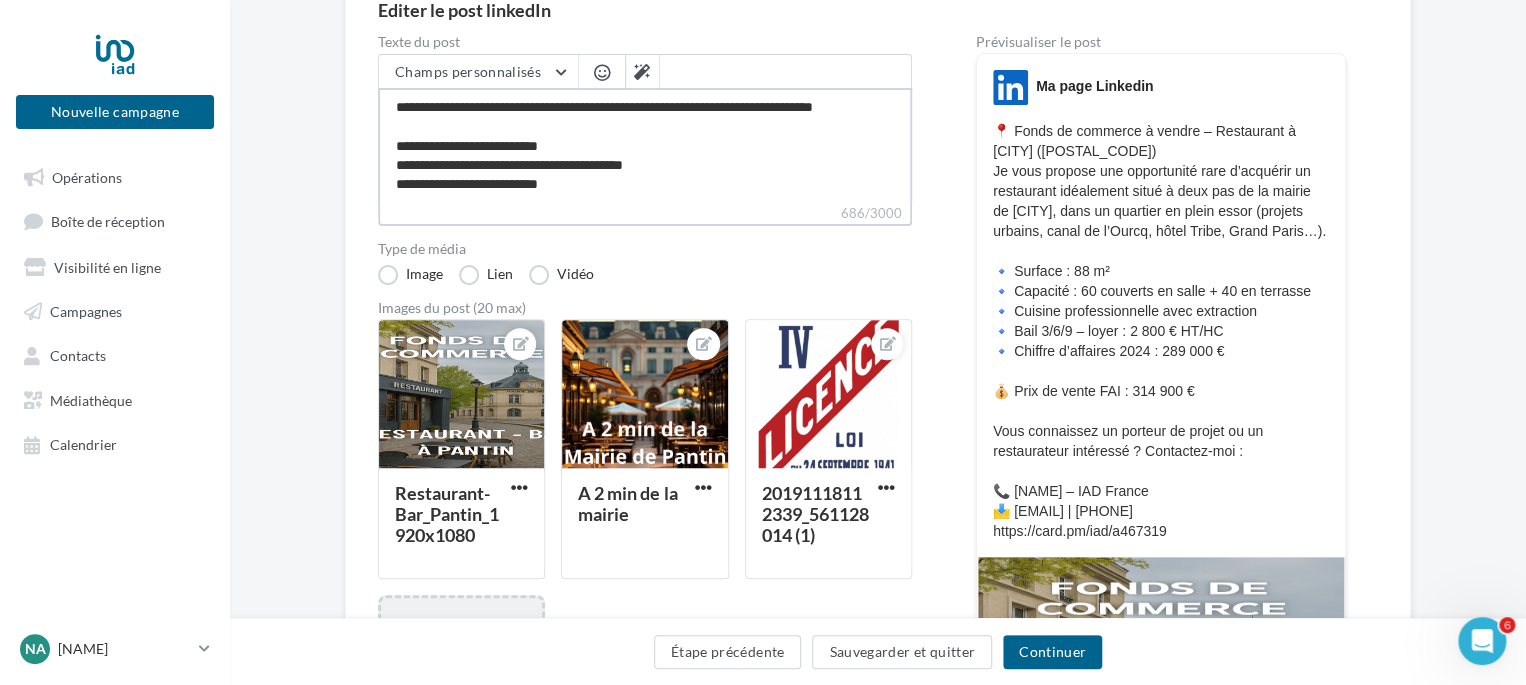 type on "**********" 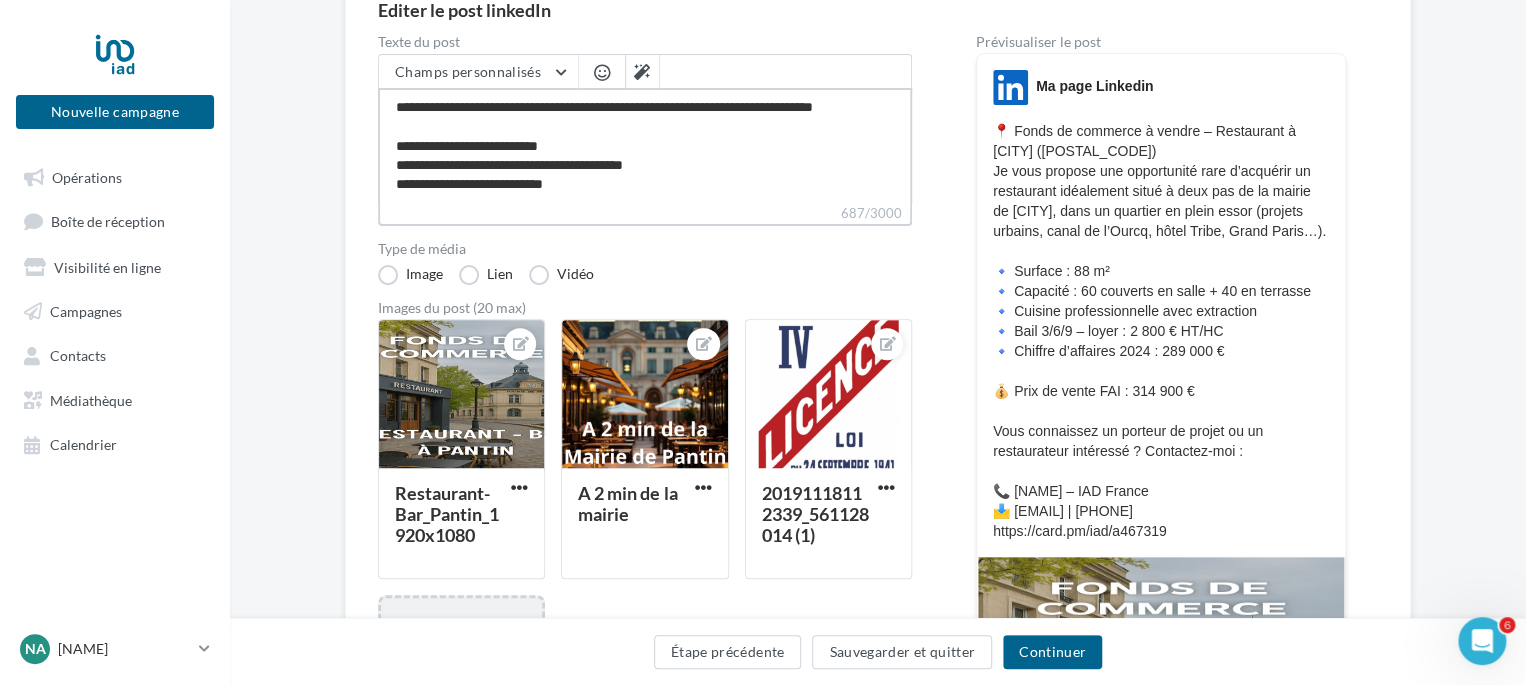 type on "**********" 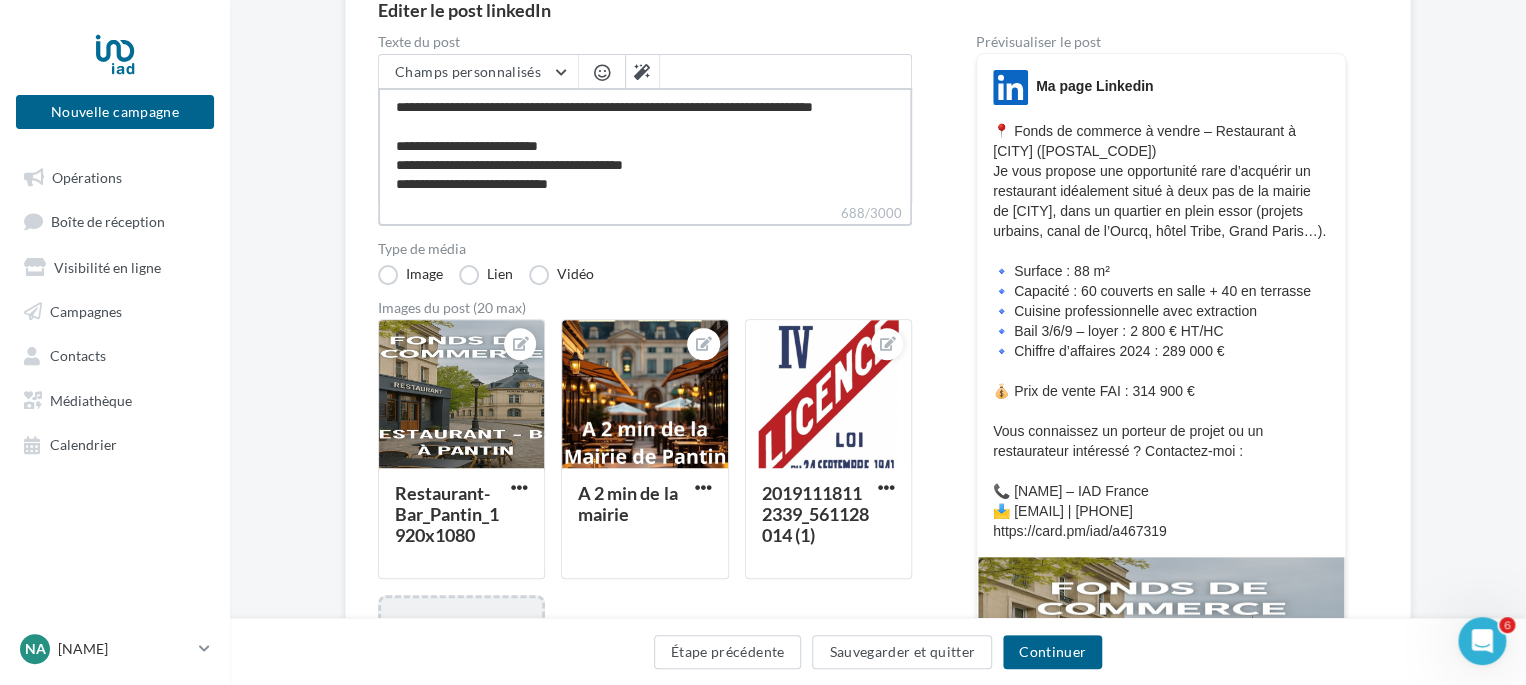 type on "**********" 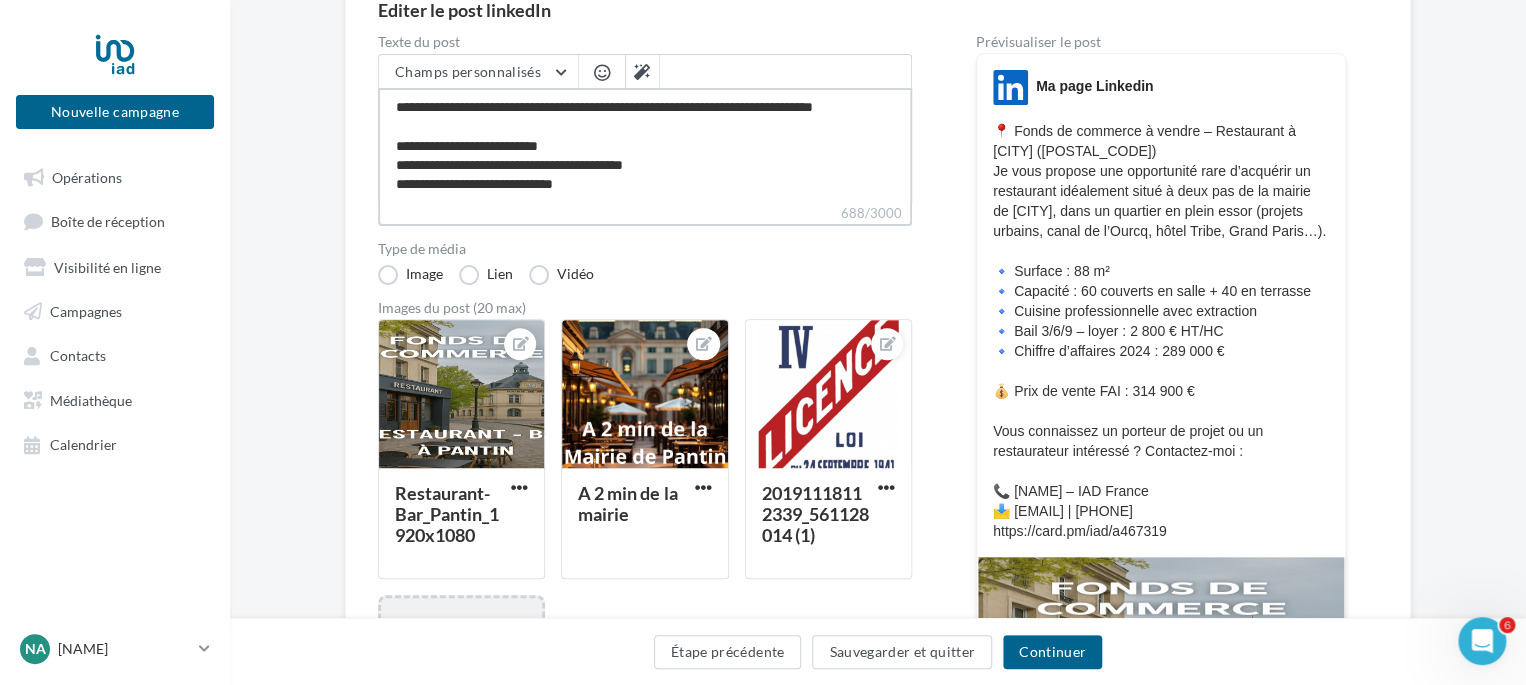 type on "**********" 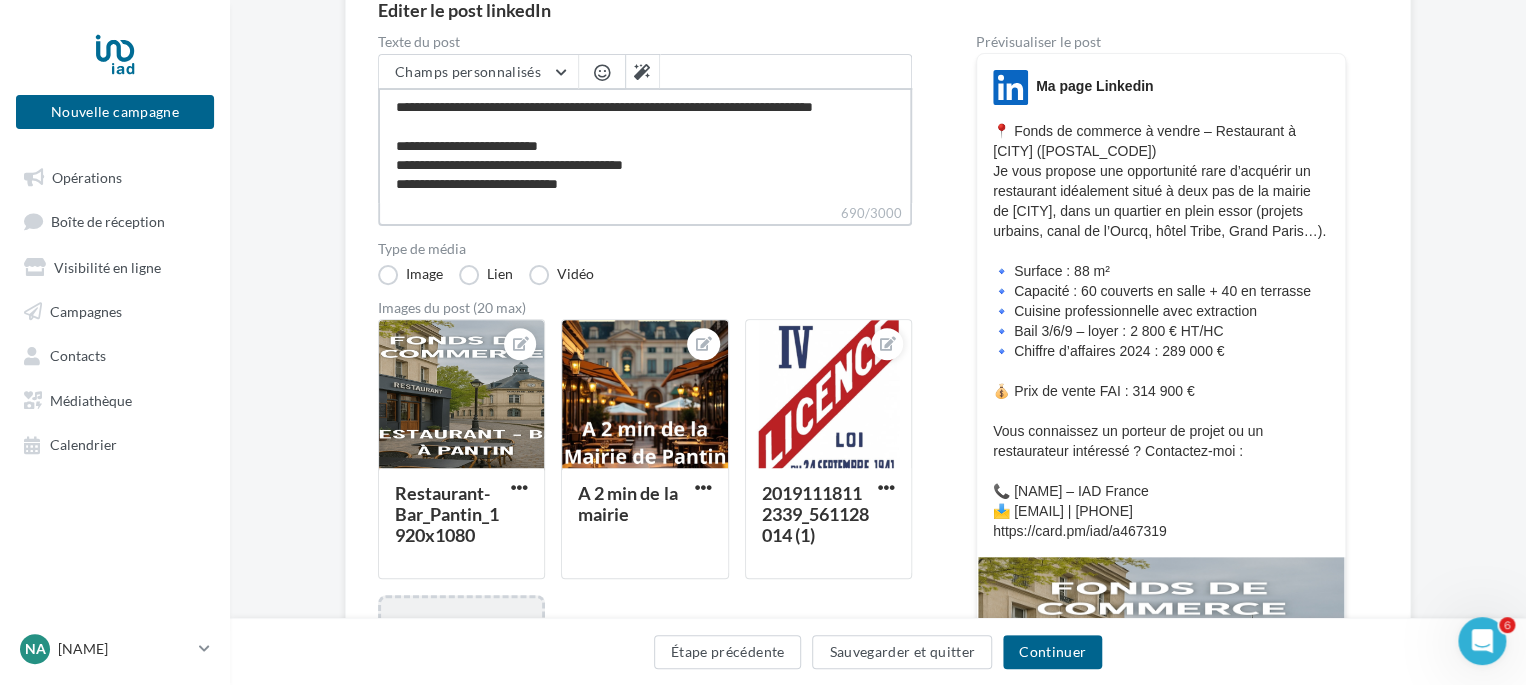 type on "**********" 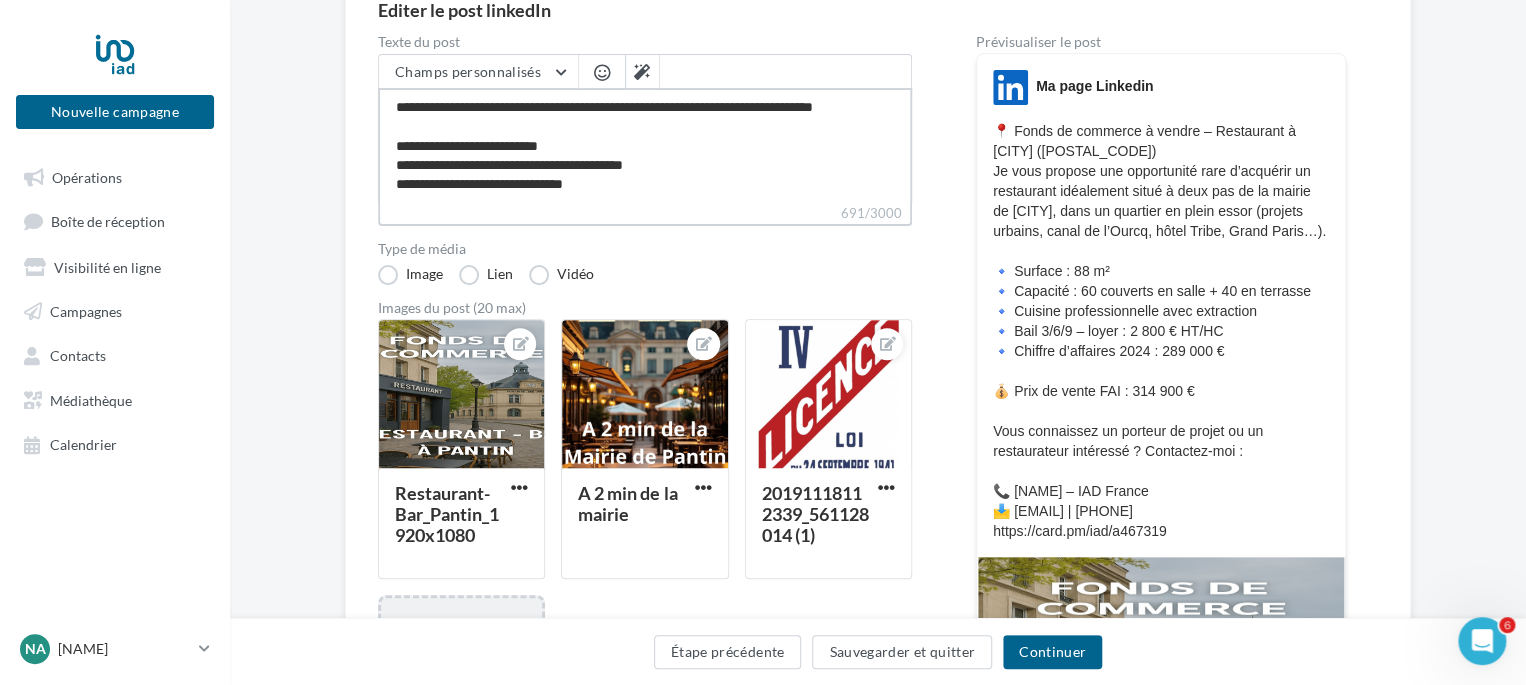 type on "**********" 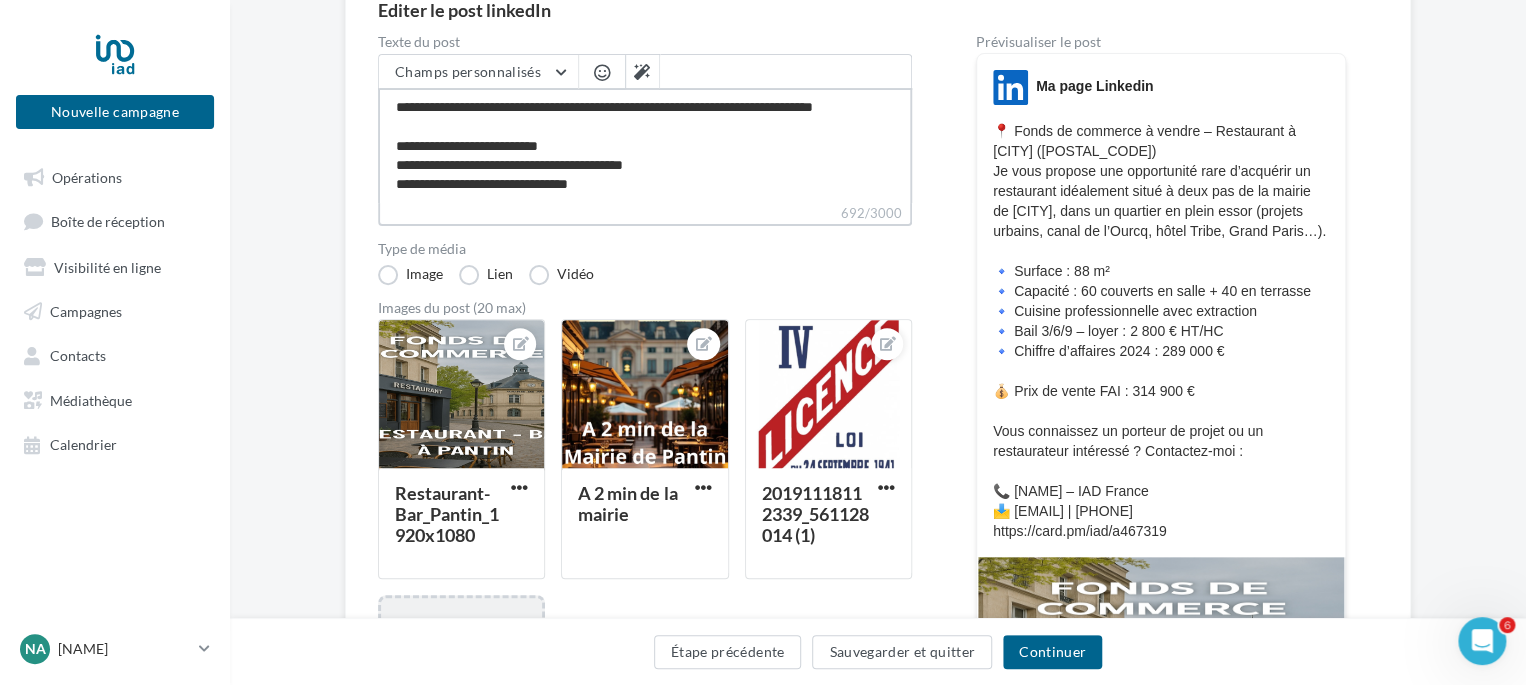 type on "**********" 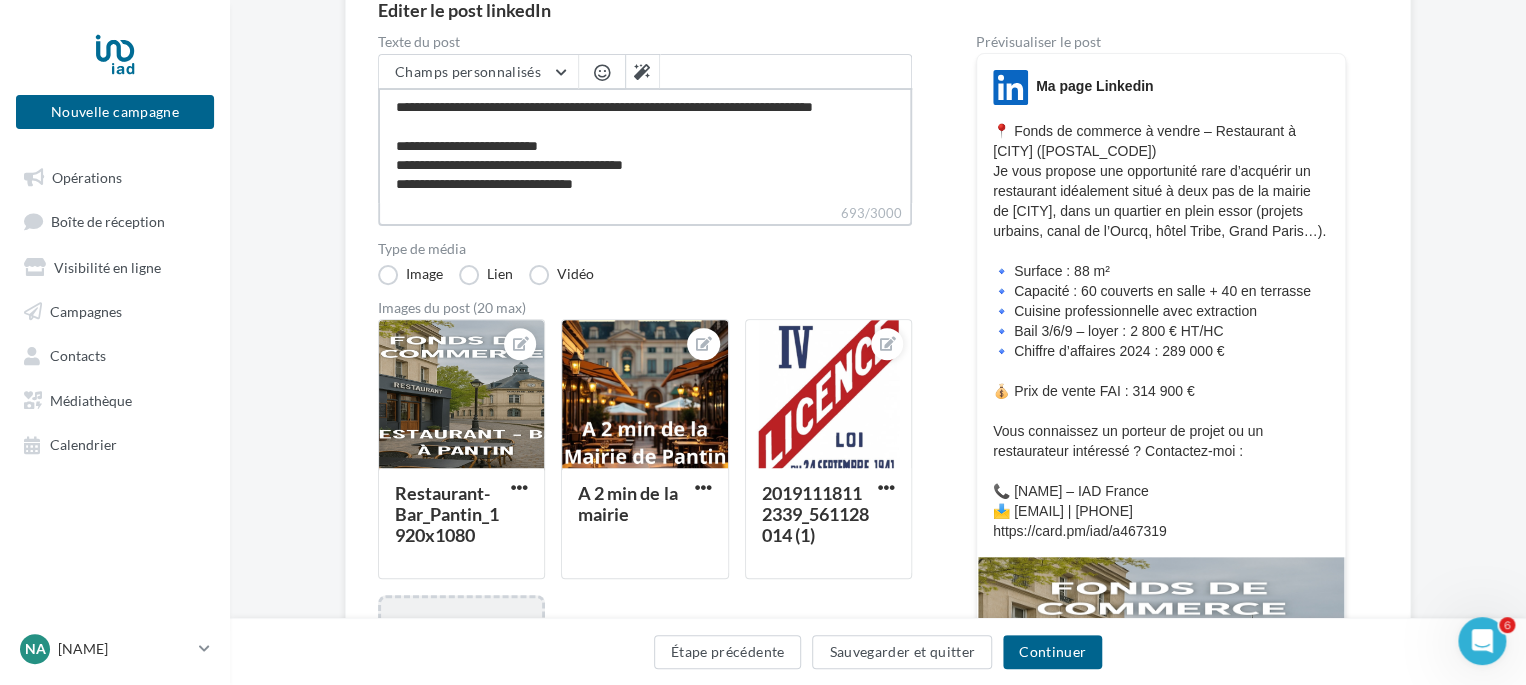 type on "**********" 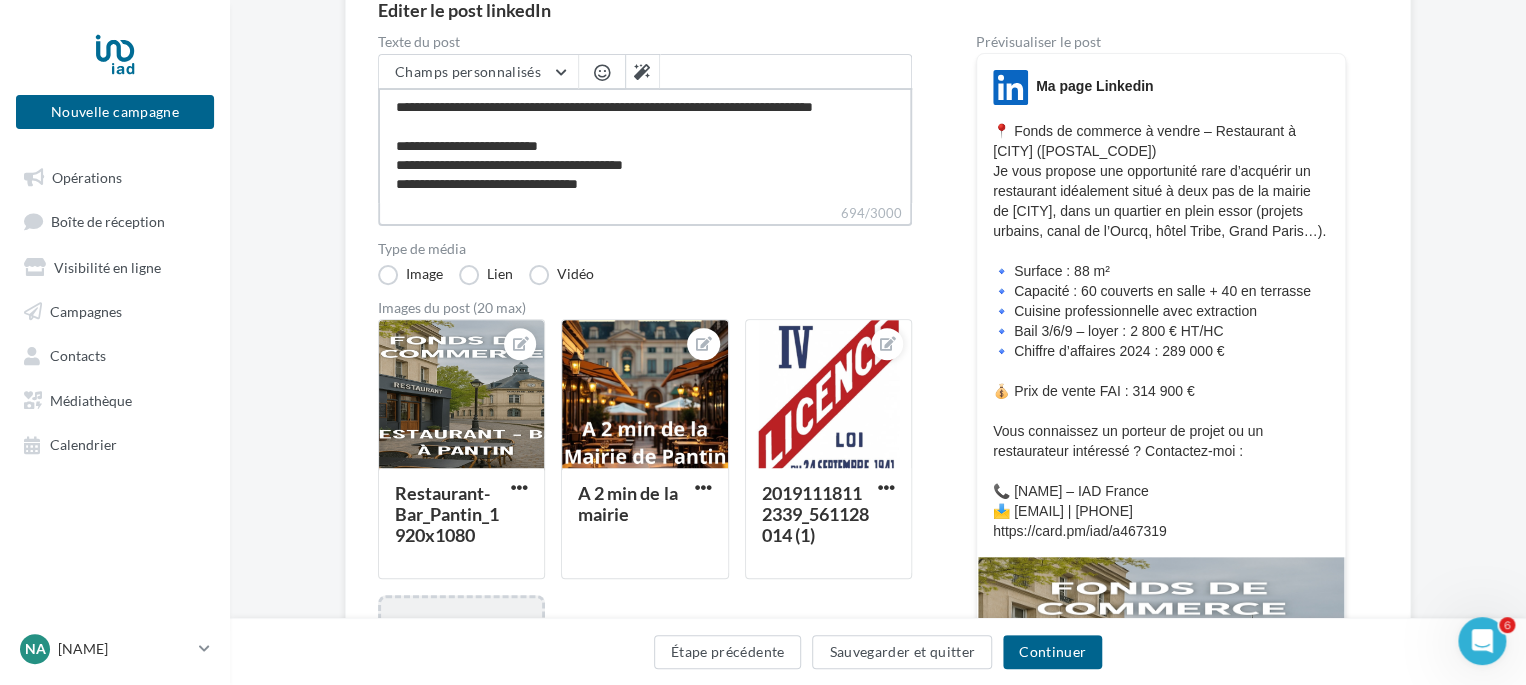 type on "**********" 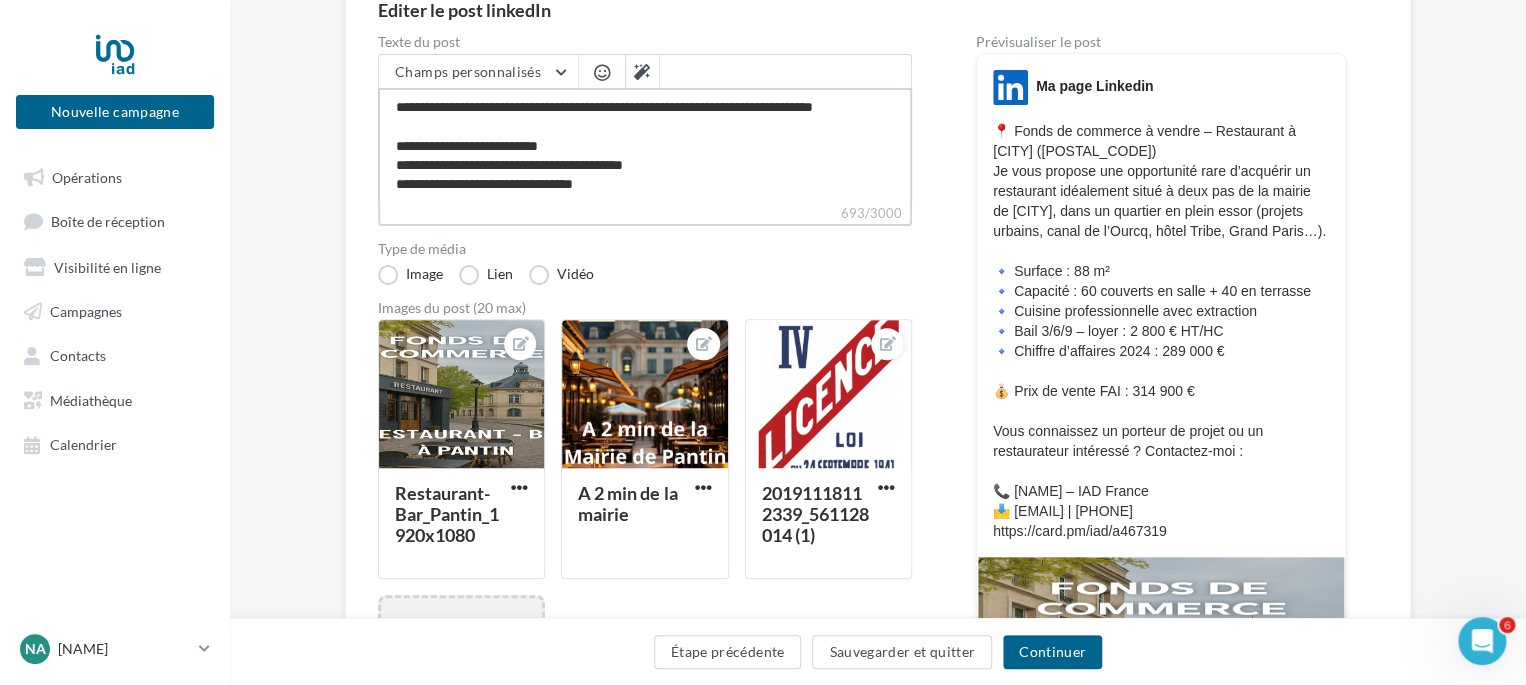 type on "**********" 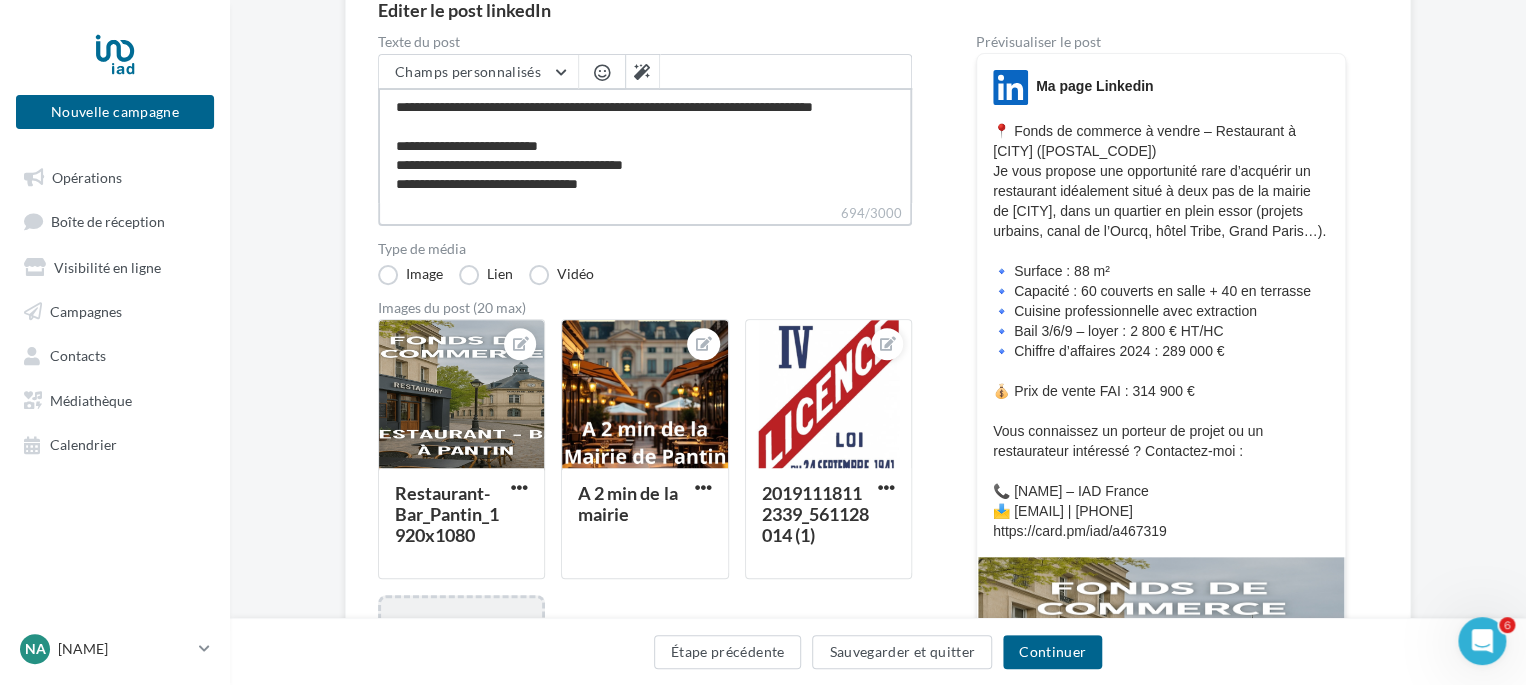 click on "**********" at bounding box center (645, 145) 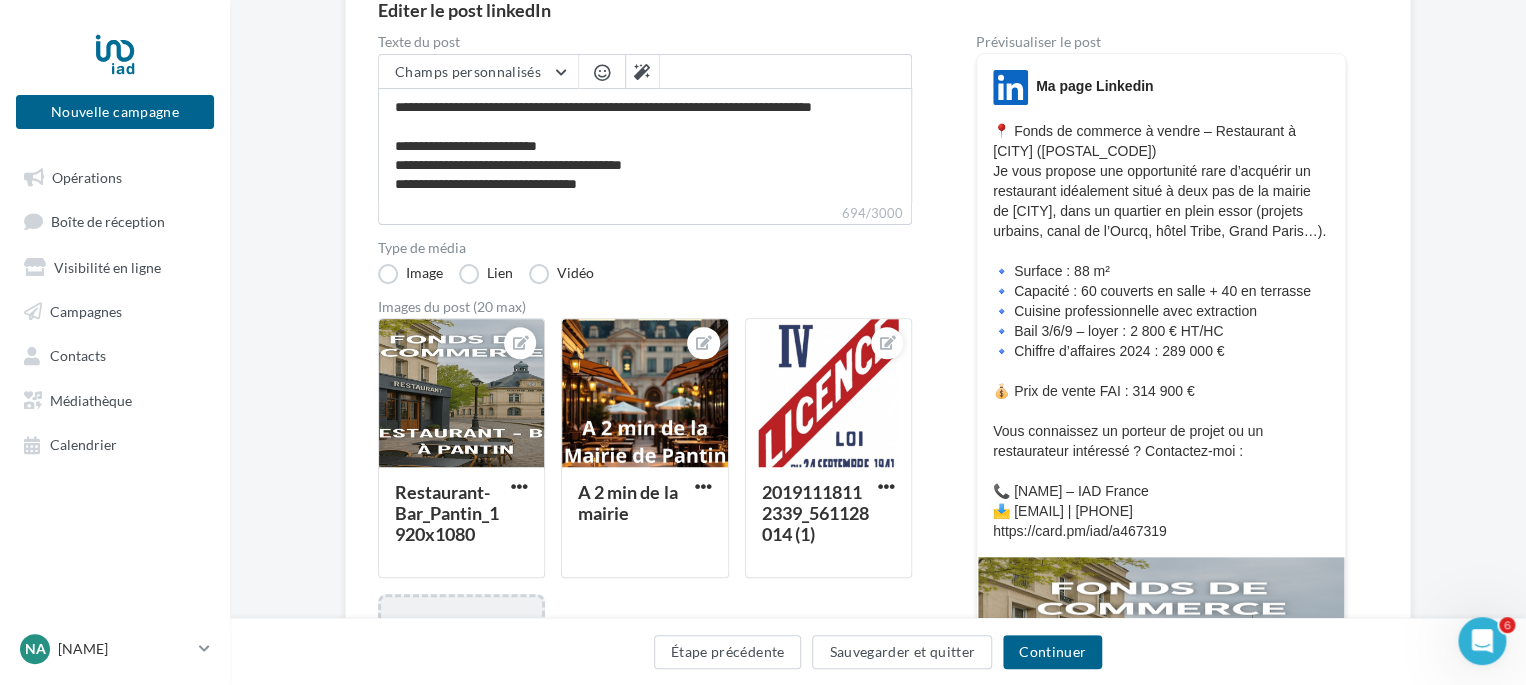 click at bounding box center [602, 72] 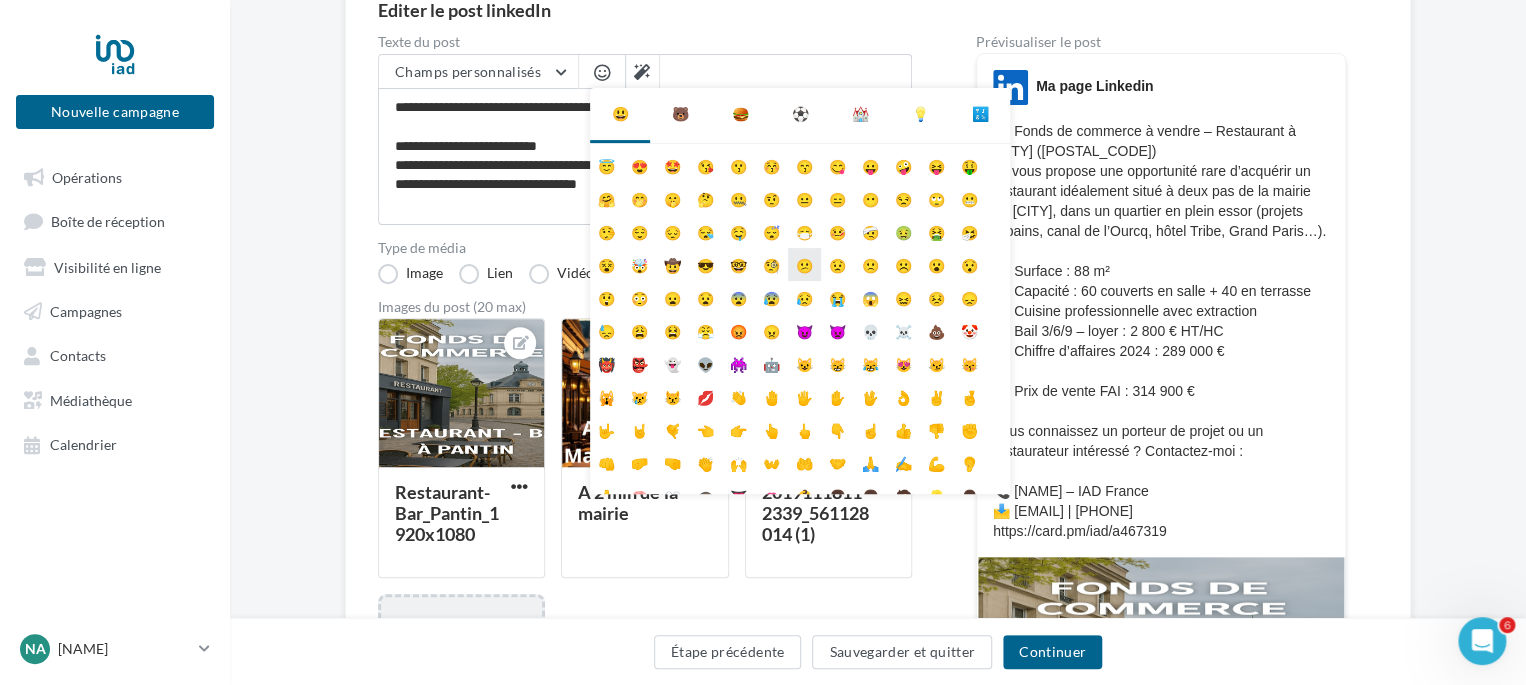 scroll, scrollTop: 0, scrollLeft: 0, axis: both 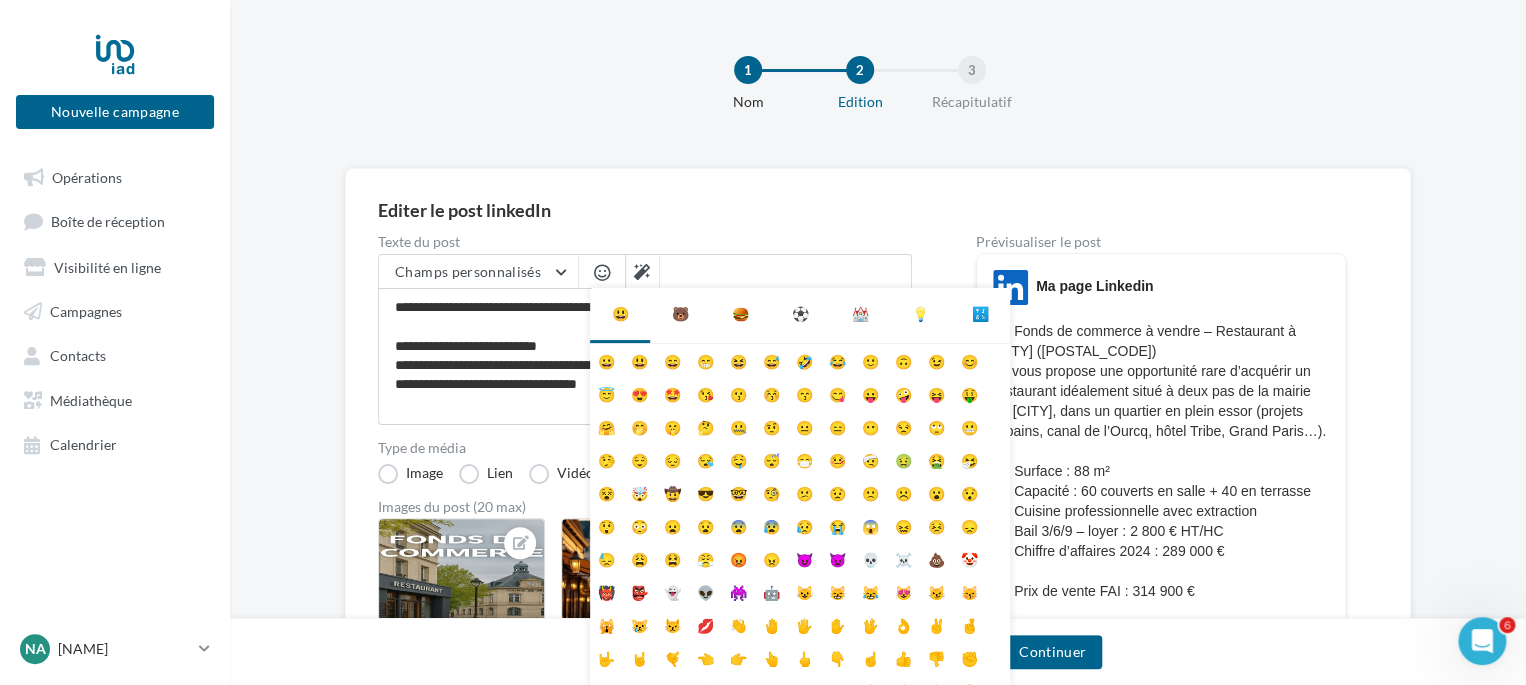 click on "⚽" at bounding box center (800, 314) 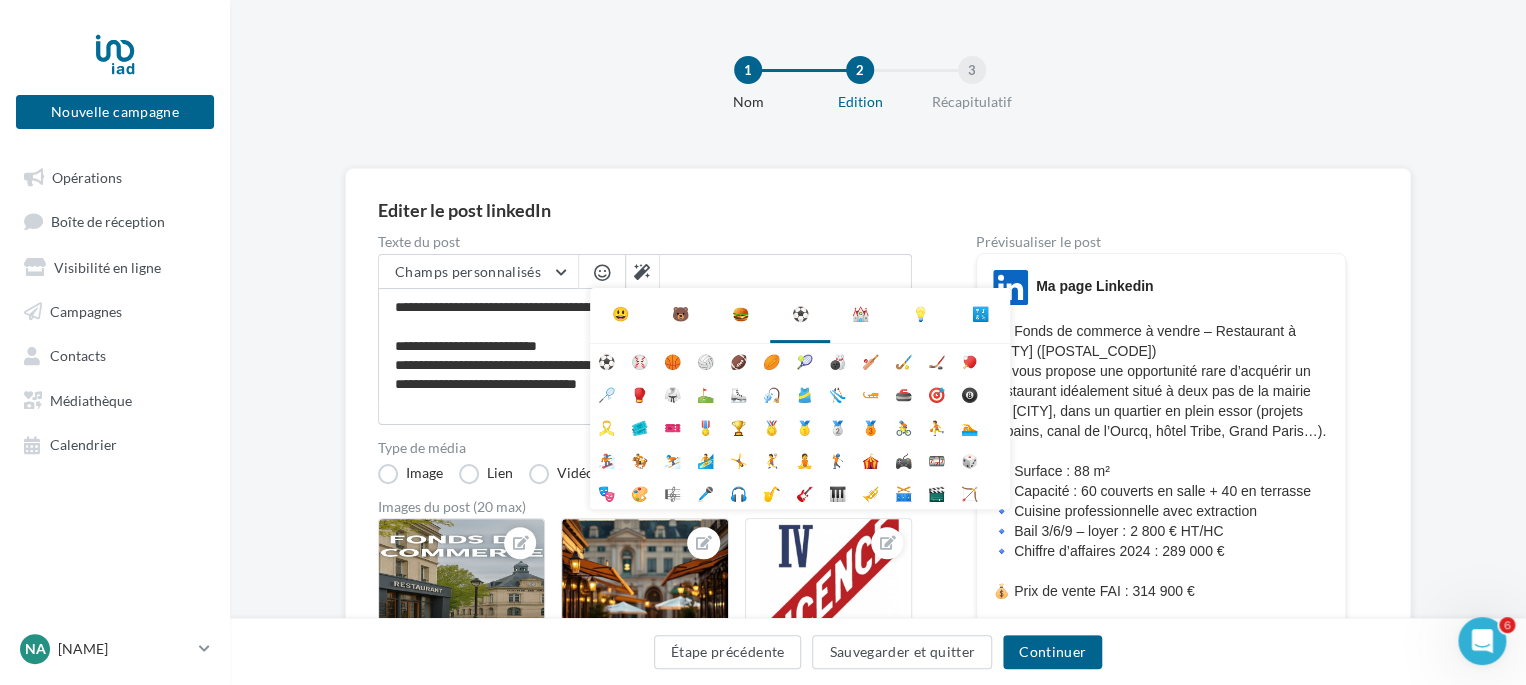 click on "⚽" at bounding box center (800, 314) 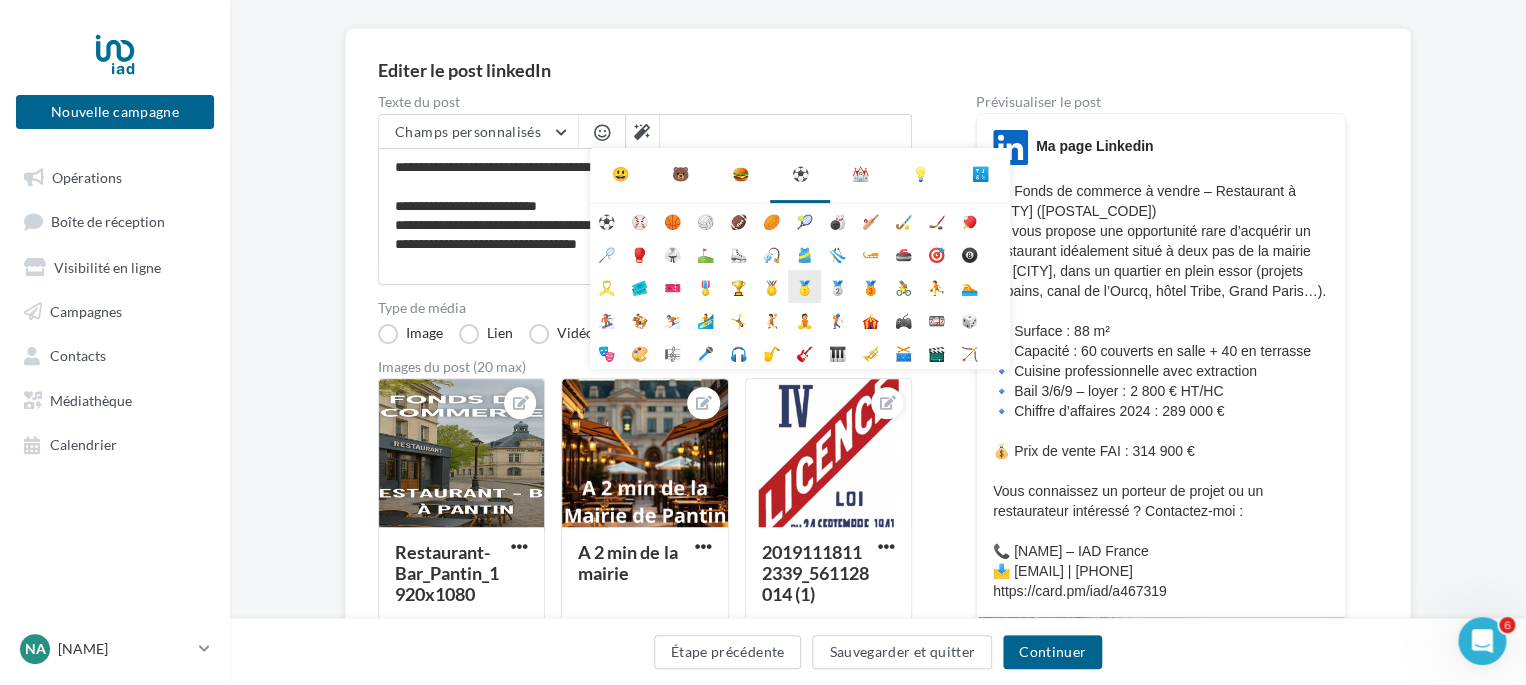 scroll, scrollTop: 200, scrollLeft: 0, axis: vertical 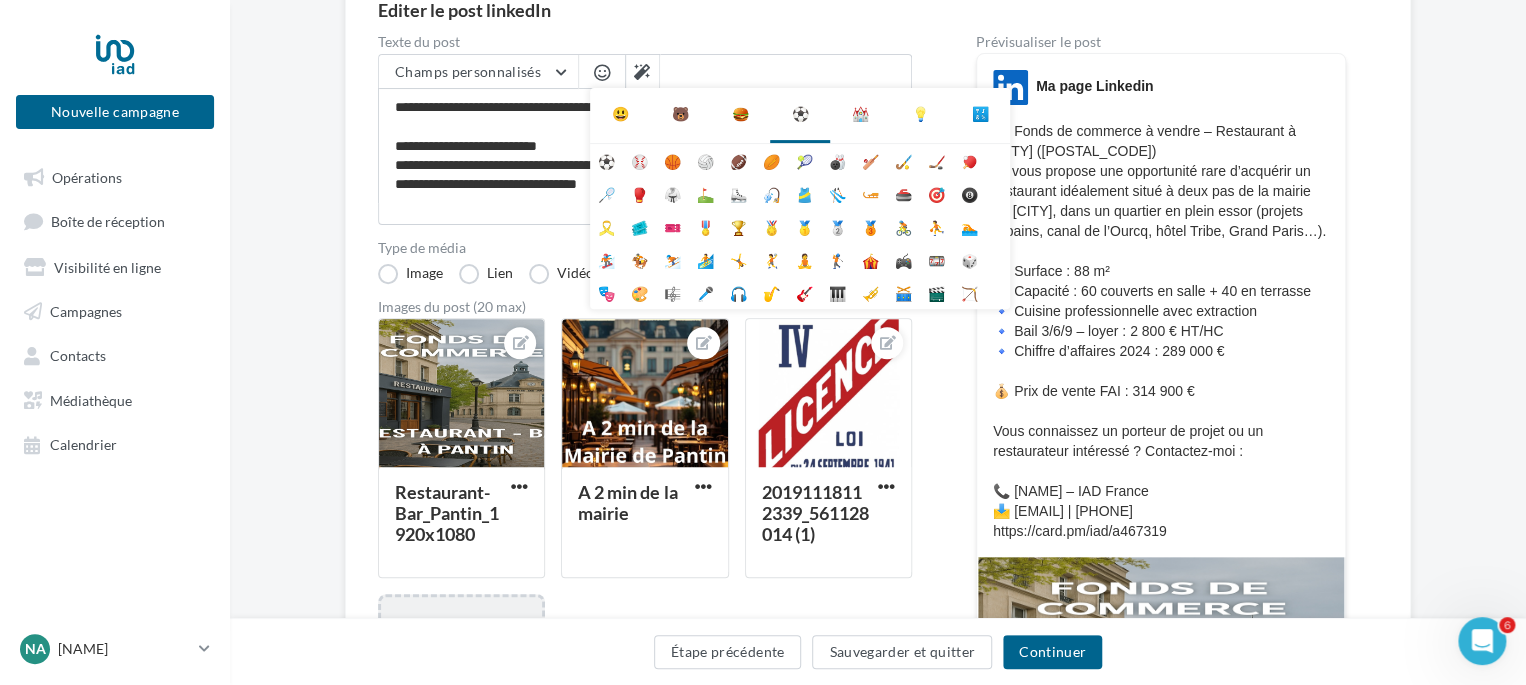 click on "⛪" at bounding box center [860, 114] 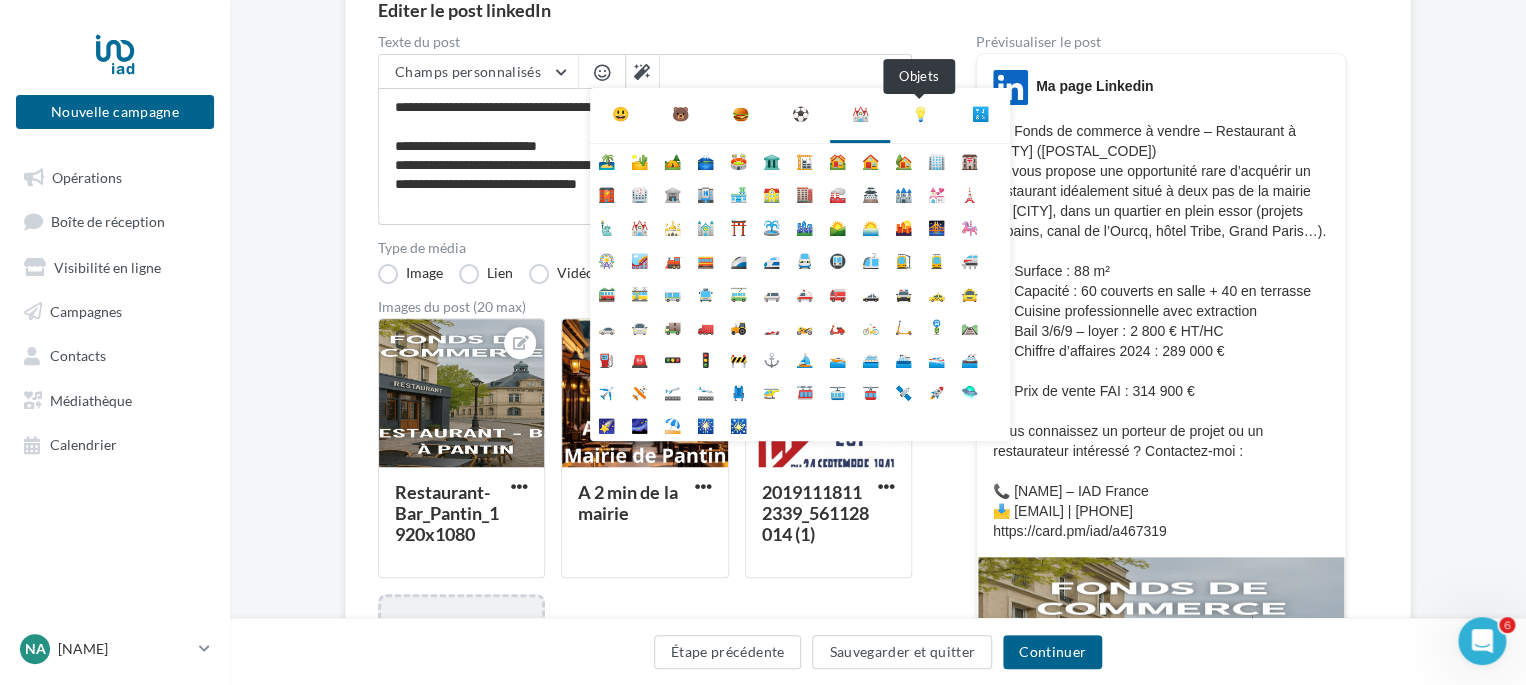 click on "💡" at bounding box center [920, 114] 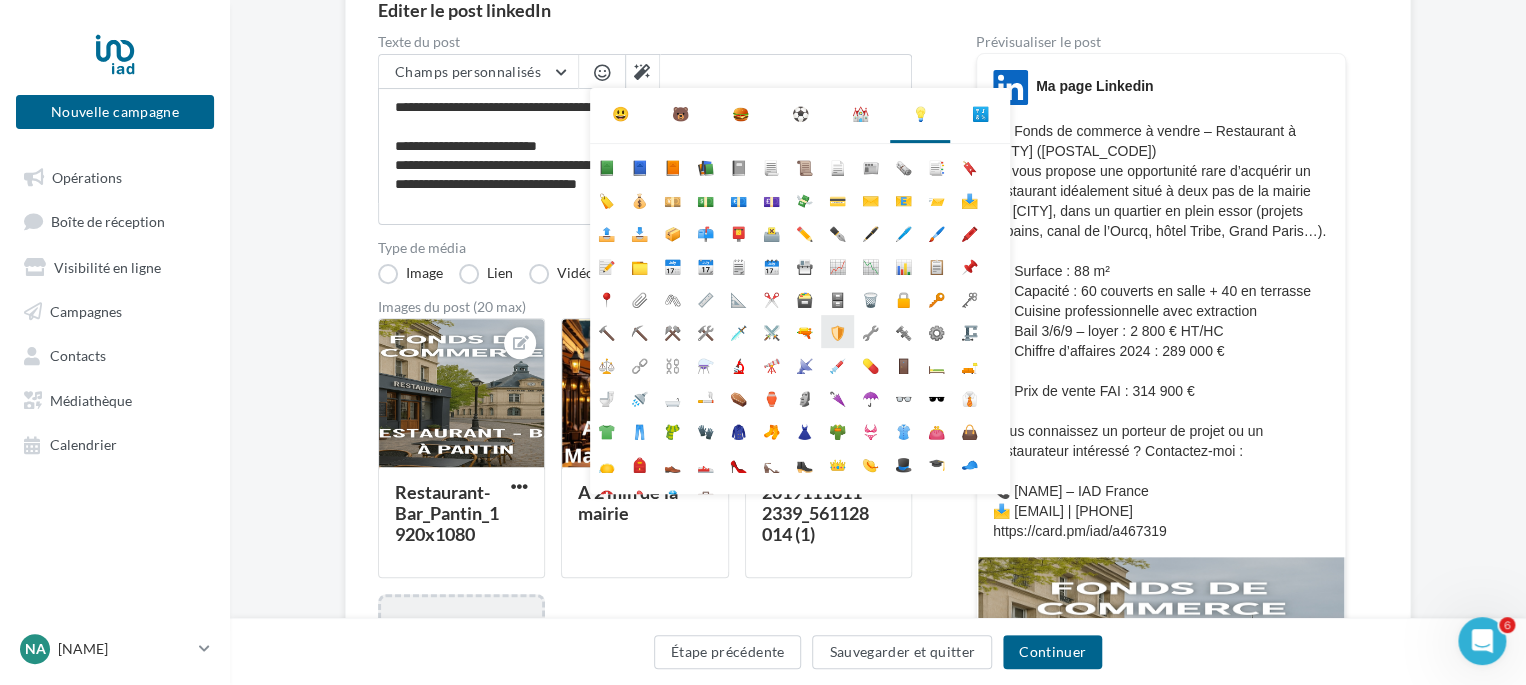 scroll, scrollTop: 177, scrollLeft: 0, axis: vertical 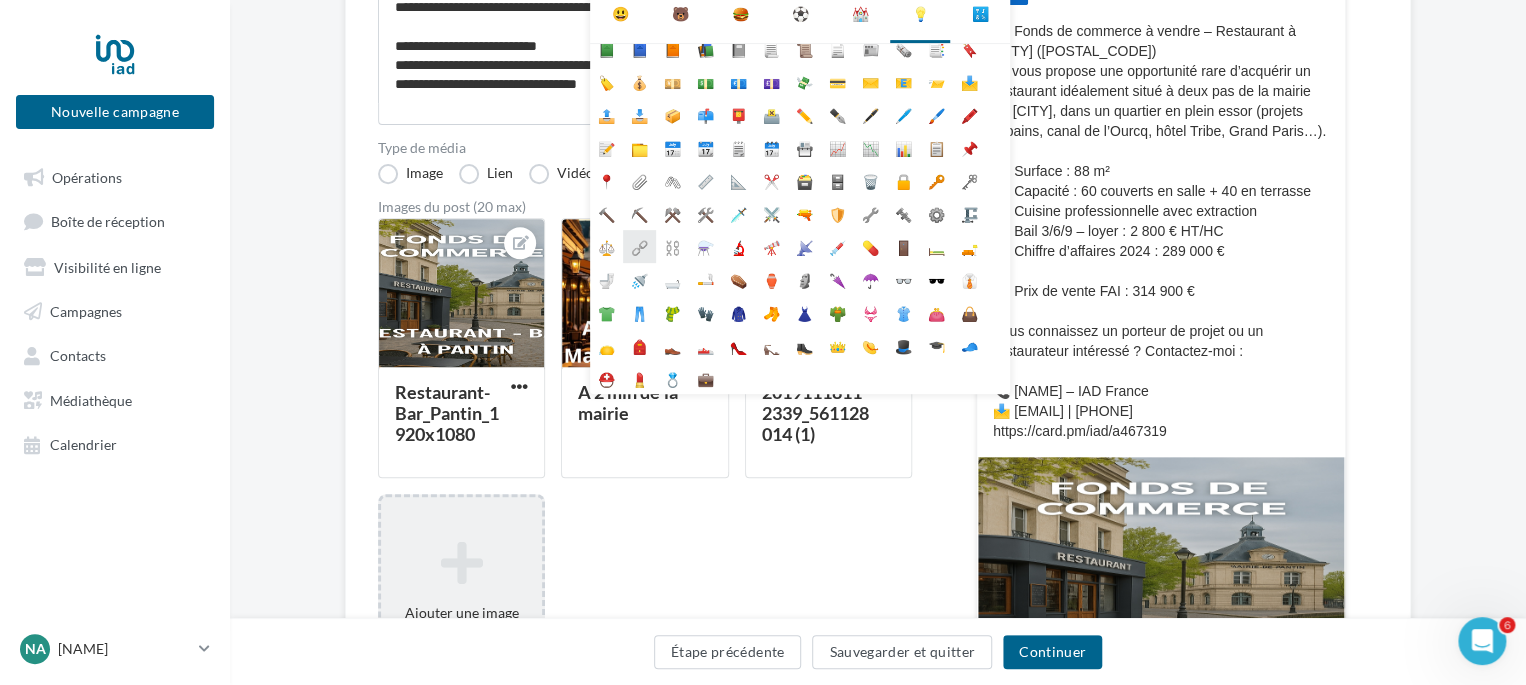 click on "🔗" at bounding box center (639, 246) 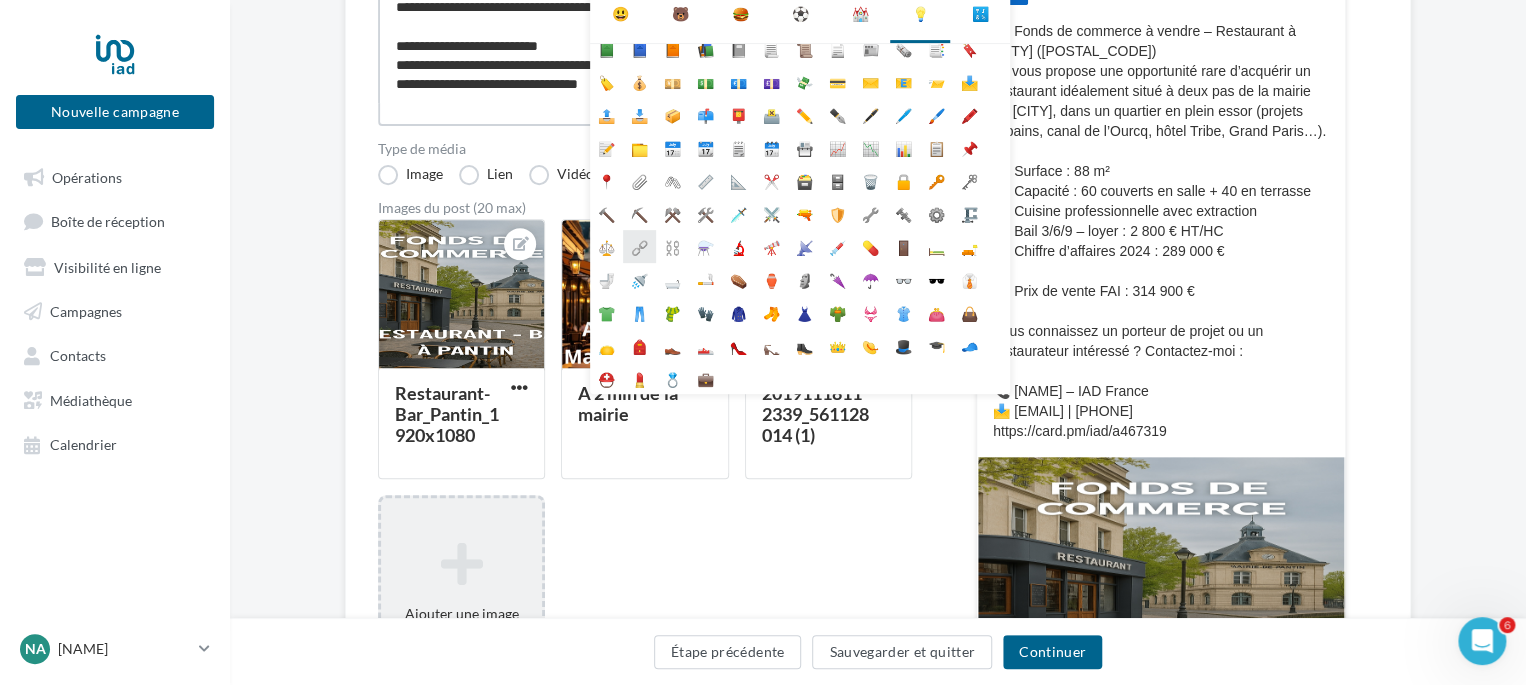 type on "**********" 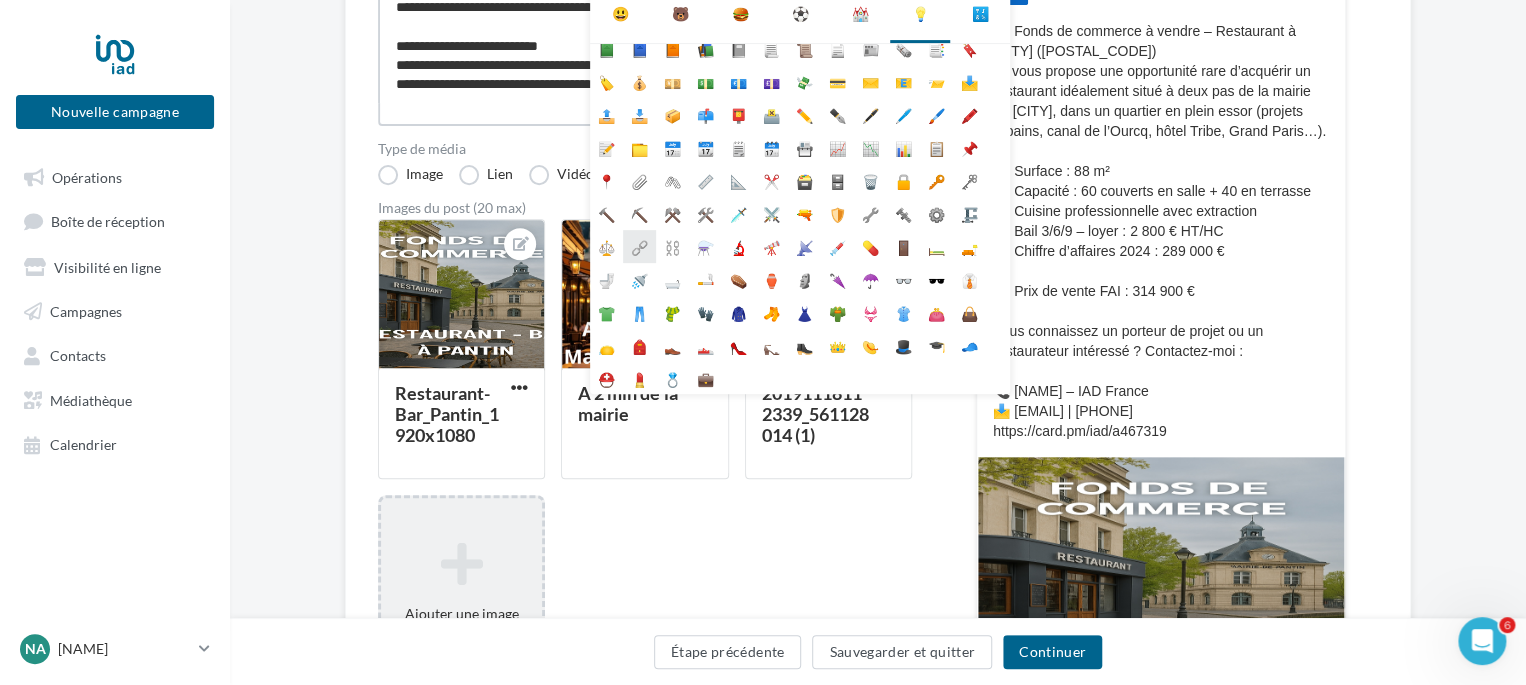 scroll, scrollTop: 268, scrollLeft: 0, axis: vertical 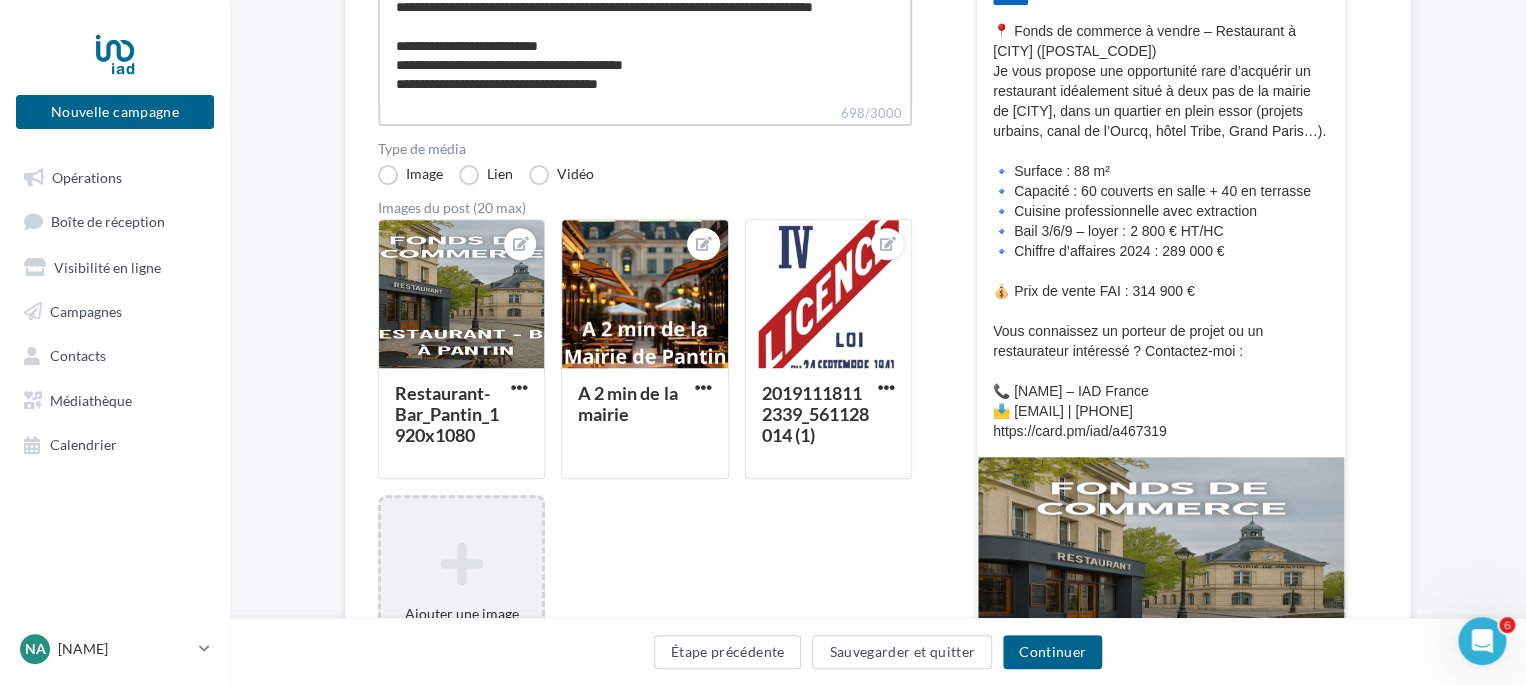 click on "**********" at bounding box center (645, 45) 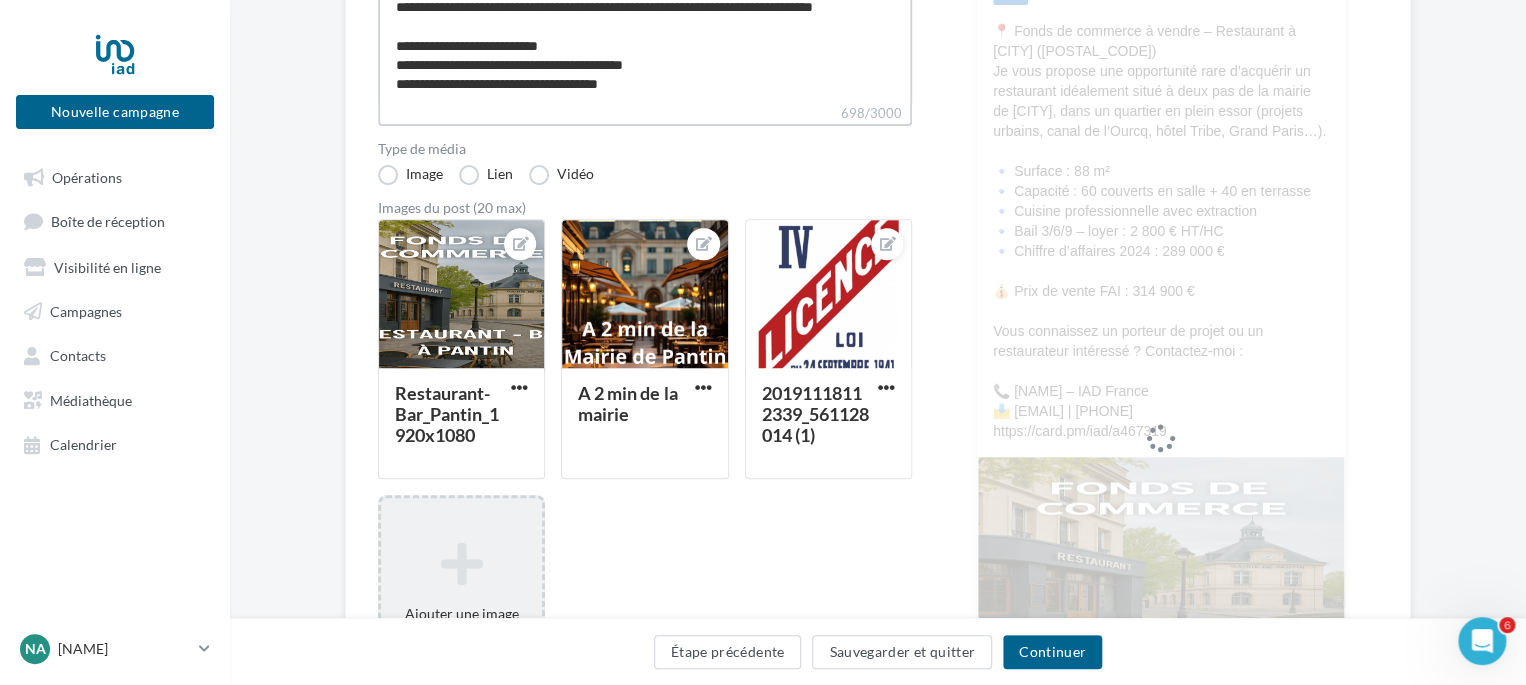 type on "**********" 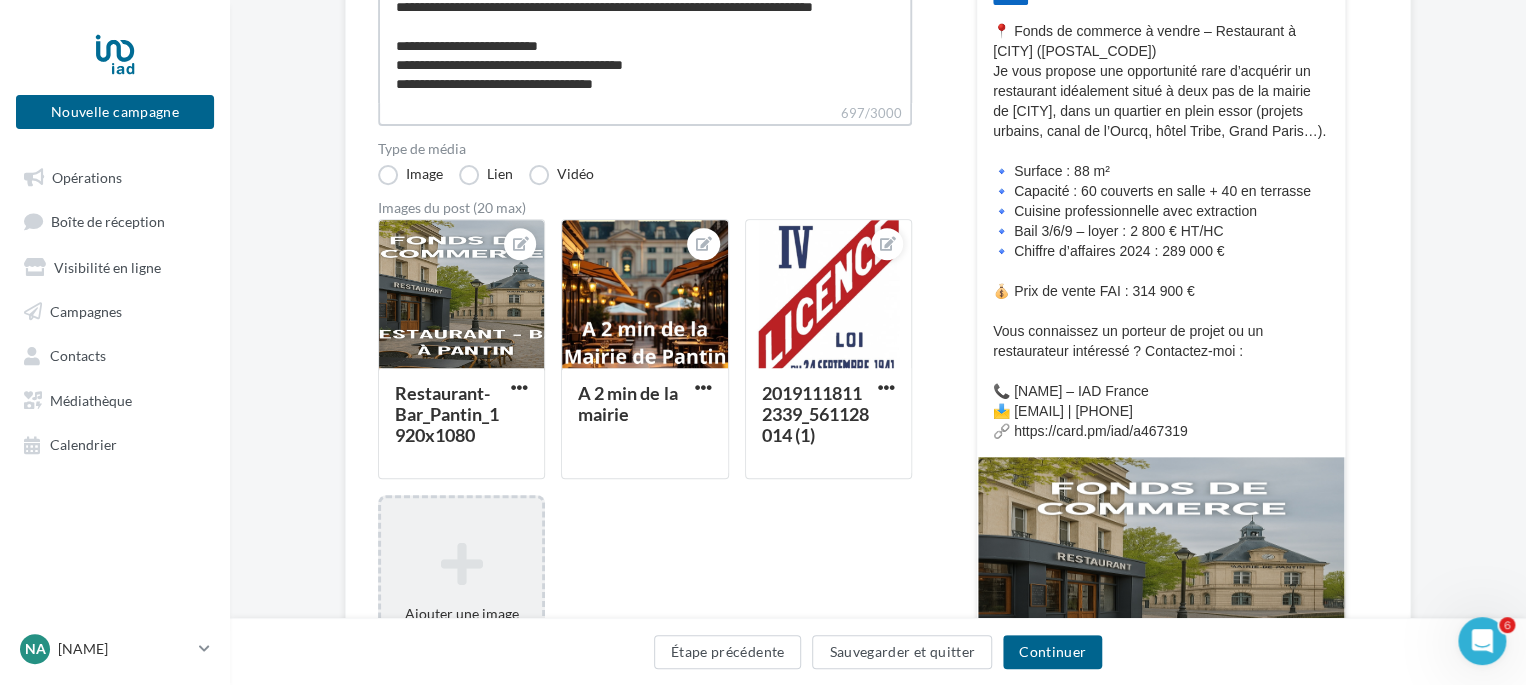 type on "**********" 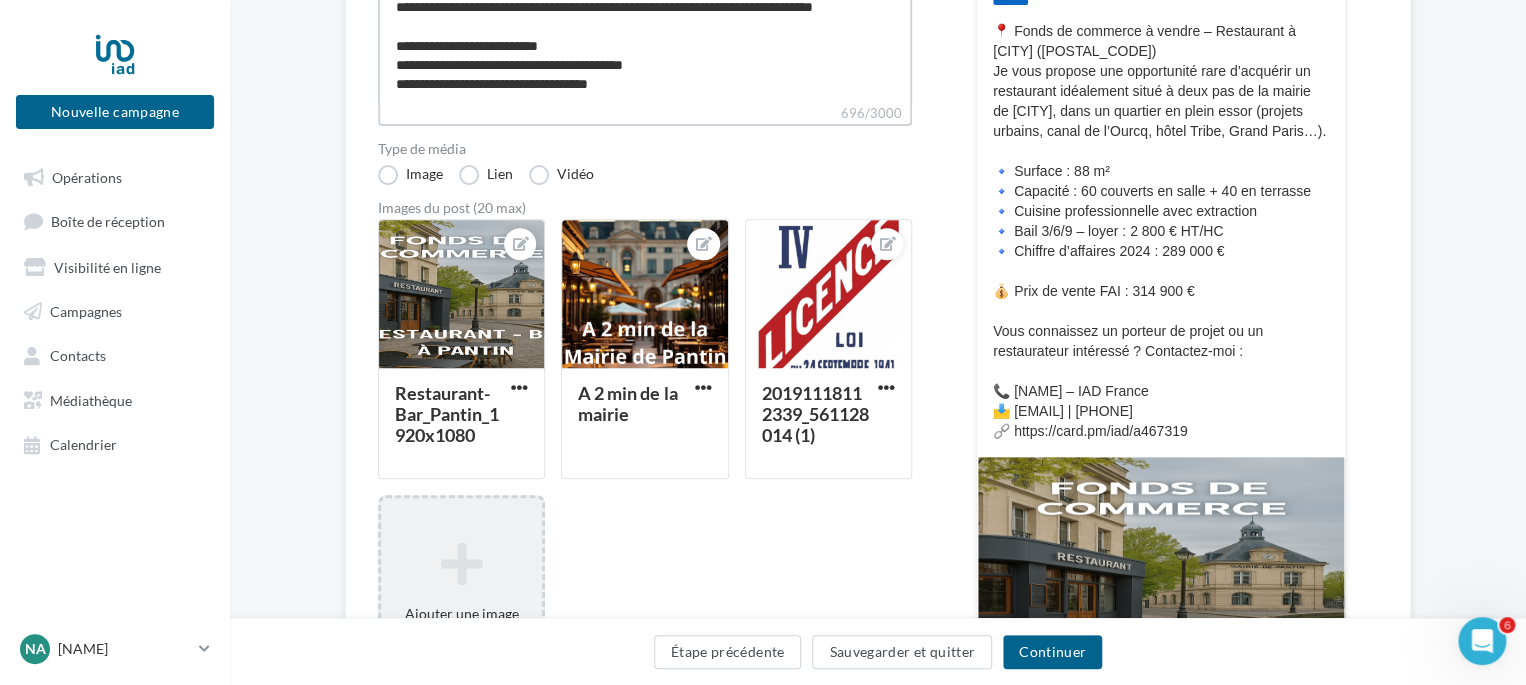 type on "**********" 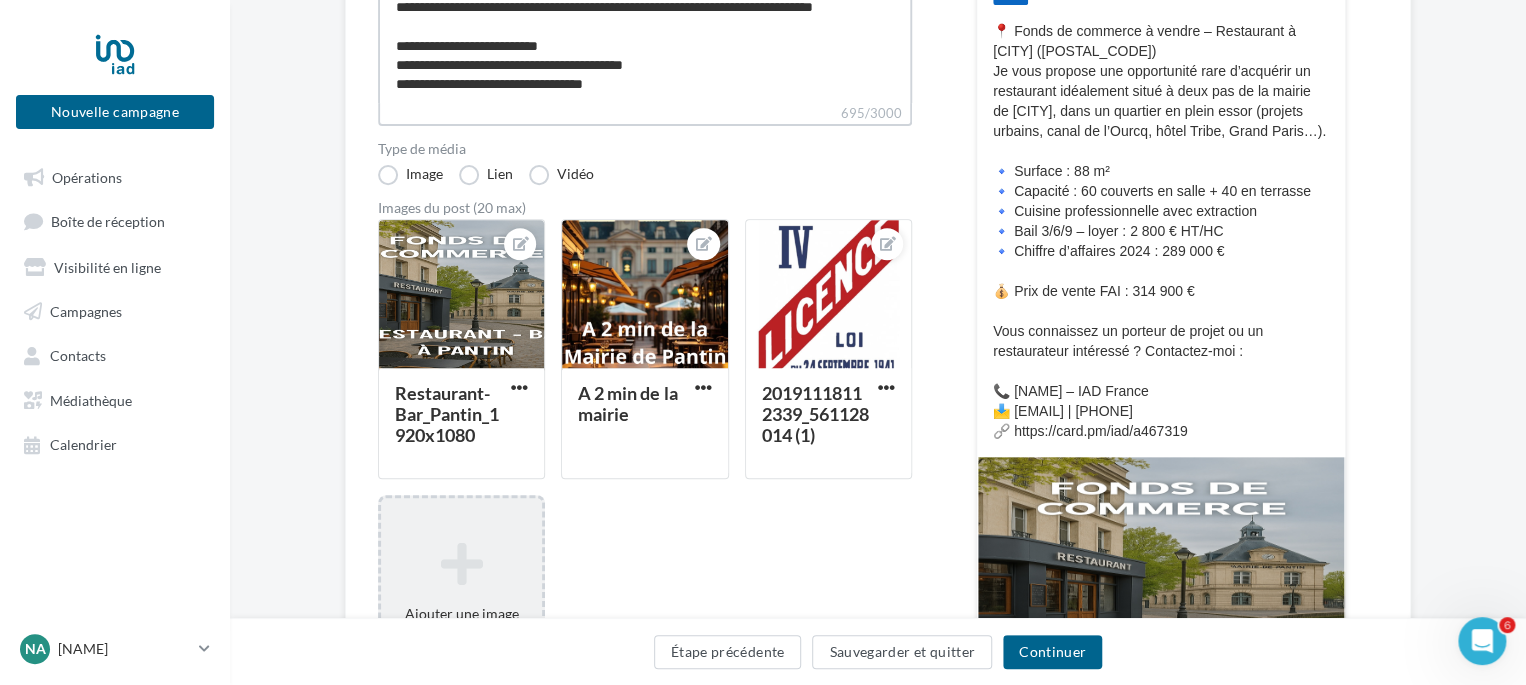 type on "**********" 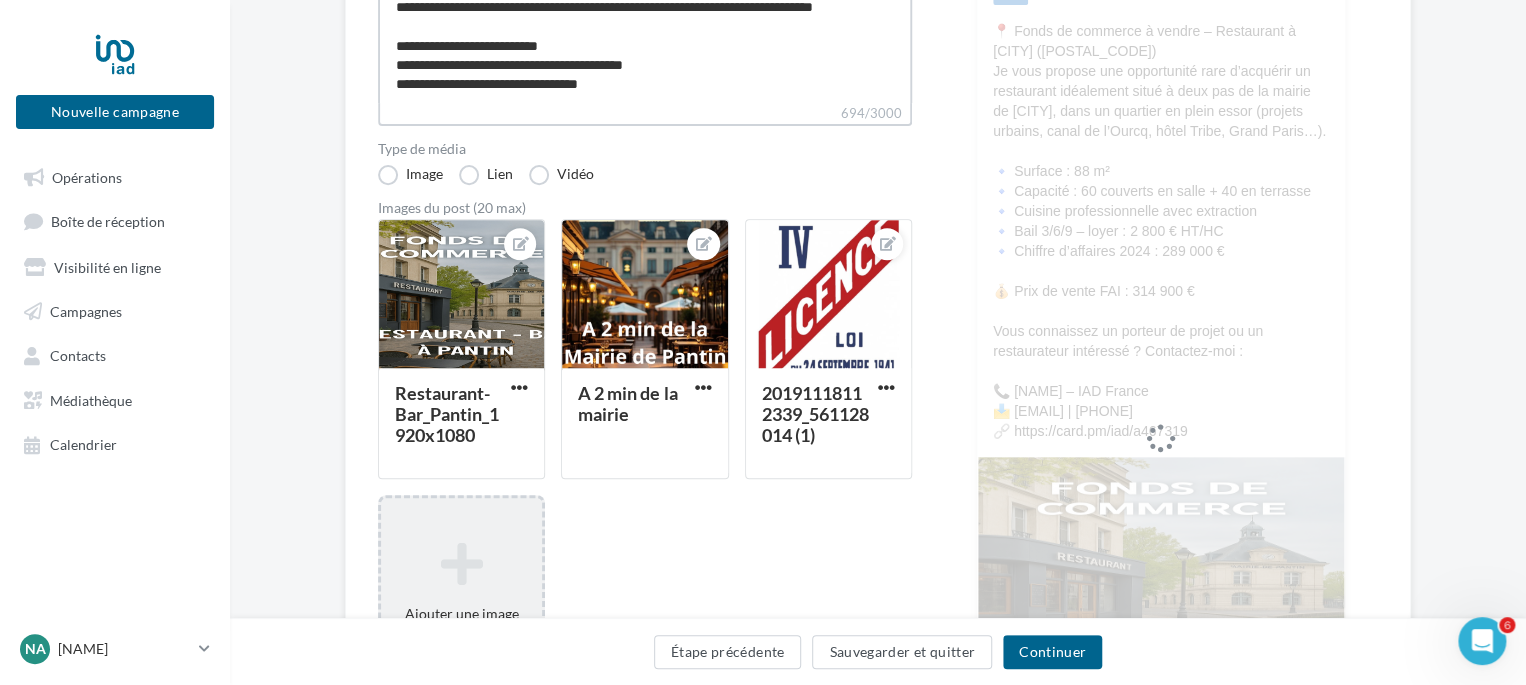 click on "**********" at bounding box center [645, 45] 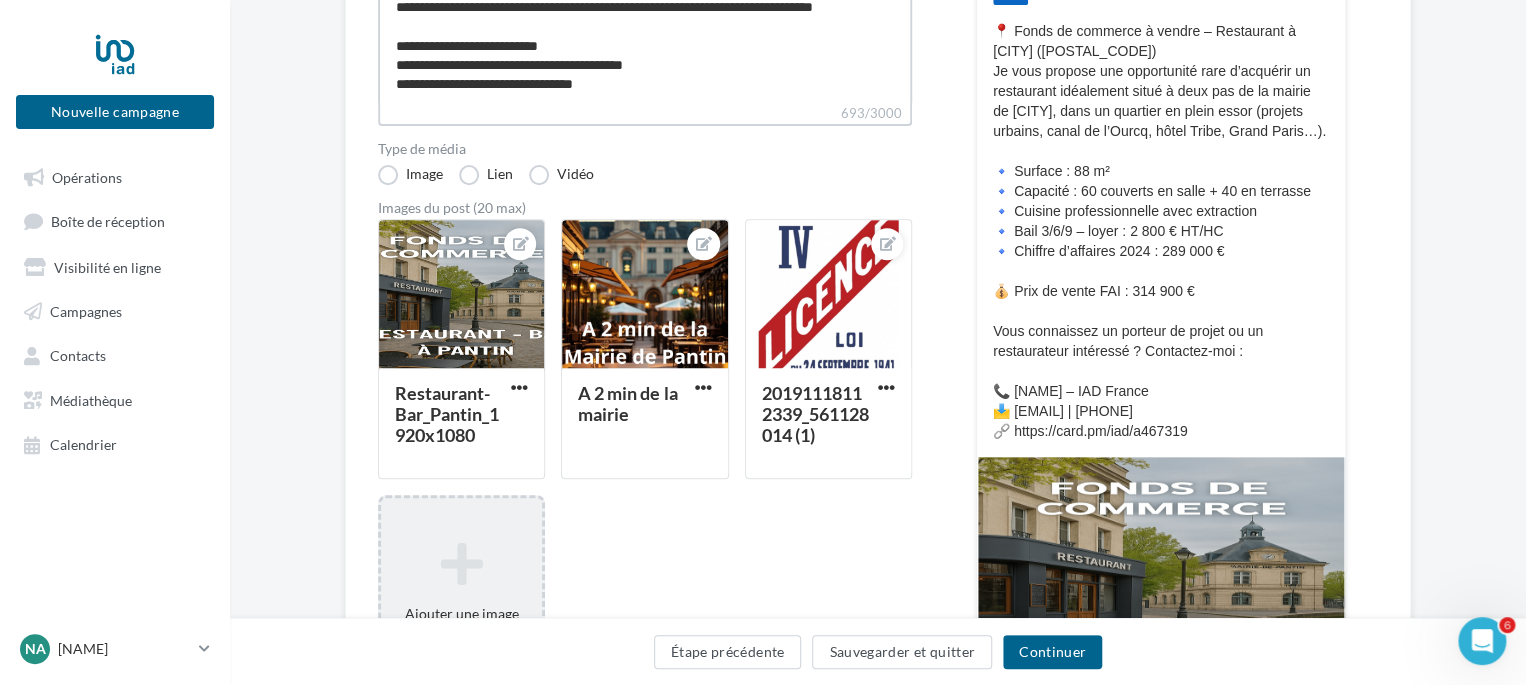 type on "**********" 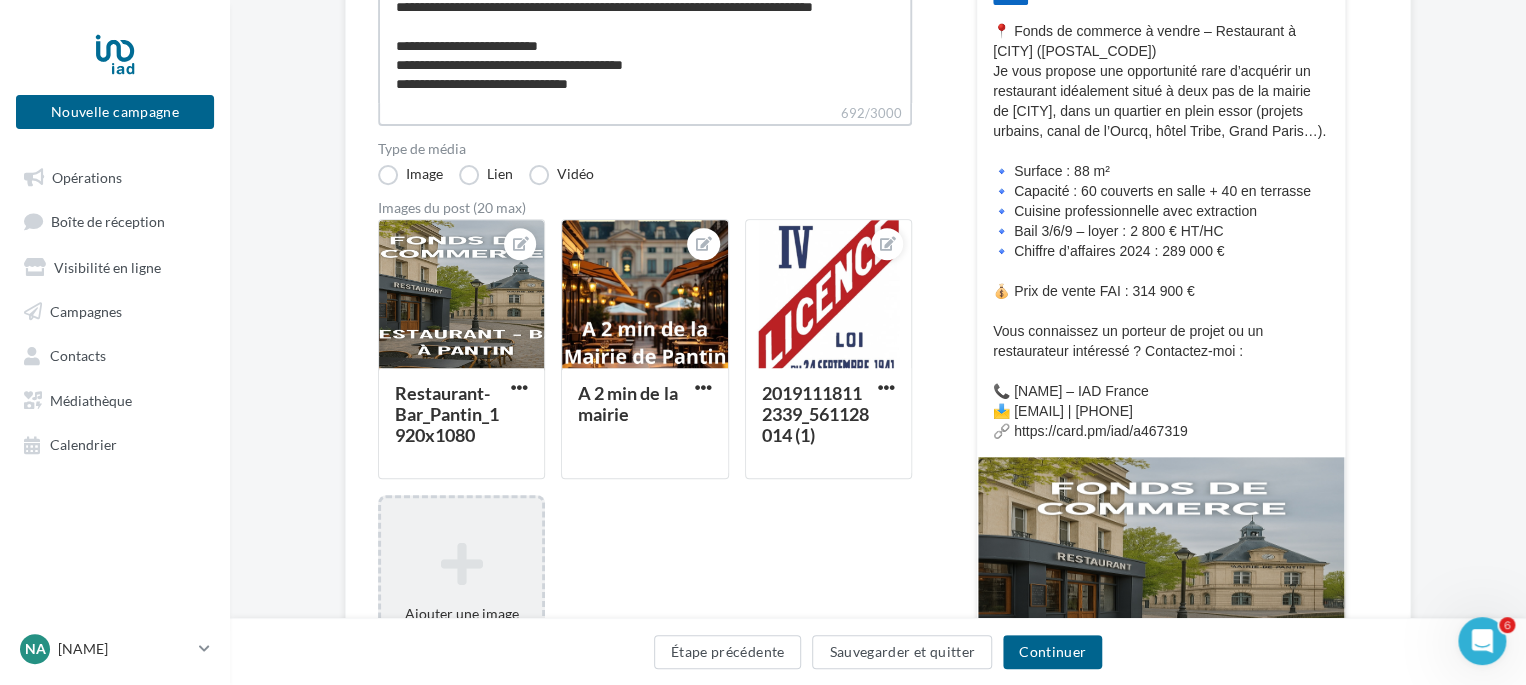type on "**********" 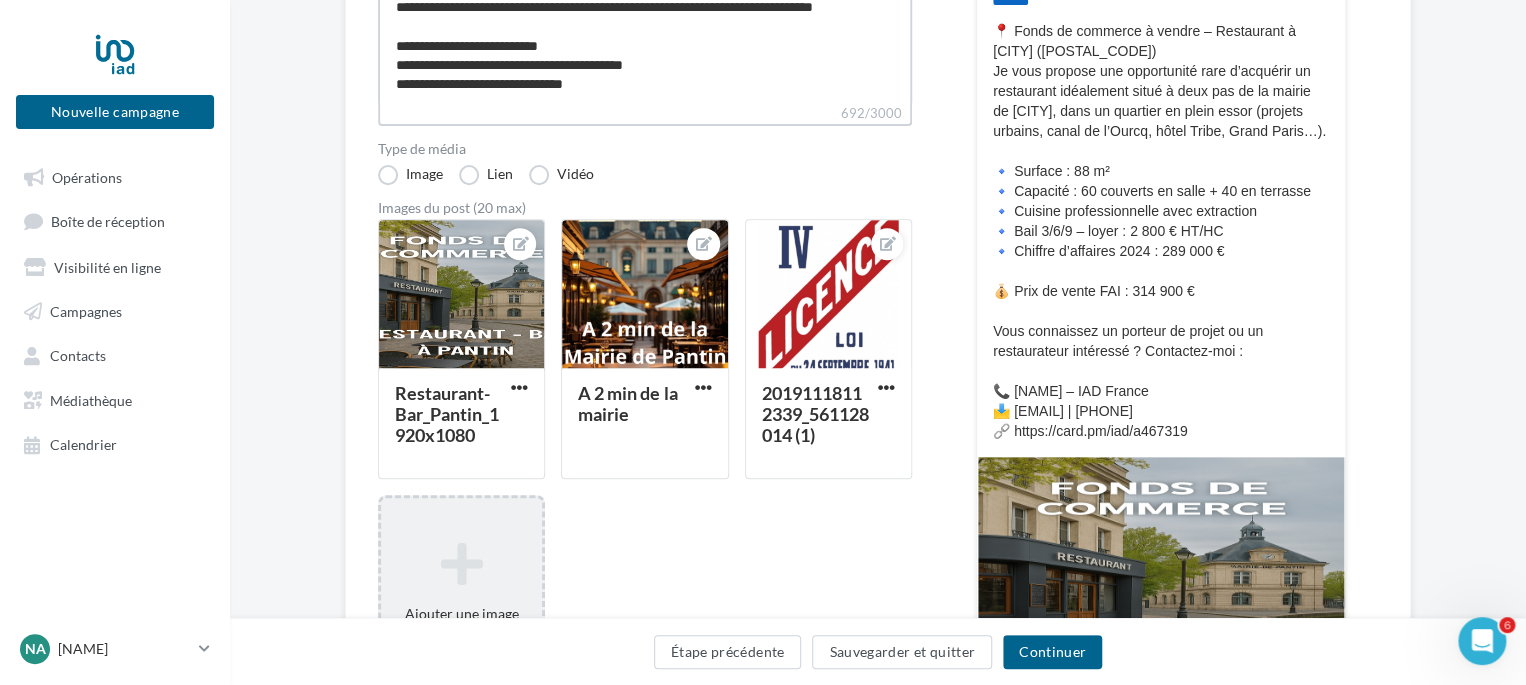 type on "**********" 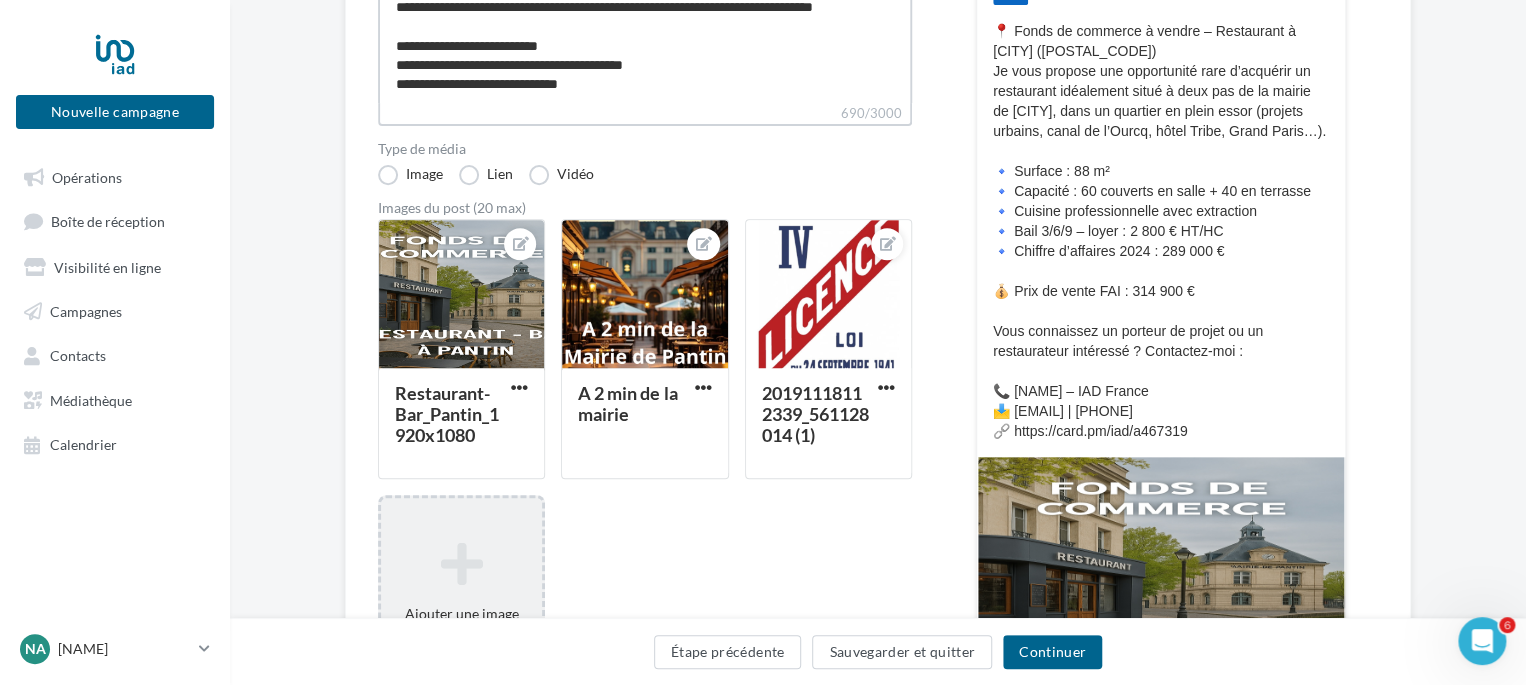 type on "**********" 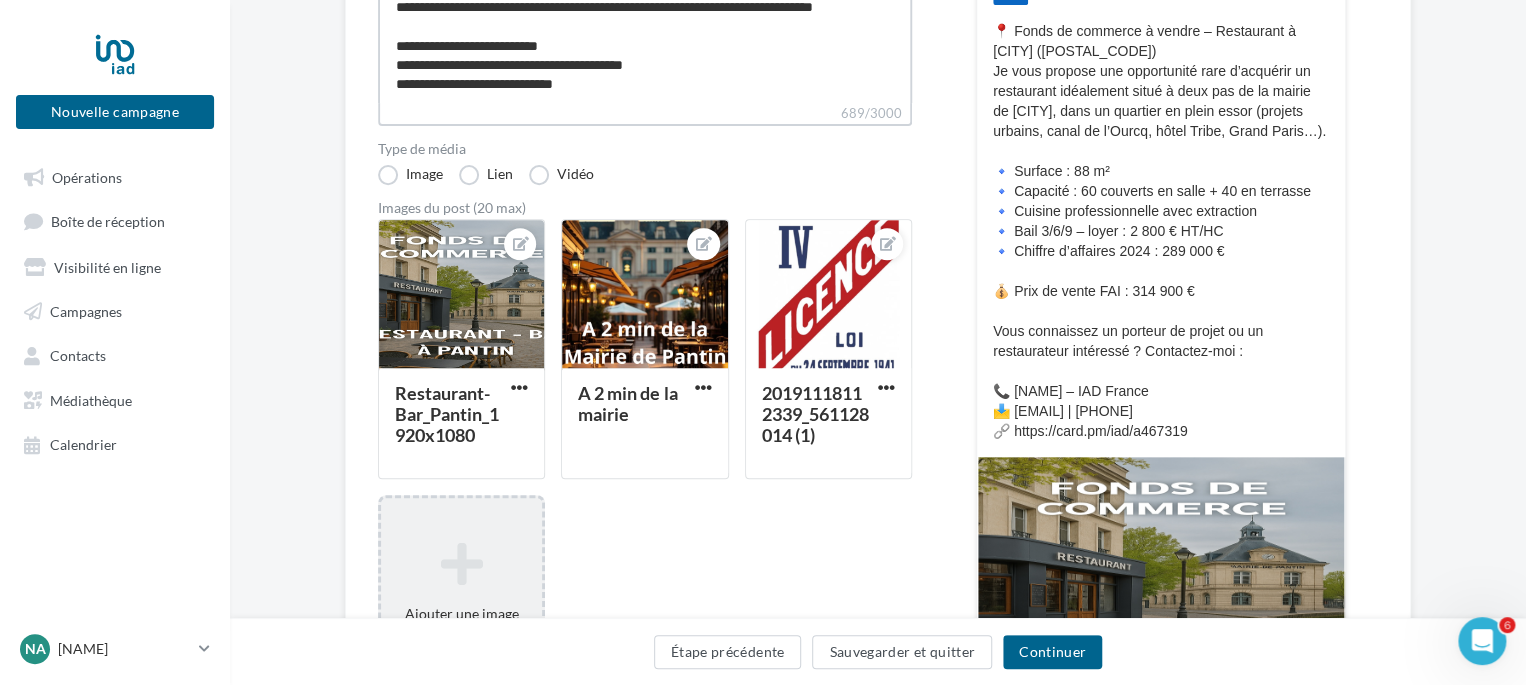 type on "**********" 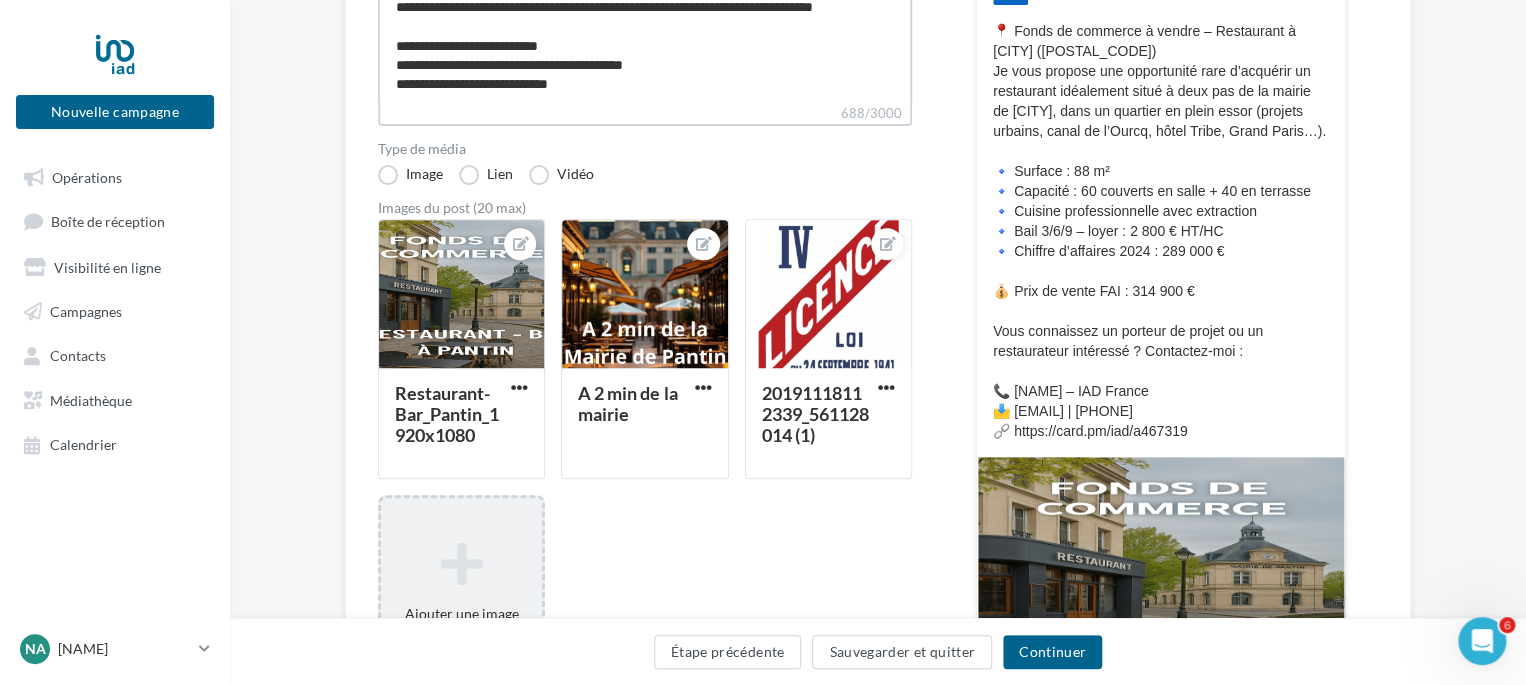 type on "**********" 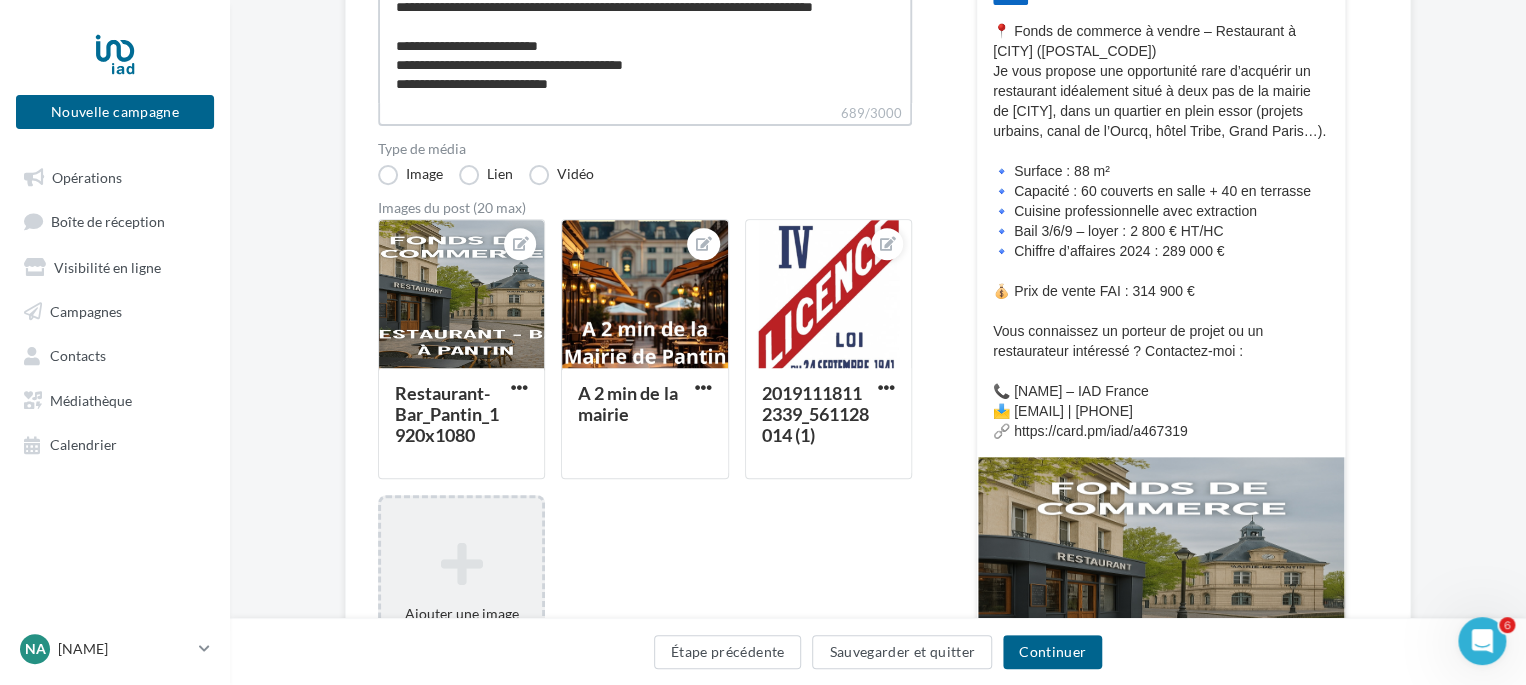 type on "**********" 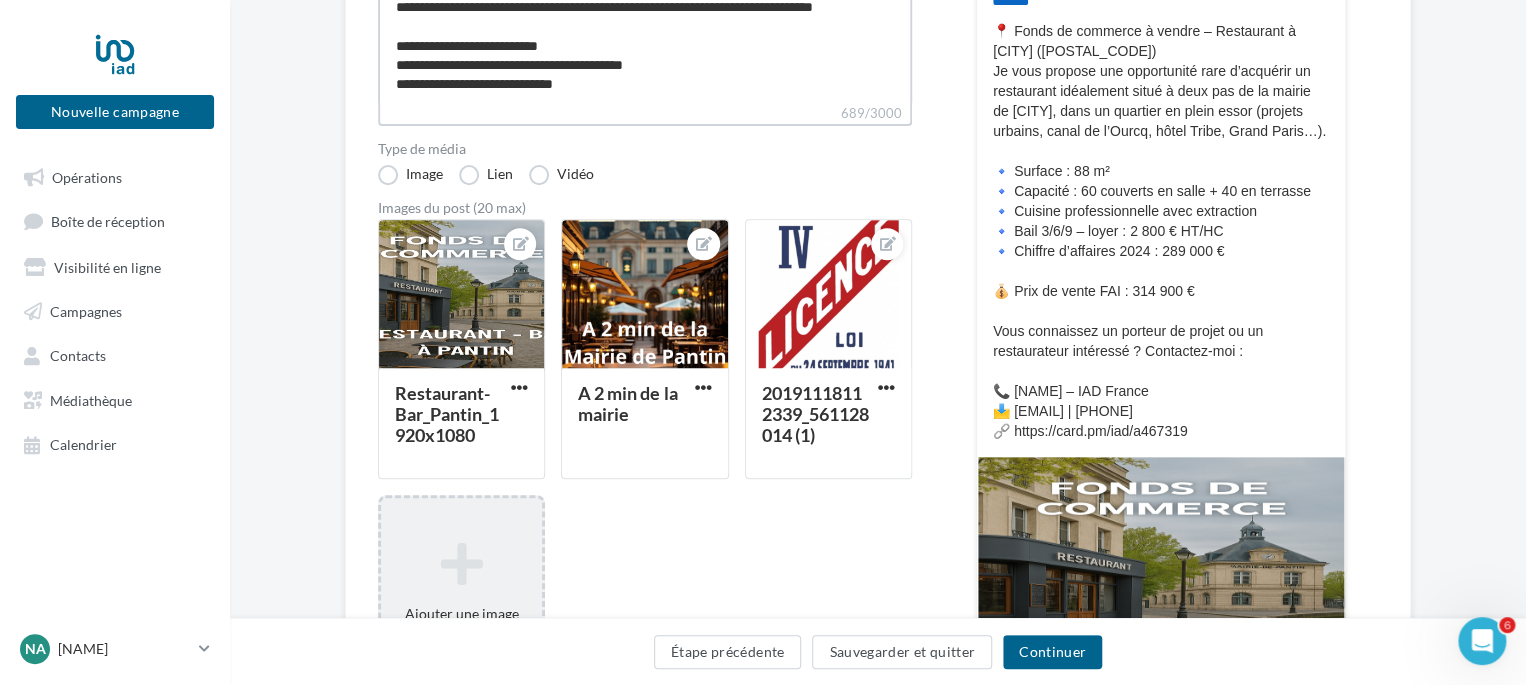type on "**********" 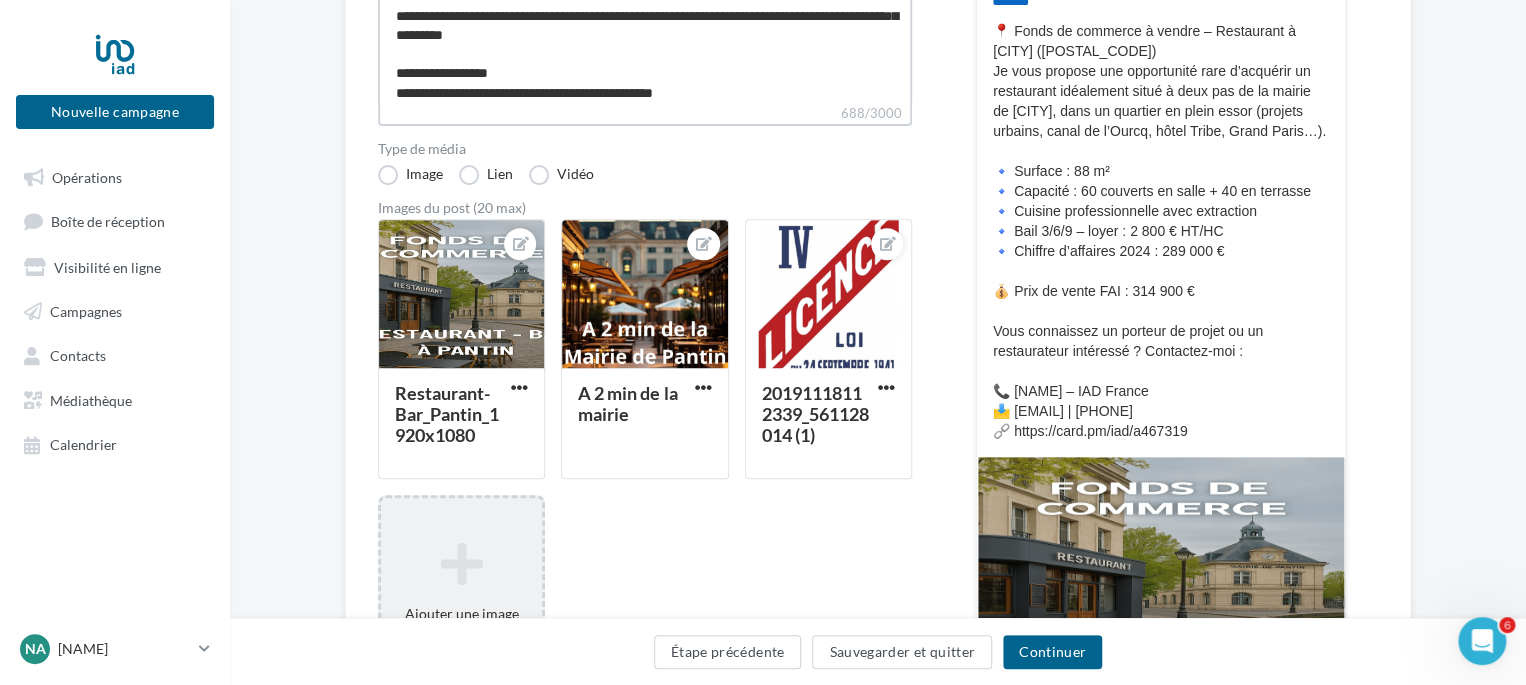 scroll, scrollTop: 0, scrollLeft: 0, axis: both 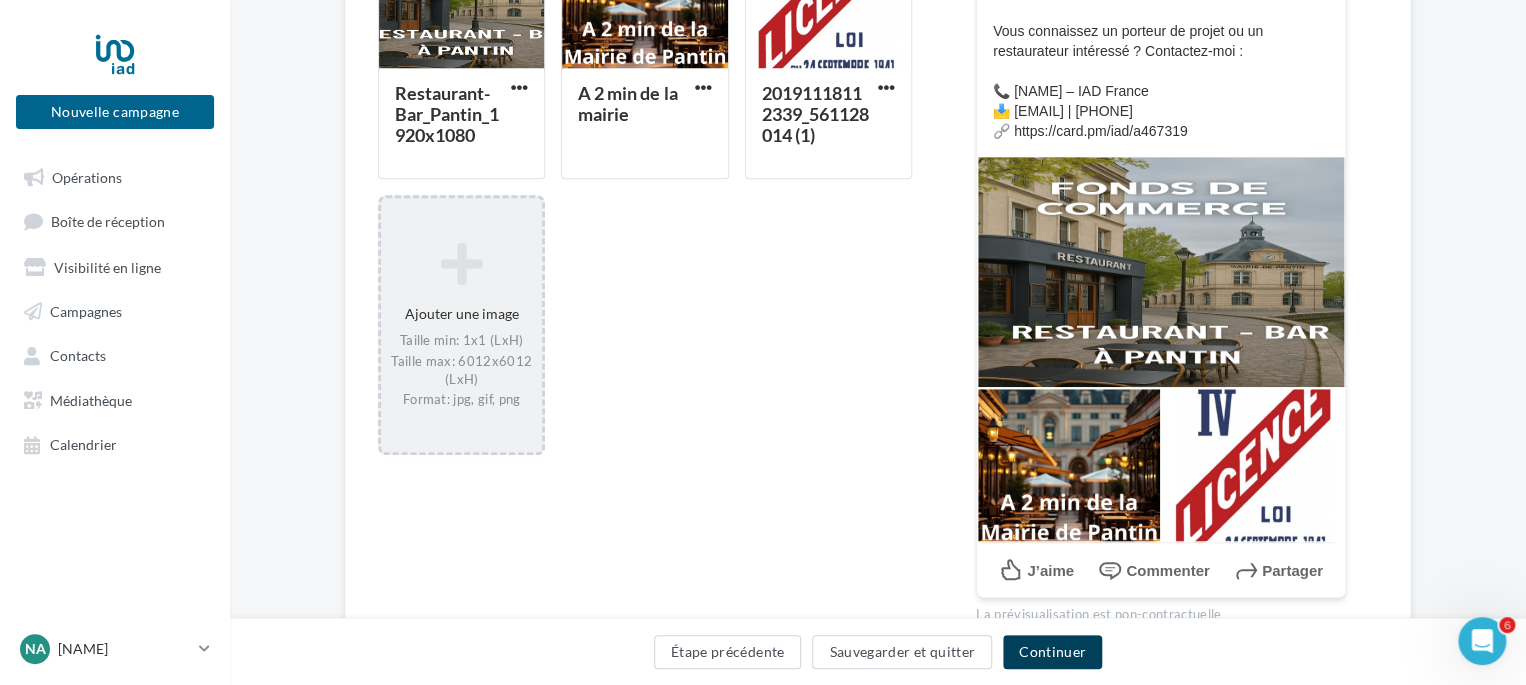 type on "**********" 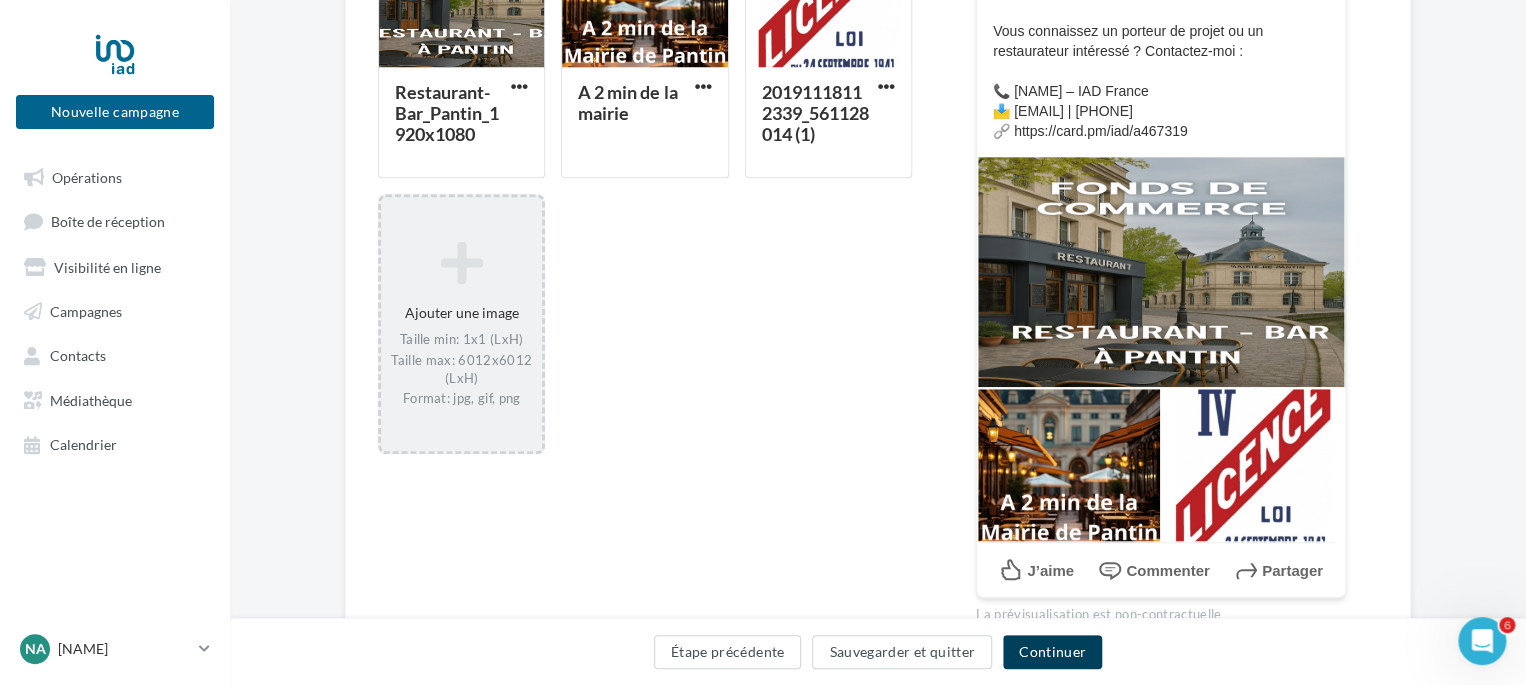 click on "Continuer" at bounding box center [1052, 652] 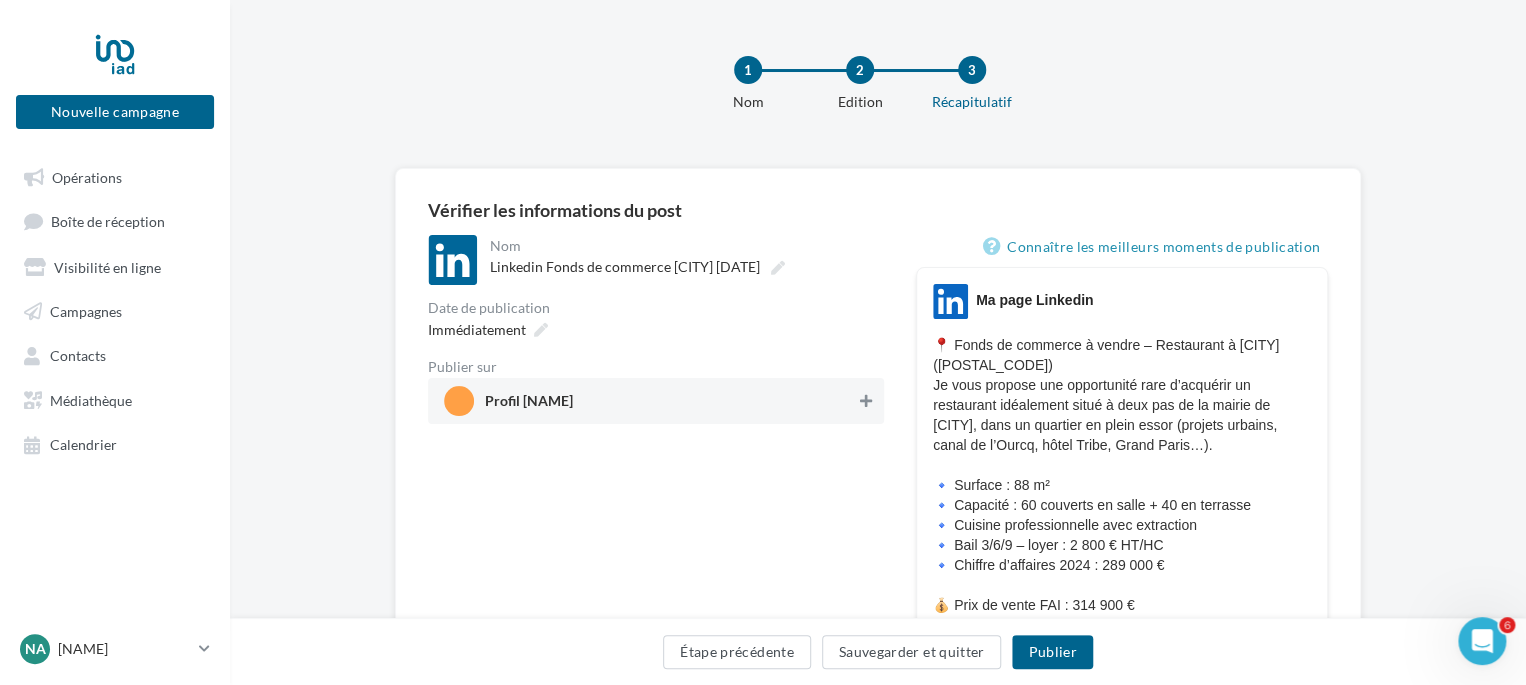 click at bounding box center (866, 401) 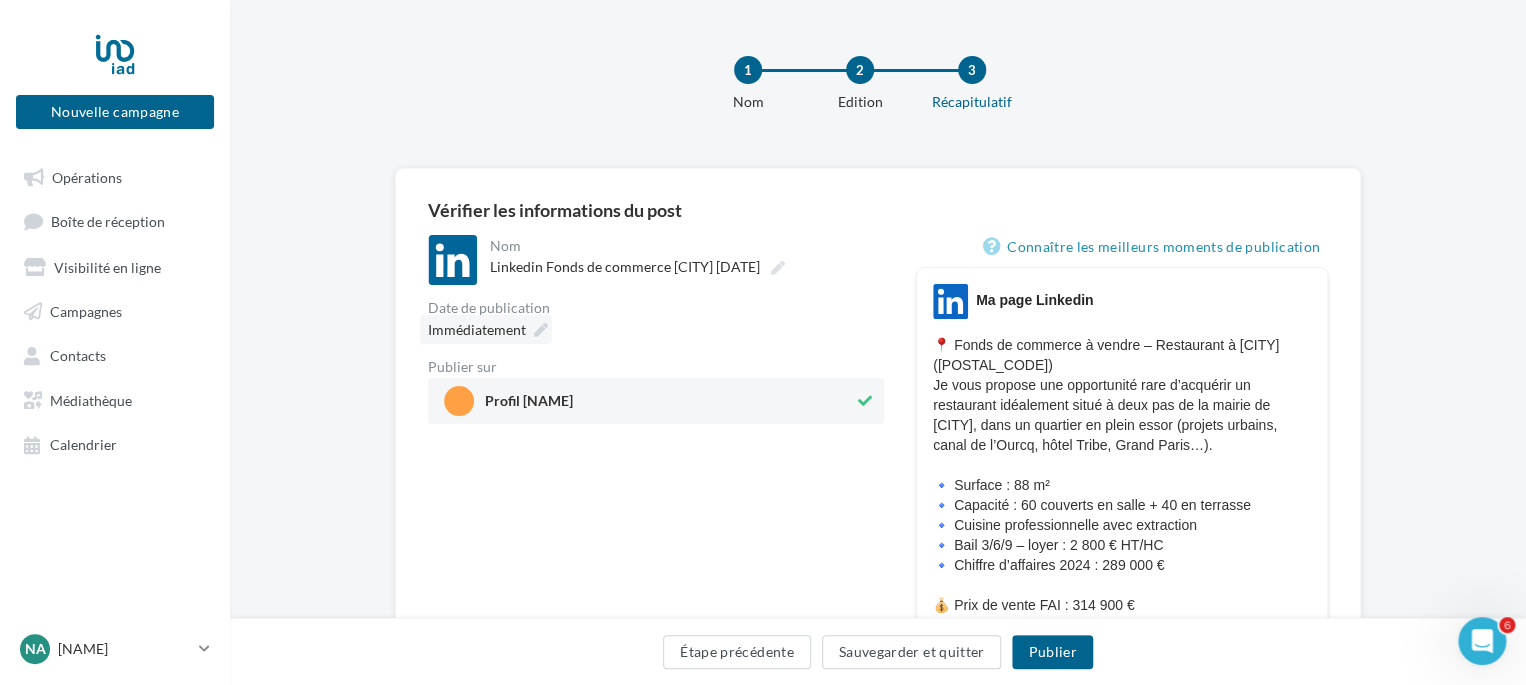 click at bounding box center (541, 330) 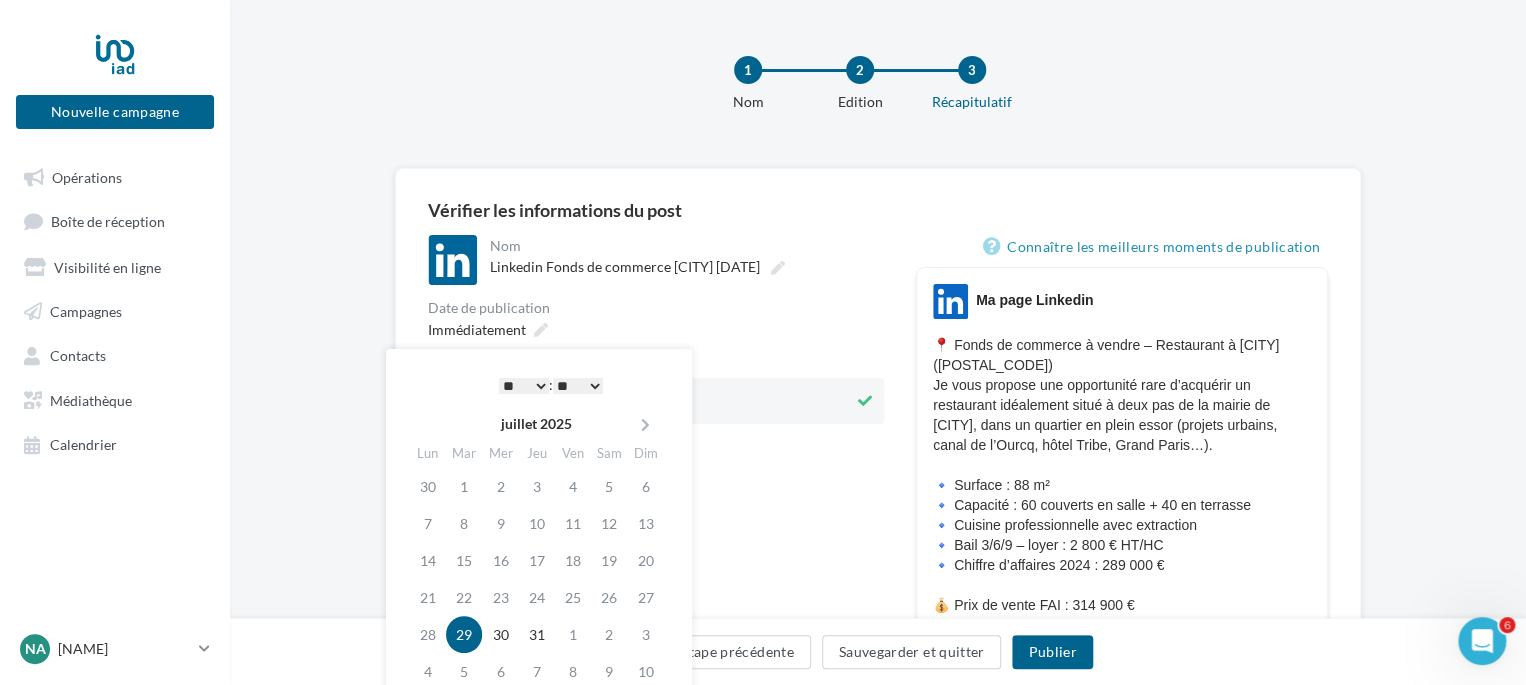 click on "* * * * * * * * * * ** ** ** ** ** ** ** ** ** ** ** ** ** **" at bounding box center [524, 386] 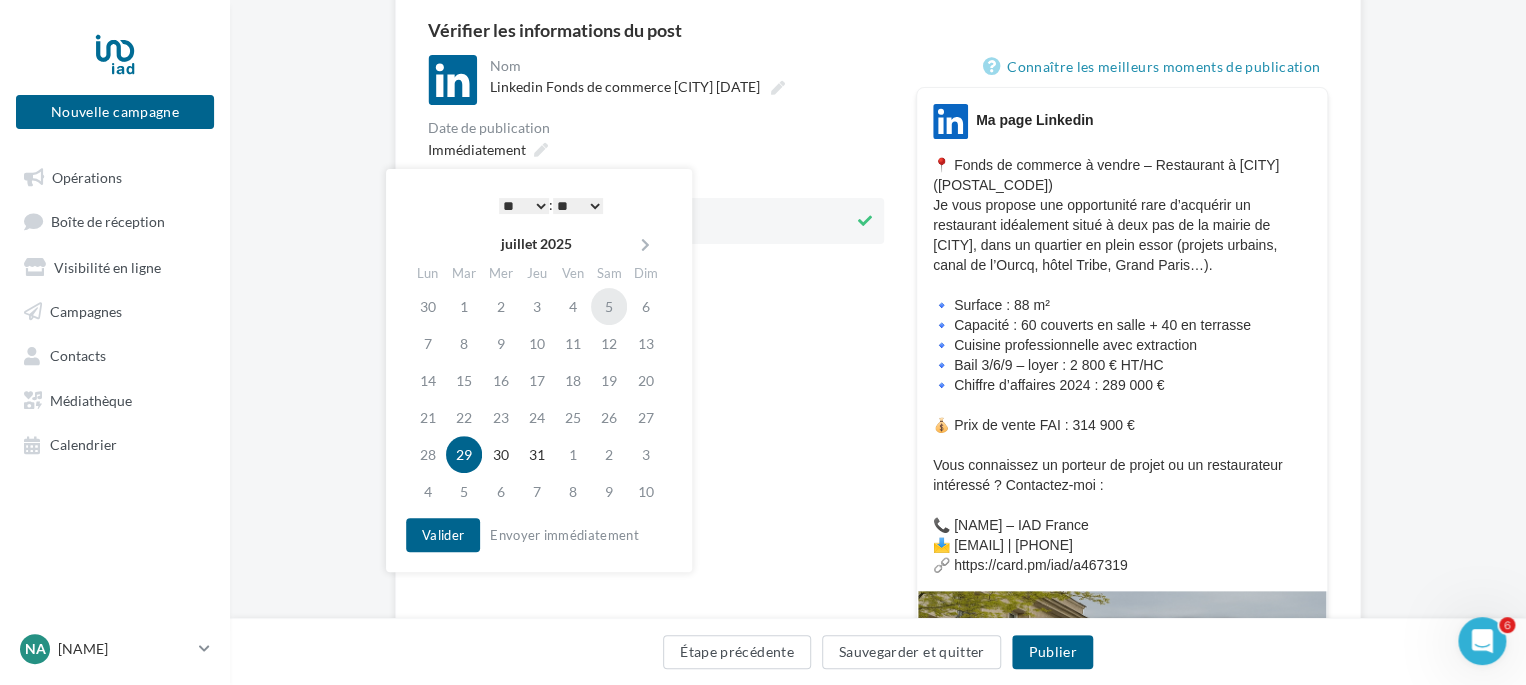scroll, scrollTop: 200, scrollLeft: 0, axis: vertical 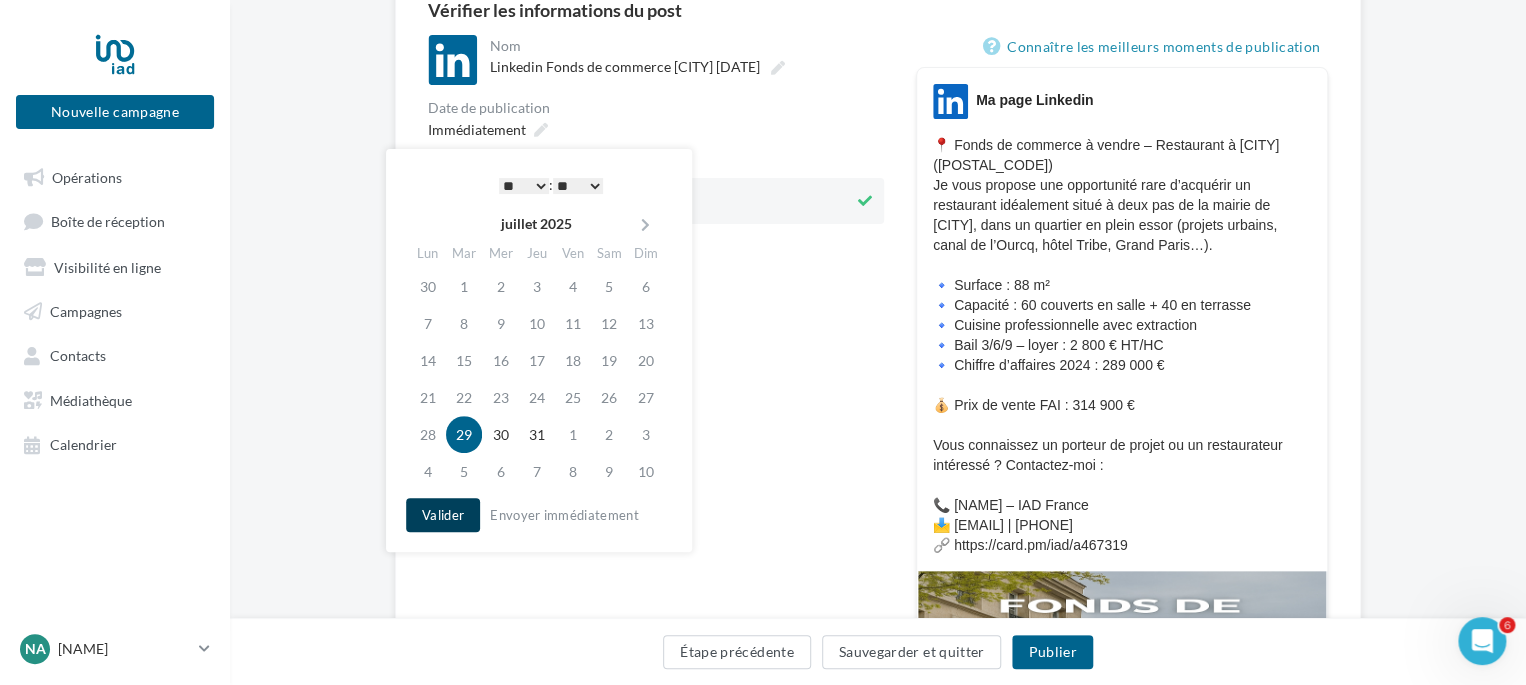 click on "Valider" at bounding box center (443, 515) 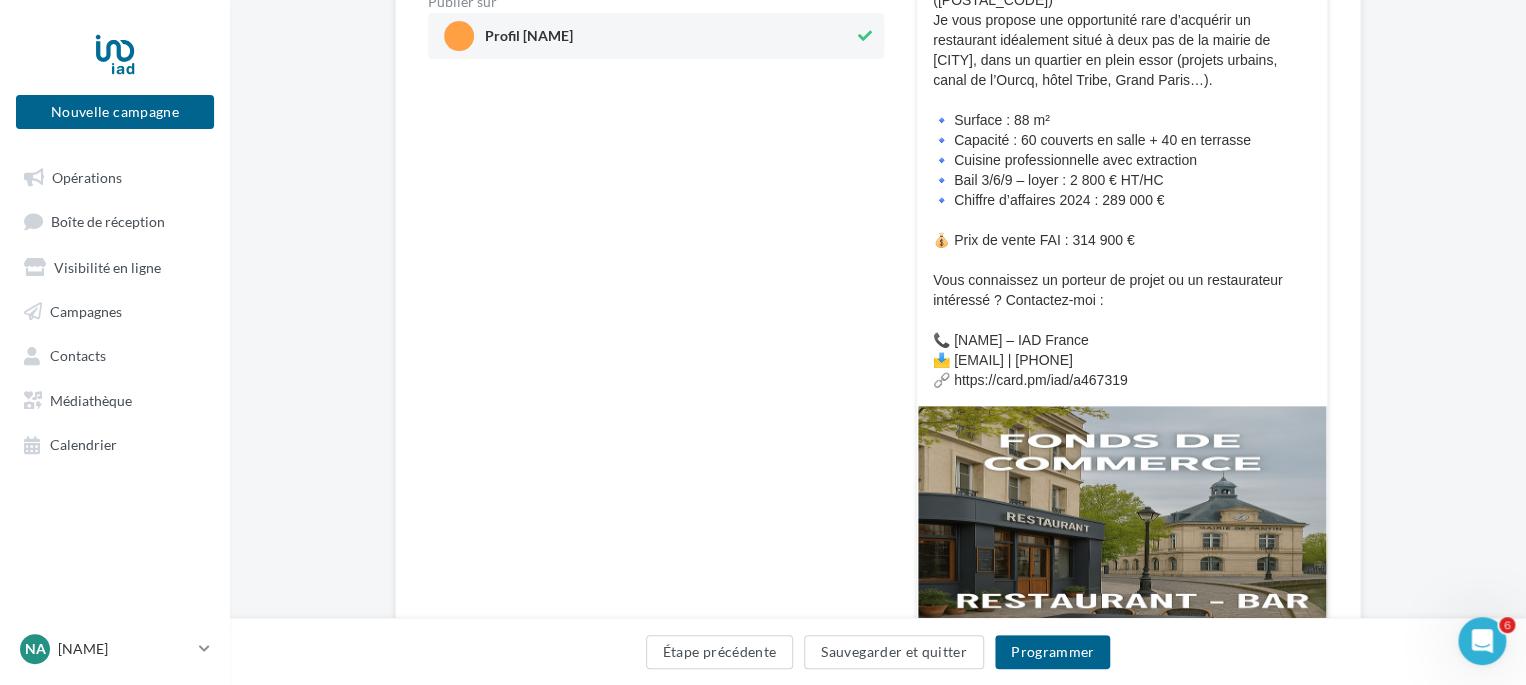 scroll, scrollTop: 400, scrollLeft: 0, axis: vertical 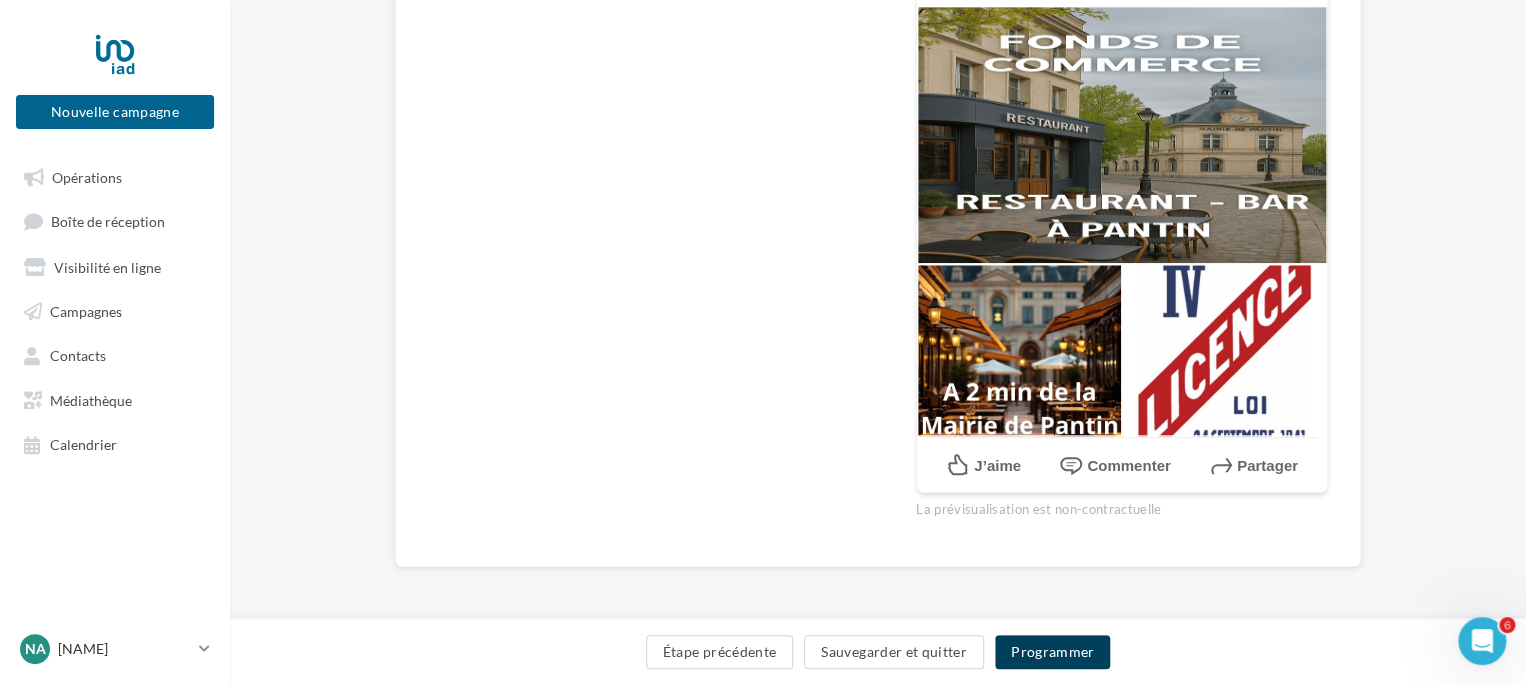 click on "Programmer" at bounding box center (1053, 652) 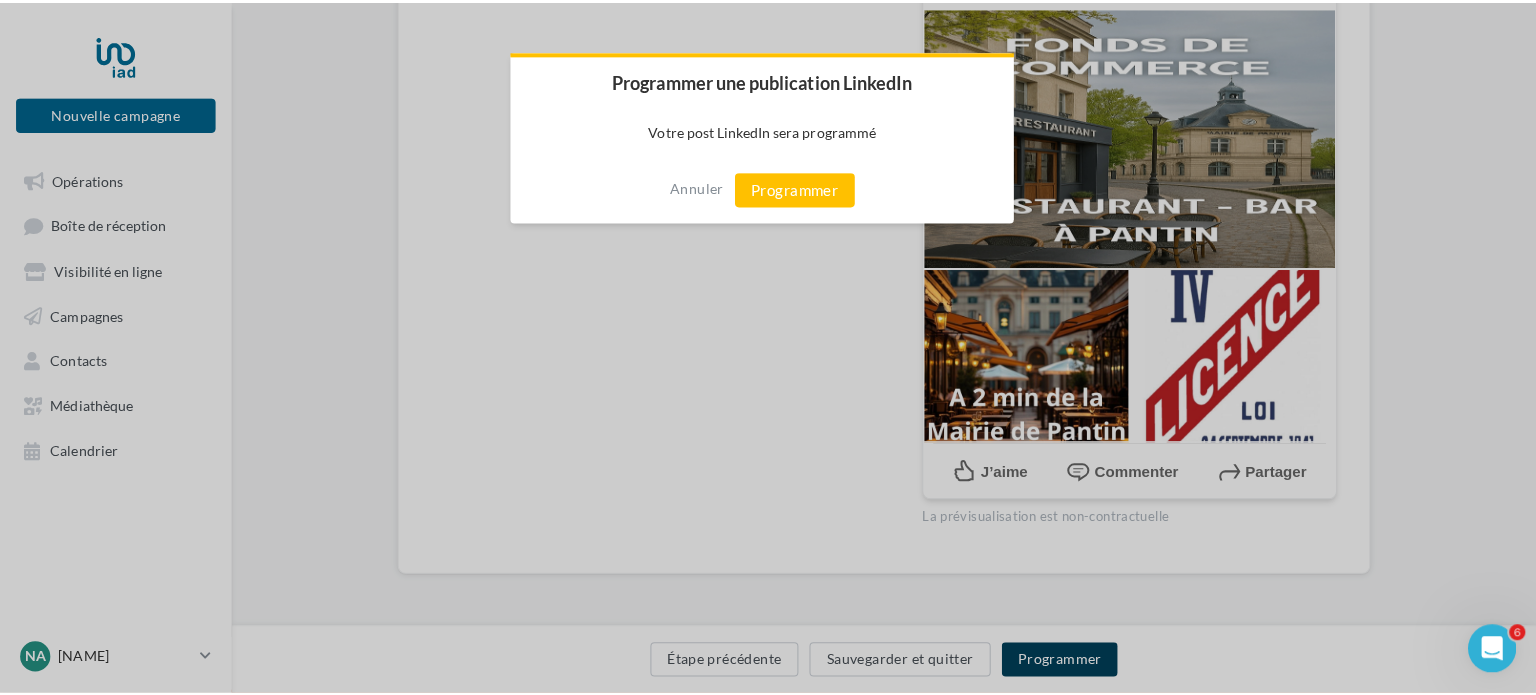 scroll, scrollTop: 754, scrollLeft: 0, axis: vertical 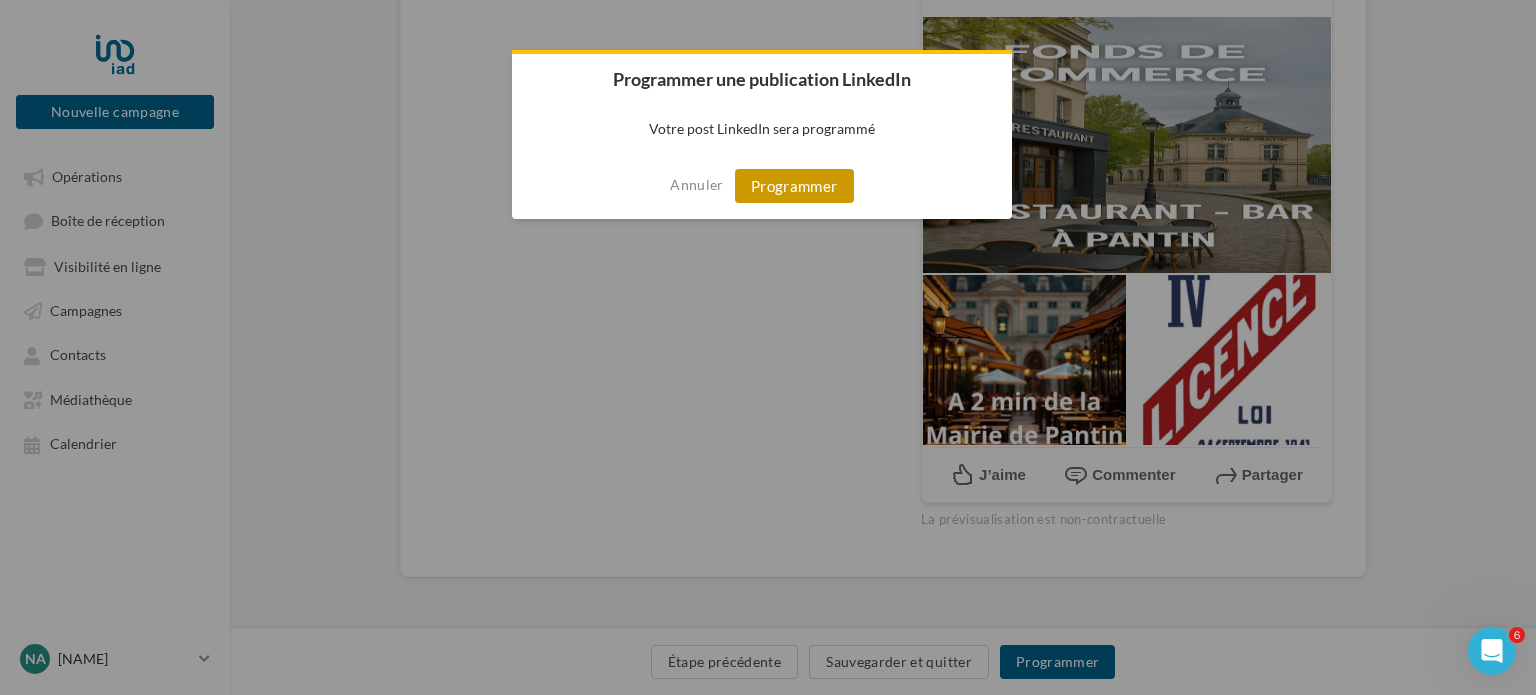click on "Programmer" at bounding box center [794, 186] 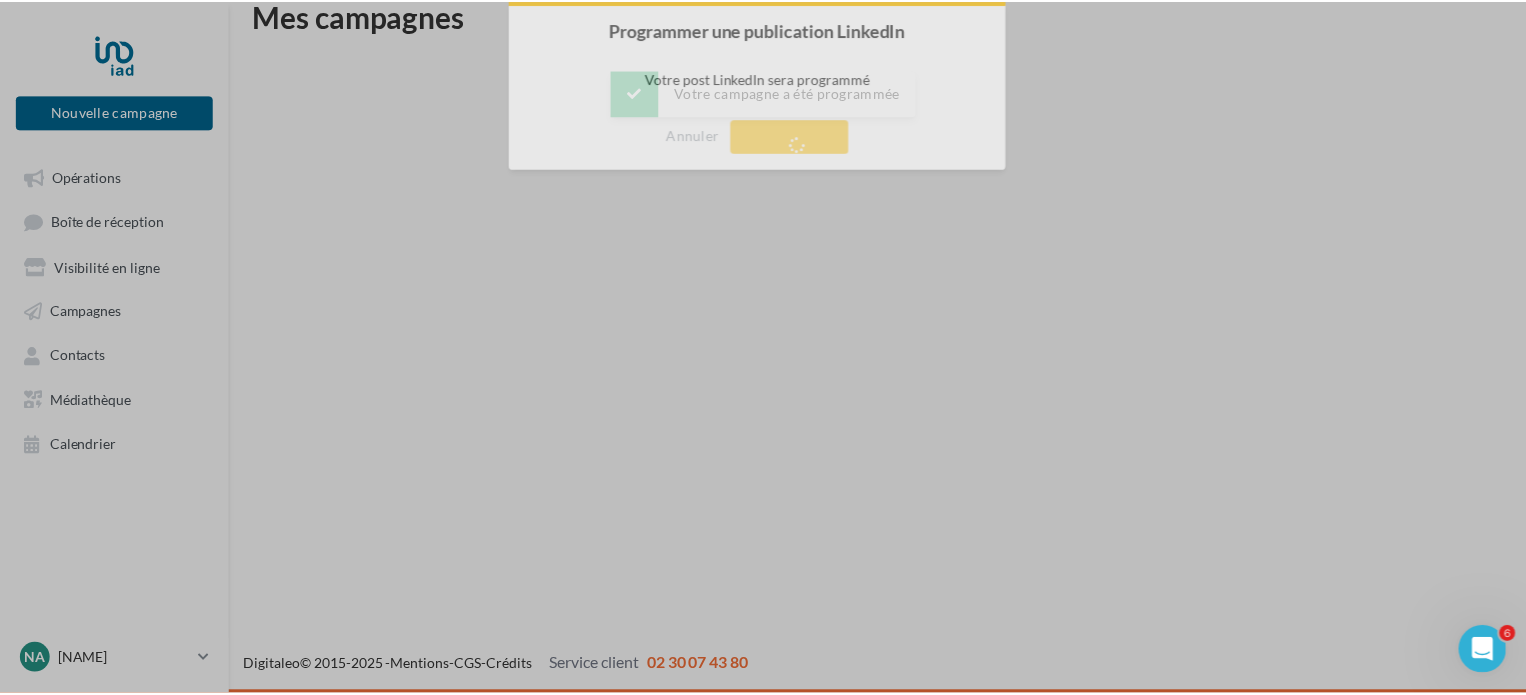 scroll, scrollTop: 32, scrollLeft: 0, axis: vertical 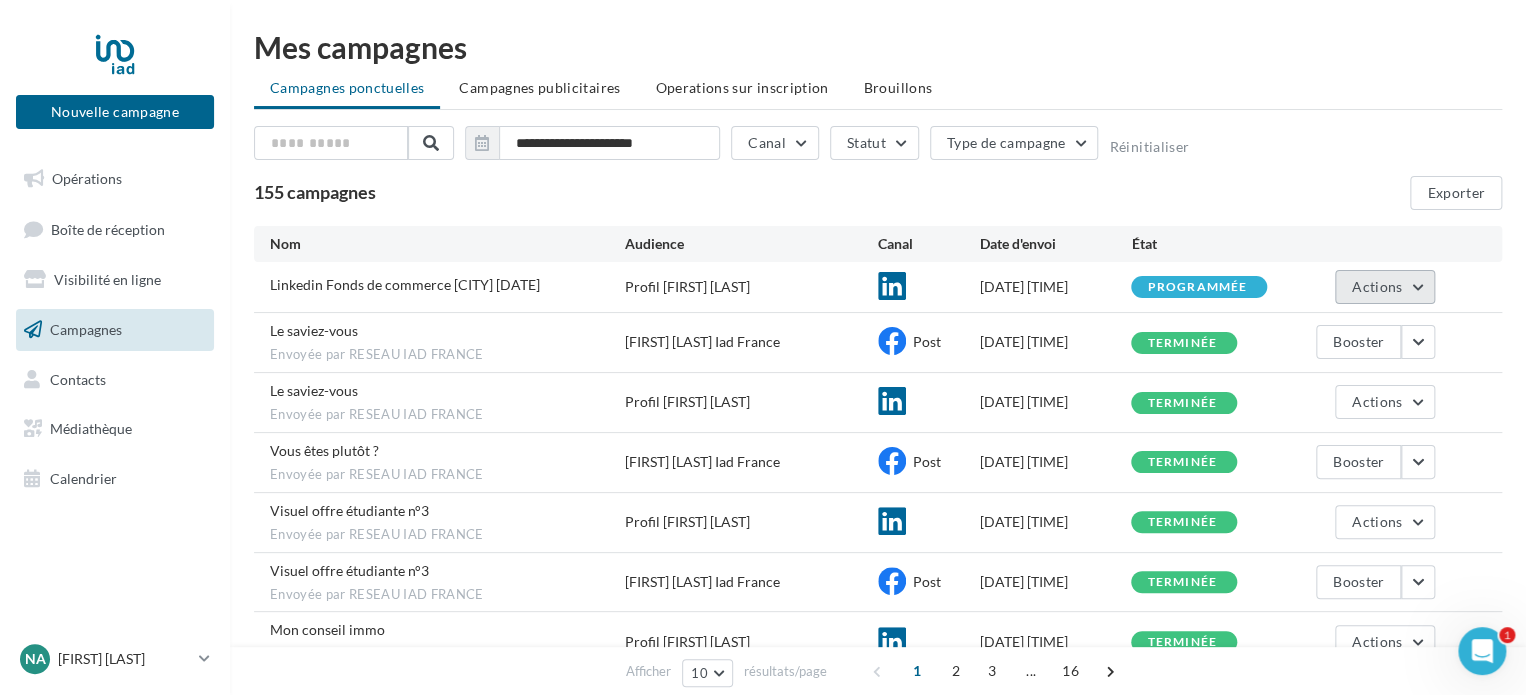click on "Actions" at bounding box center (1385, 287) 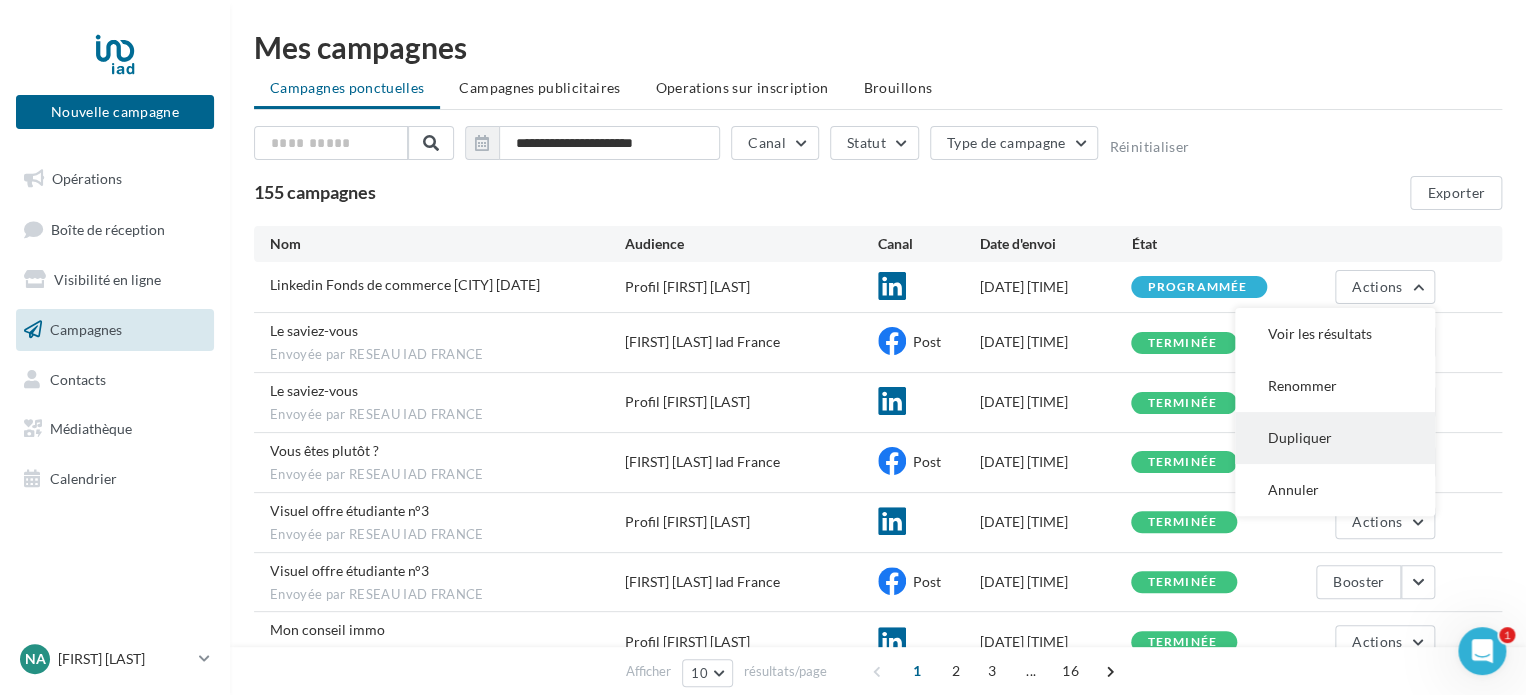 click on "Dupliquer" at bounding box center [1335, 438] 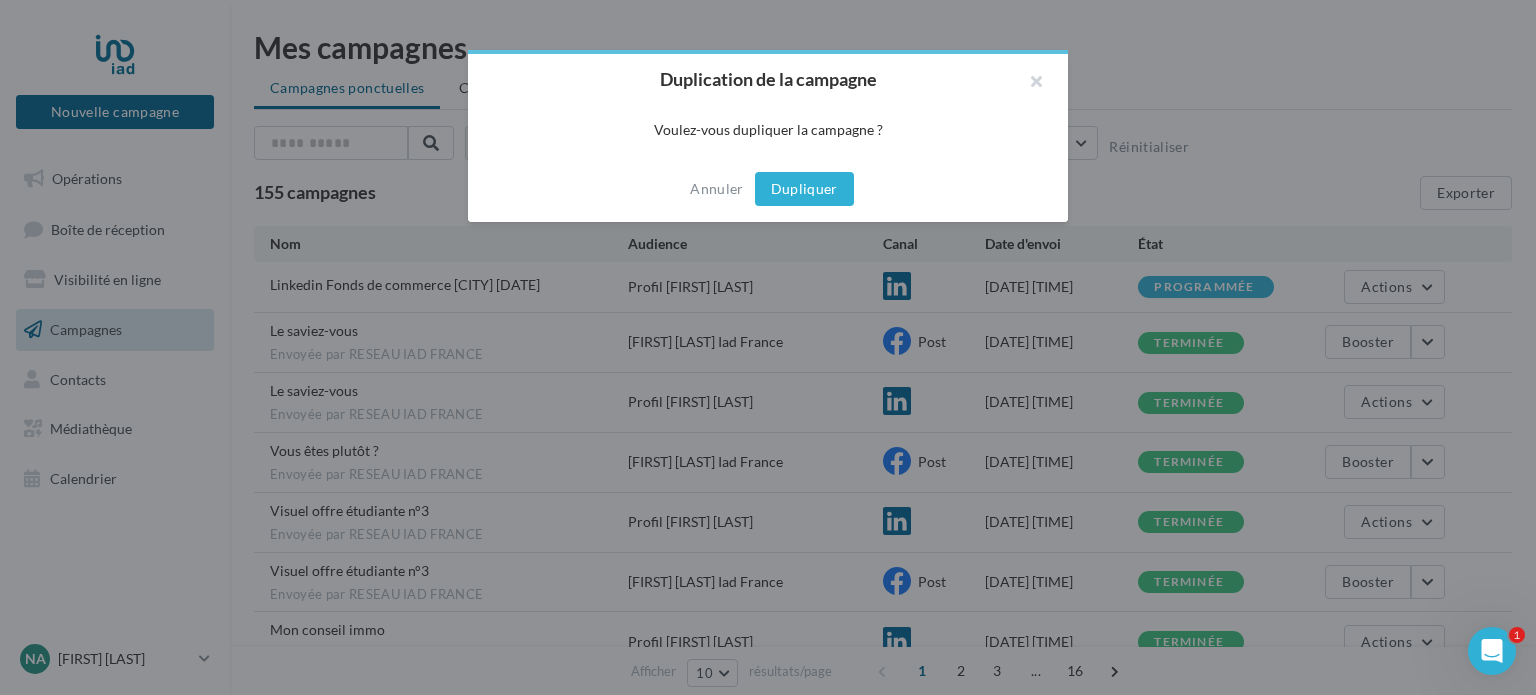 click on "Dupliquer" at bounding box center (804, 189) 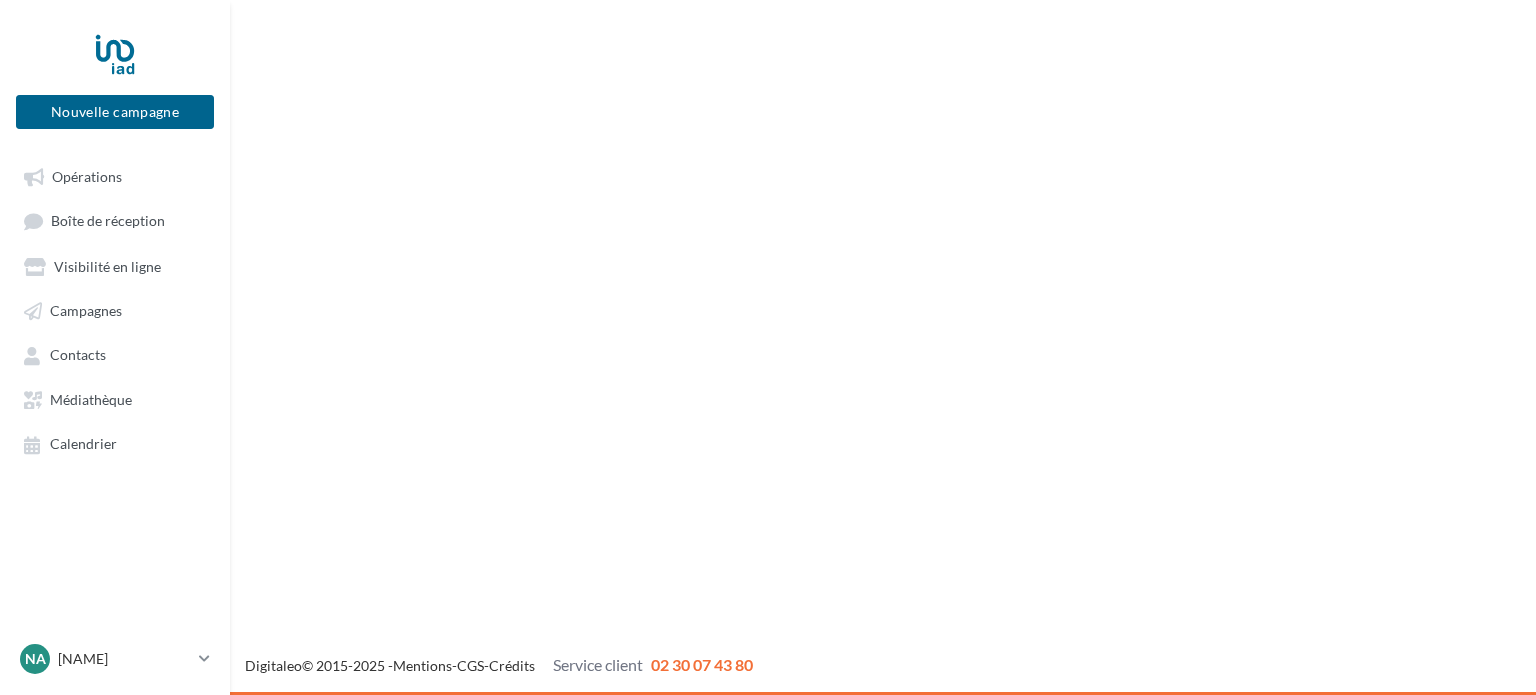 scroll, scrollTop: 0, scrollLeft: 0, axis: both 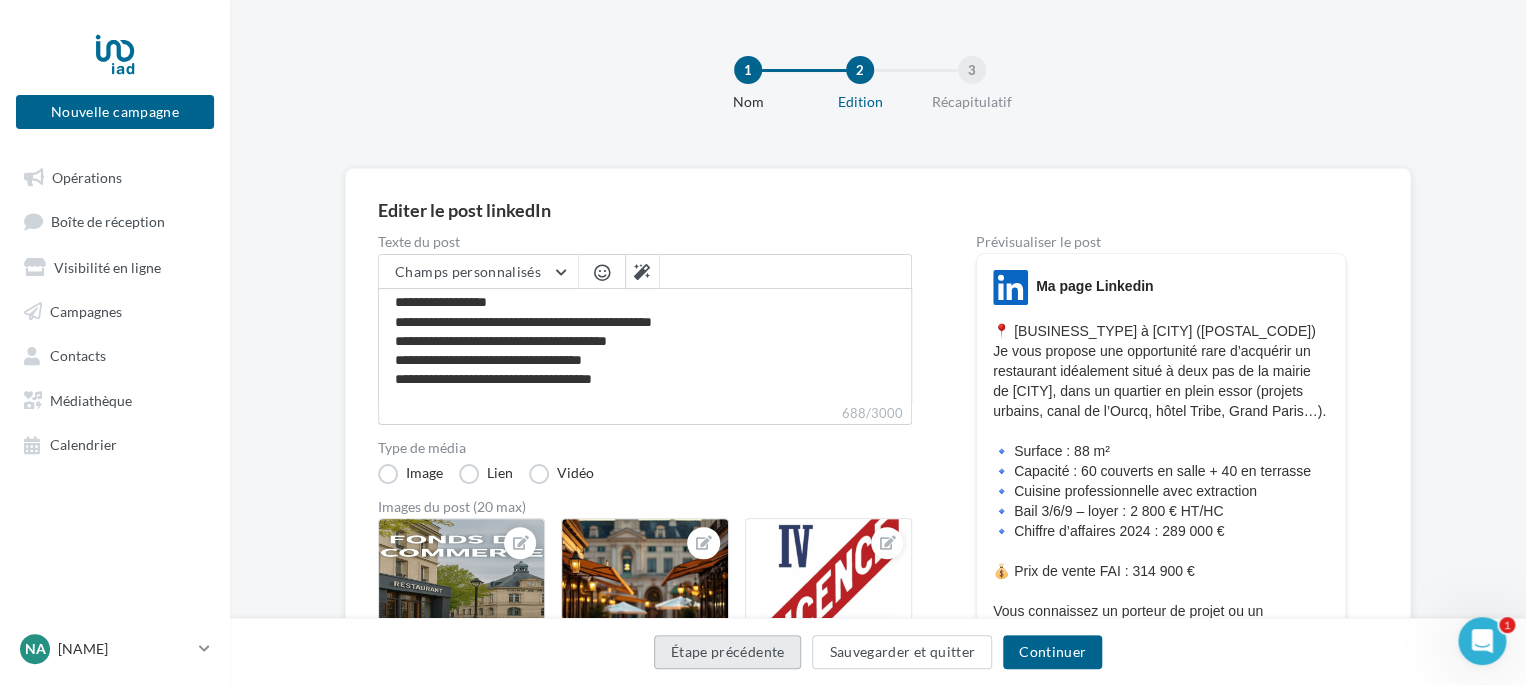 click on "Étape précédente" at bounding box center [728, 652] 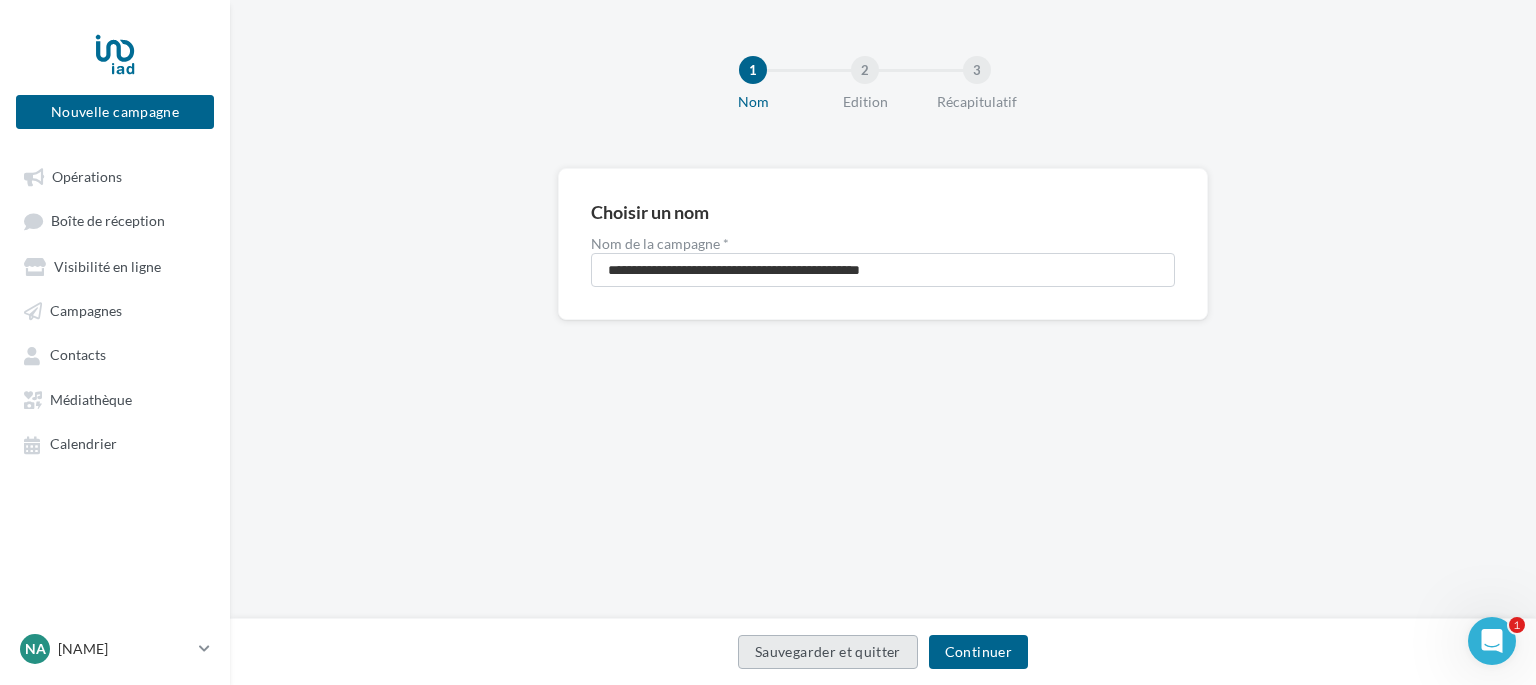 click on "Sauvegarder et quitter" at bounding box center [828, 652] 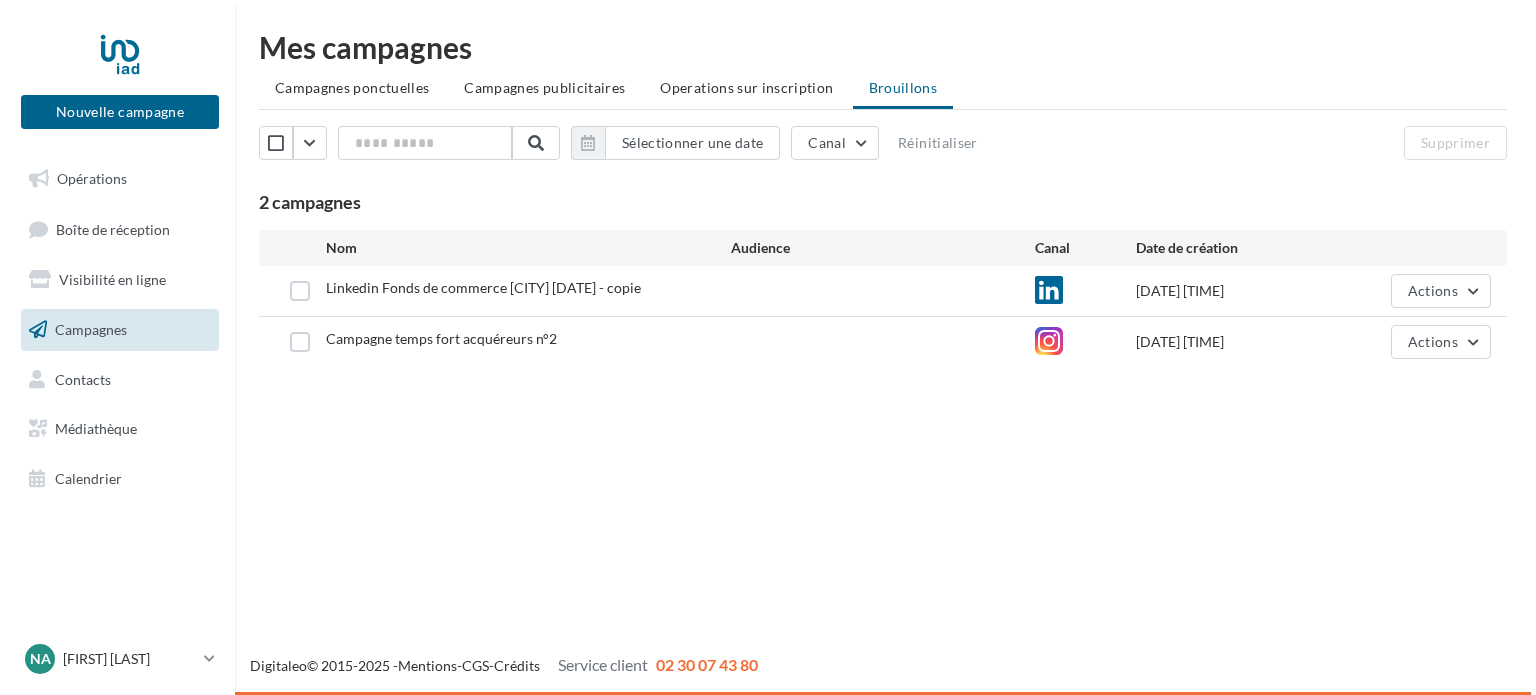 scroll, scrollTop: 0, scrollLeft: 0, axis: both 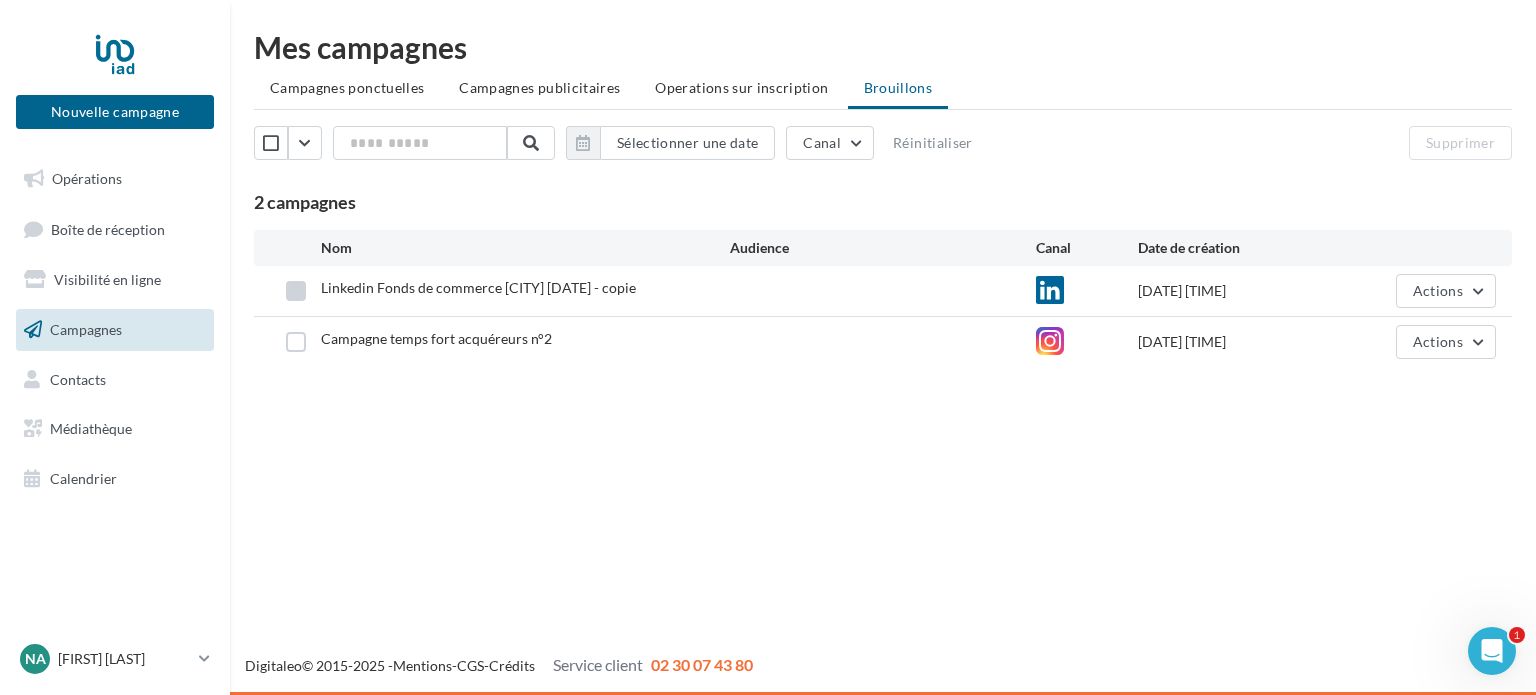 click at bounding box center [296, 291] 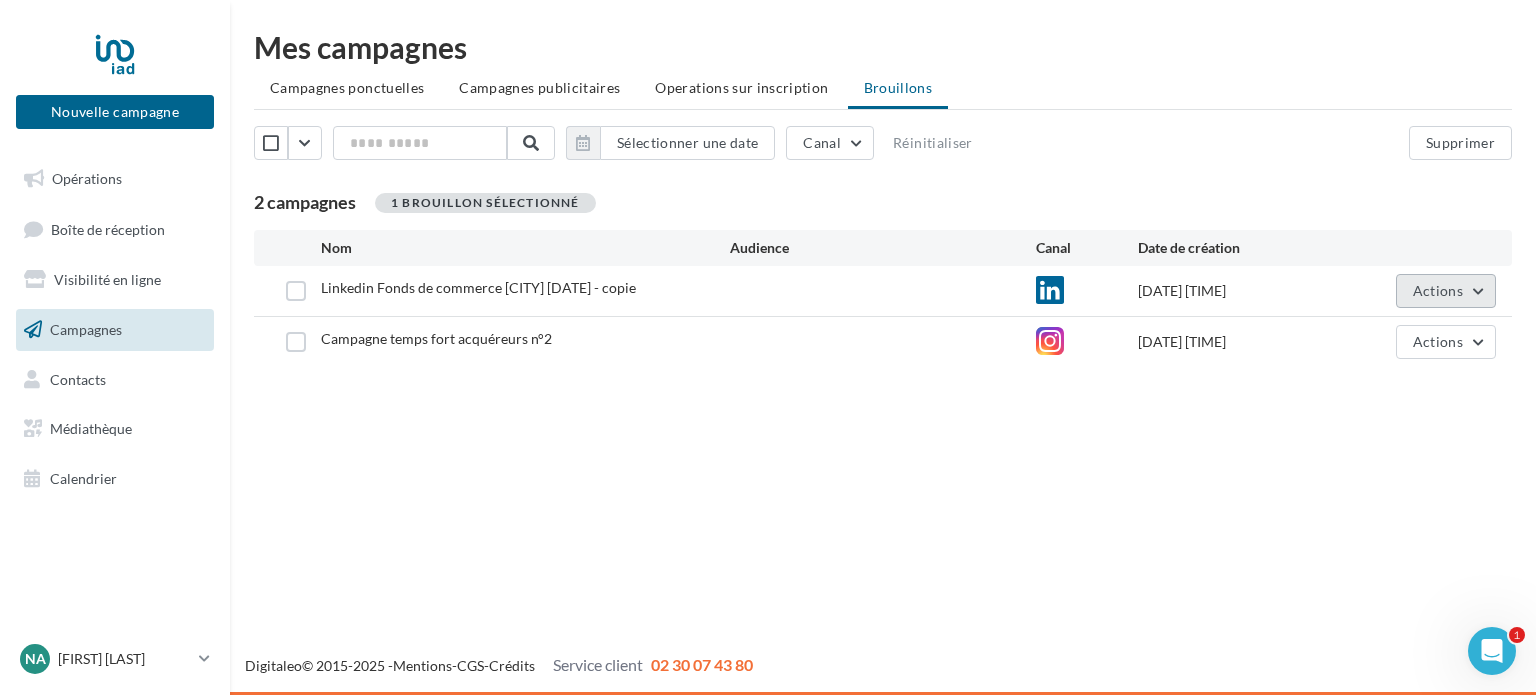 click on "Actions" at bounding box center (1446, 291) 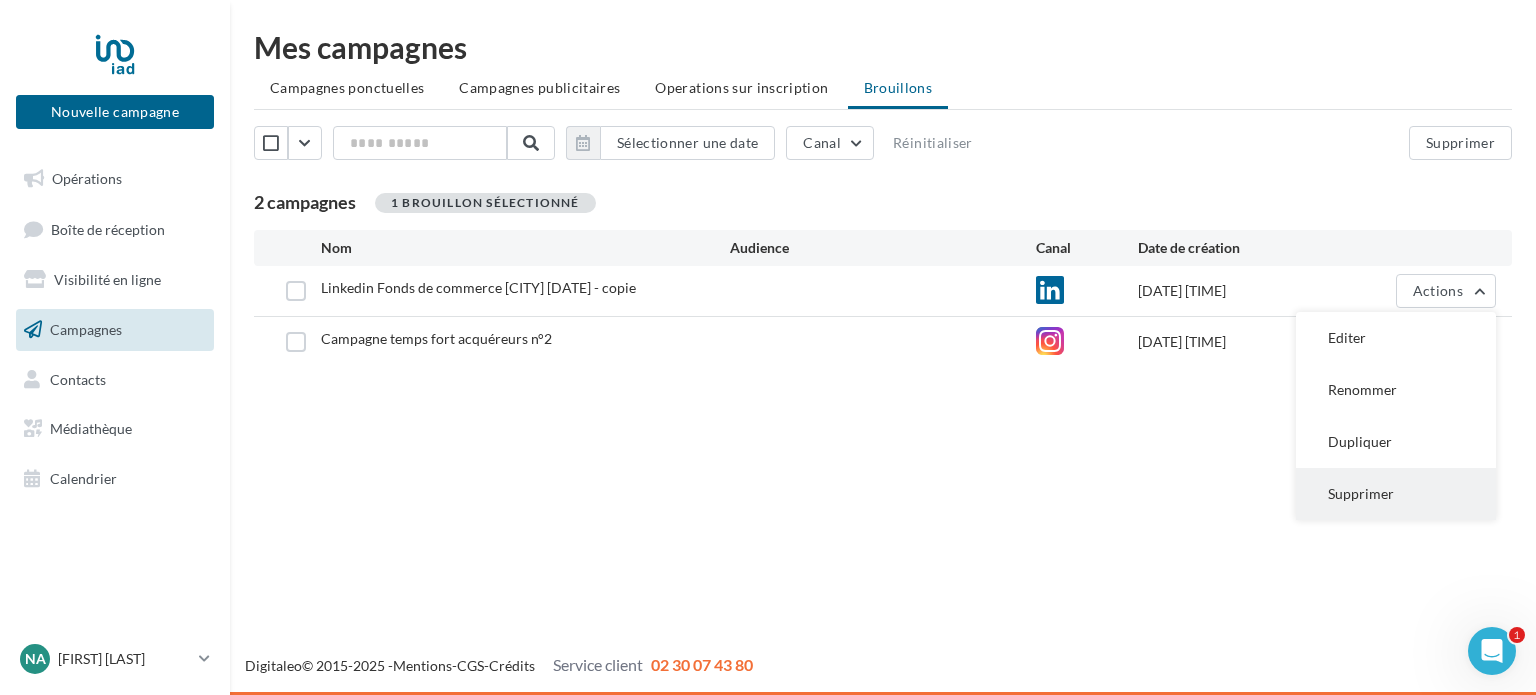 click on "Supprimer" at bounding box center (1396, 494) 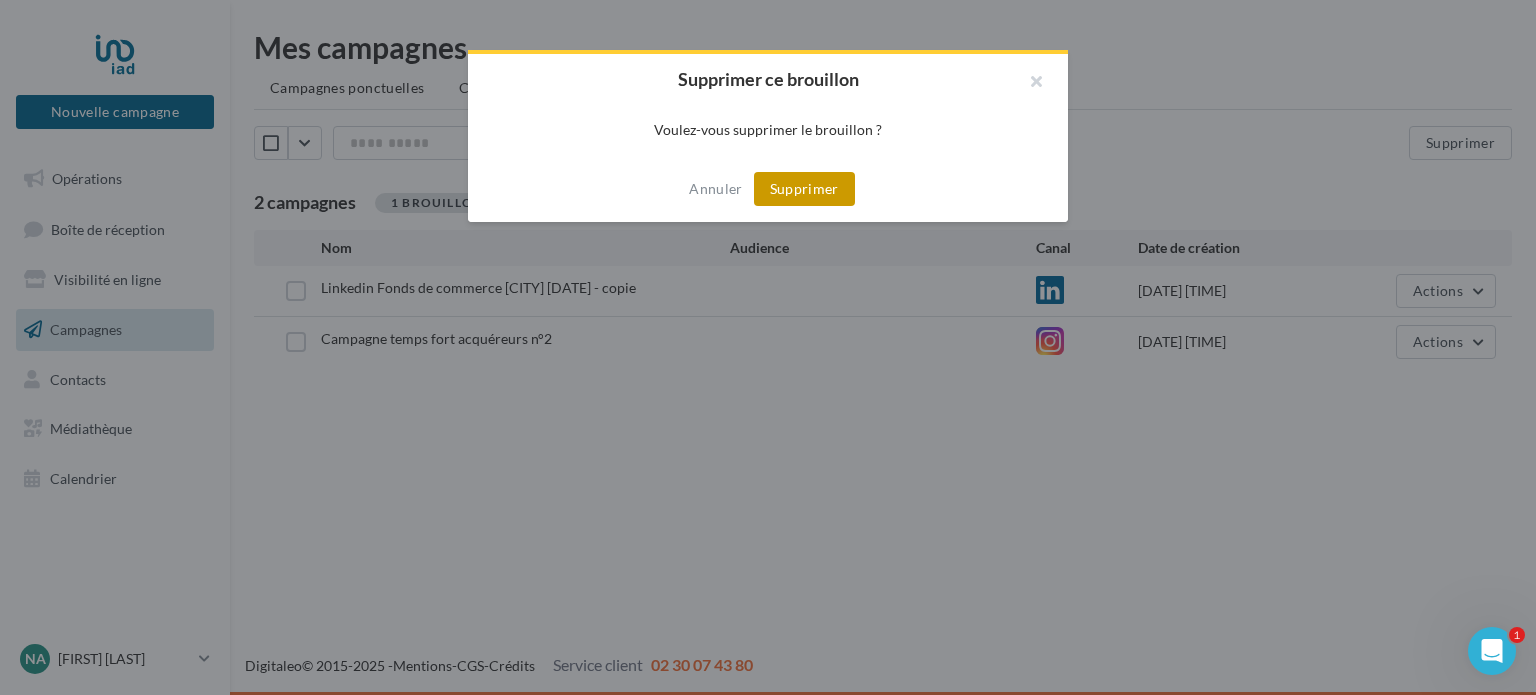 click on "Supprimer" at bounding box center (804, 189) 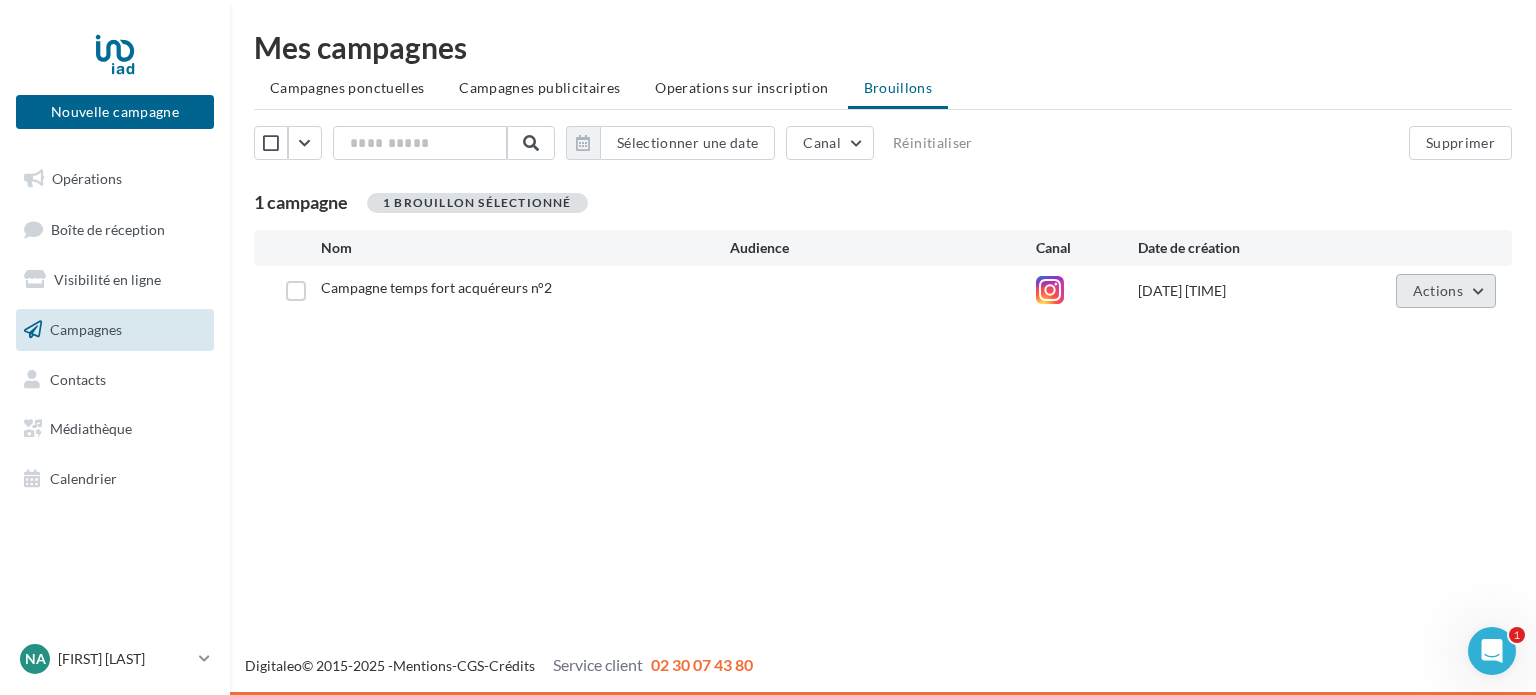 click on "Actions" at bounding box center (1446, 291) 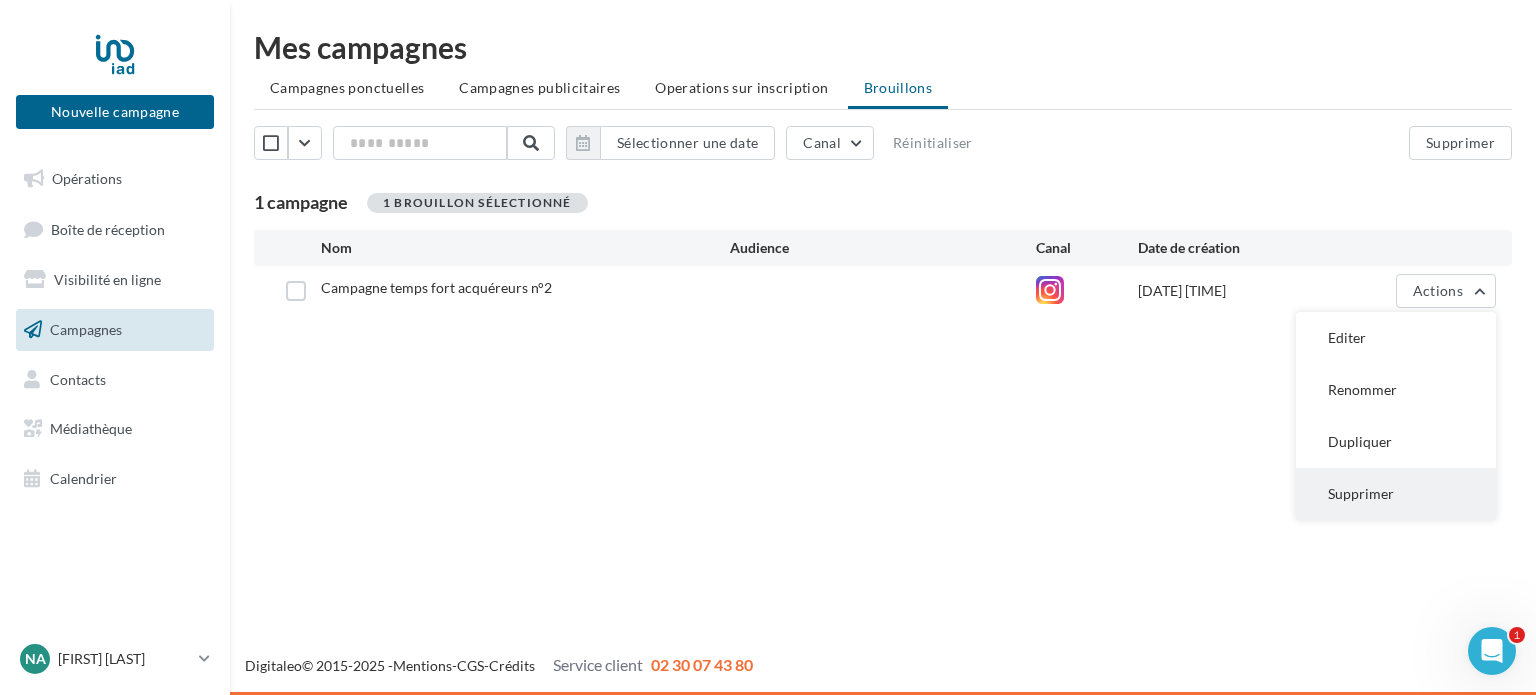 click on "Supprimer" at bounding box center (1396, 494) 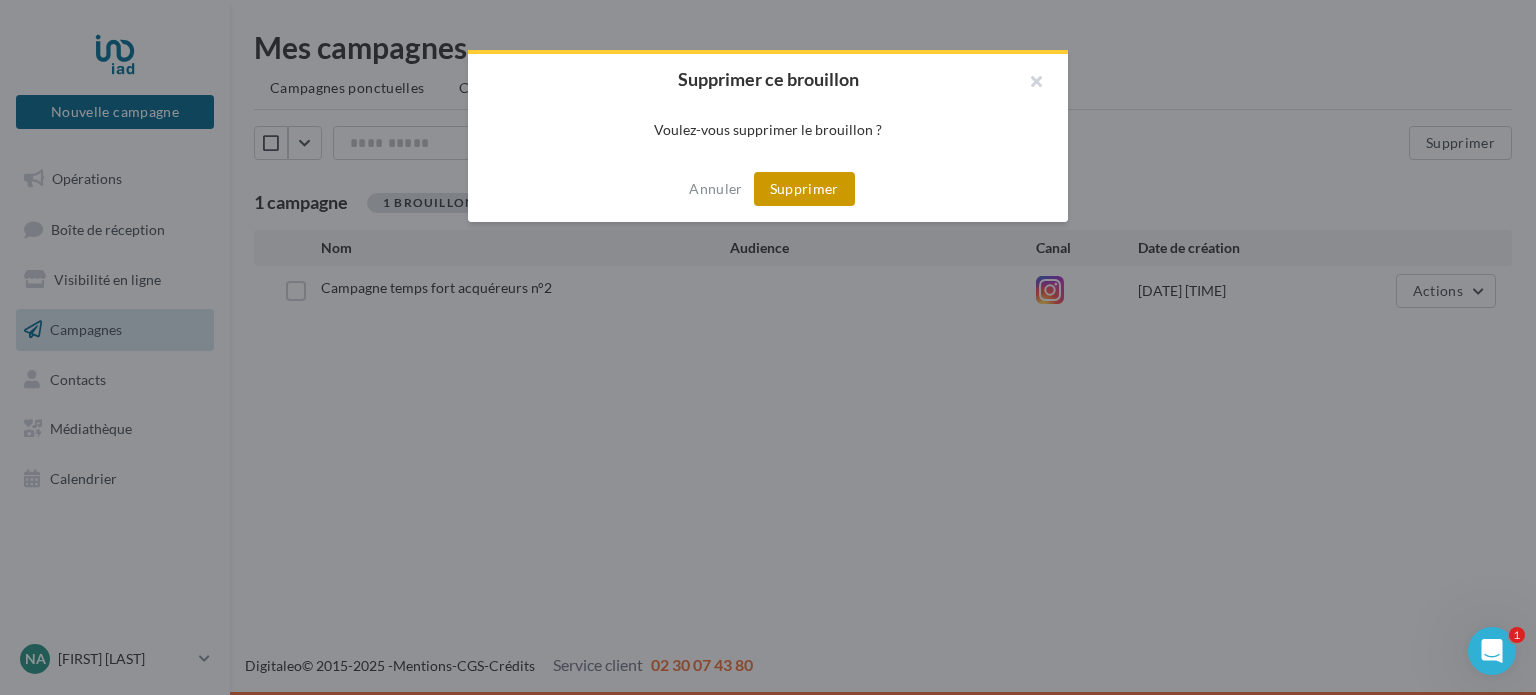 click on "Supprimer" at bounding box center [804, 189] 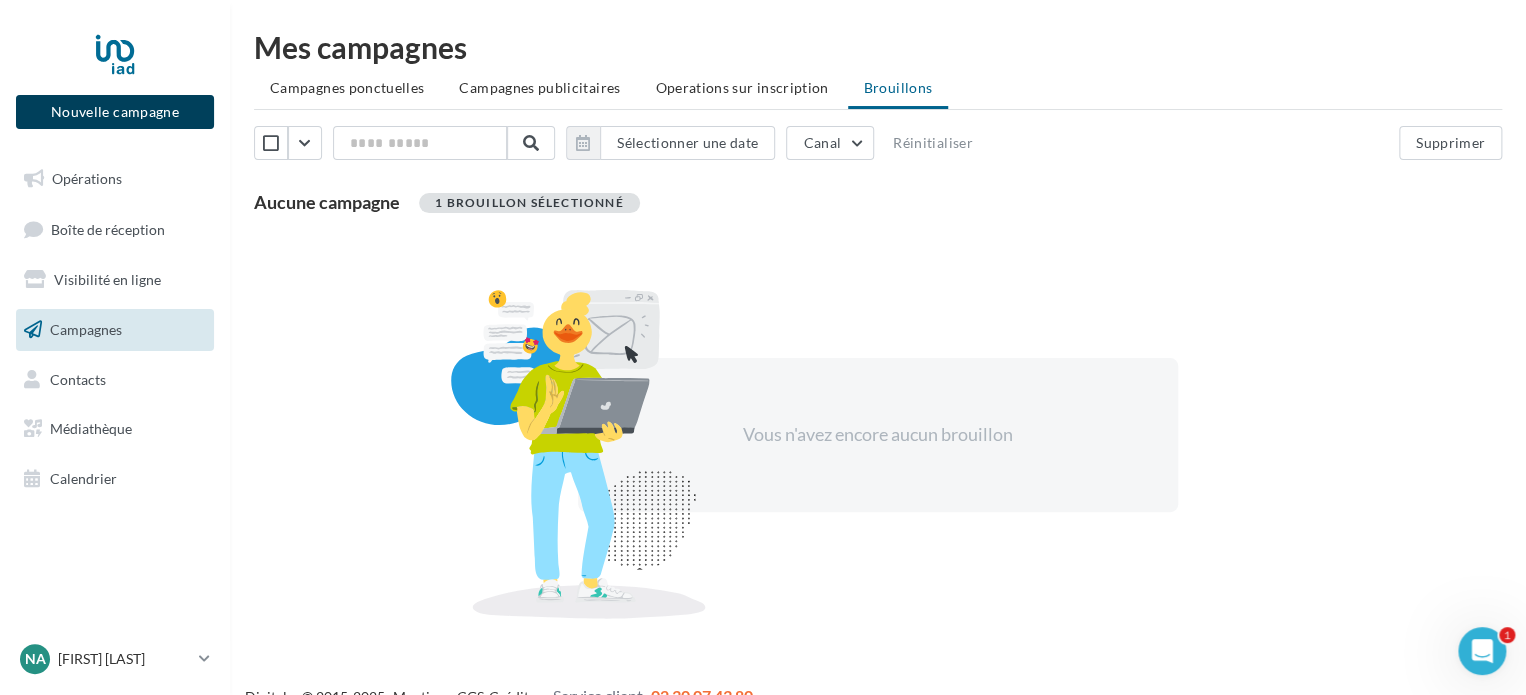 click on "Nouvelle campagne" at bounding box center [115, 112] 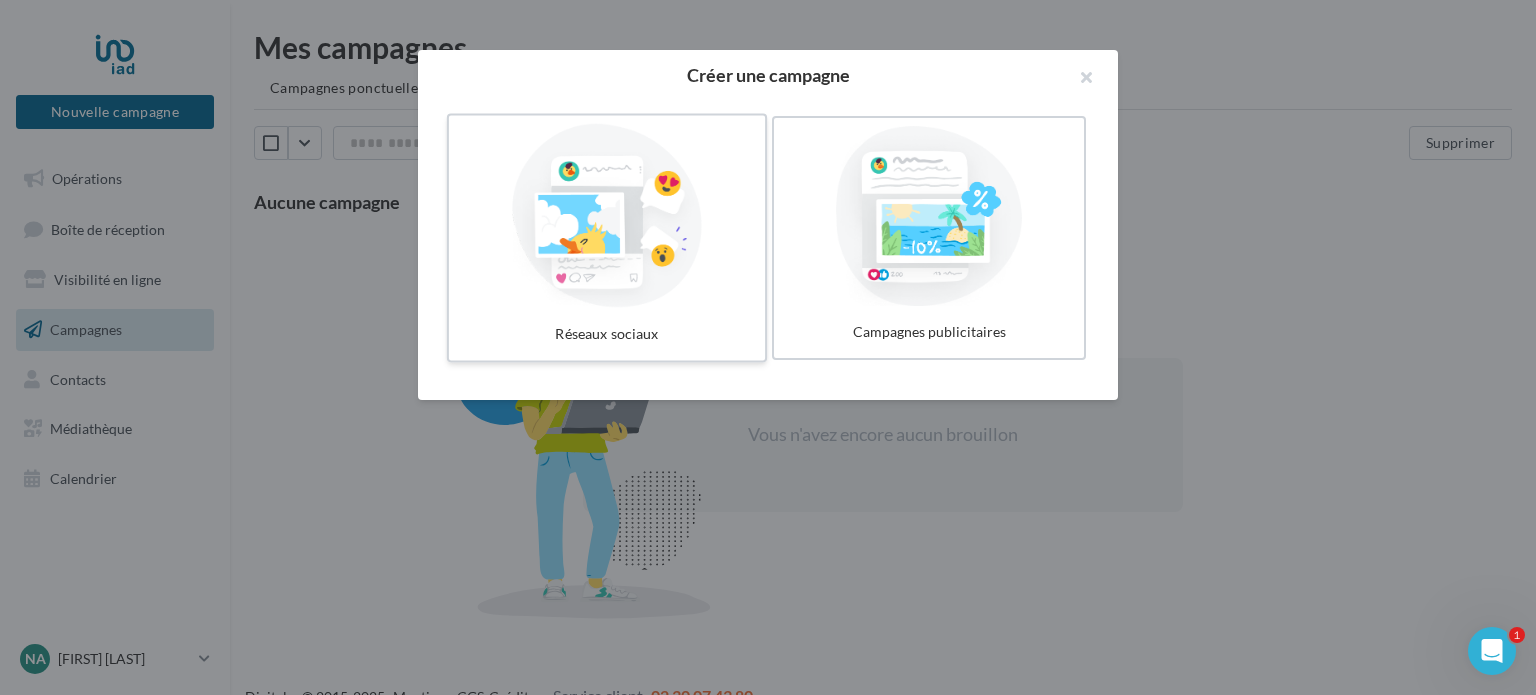 click on "Réseaux sociaux" at bounding box center [607, 334] 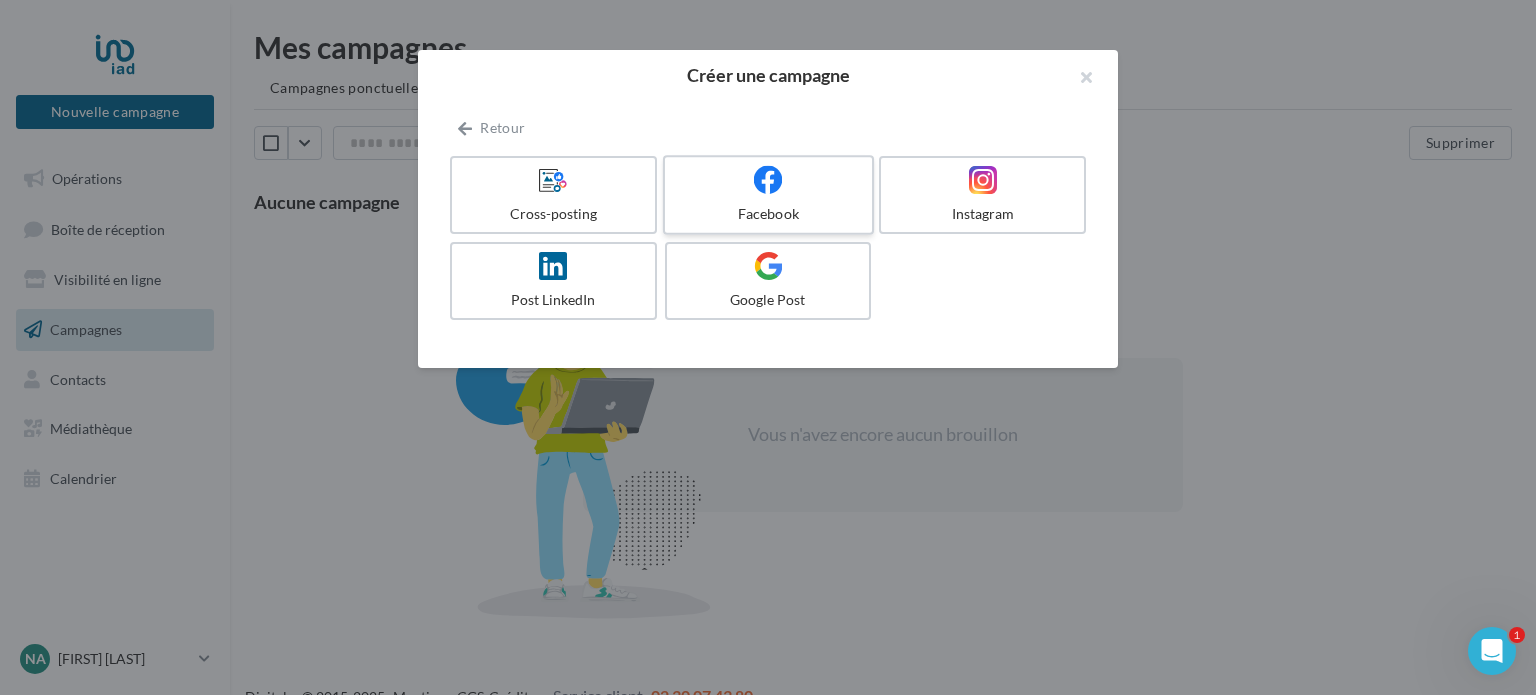 click on "Facebook" at bounding box center (768, 214) 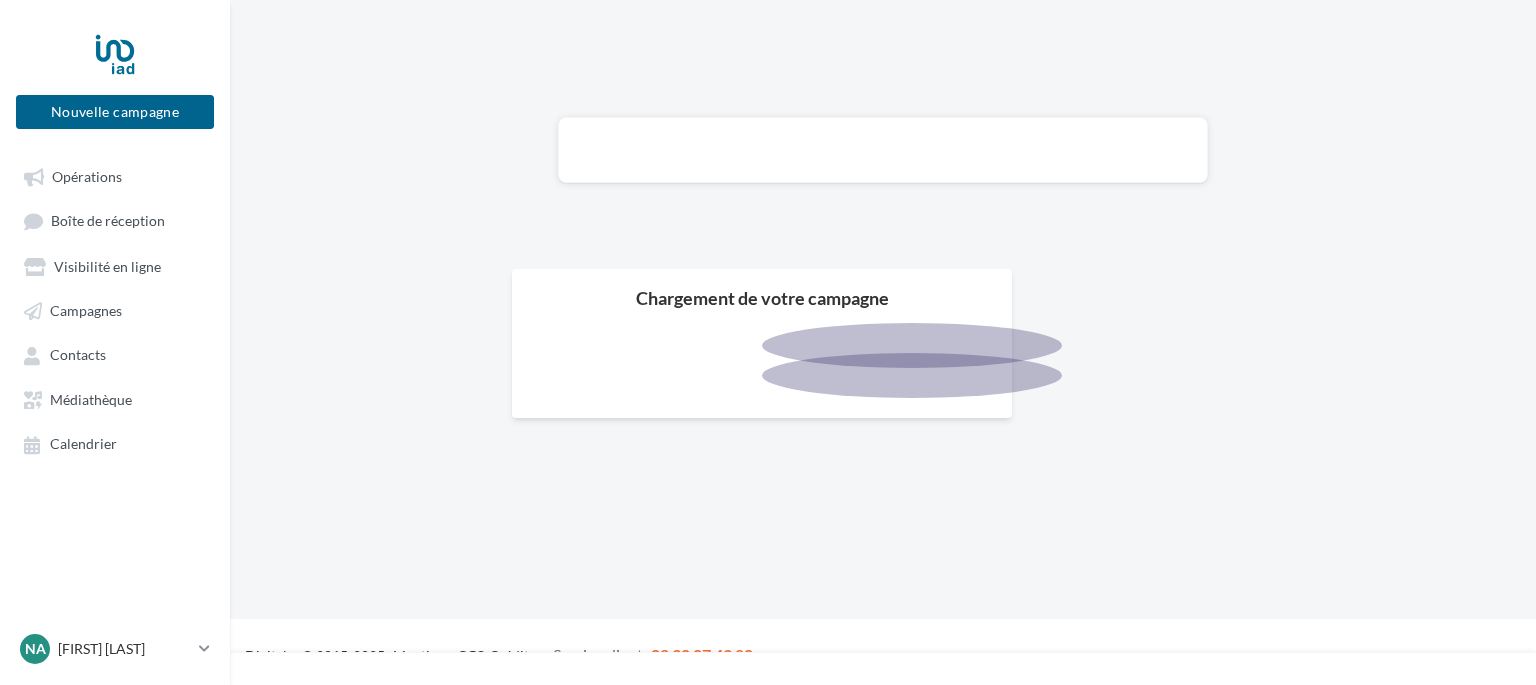 scroll, scrollTop: 0, scrollLeft: 0, axis: both 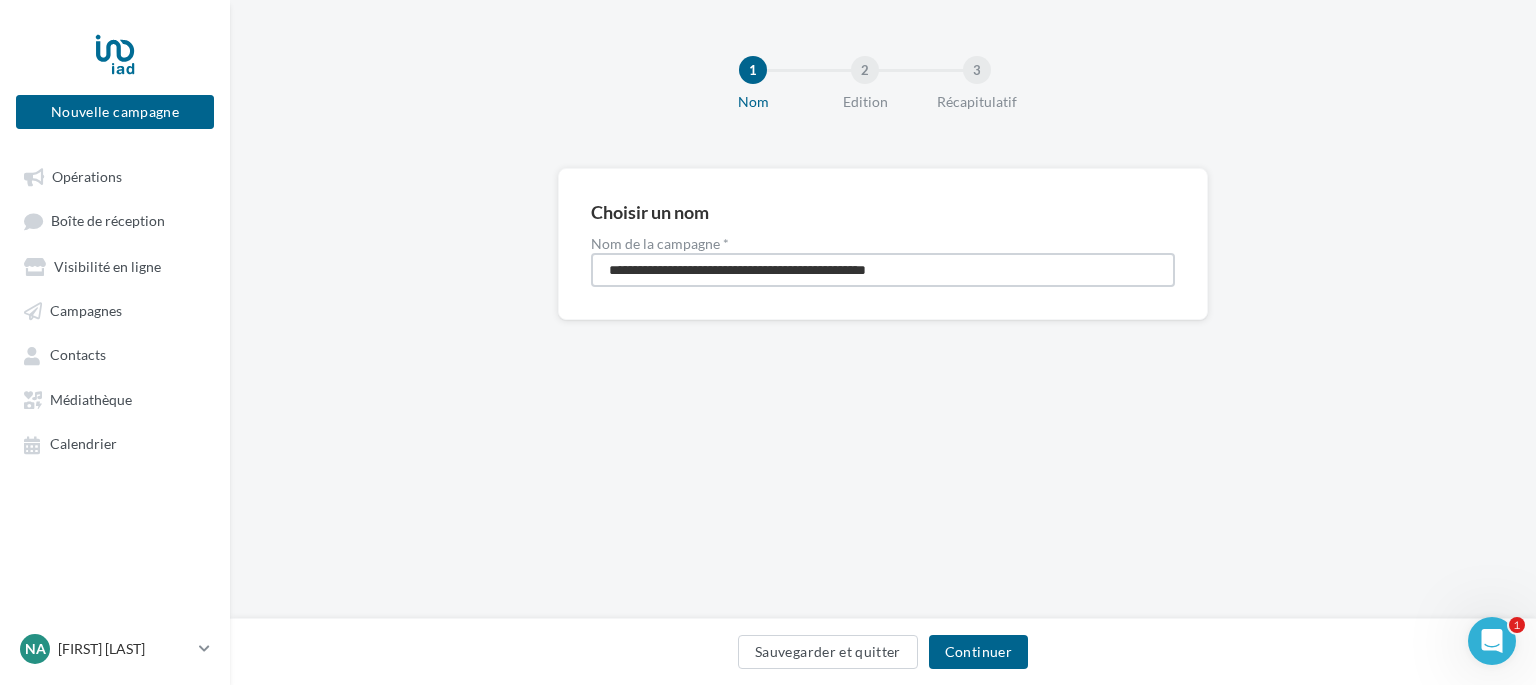 click on "**********" at bounding box center (883, 270) 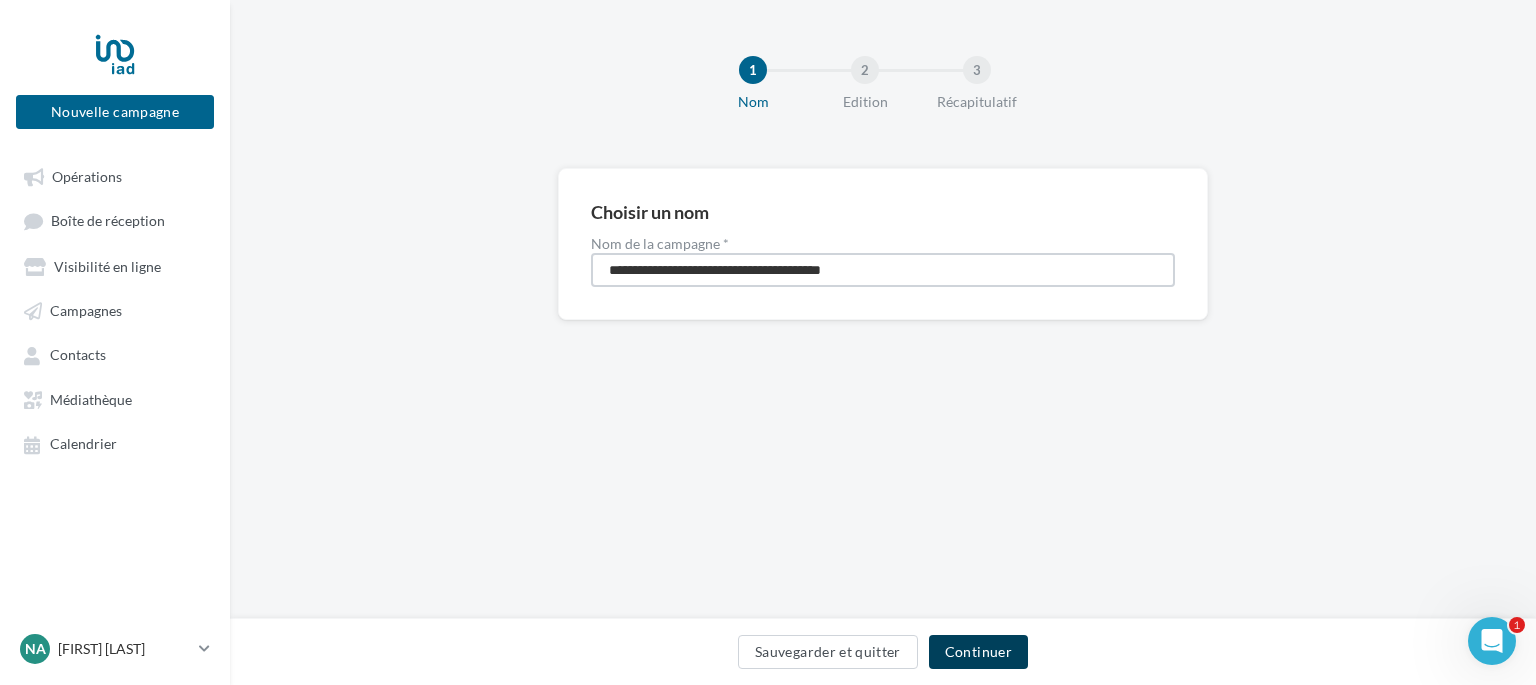 type on "**********" 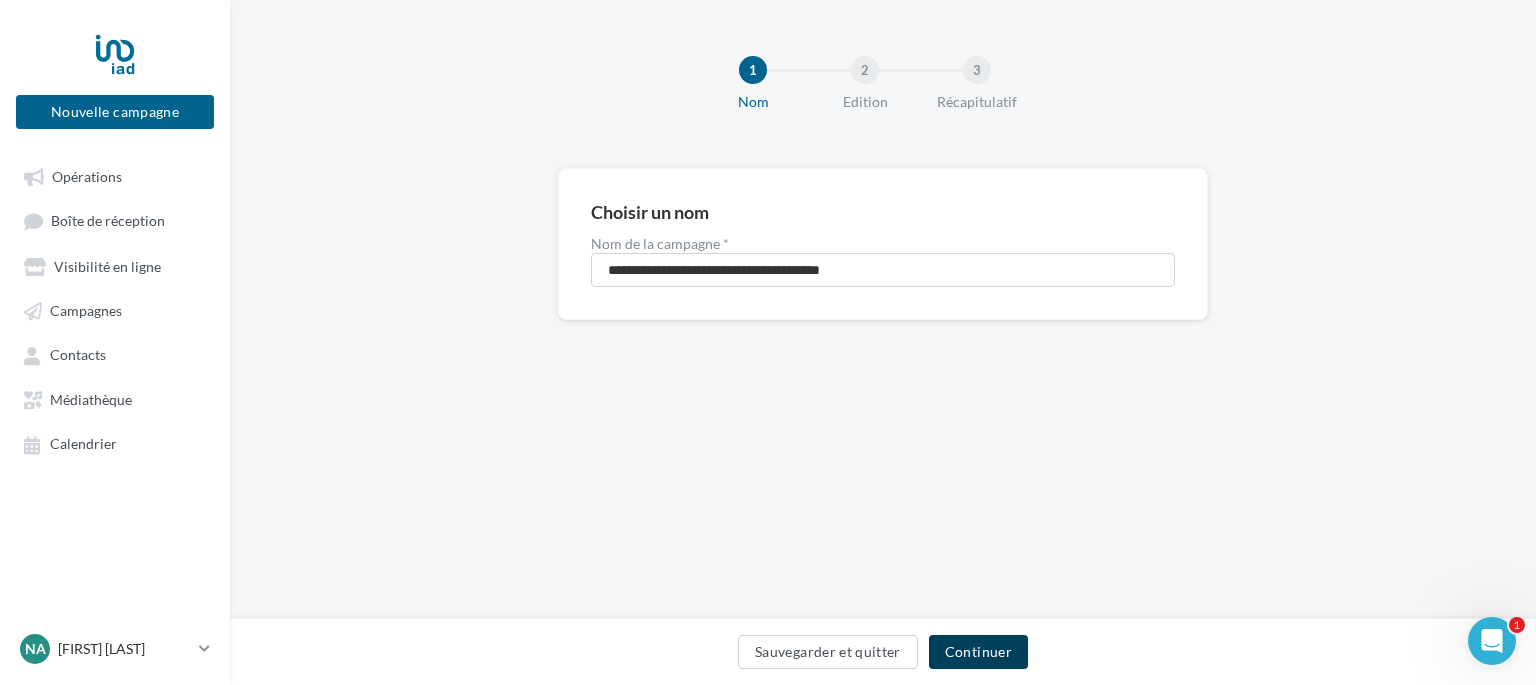 click on "Continuer" at bounding box center [978, 652] 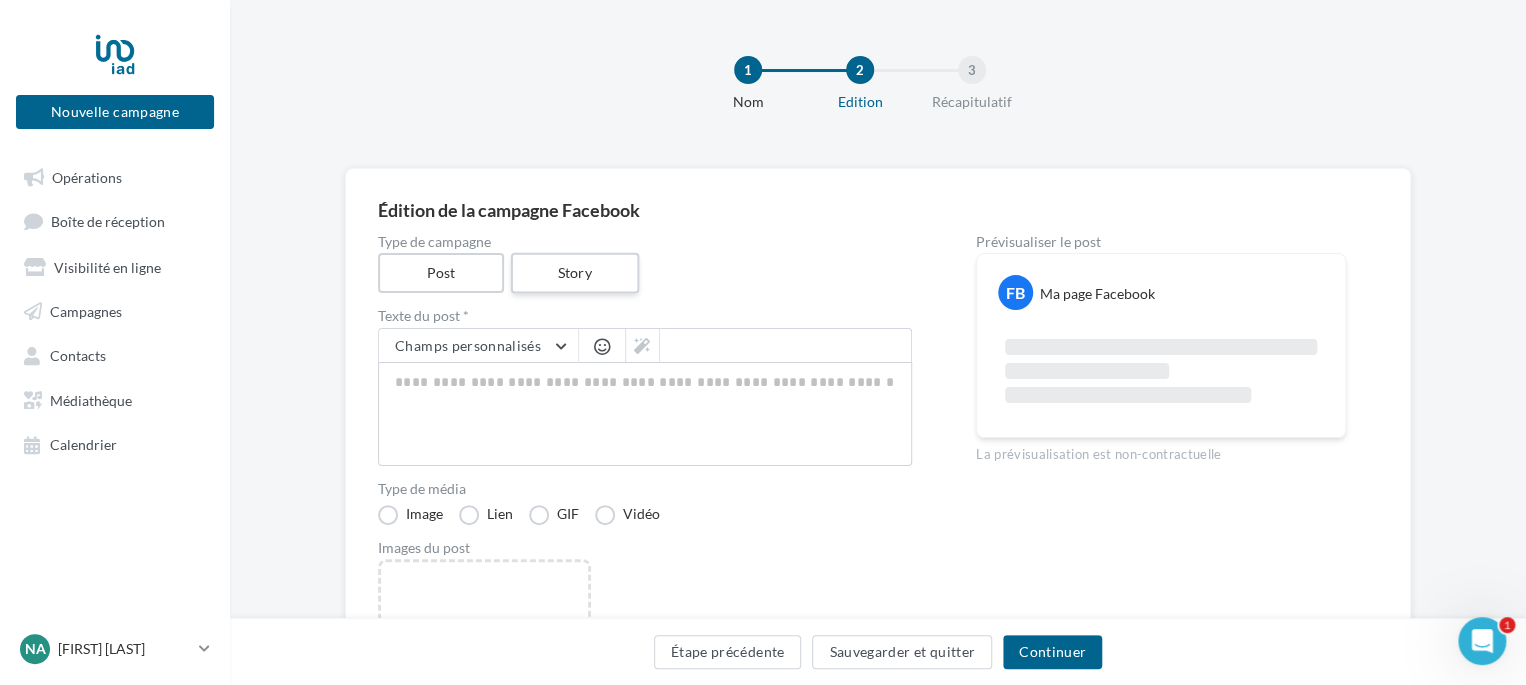 click on "Story" at bounding box center [574, 273] 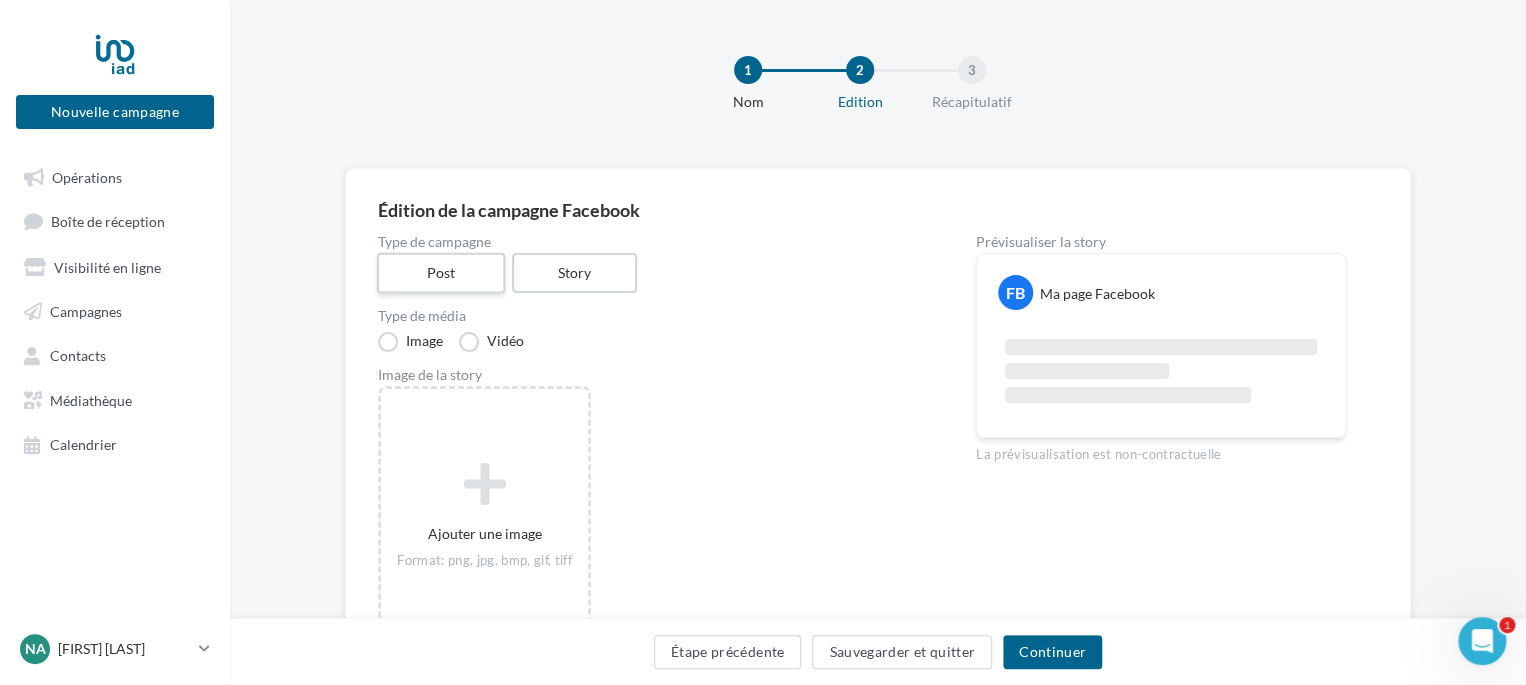 click on "Post" at bounding box center [441, 273] 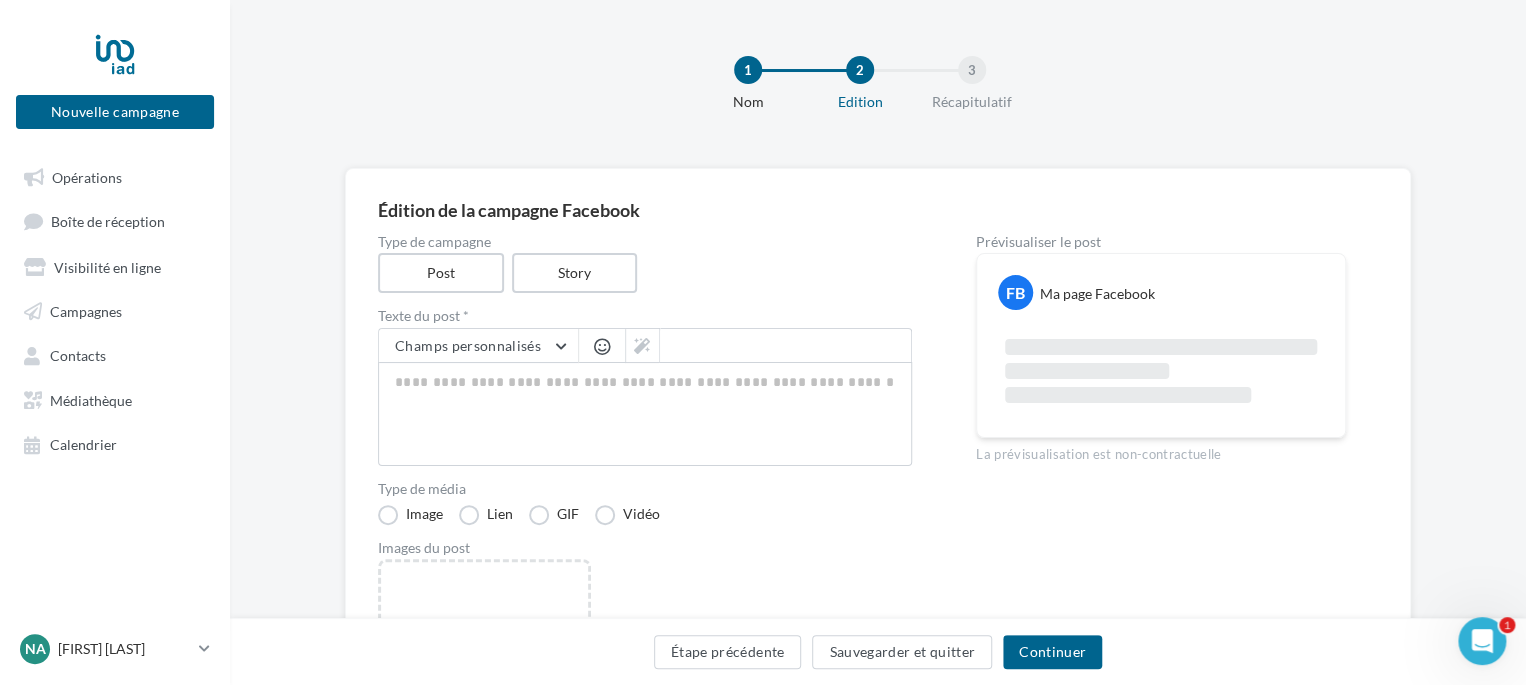 click on "Type de campagne
Post
Story
Texte du post
*       Champs personnalisés         Lien de sollicitation d'avis Google     Nom de l'entreprise     Site internet du conseiller     Ligne d'adresse 1     Prénom du conseiller     Ville     Ligne d'adresse 1     Nom du conseiller     Ligne d'adresse 2     Adresse e-mail du conseiller     Numéro de mobile du conseiller     Code postal     propertips     Référence du conseiller     dénomination de l’EIRL (laisser vide si vous n'êtes pas une EIRL)     ville d’immatriculation au RSAC     numéro d’immatriculation au RSAC     Adresse e-mail du conseiller                                          Type de média
Image   Lien   GIF   Vidéo
Images du post
Ajouter une image     Format: png, jpg
Prévisualiser le post" at bounding box center [878, 533] 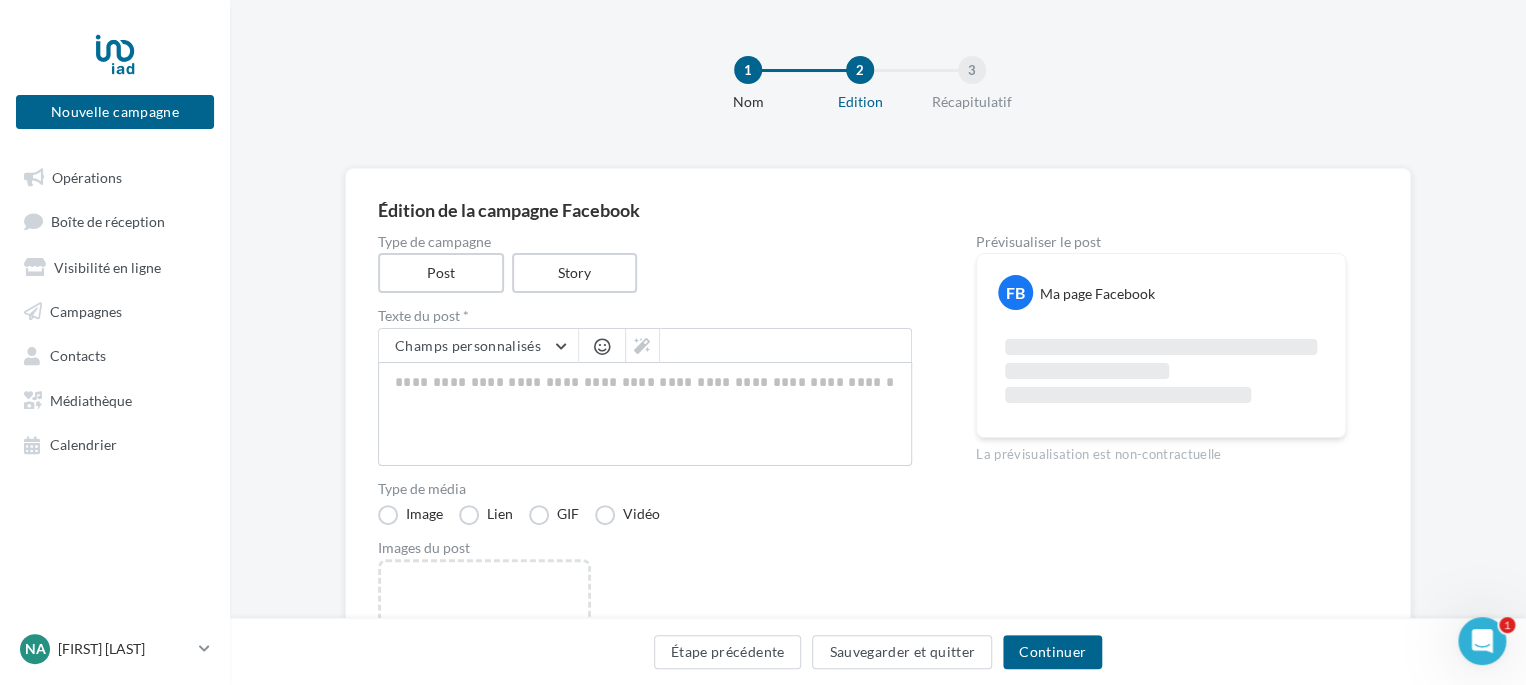 scroll, scrollTop: 200, scrollLeft: 0, axis: vertical 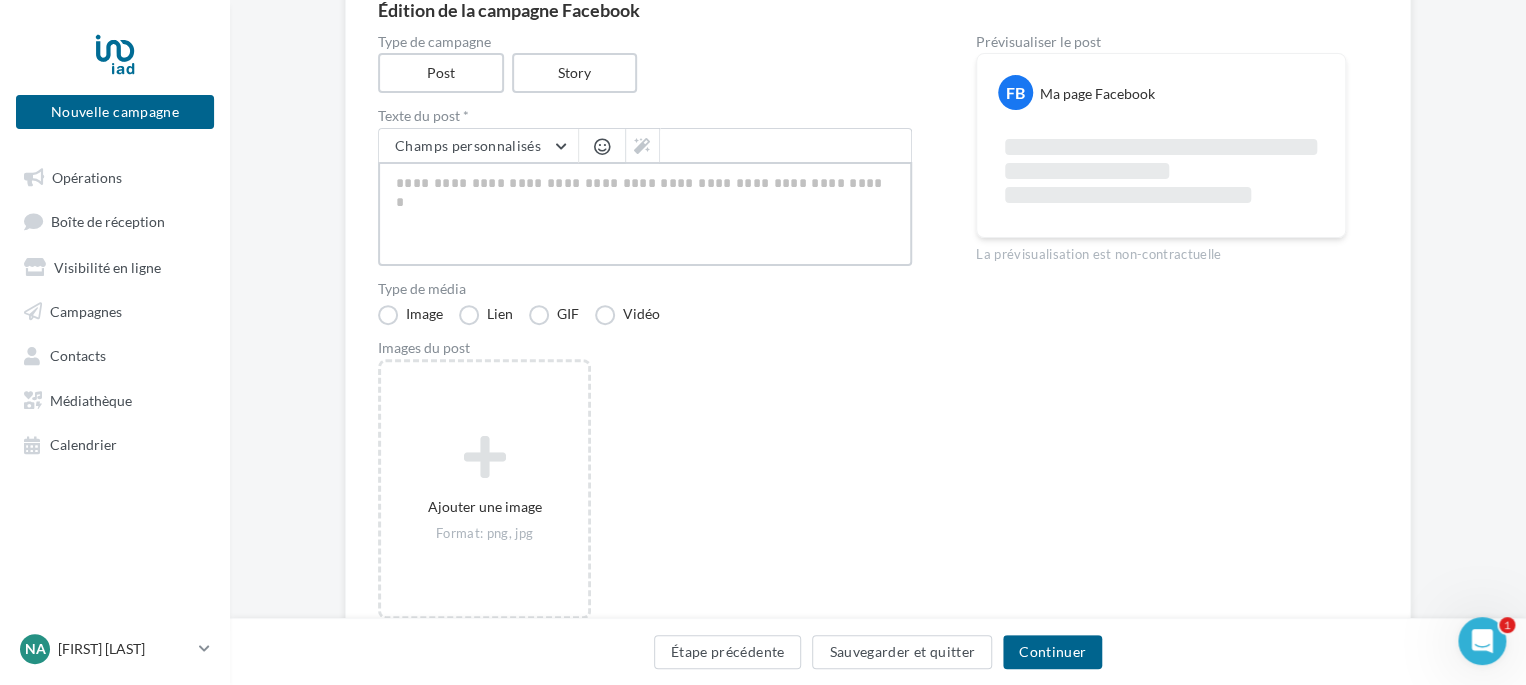 click at bounding box center (645, 214) 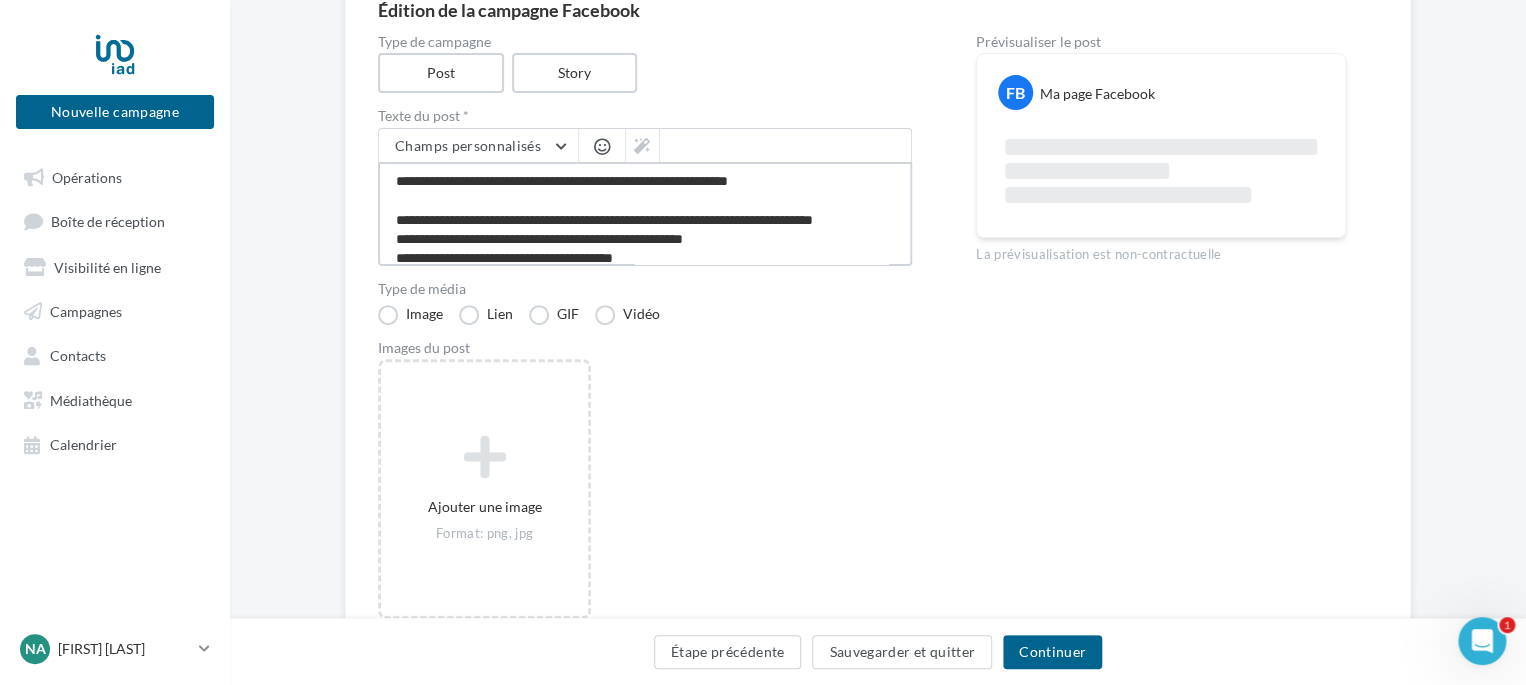 scroll, scrollTop: 260, scrollLeft: 0, axis: vertical 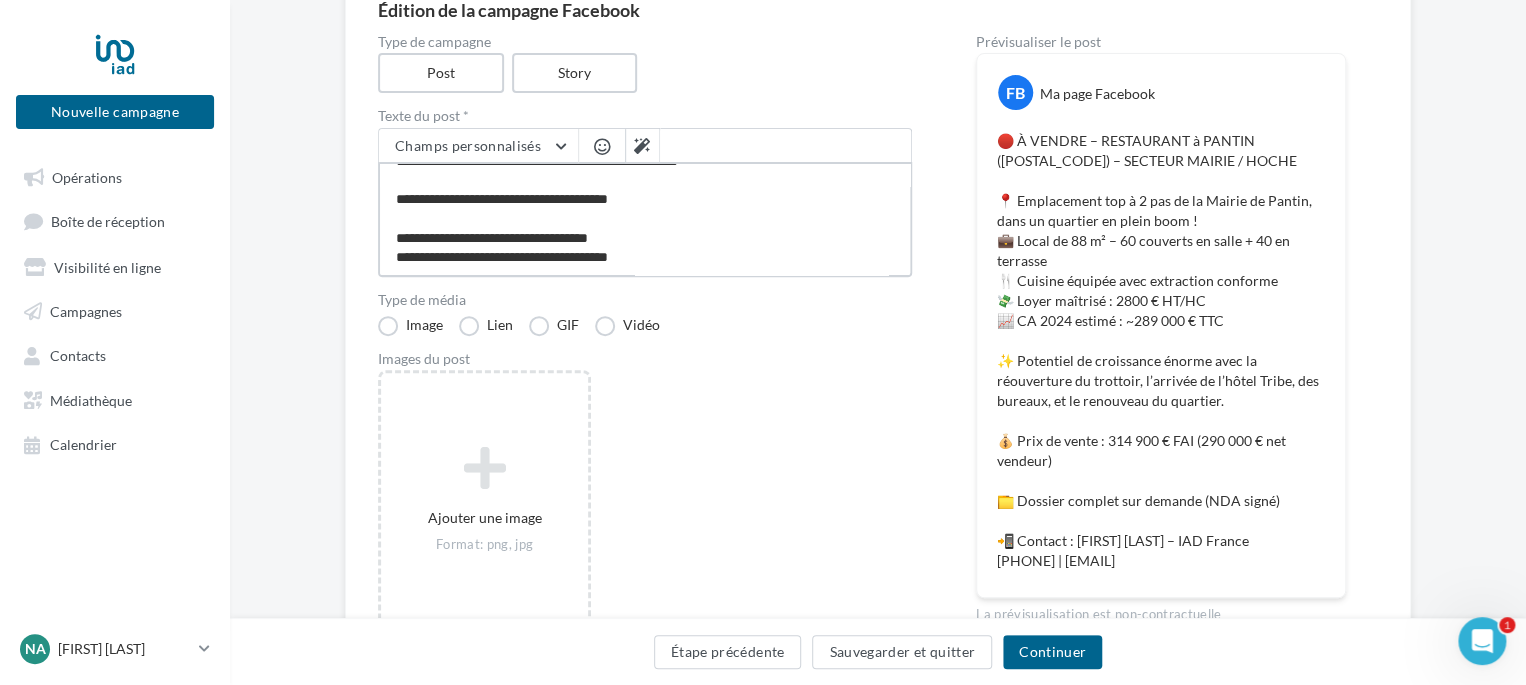 drag, startPoint x: 704, startPoint y: 209, endPoint x: 477, endPoint y: 222, distance: 227.37195 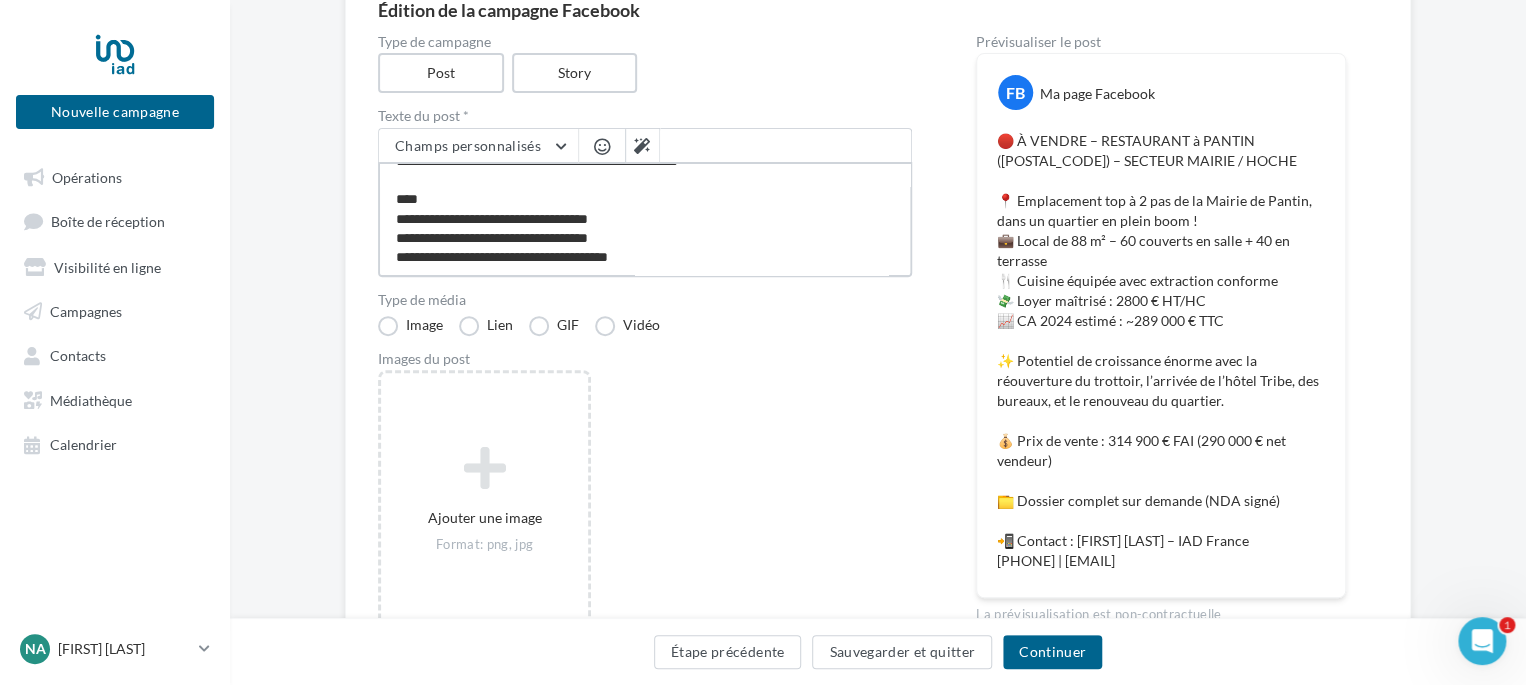 scroll, scrollTop: 250, scrollLeft: 0, axis: vertical 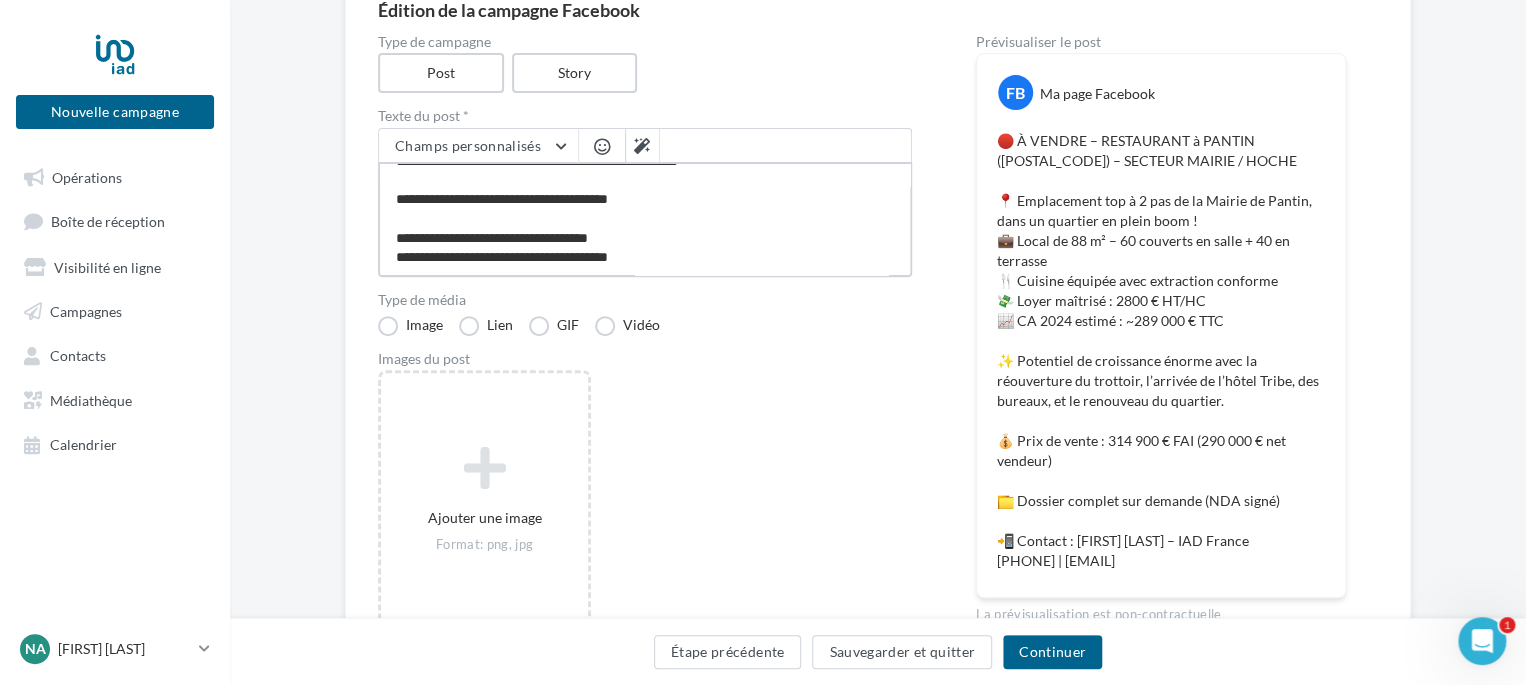 type on "**********" 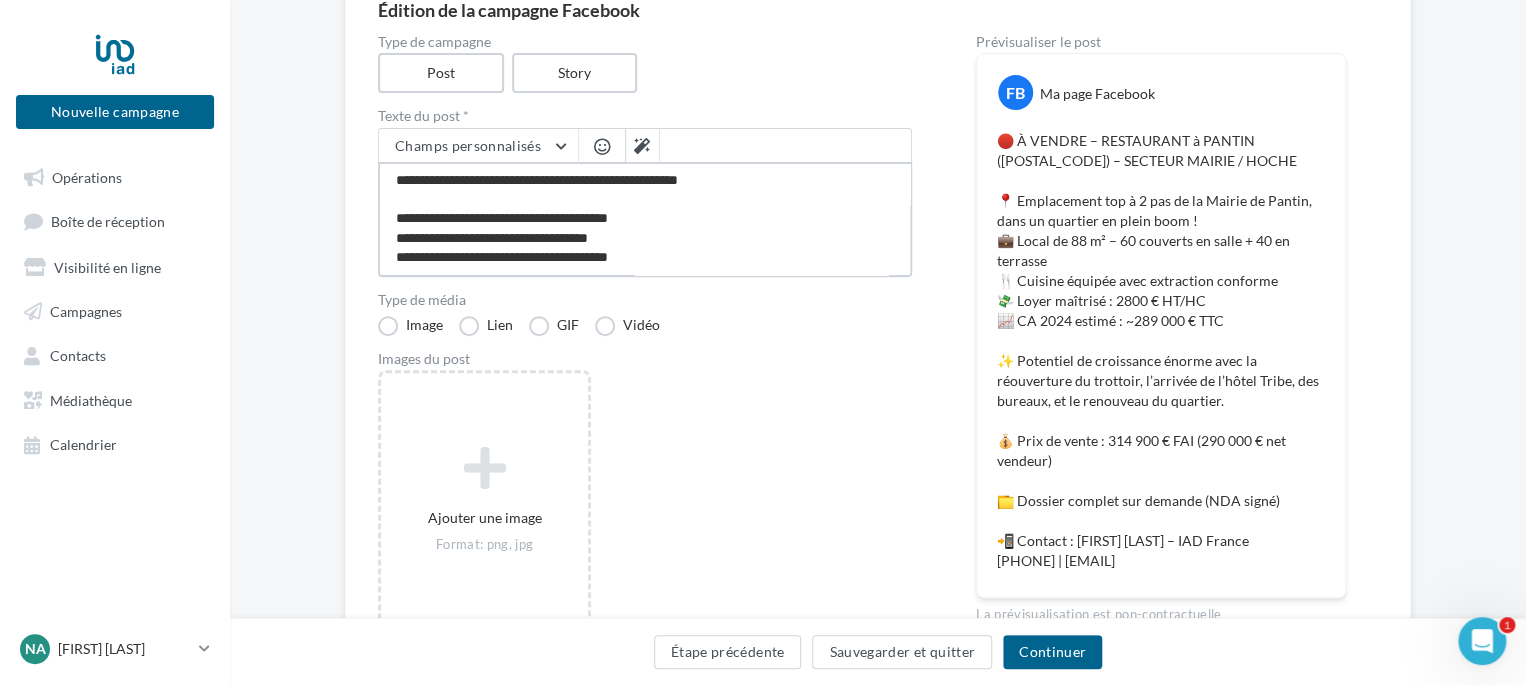 type on "**********" 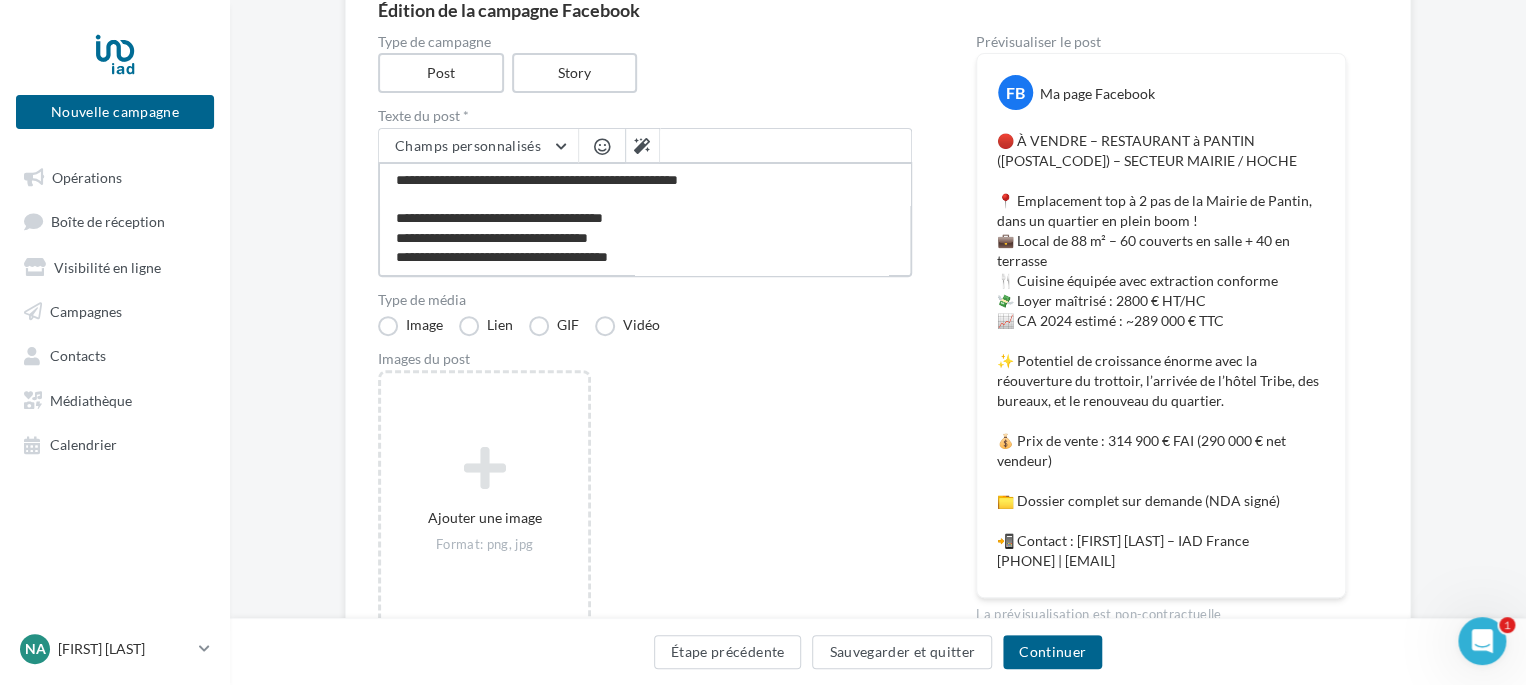type on "**********" 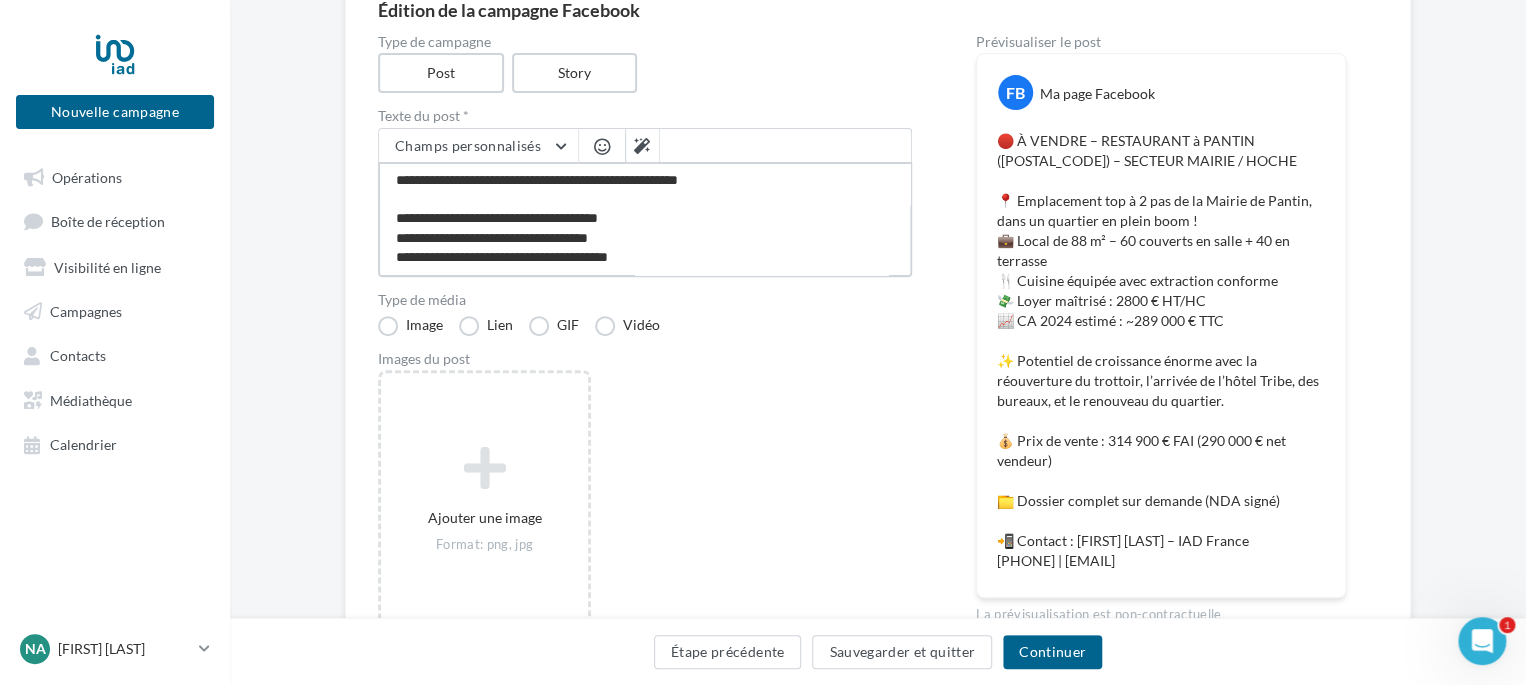 type on "**********" 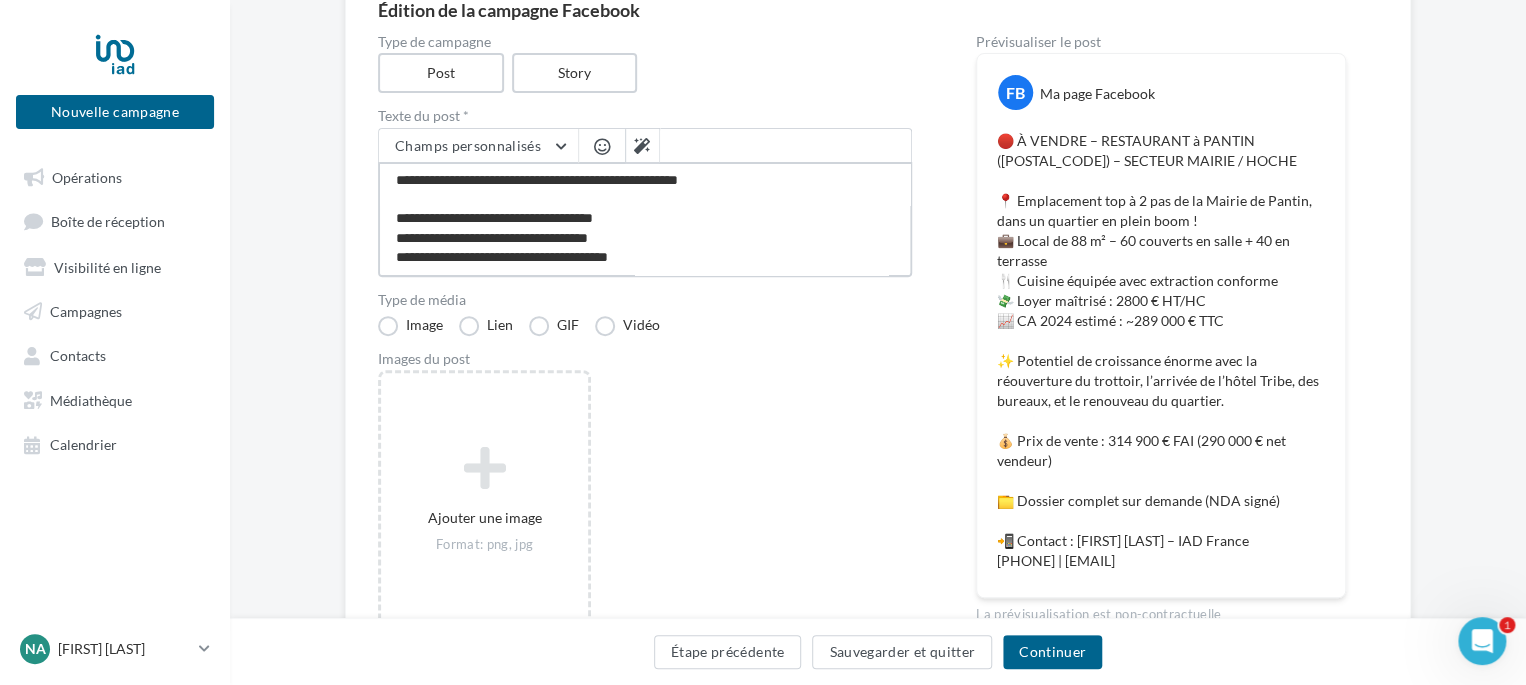 type on "**********" 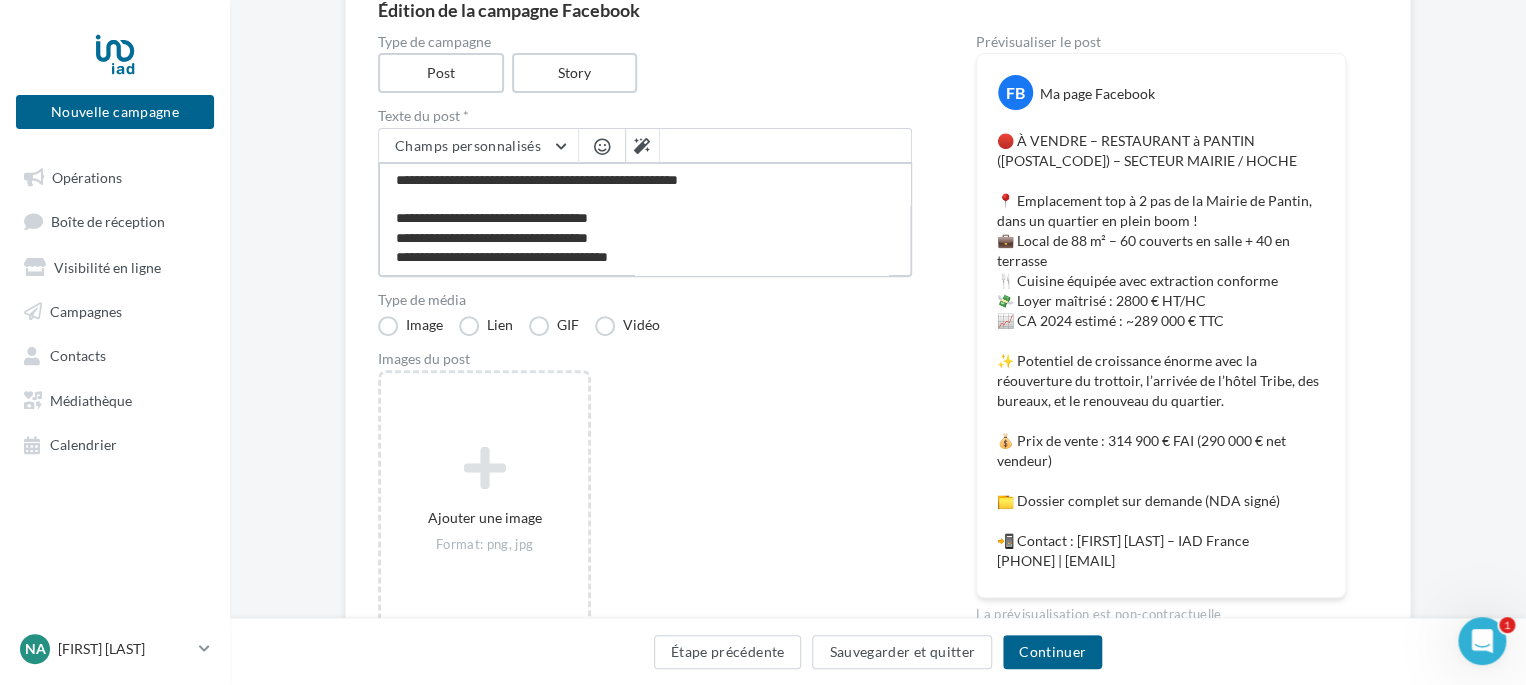 type on "**********" 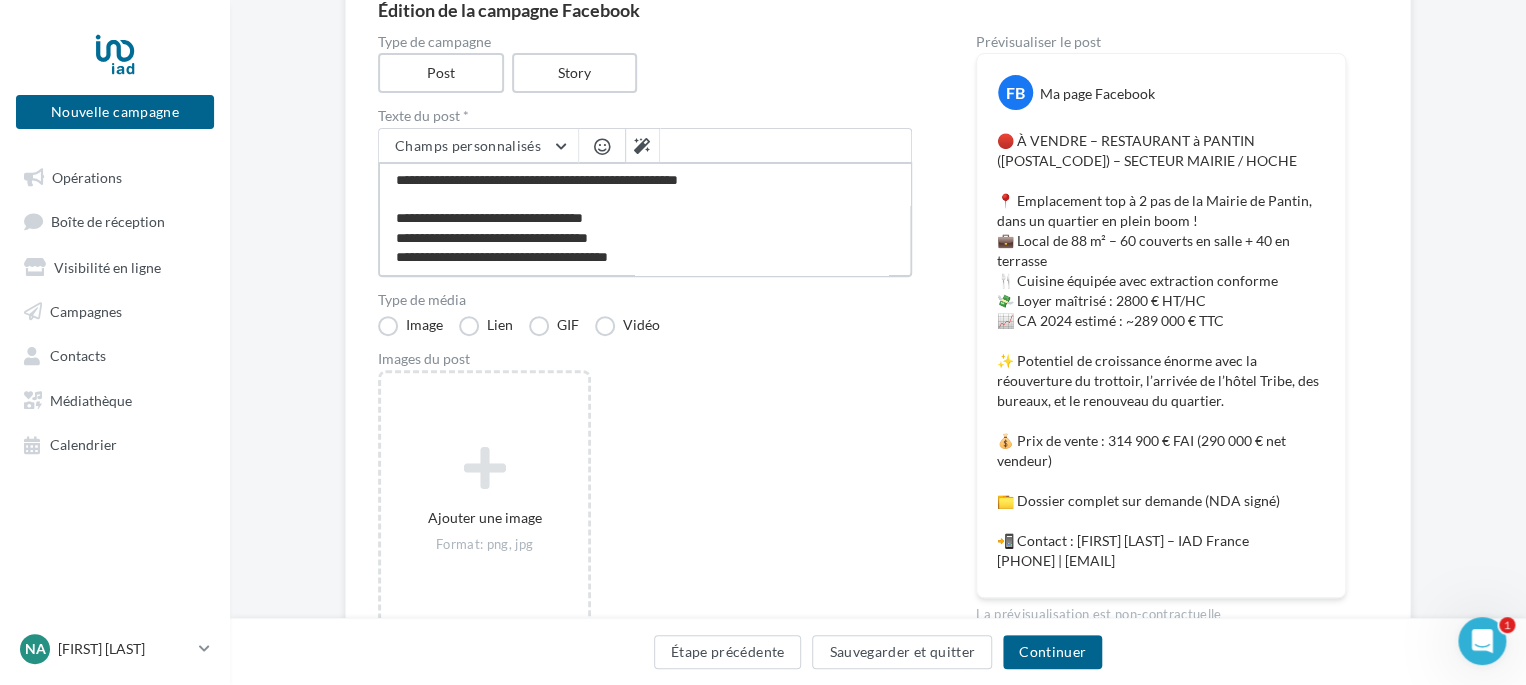 type on "**********" 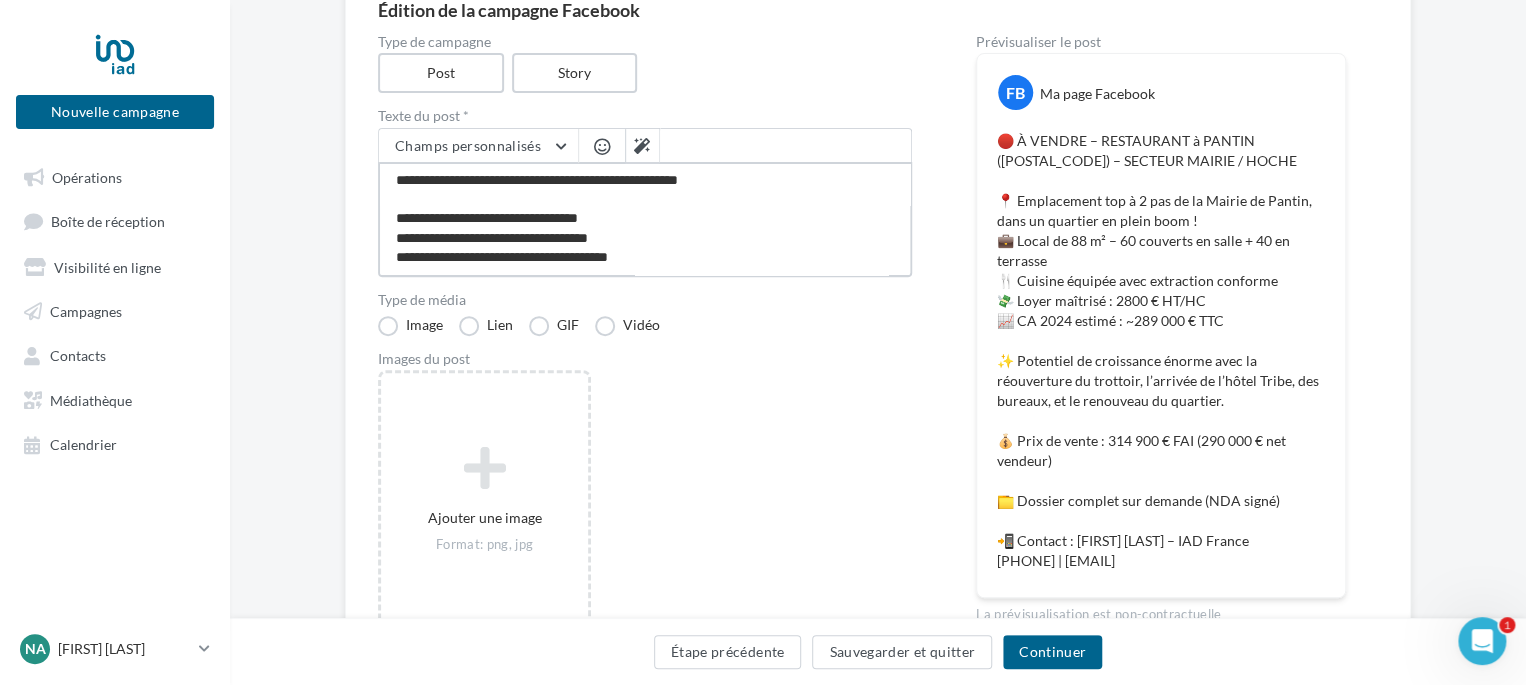type on "**********" 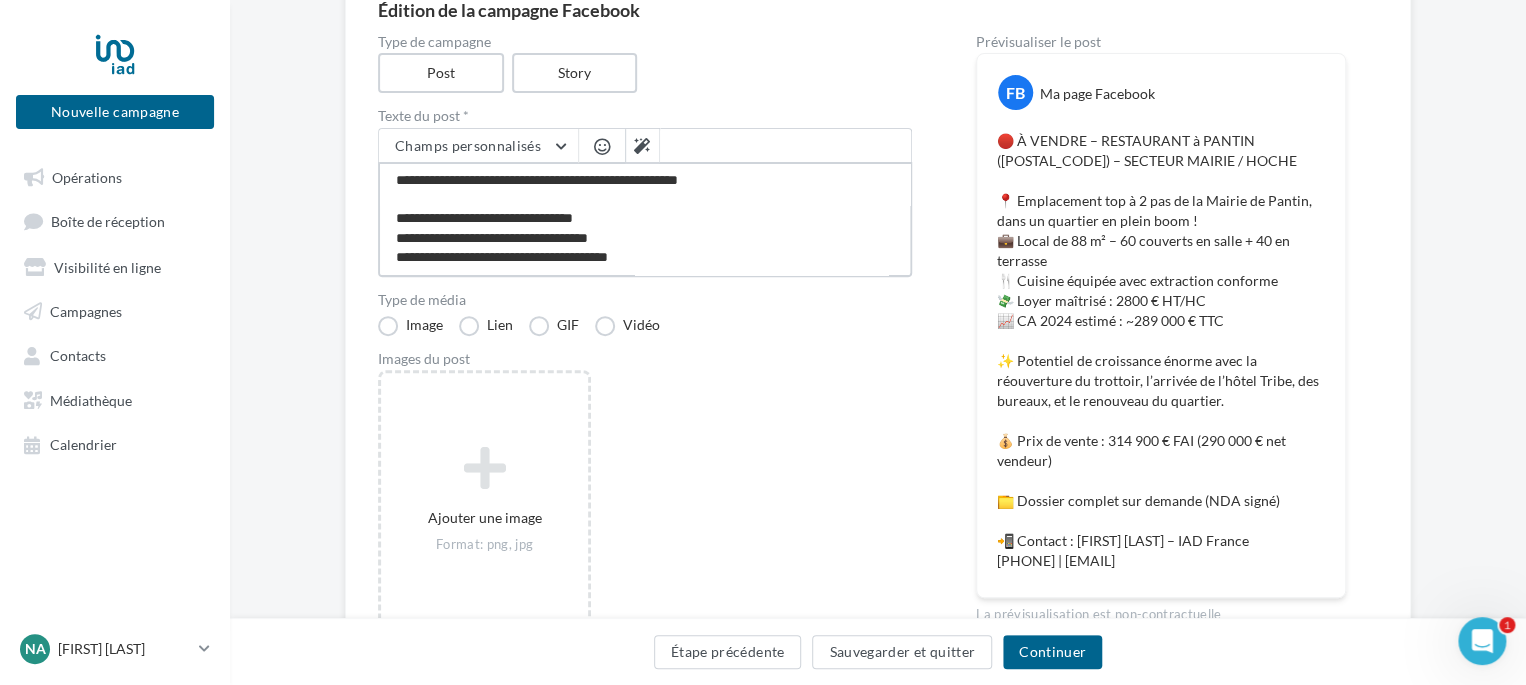 type on "**********" 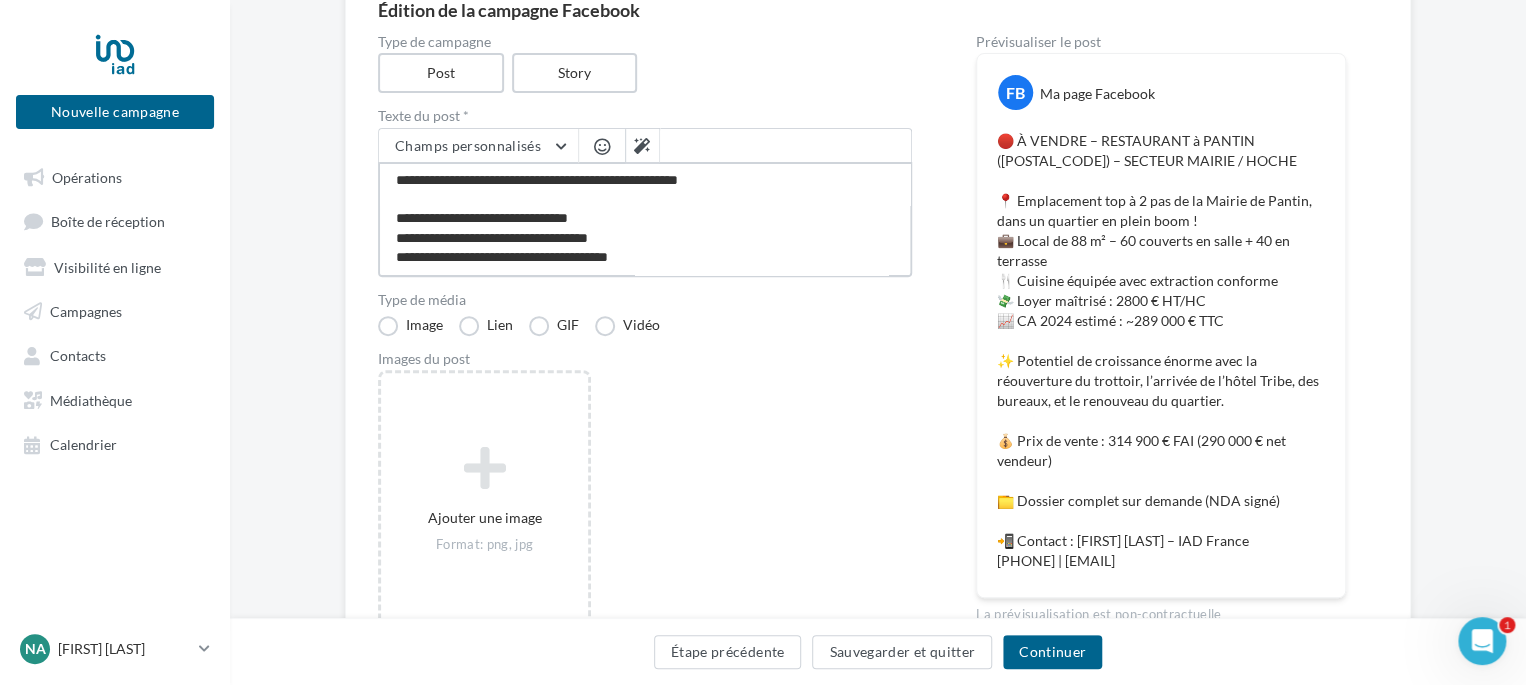 type on "**********" 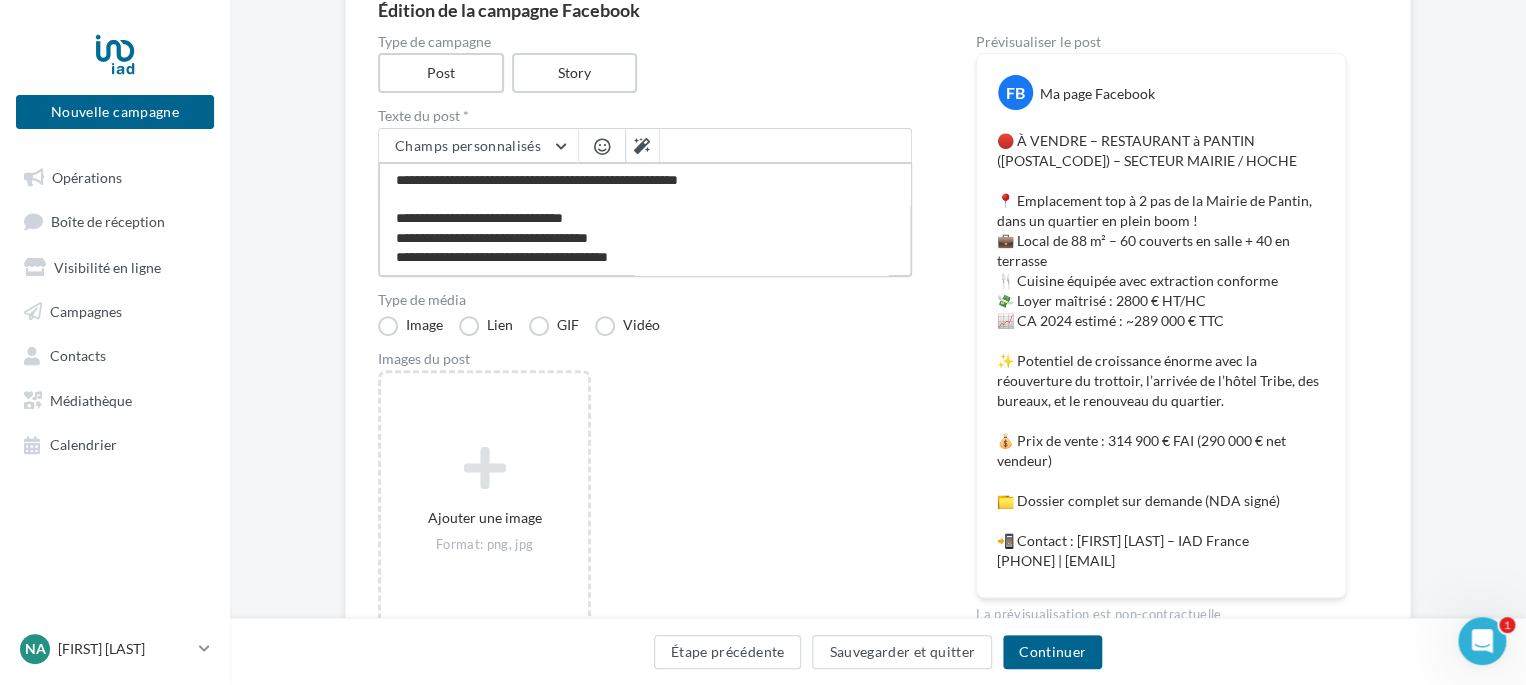 type on "**********" 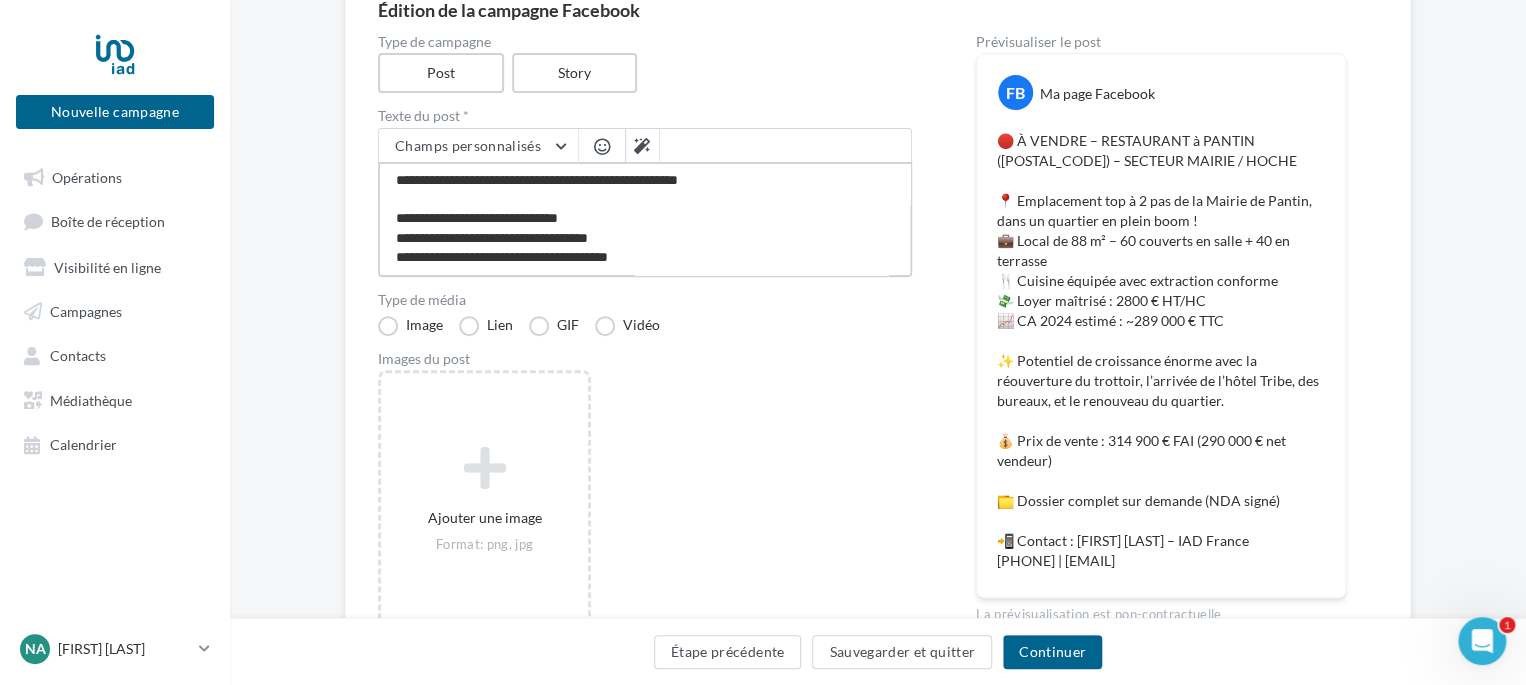 type on "**********" 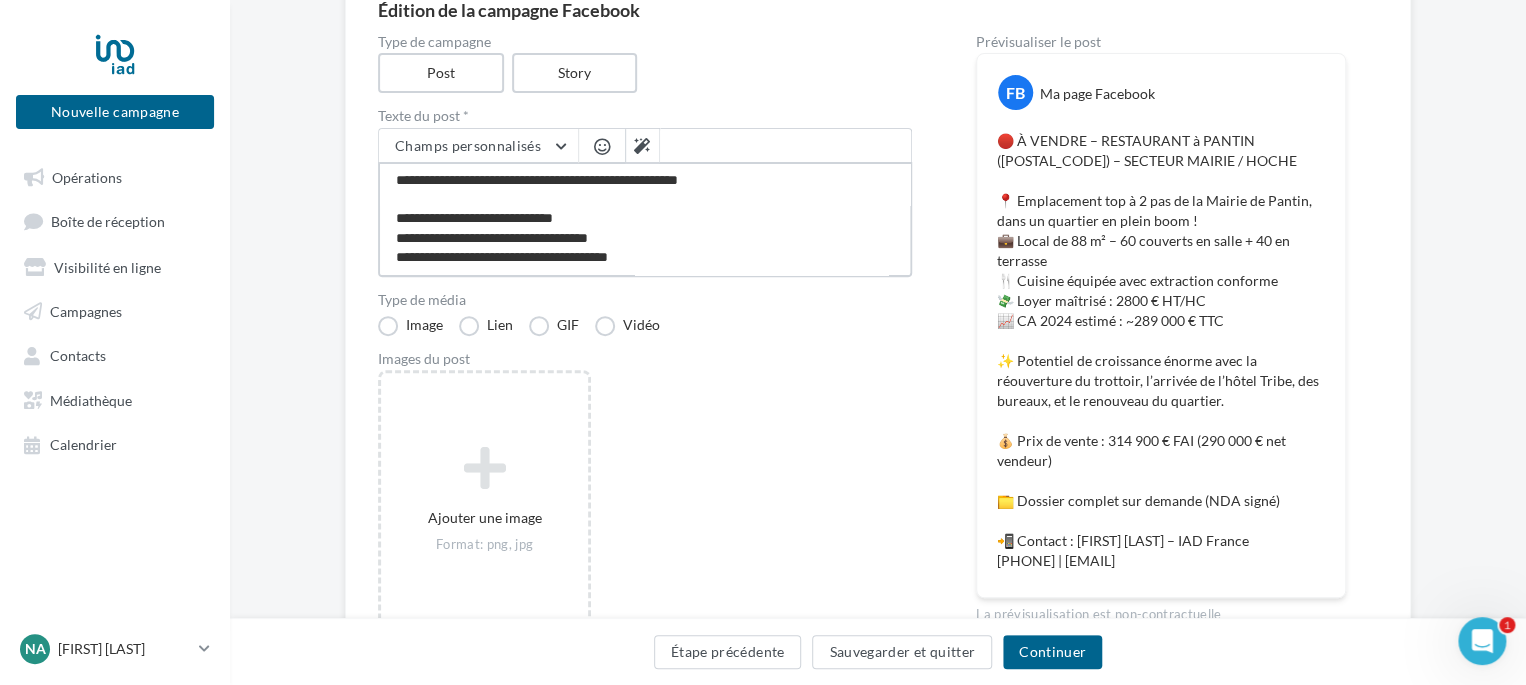 type on "**********" 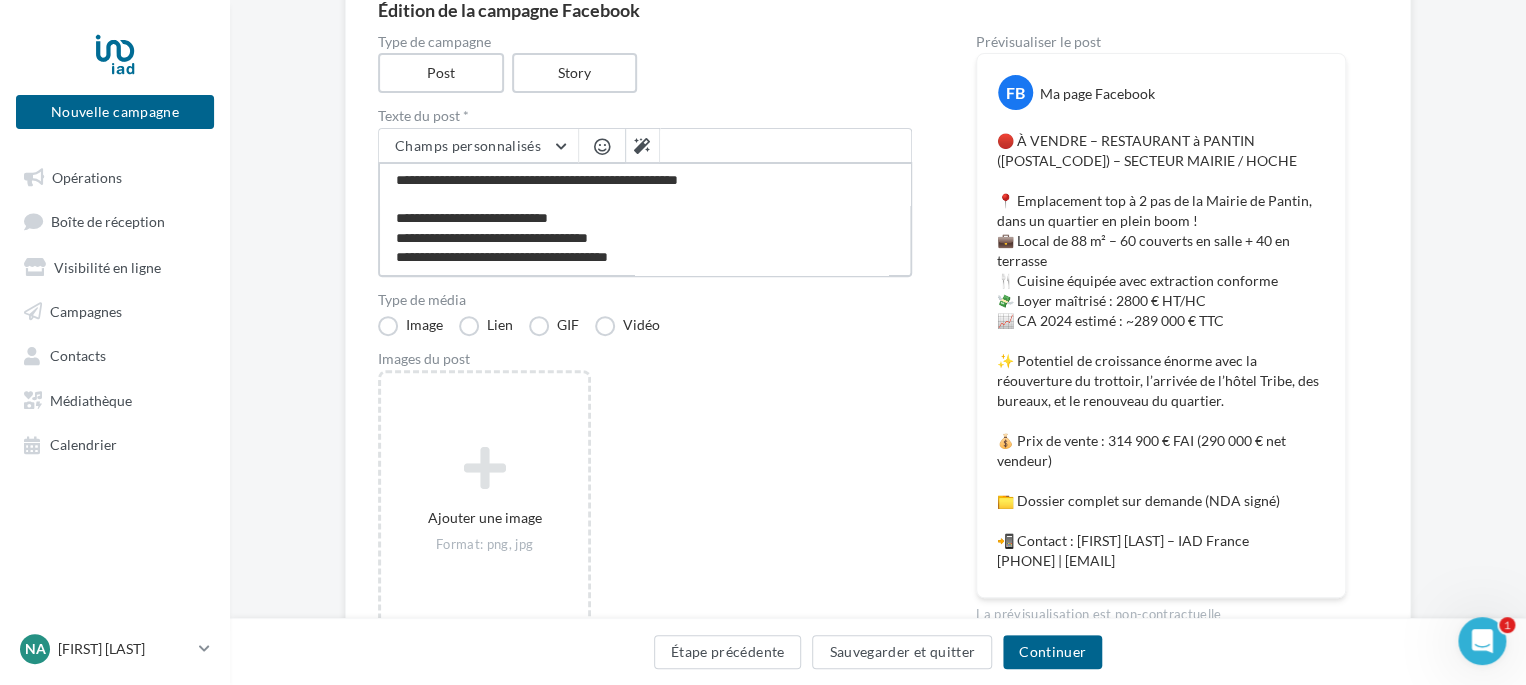 type on "**********" 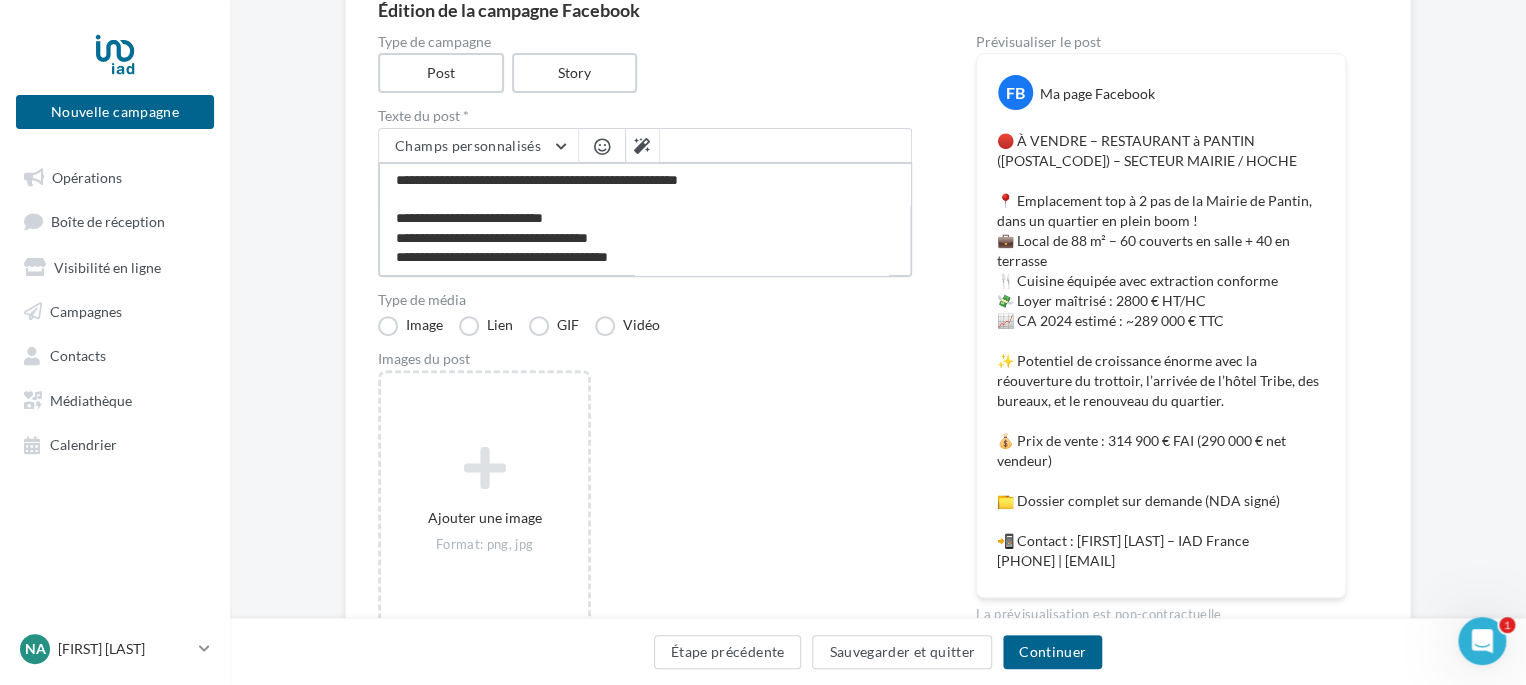 type on "**********" 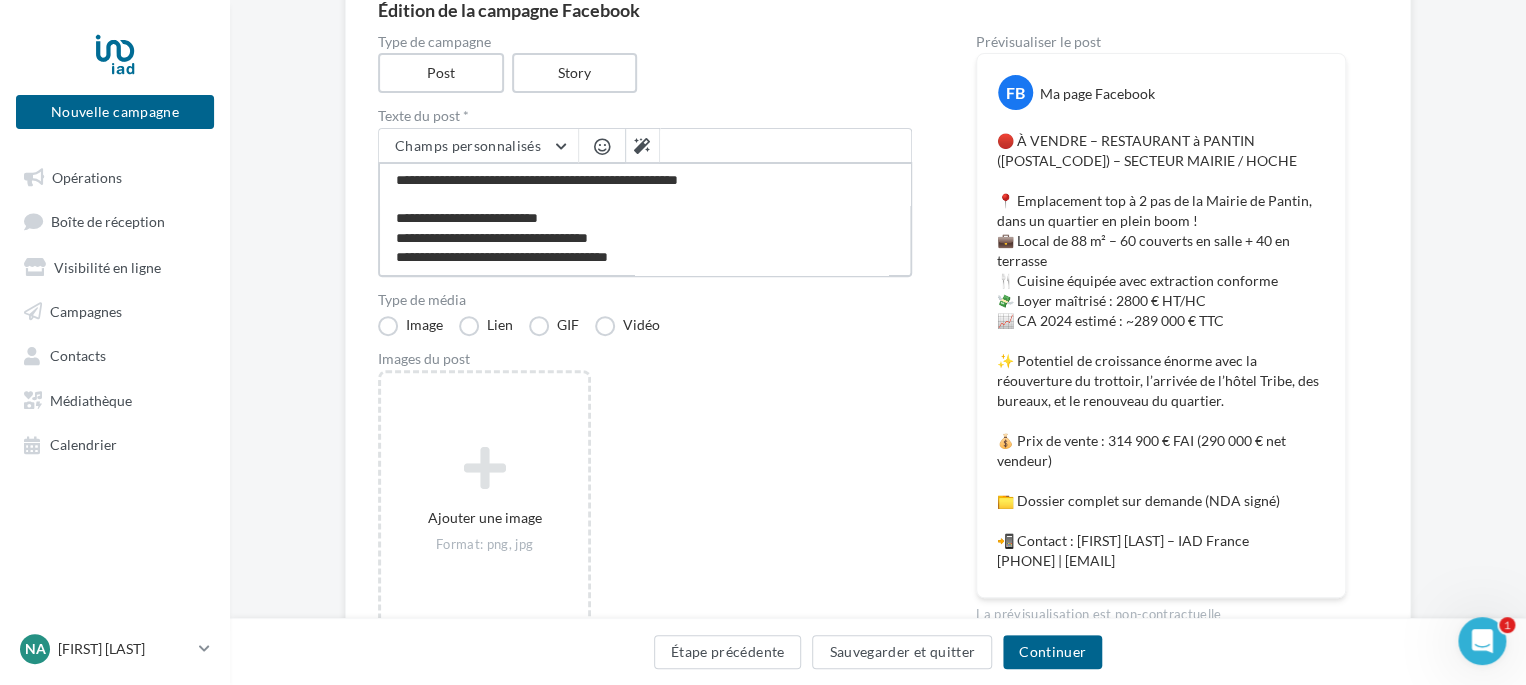 type on "**********" 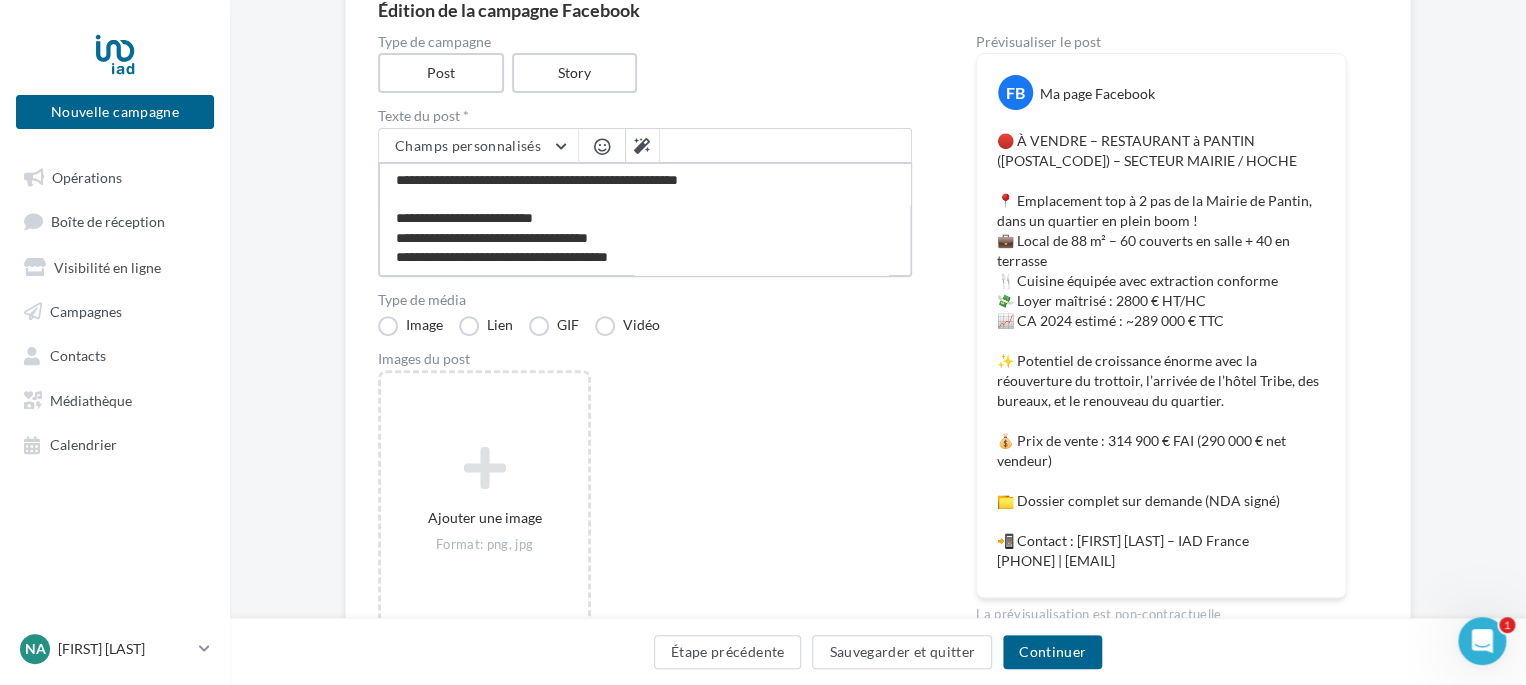 type on "**********" 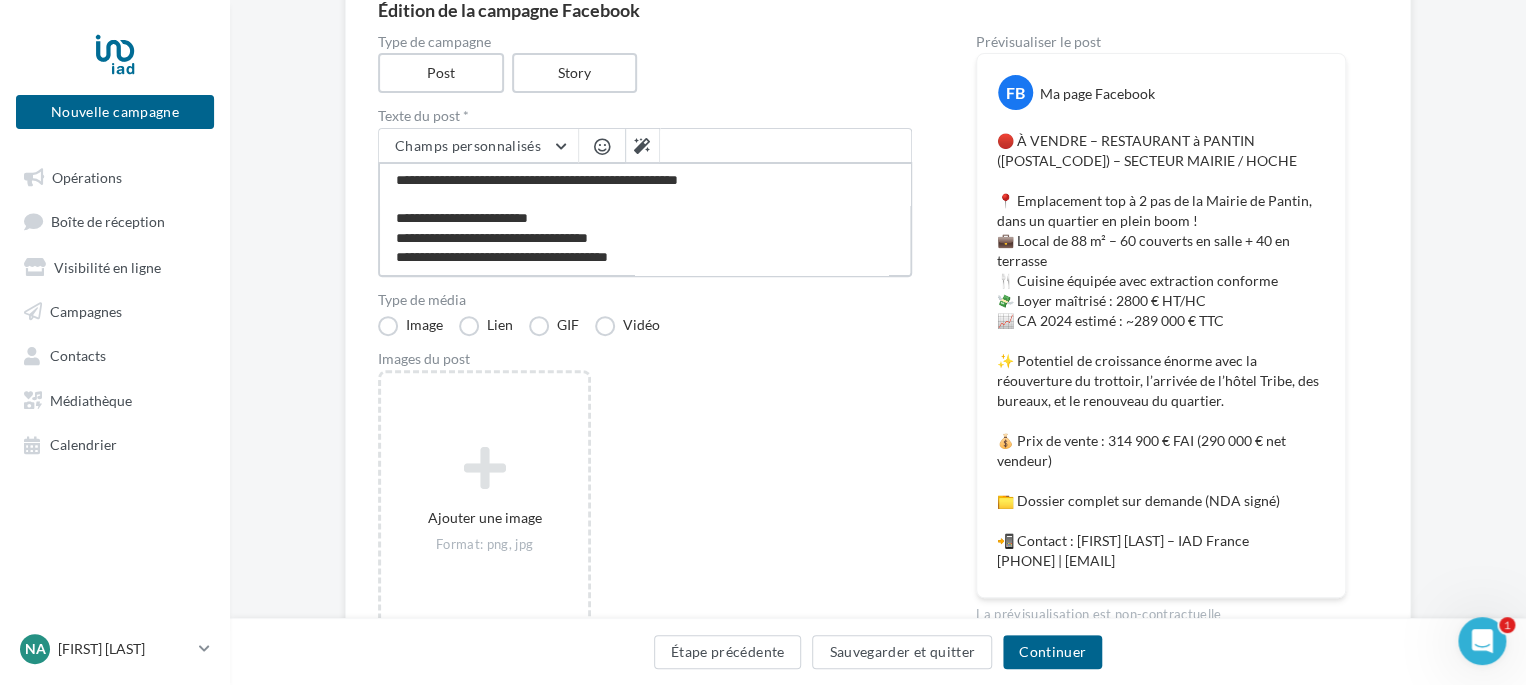 type on "**********" 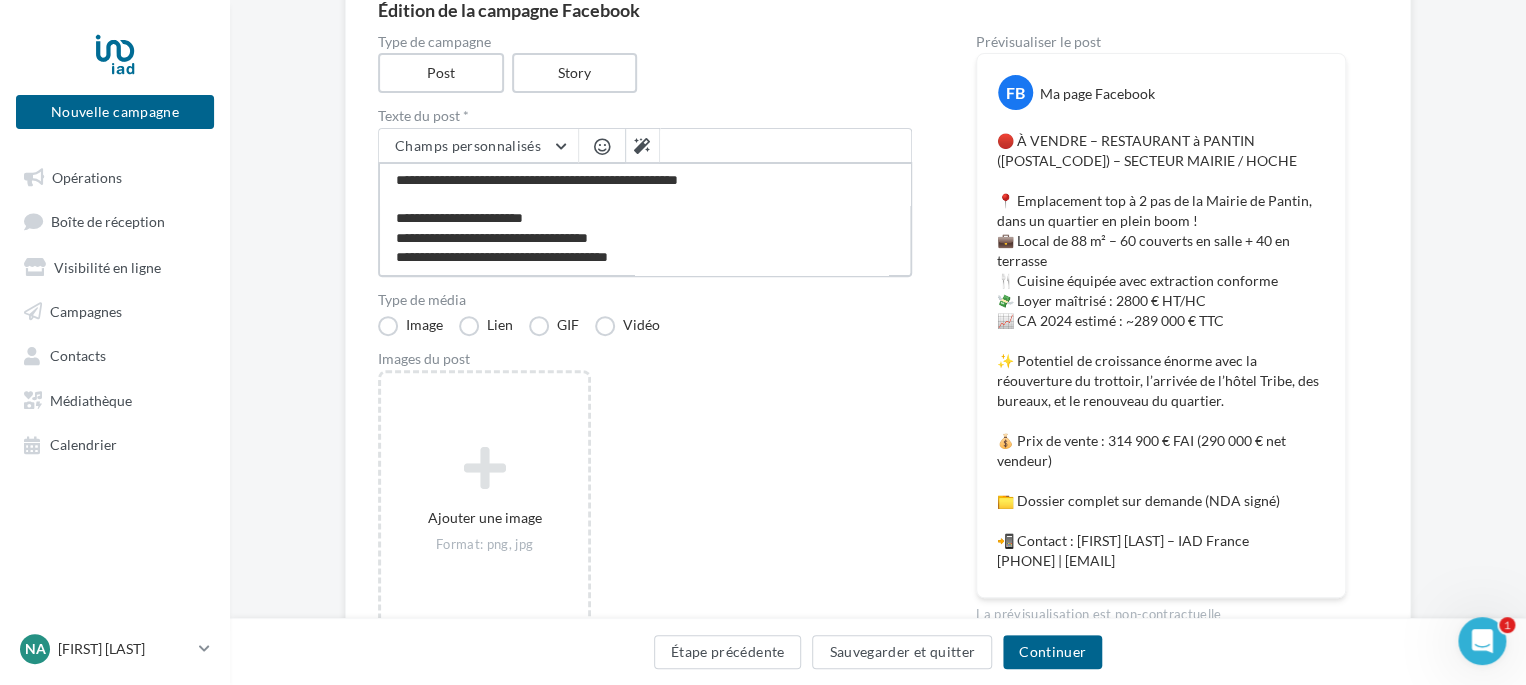 type on "**********" 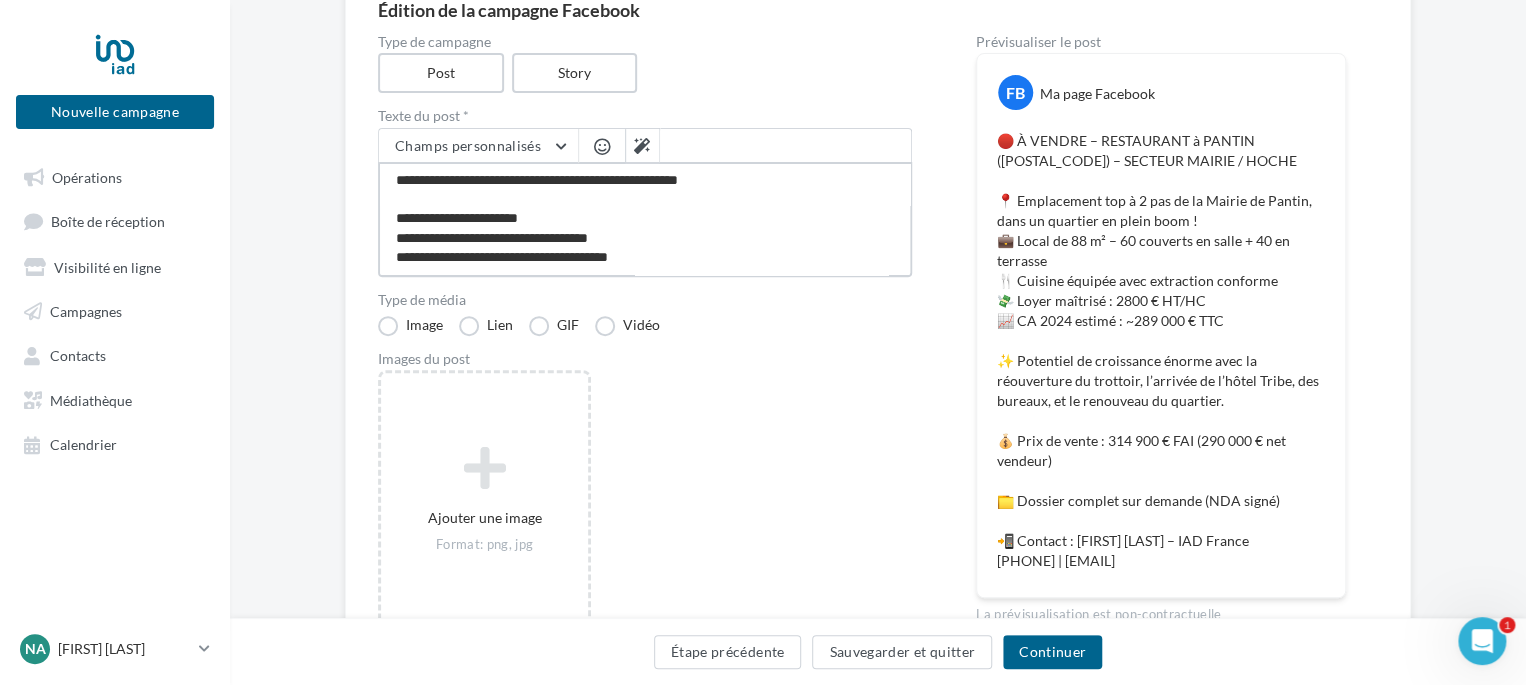 type on "**********" 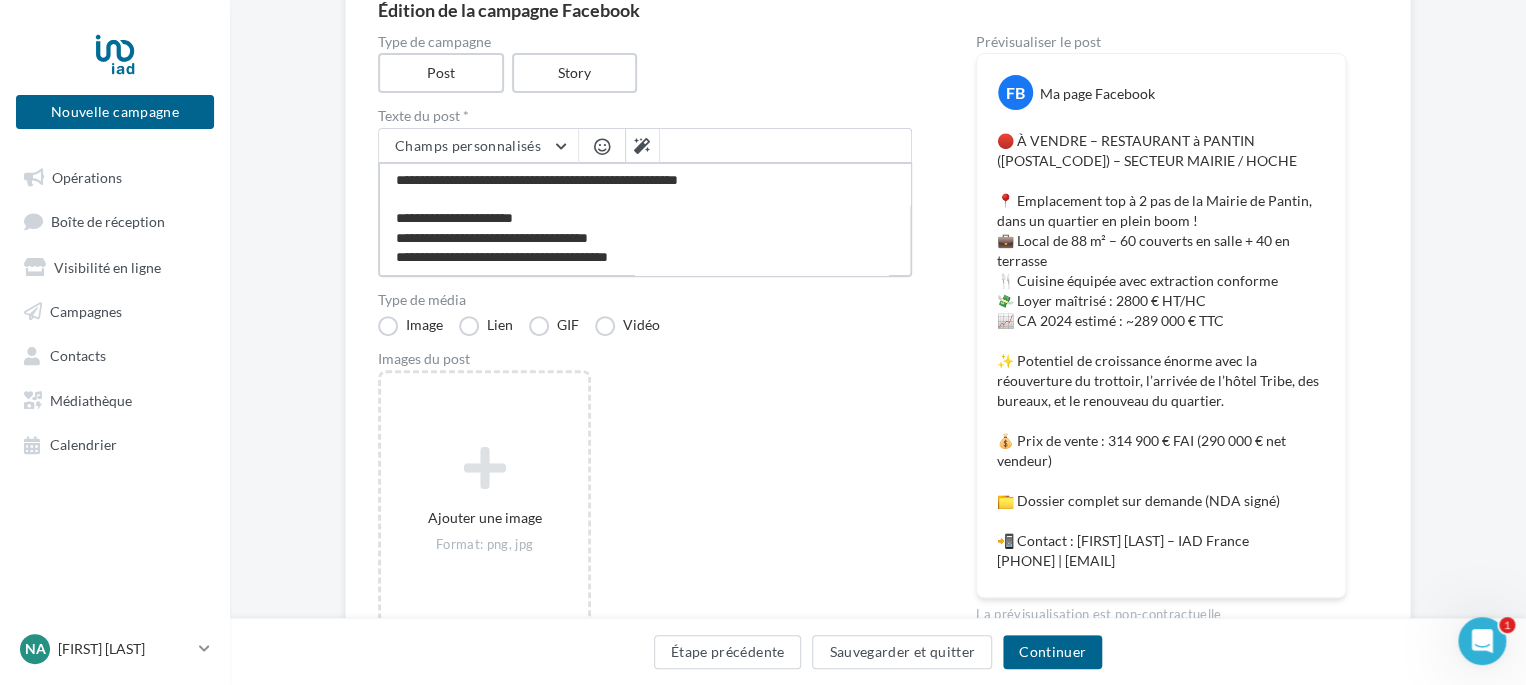 type on "**********" 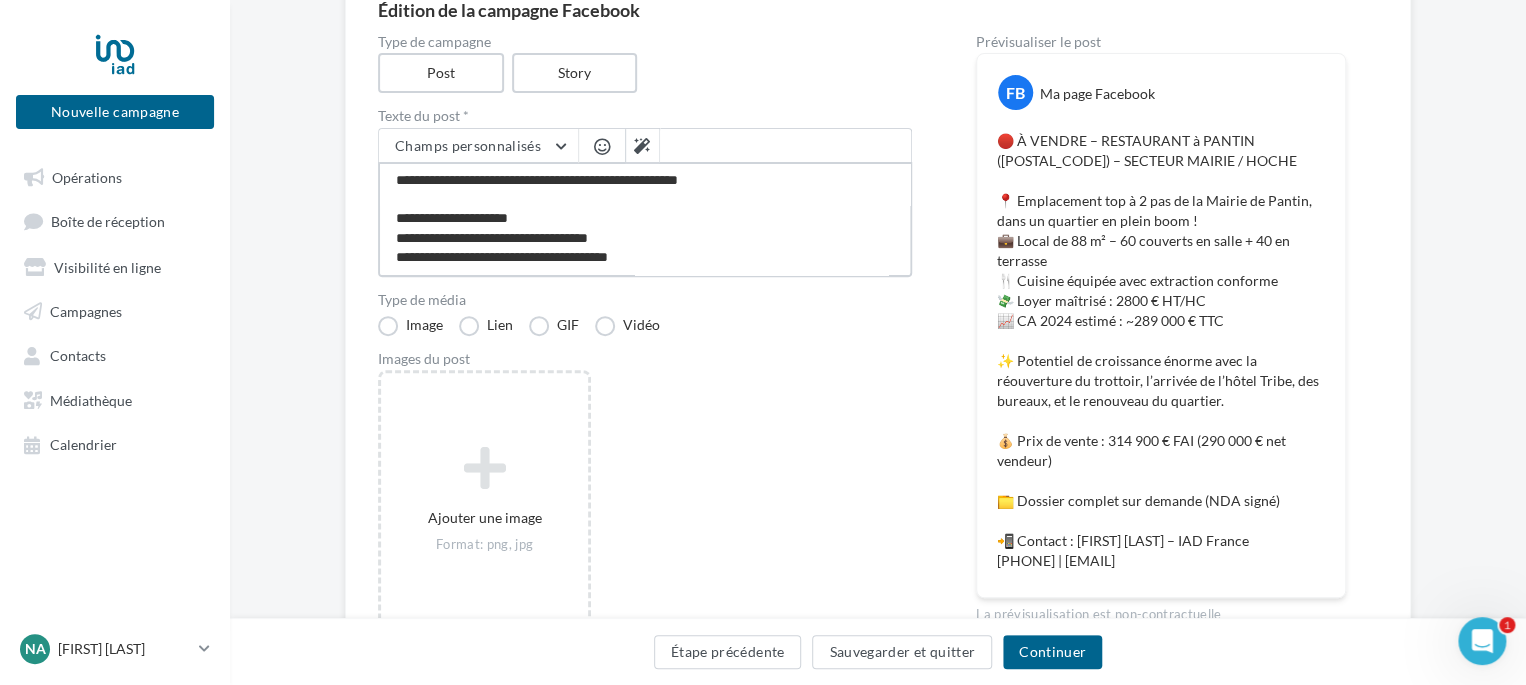 type on "**********" 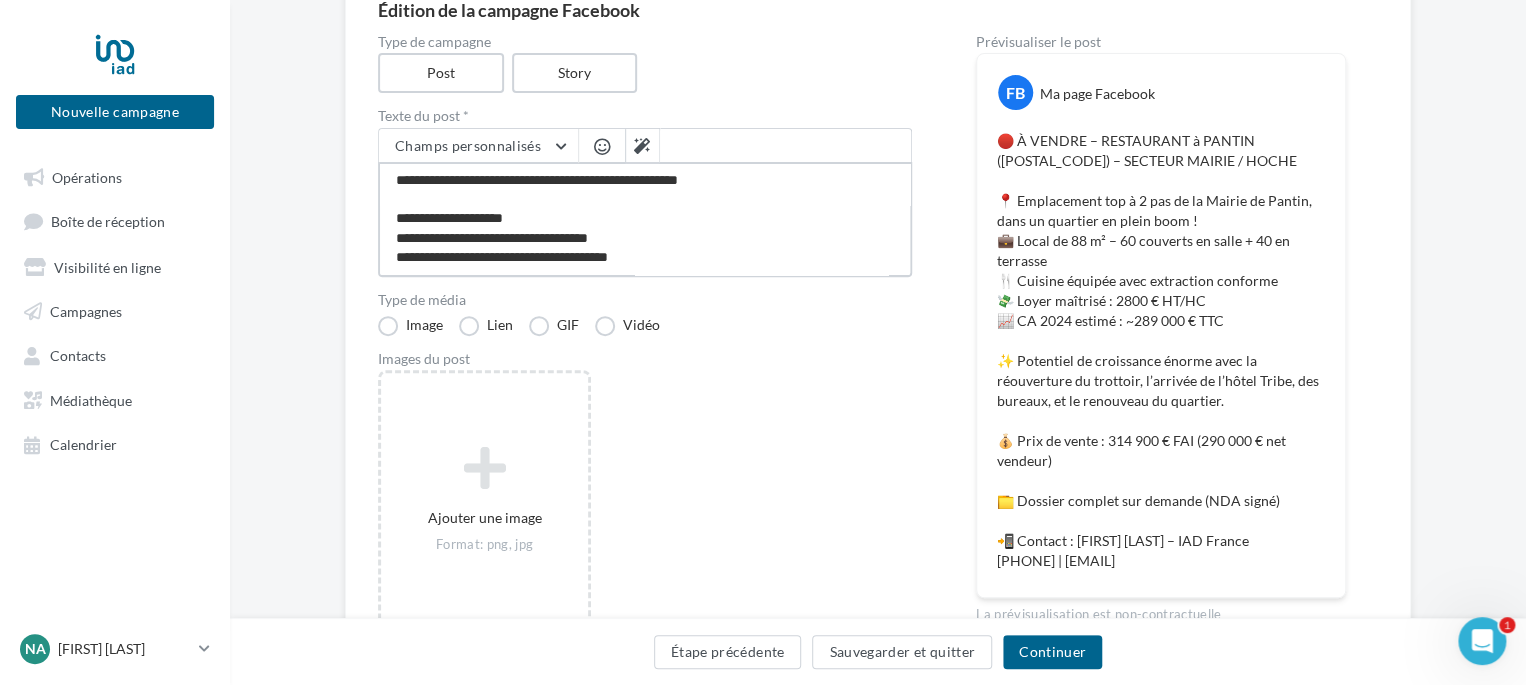 type on "**********" 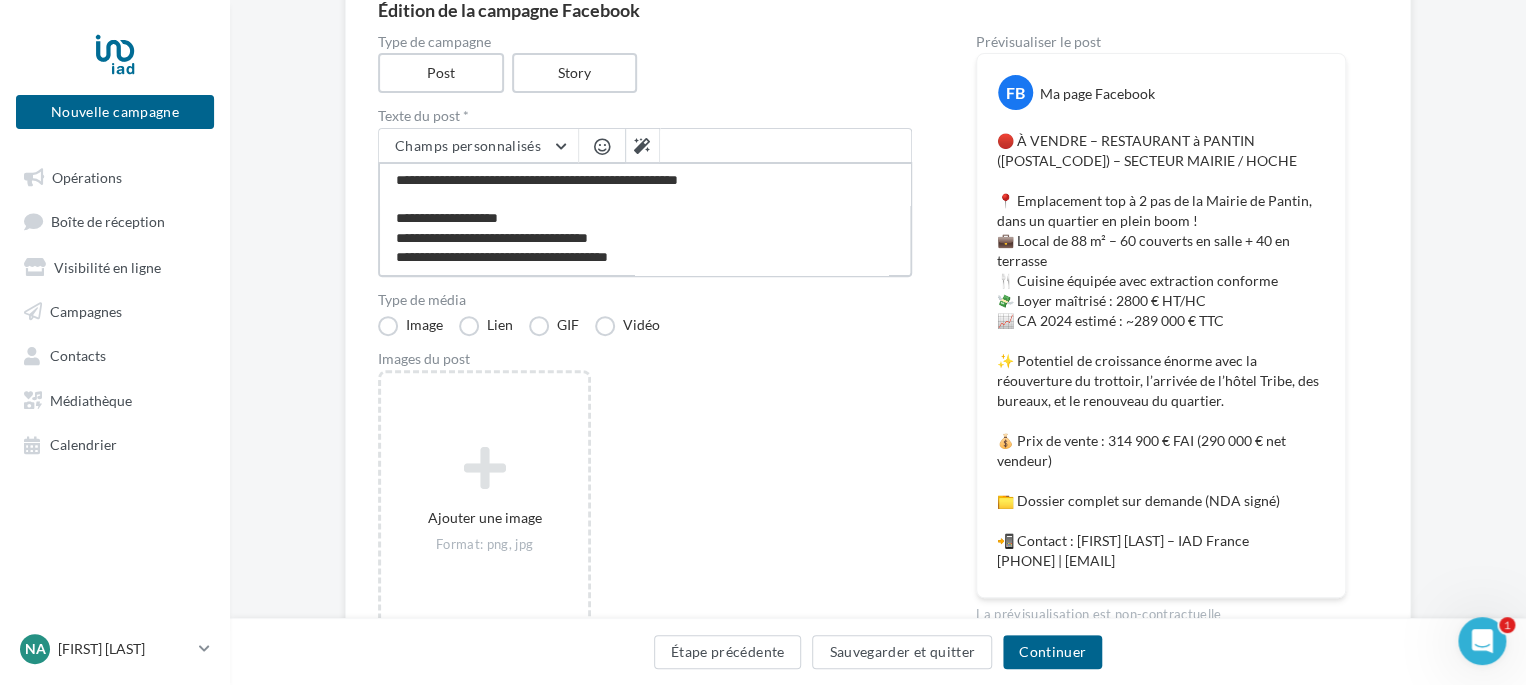 type on "**********" 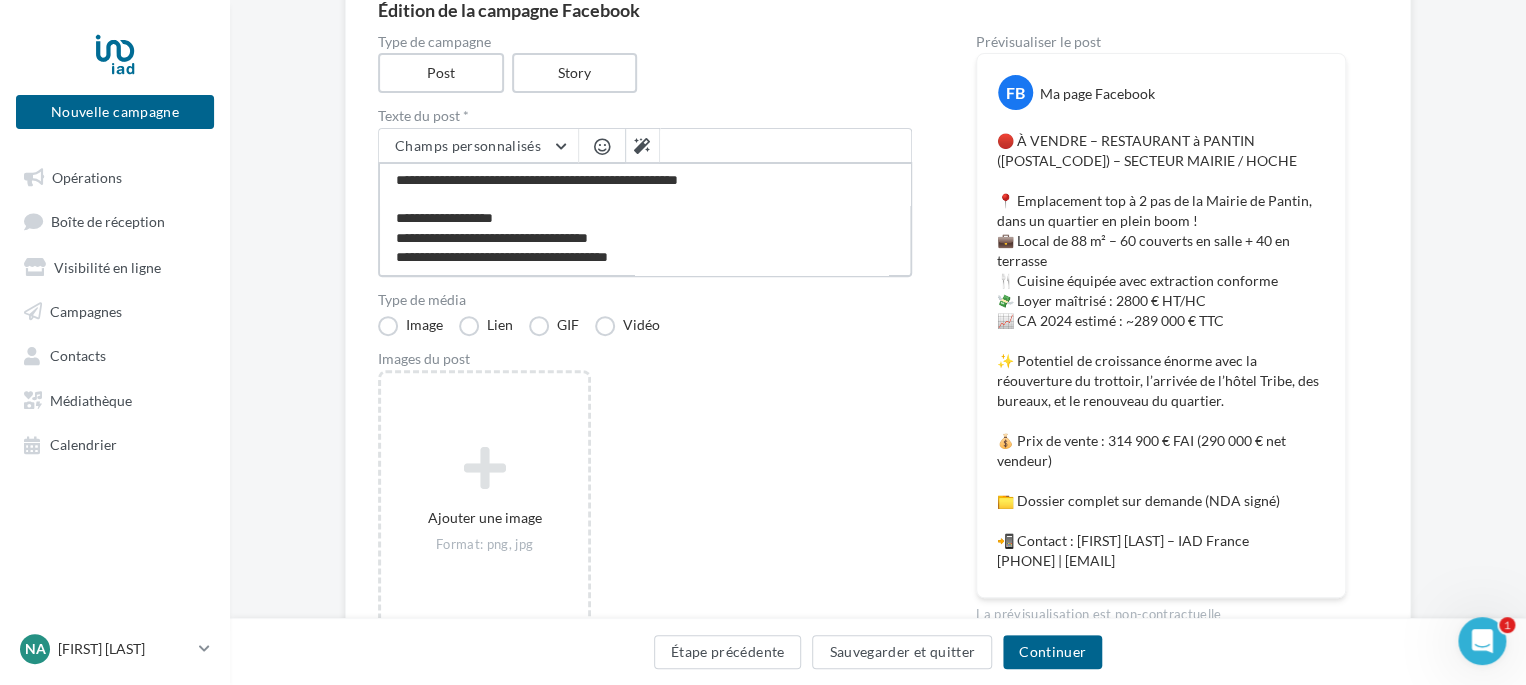 type on "**********" 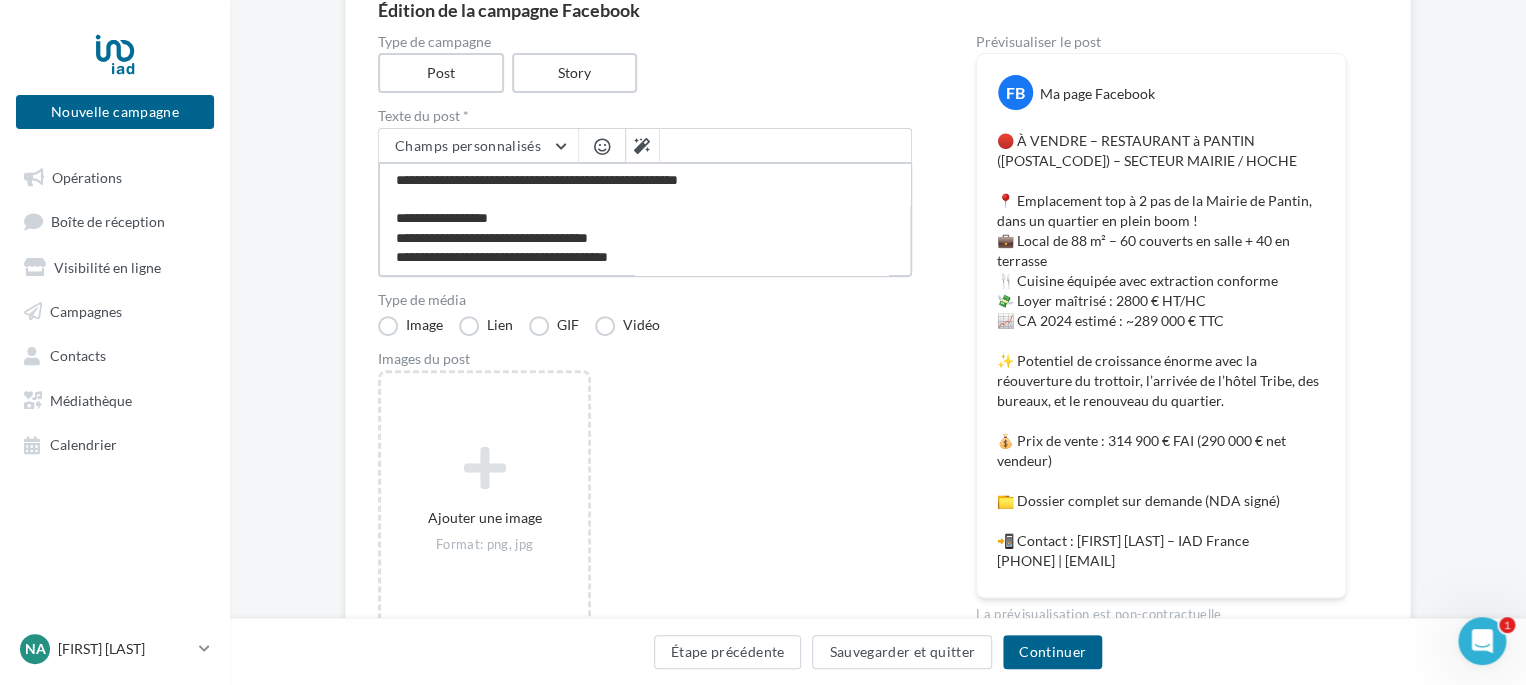 type on "**********" 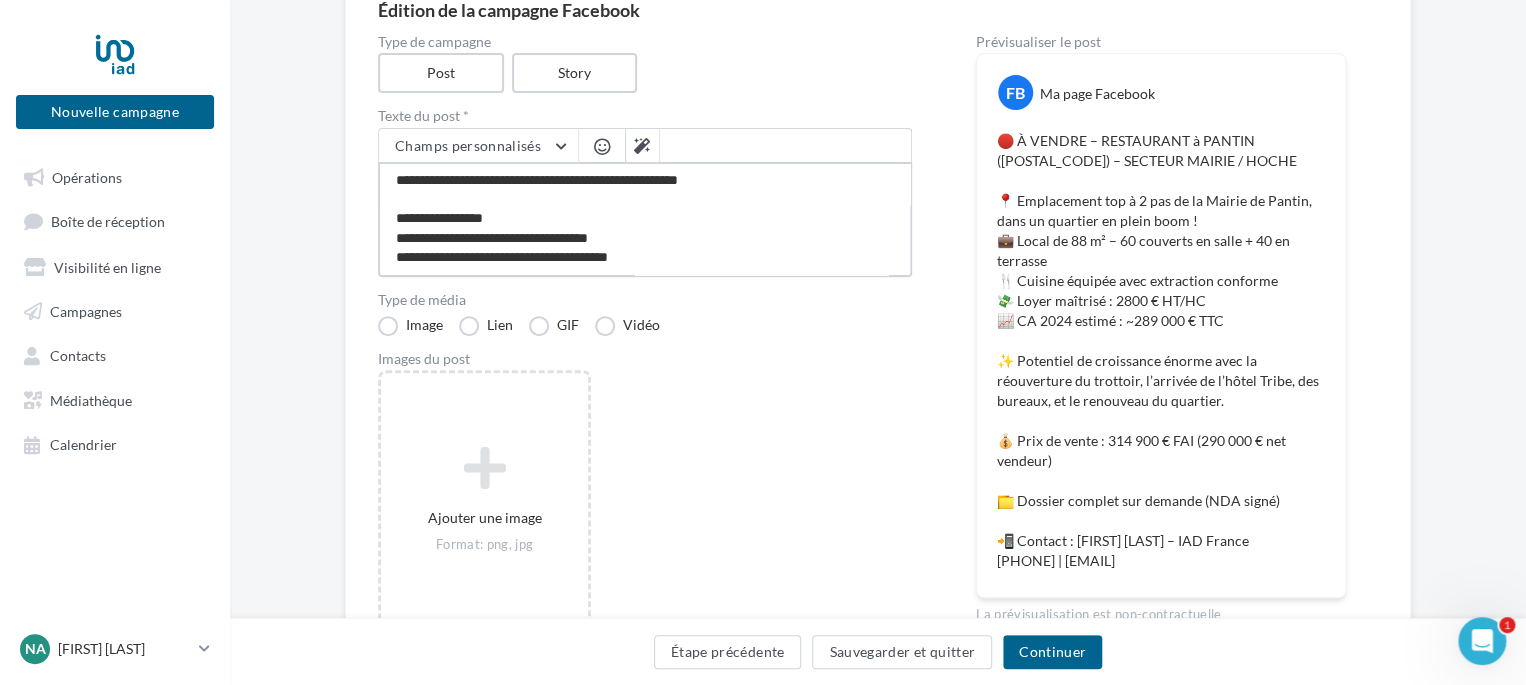type on "**********" 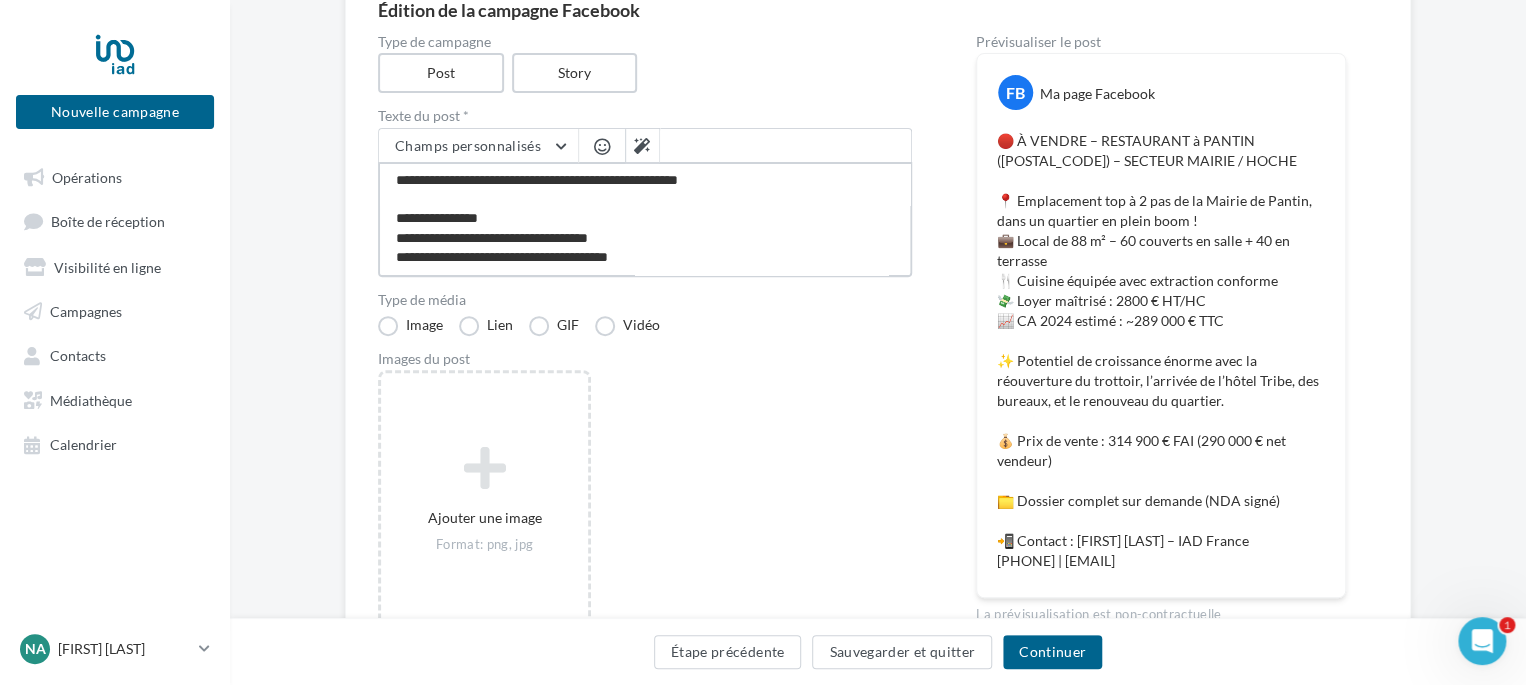 type on "**********" 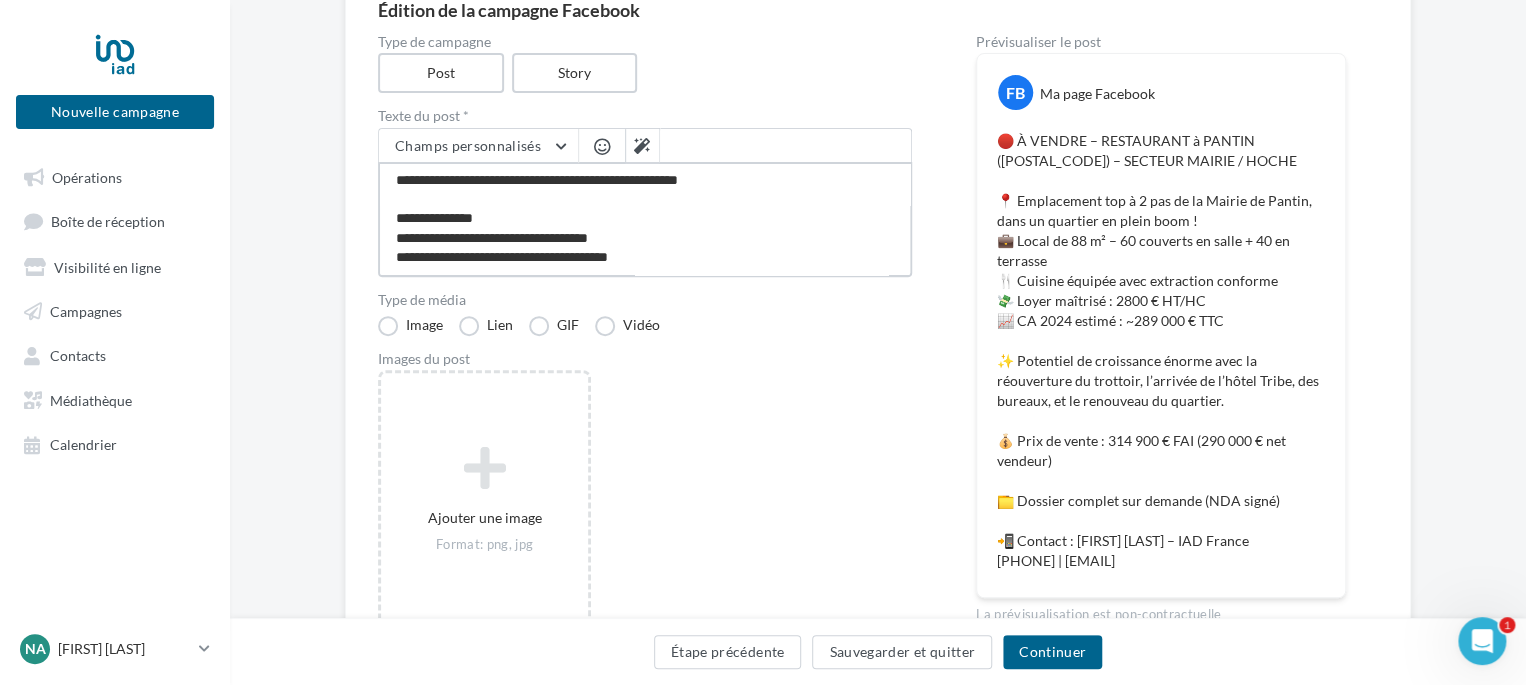 type on "**********" 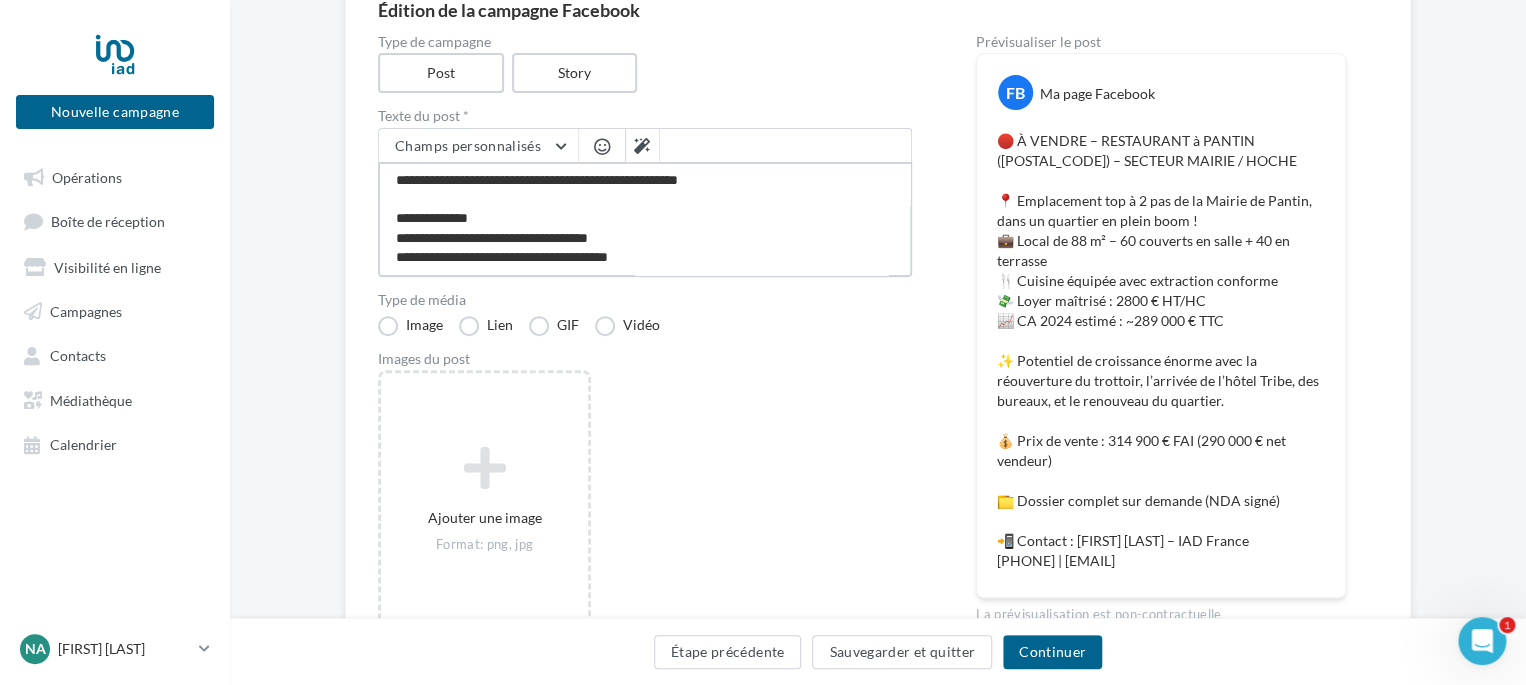 type on "**********" 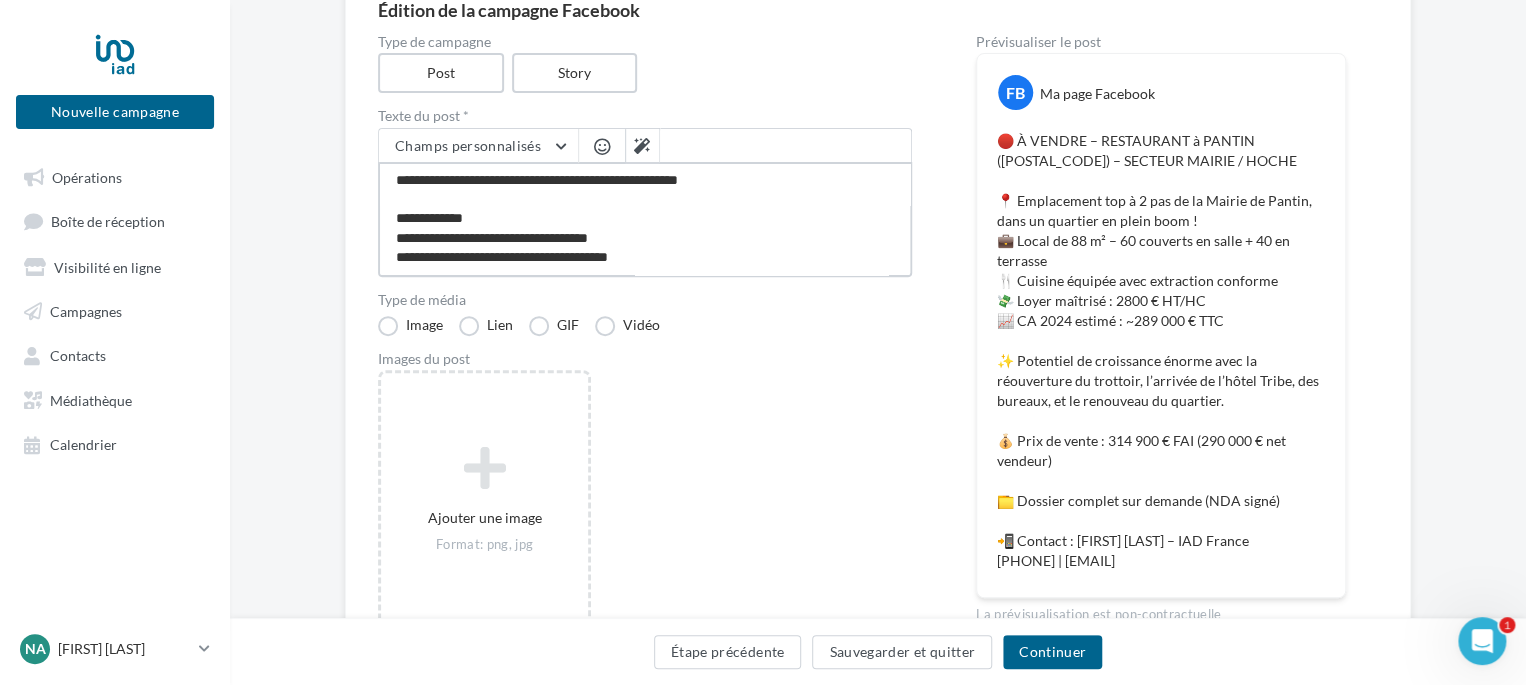 type on "**********" 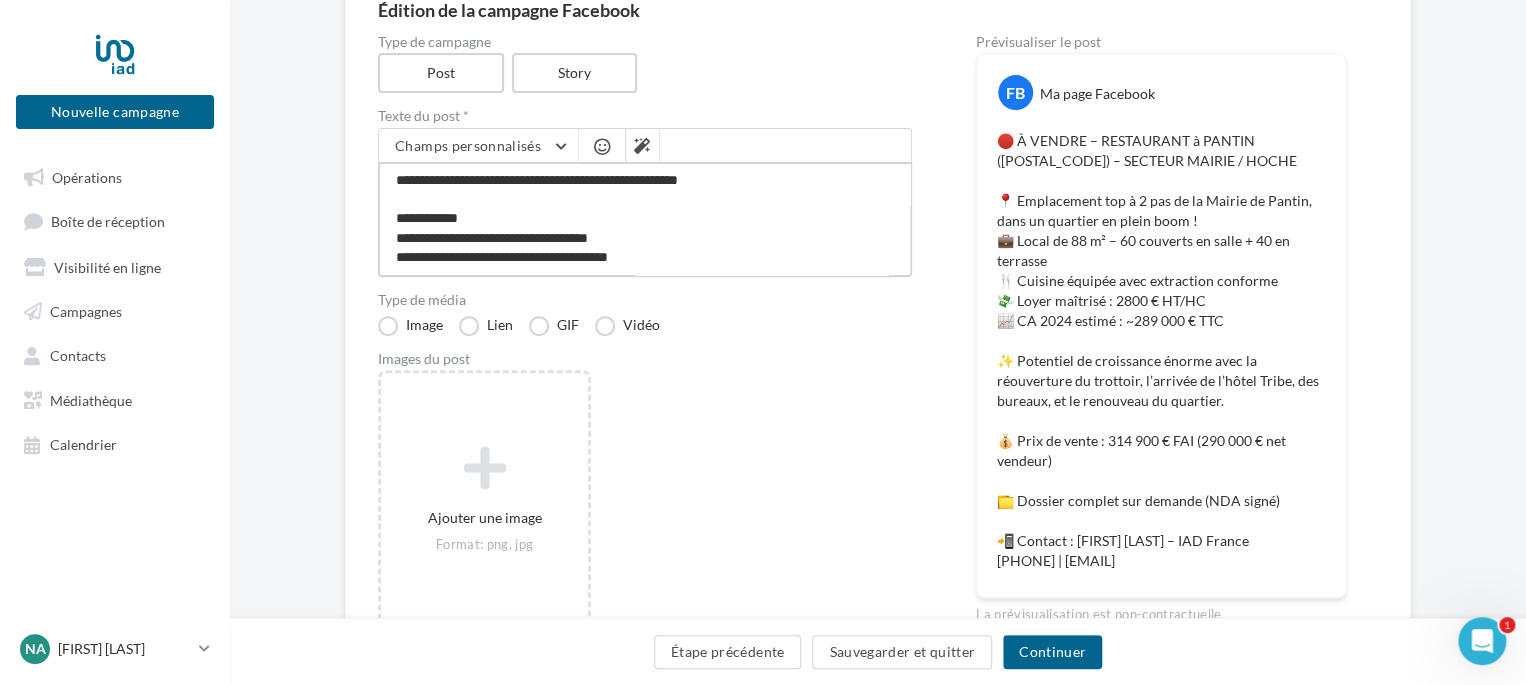 type on "**********" 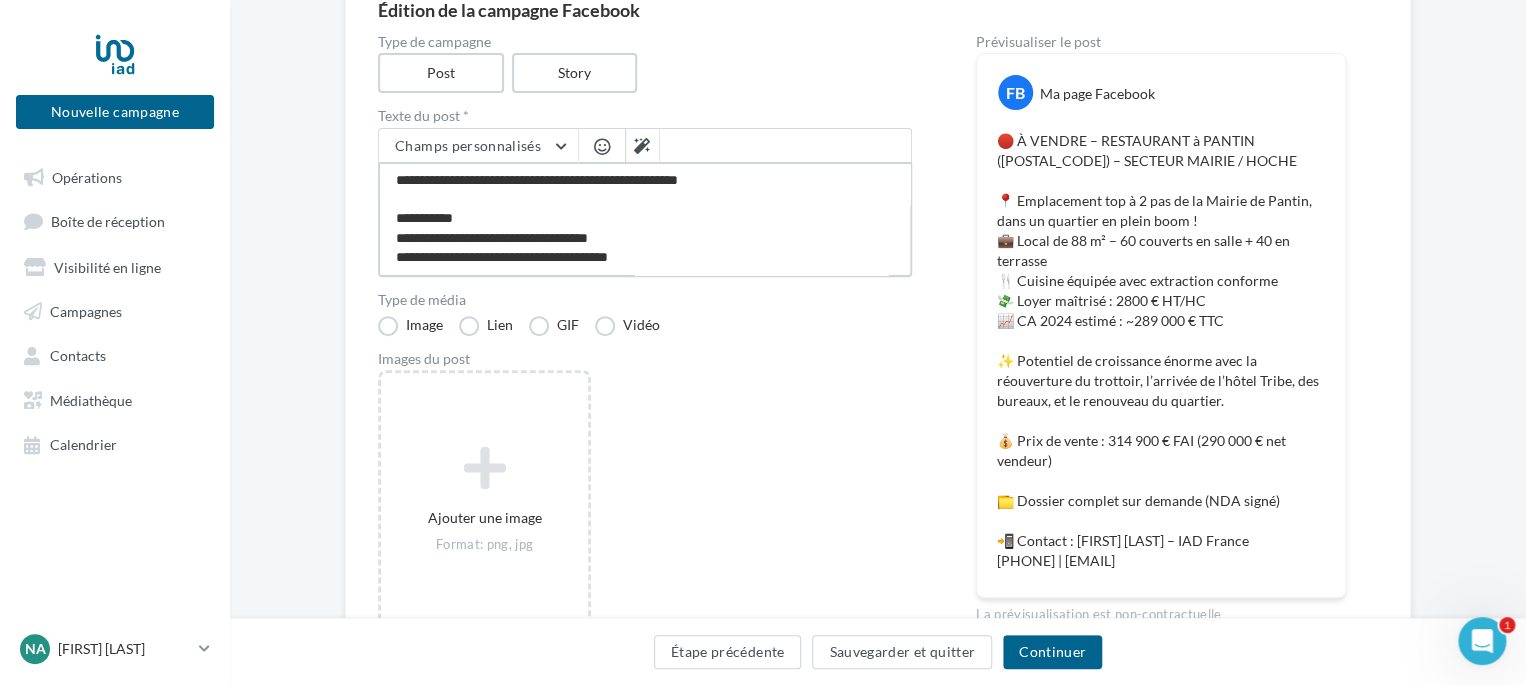 type on "**********" 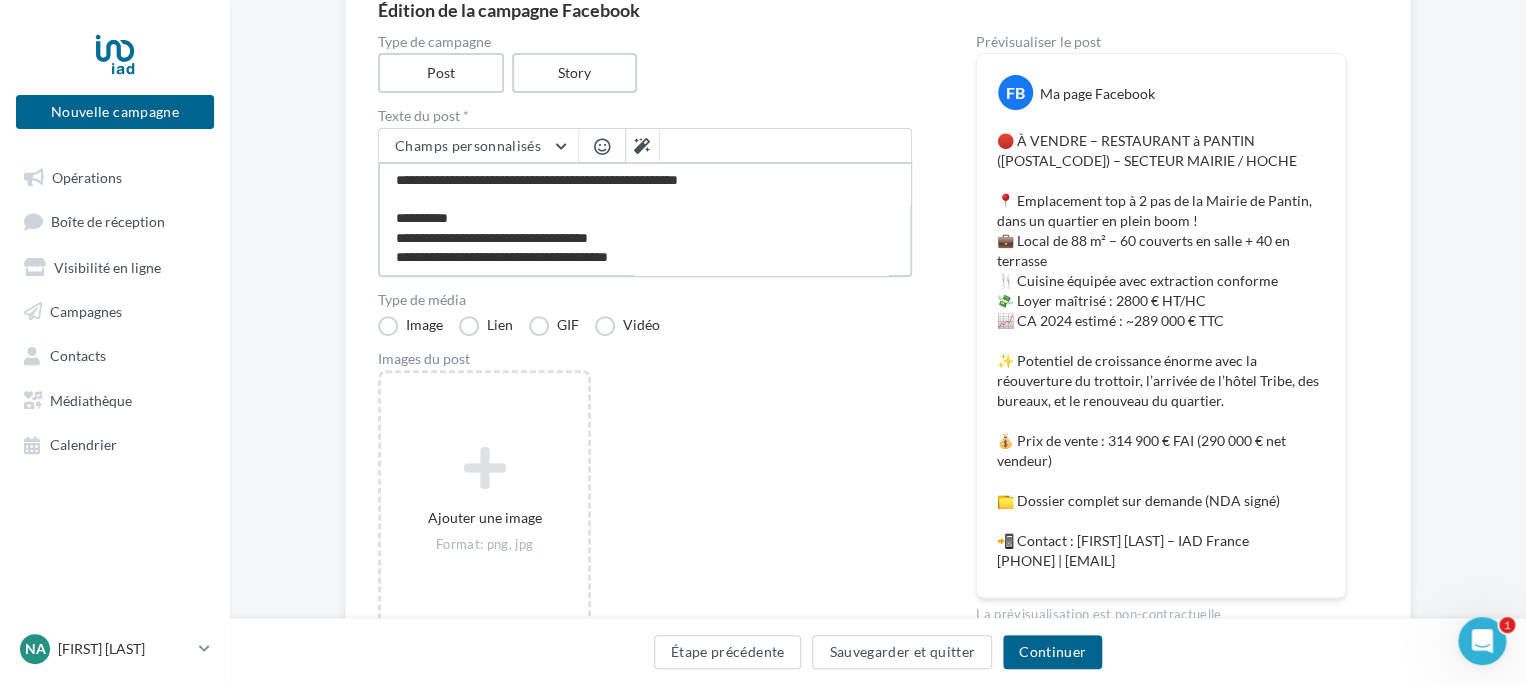 type on "**********" 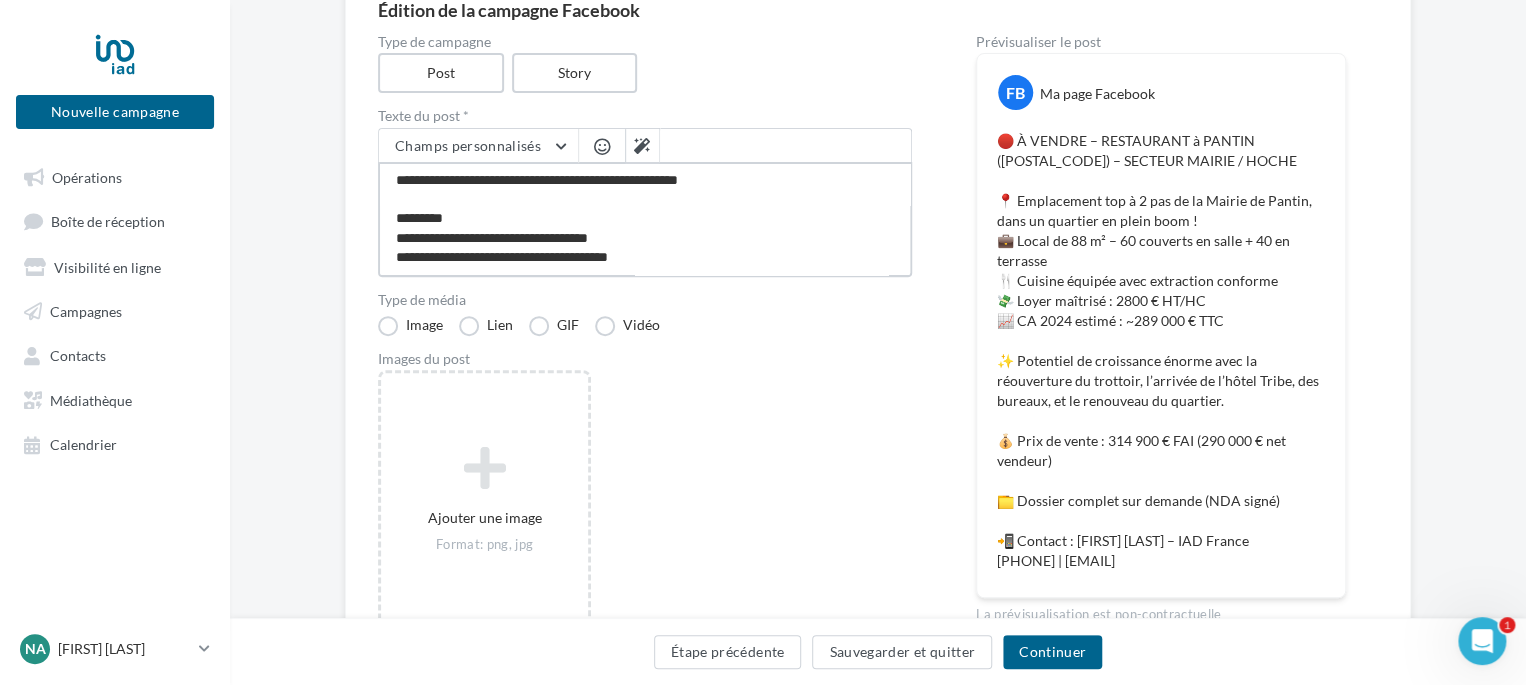 type on "**********" 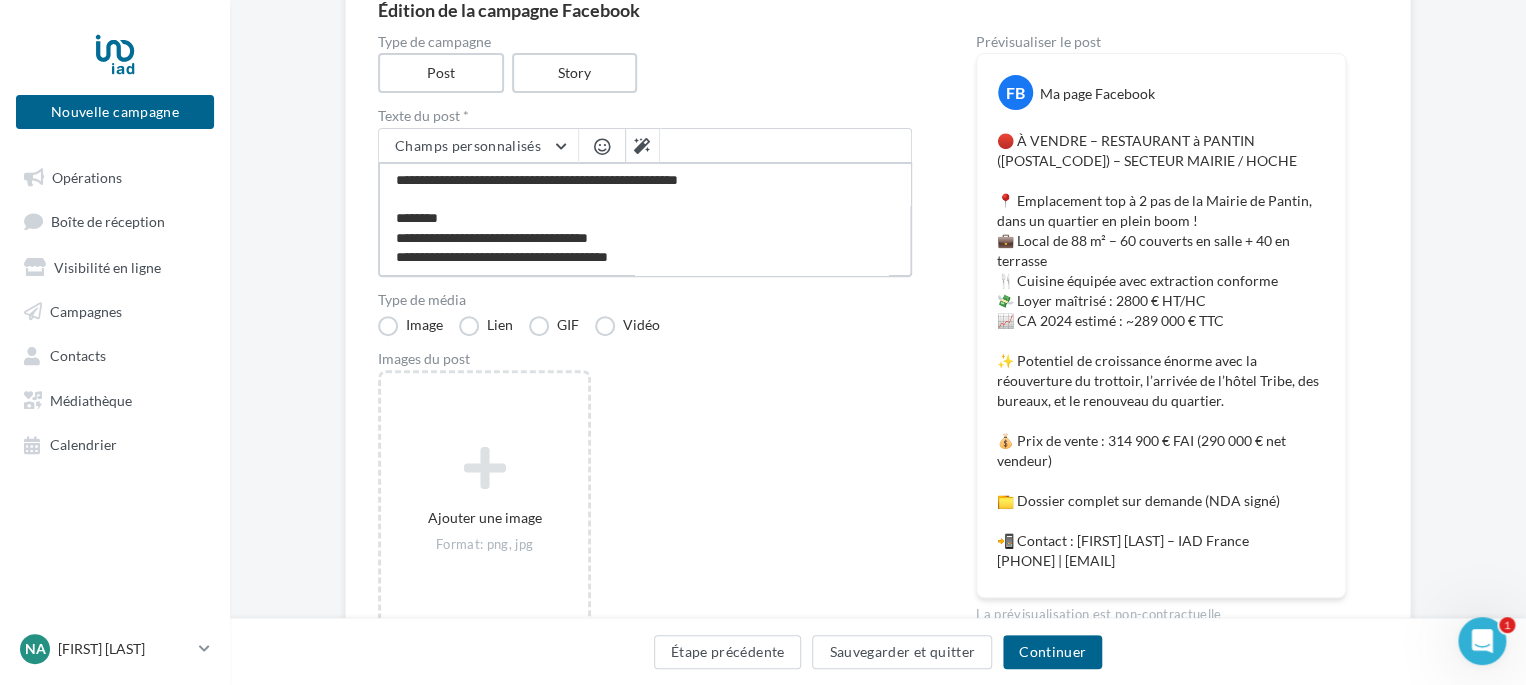 type on "**********" 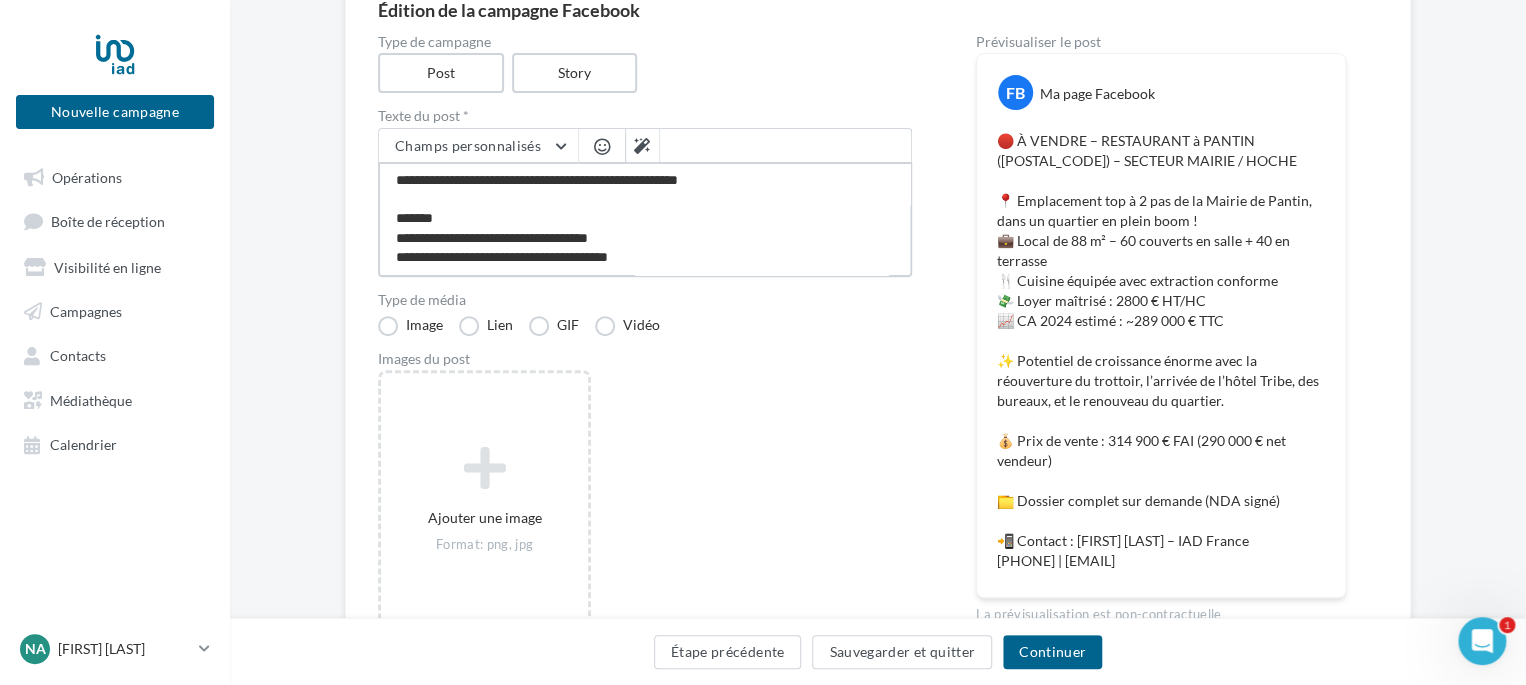 type on "**********" 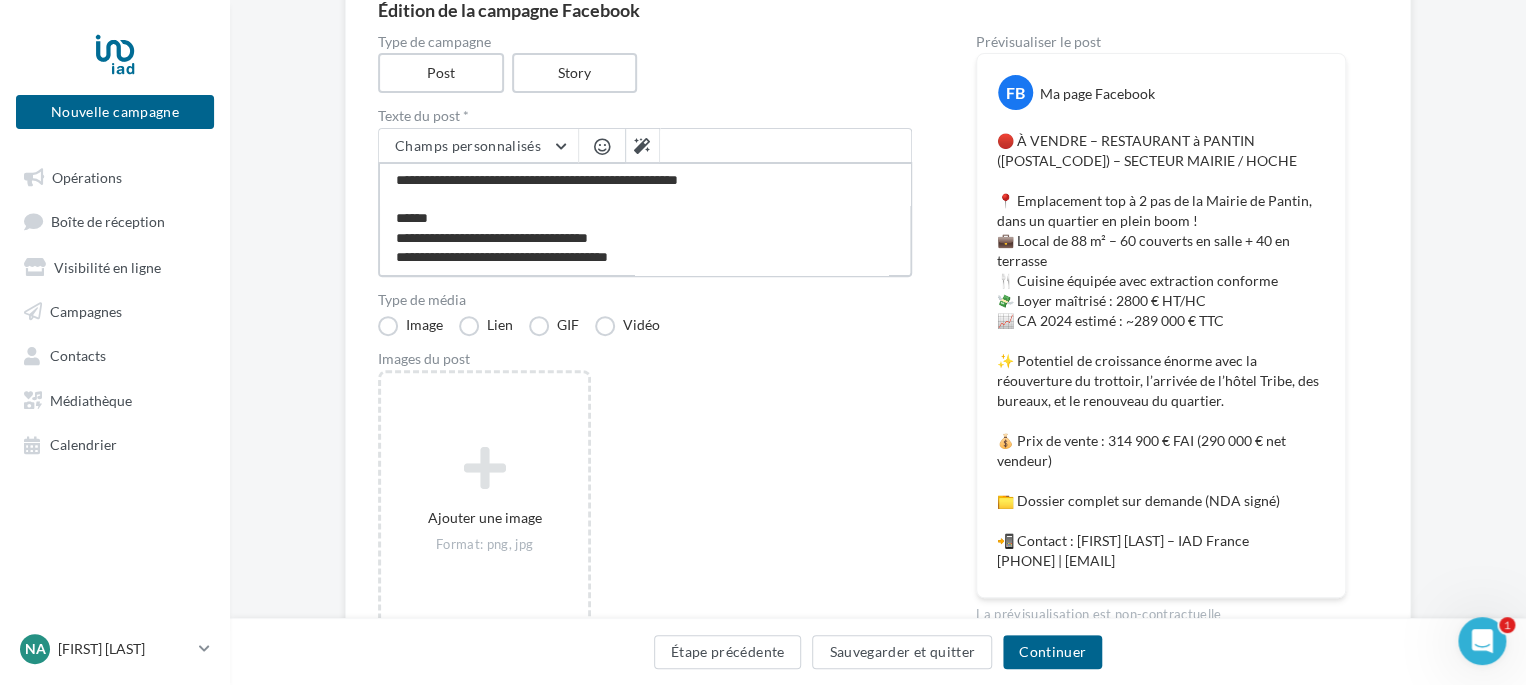 type on "**********" 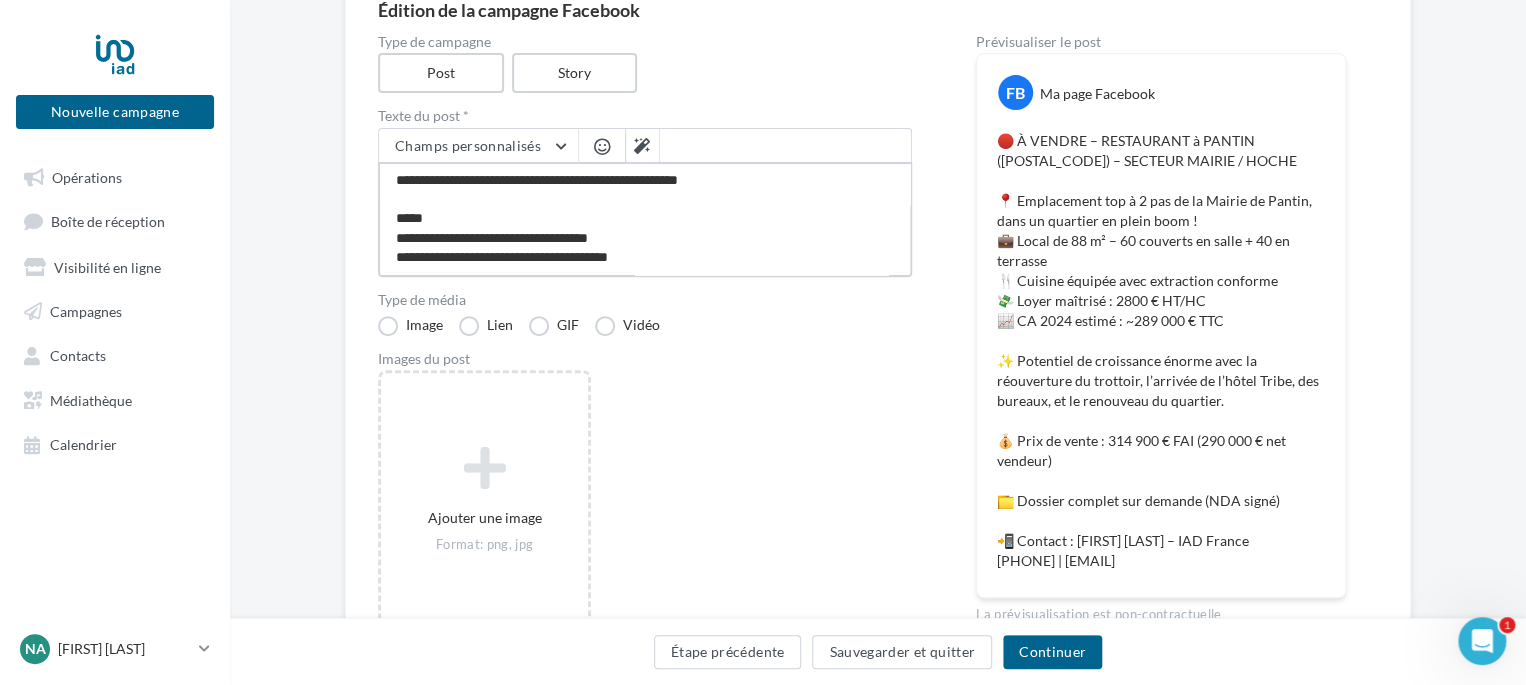 type on "**********" 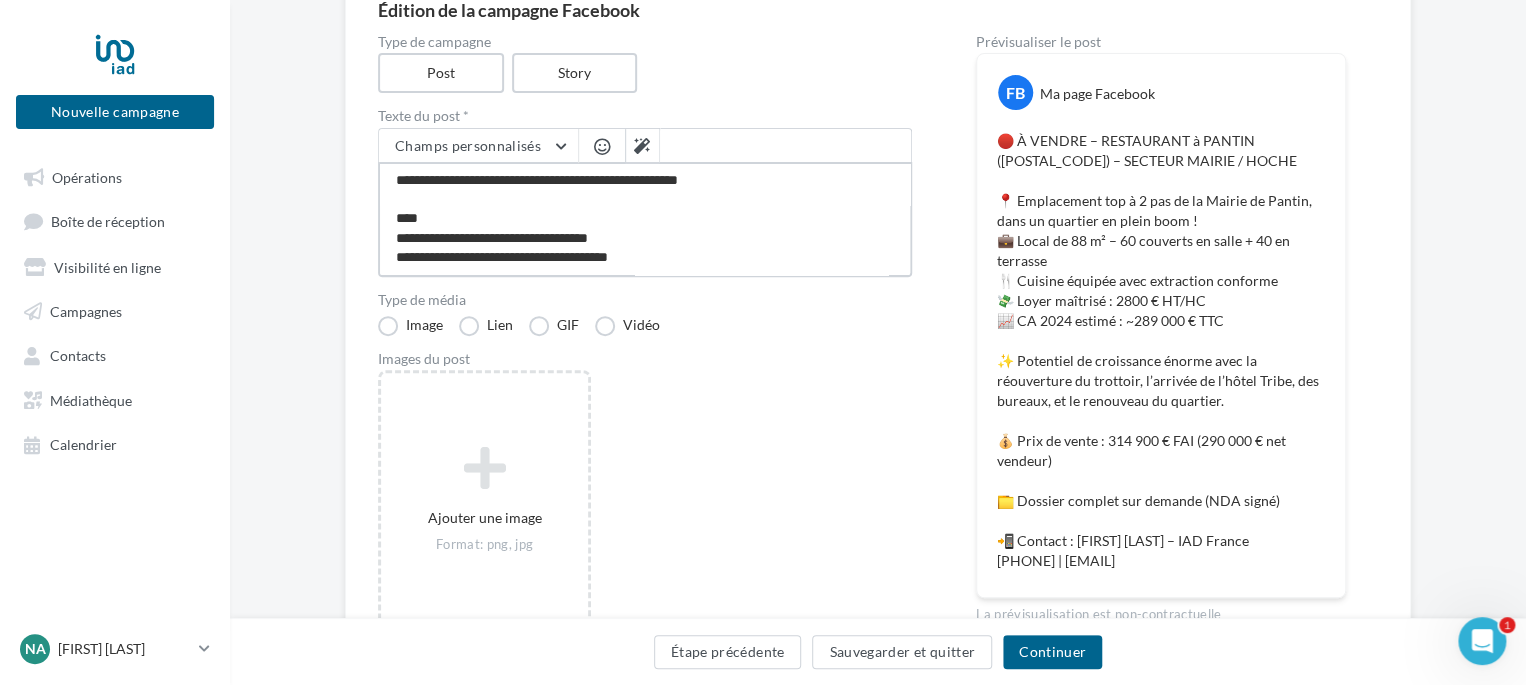 type on "**********" 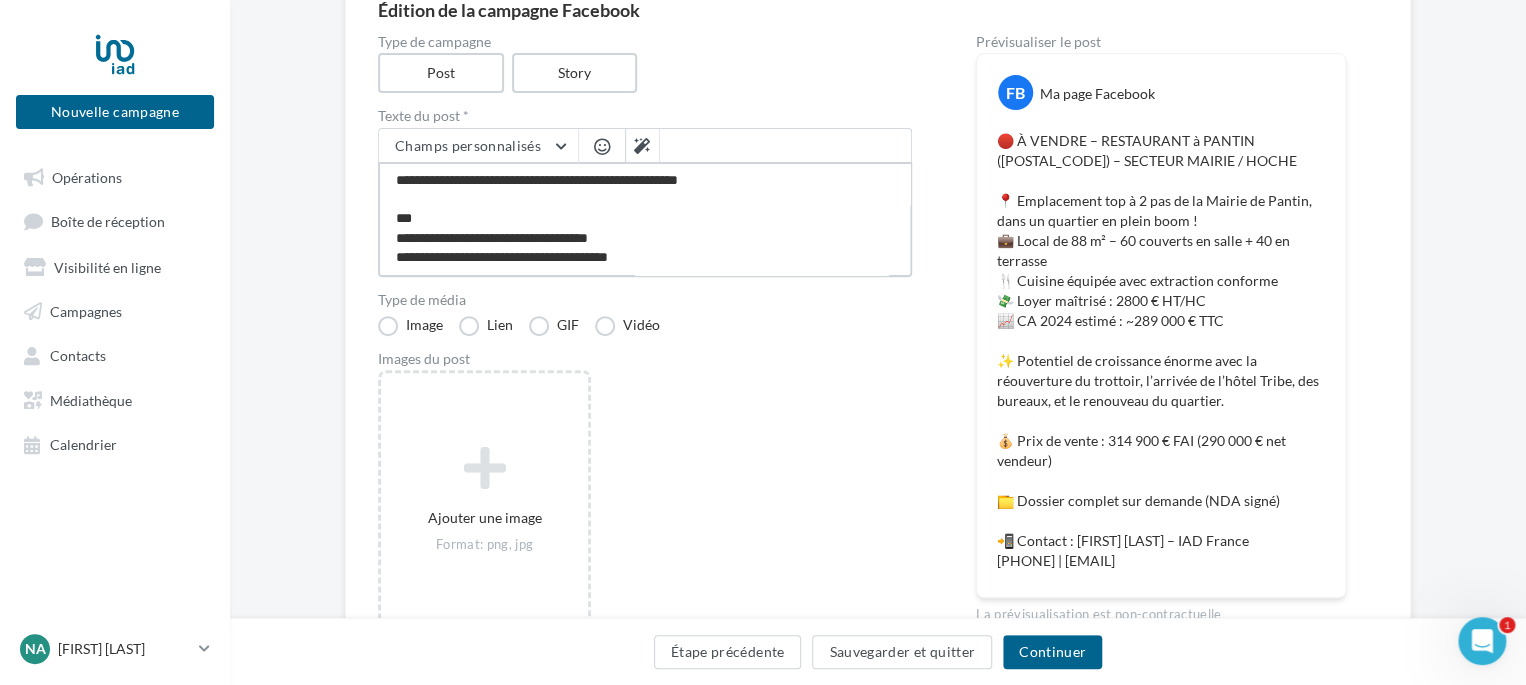 type on "**********" 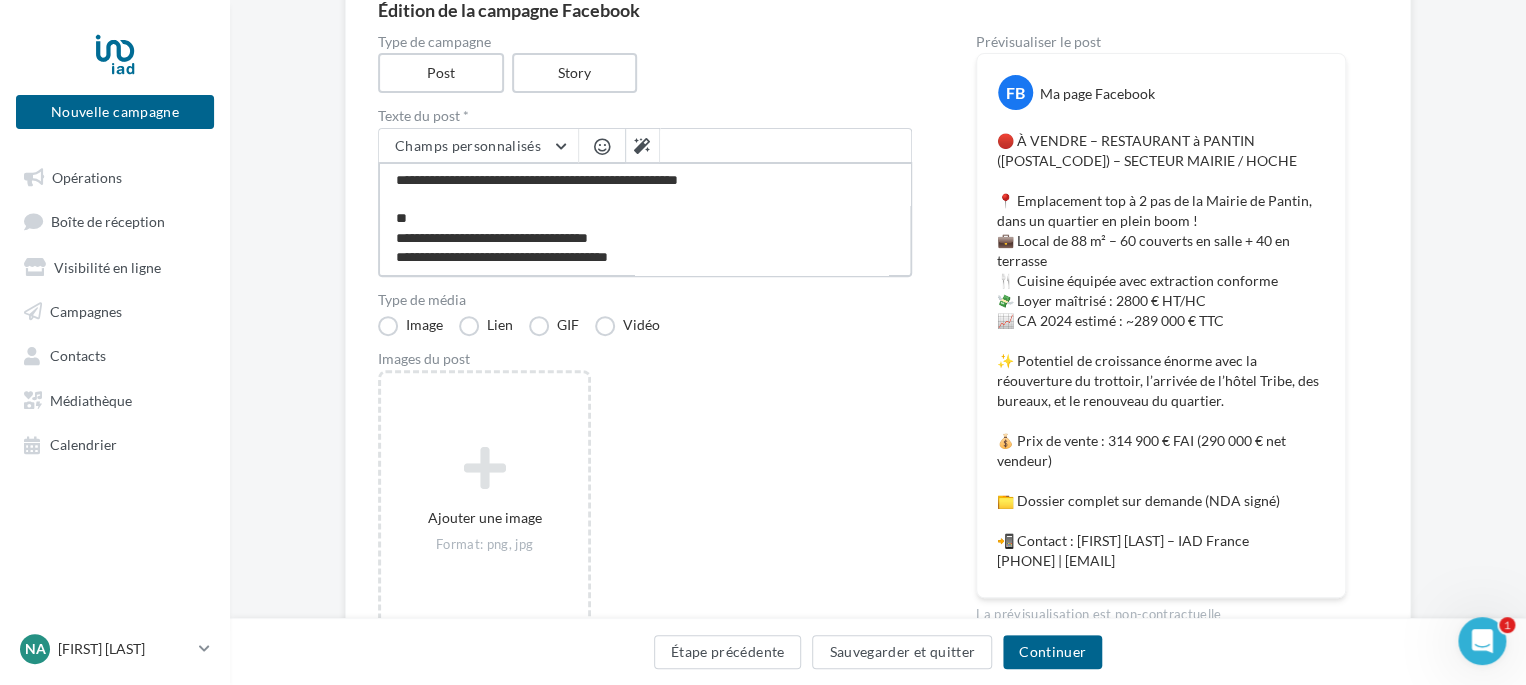 type on "**********" 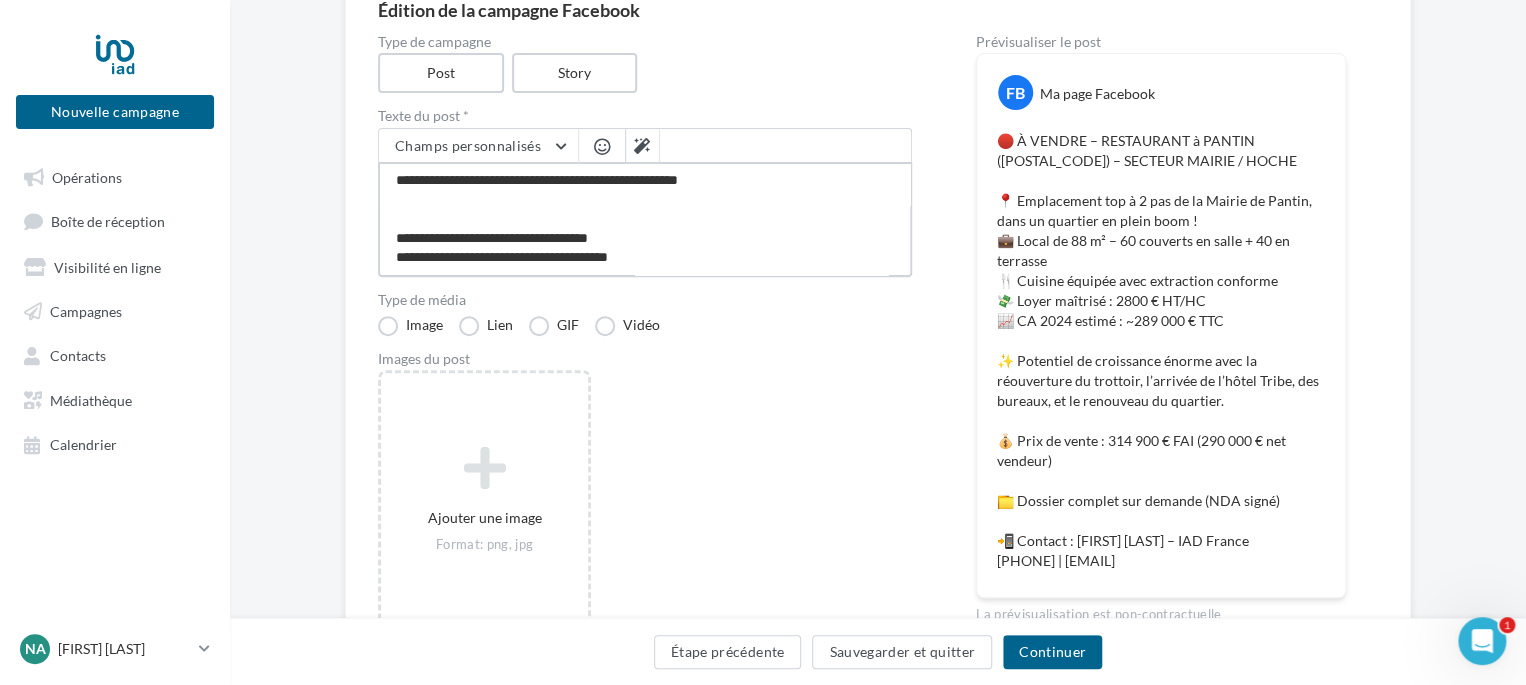 type on "**********" 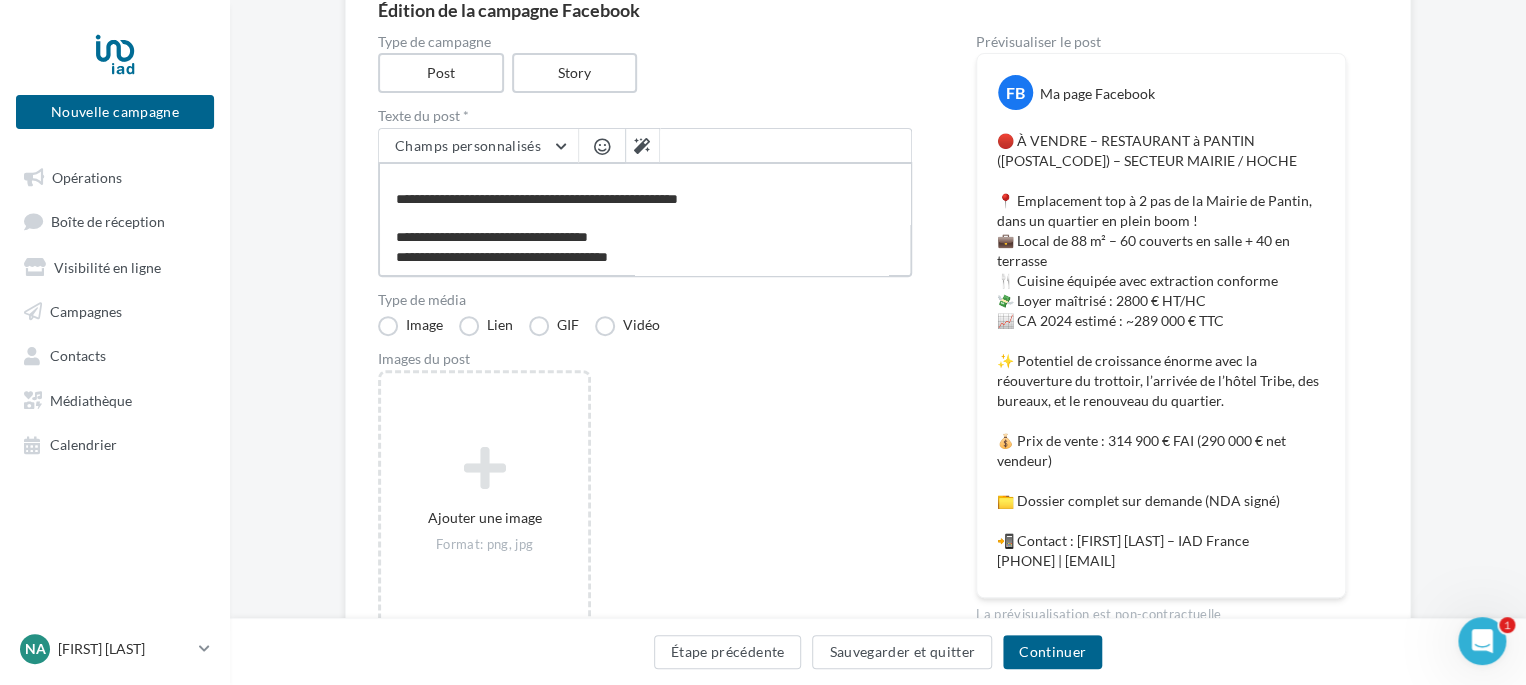scroll, scrollTop: 231, scrollLeft: 0, axis: vertical 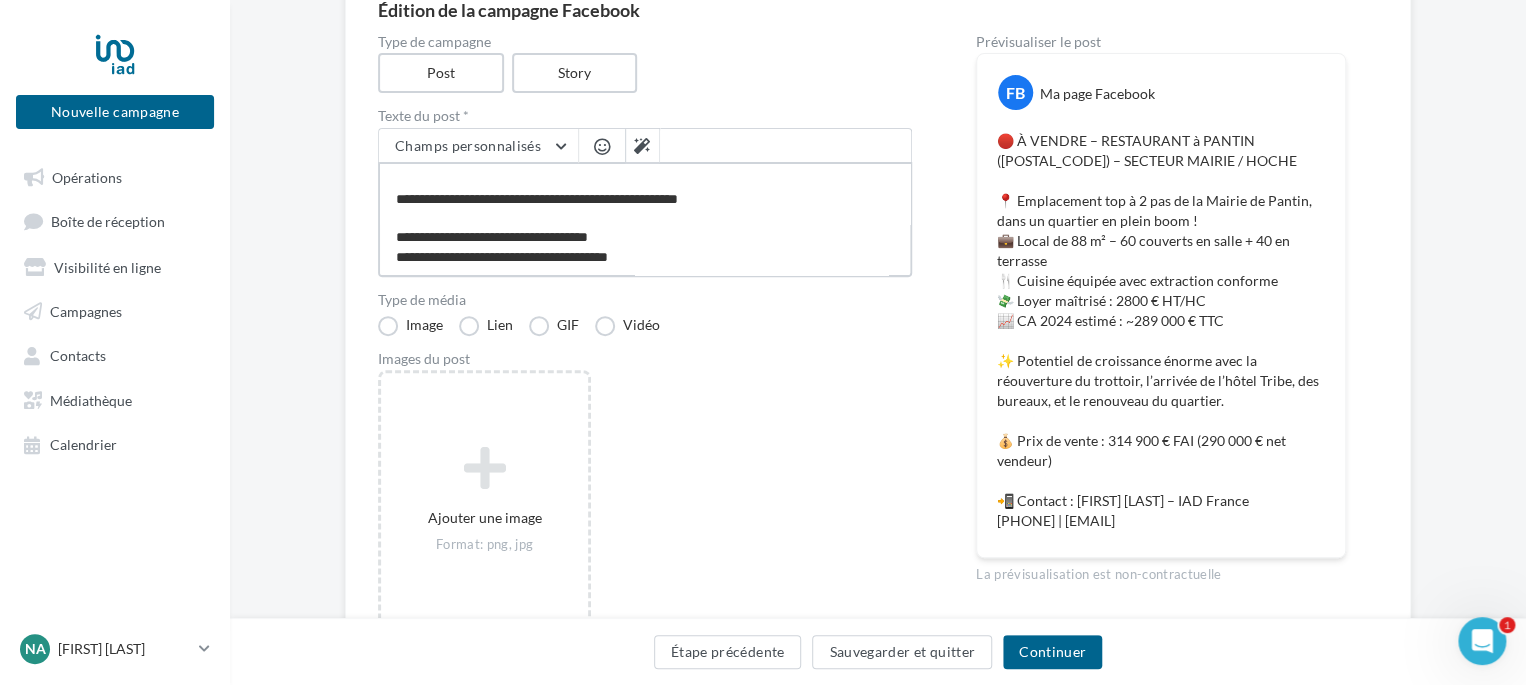 click on "**********" at bounding box center (645, 219) 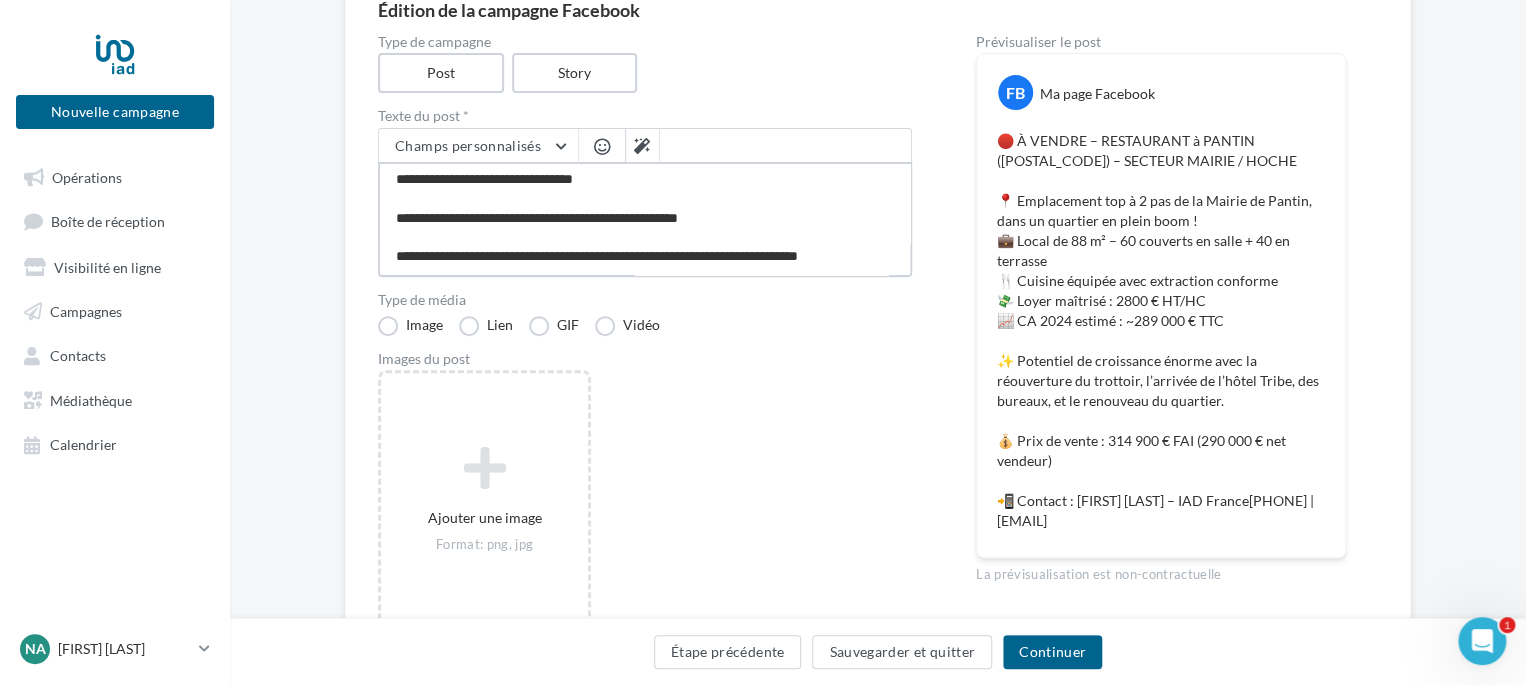type on "**********" 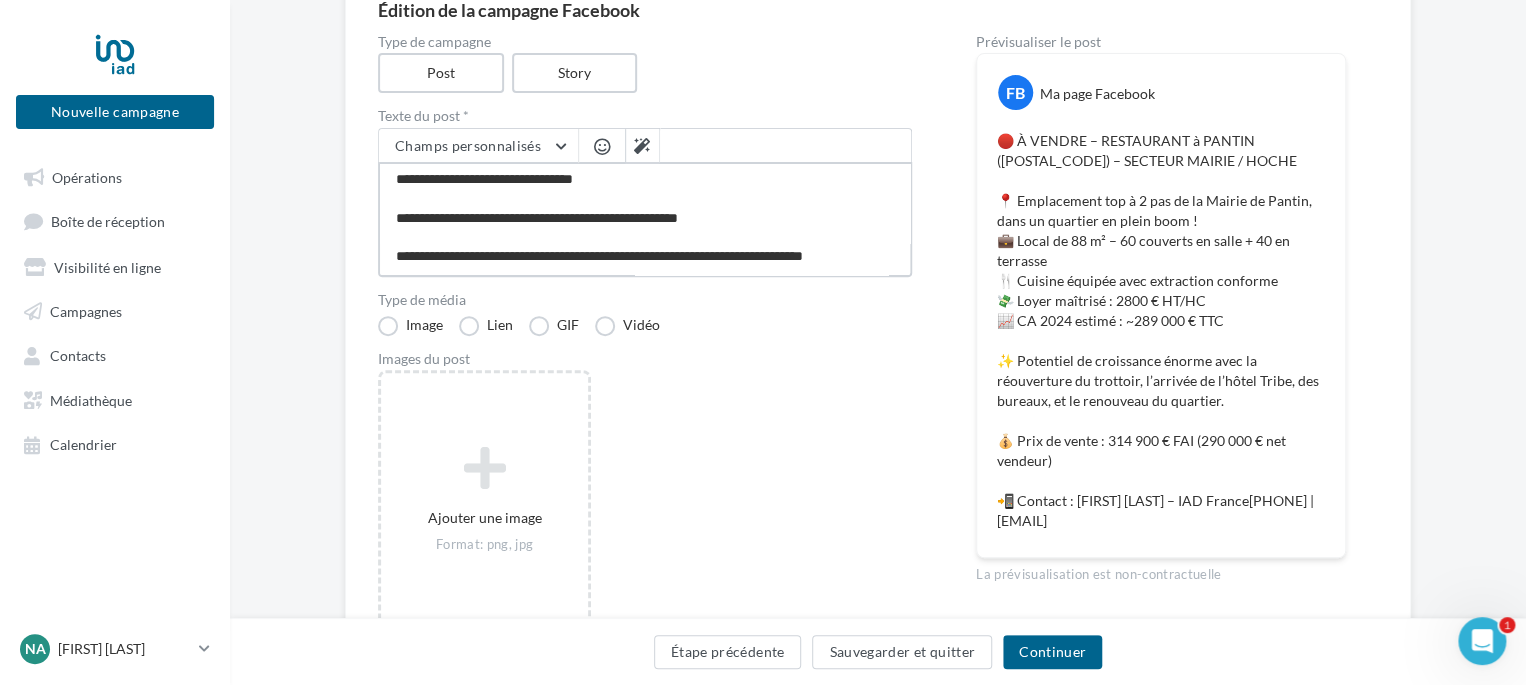 type on "**********" 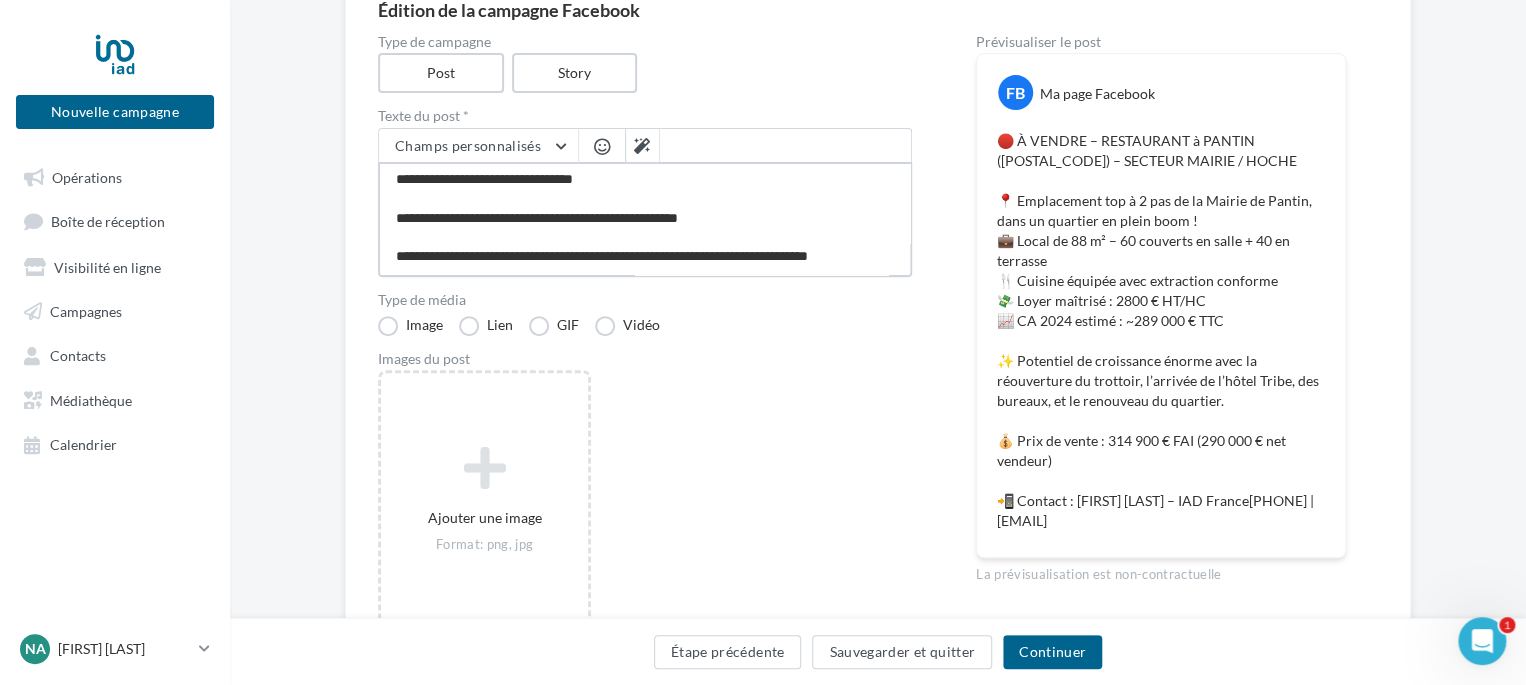 type on "**********" 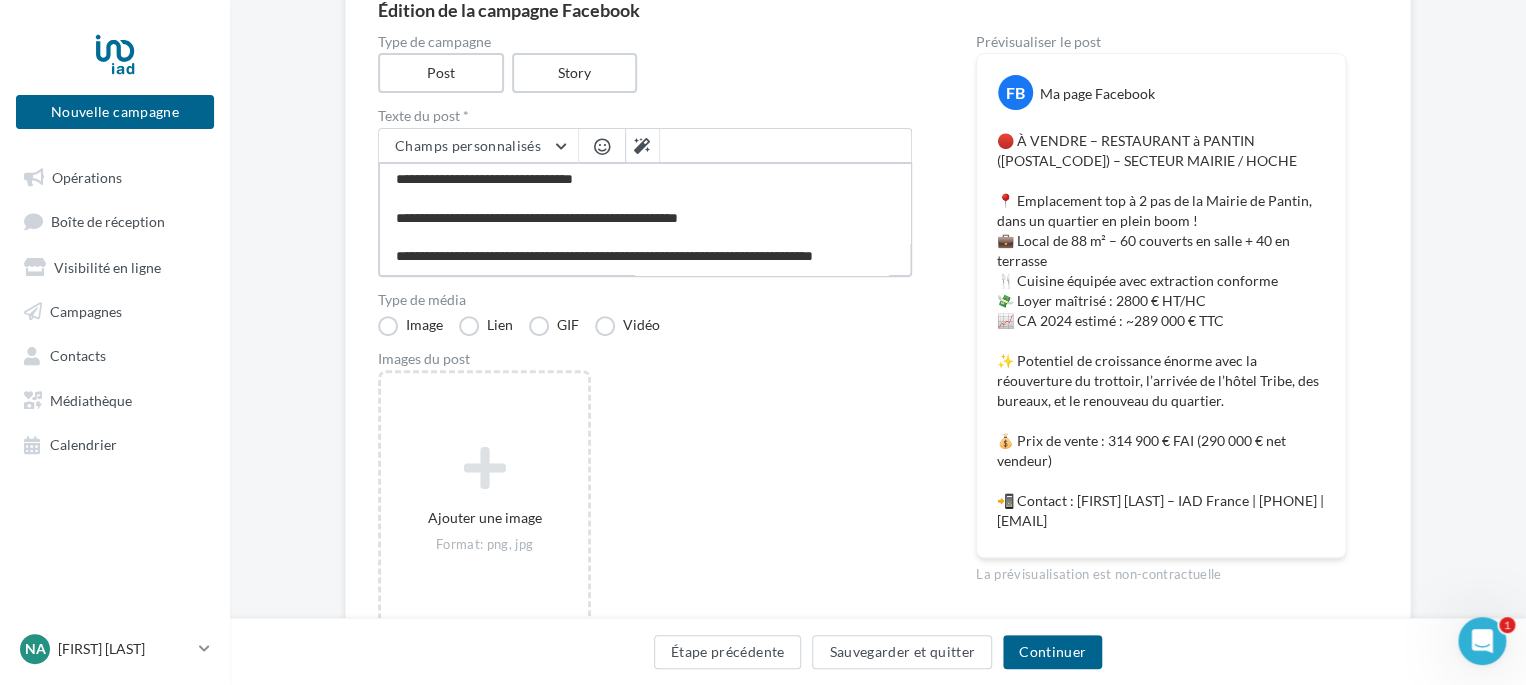 type on "**********" 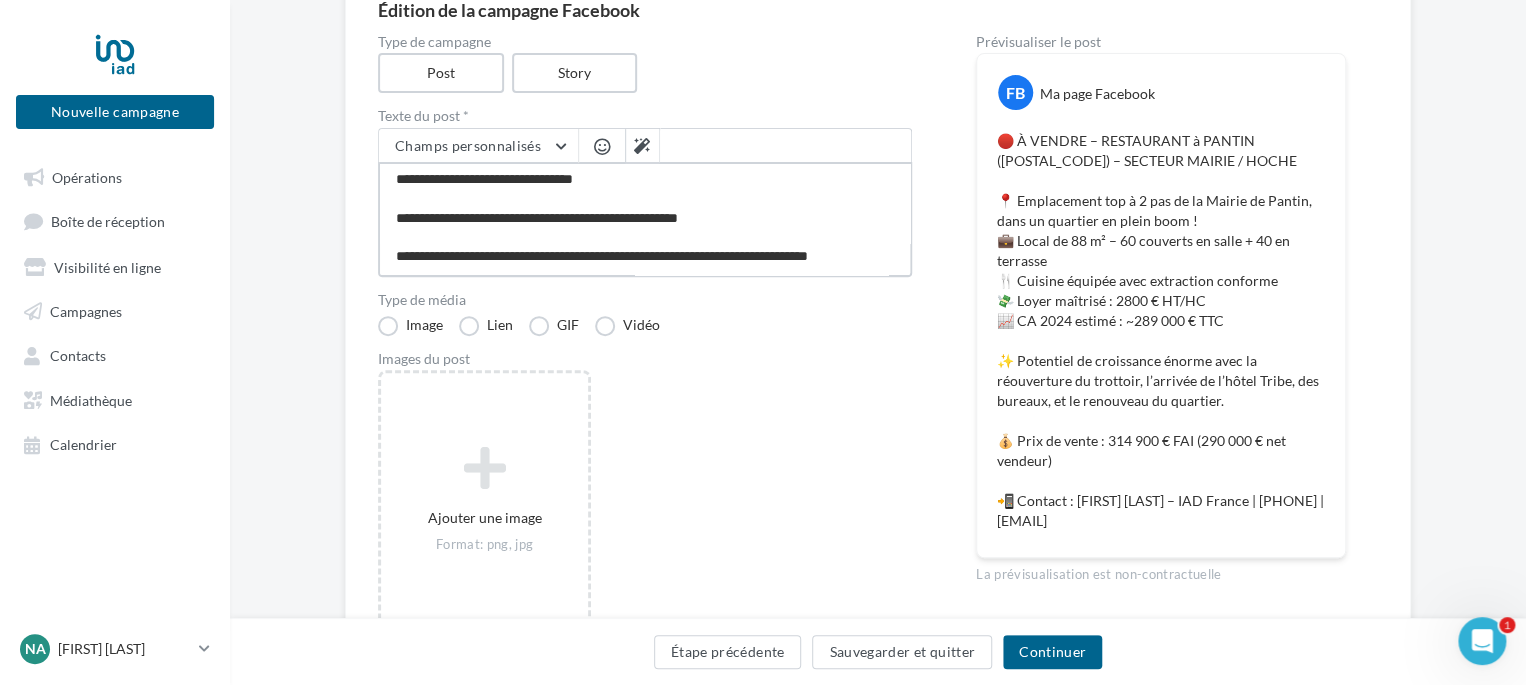 type on "**********" 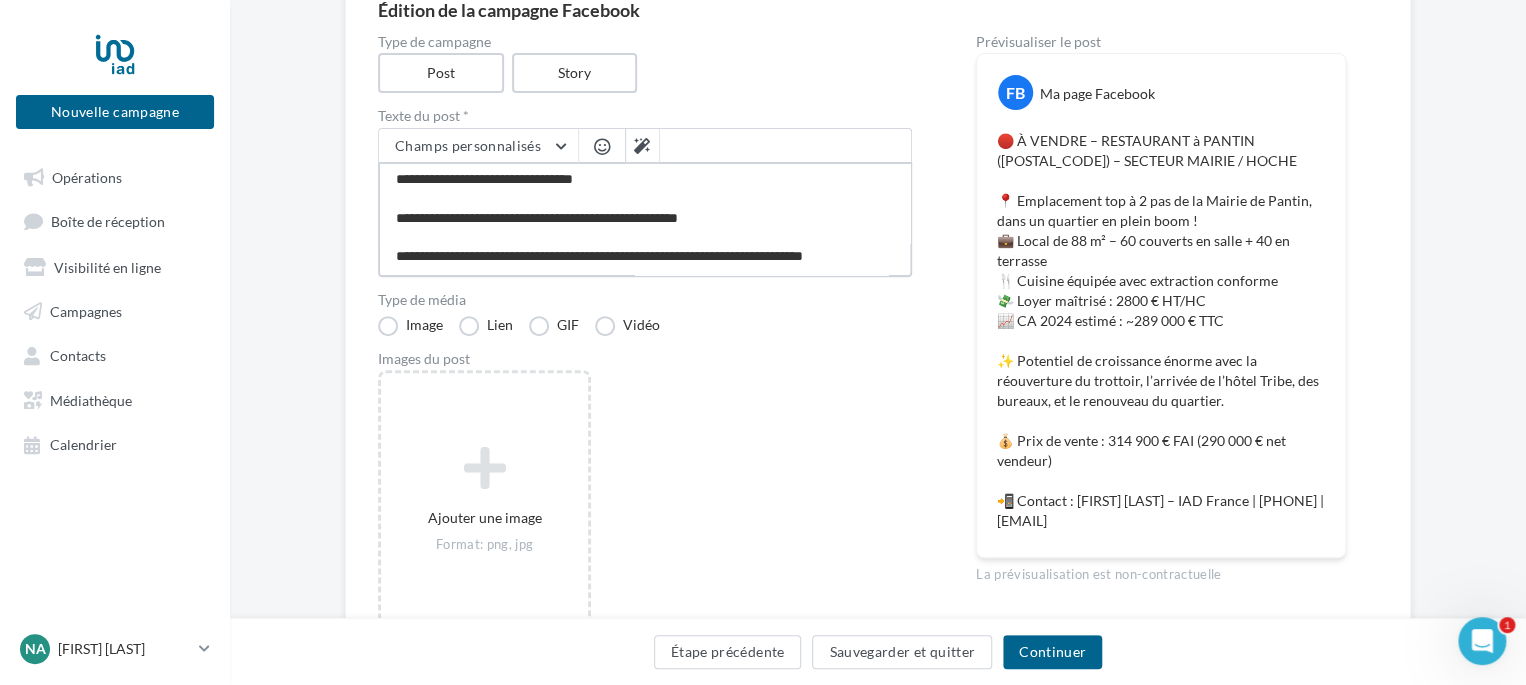 type on "**********" 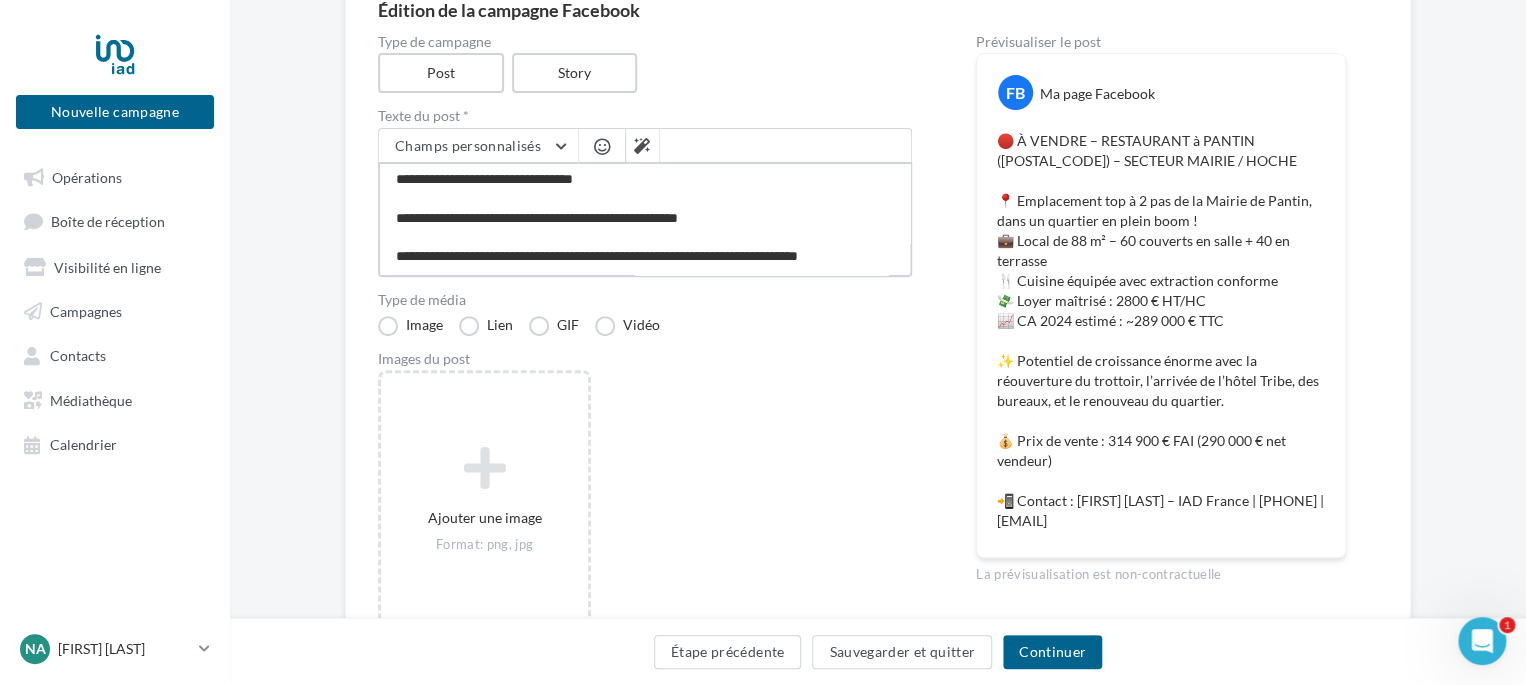 type on "**********" 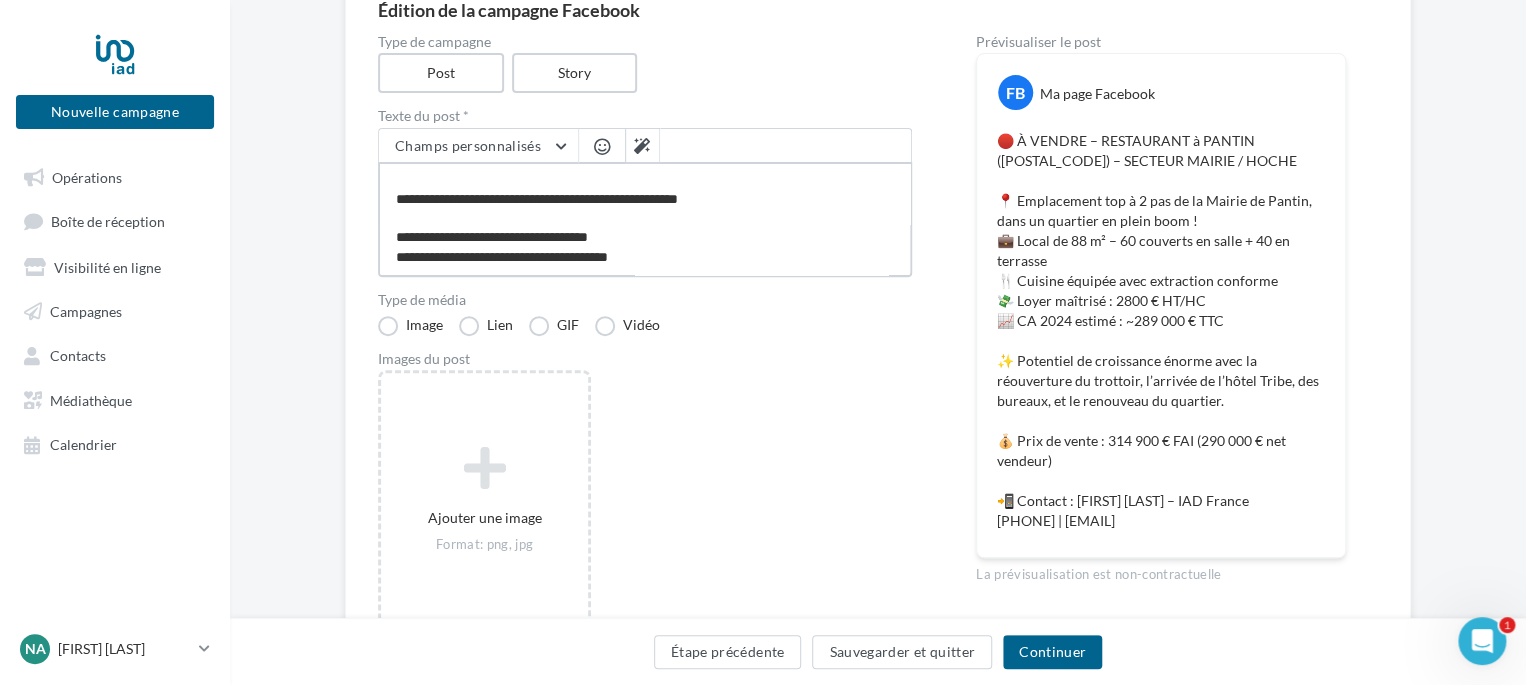 type on "**********" 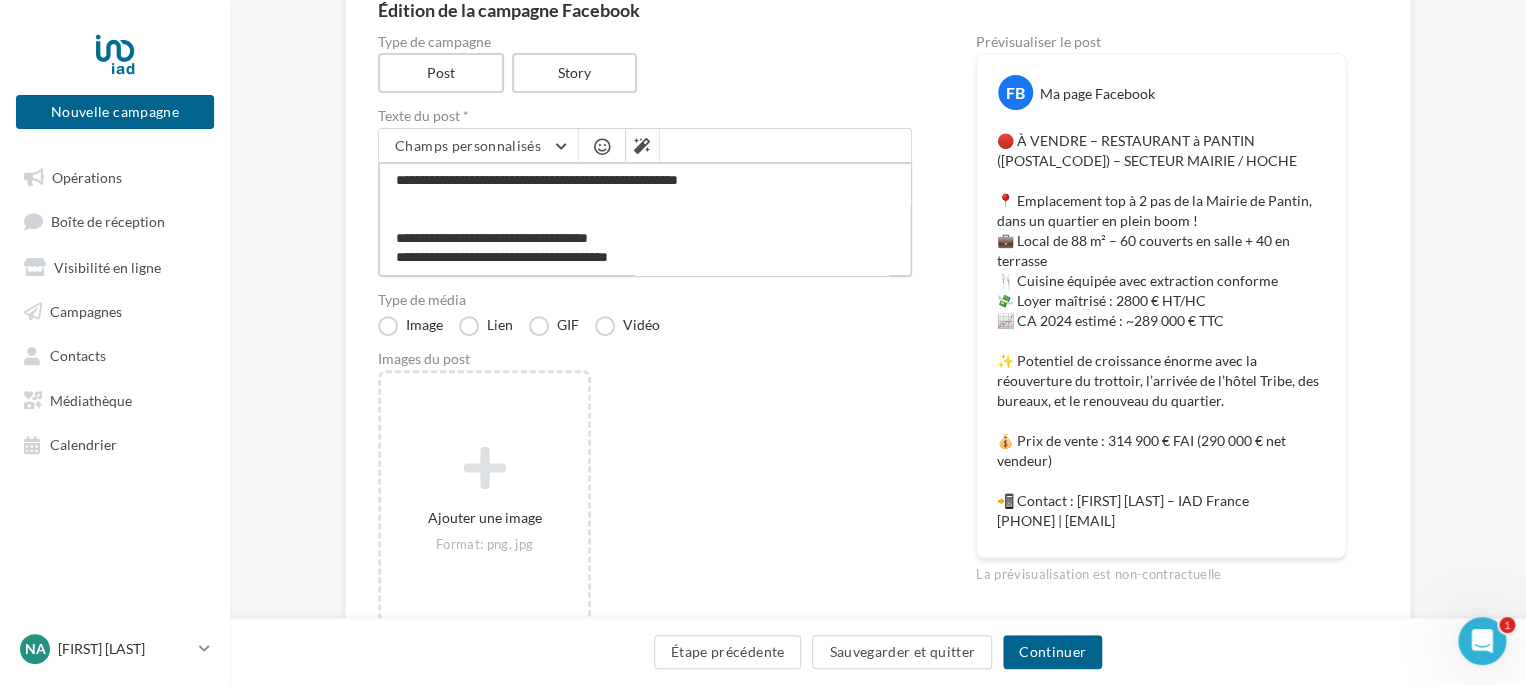 scroll, scrollTop: 250, scrollLeft: 0, axis: vertical 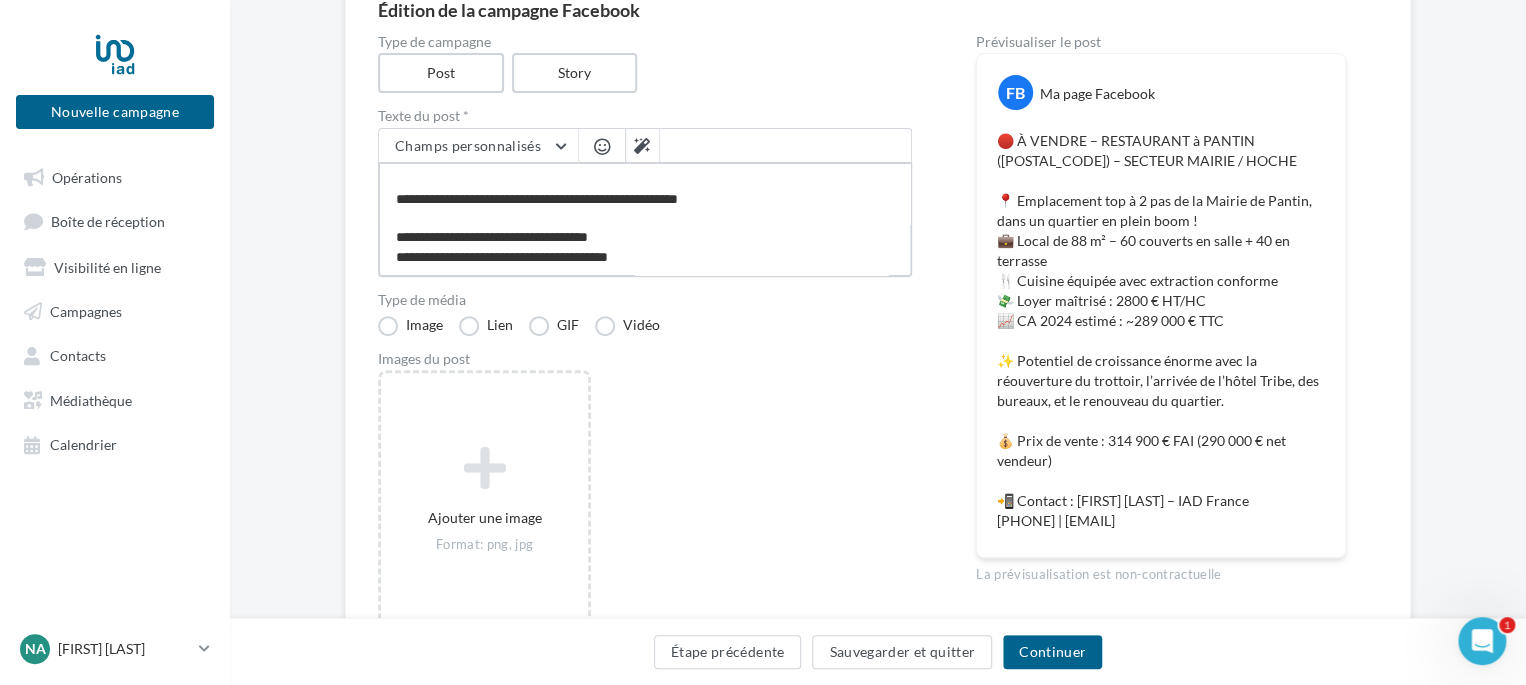 click on "**********" at bounding box center [645, 219] 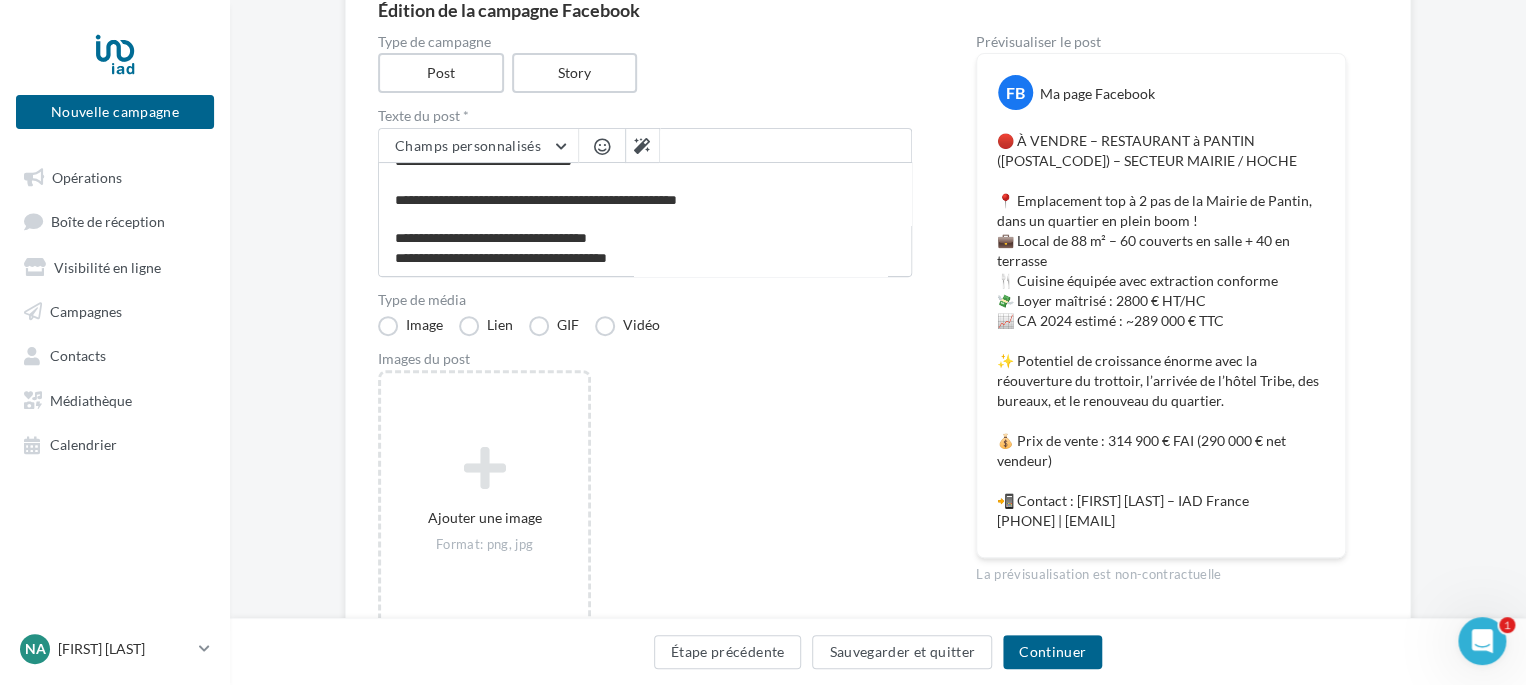 scroll, scrollTop: 229, scrollLeft: 0, axis: vertical 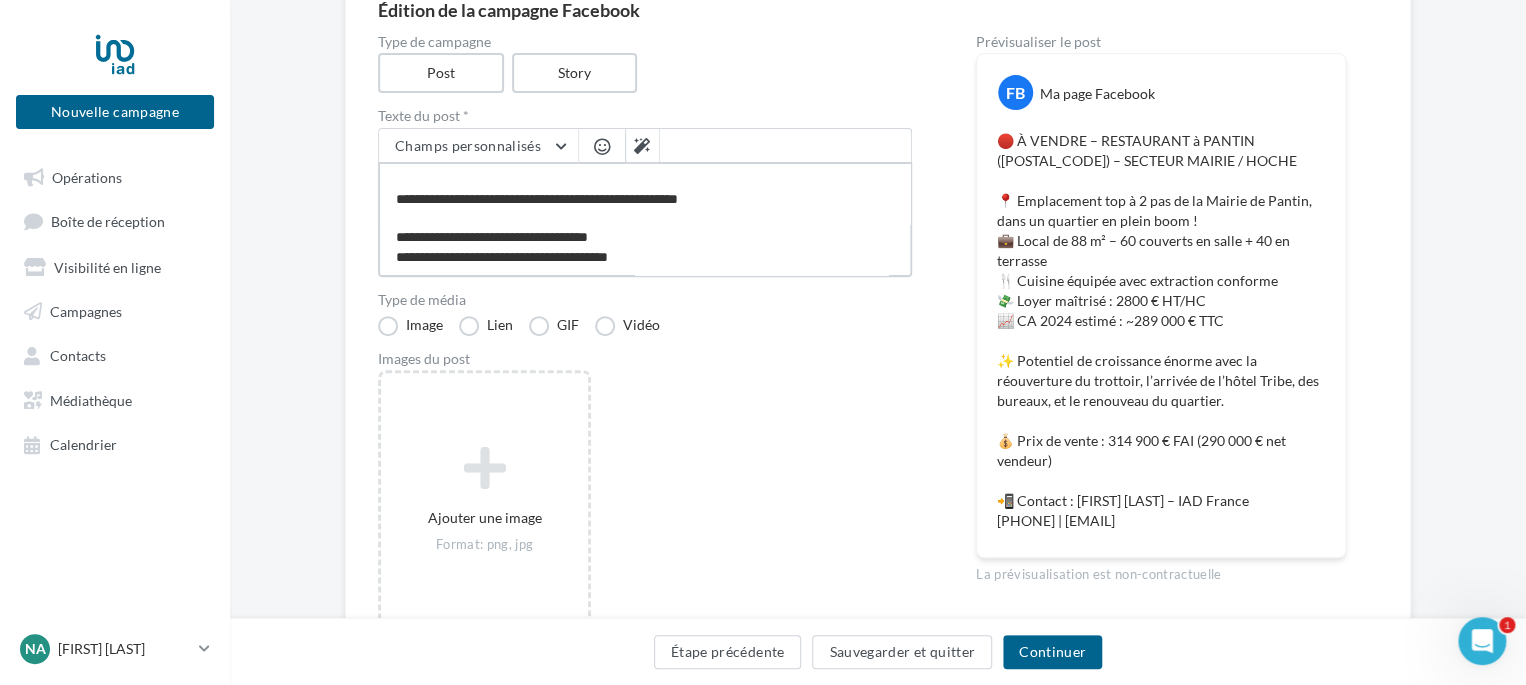 type on "**********" 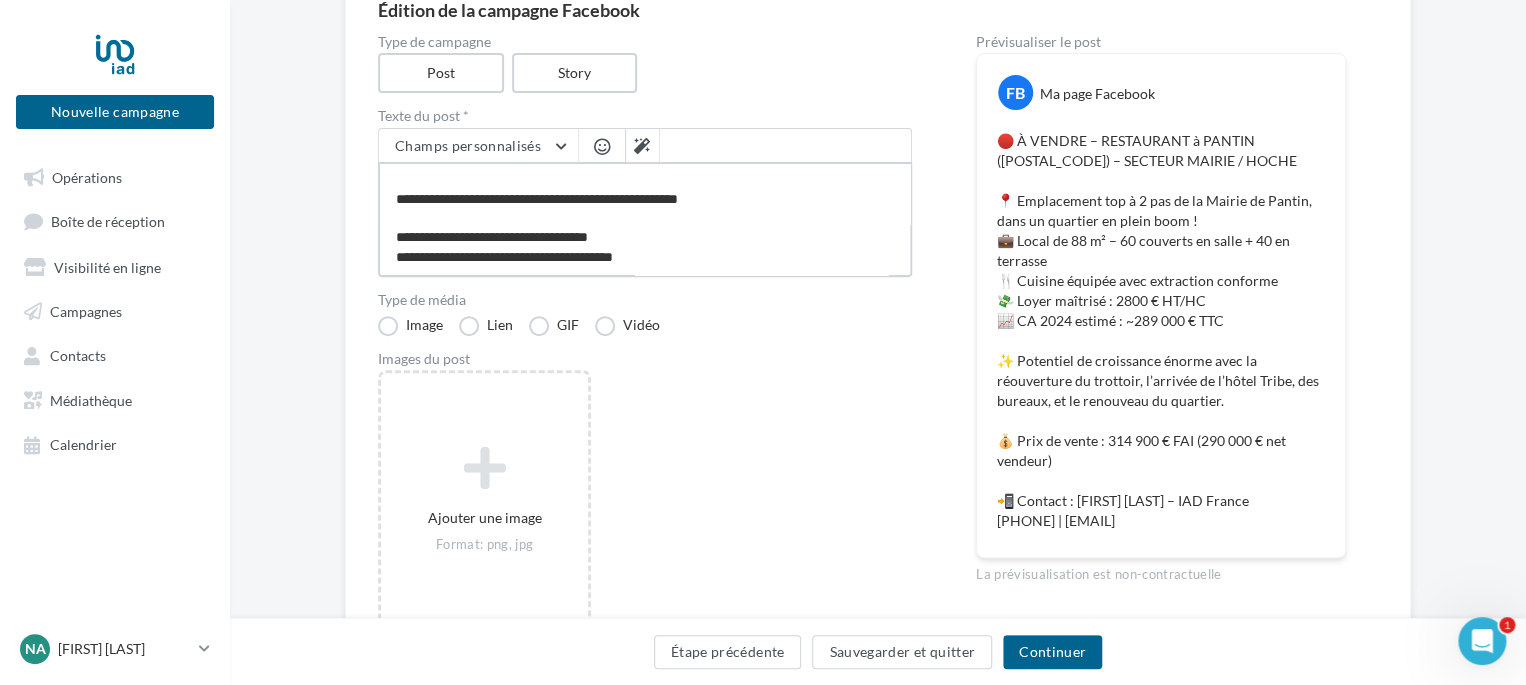 type on "**********" 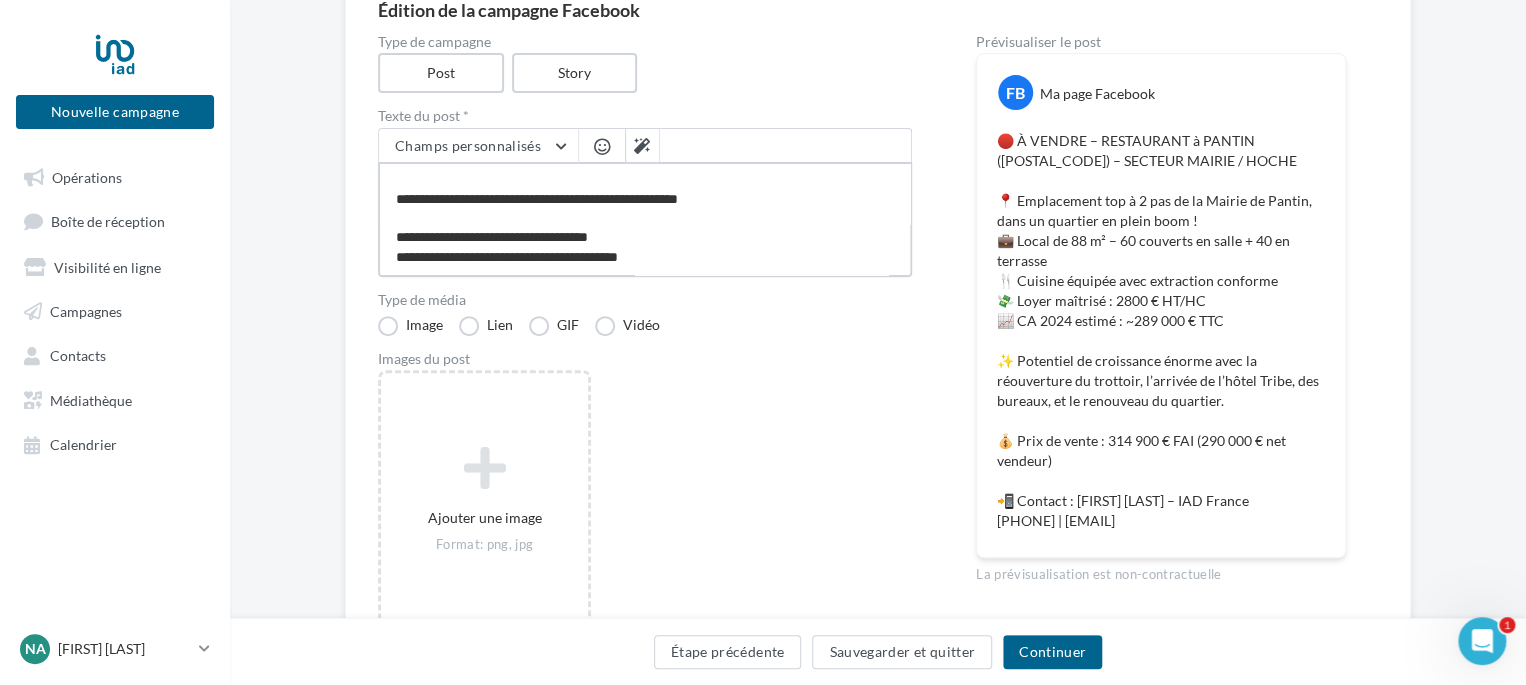 type on "**********" 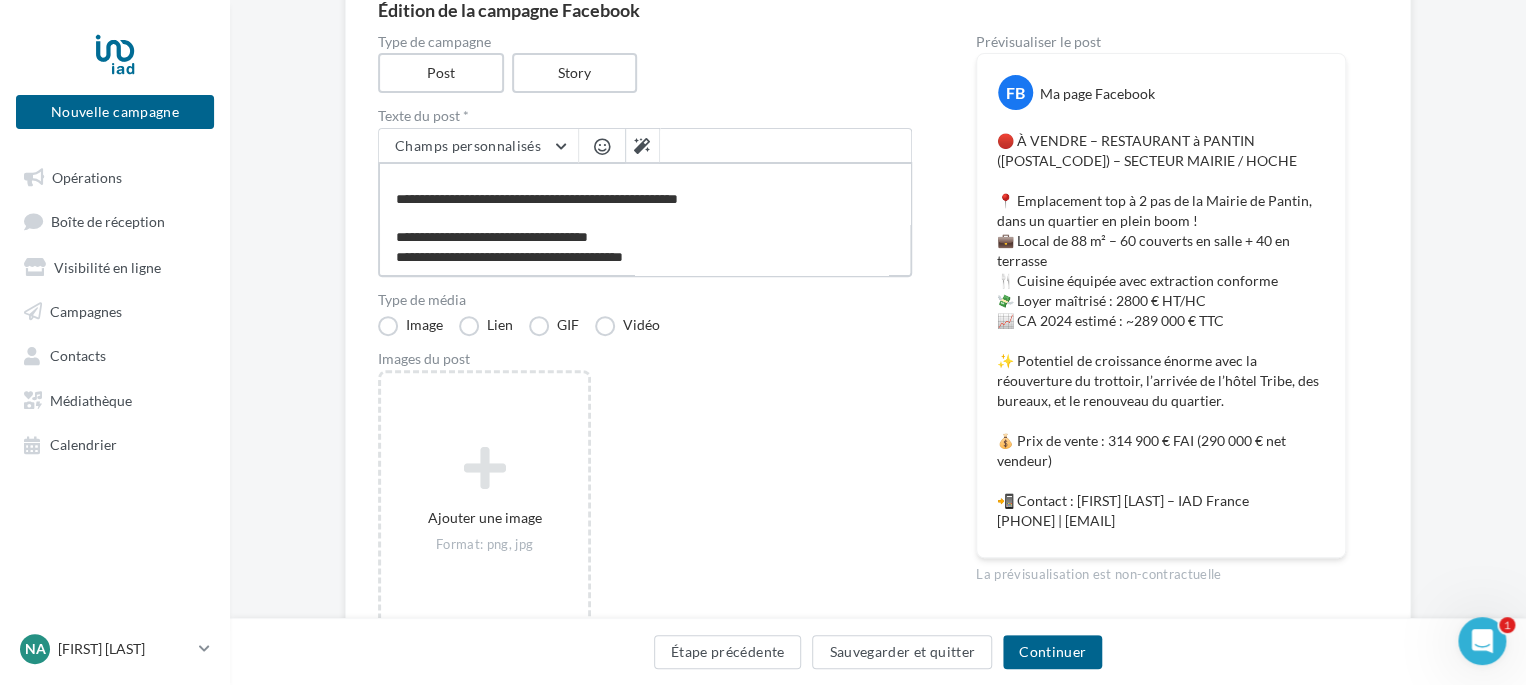 type on "**********" 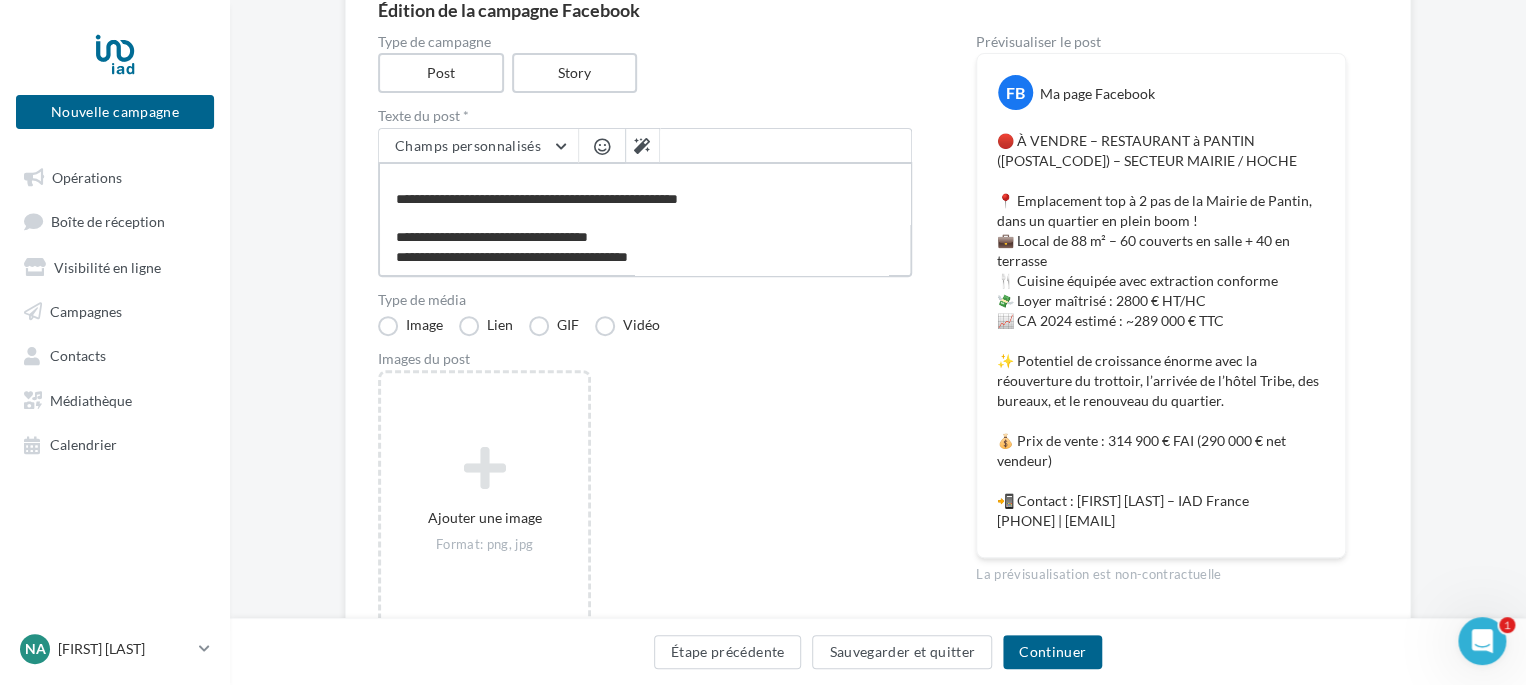 type on "**********" 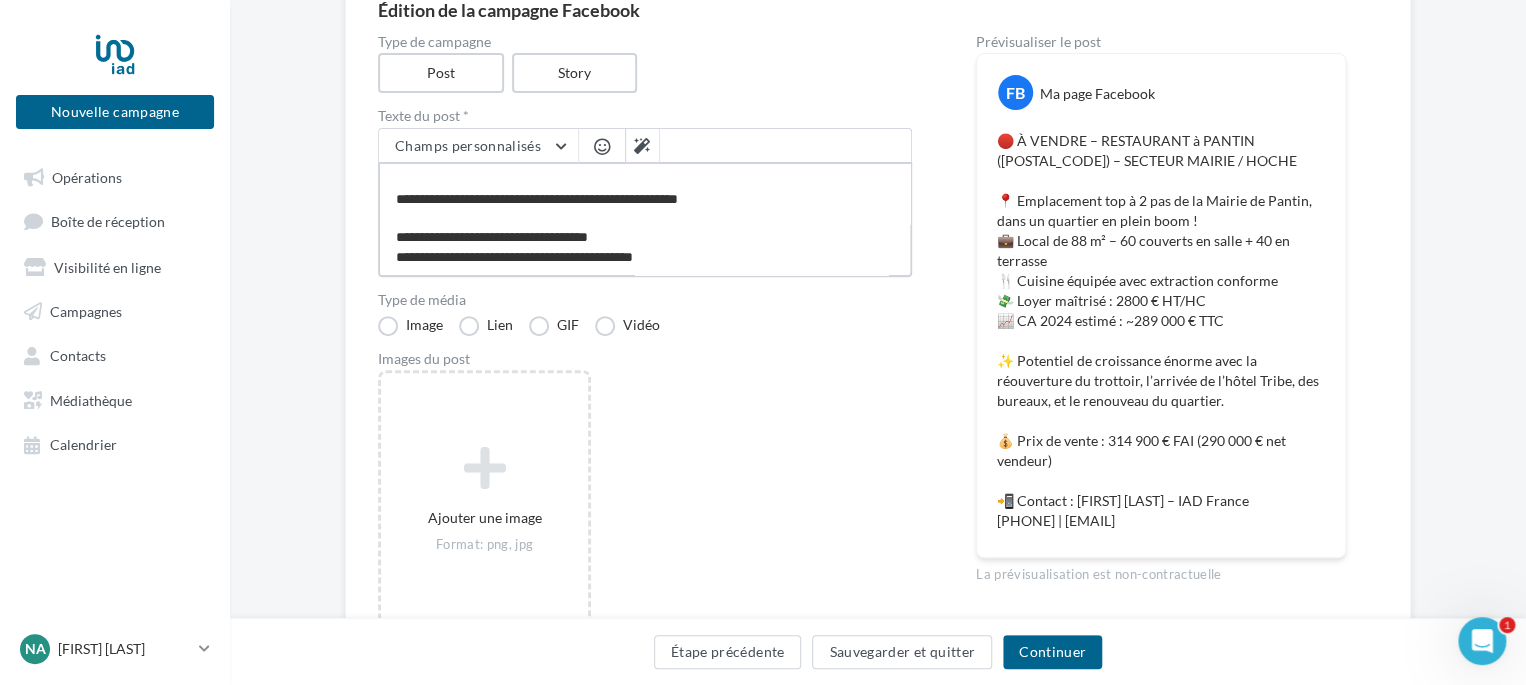 type on "**********" 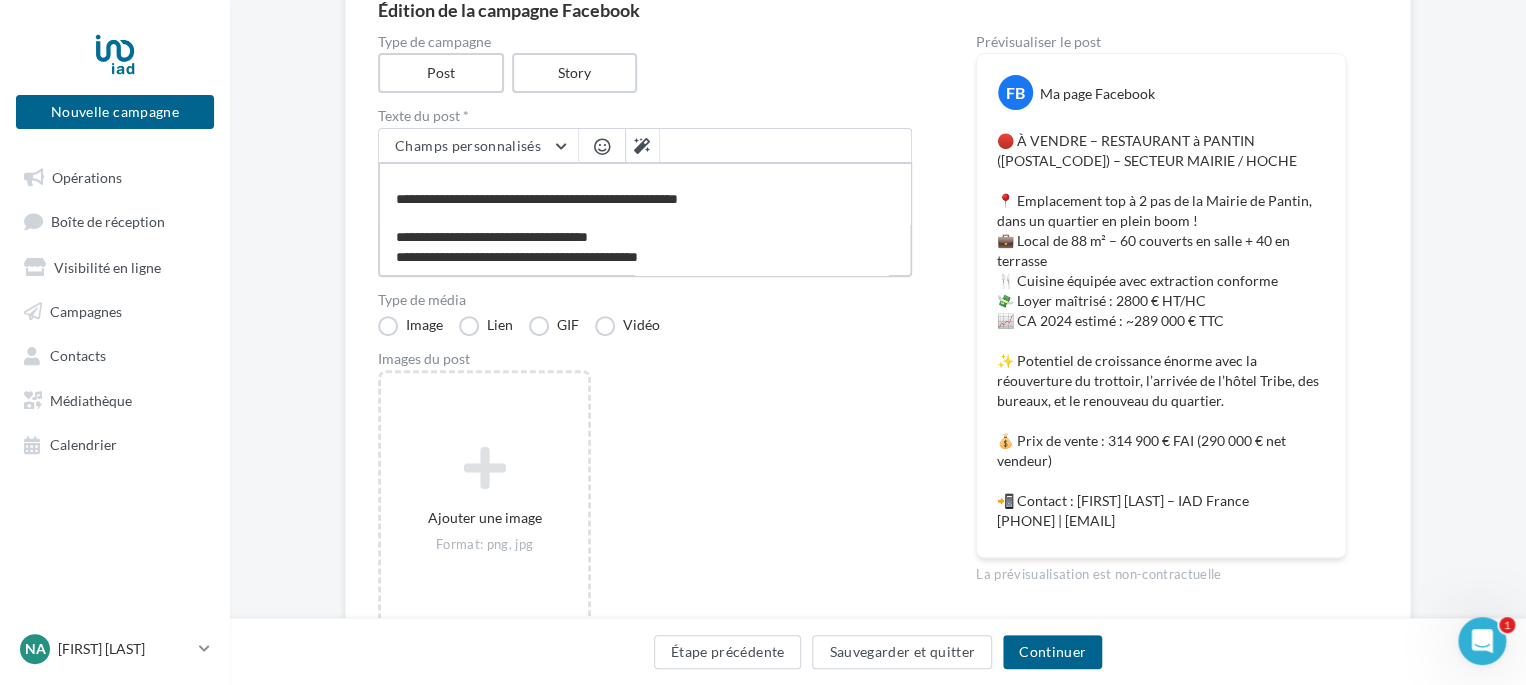 type on "**********" 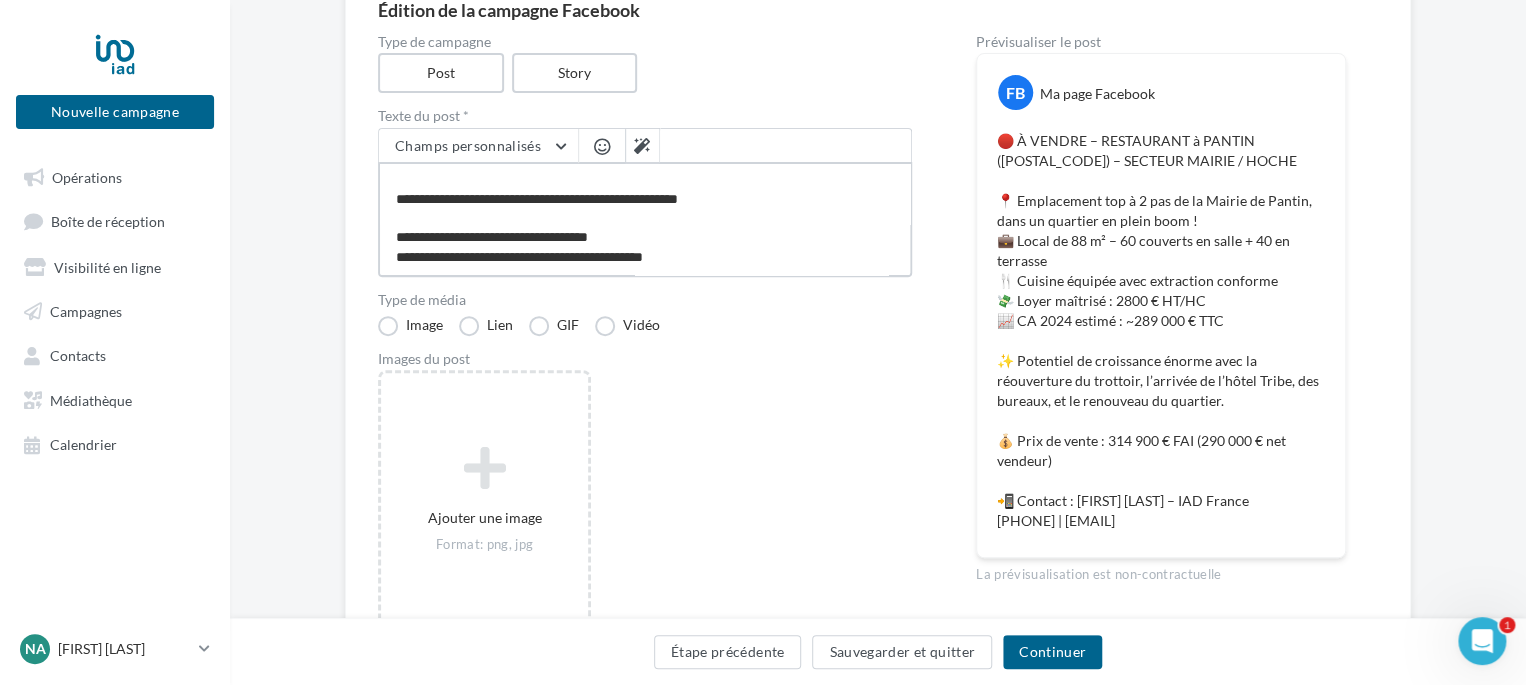 type on "**********" 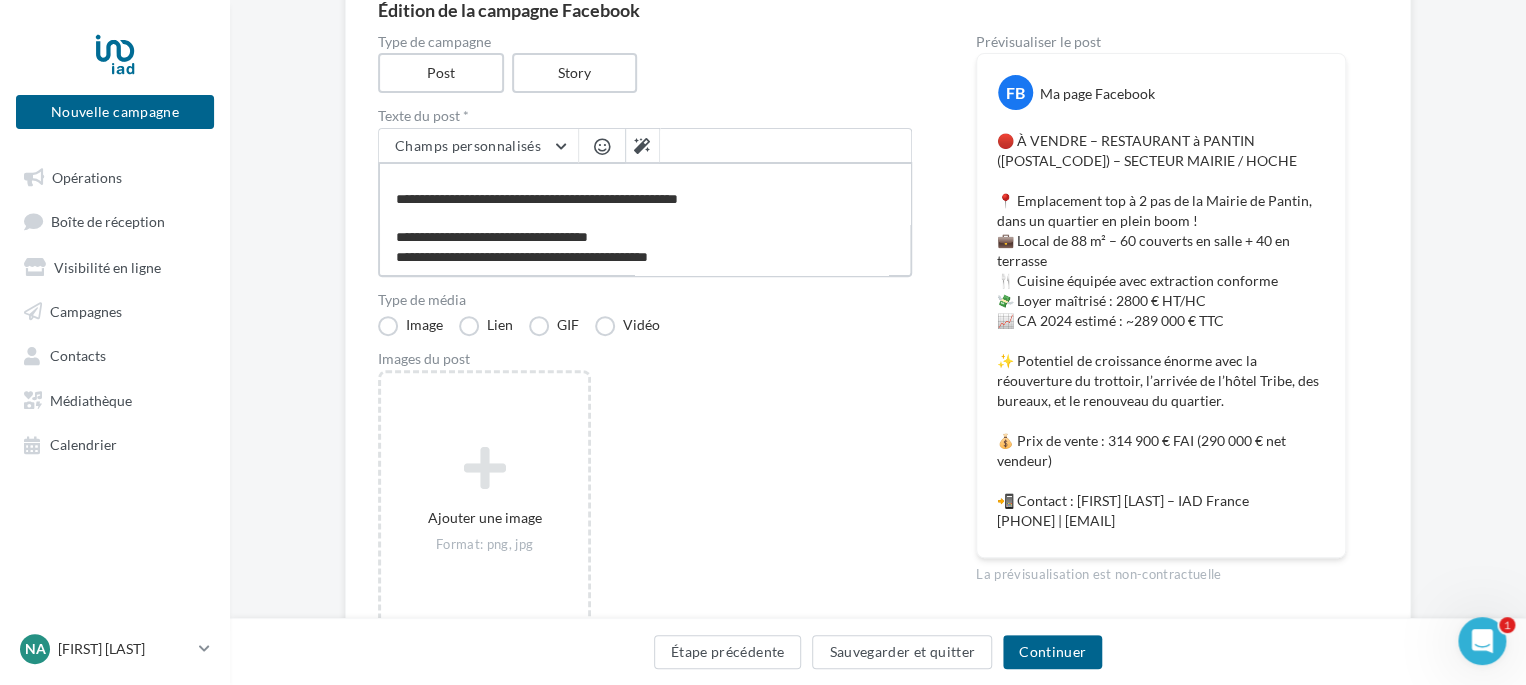 type on "**********" 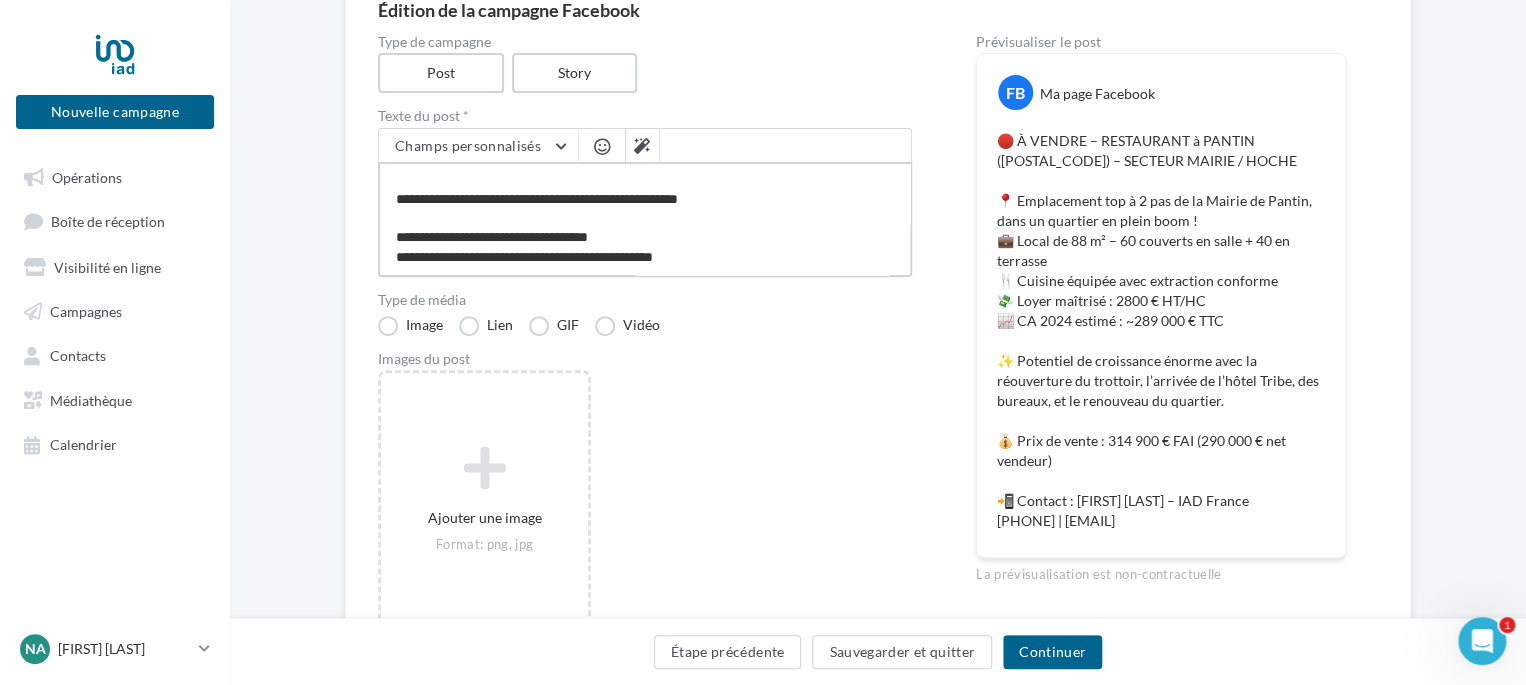 type on "**********" 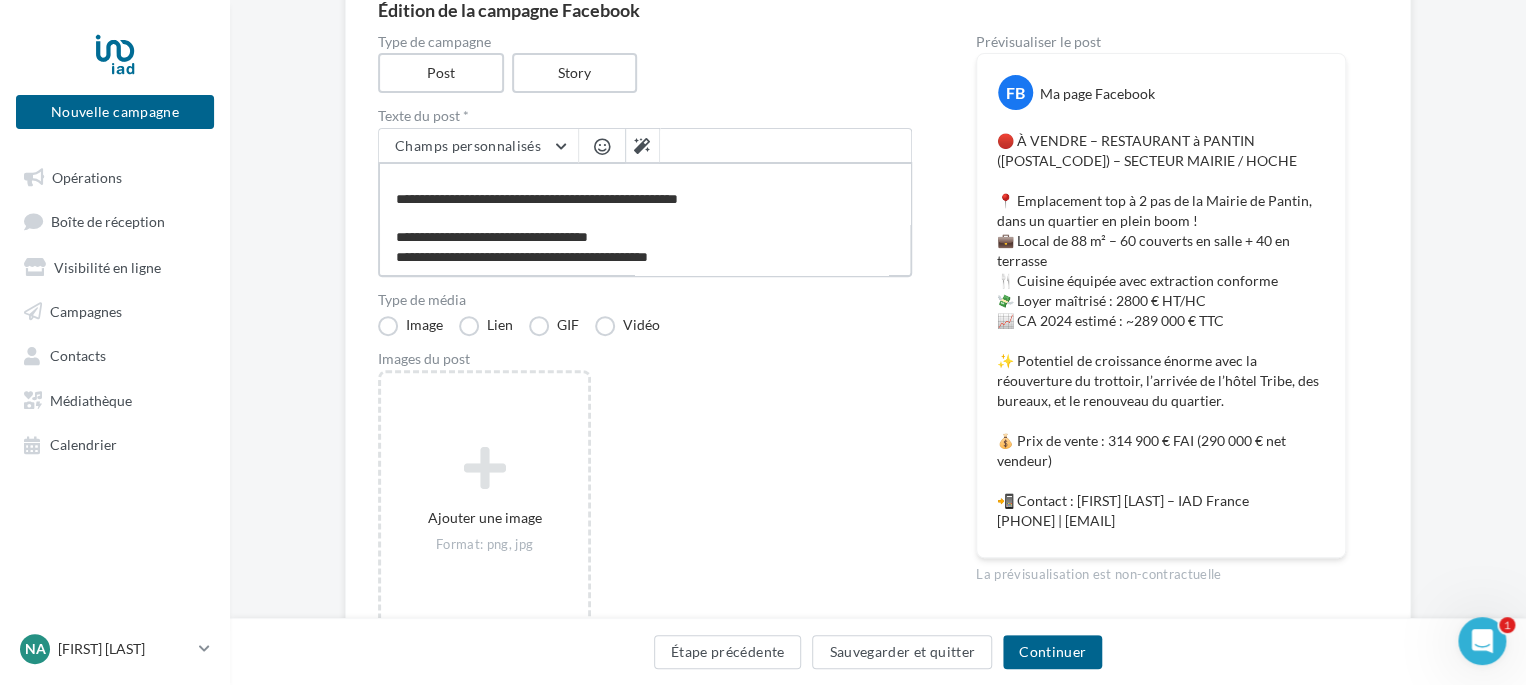 type on "**********" 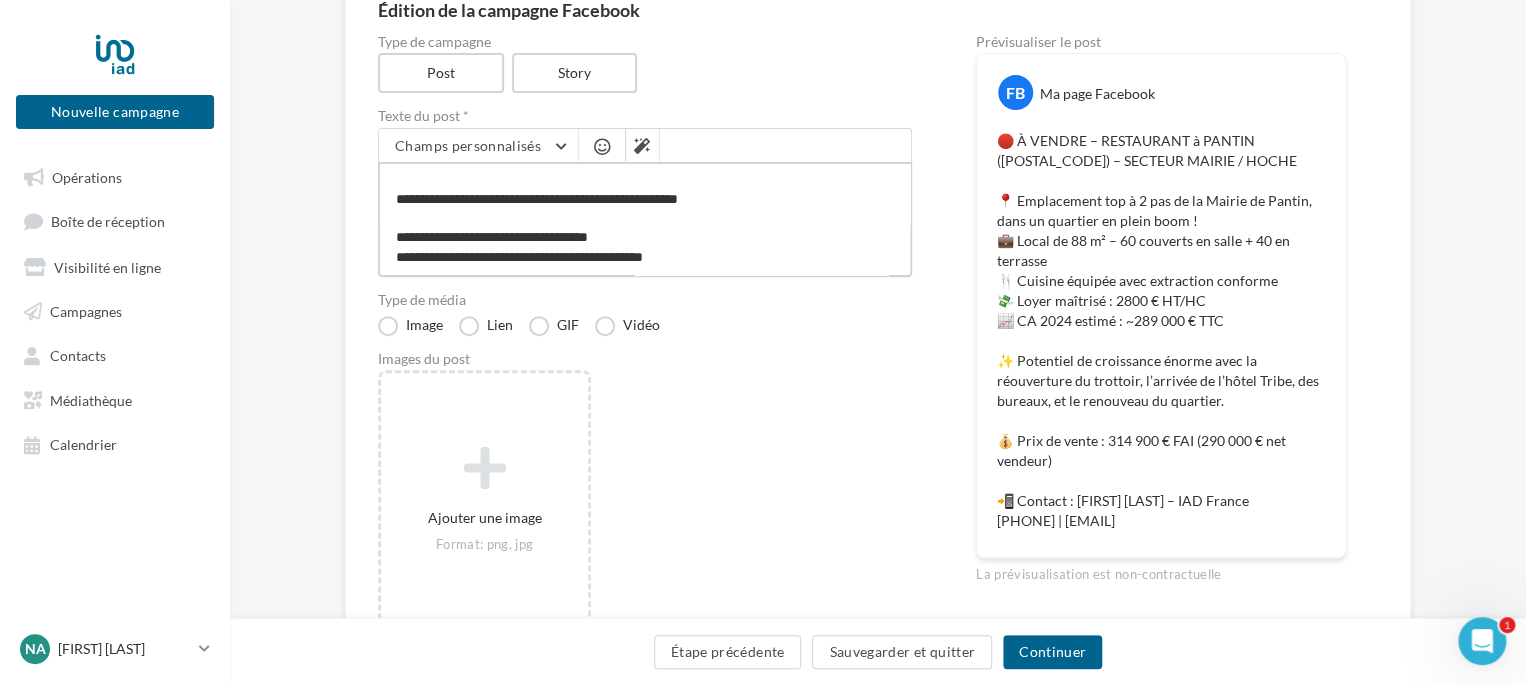 type on "**********" 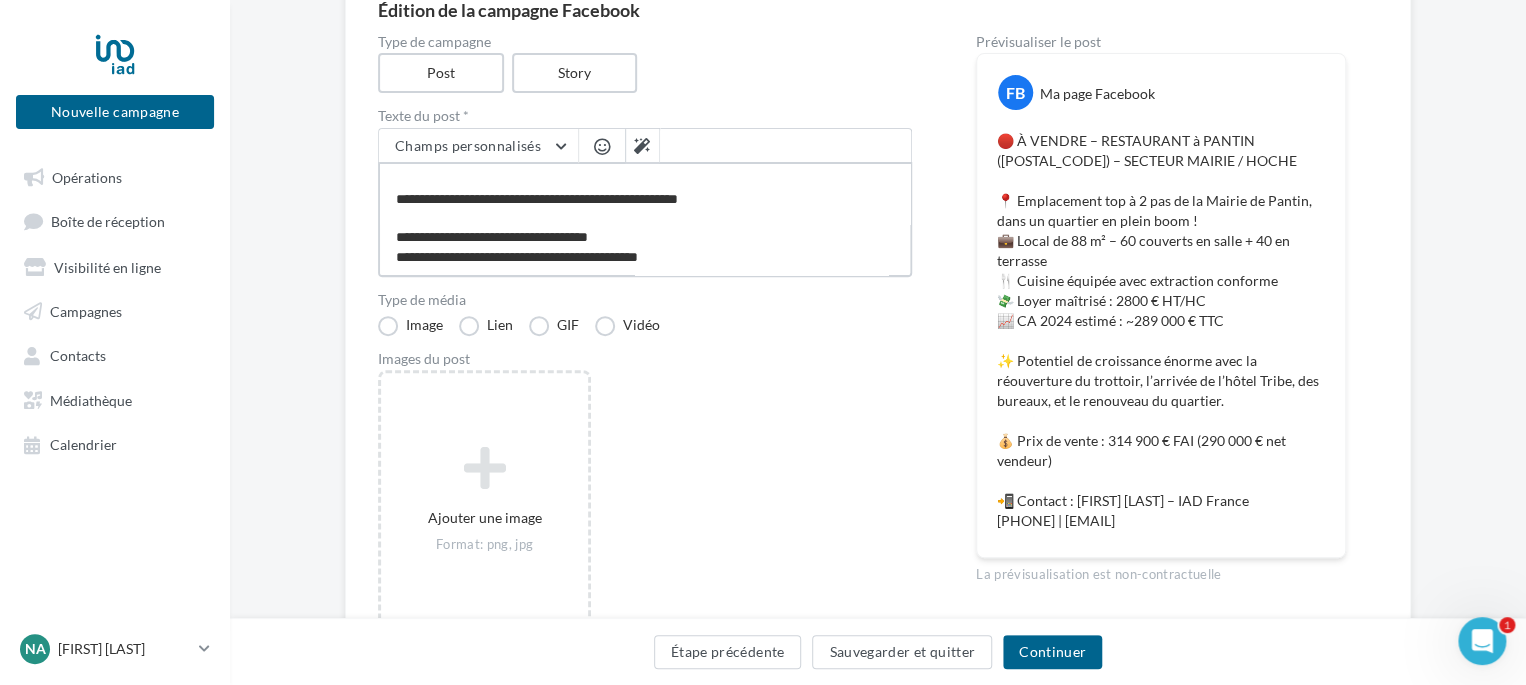 type on "**********" 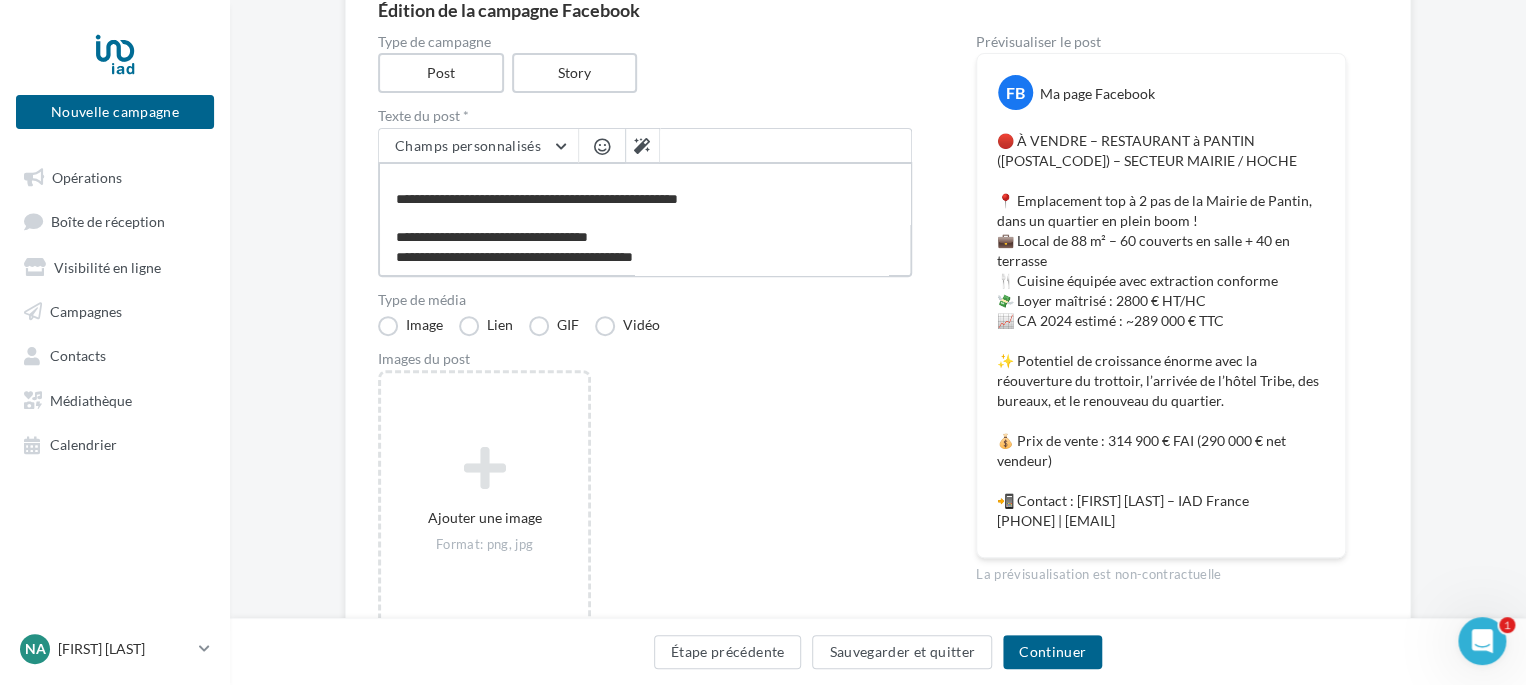 type on "**********" 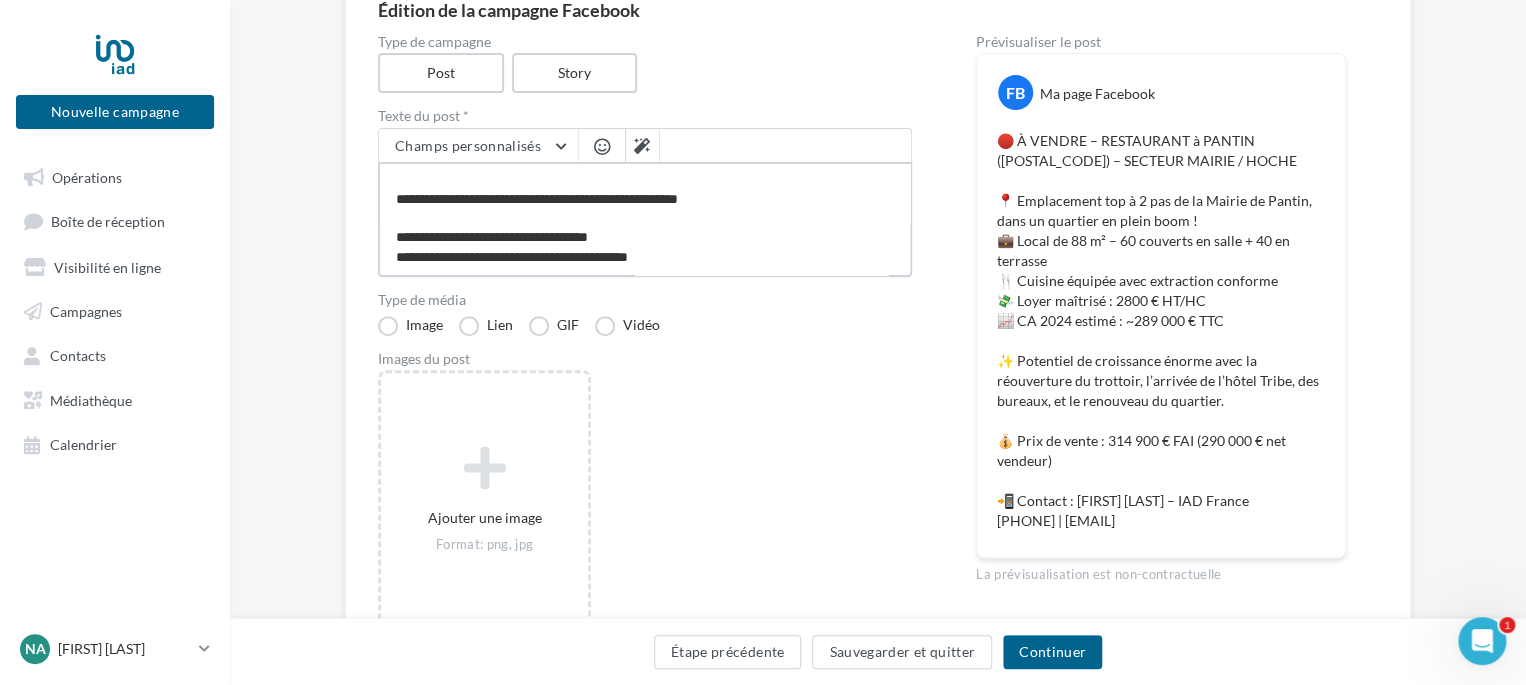 type on "**********" 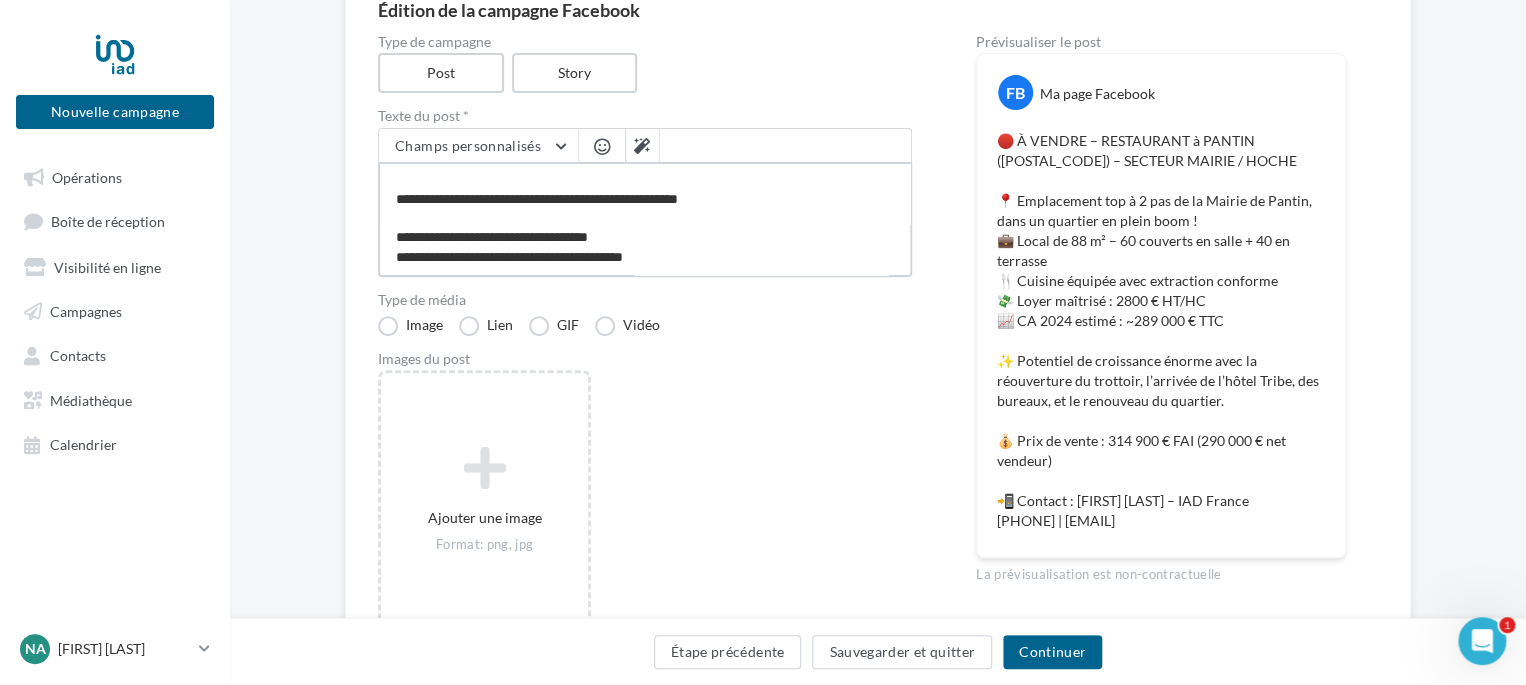 type on "**********" 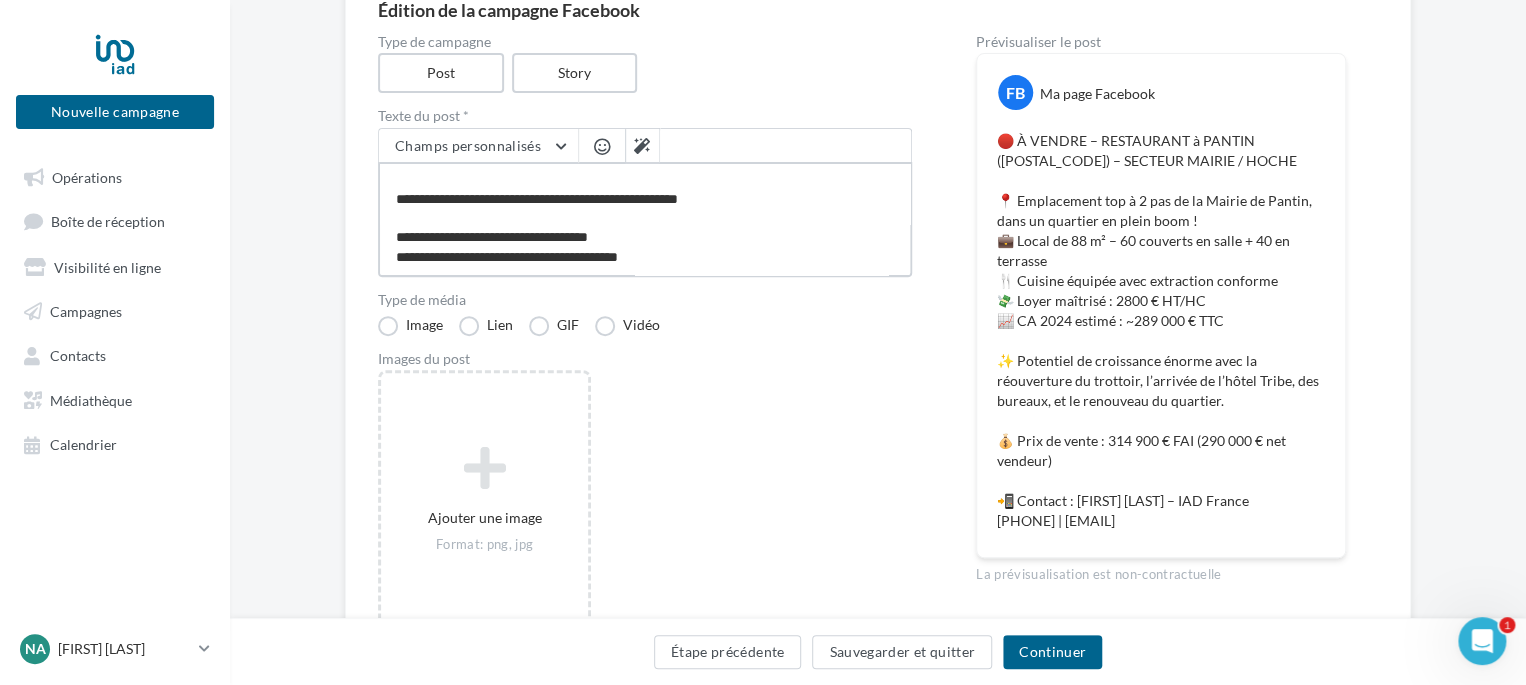 type on "**********" 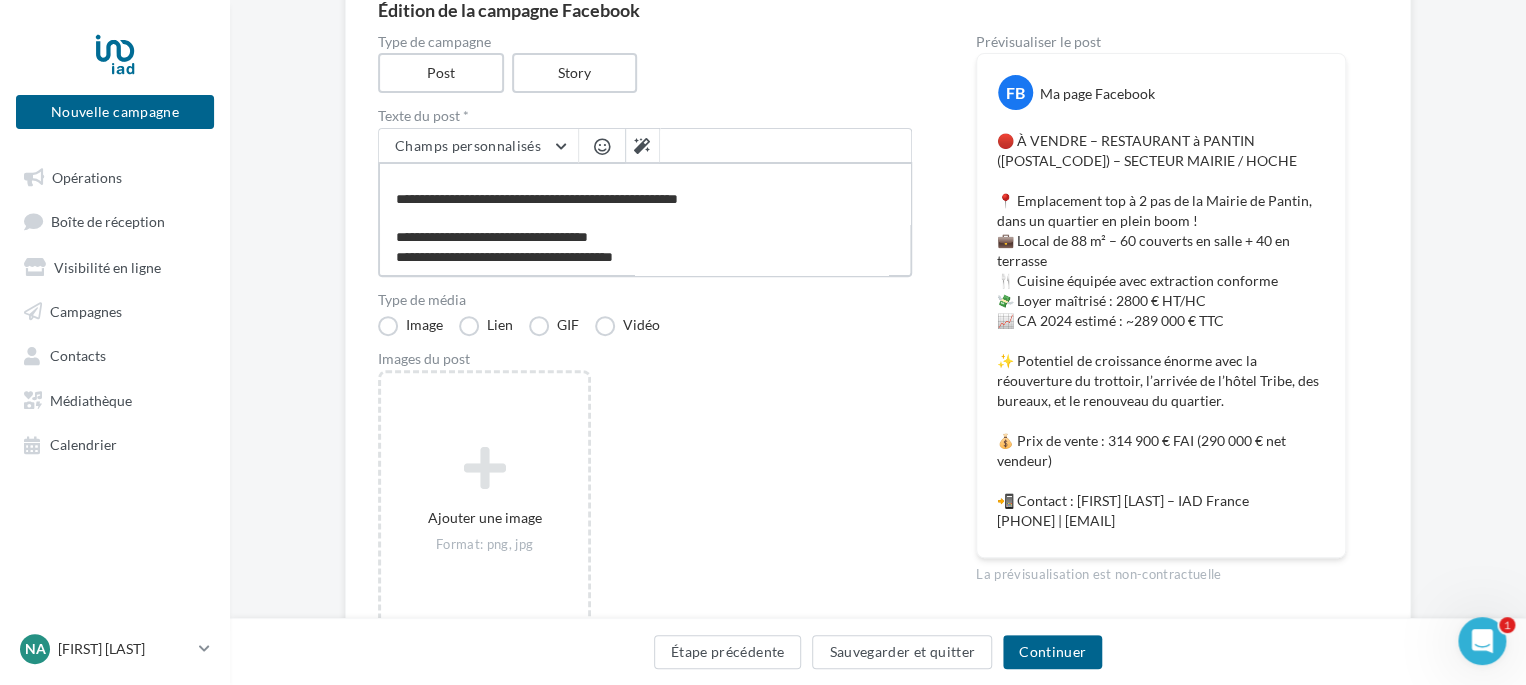 type on "**********" 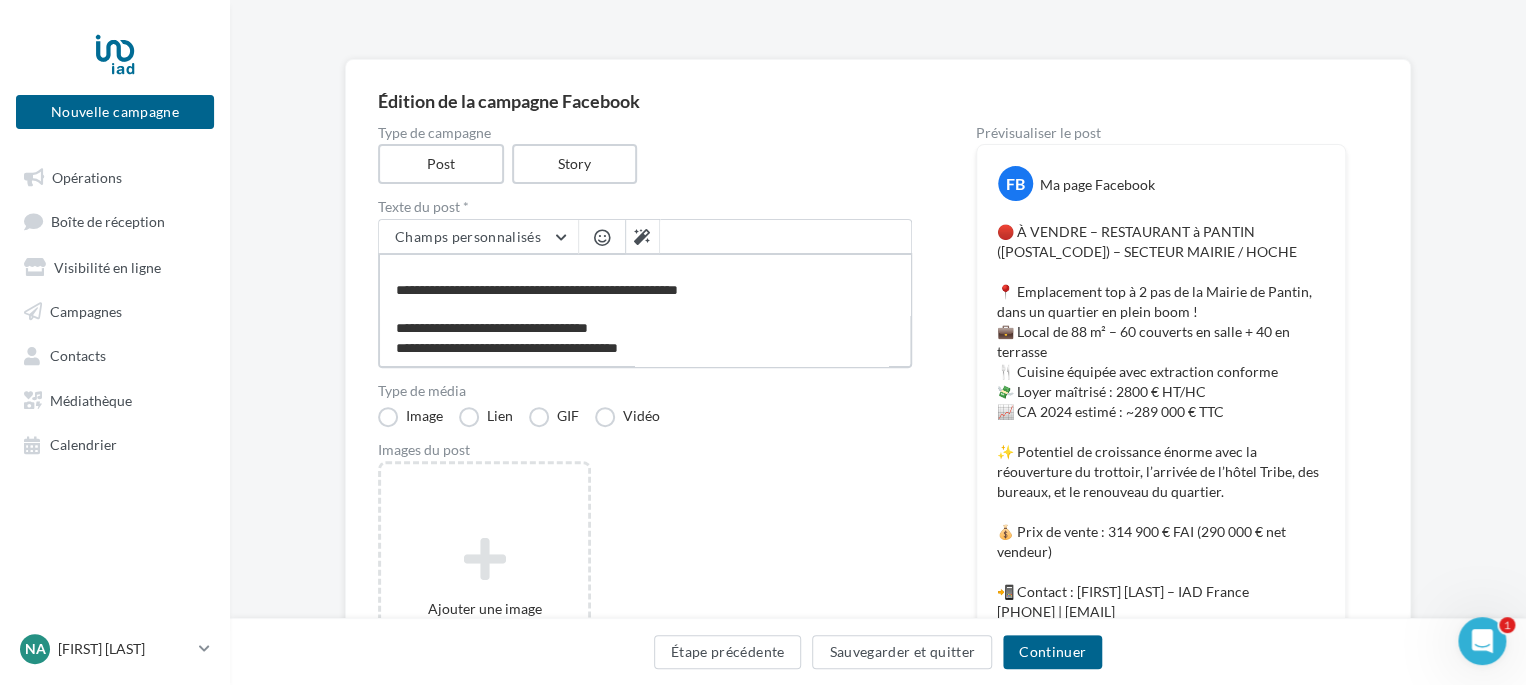 scroll, scrollTop: 108, scrollLeft: 0, axis: vertical 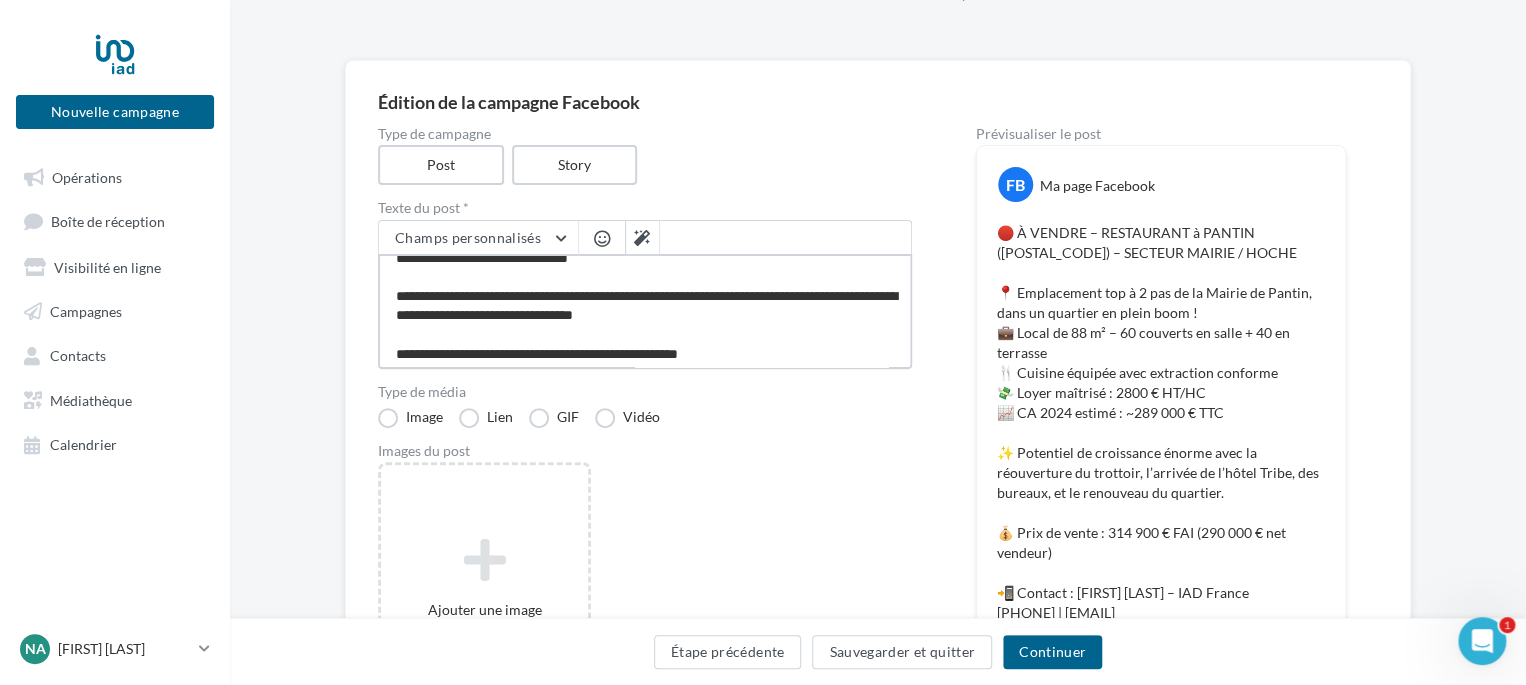 click on "**********" at bounding box center [645, 311] 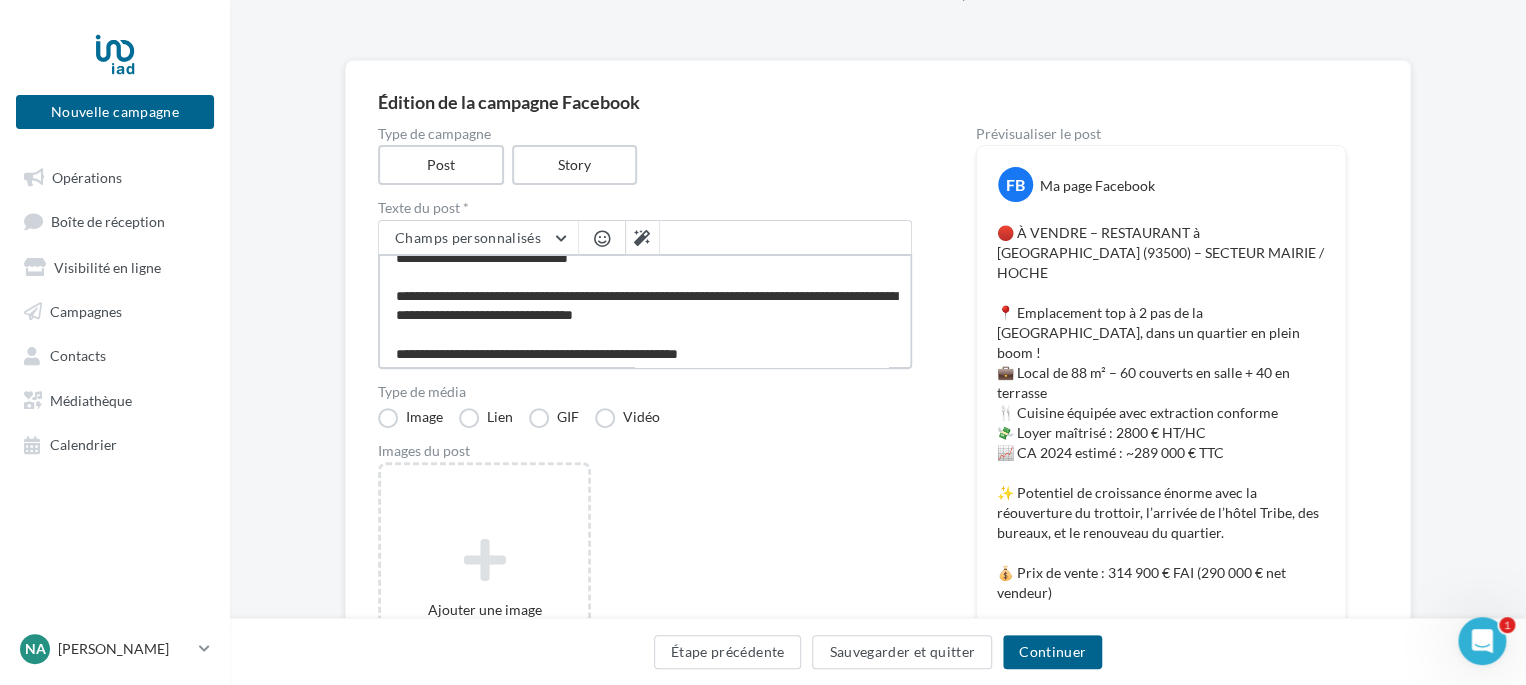 type on "**********" 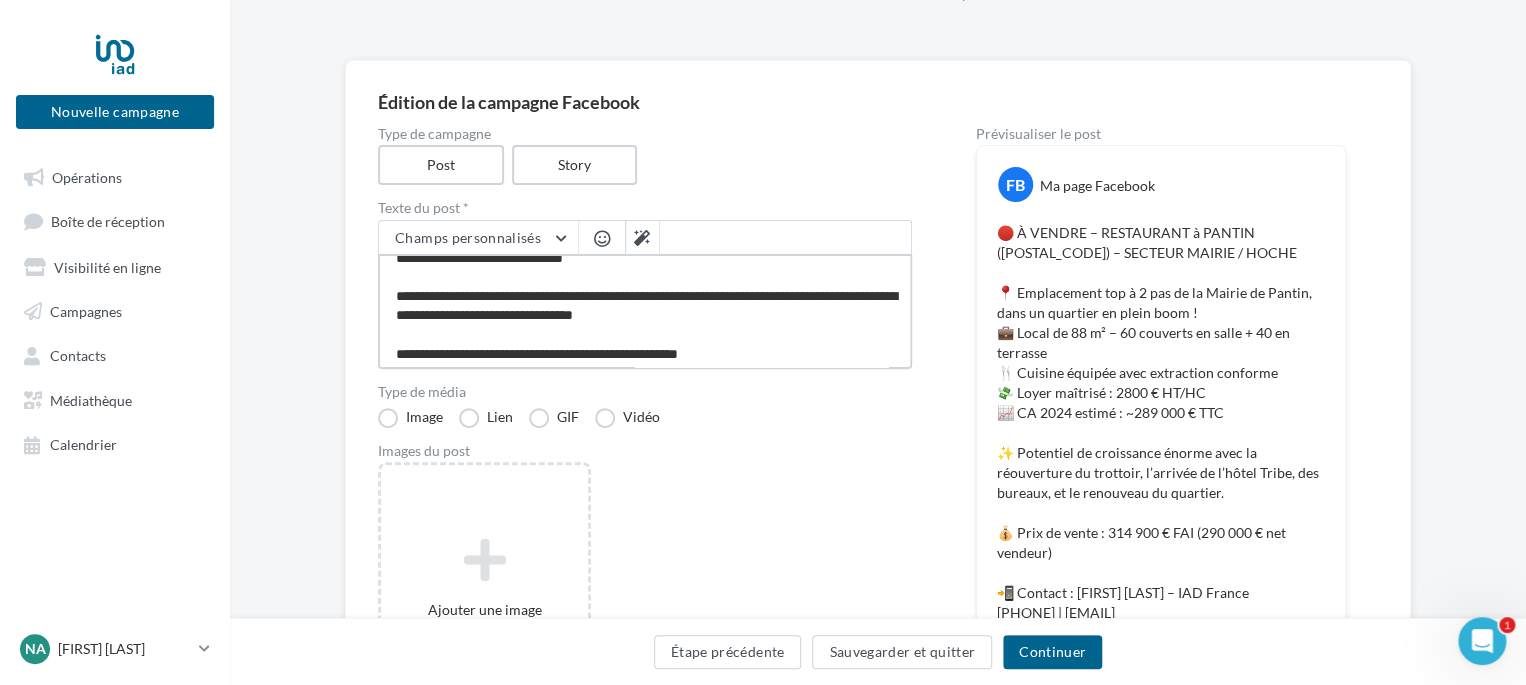type on "**********" 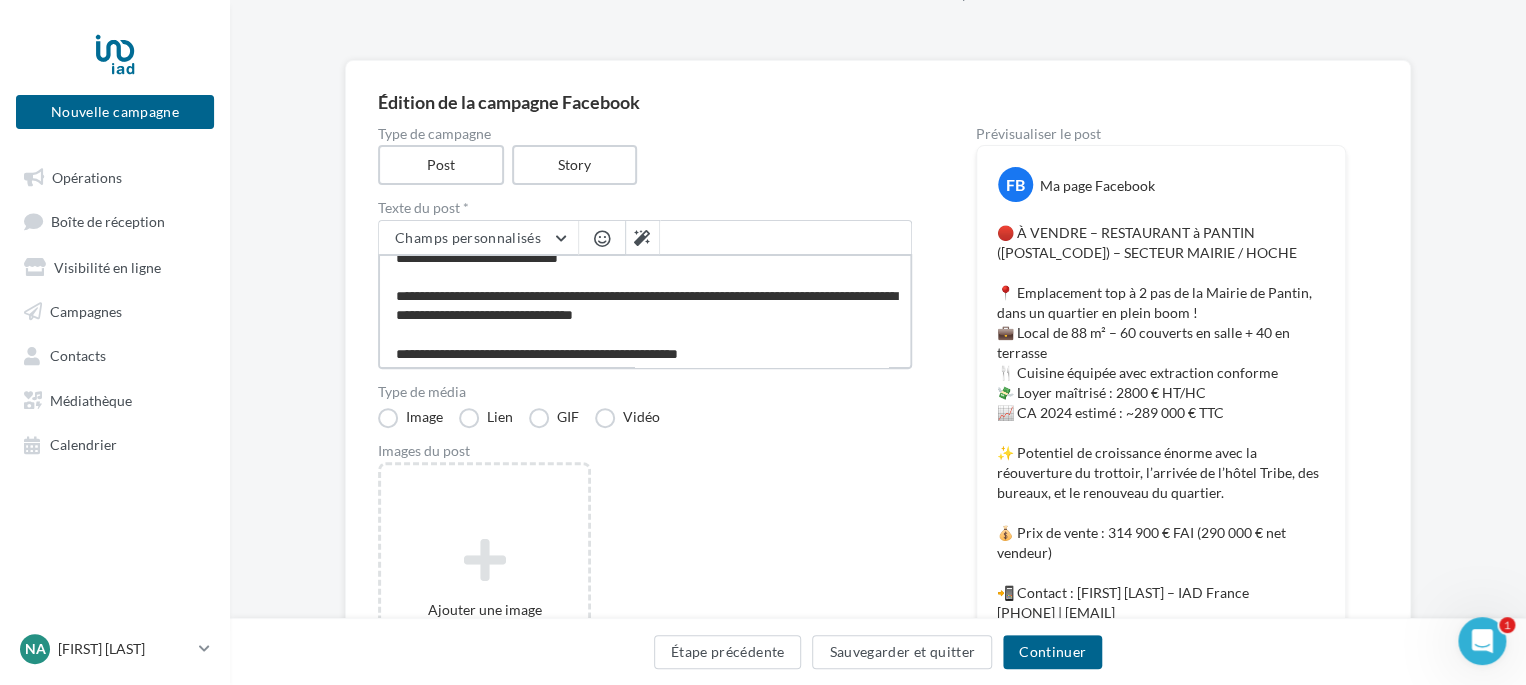 type on "**********" 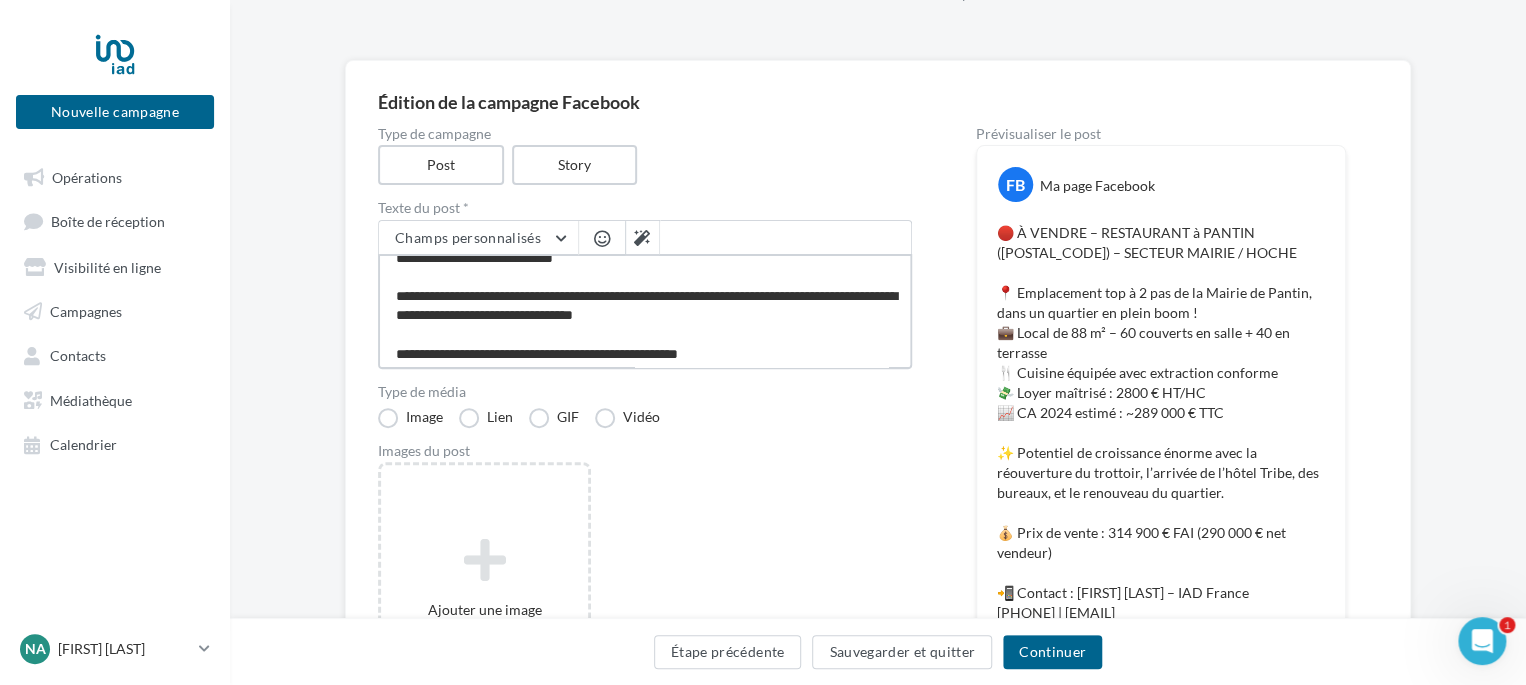 type on "**********" 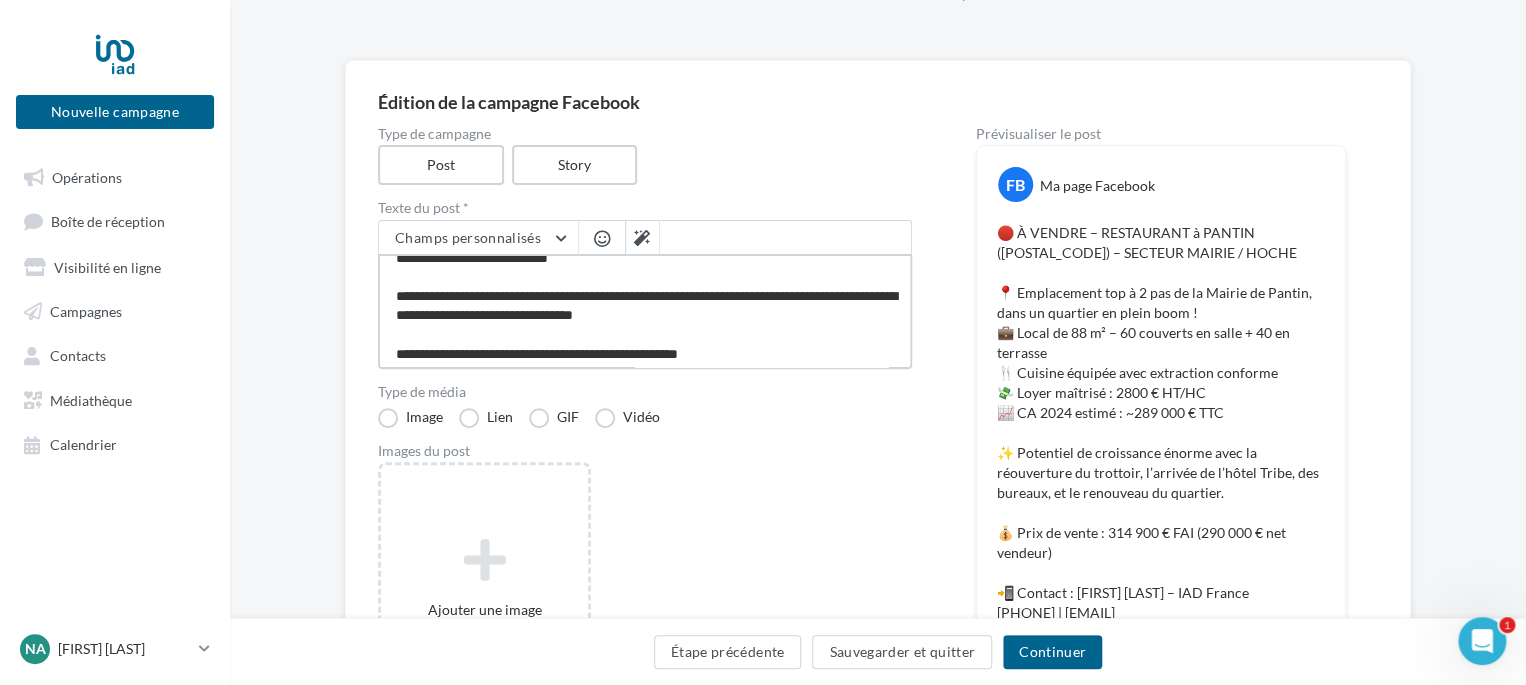 type on "**********" 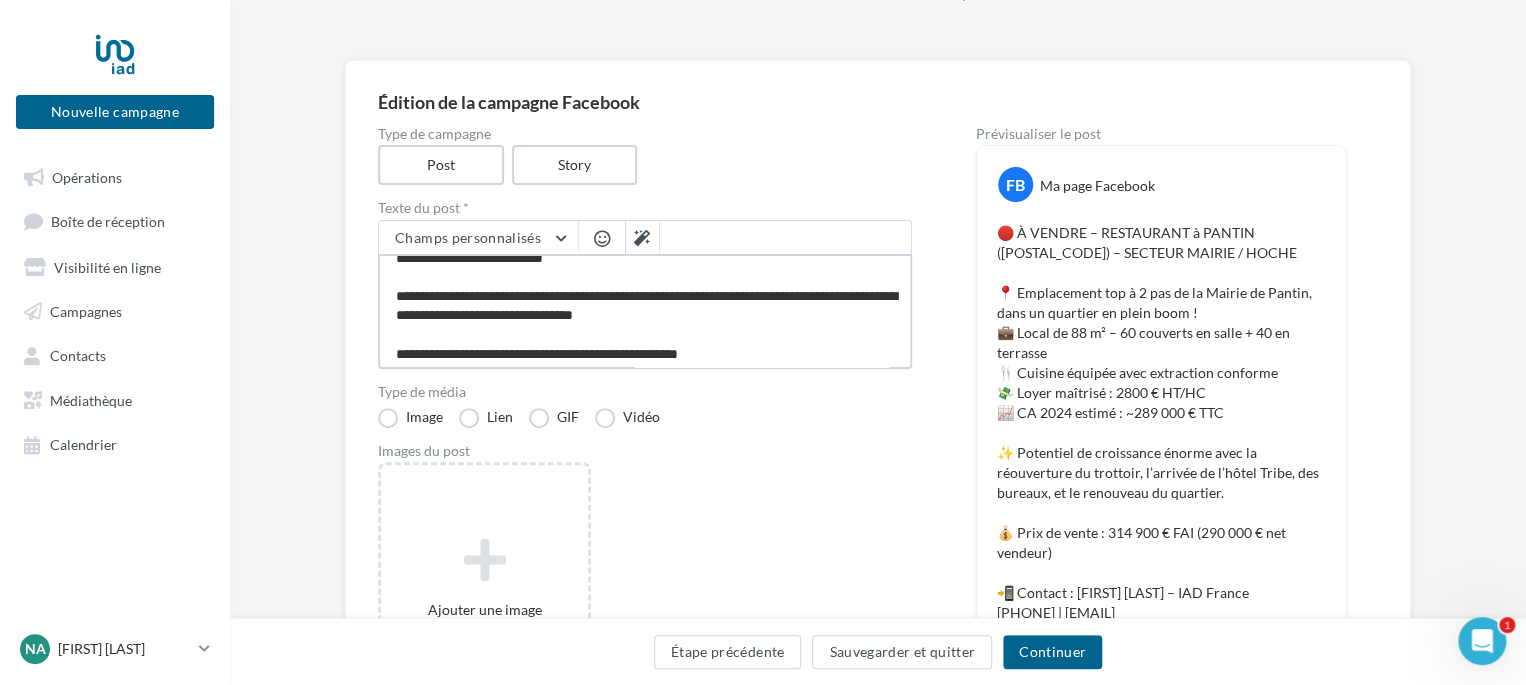 type on "**********" 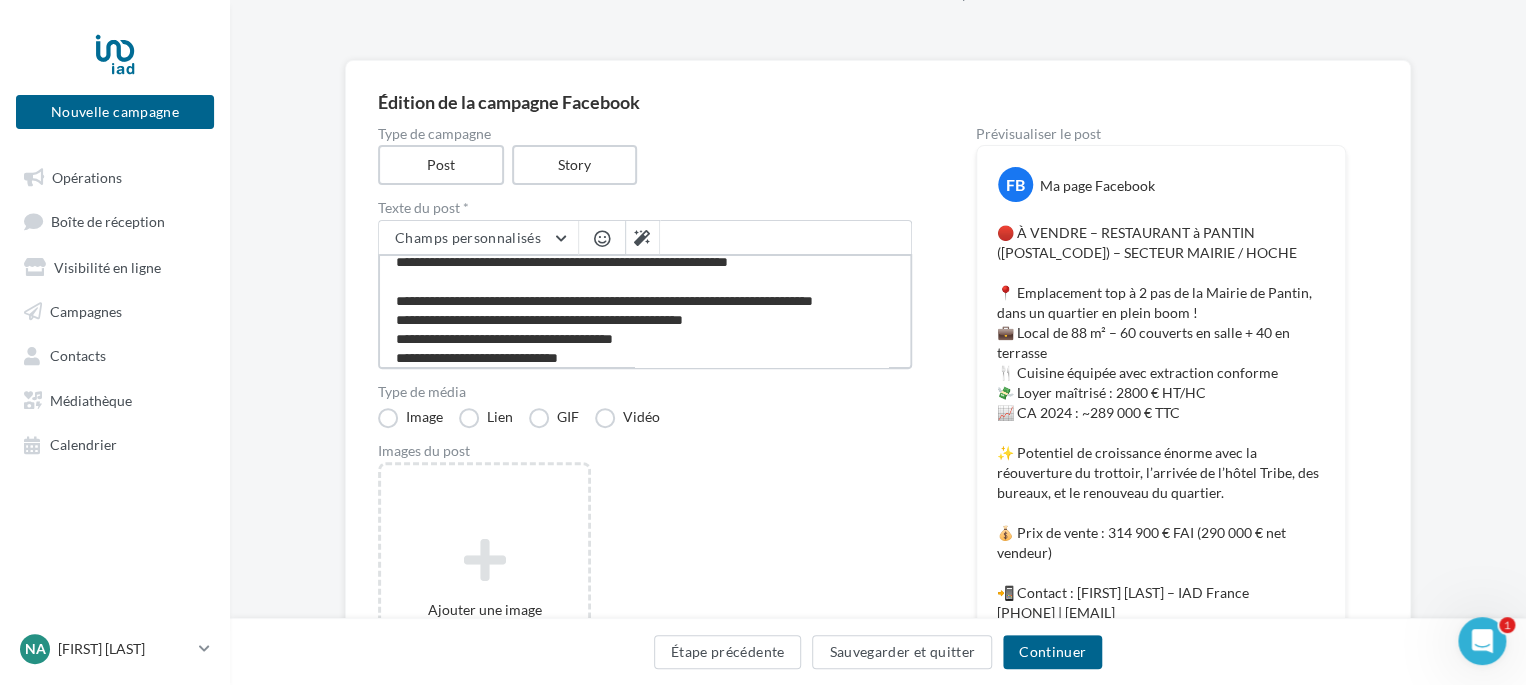 scroll, scrollTop: 0, scrollLeft: 0, axis: both 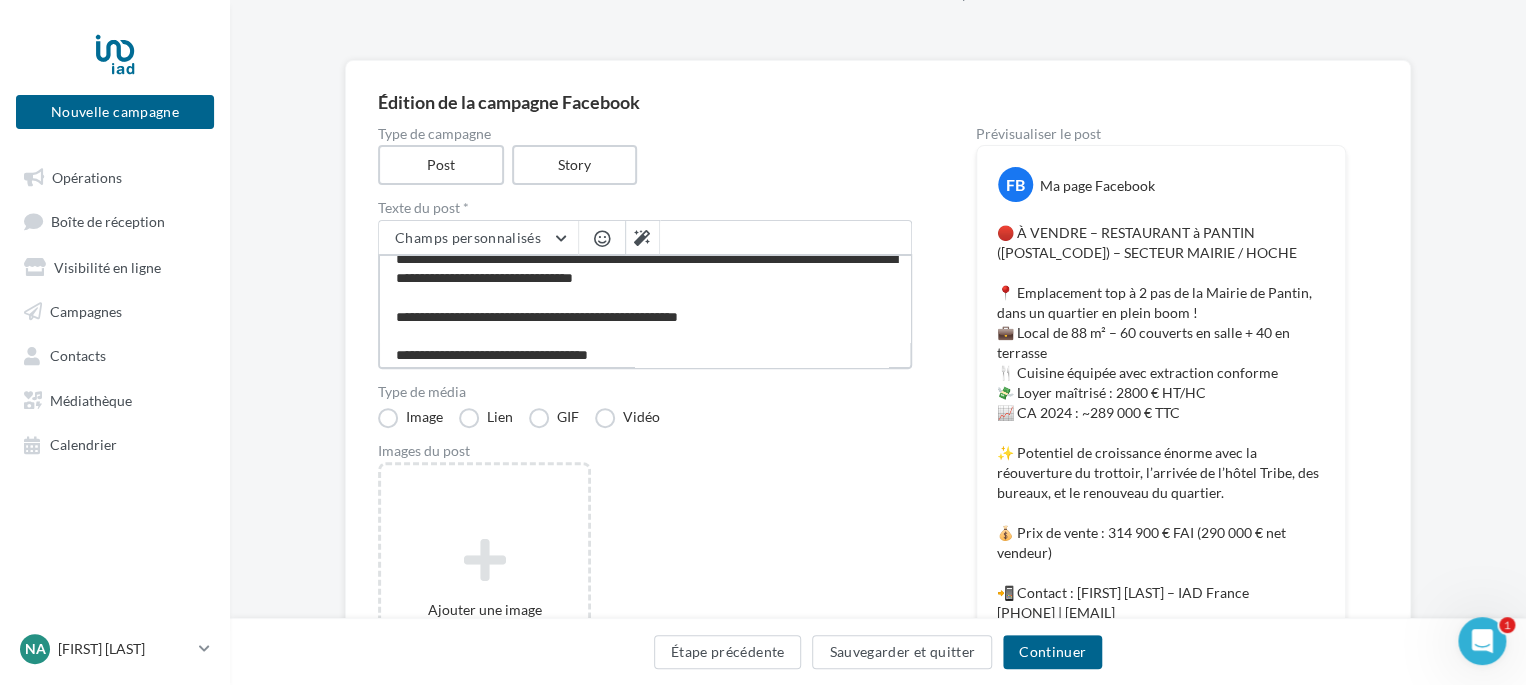 drag, startPoint x: 613, startPoint y: 263, endPoint x: 792, endPoint y: 265, distance: 179.01117 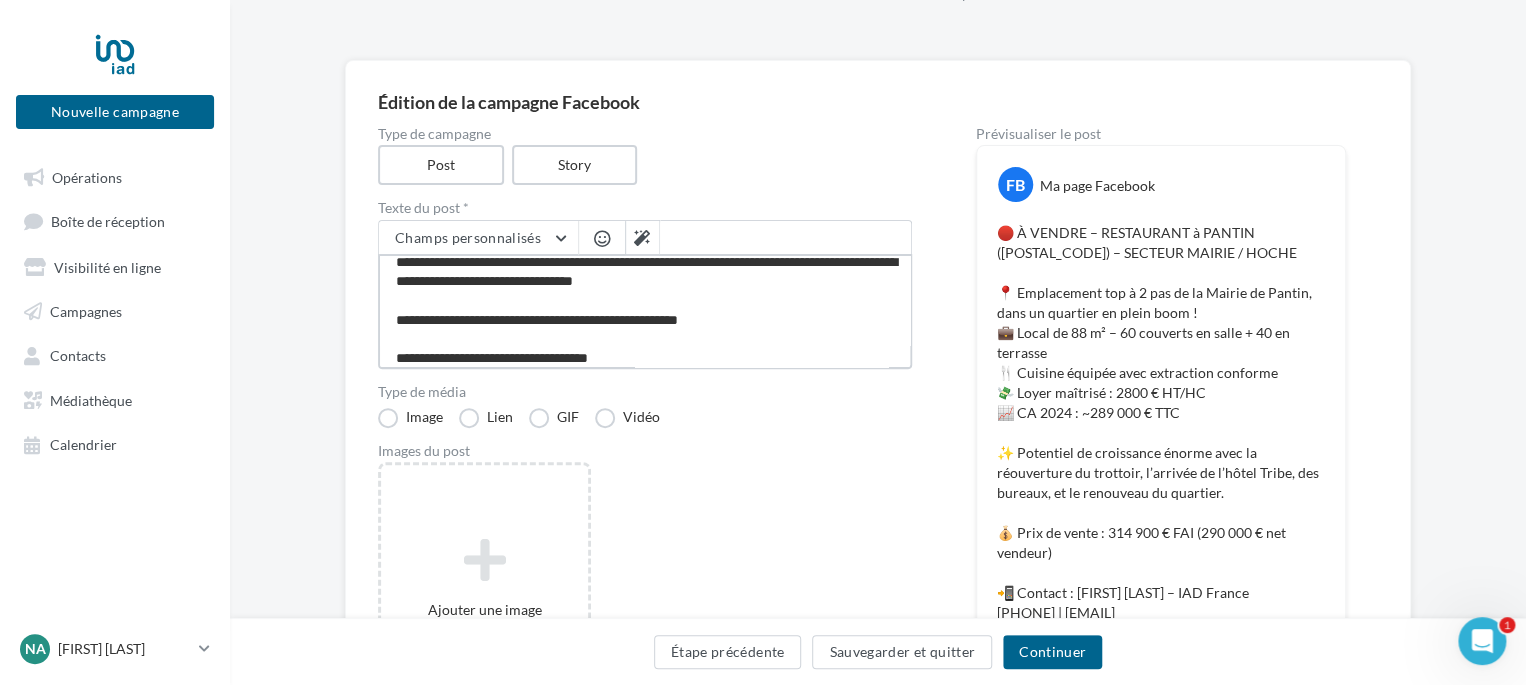 click on "**********" at bounding box center (645, 311) 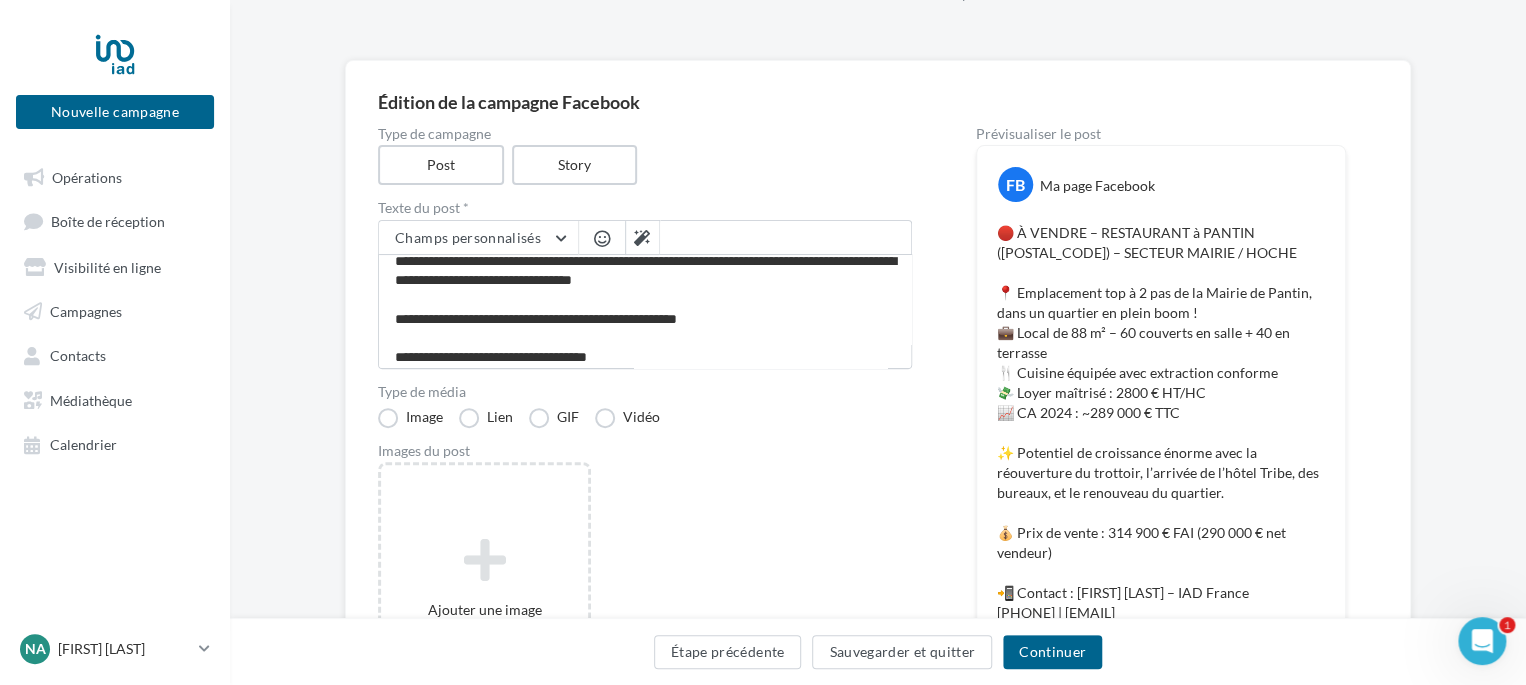 scroll, scrollTop: 164, scrollLeft: 0, axis: vertical 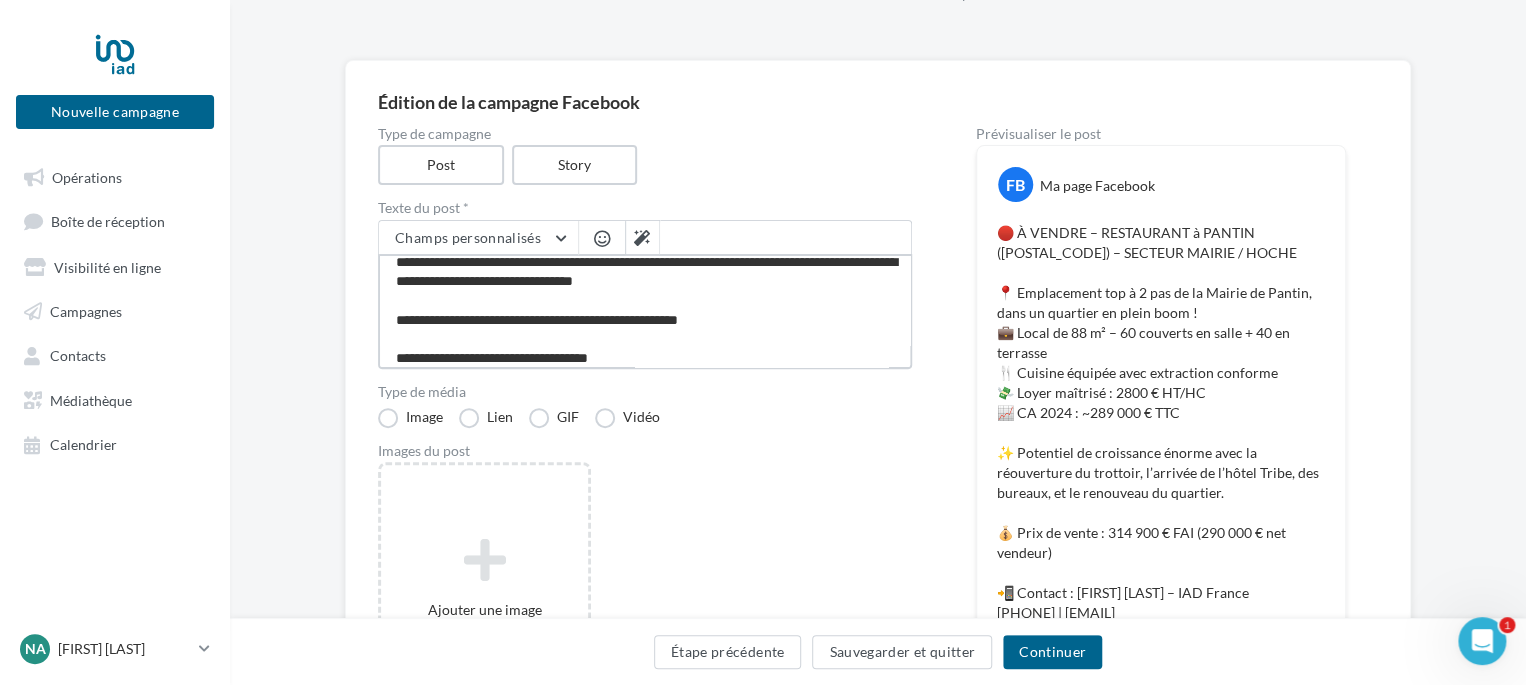 drag, startPoint x: 613, startPoint y: 297, endPoint x: 794, endPoint y: 299, distance: 181.01105 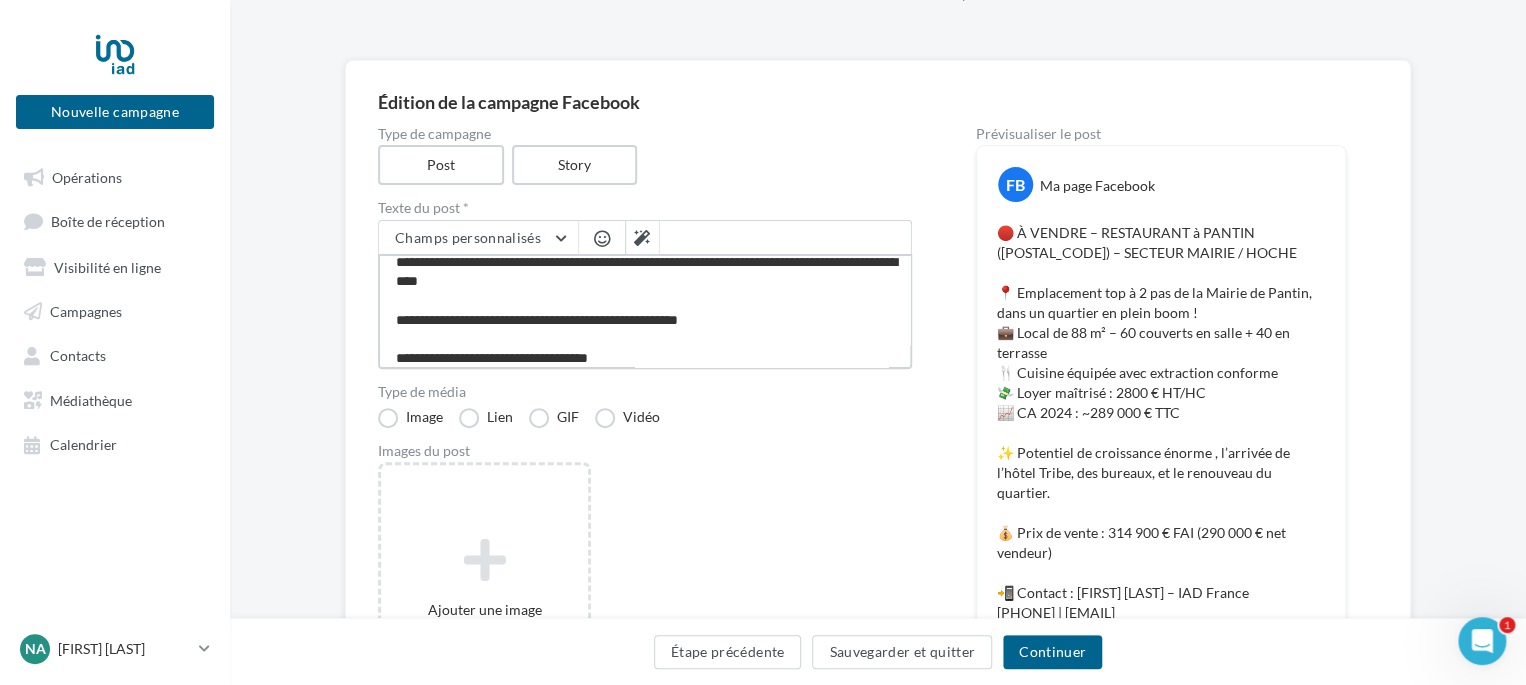 type on "**********" 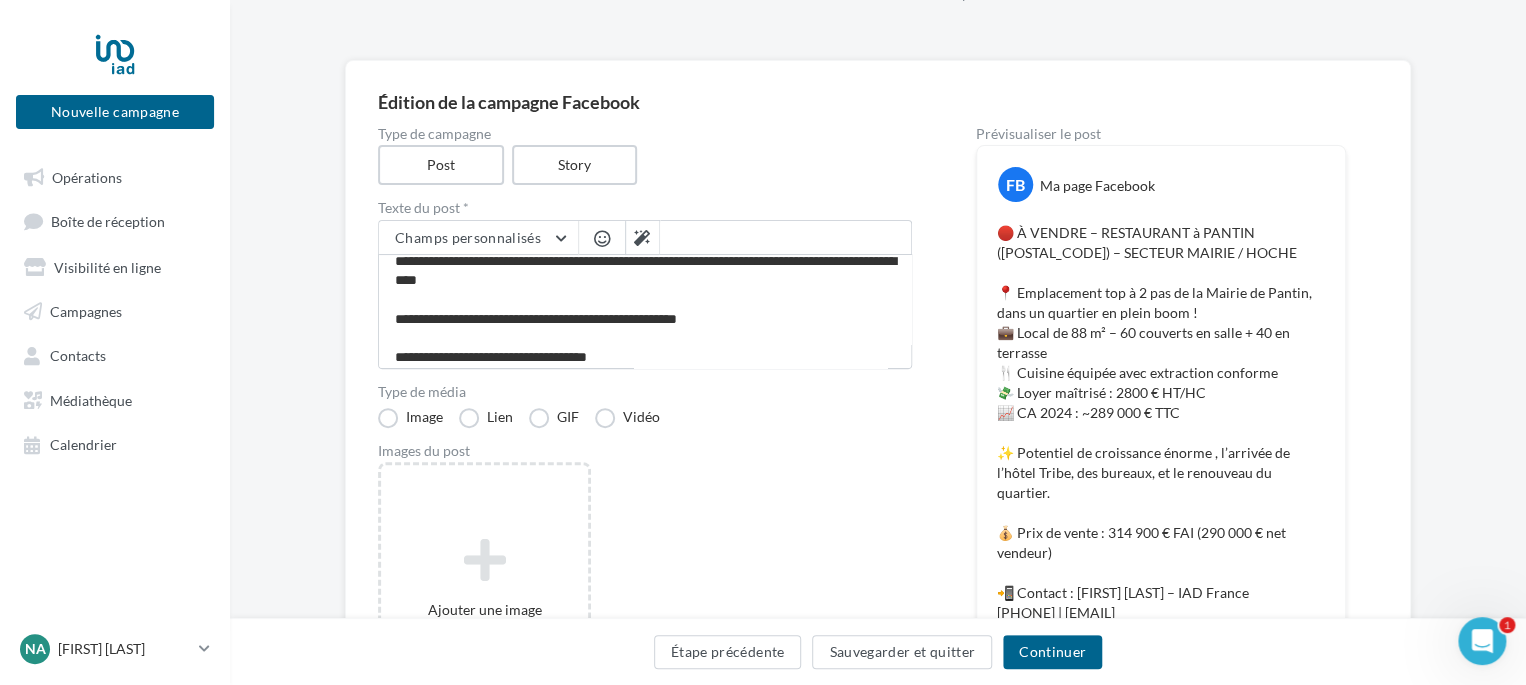 scroll, scrollTop: 164, scrollLeft: 0, axis: vertical 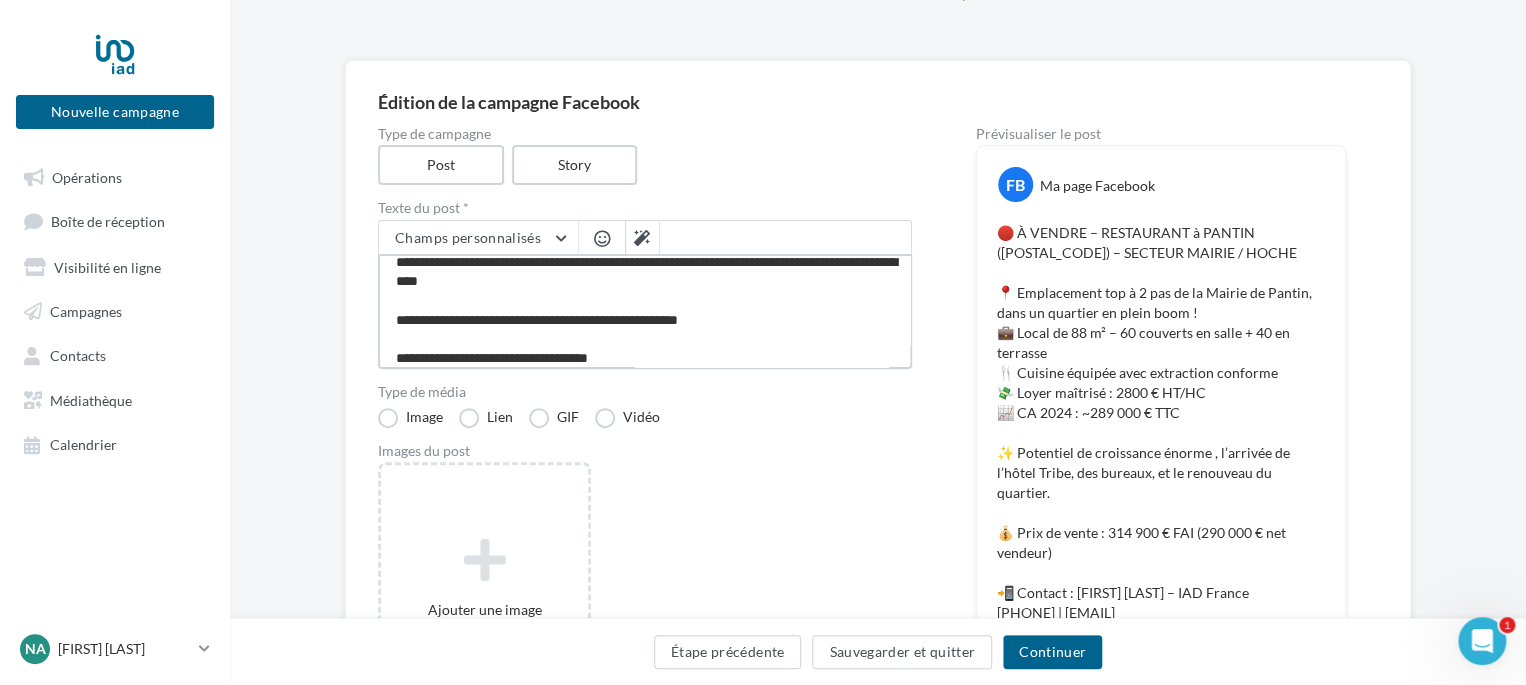 type on "**********" 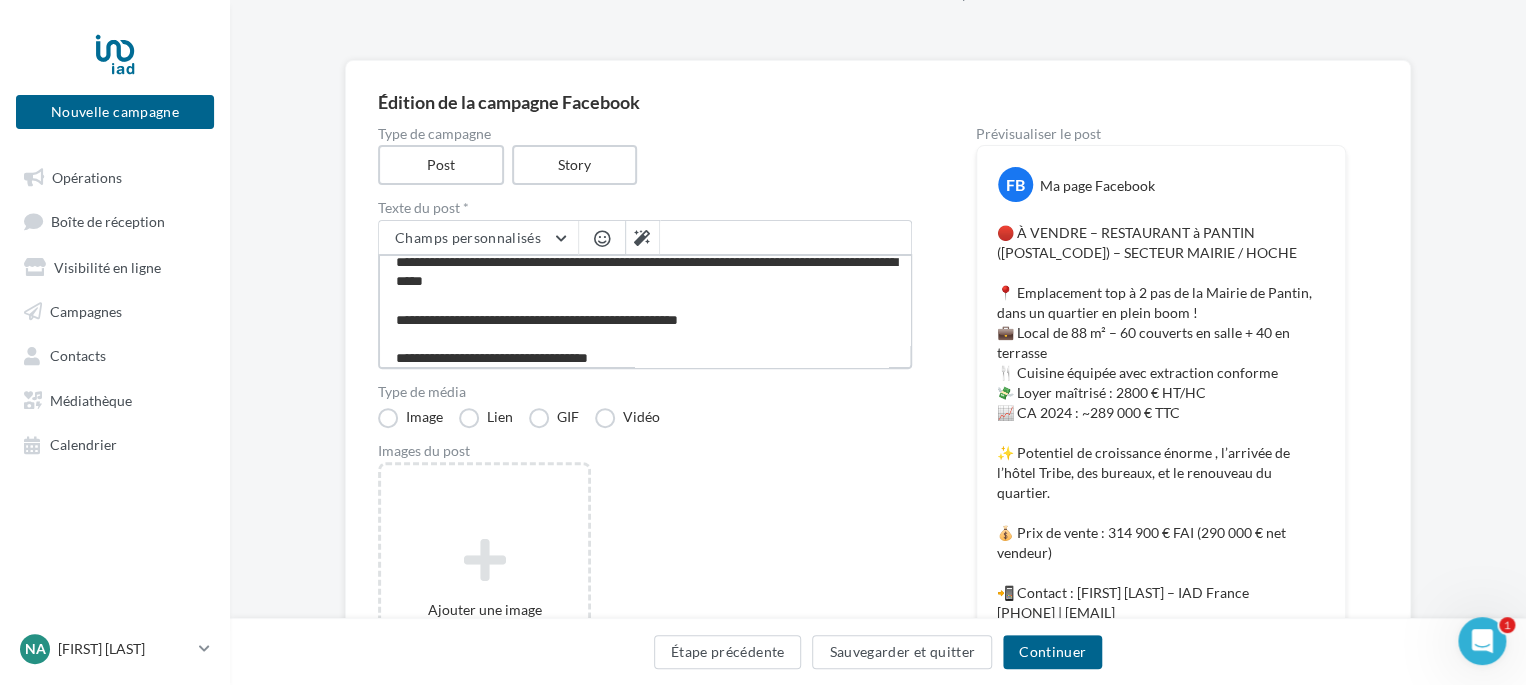 type on "**********" 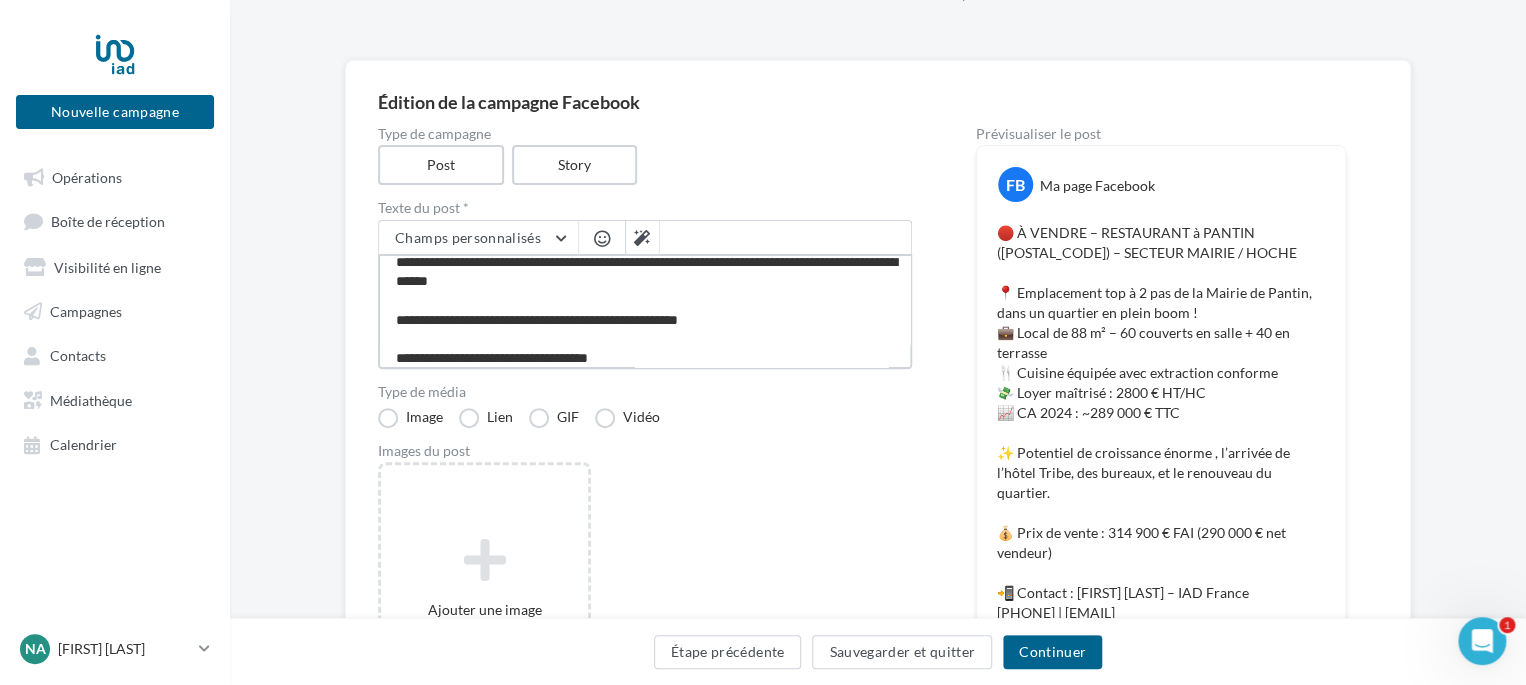 type on "**********" 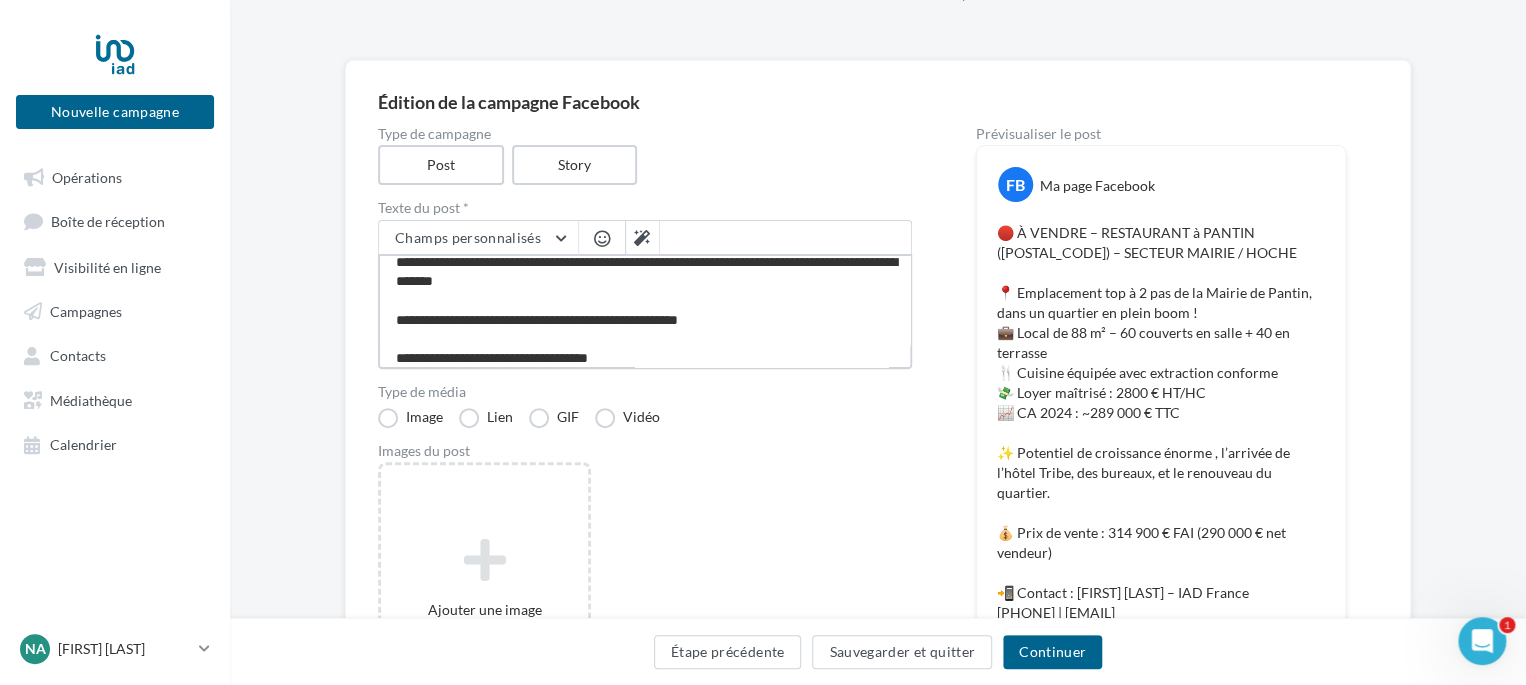 type on "**********" 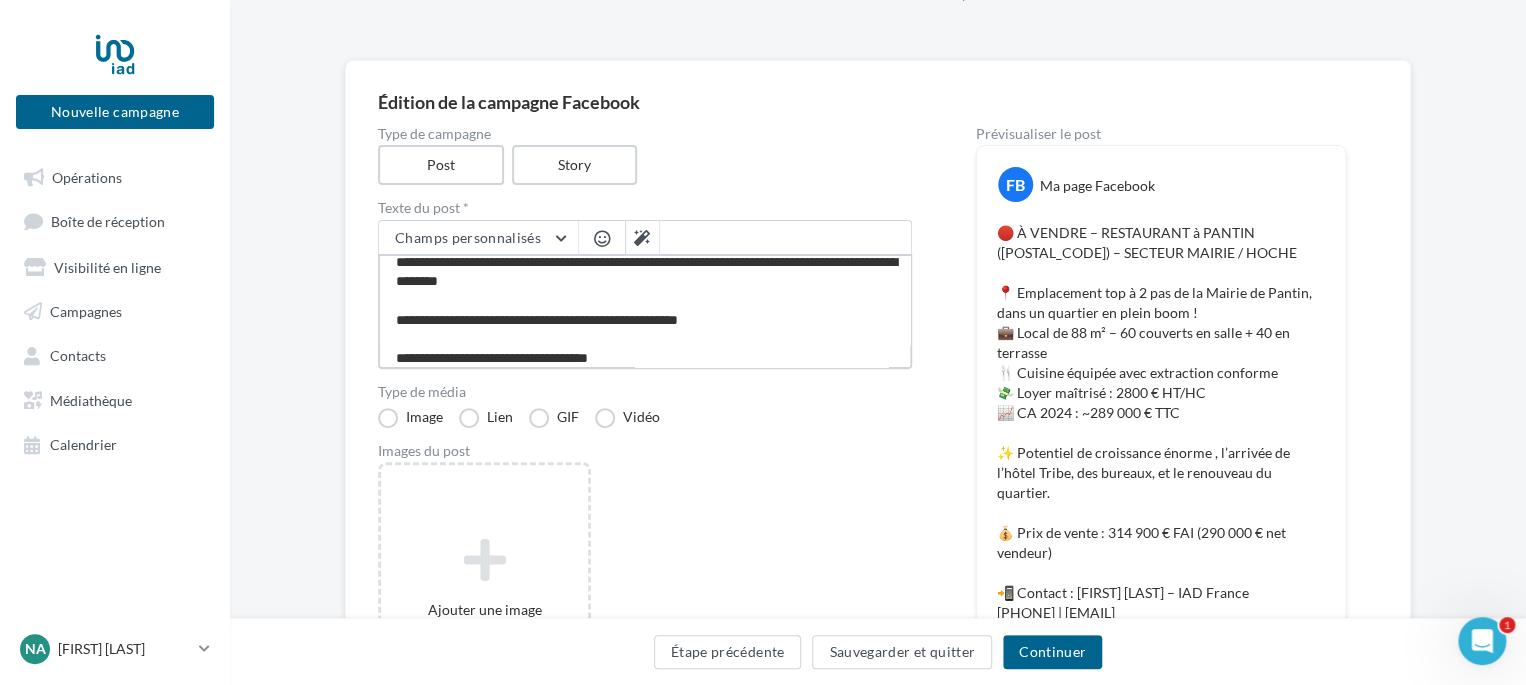 type on "**********" 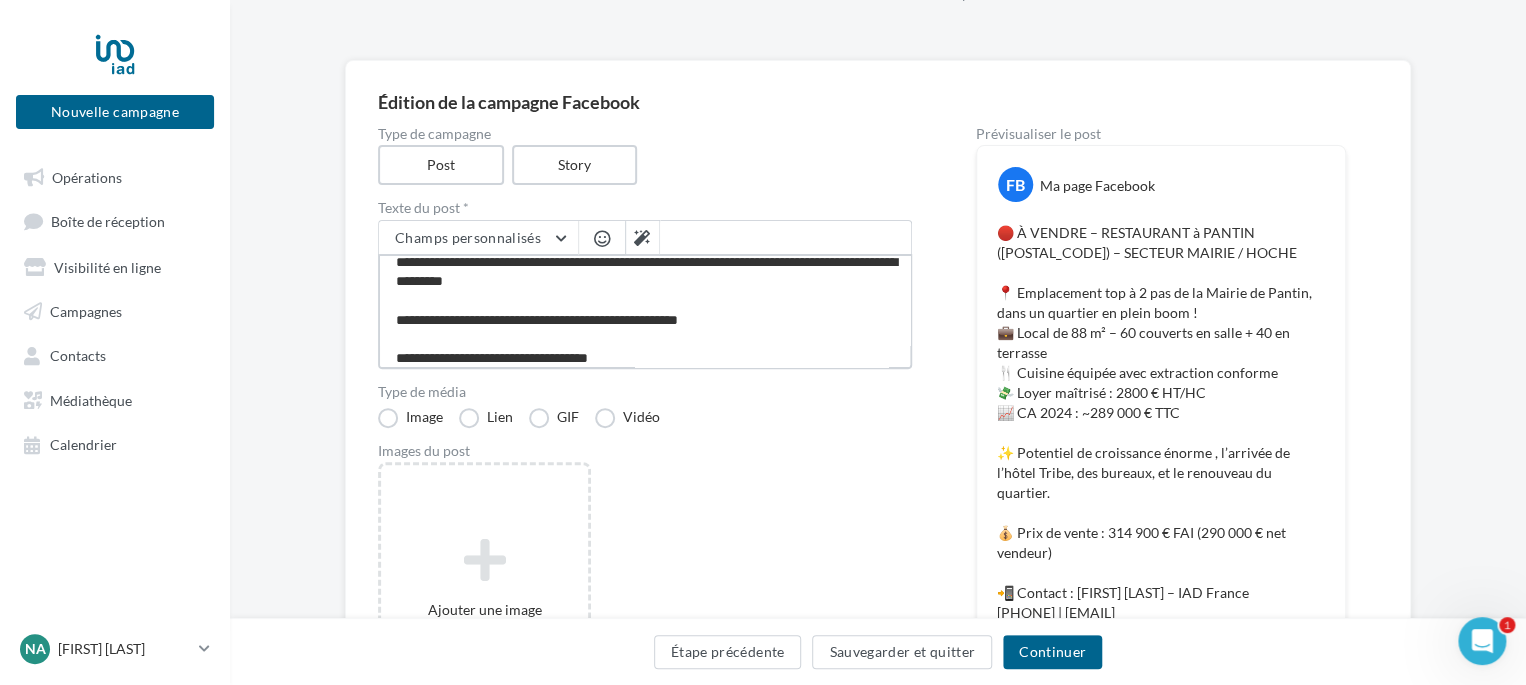 type on "**********" 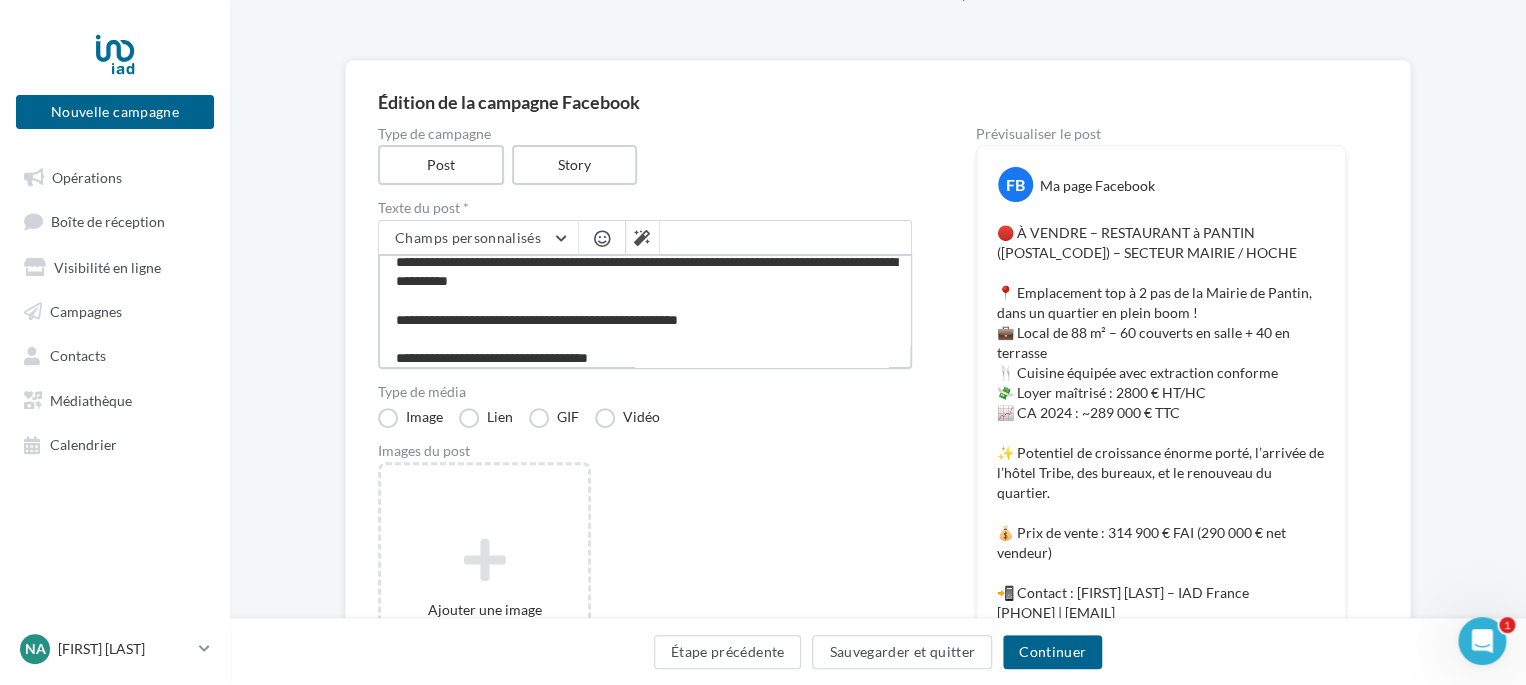 click on "**********" at bounding box center (645, 311) 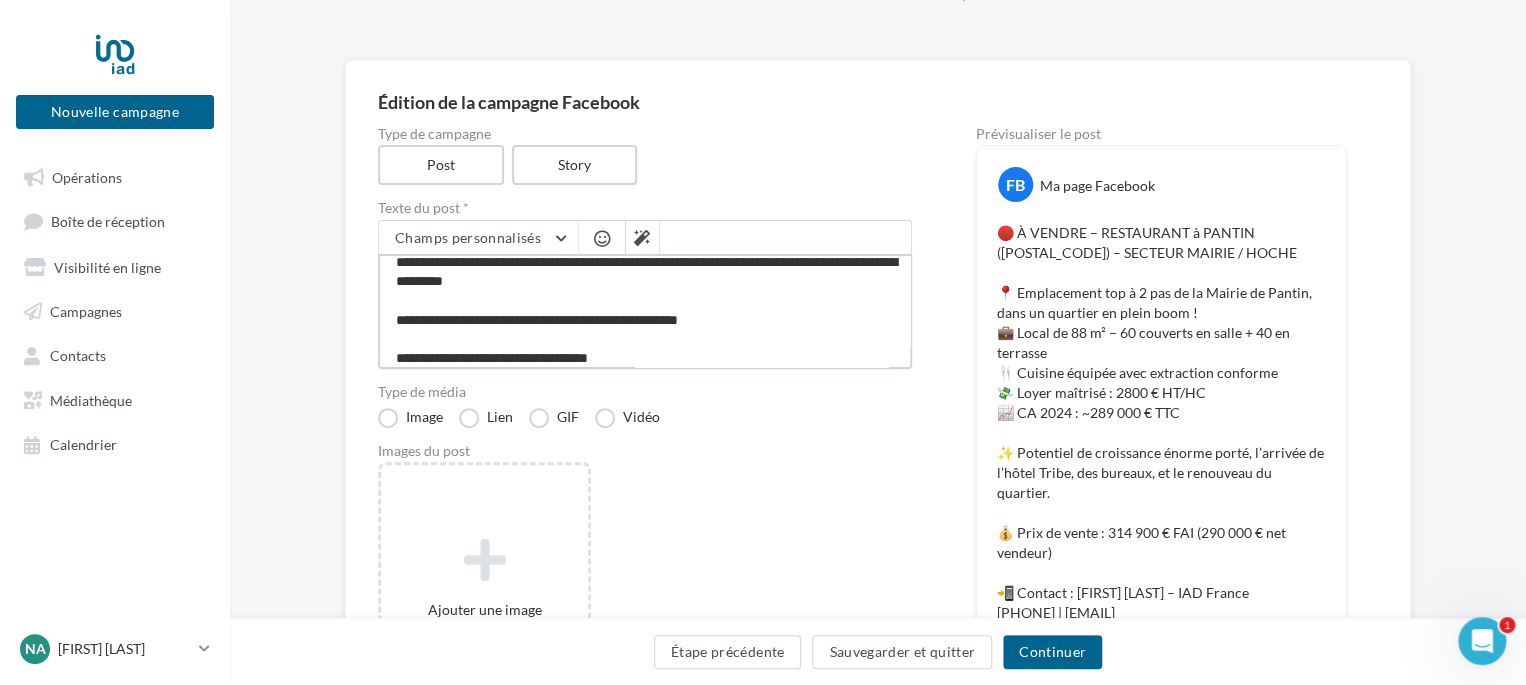 type on "**********" 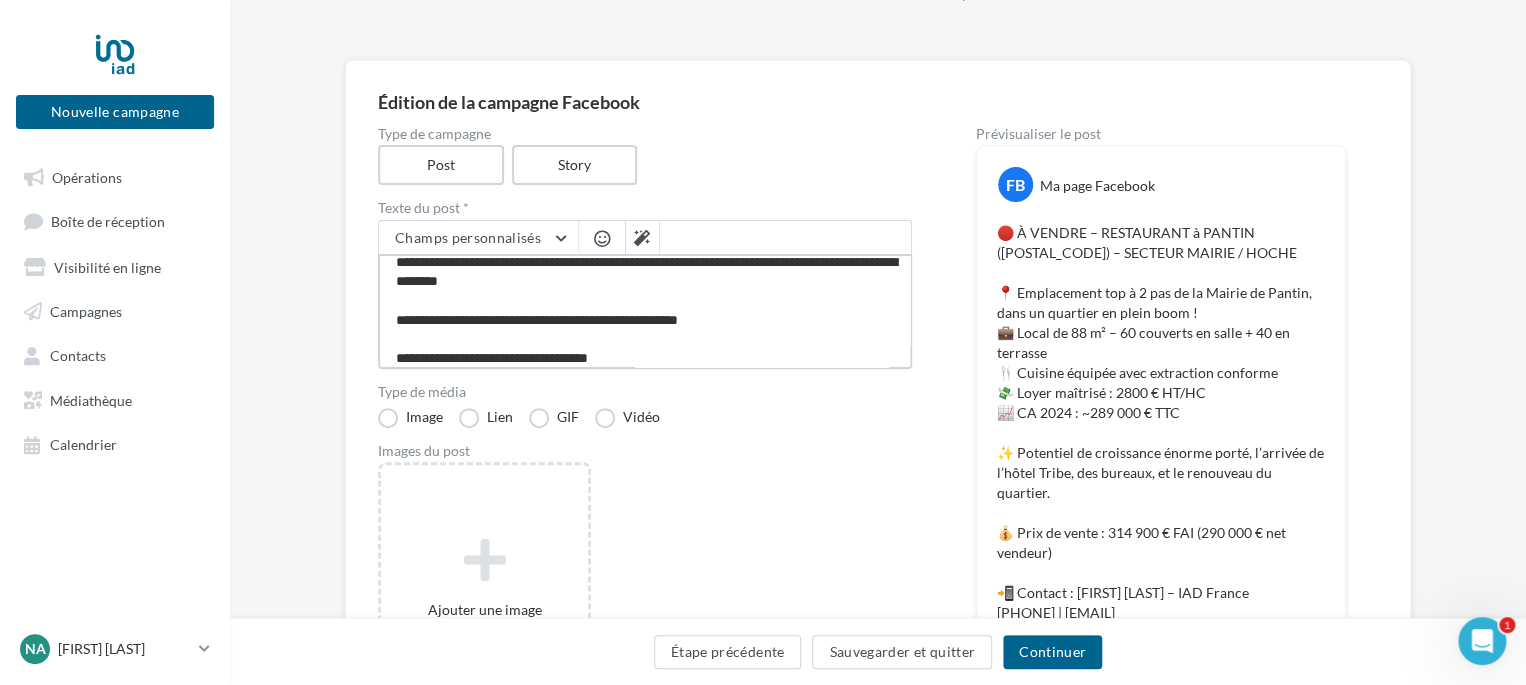 type on "**********" 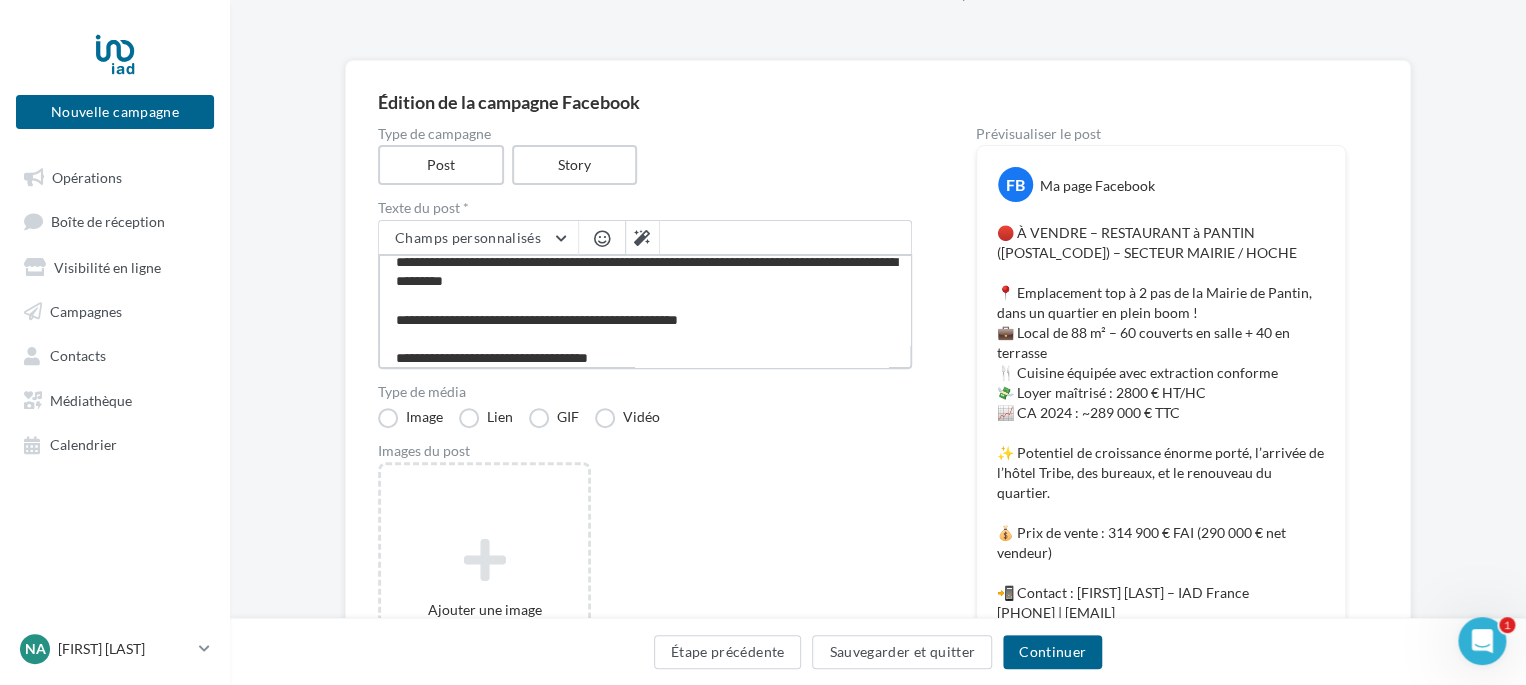 click on "**********" at bounding box center [645, 311] 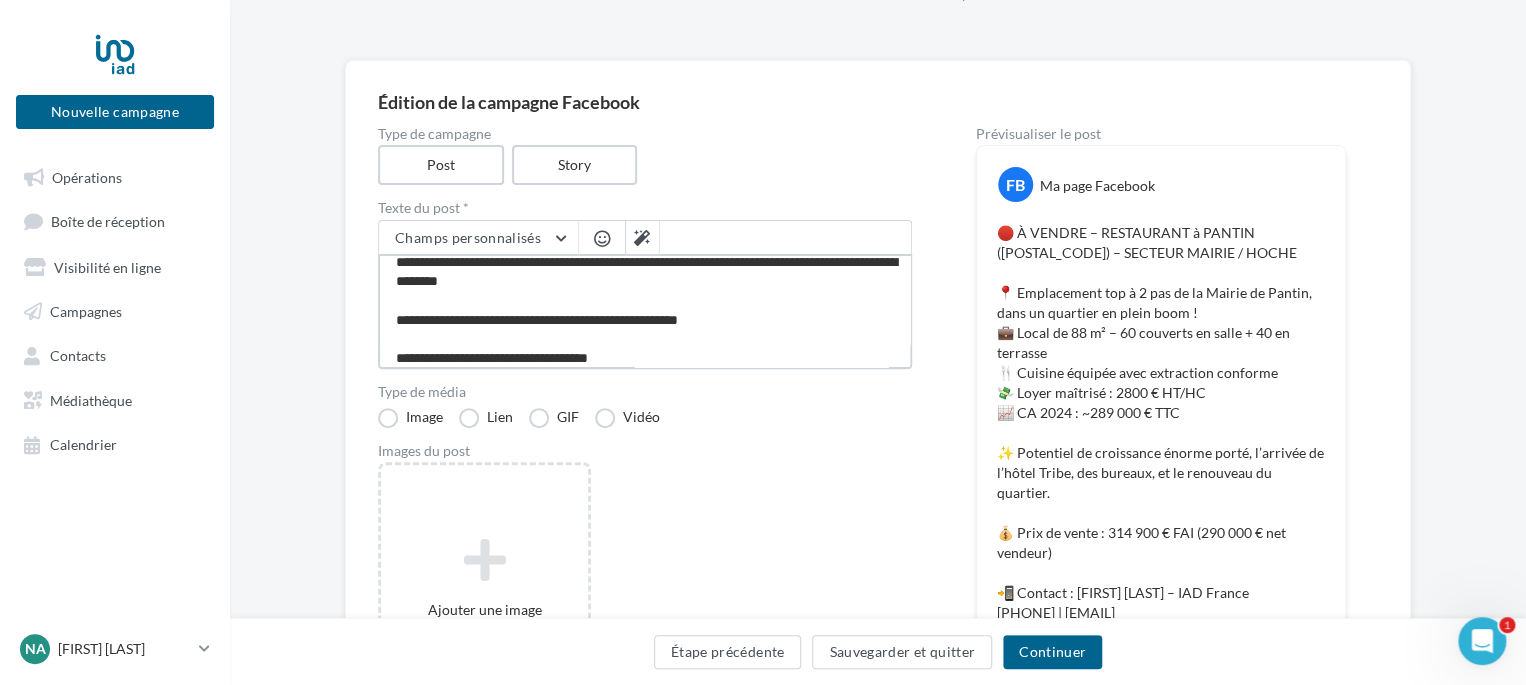 type on "**********" 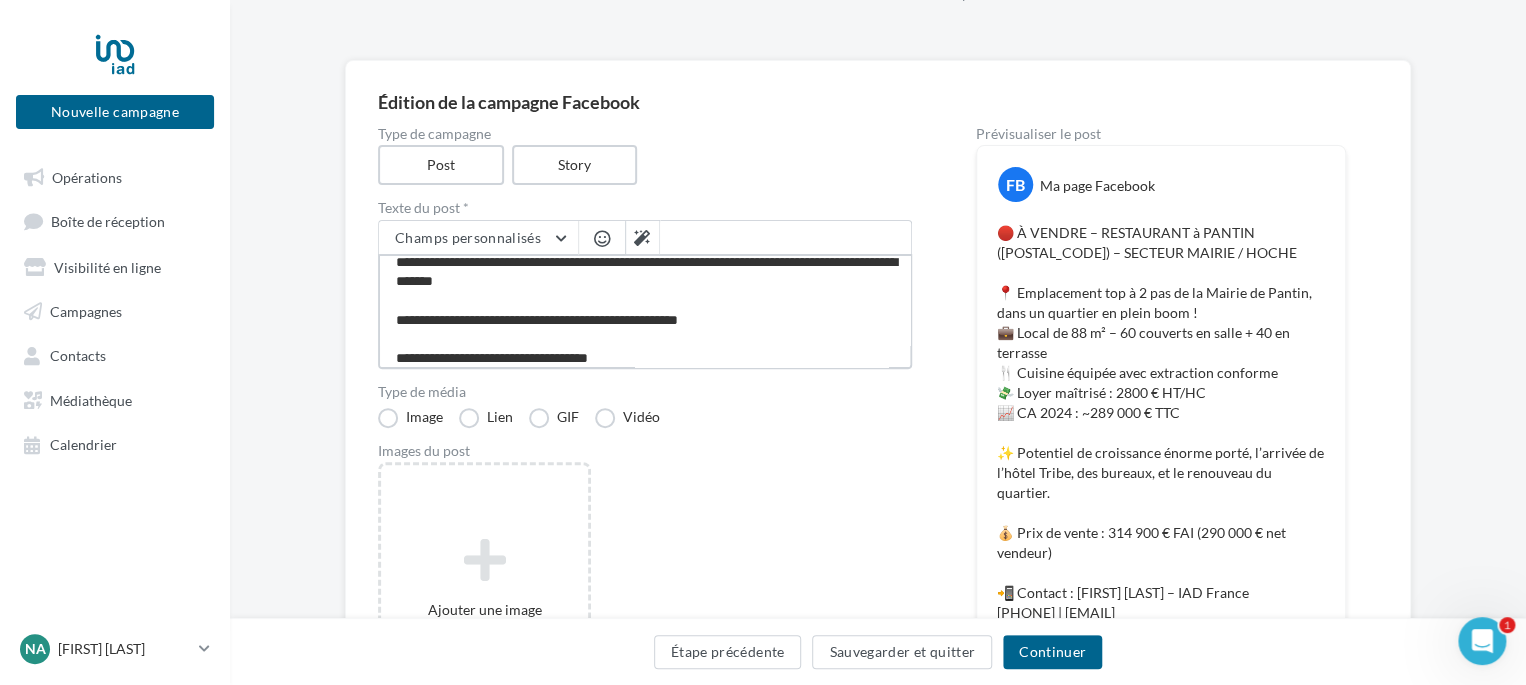 type on "**********" 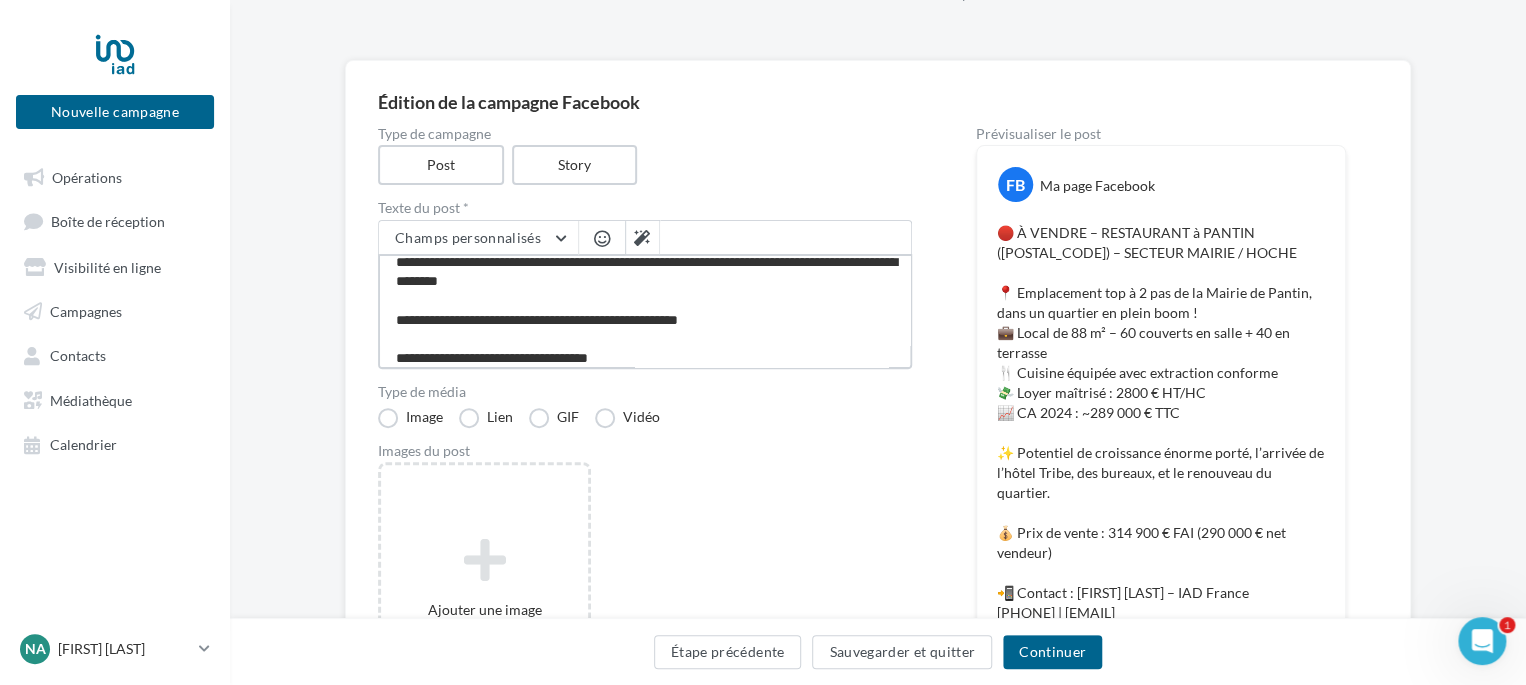 type on "**********" 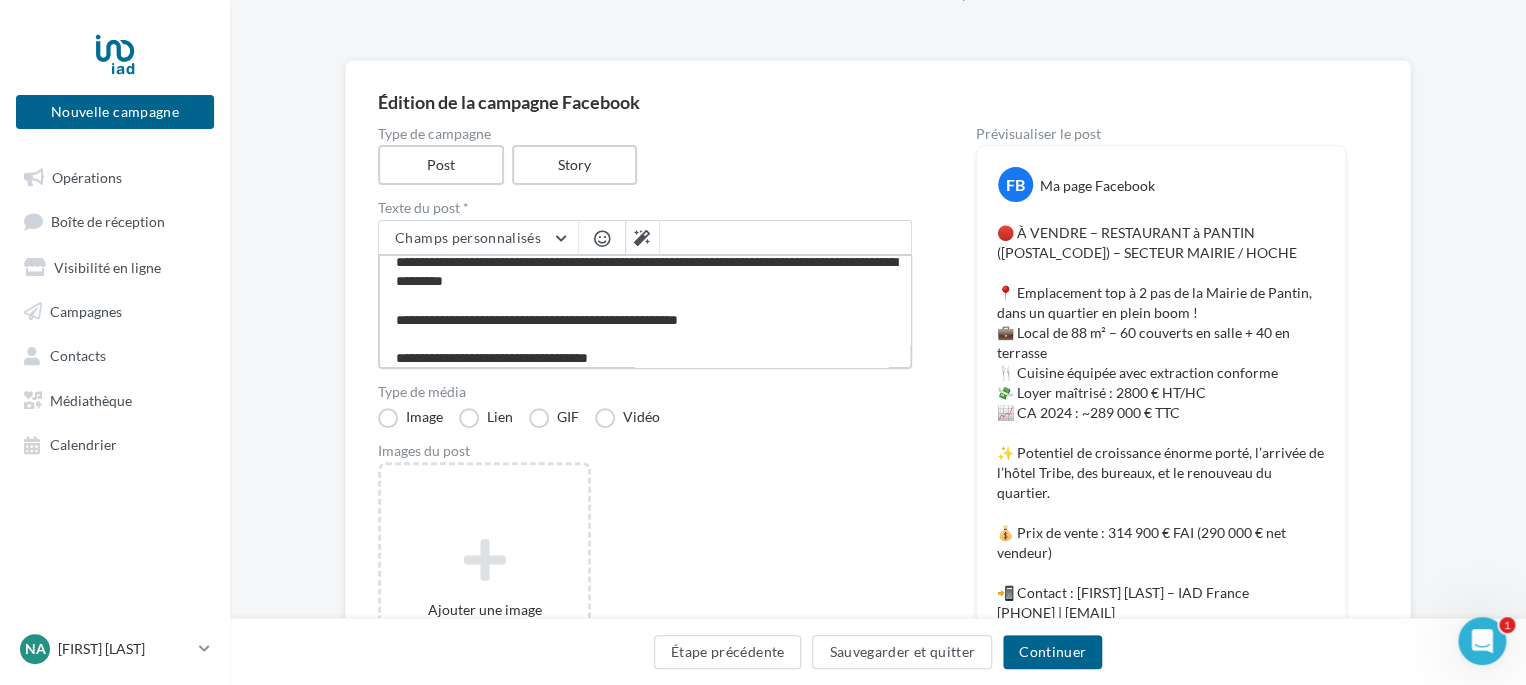 type on "**********" 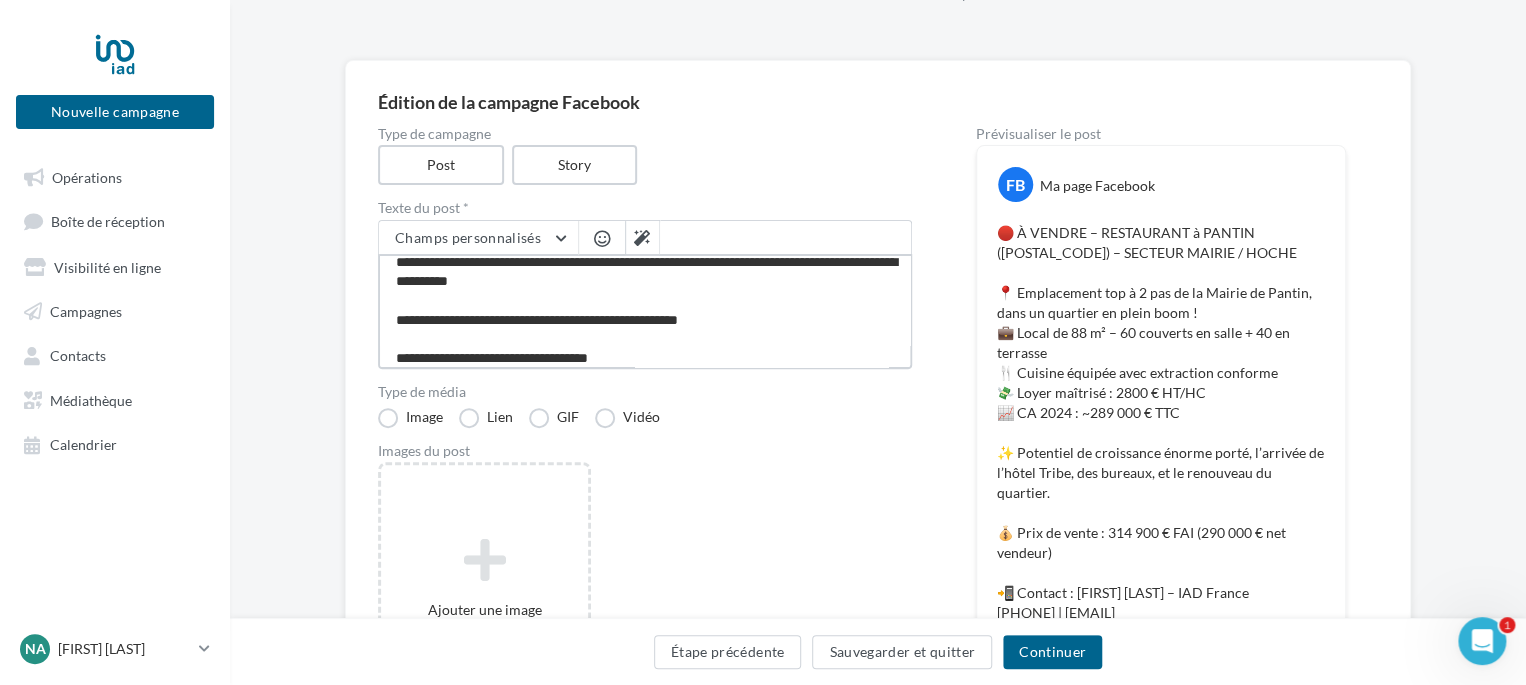 type on "**********" 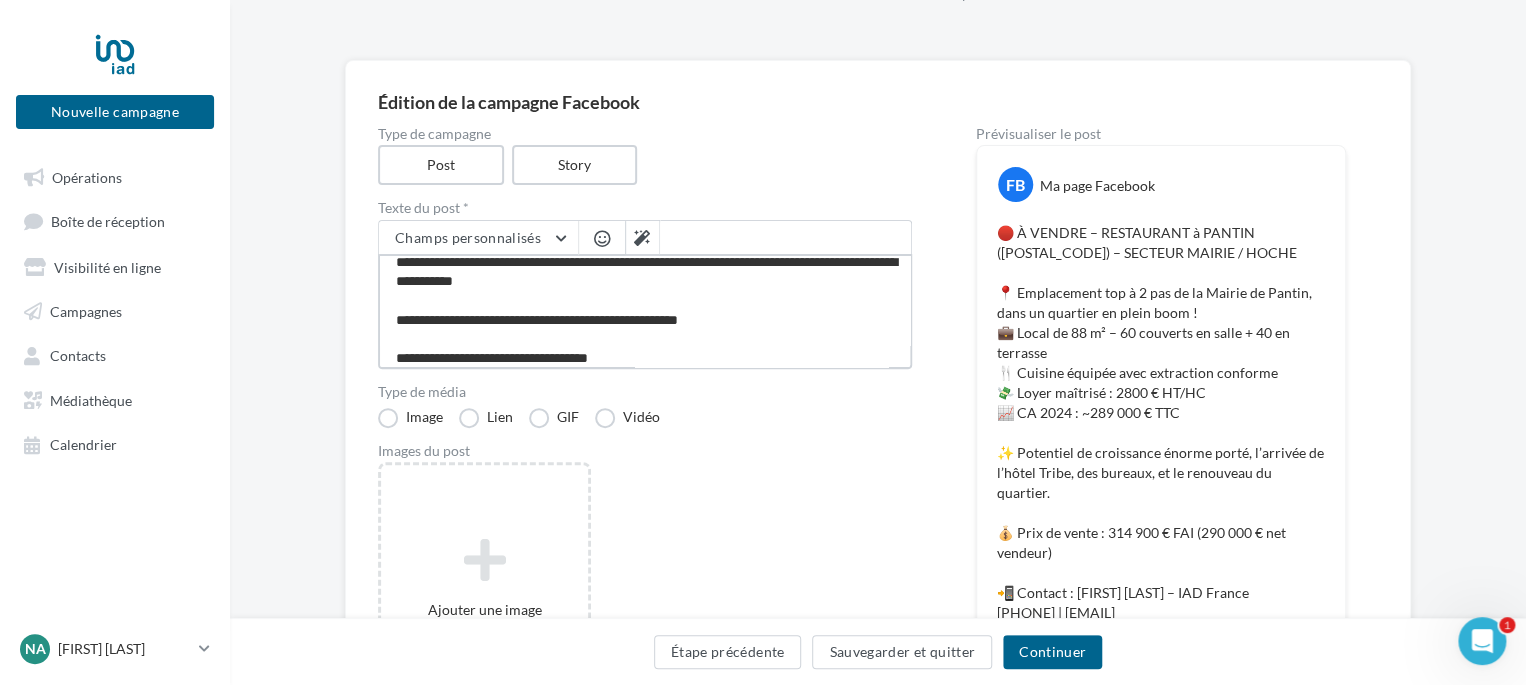 type on "**********" 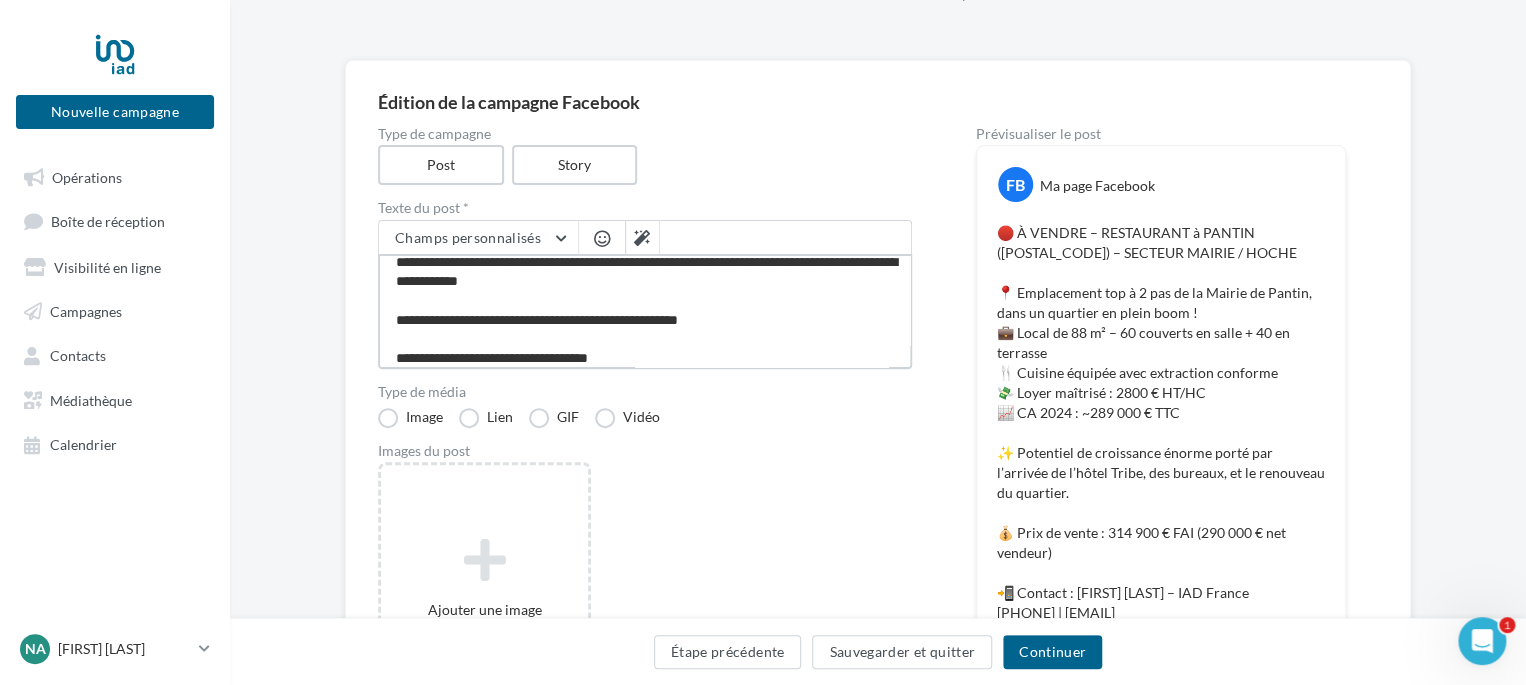 click on "**********" at bounding box center (645, 311) 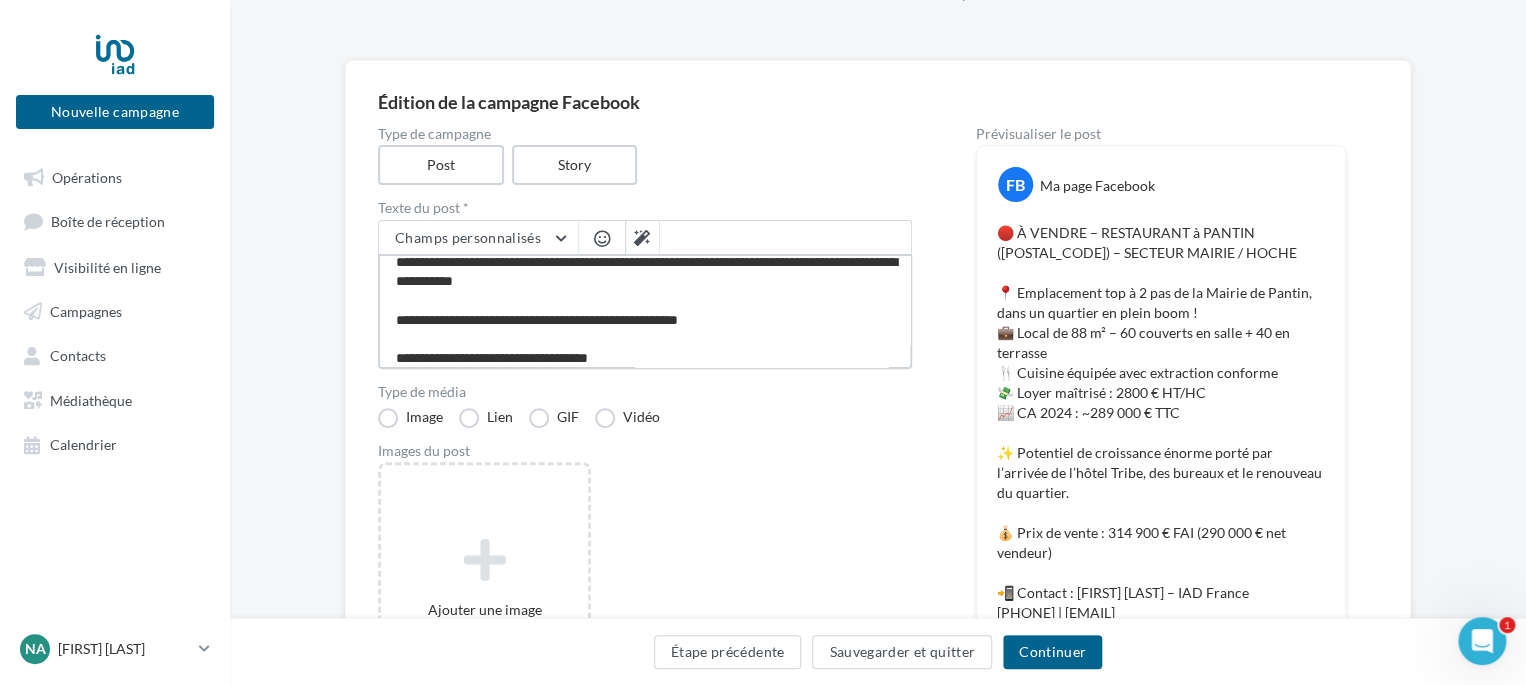click on "**********" at bounding box center [645, 311] 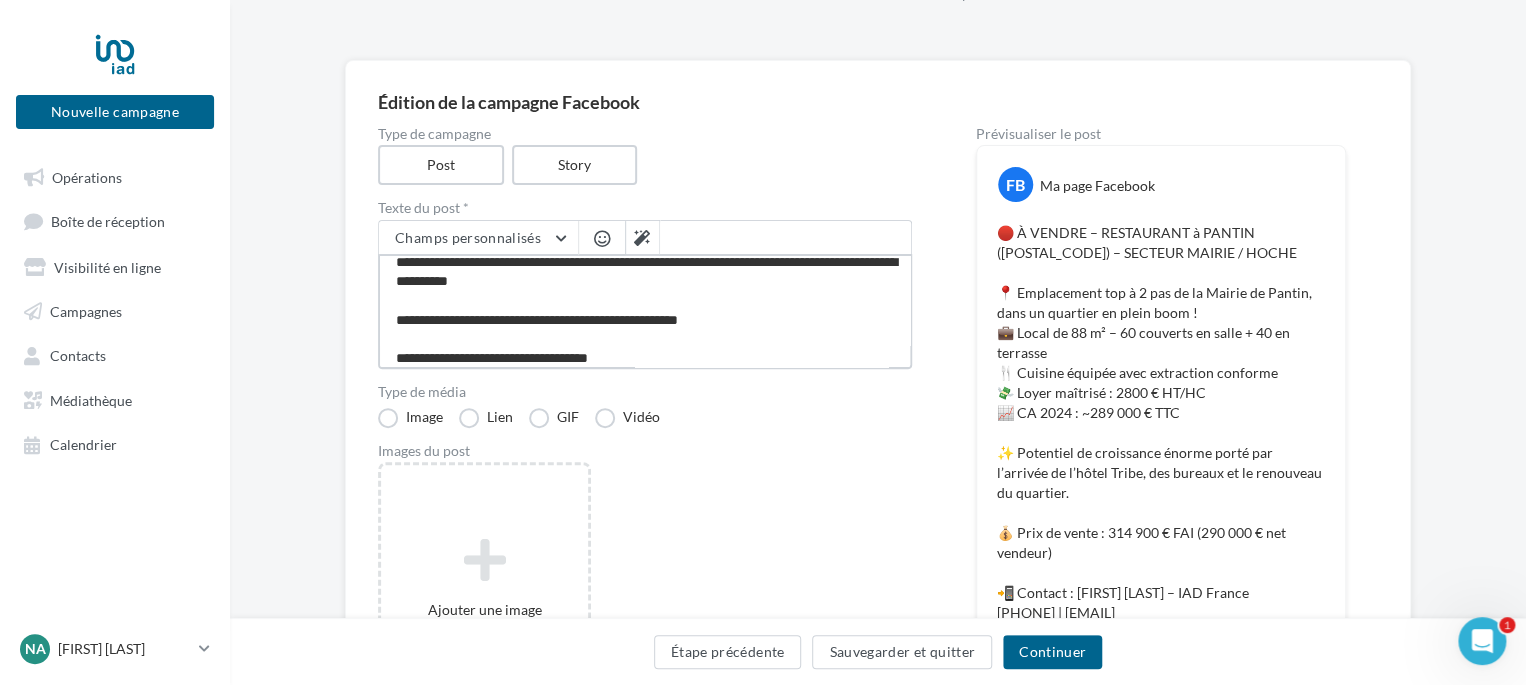 type on "**********" 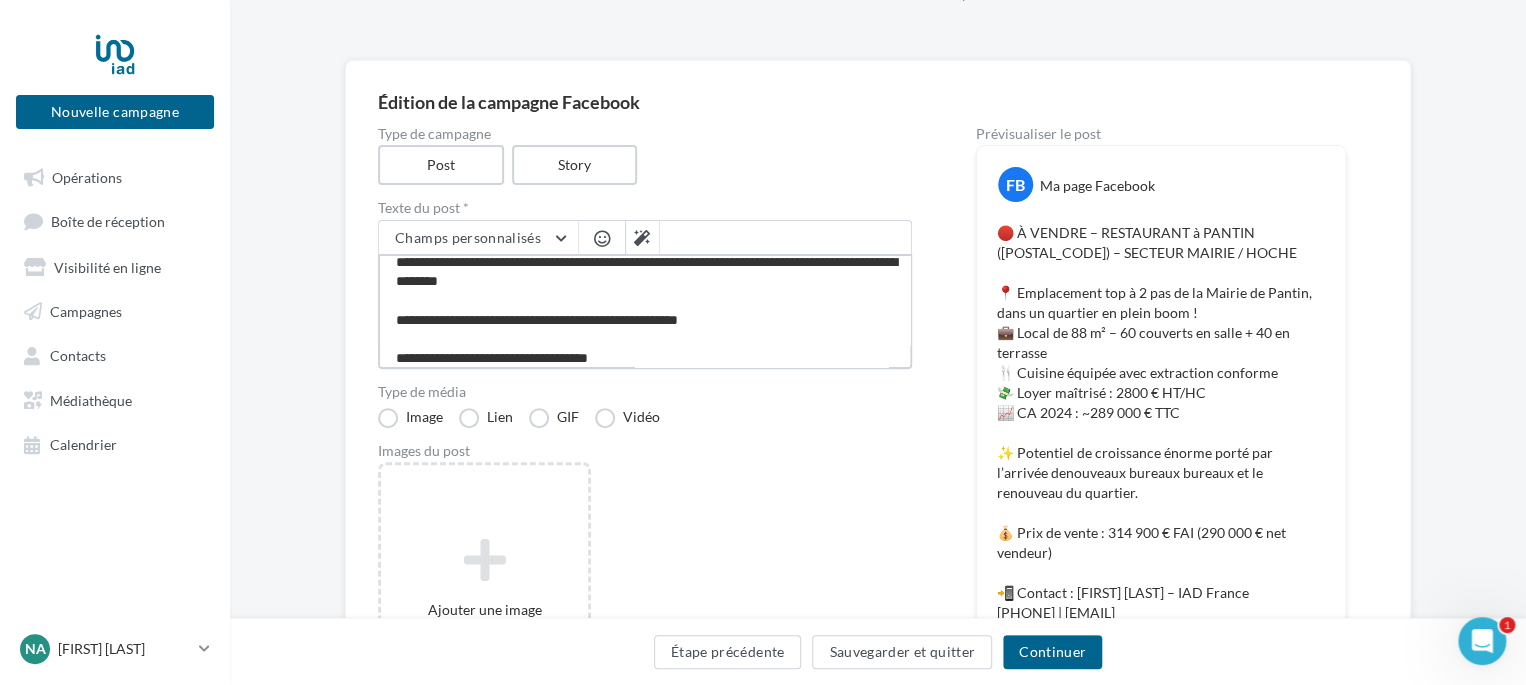 click on "**********" at bounding box center (645, 311) 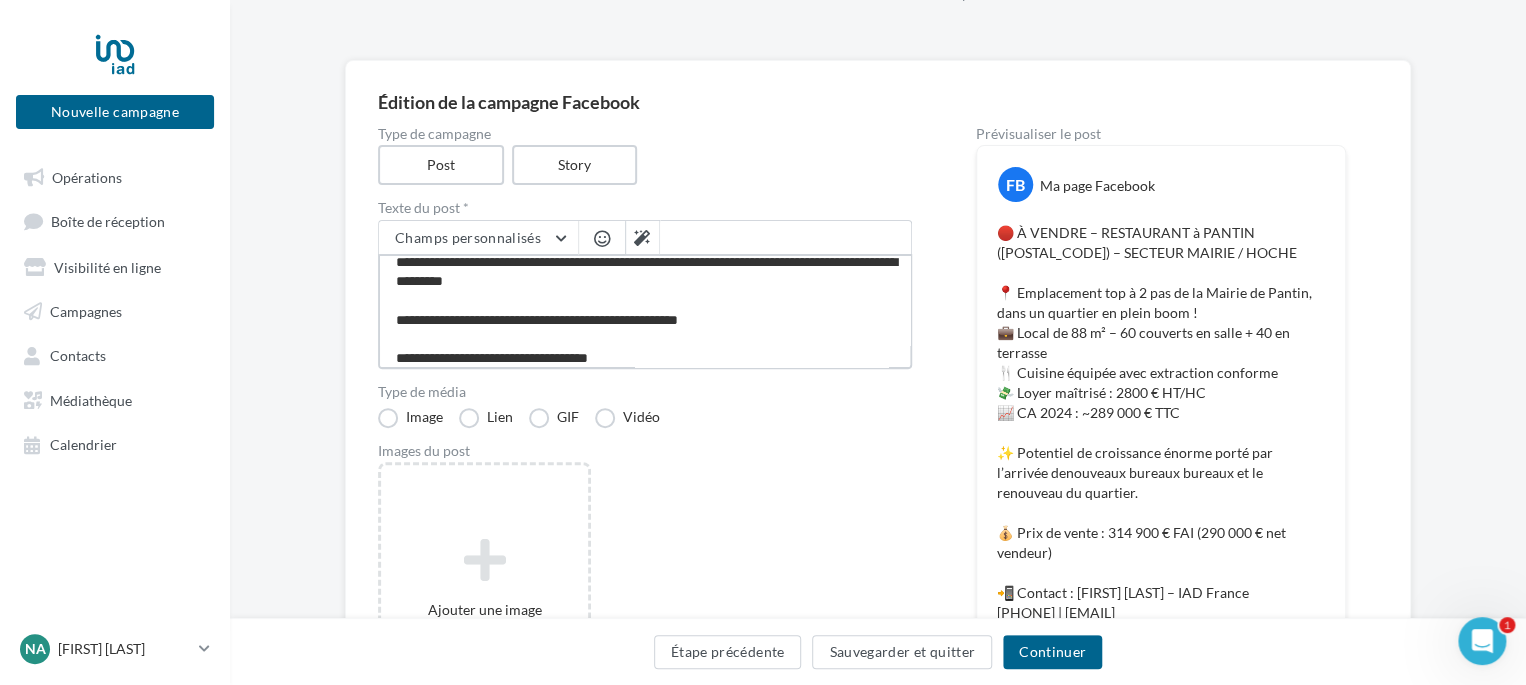 click on "**********" at bounding box center (645, 311) 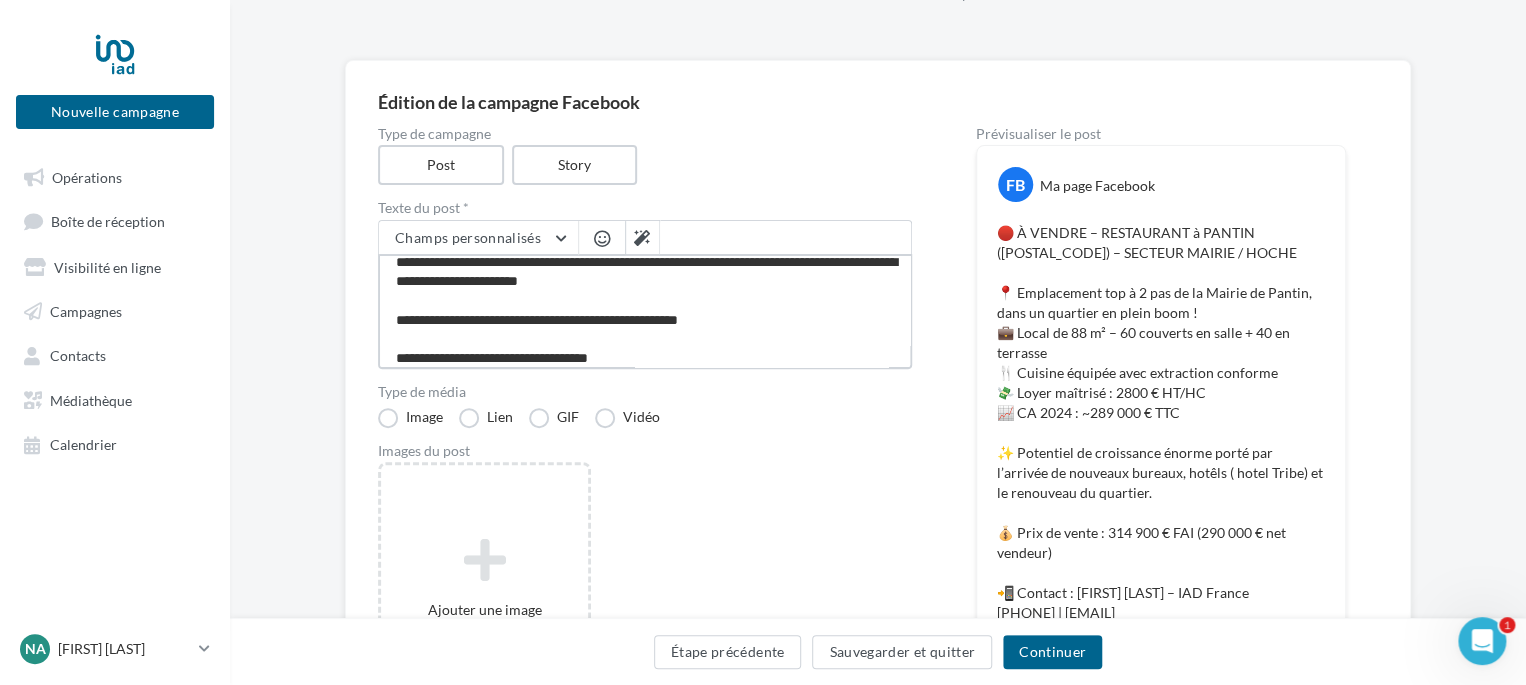 click on "**********" at bounding box center [645, 311] 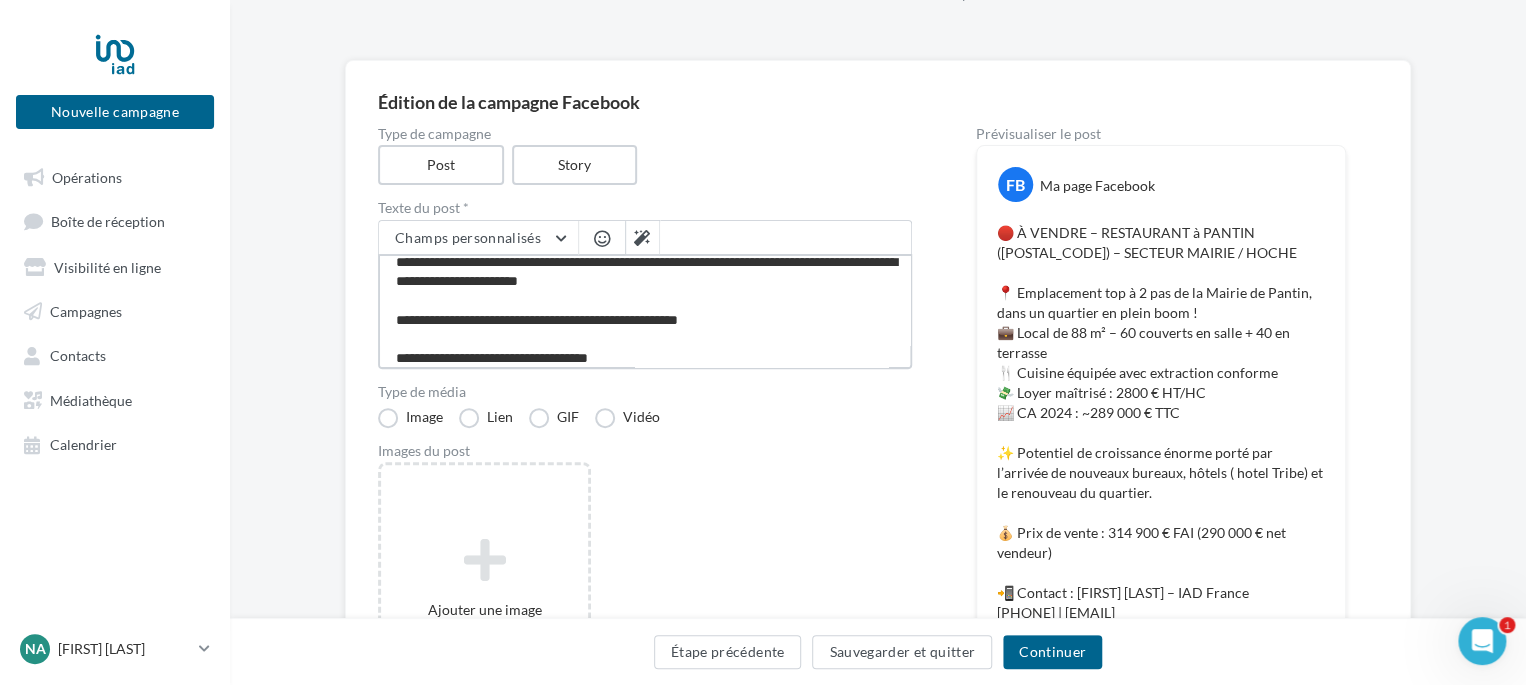 click on "**********" at bounding box center [645, 311] 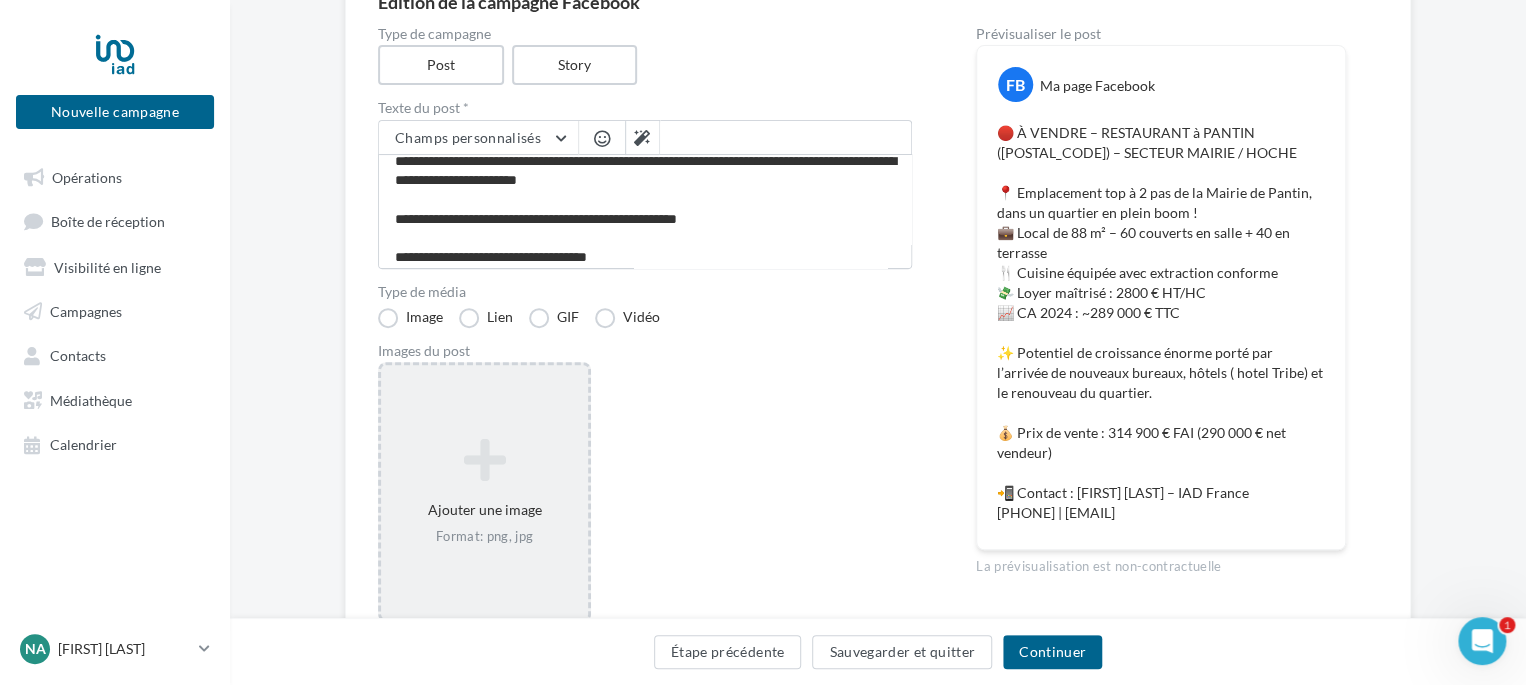 click on "Ajouter une image     Format: png, jpg" at bounding box center [484, 492] 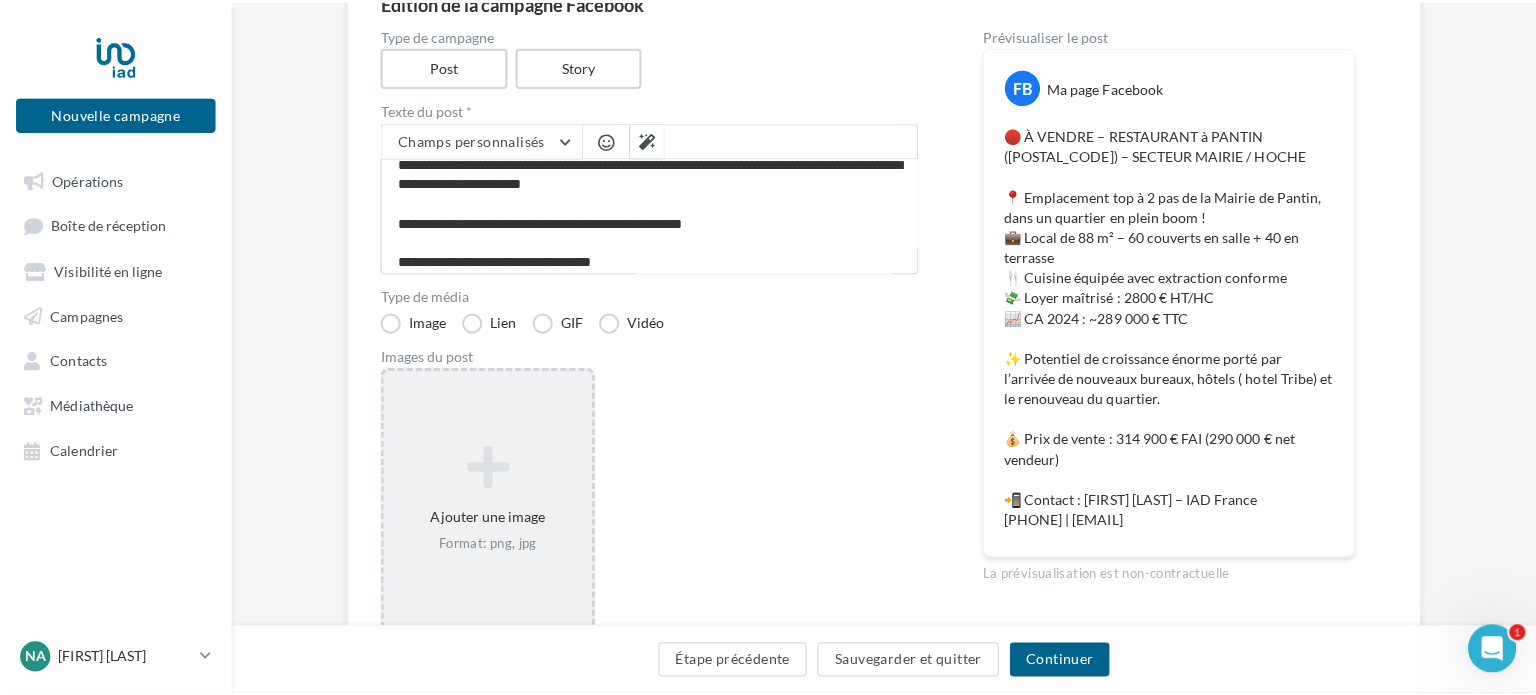 scroll, scrollTop: 164, scrollLeft: 0, axis: vertical 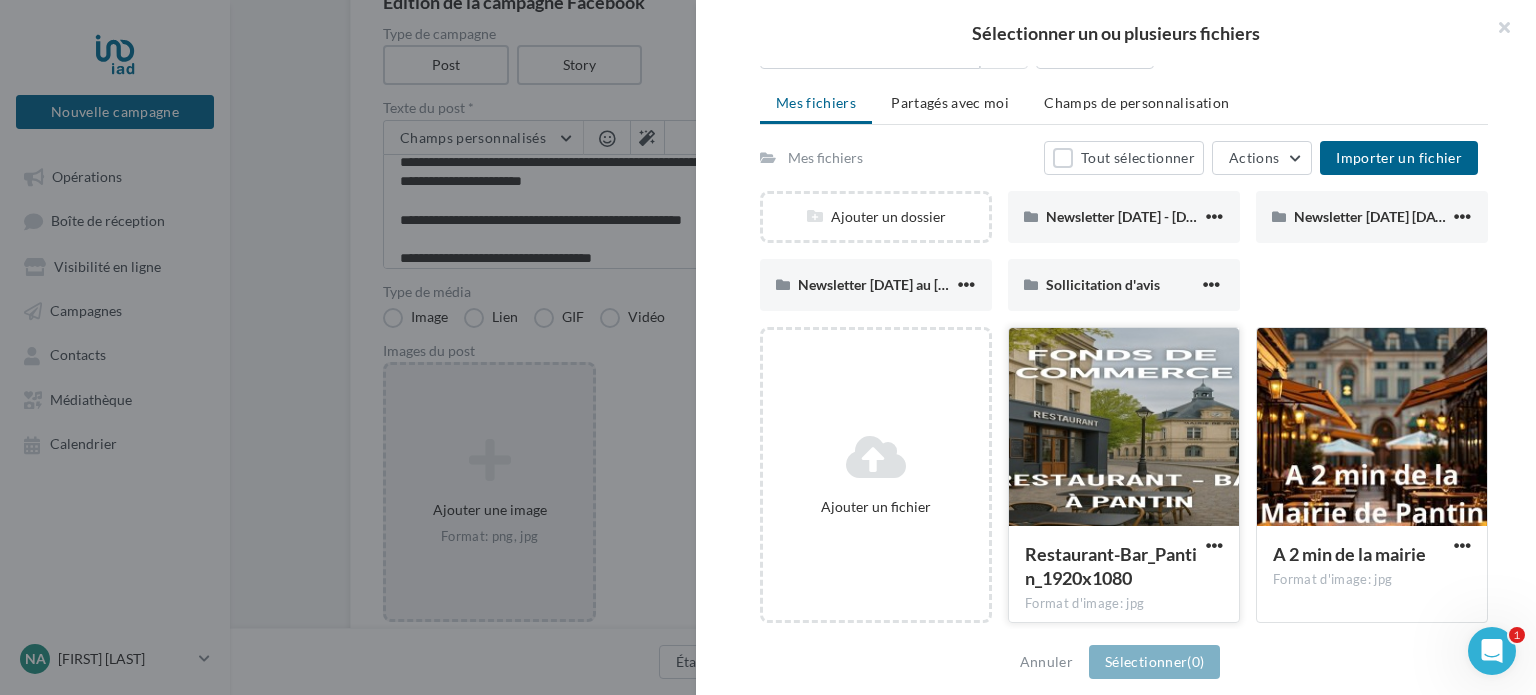 click at bounding box center [1124, 428] 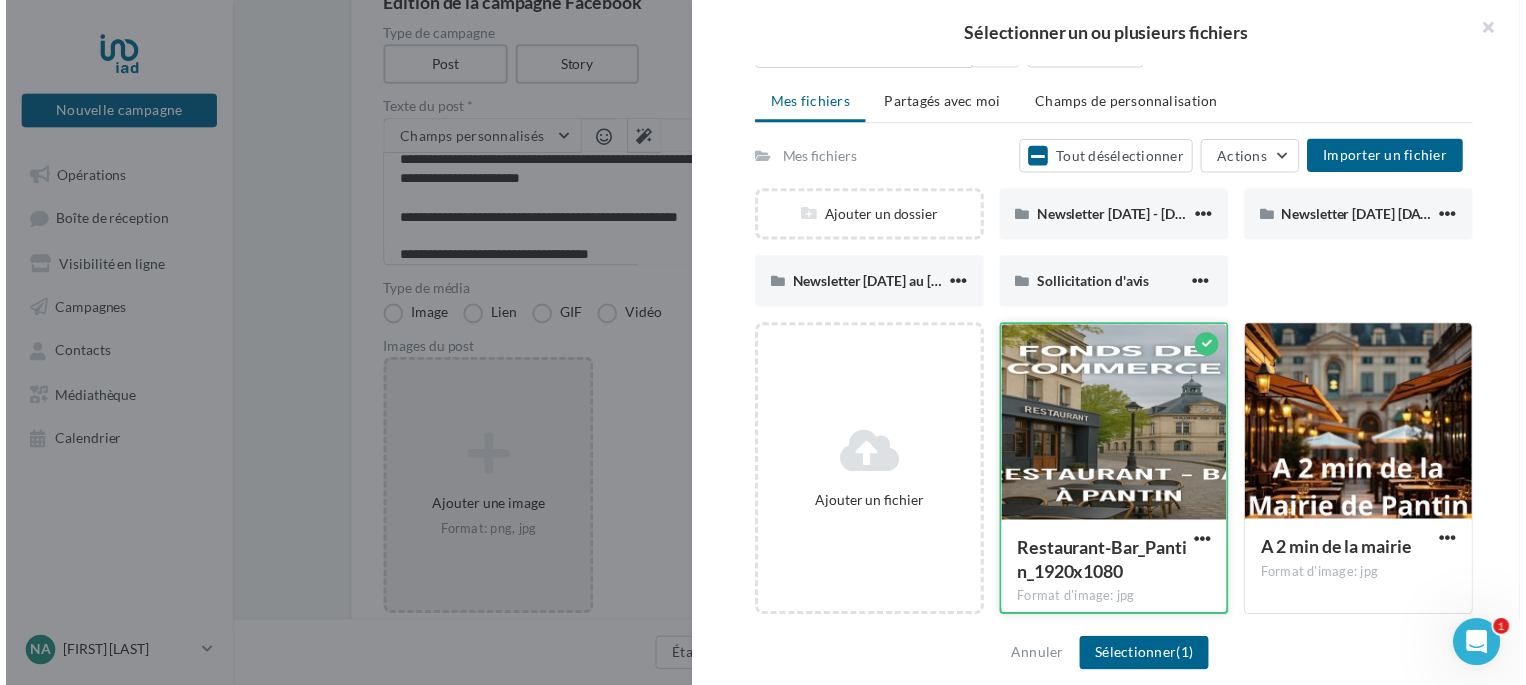 scroll, scrollTop: 200, scrollLeft: 0, axis: vertical 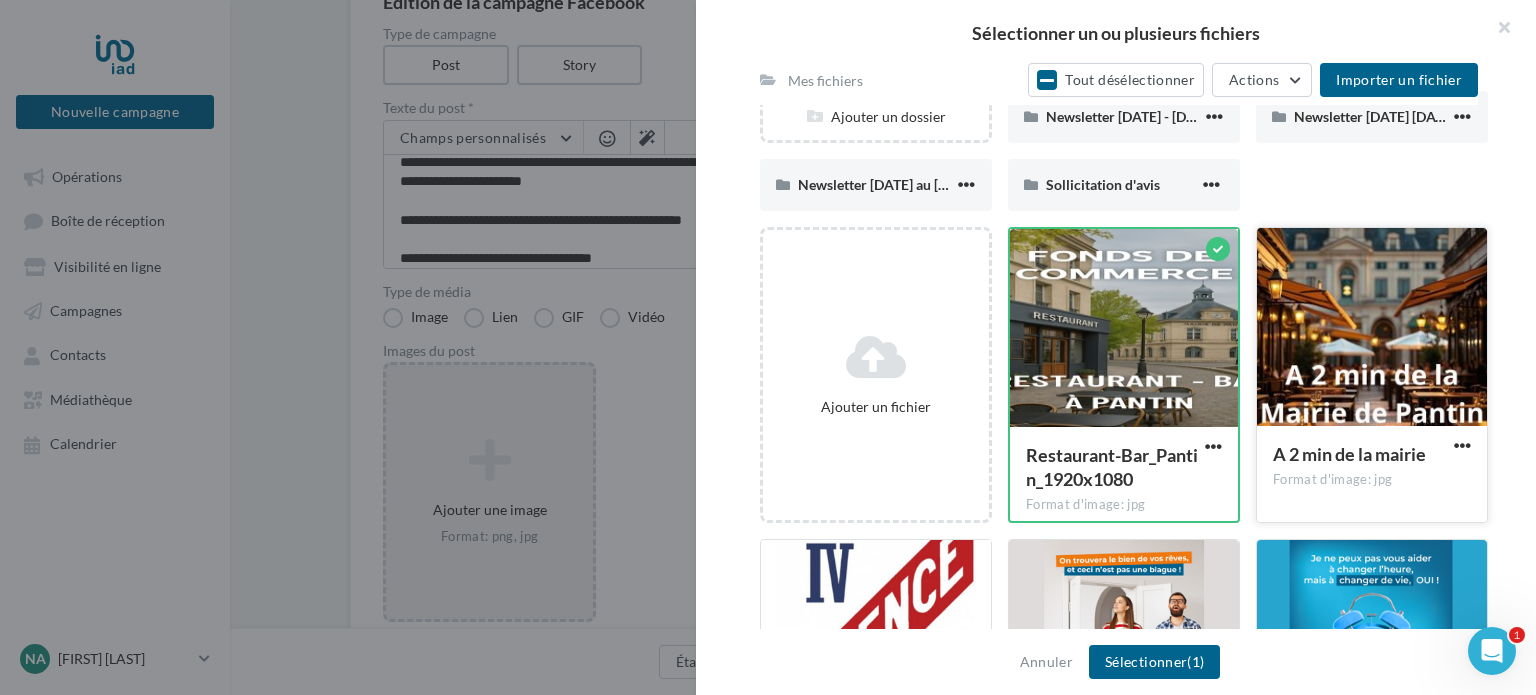 click at bounding box center (1372, 328) 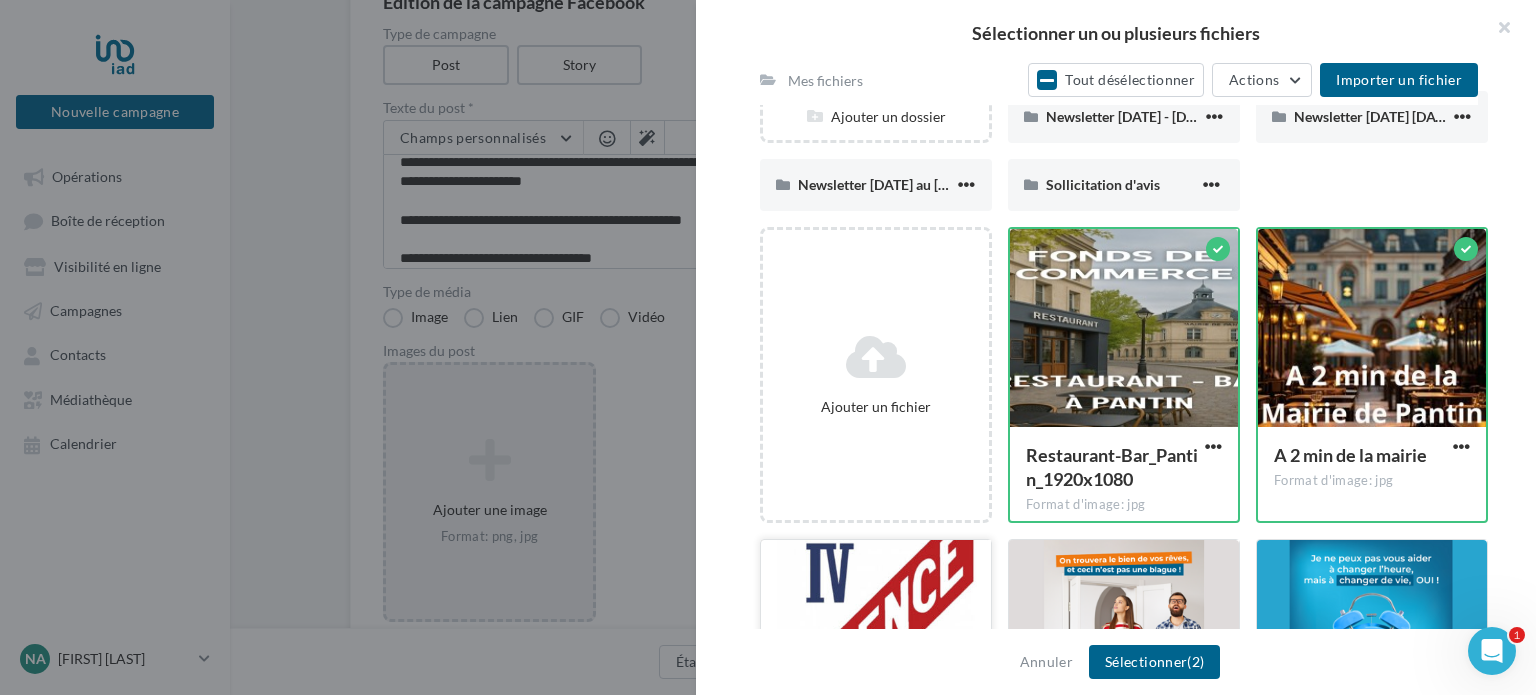 click at bounding box center [876, 640] 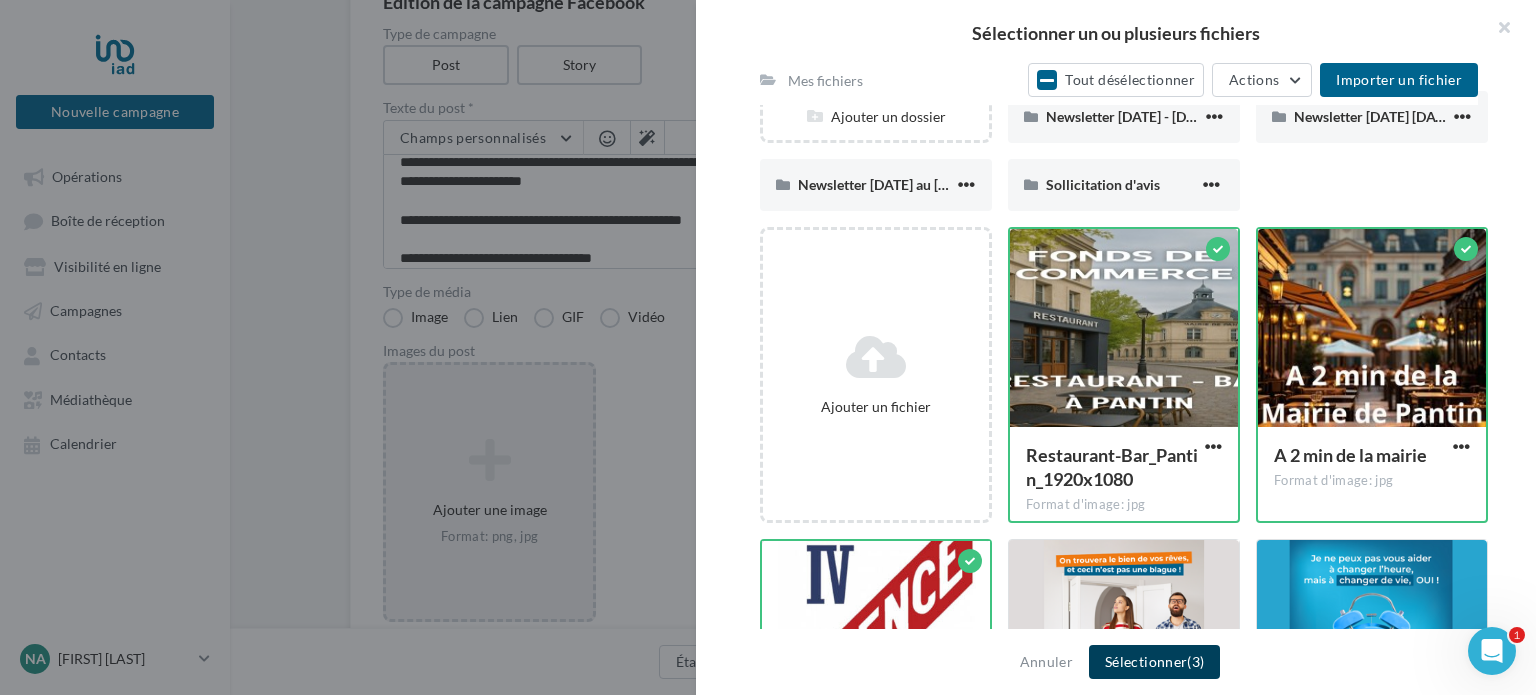 click on "Sélectionner   (3)" at bounding box center (1154, 662) 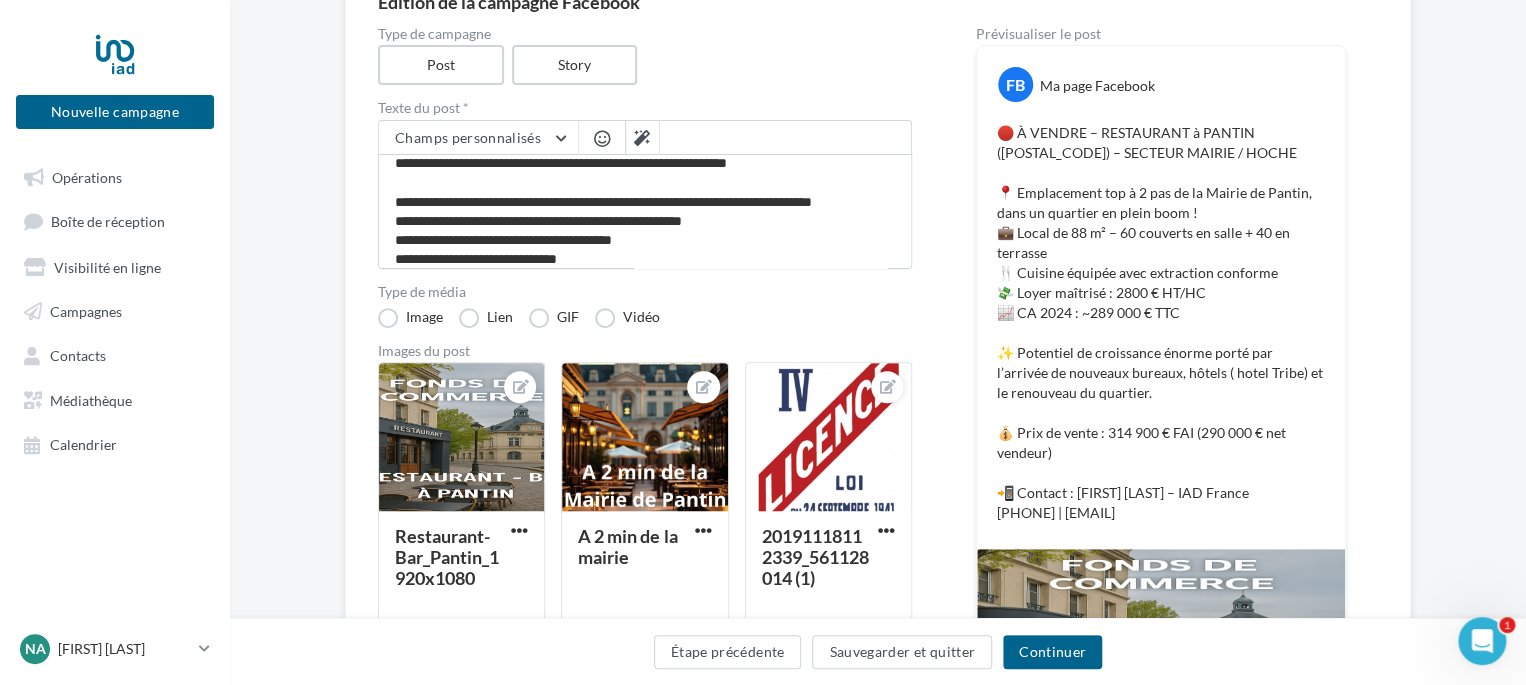 scroll, scrollTop: 0, scrollLeft: 0, axis: both 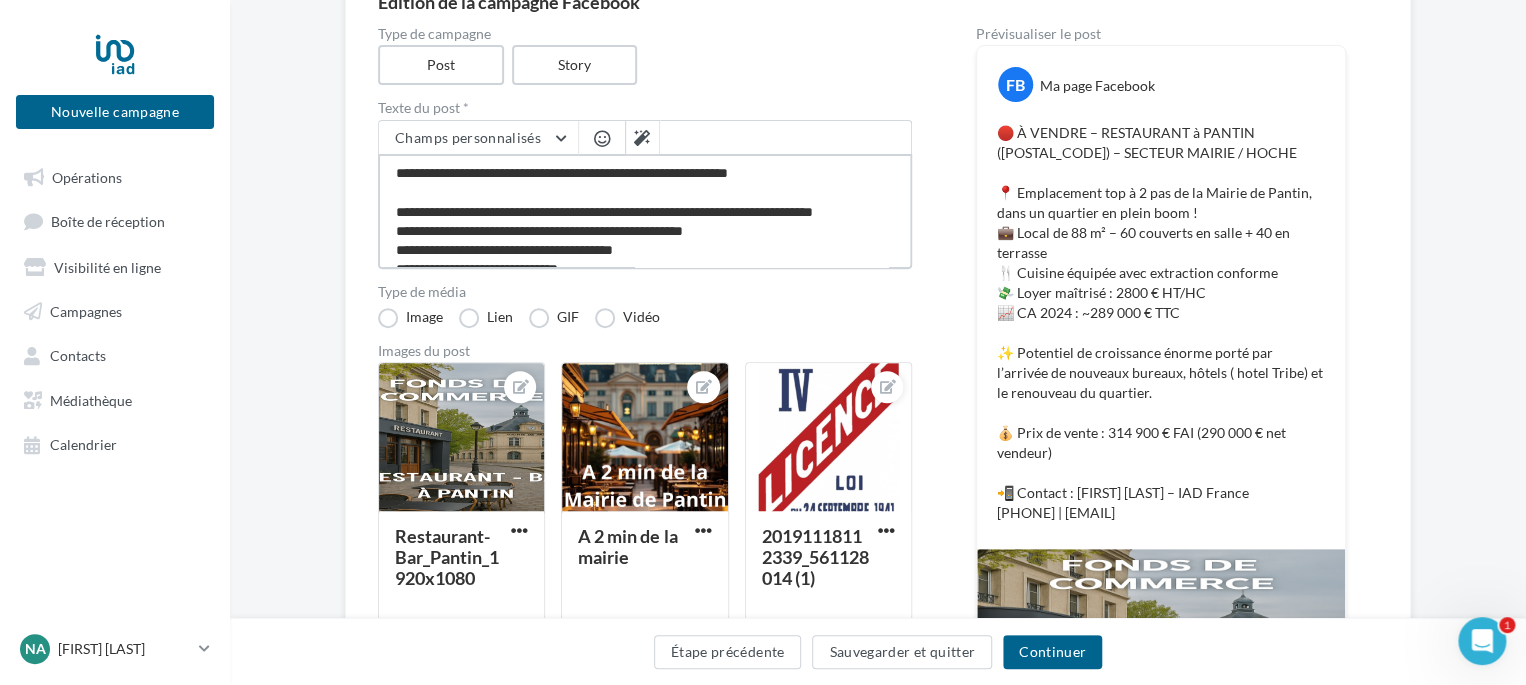 drag, startPoint x: 497, startPoint y: 169, endPoint x: 586, endPoint y: 168, distance: 89.005615 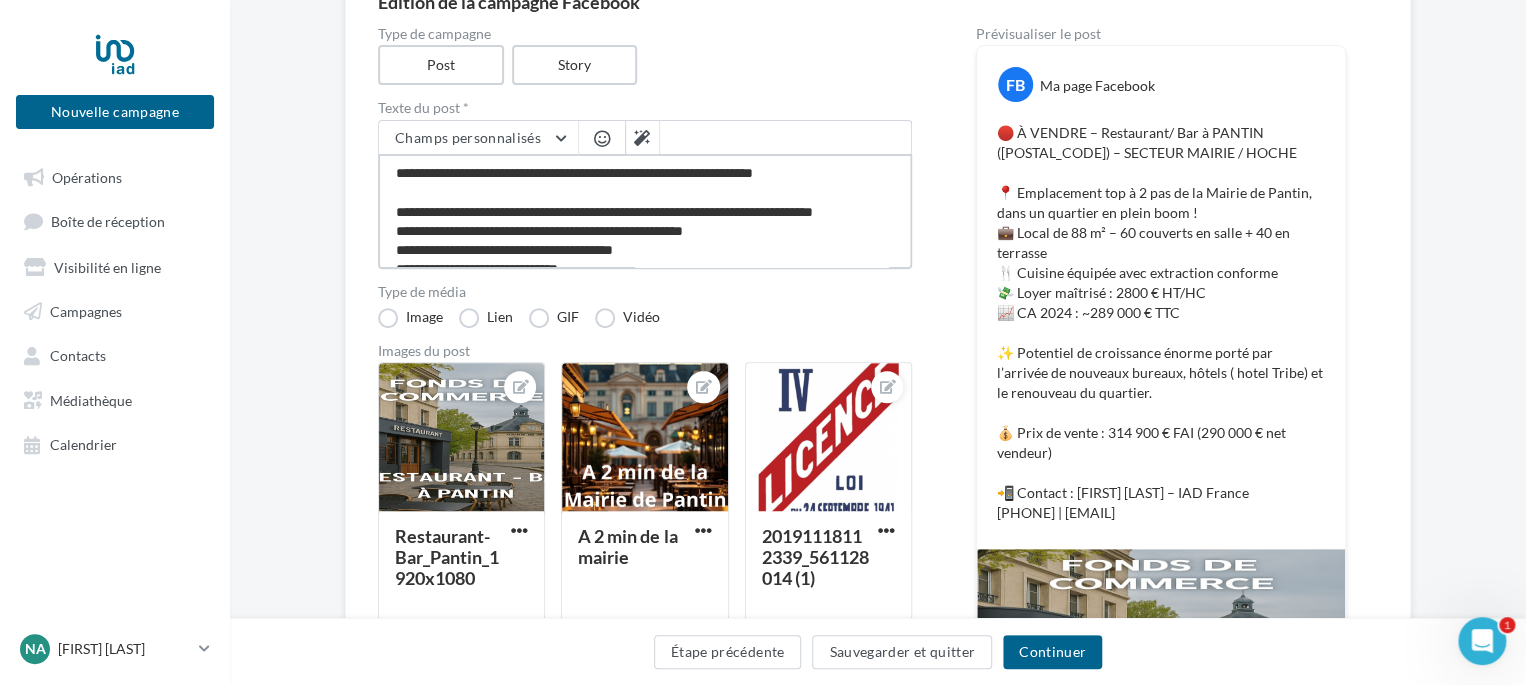 drag, startPoint x: 500, startPoint y: 168, endPoint x: 593, endPoint y: 172, distance: 93.08598 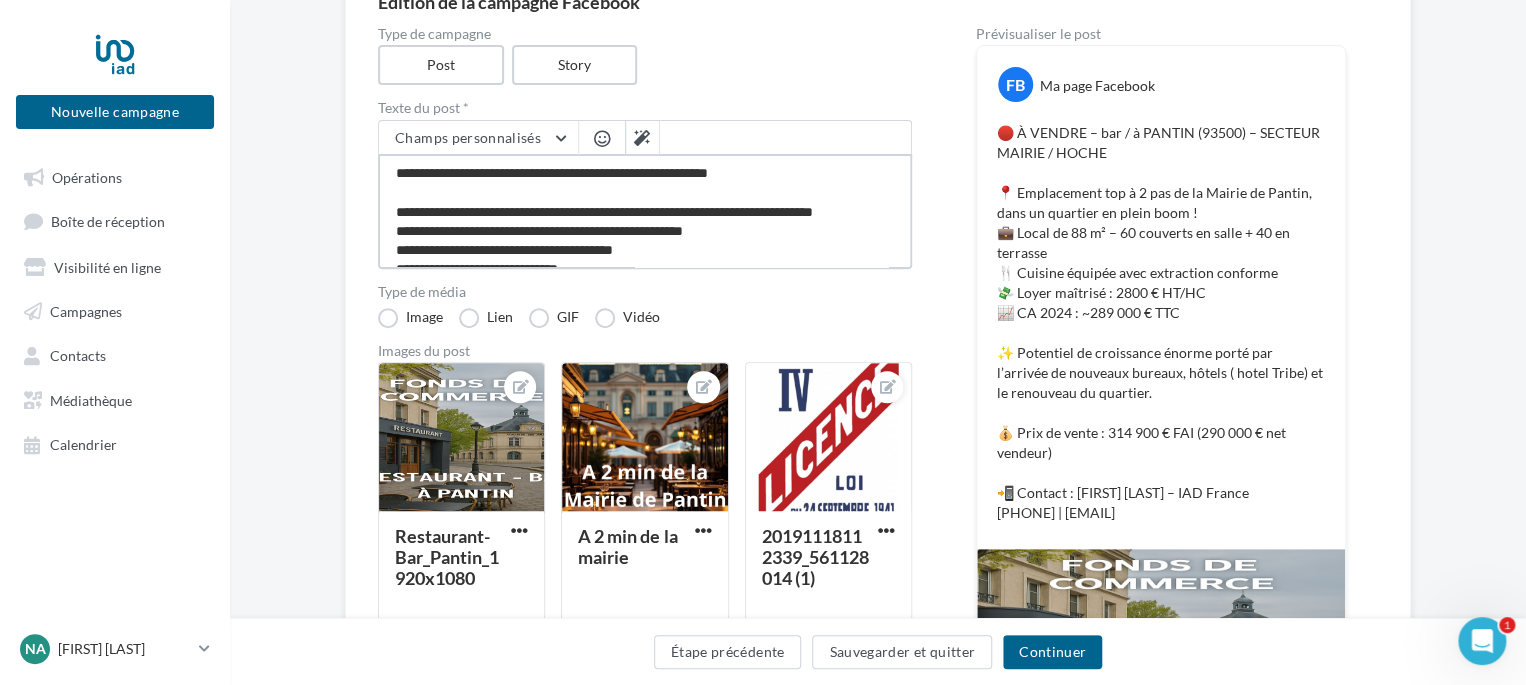 click on "**********" at bounding box center (645, 211) 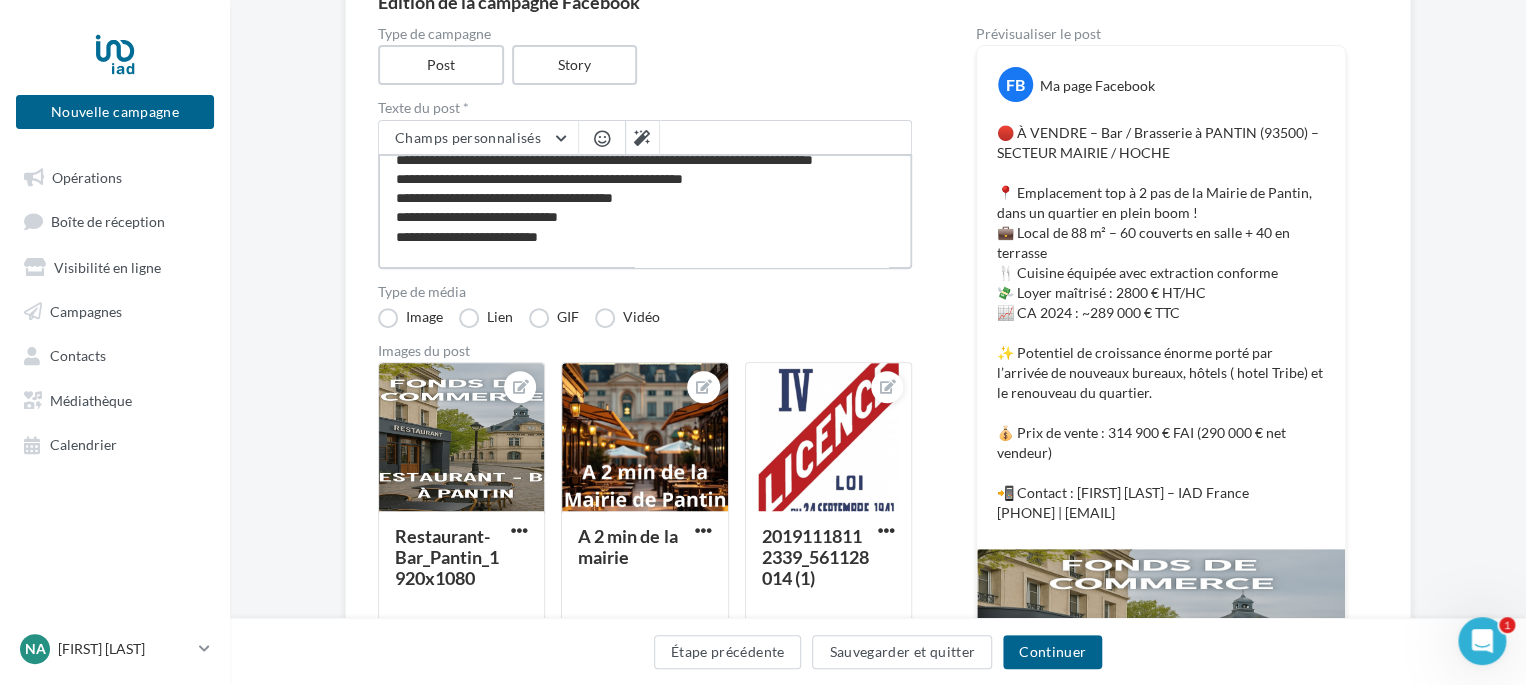 scroll, scrollTop: 100, scrollLeft: 0, axis: vertical 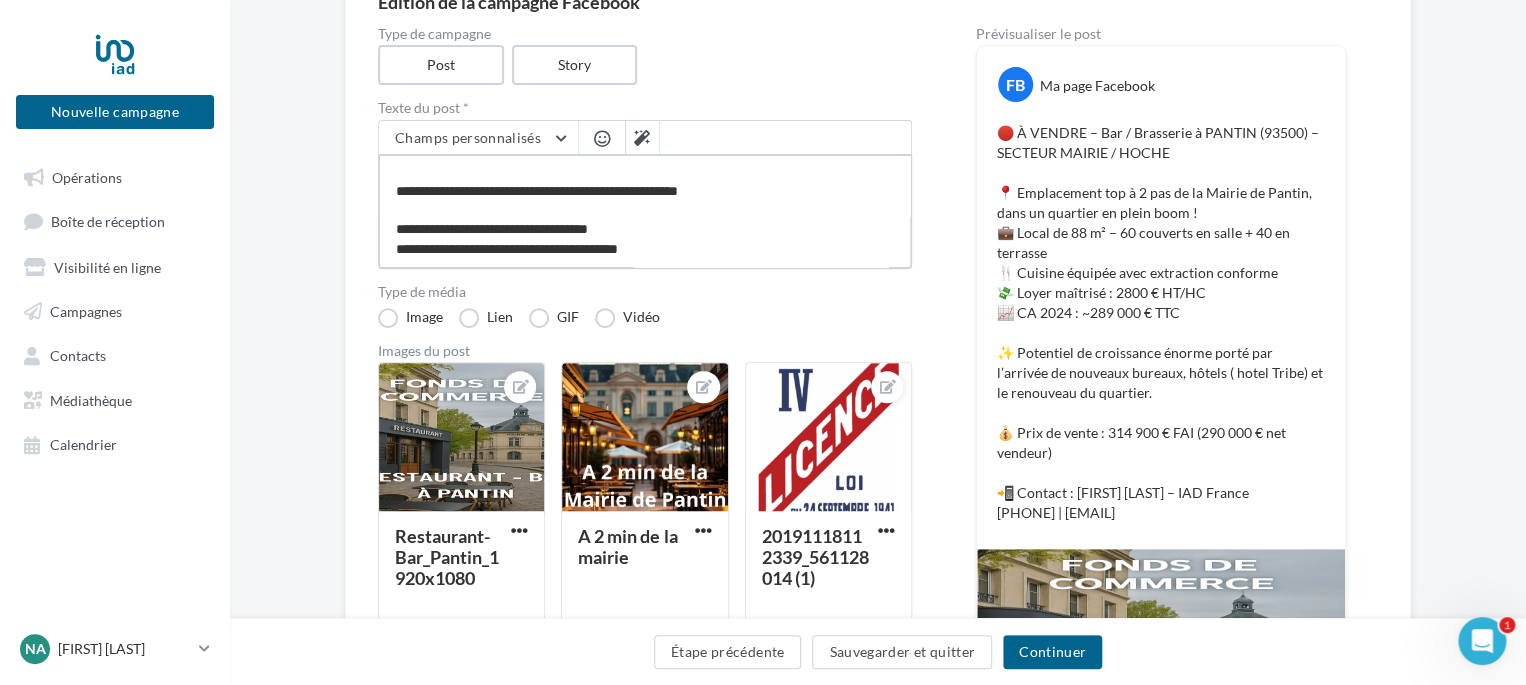 drag, startPoint x: 595, startPoint y: 217, endPoint x: 743, endPoint y: 224, distance: 148.16545 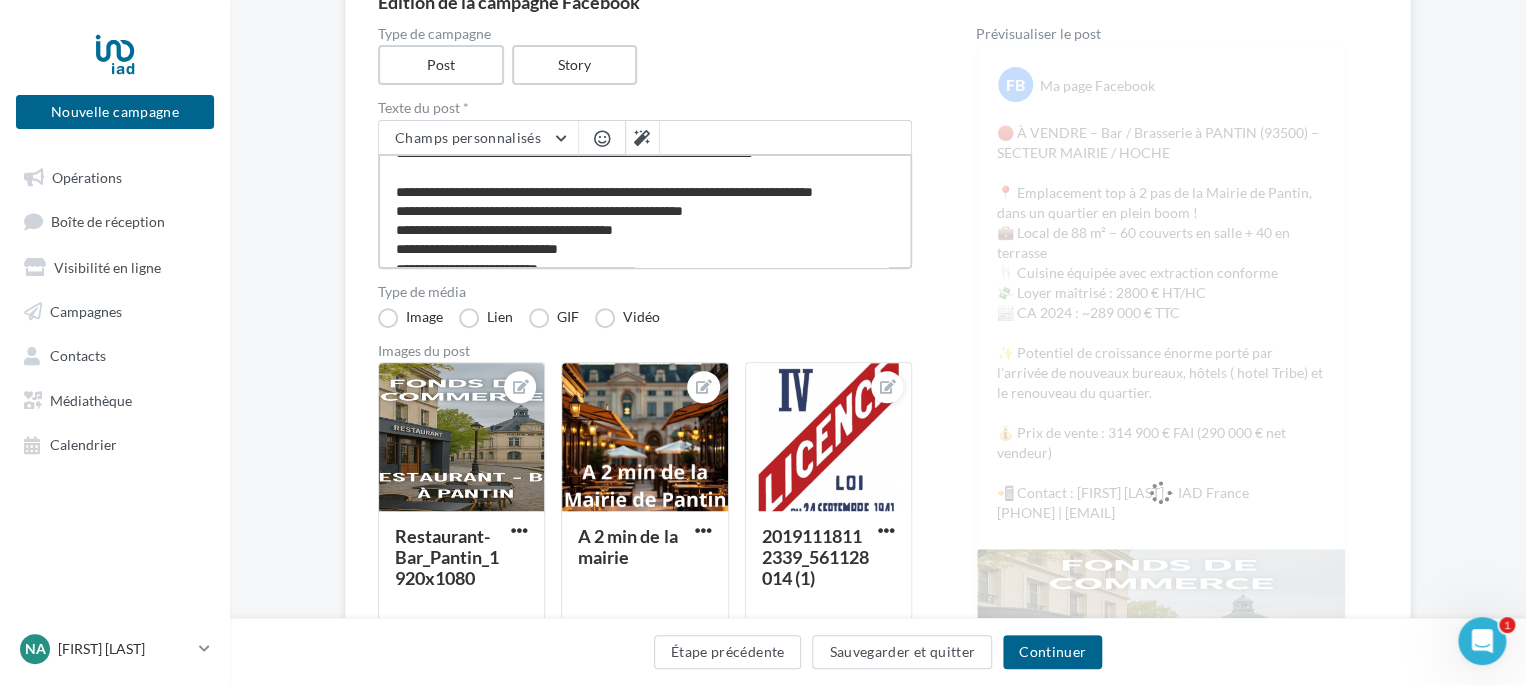 scroll, scrollTop: 0, scrollLeft: 0, axis: both 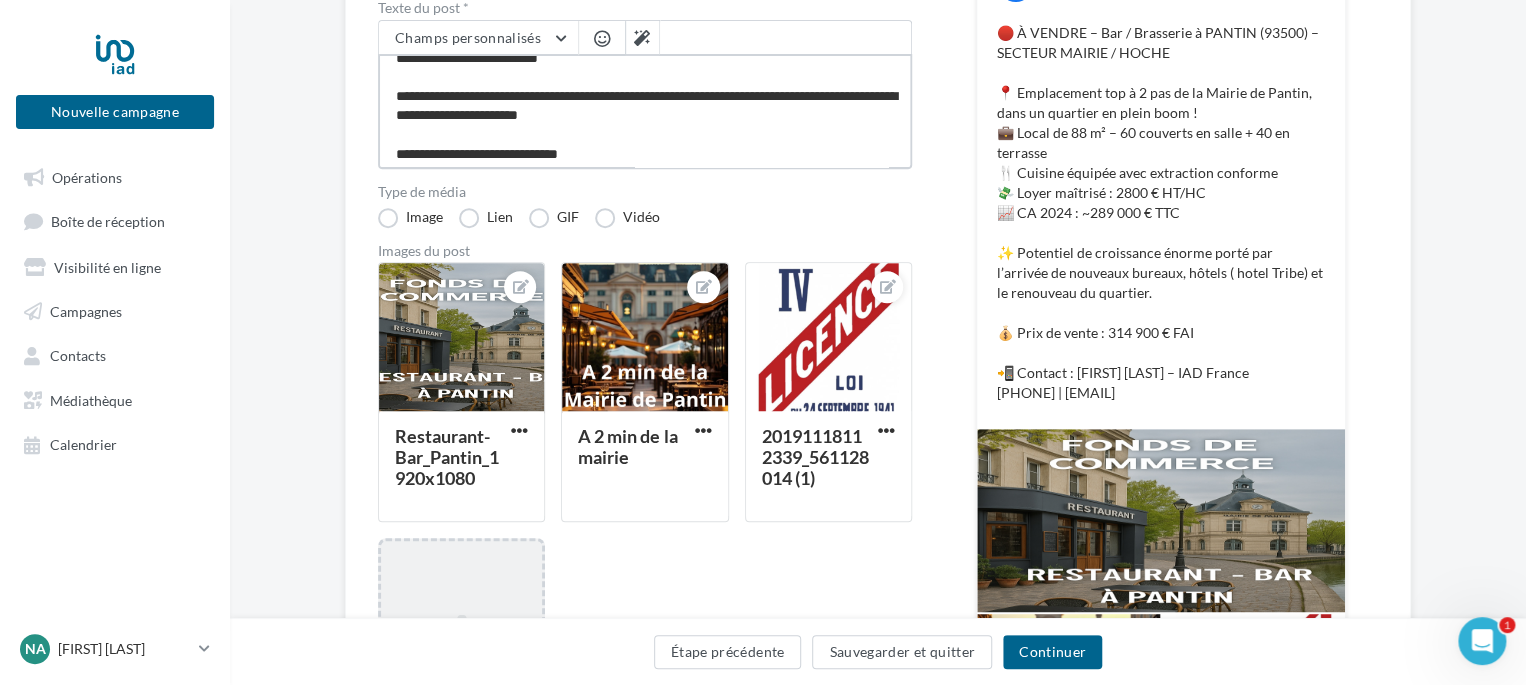 drag, startPoint x: 554, startPoint y: 91, endPoint x: 584, endPoint y: 94, distance: 30.149628 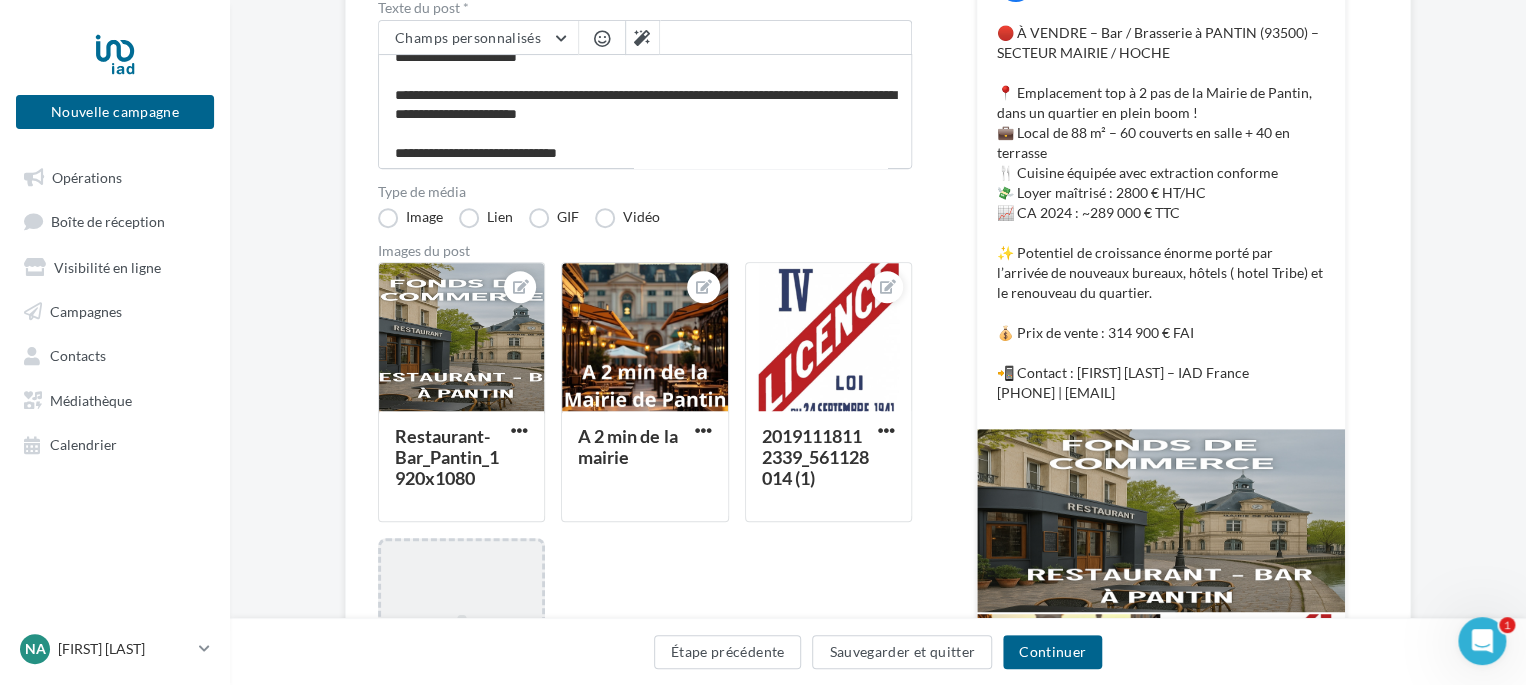 click on "Type de campagne
Post
Story
Texte du post
*       Champs personnalisés         Lien de sollicitation d'avis Google     Nom de l'entreprise     Site internet du conseiller     Ligne d'adresse 1     Prénom du conseiller     Ville     Ligne d'adresse 1     Nom du conseiller     Ligne d'adresse 2     Adresse e-mail du conseiller     Numéro de mobile du conseiller     Code postal     propertips     Référence du conseiller     dénomination de l’EIRL (laisser vide si vous n'êtes pas une EIRL)     ville d’immatriculation au RSAC     numéro d’immatriculation au RSAC     Adresse e-mail du conseiller                                          Type de média
Image   Lien   GIF   Vidéo
Images du post
Restaurant-Bar_Pantin_1920x1080" at bounding box center [878, 383] 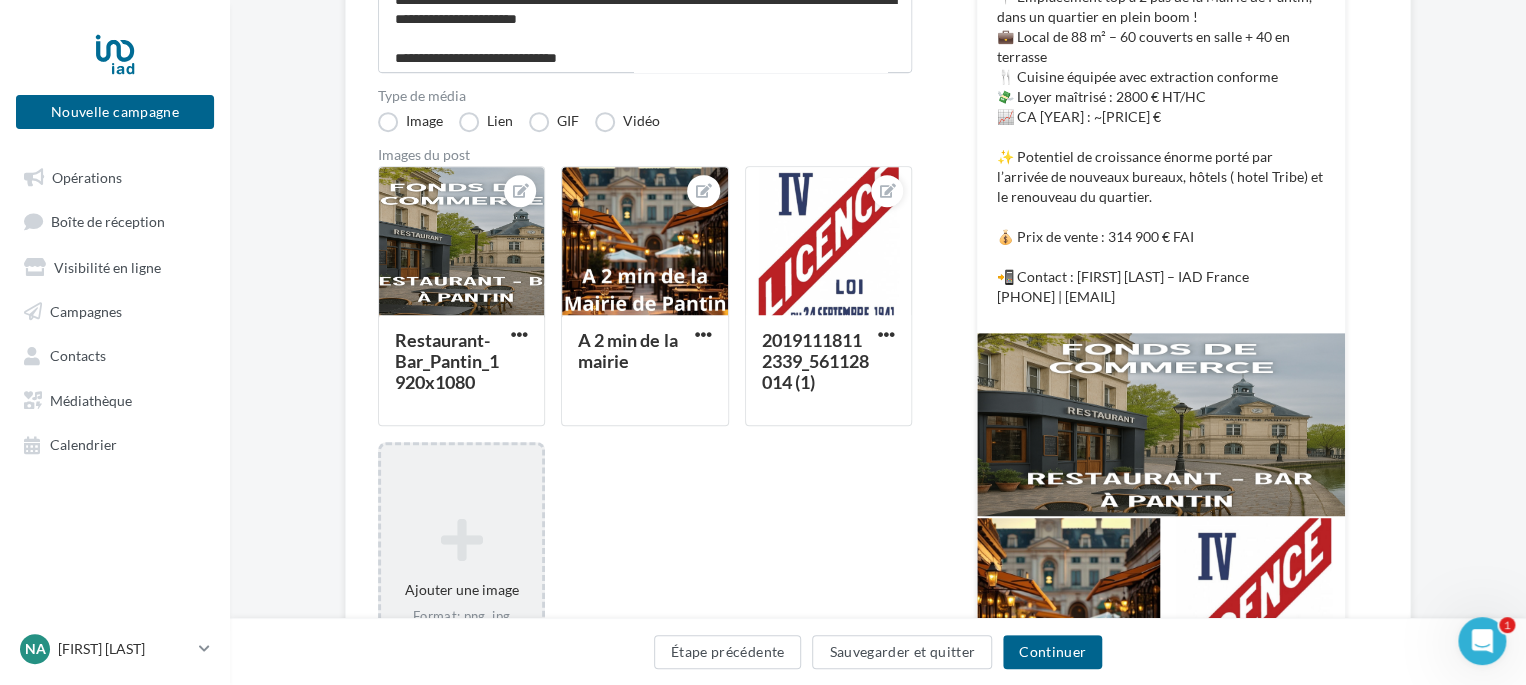 scroll, scrollTop: 408, scrollLeft: 0, axis: vertical 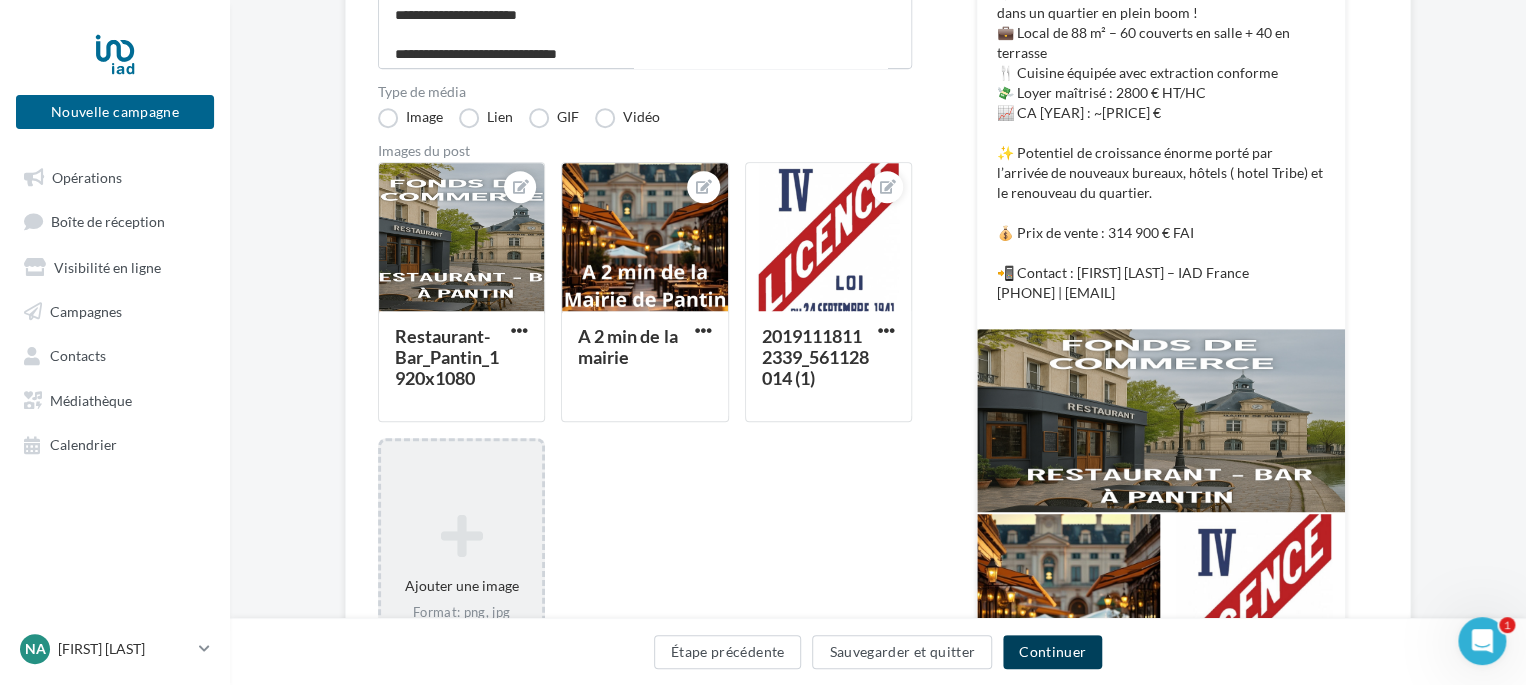 click on "Continuer" at bounding box center (1052, 652) 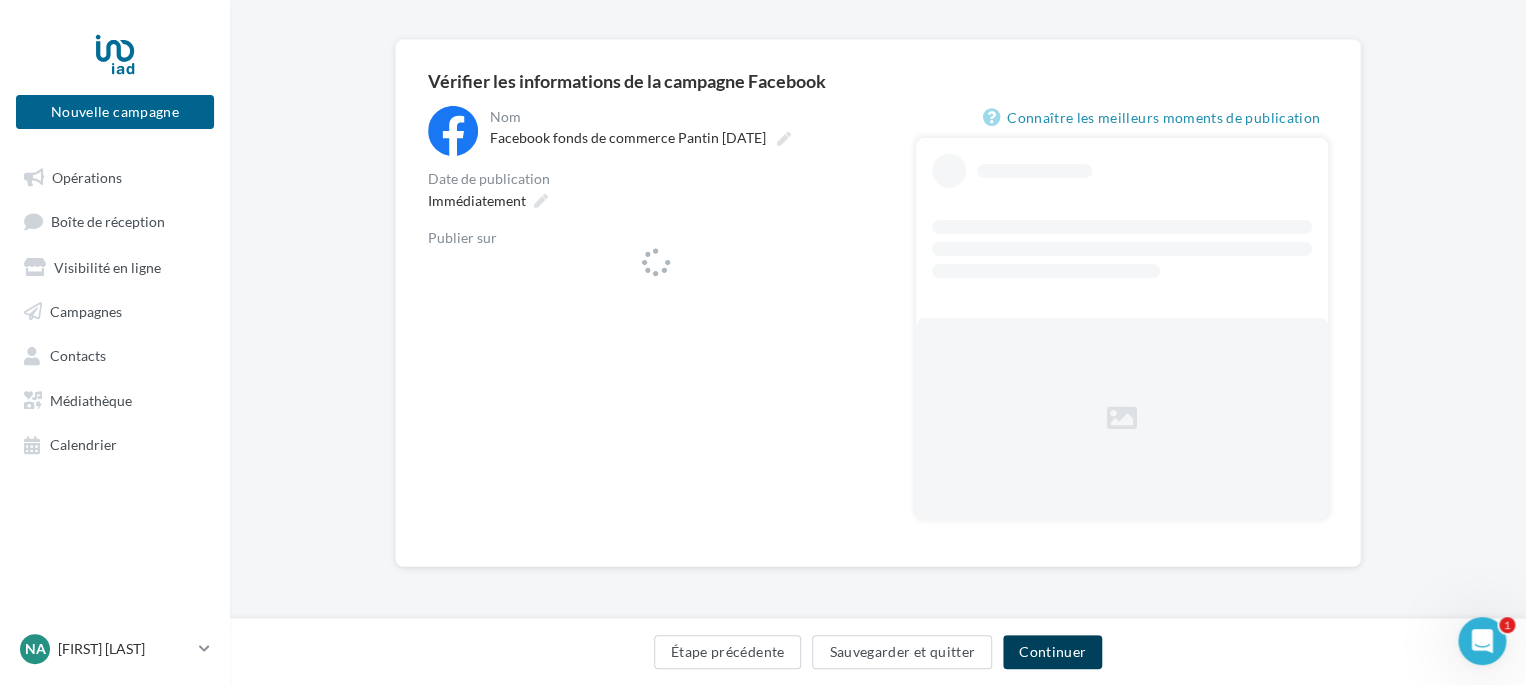 scroll, scrollTop: 0, scrollLeft: 0, axis: both 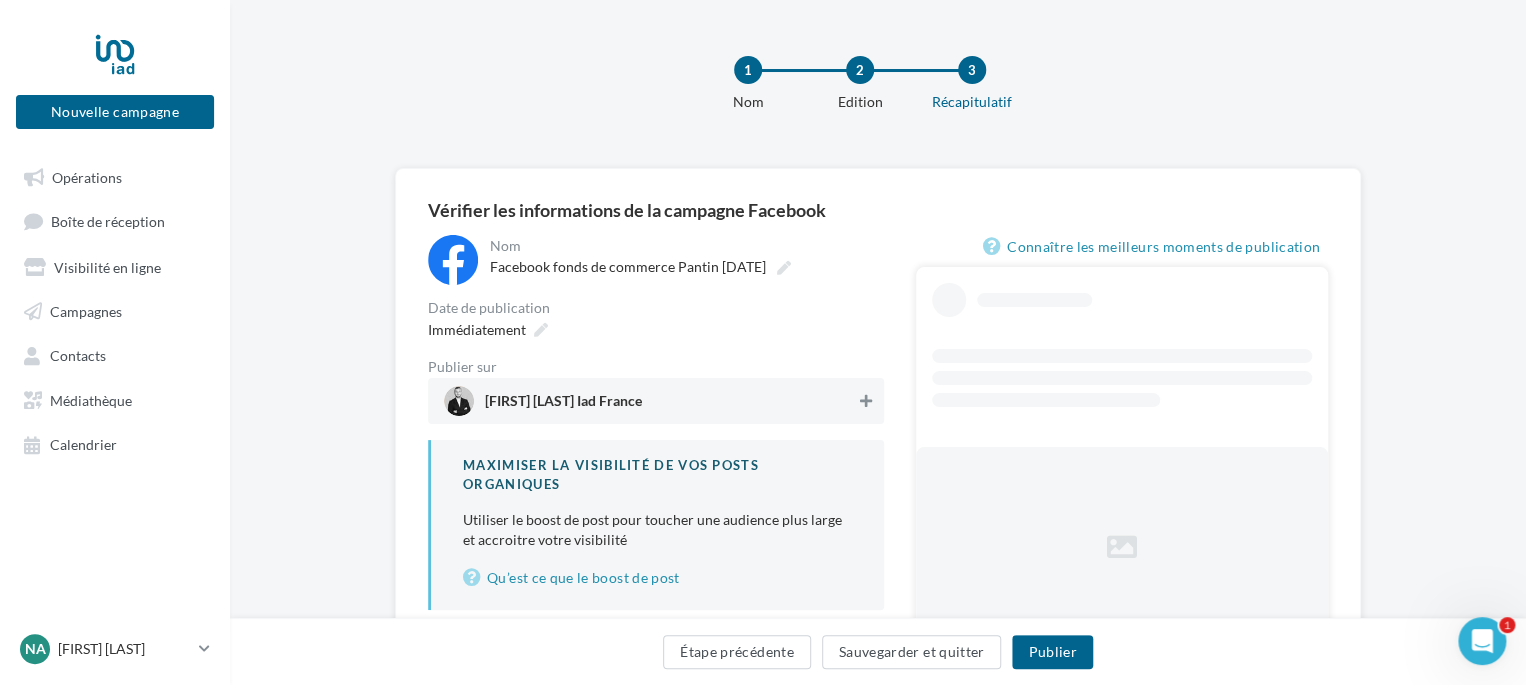 click at bounding box center [866, 401] 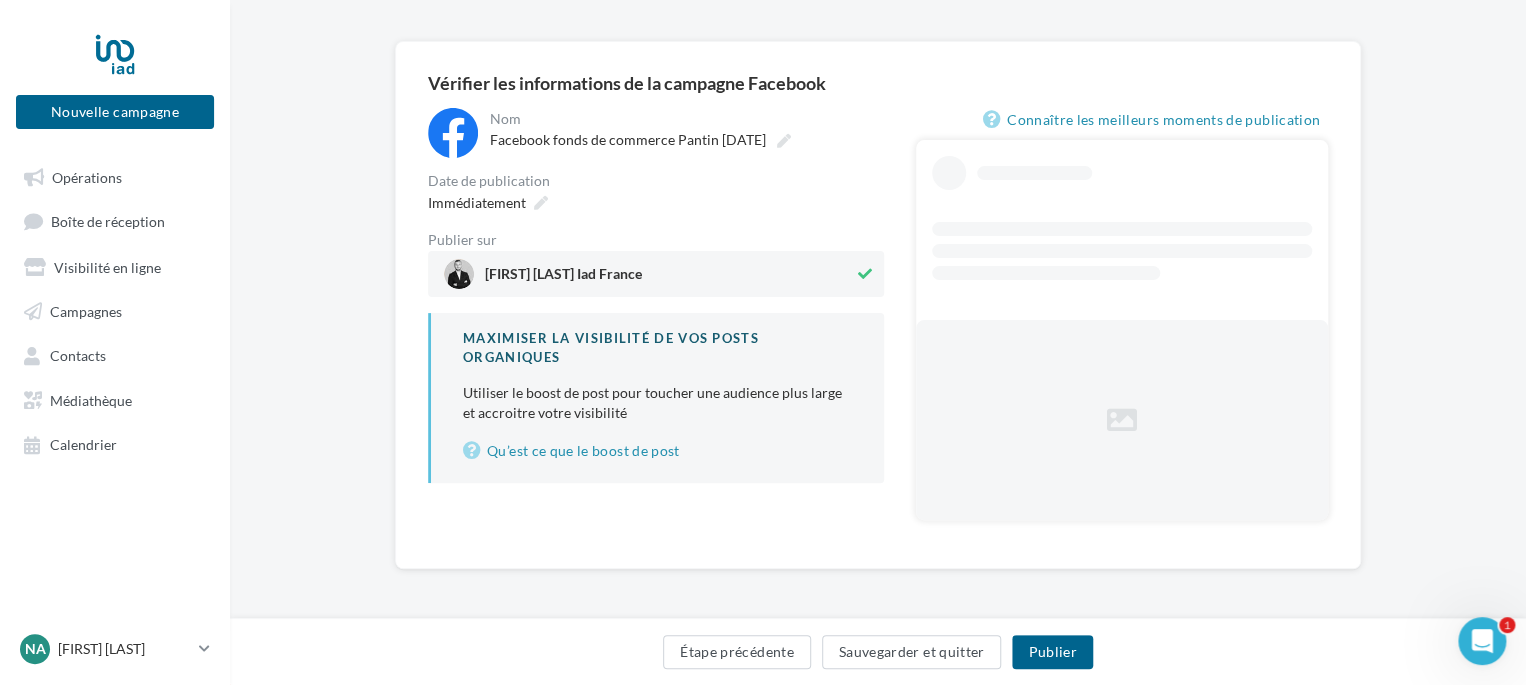 scroll, scrollTop: 128, scrollLeft: 0, axis: vertical 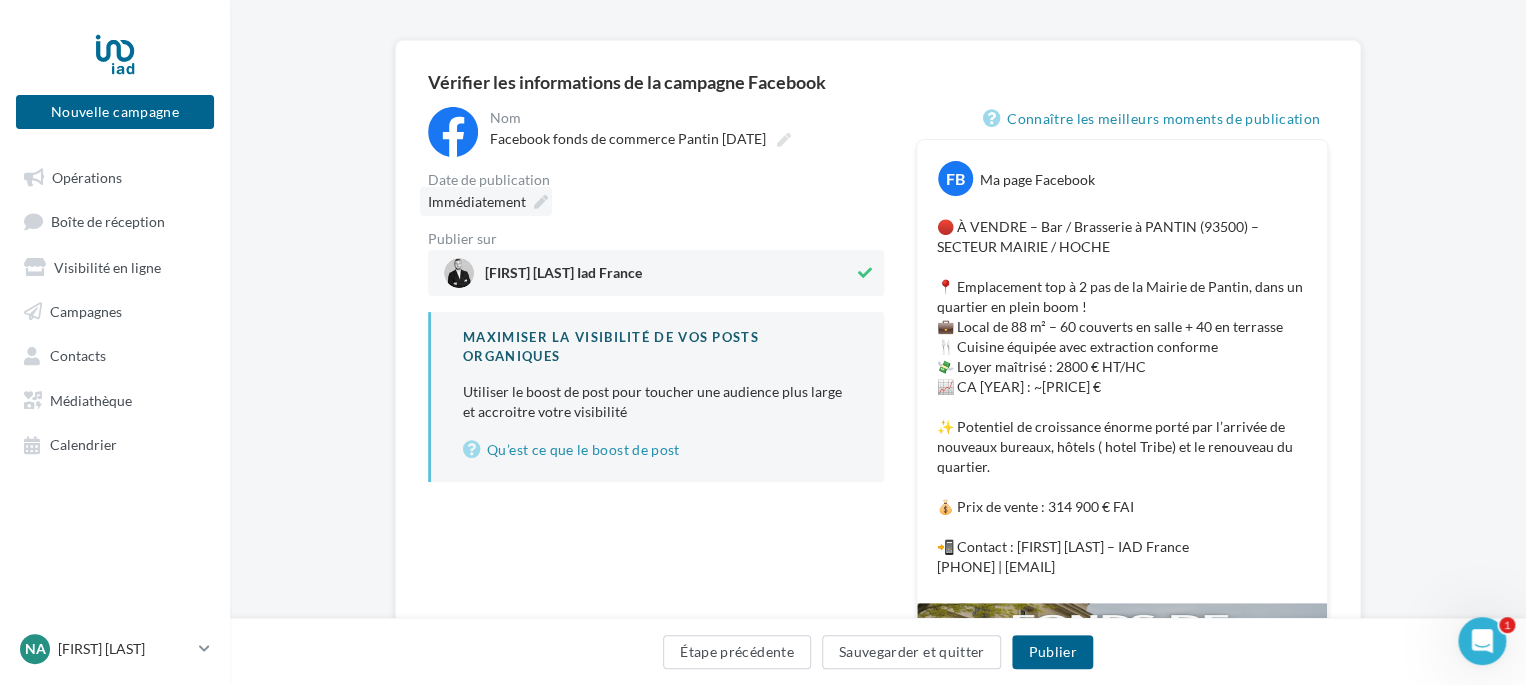 click on "Immédiatement" at bounding box center (486, 201) 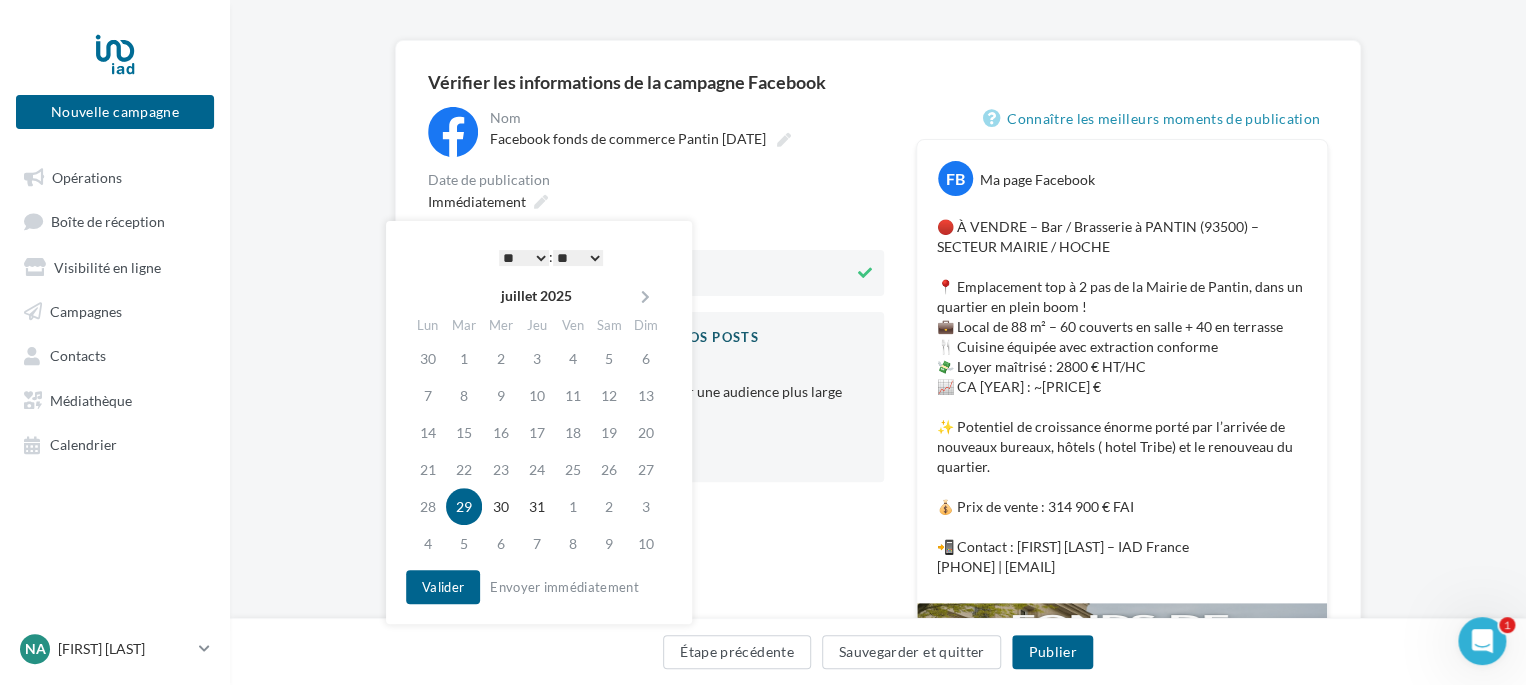 click on "* * * * * * * * * * ** ** ** ** ** ** ** ** ** ** ** ** ** **" at bounding box center [524, 258] 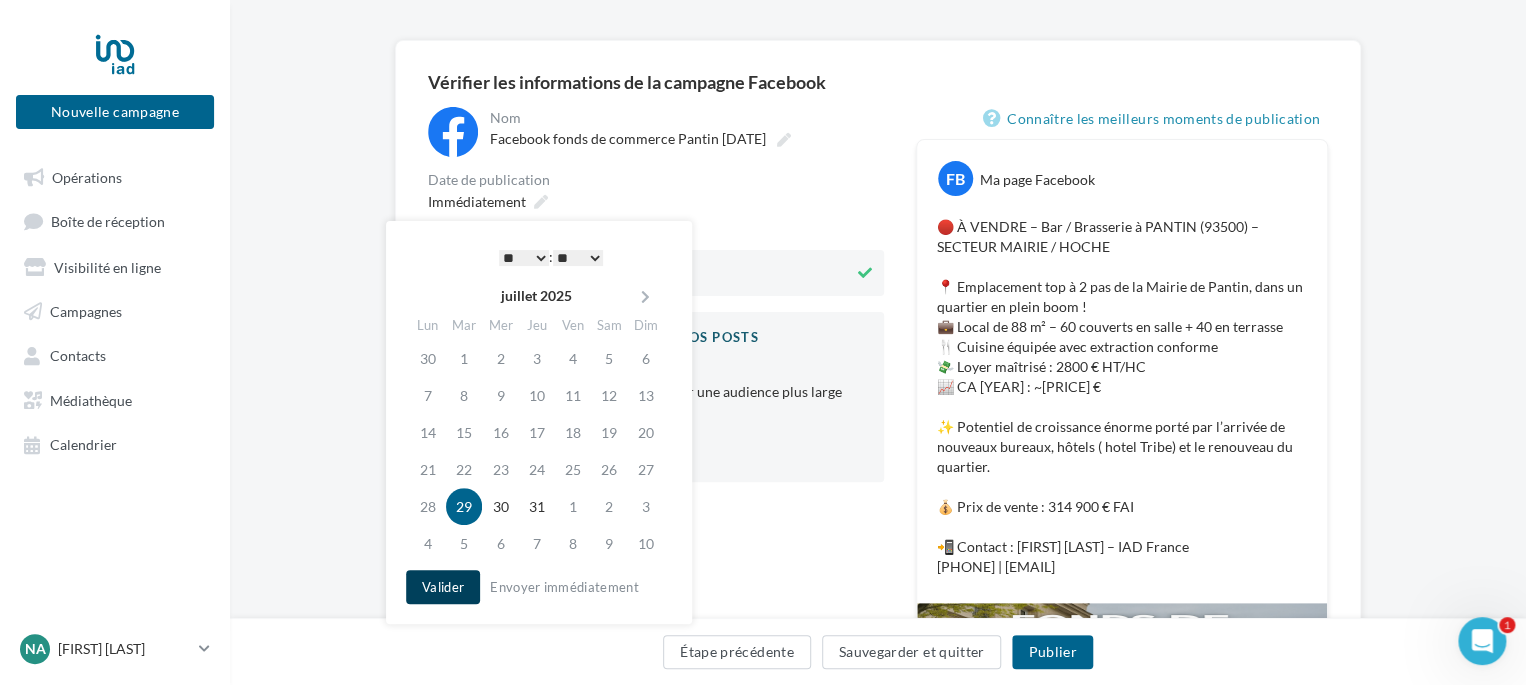 click on "Valider" at bounding box center (443, 587) 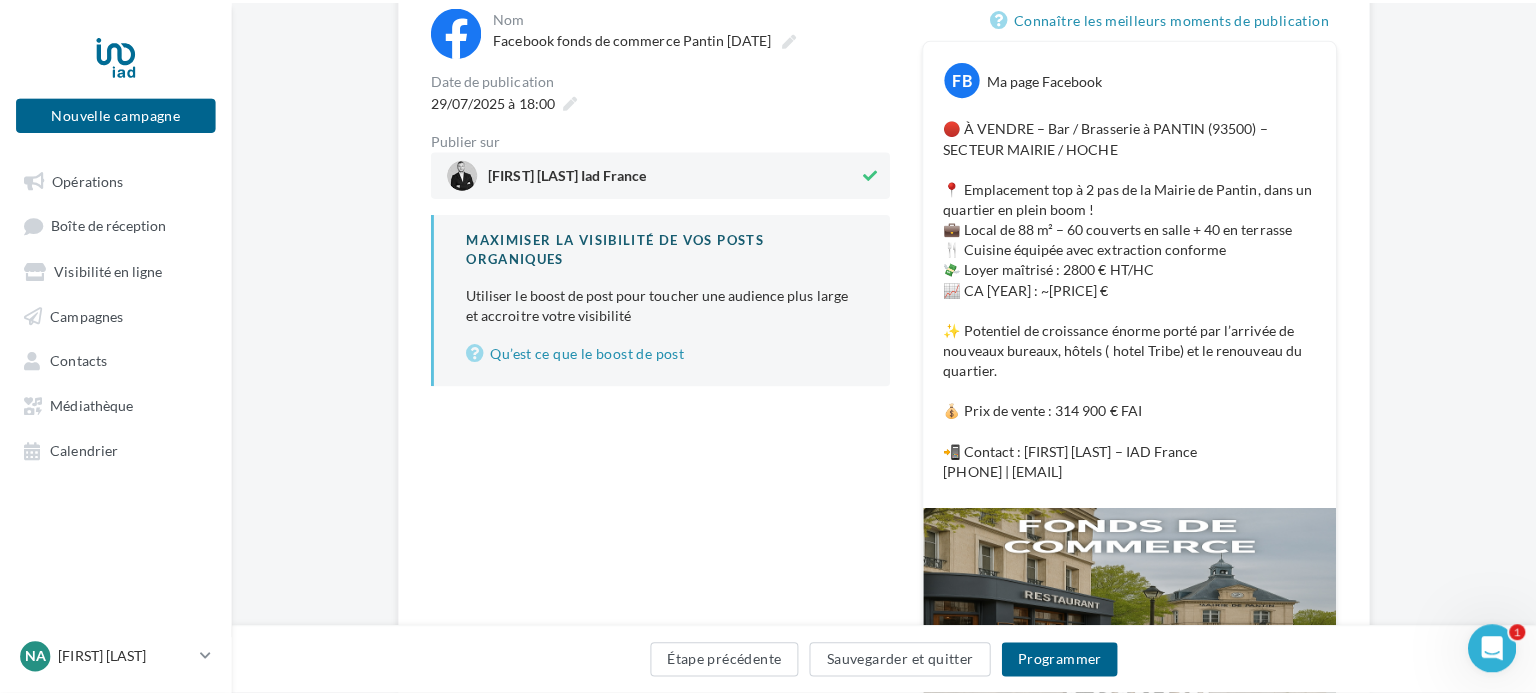 scroll, scrollTop: 228, scrollLeft: 0, axis: vertical 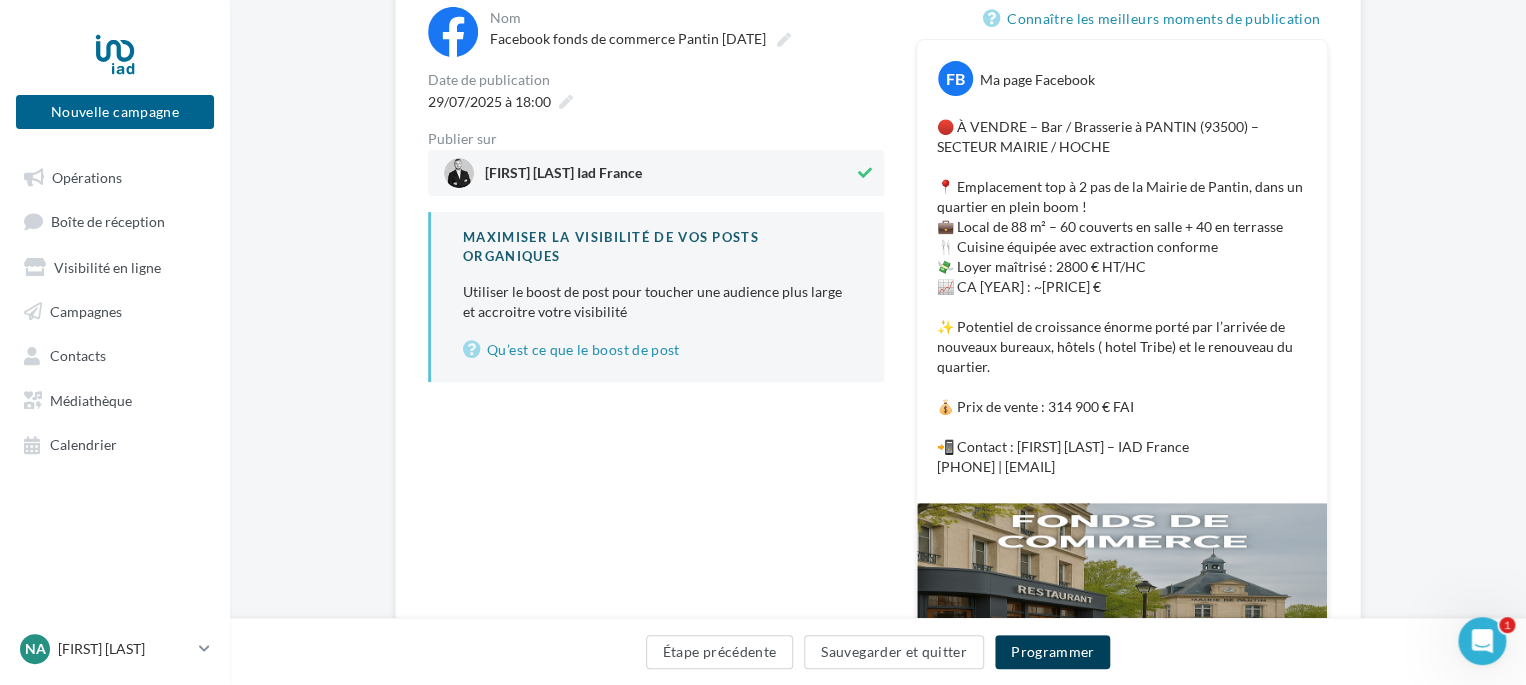 click on "Programmer" at bounding box center (1053, 652) 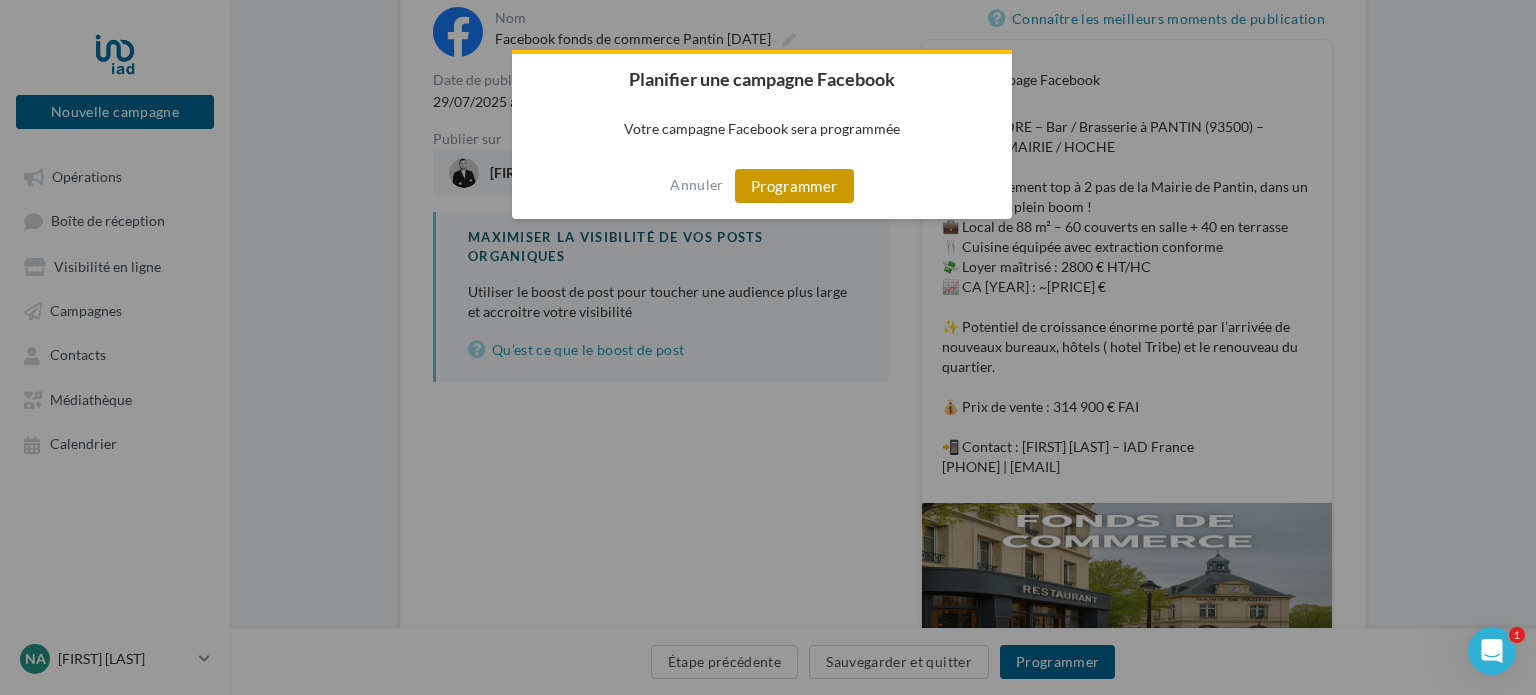 click on "Programmer" at bounding box center [794, 186] 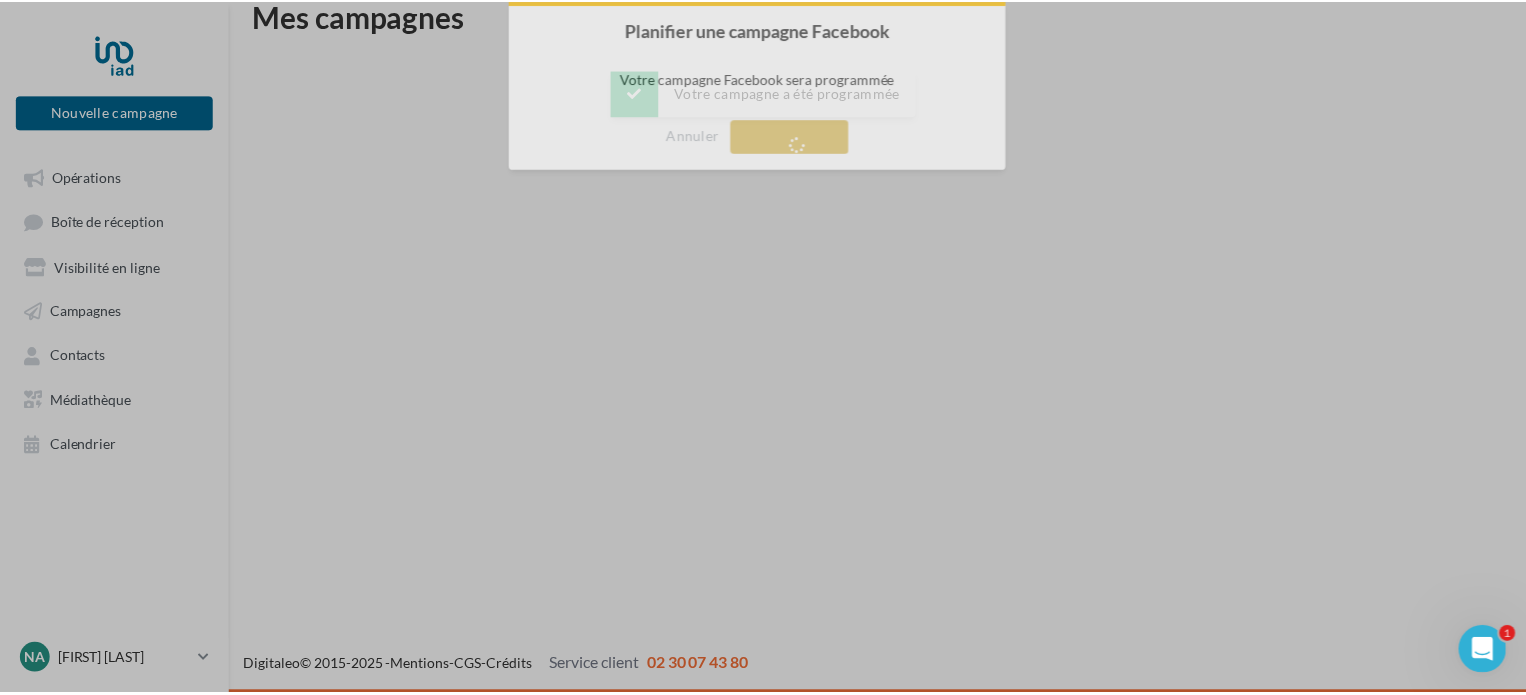 scroll, scrollTop: 32, scrollLeft: 0, axis: vertical 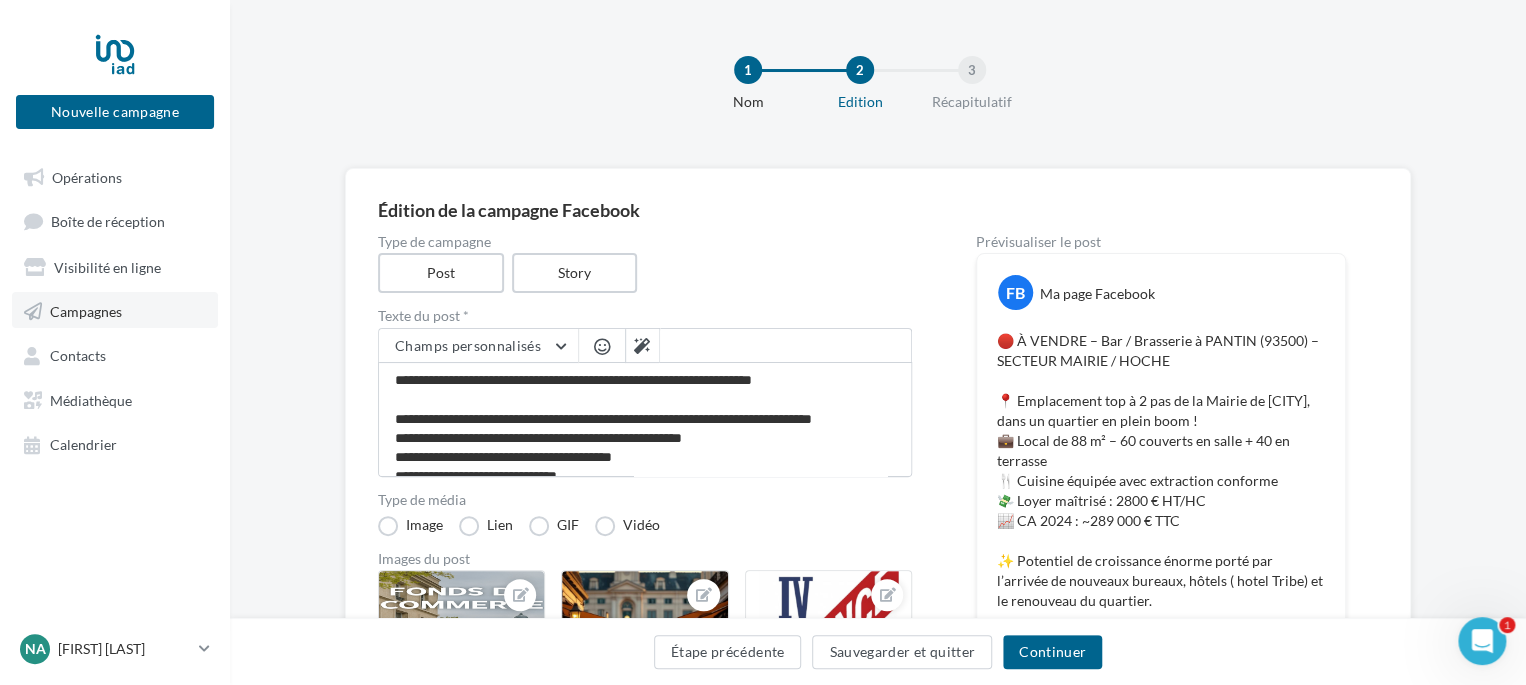 click on "Campagnes" at bounding box center [86, 310] 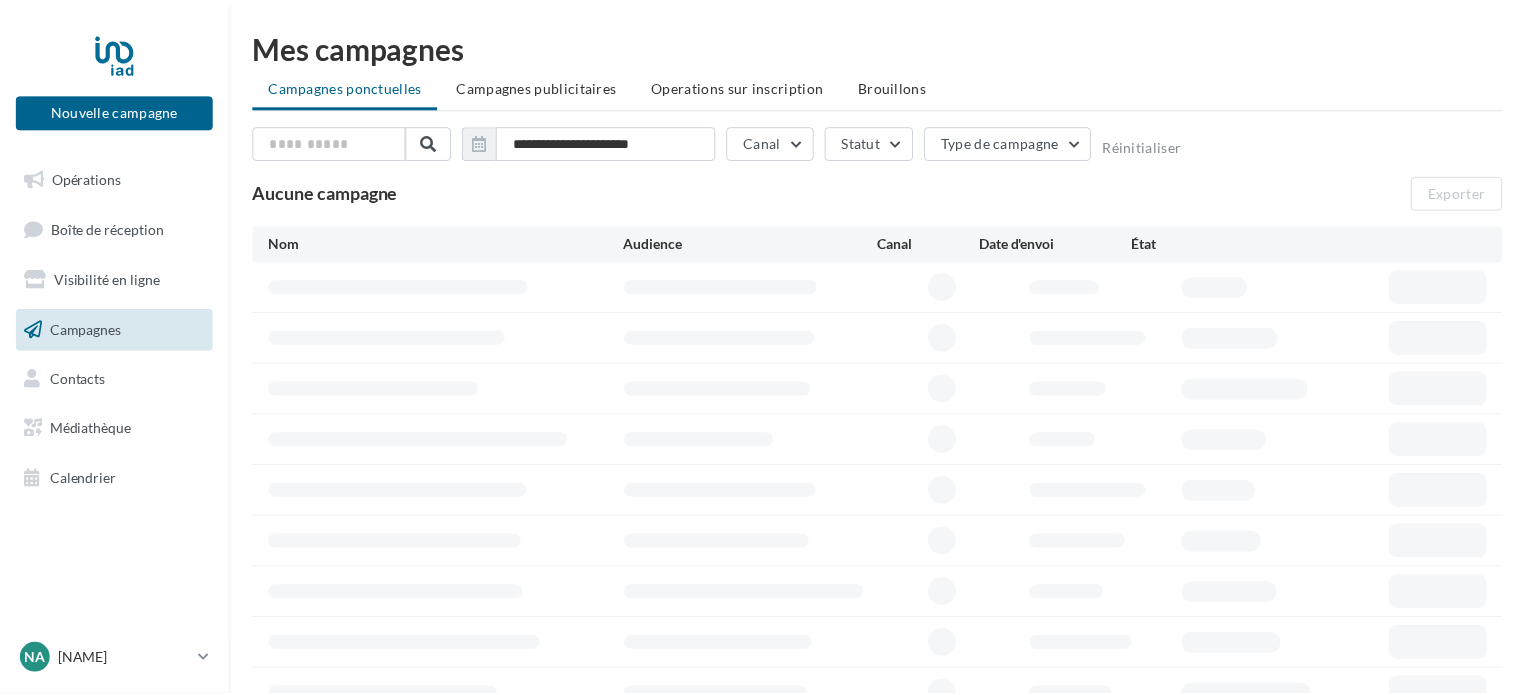 scroll, scrollTop: 0, scrollLeft: 0, axis: both 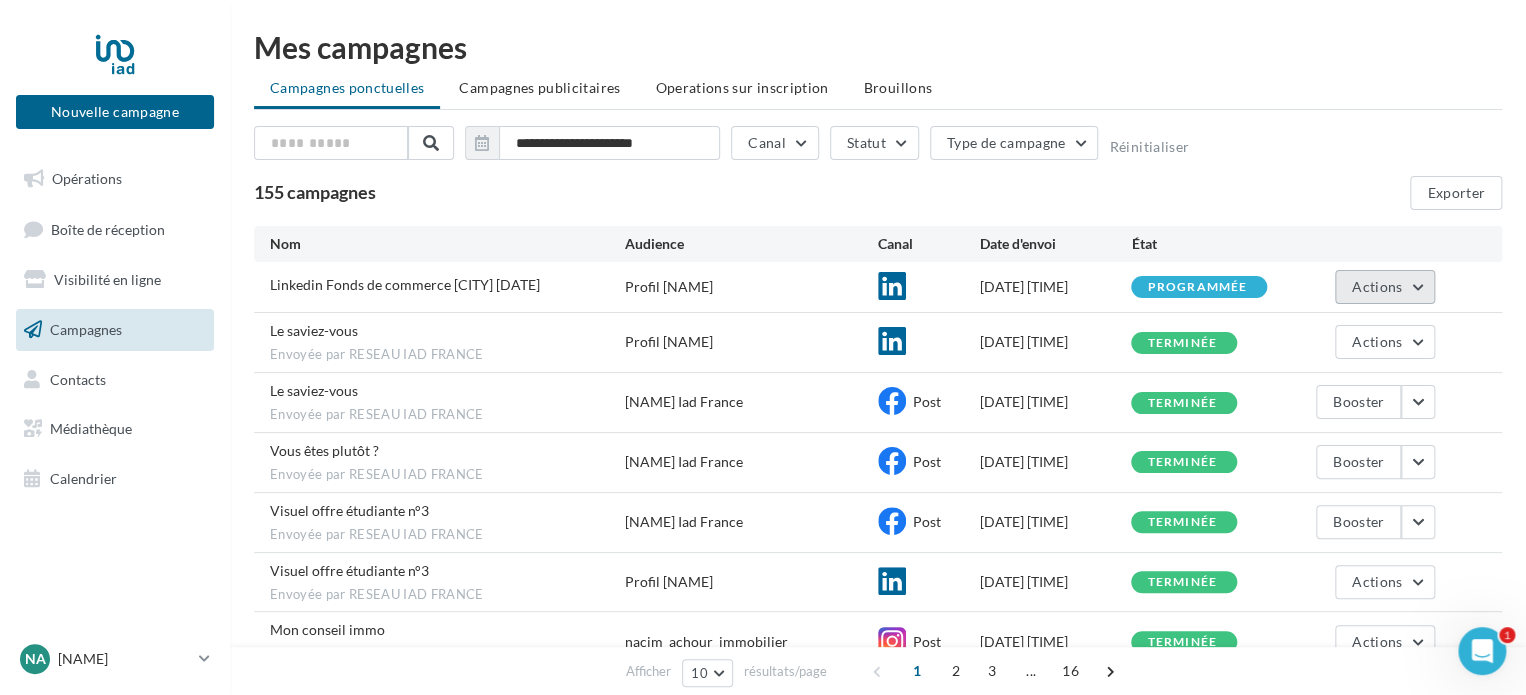 click on "Actions" at bounding box center (1385, 287) 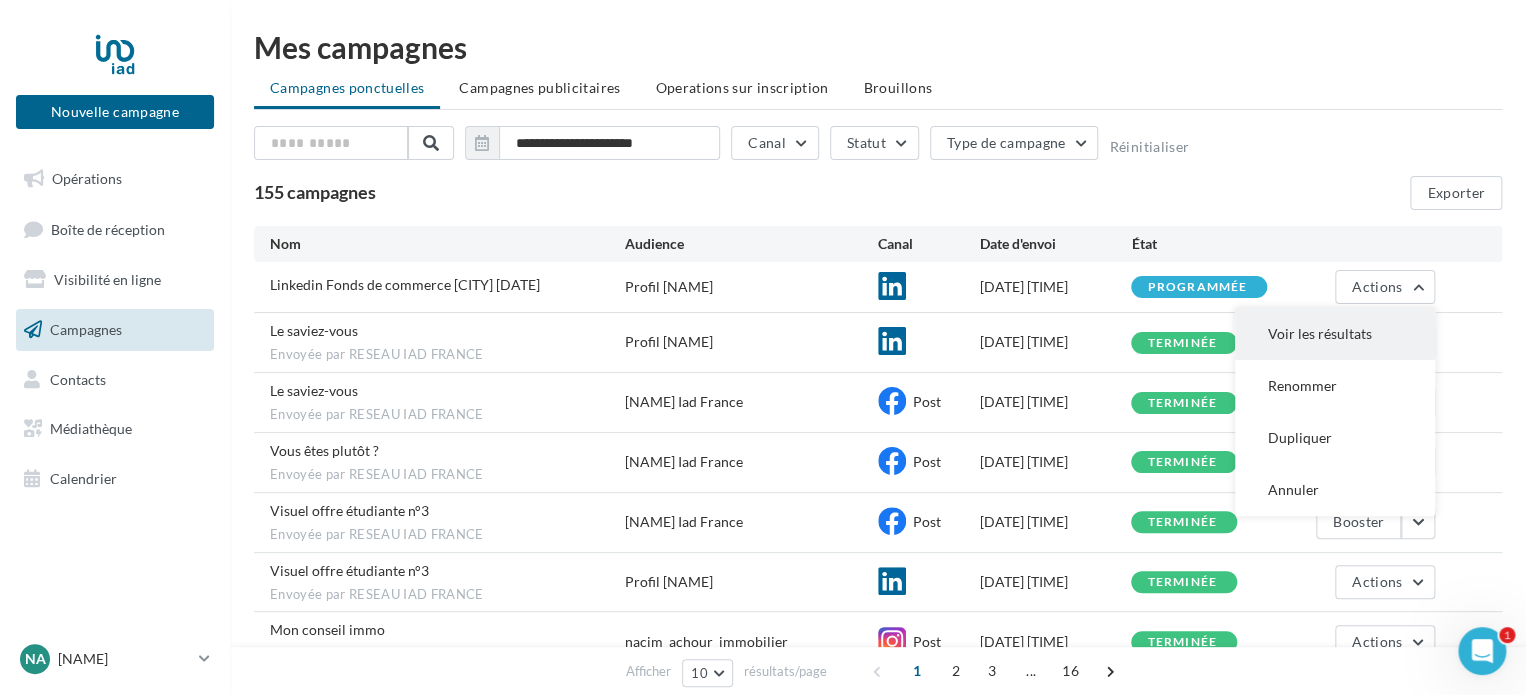 click on "Voir les résultats" at bounding box center (1335, 334) 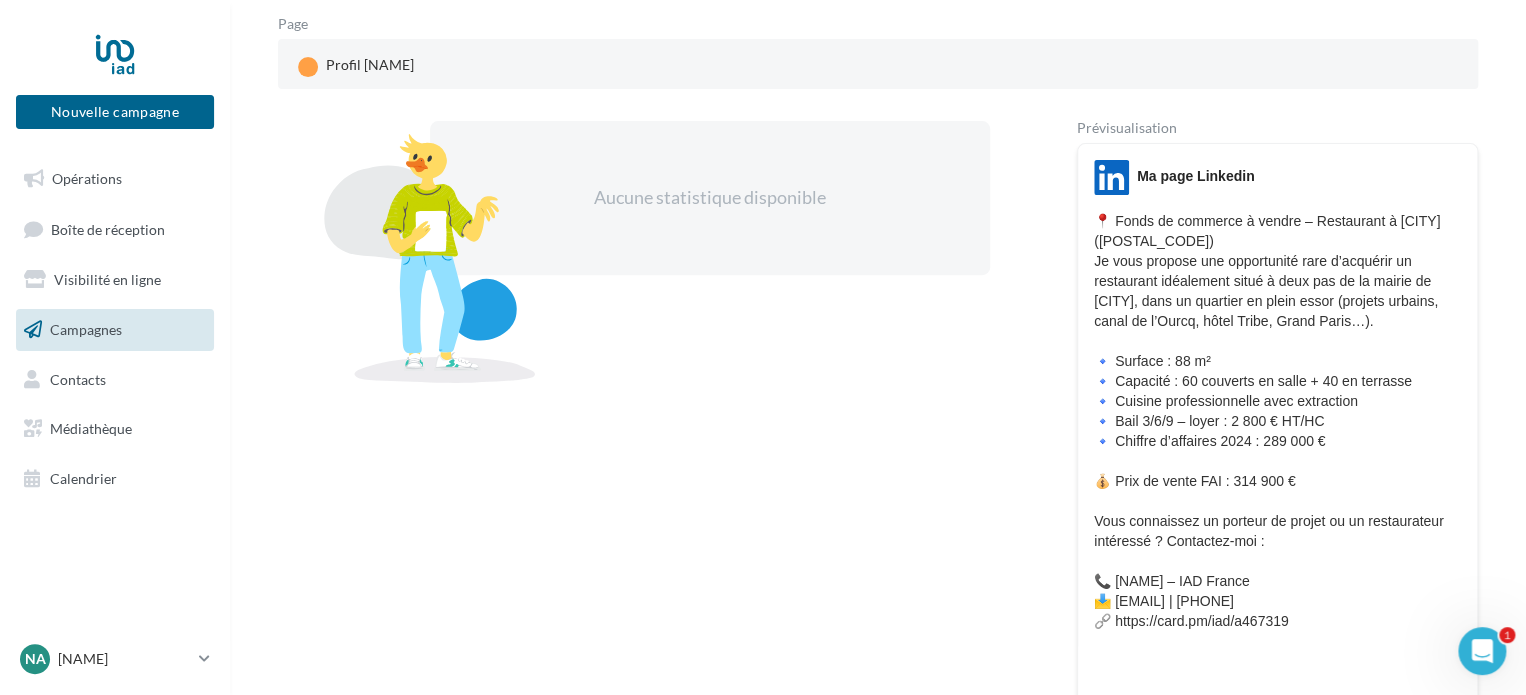 scroll, scrollTop: 300, scrollLeft: 0, axis: vertical 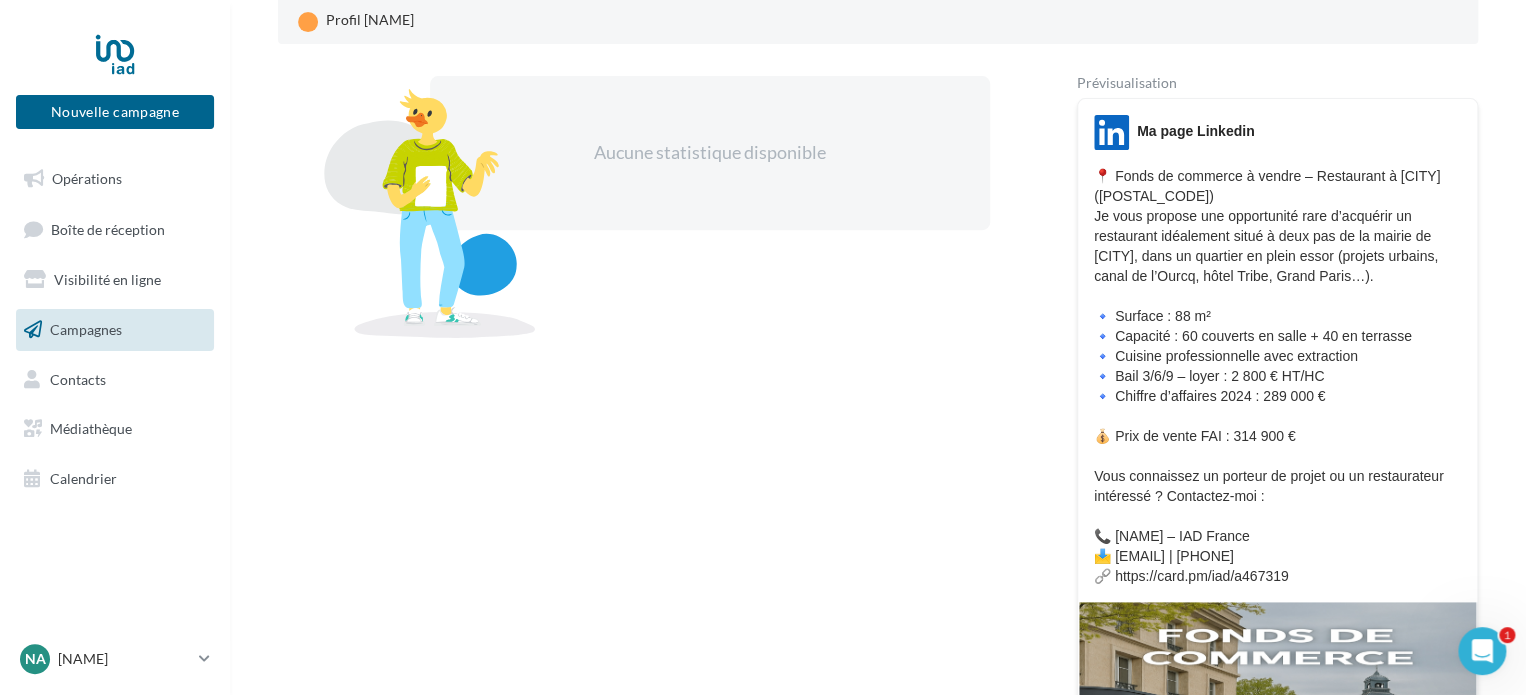 click on "Campagnes" at bounding box center (115, 330) 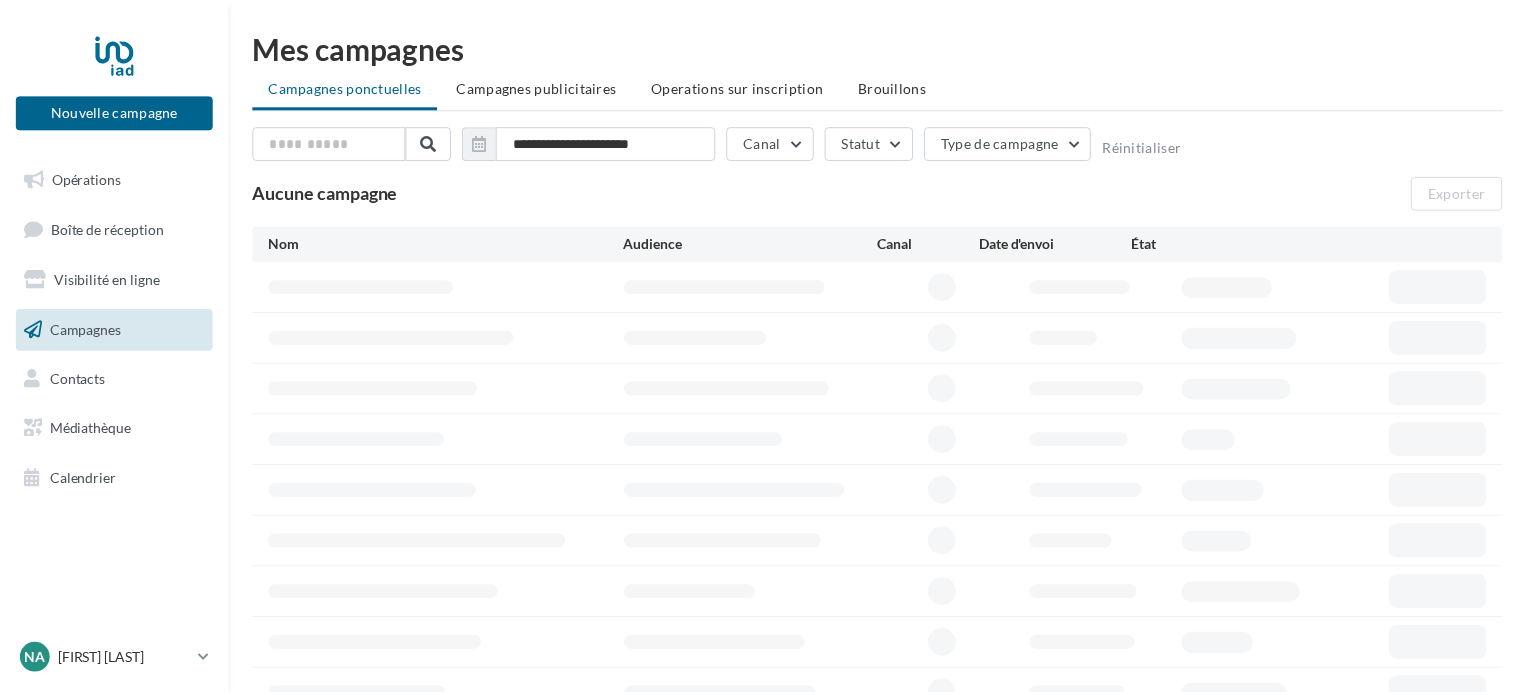 scroll, scrollTop: 0, scrollLeft: 0, axis: both 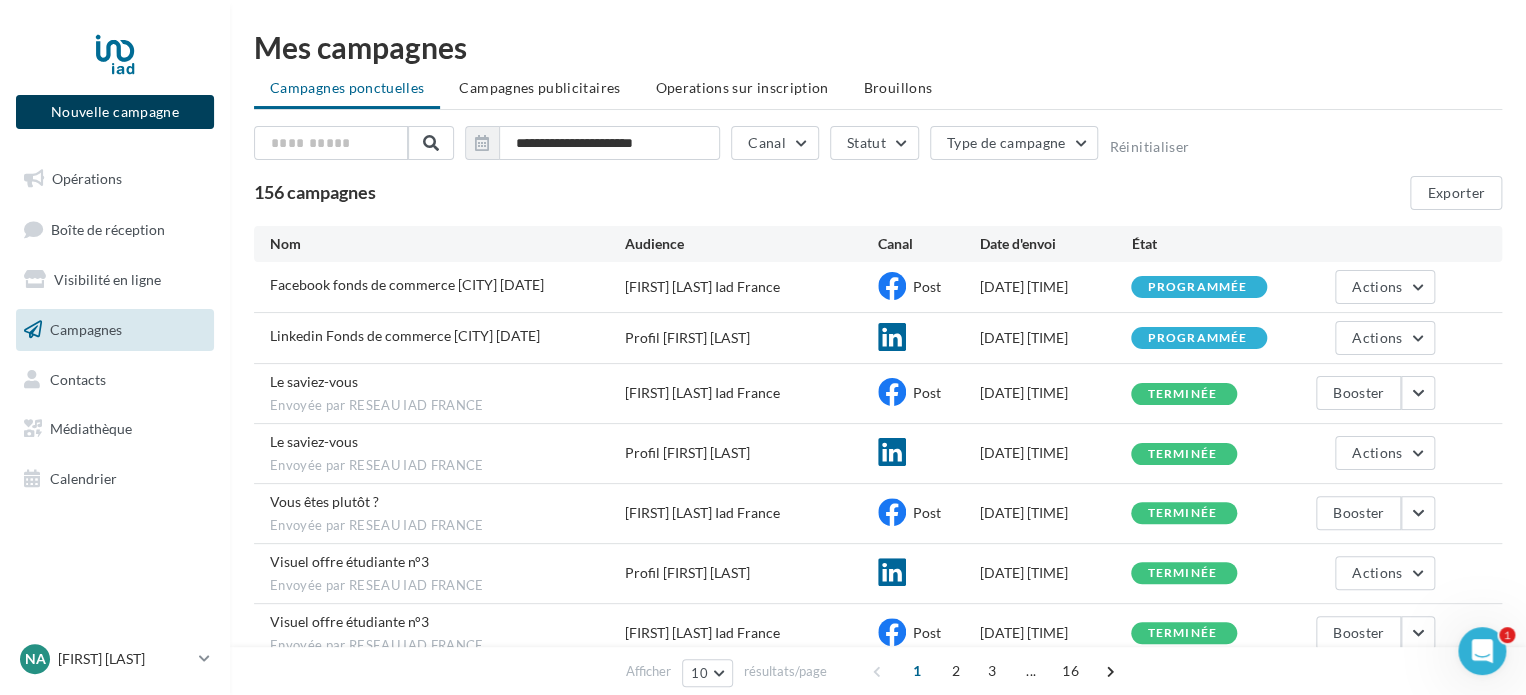 click on "Nouvelle campagne" at bounding box center (115, 112) 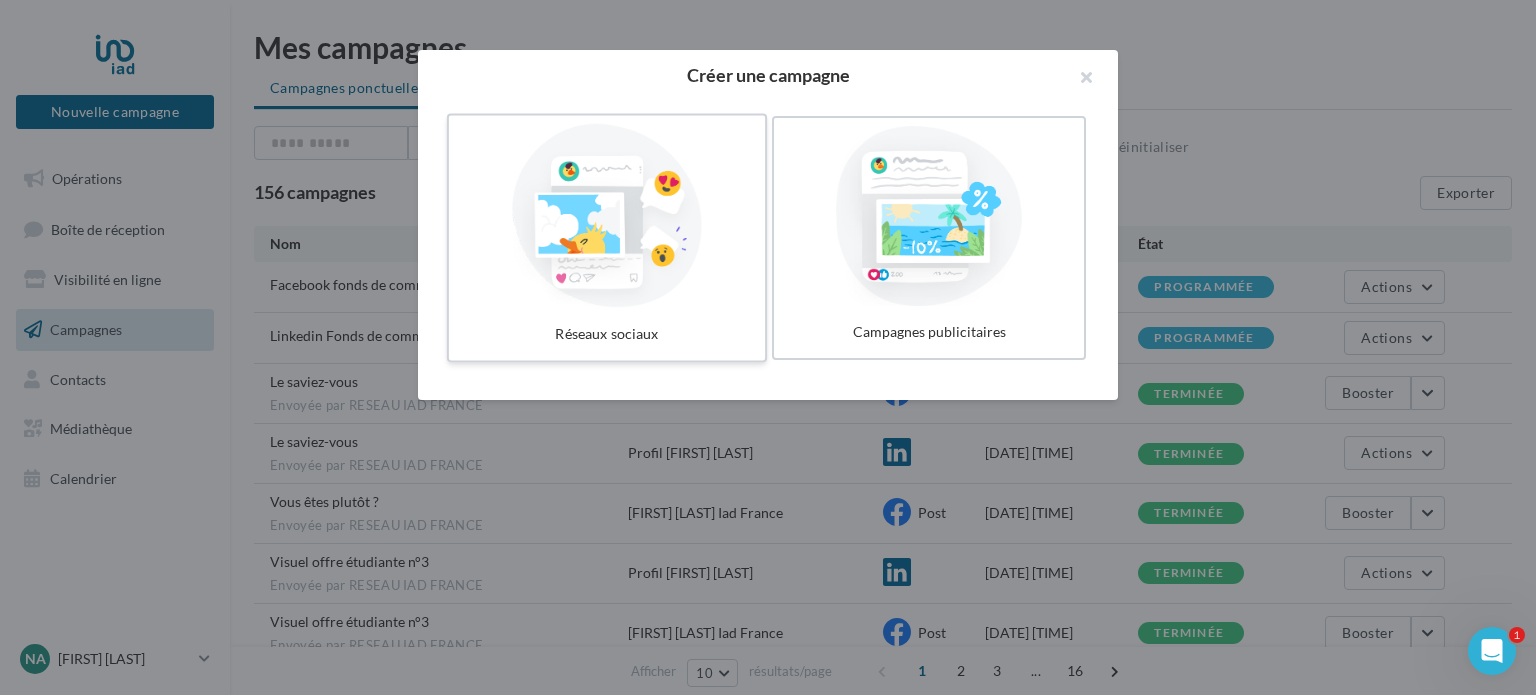 click at bounding box center [607, 216] 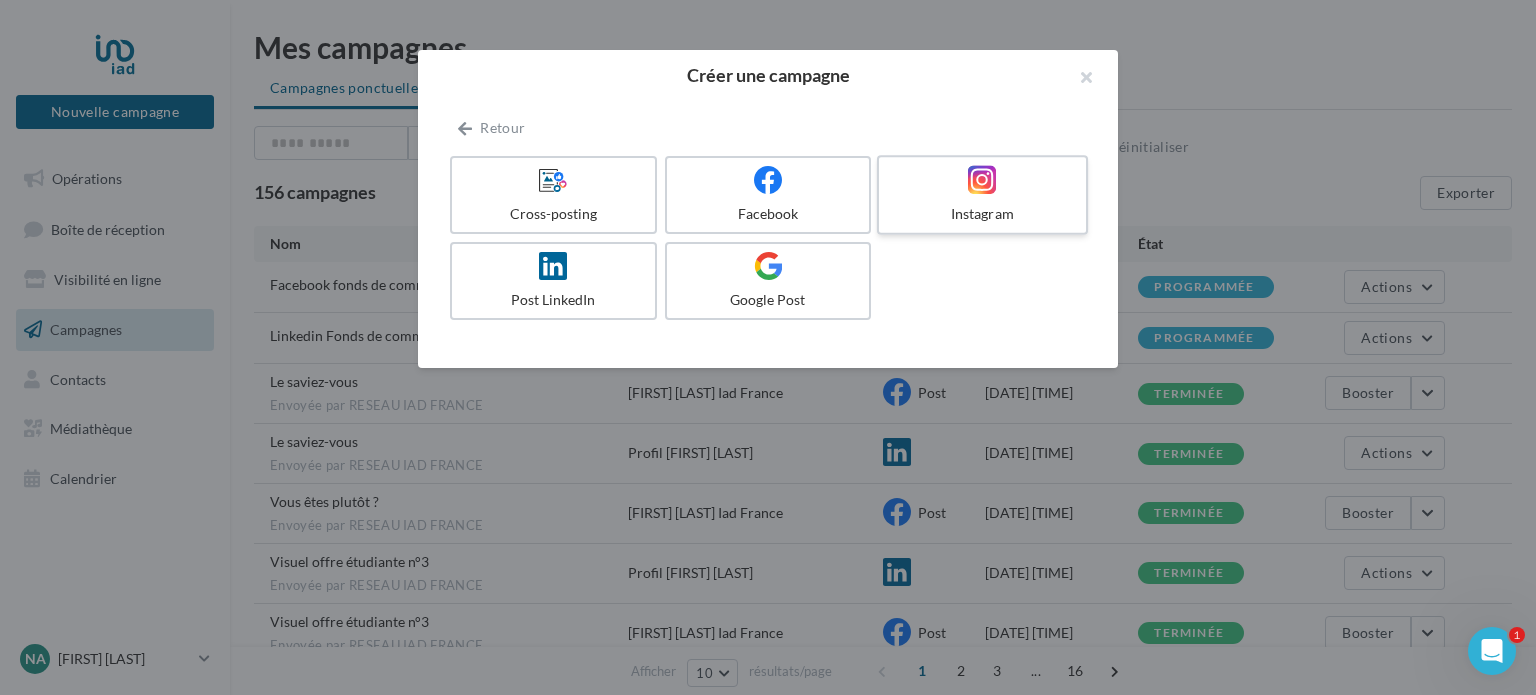 click on "Instagram" at bounding box center [982, 214] 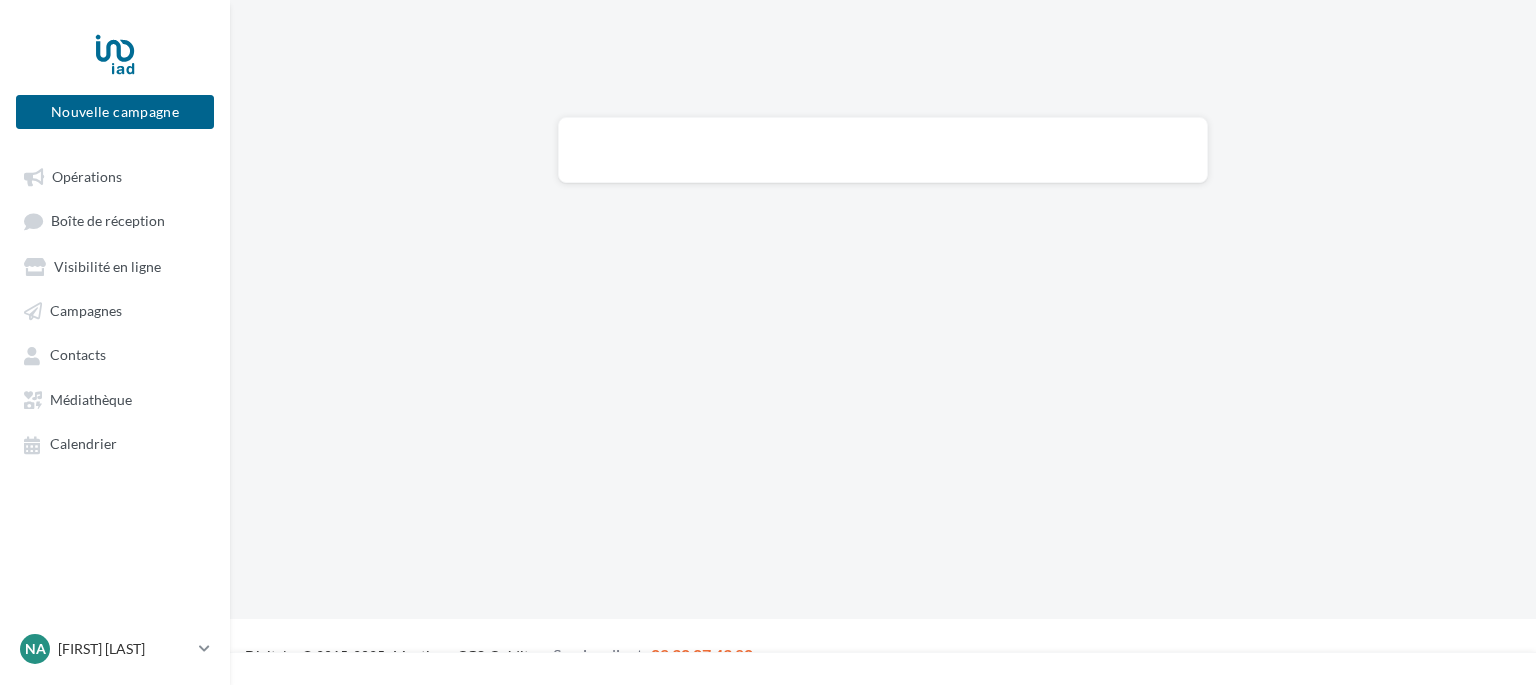 scroll, scrollTop: 0, scrollLeft: 0, axis: both 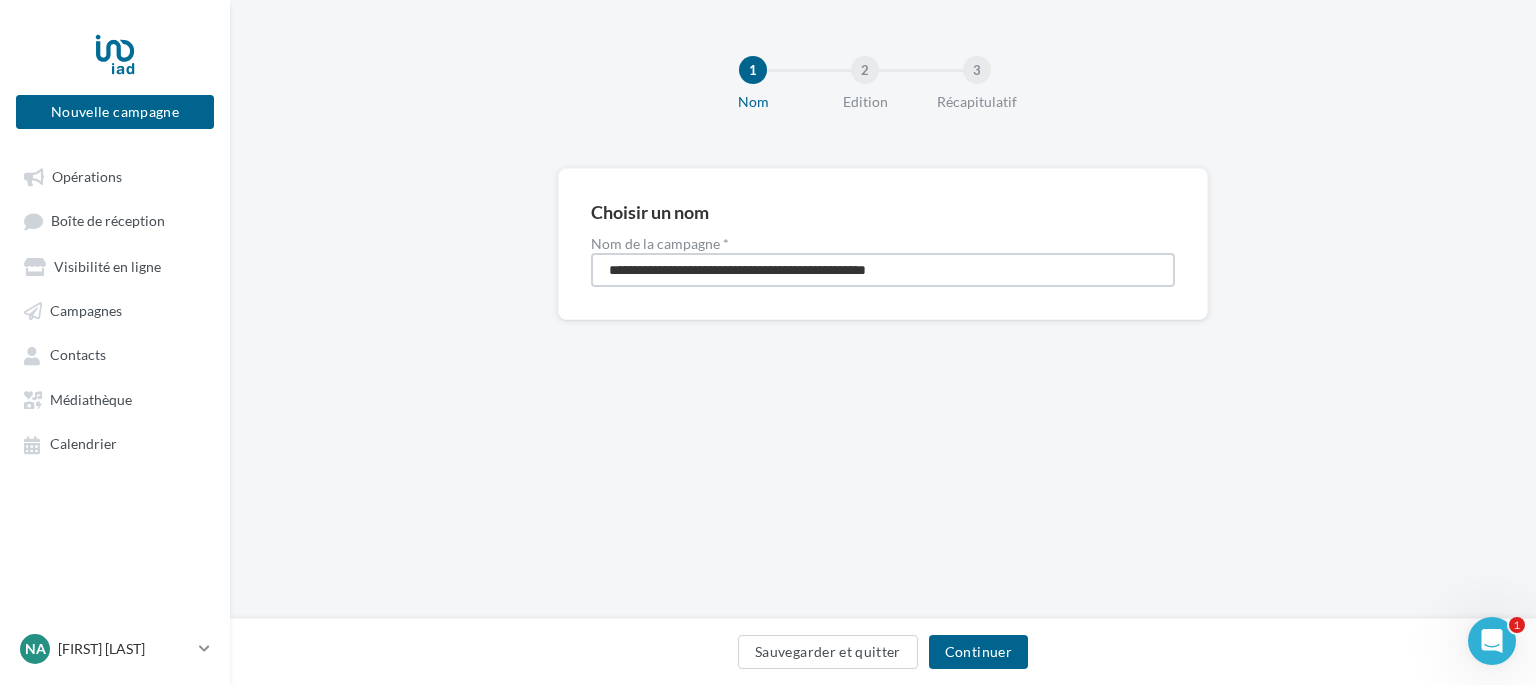 drag, startPoint x: 949, startPoint y: 268, endPoint x: 555, endPoint y: 302, distance: 395.4643 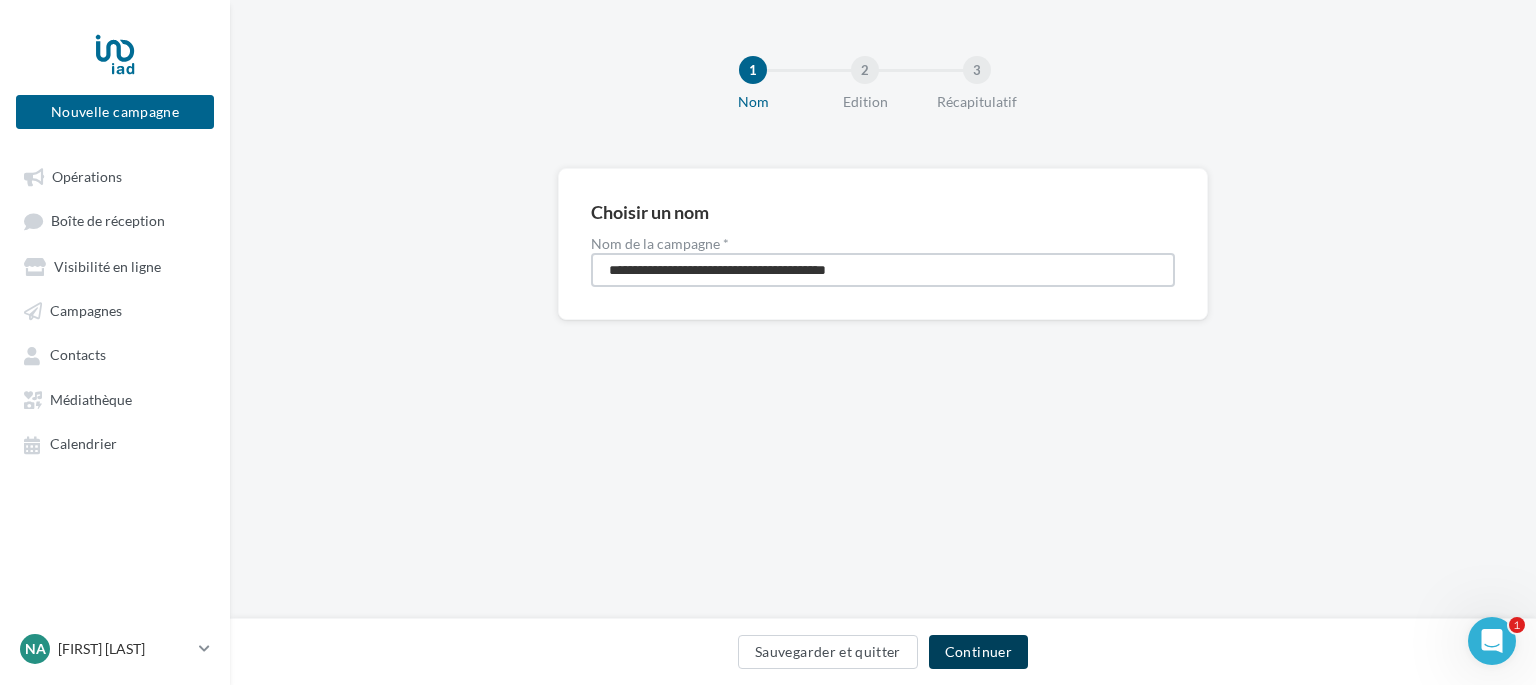 type on "**********" 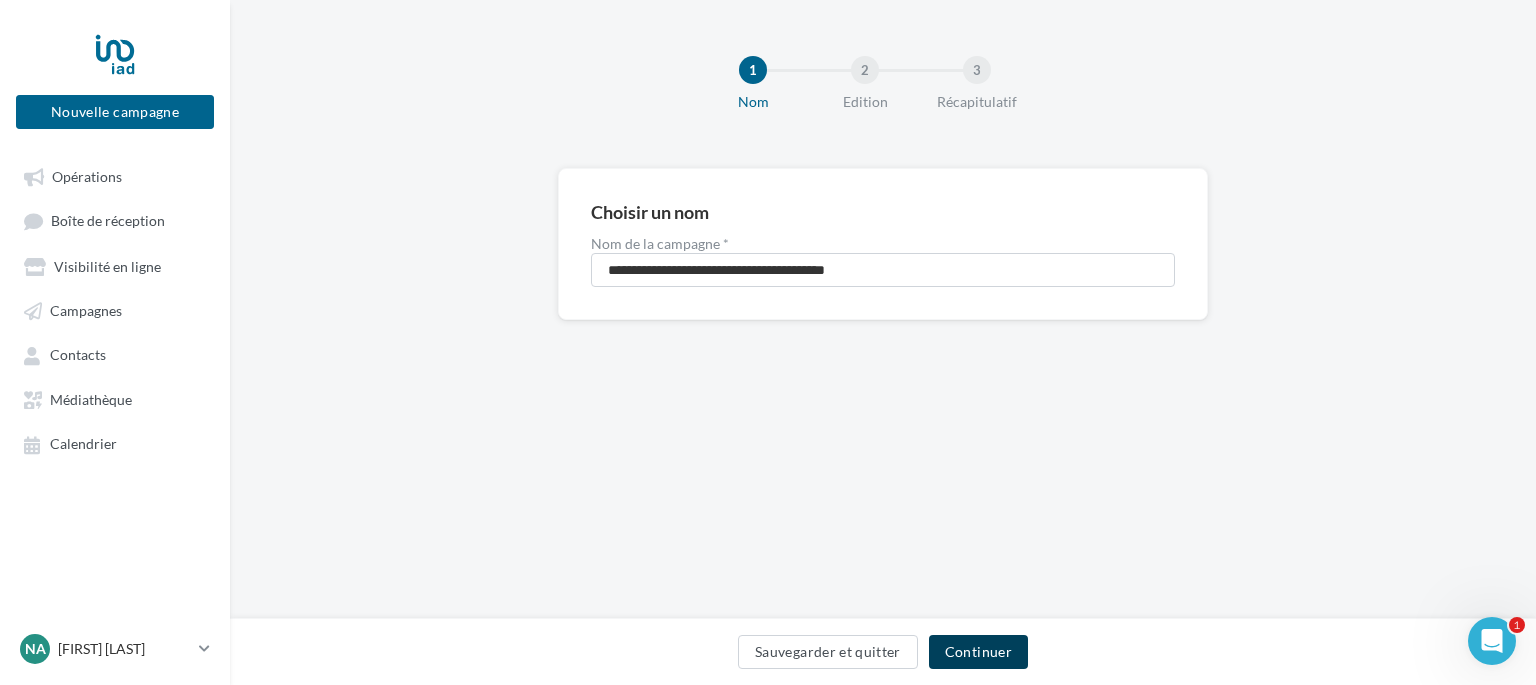 click on "Continuer" at bounding box center [978, 652] 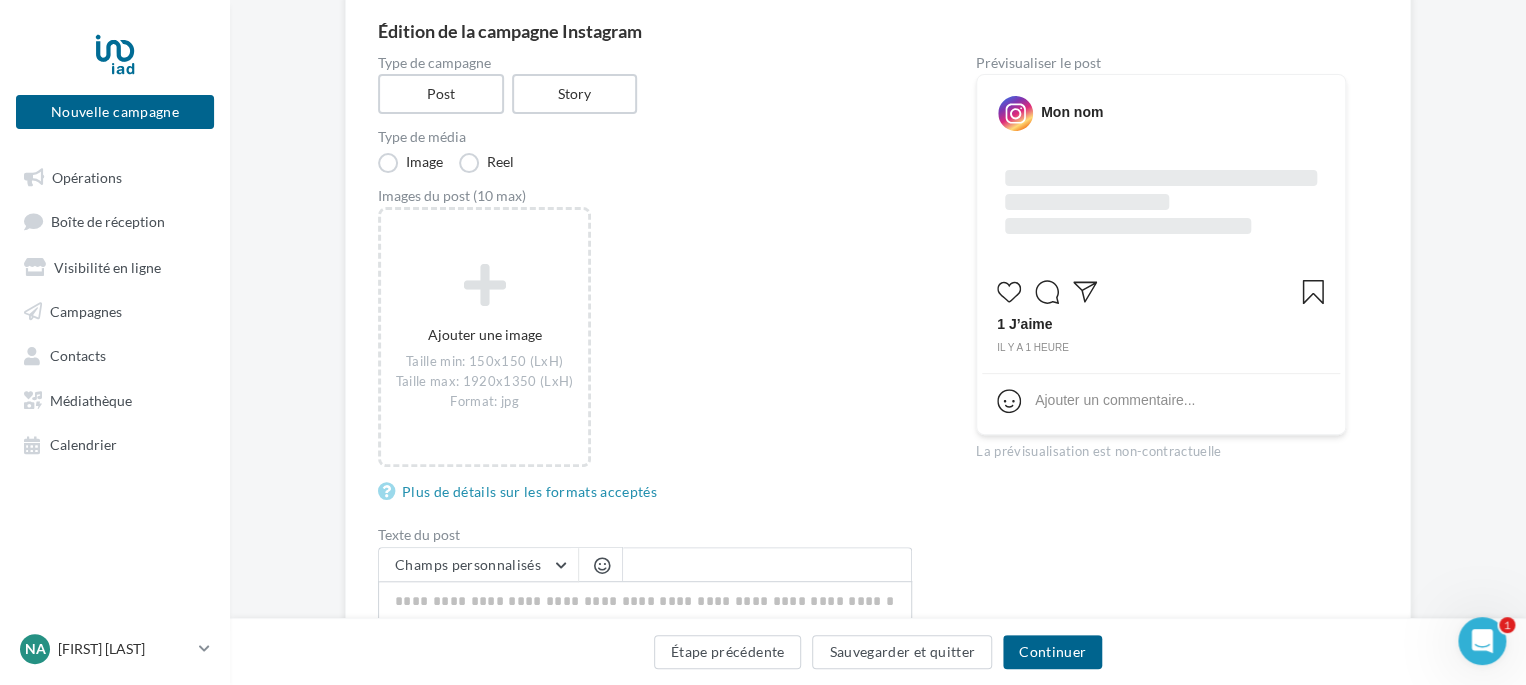 scroll, scrollTop: 400, scrollLeft: 0, axis: vertical 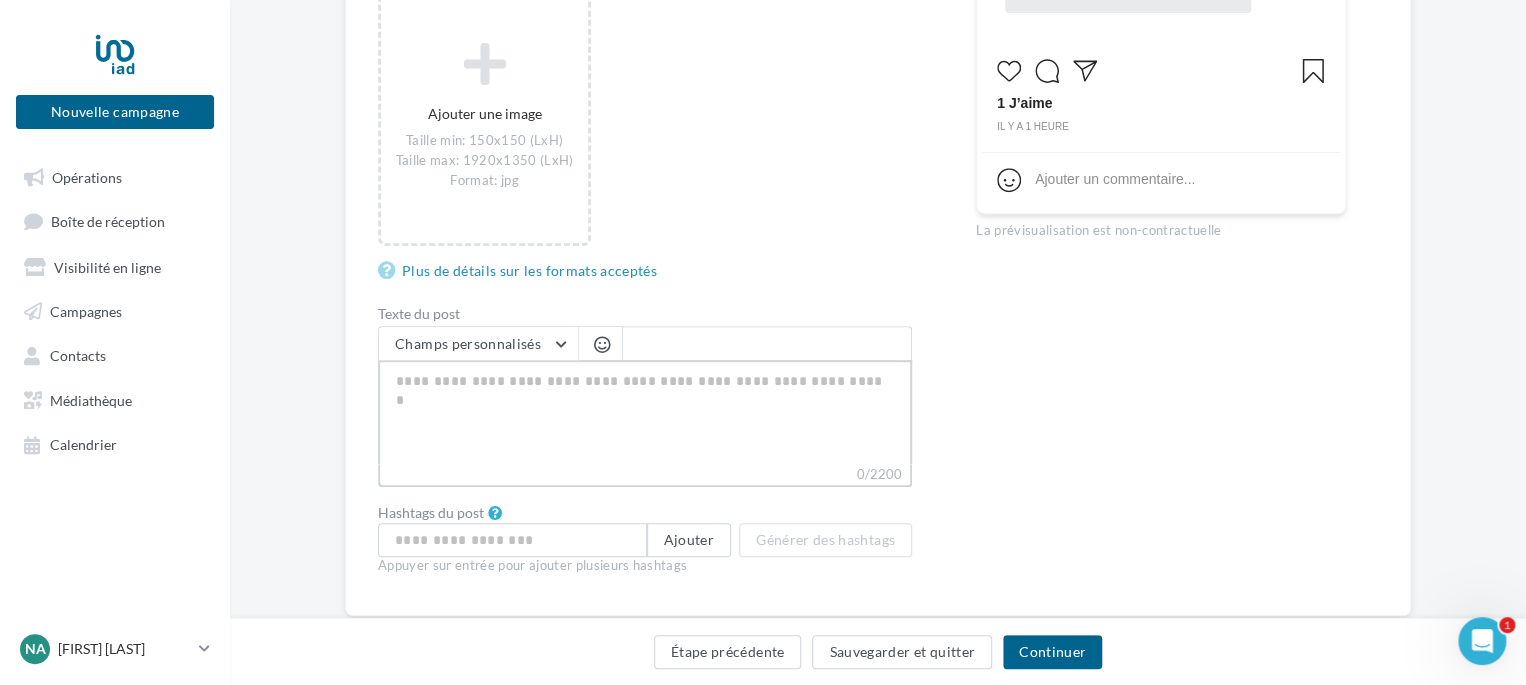 click on "0/2200" at bounding box center [645, 412] 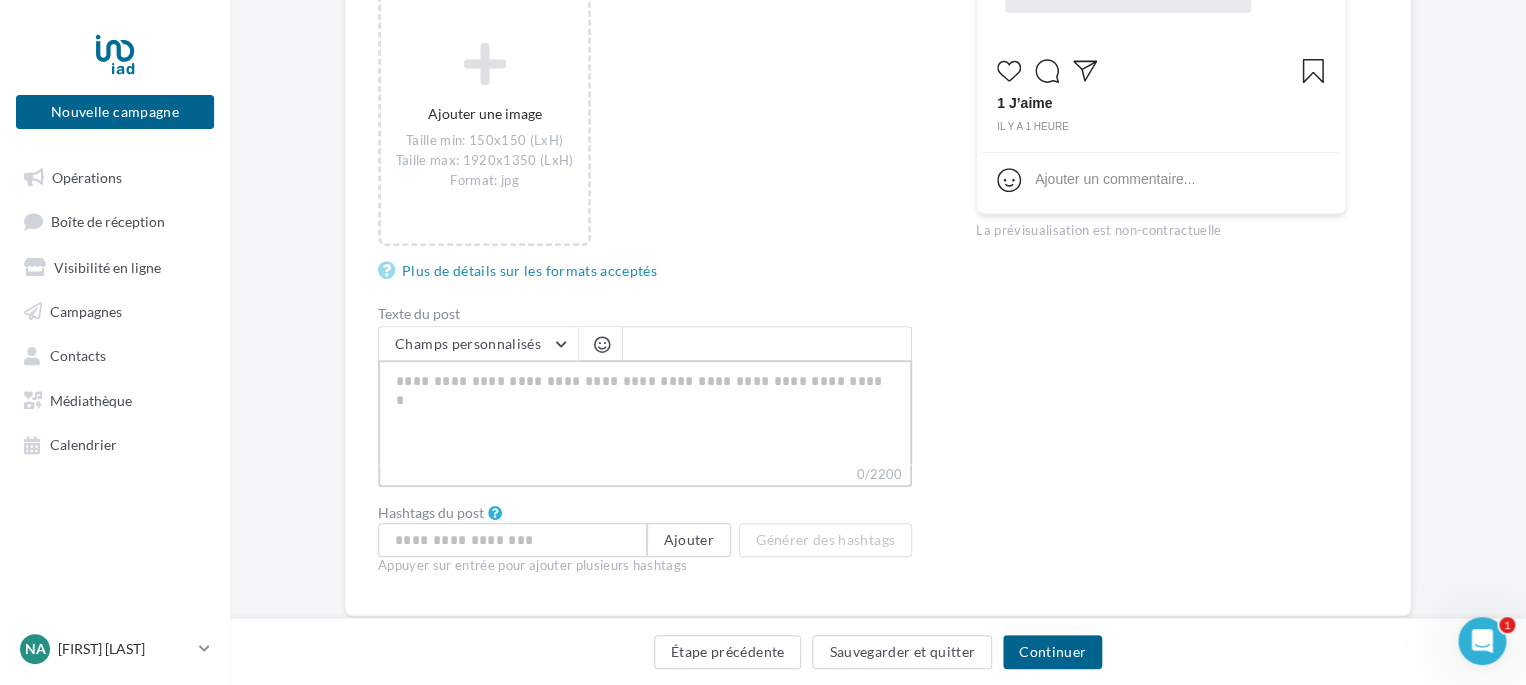paste on "**********" 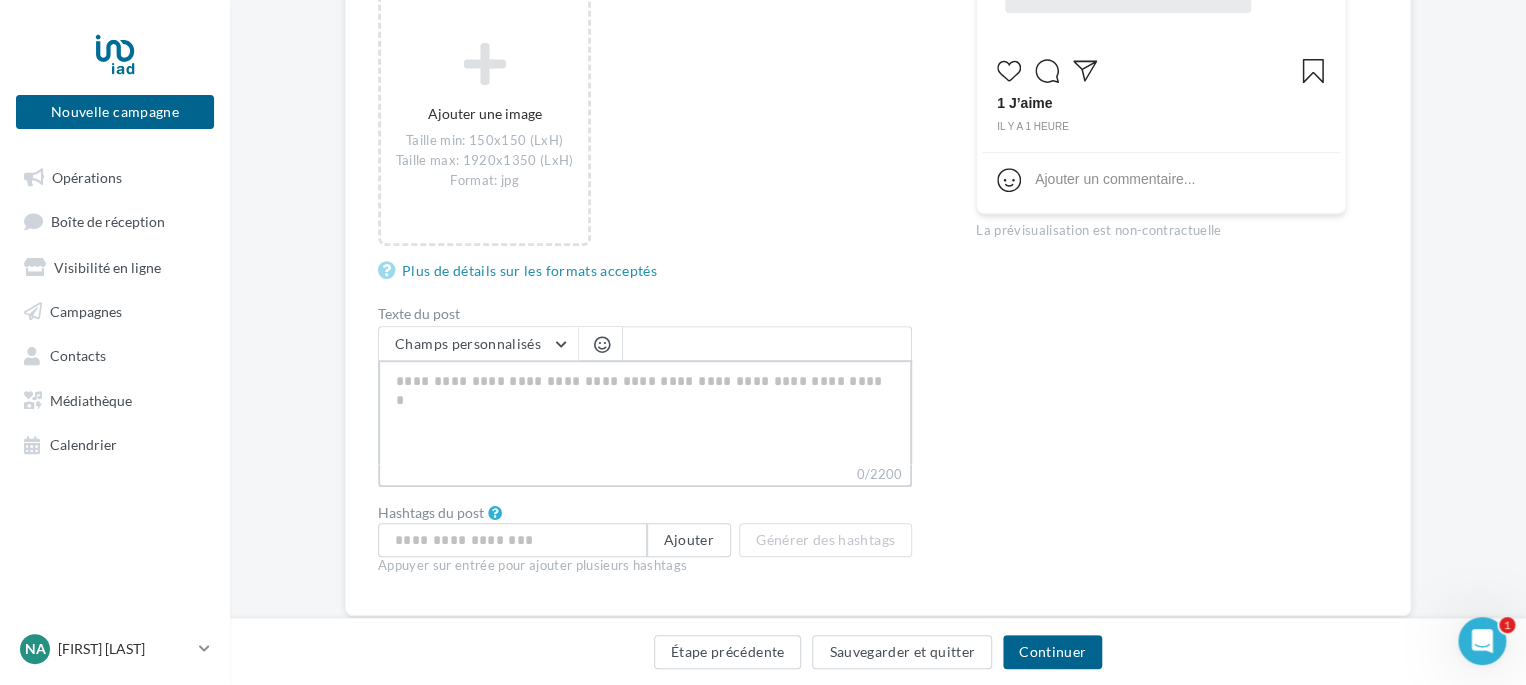 type on "**********" 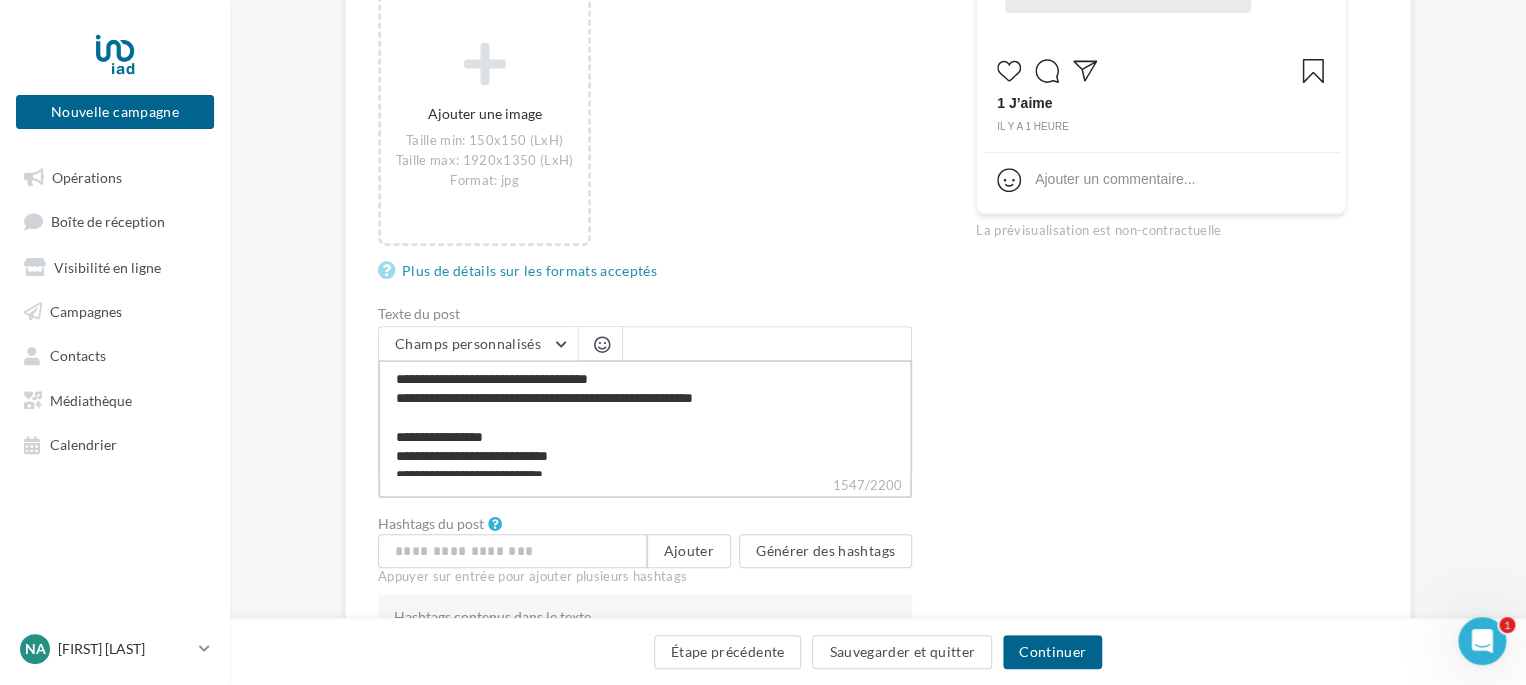 scroll, scrollTop: 932, scrollLeft: 0, axis: vertical 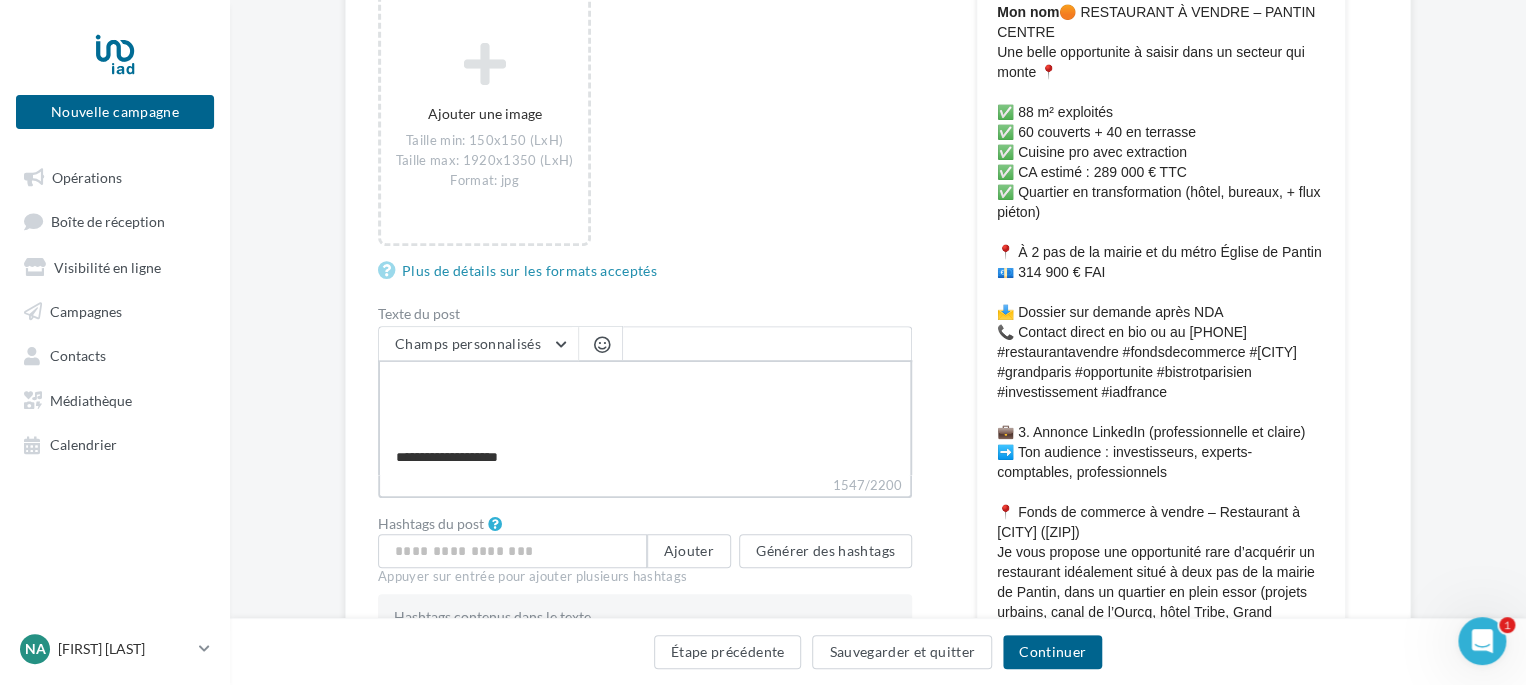 drag, startPoint x: 548, startPoint y: 423, endPoint x: 351, endPoint y: 427, distance: 197.0406 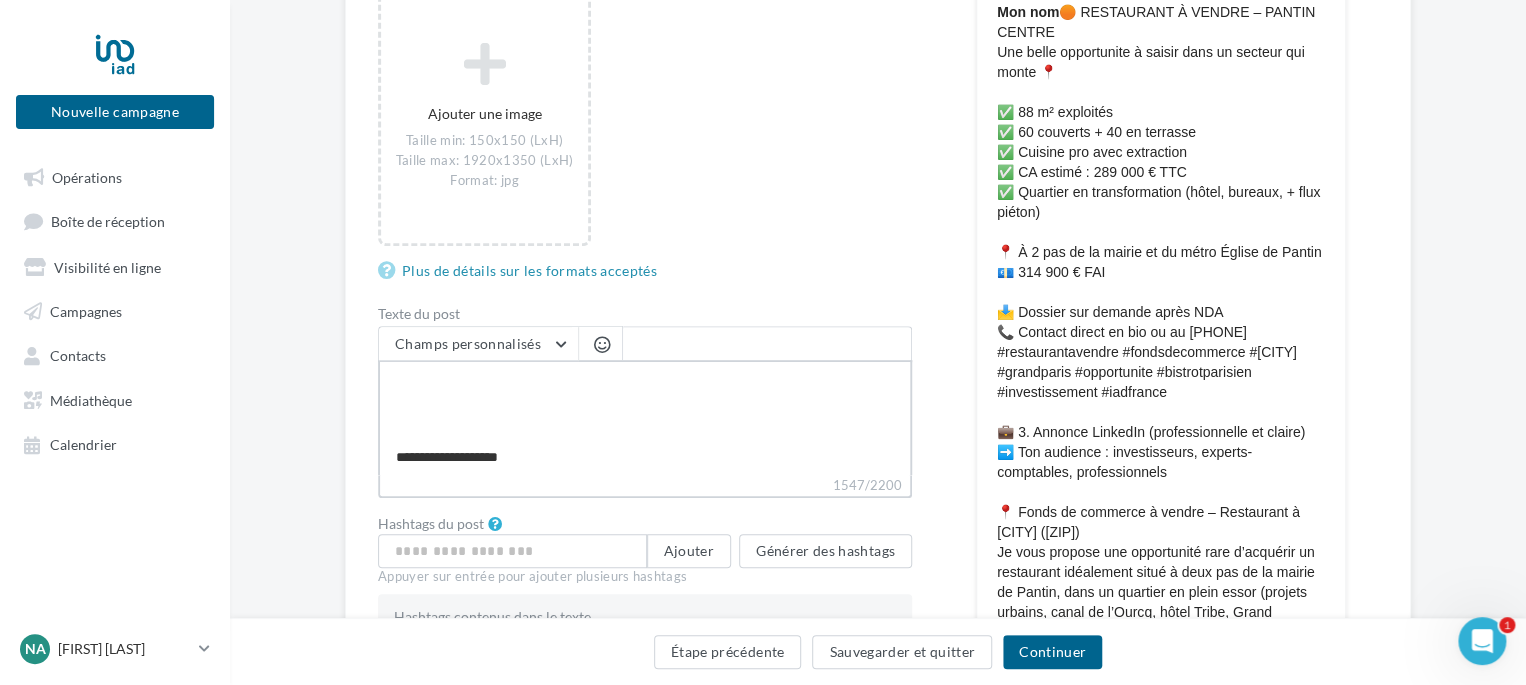 click on "Édition de la campagne Instagram
Type de campagne
Post
Story
Type de média
Image   Reel
Images du post (10 max)
Ajouter une image     Taille min: 150x150 (LxH)   Taille max: 1920x1350 (LxH)   Format: jpg
Plus de détails sur les formats acceptés
Texte du post
Champs personnalisés         Lien de sollicitation d'avis Google     Nom de l'entreprise     Site internet du conseiller     Ligne d'adresse 1     Prénom du conseiller     Ville     Ligne d'adresse 1     Nom du conseiller     Ligne d'adresse 2     Adresse e-mail du conseiller     Numéro de mobile du conseiller     Code postal     propertips     Référence du conseiller     dénomination de l’EIRL (laisser vide si vous n'êtes pas une EIRL)     ville d’immatriculation au RSAC         Adresse e-mail du conseiller" at bounding box center (878, 533) 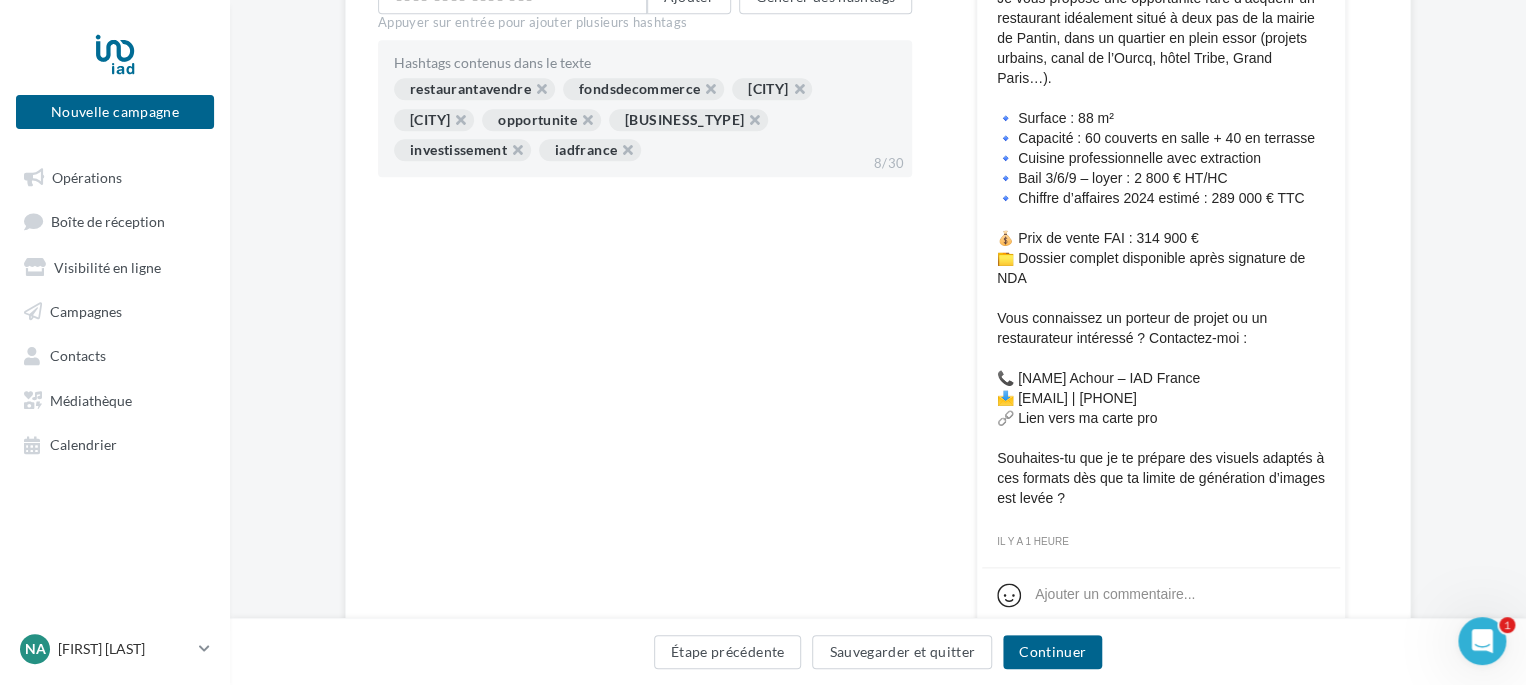 scroll, scrollTop: 1000, scrollLeft: 0, axis: vertical 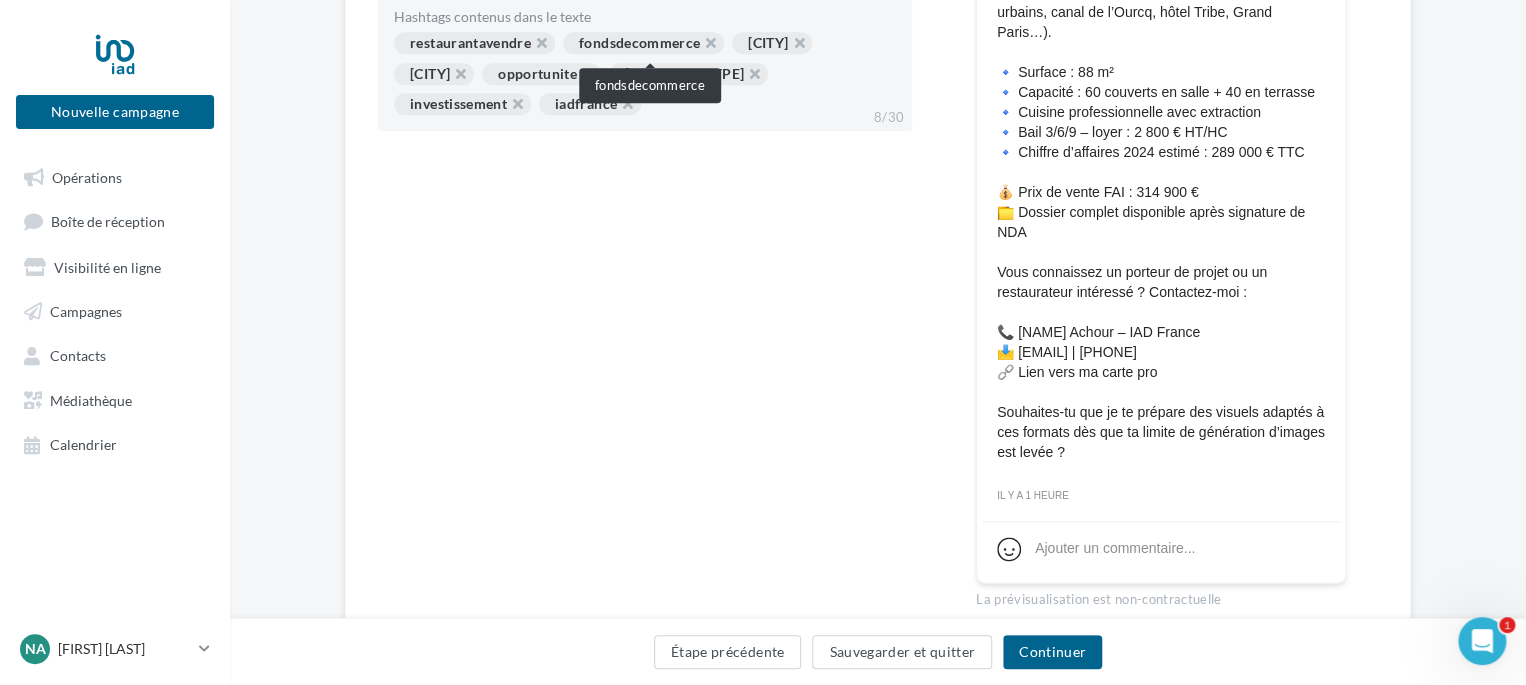 type on "**********" 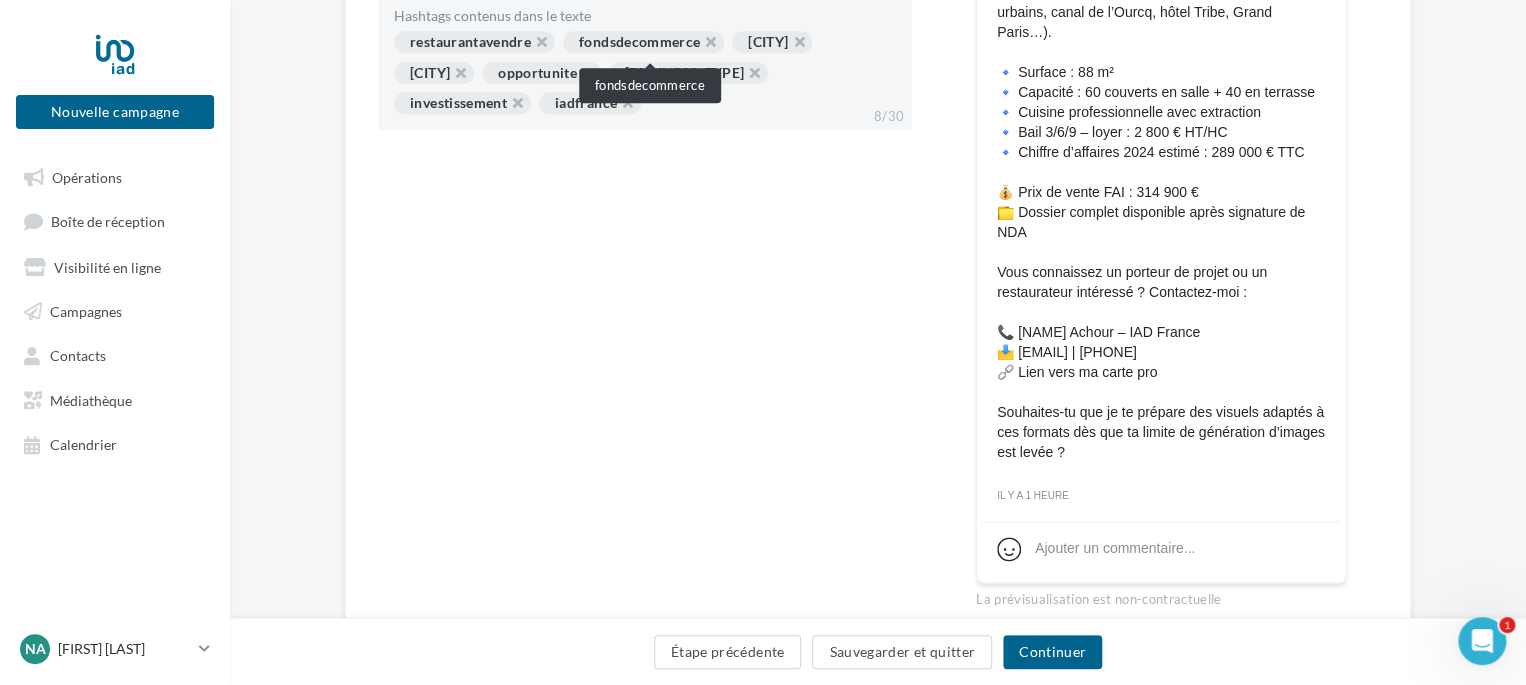 scroll, scrollTop: 999, scrollLeft: 0, axis: vertical 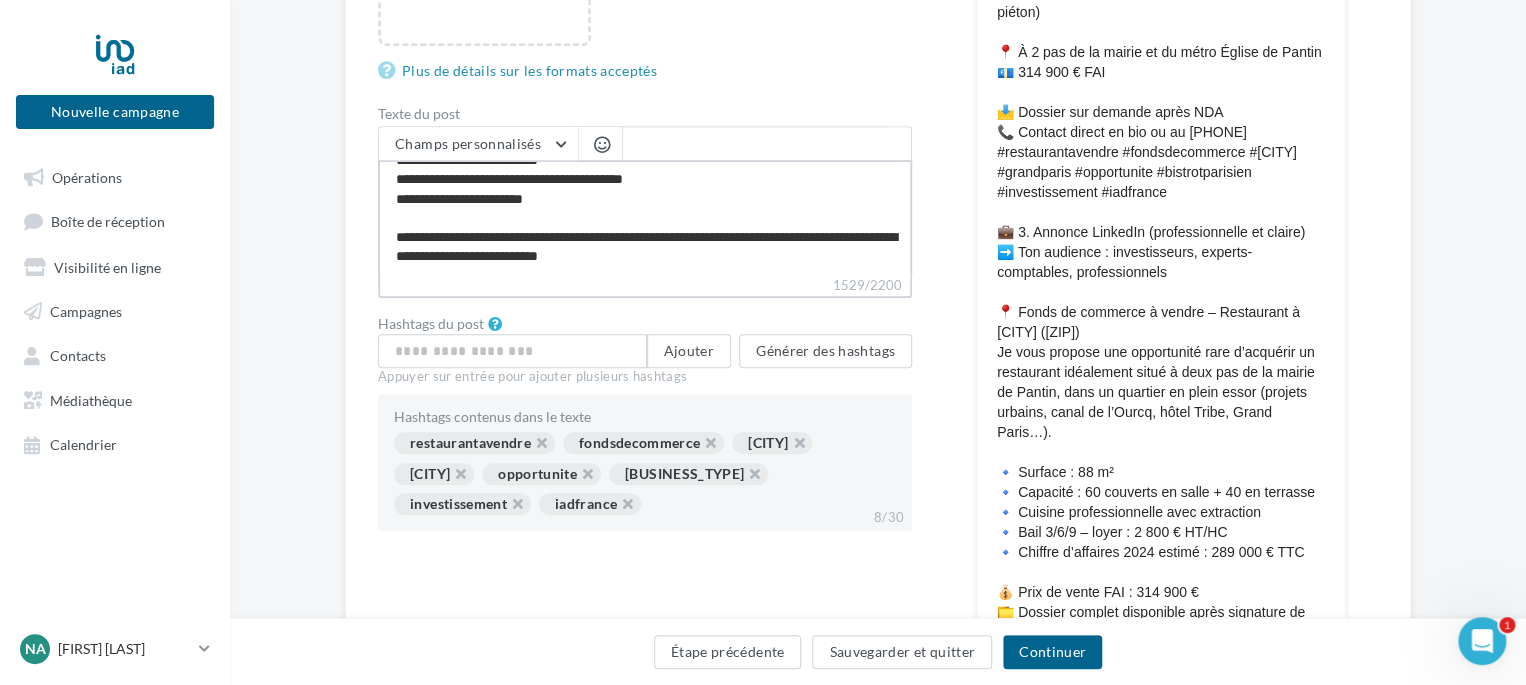 click on "1529/2200" at bounding box center [645, 217] 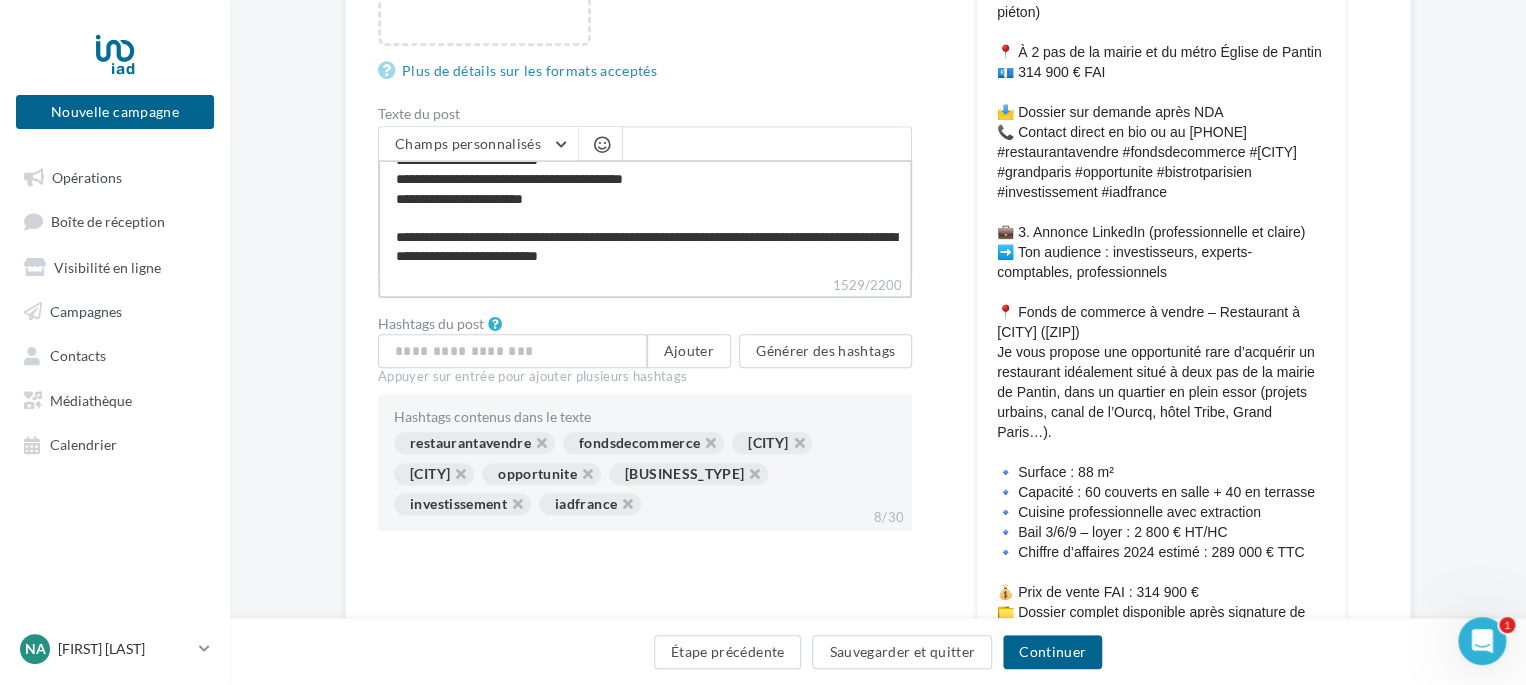 type 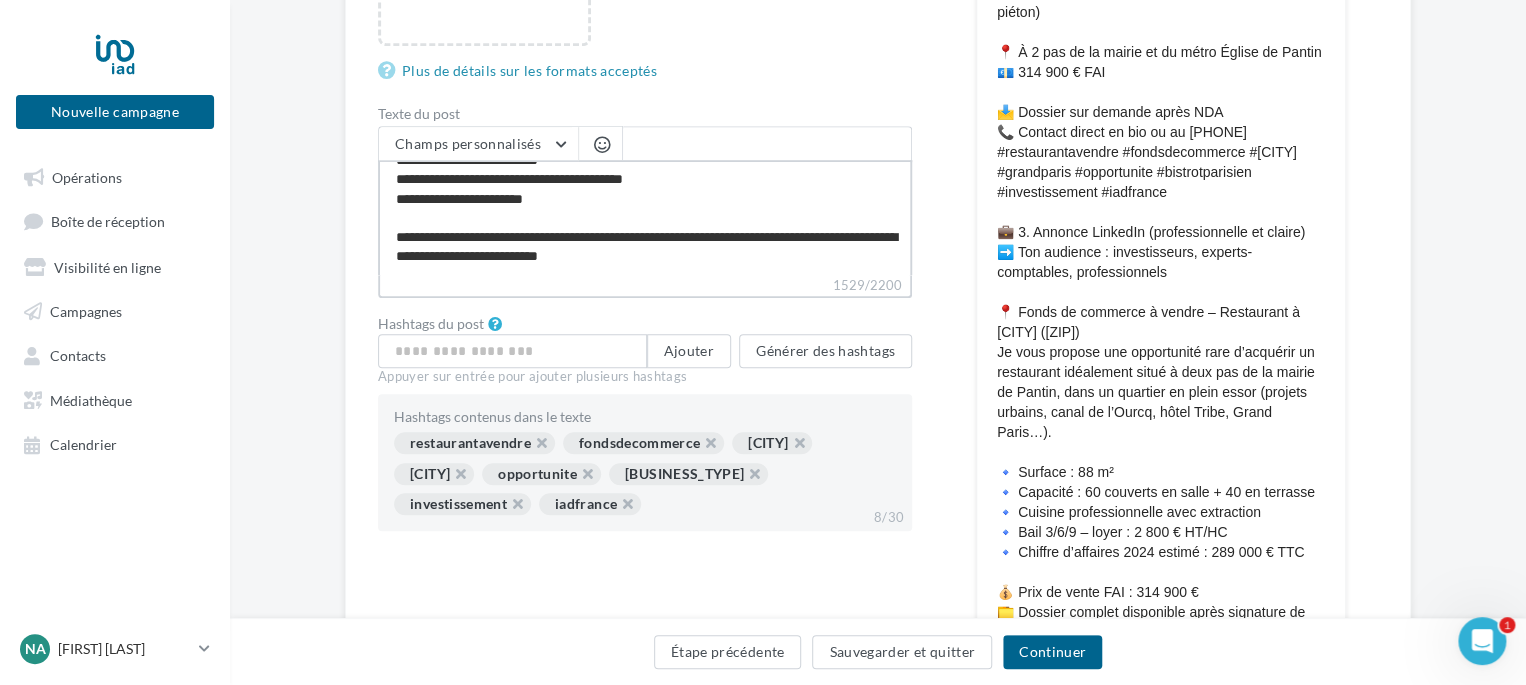 type 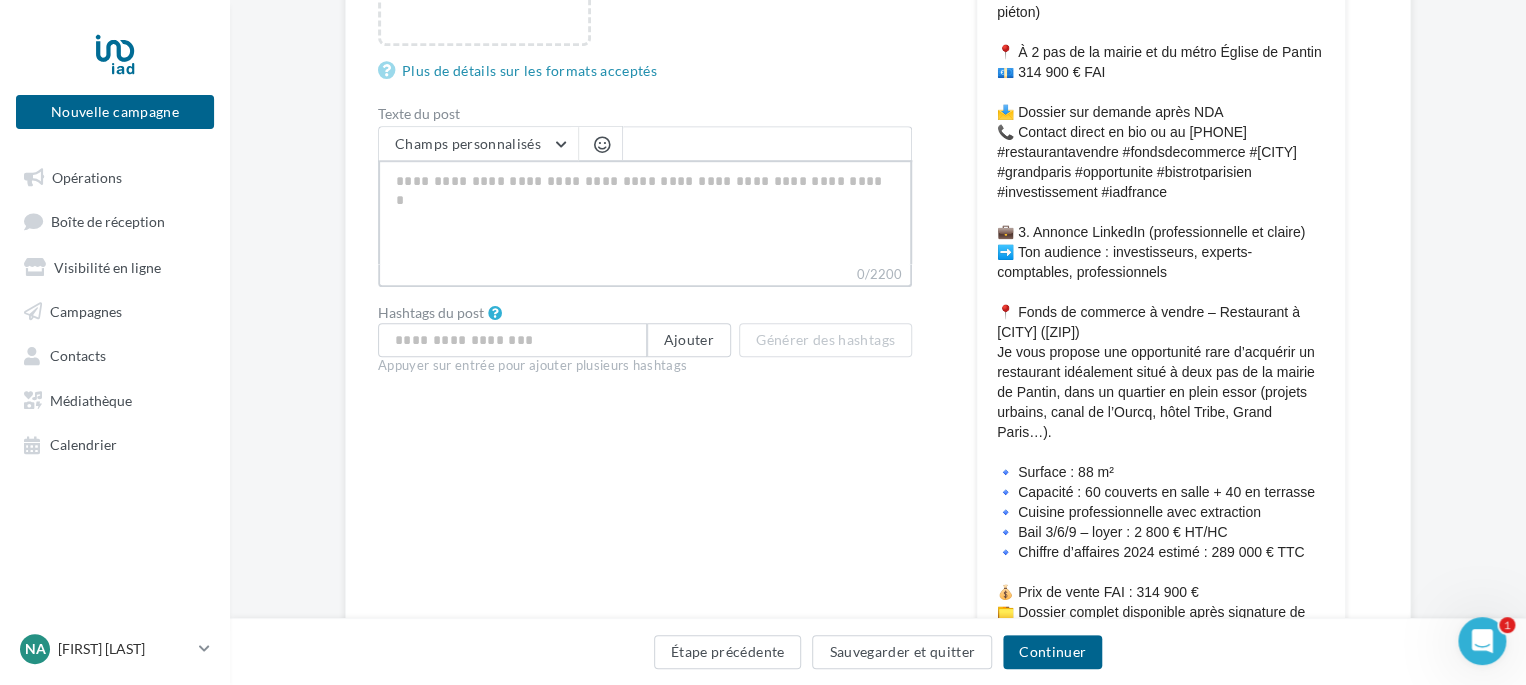 scroll, scrollTop: 0, scrollLeft: 0, axis: both 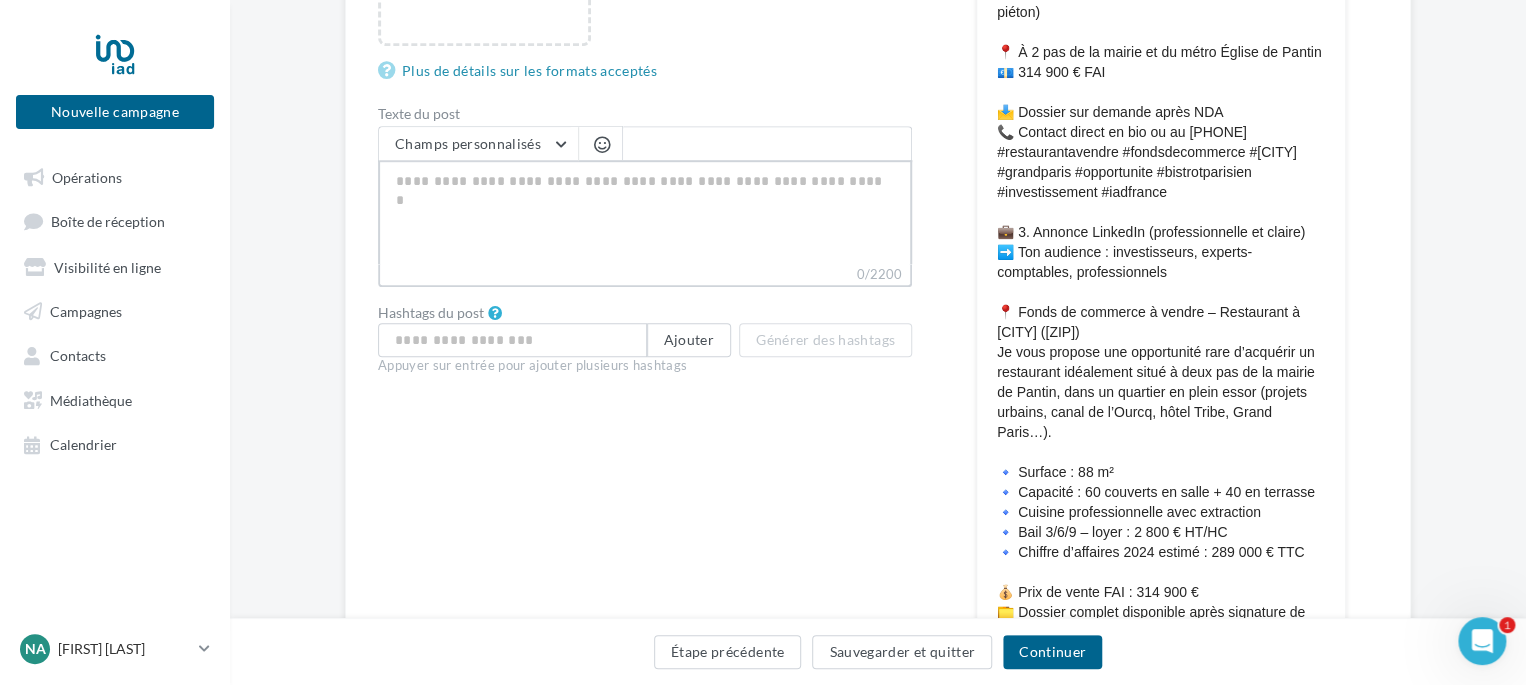 paste on "**********" 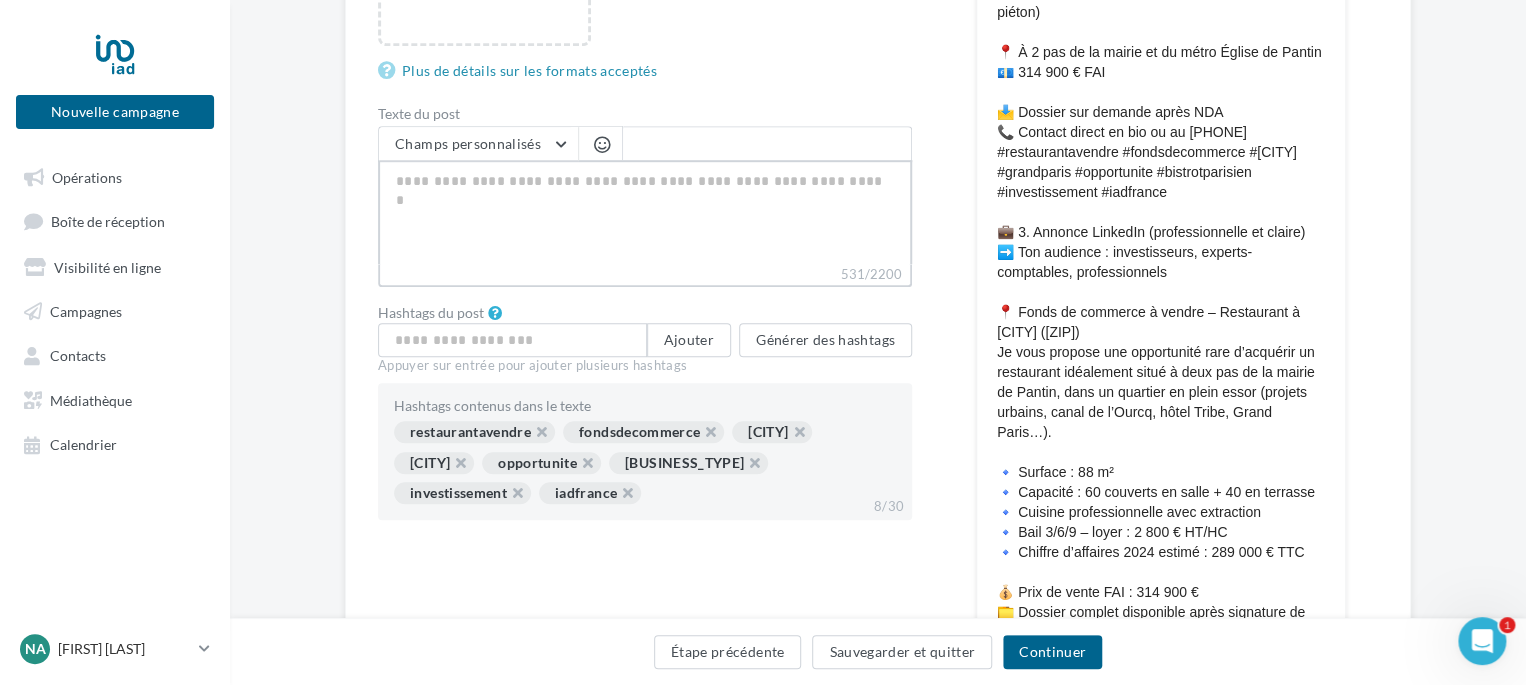 type on "**********" 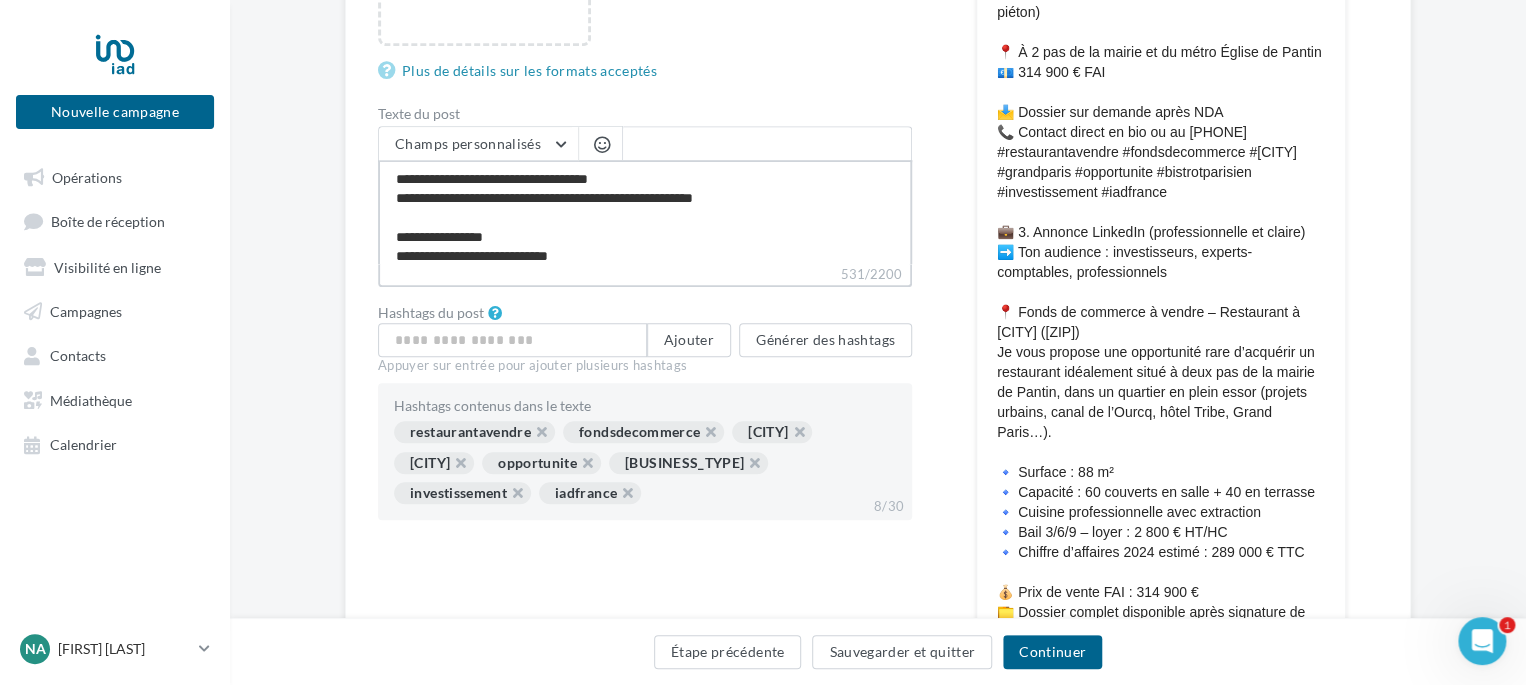 scroll, scrollTop: 201, scrollLeft: 0, axis: vertical 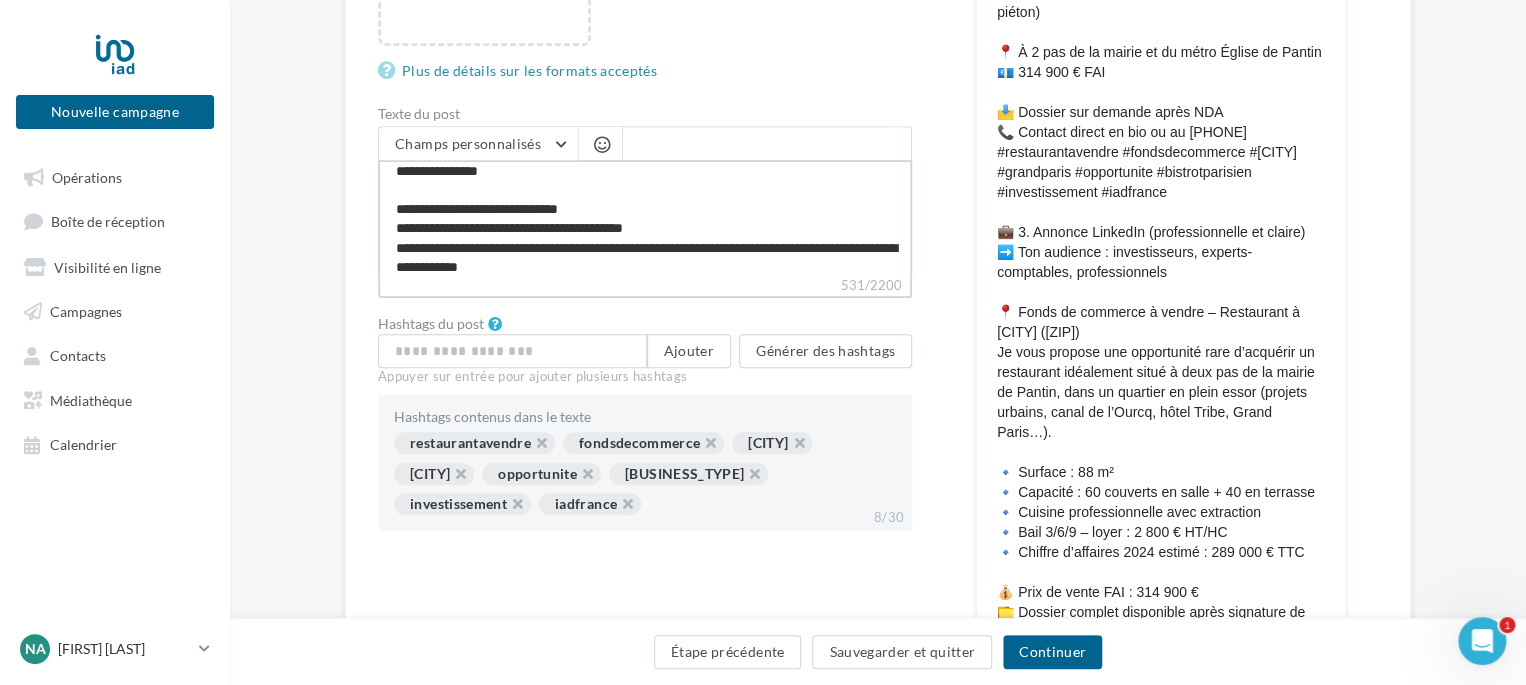 type on "**********" 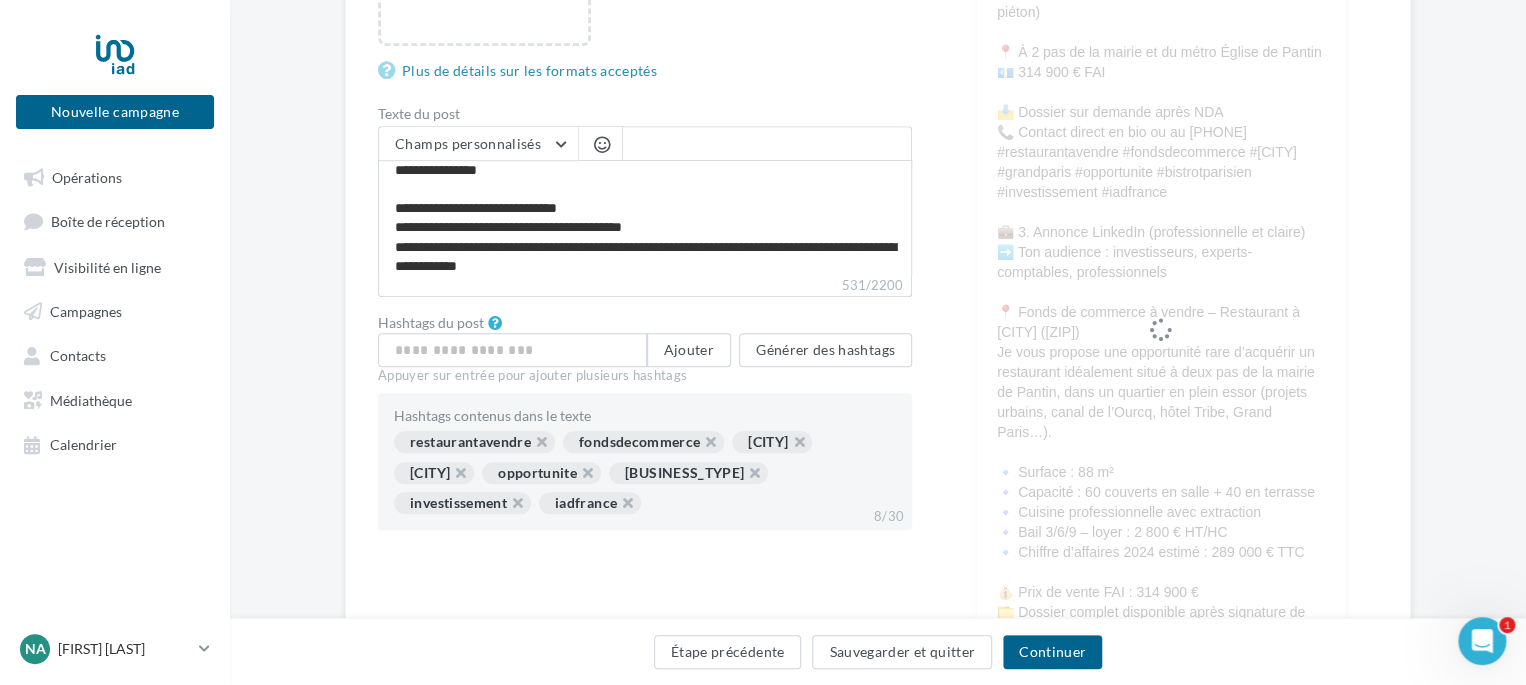 click on "Type de campagne
Post
Story
Type de média
Image   Reel
Images du post (10 max)
Ajouter une image     Taille min: 150x150 (LxH)   Taille max: 1920x1350 (LxH)   Format: jpg
Plus de détails sur les formats acceptés
Texte du post
Champs personnalisés         Lien de sollicitation d'avis Google     Nom de l'entreprise     Site internet du conseiller     Ligne d'adresse 1     Prénom du conseiller     Ville     Ligne d'adresse 1     Nom du conseiller     Ligne d'adresse 2     Adresse e-mail du conseiller     Numéro de mobile du conseiller     Code postal     propertips     Référence du conseiller     dénomination de l’EIRL (laisser vide si vous n'êtes pas une EIRL)     ville d’immatriculation au RSAC     numéro d’immatriculation au RSAC     Adresse e-mail du conseiller" at bounding box center (878, 330) 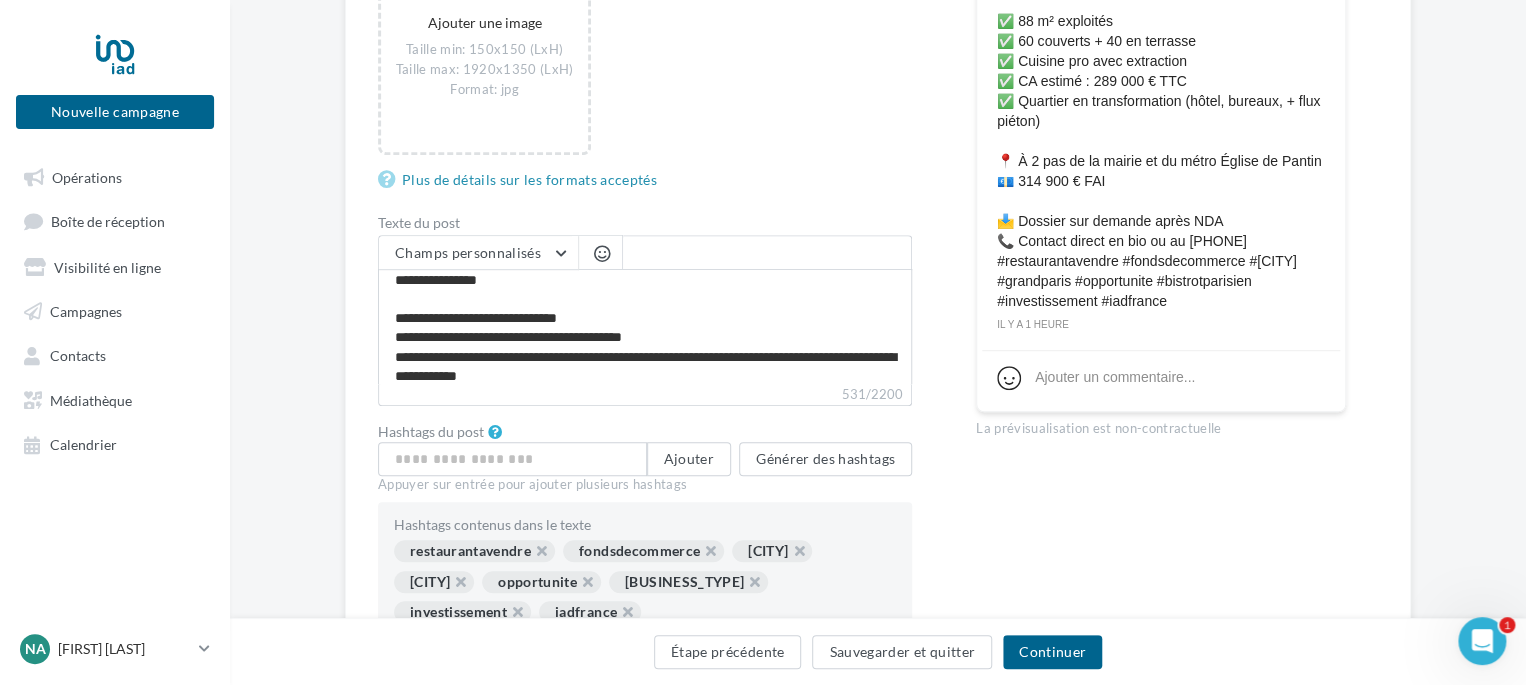 scroll, scrollTop: 500, scrollLeft: 0, axis: vertical 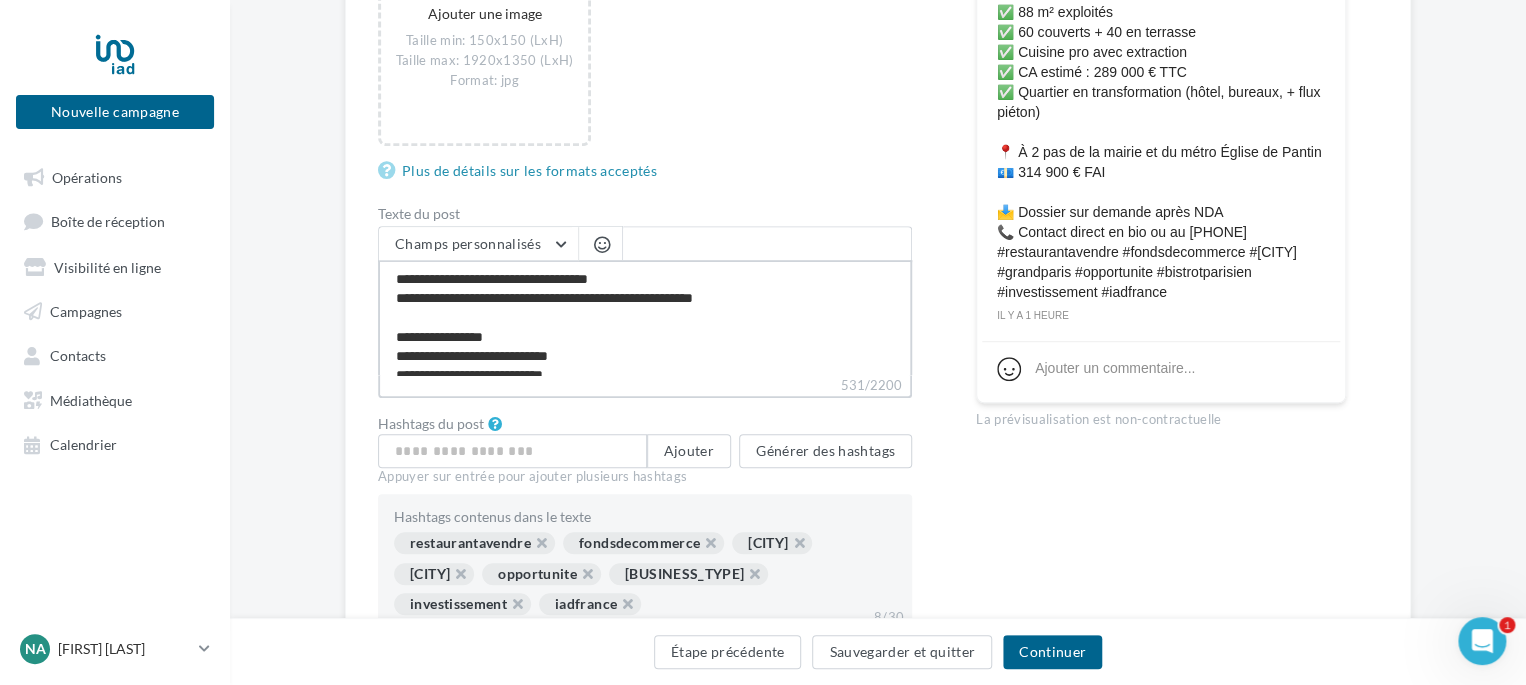 drag, startPoint x: 590, startPoint y: 273, endPoint x: 696, endPoint y: 270, distance: 106.04244 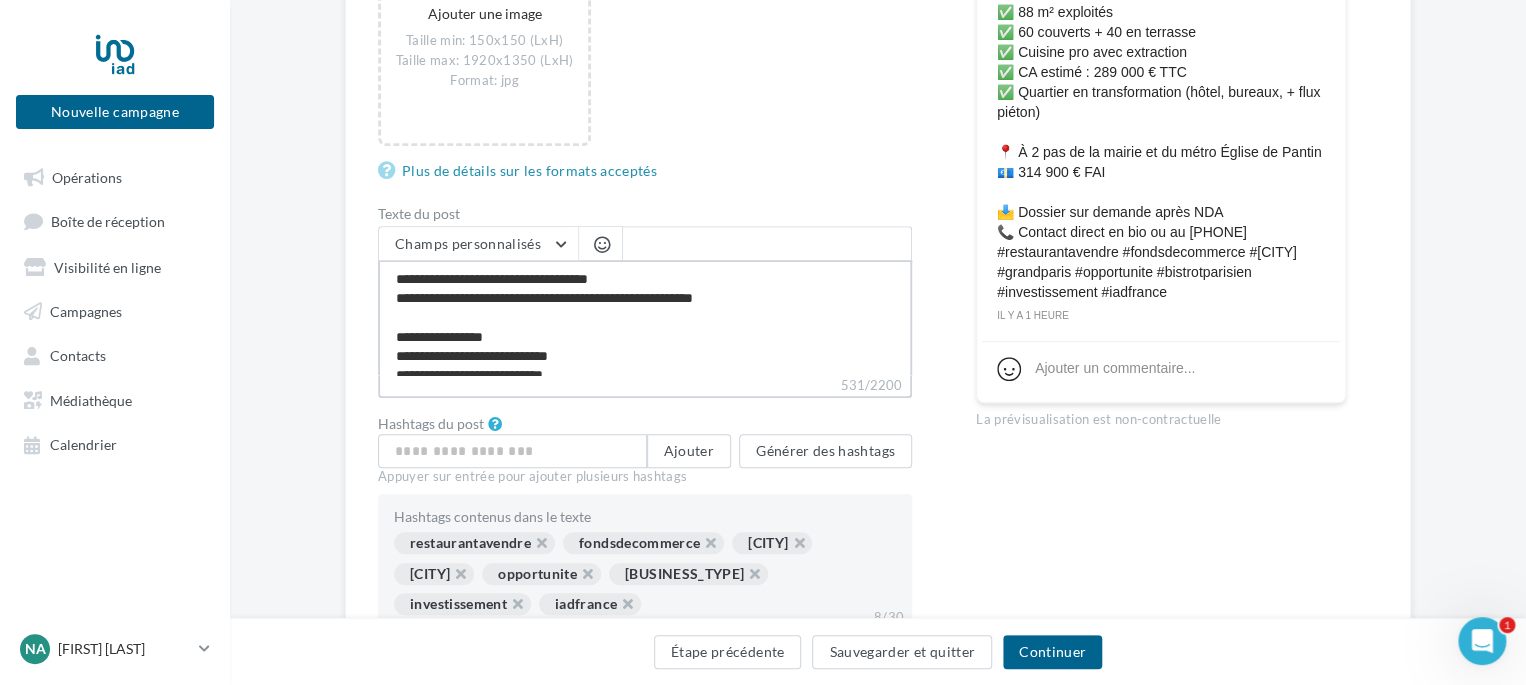 click on "**********" at bounding box center (645, 317) 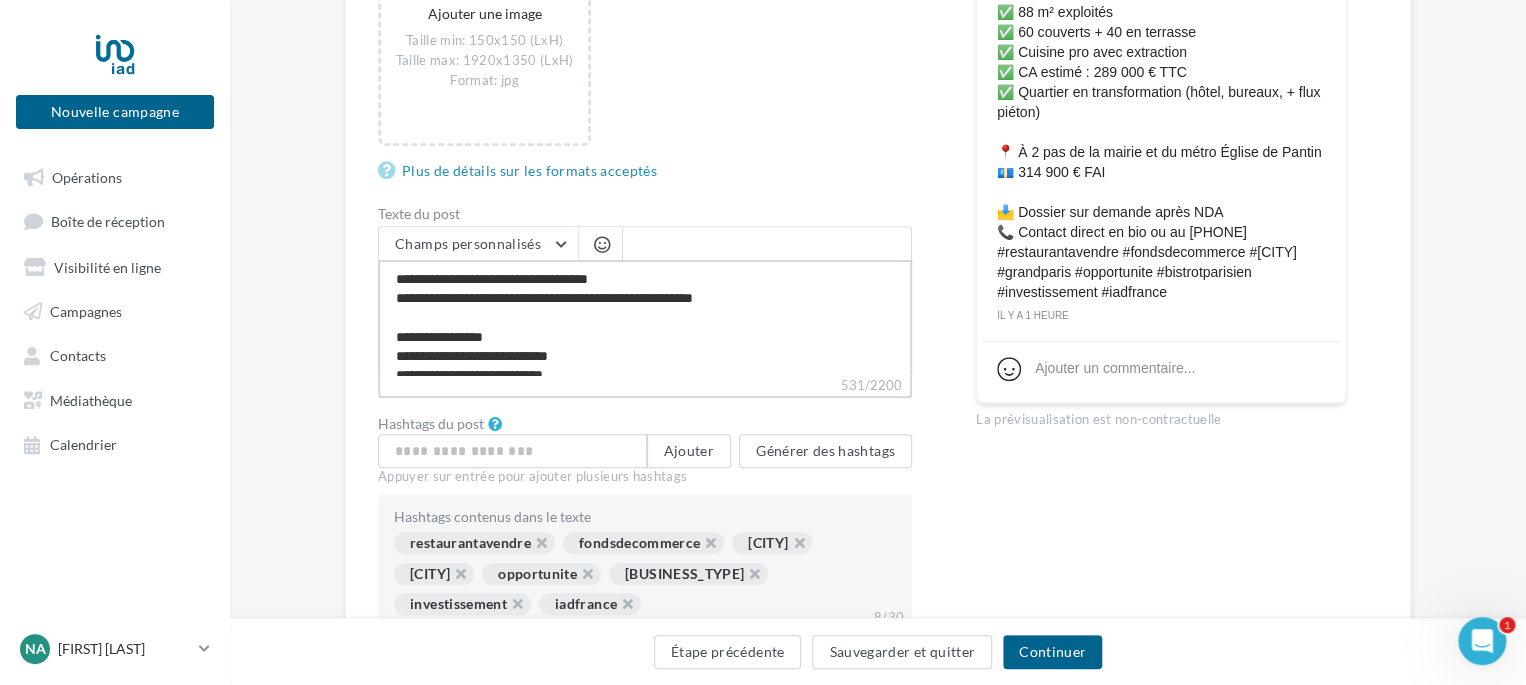 type on "**********" 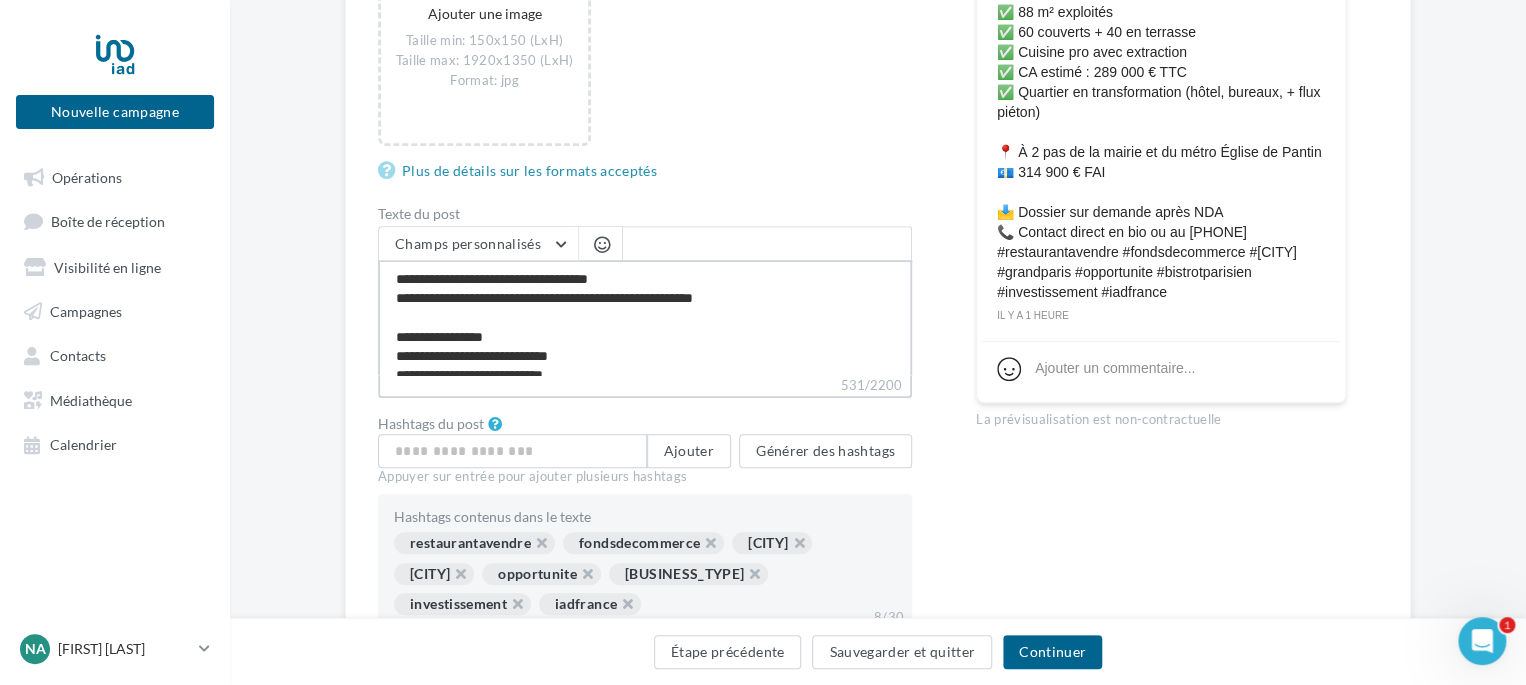 type on "**********" 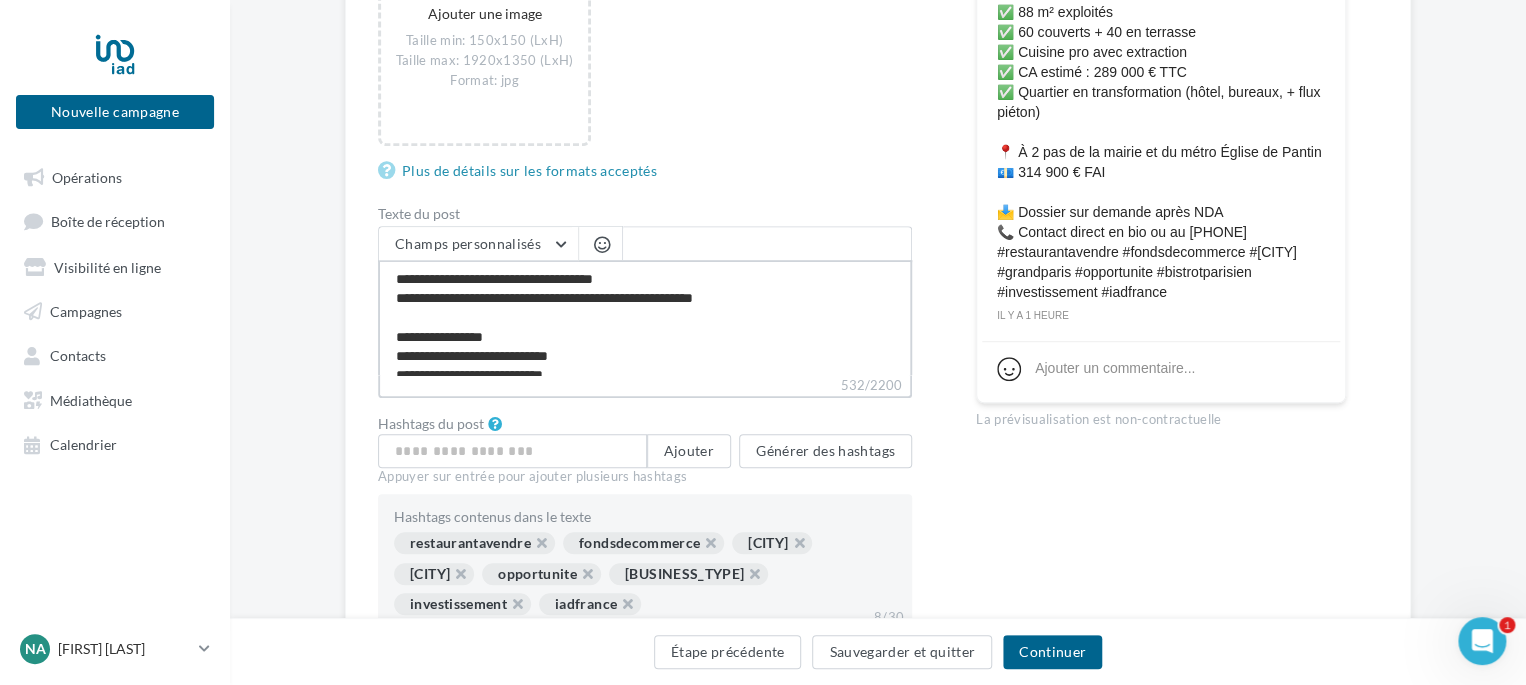 type on "**********" 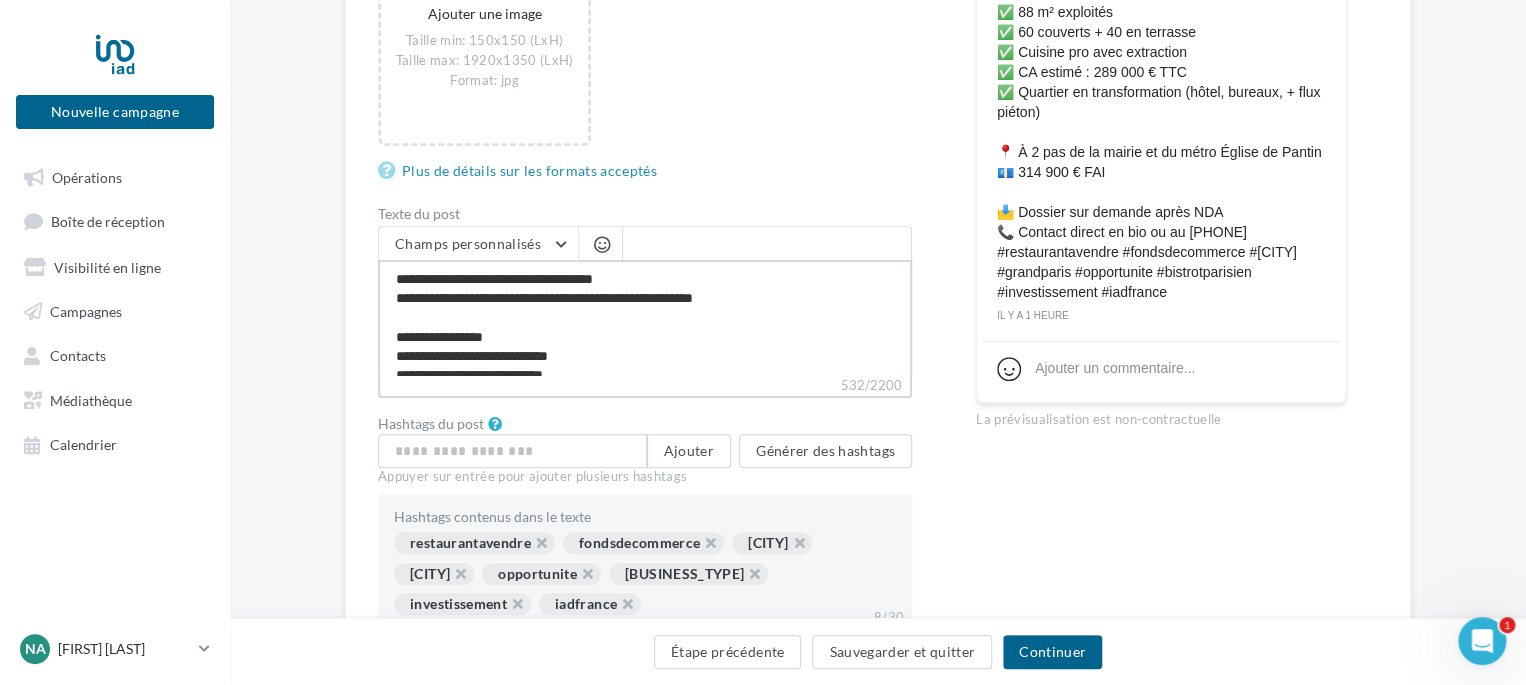 type on "**********" 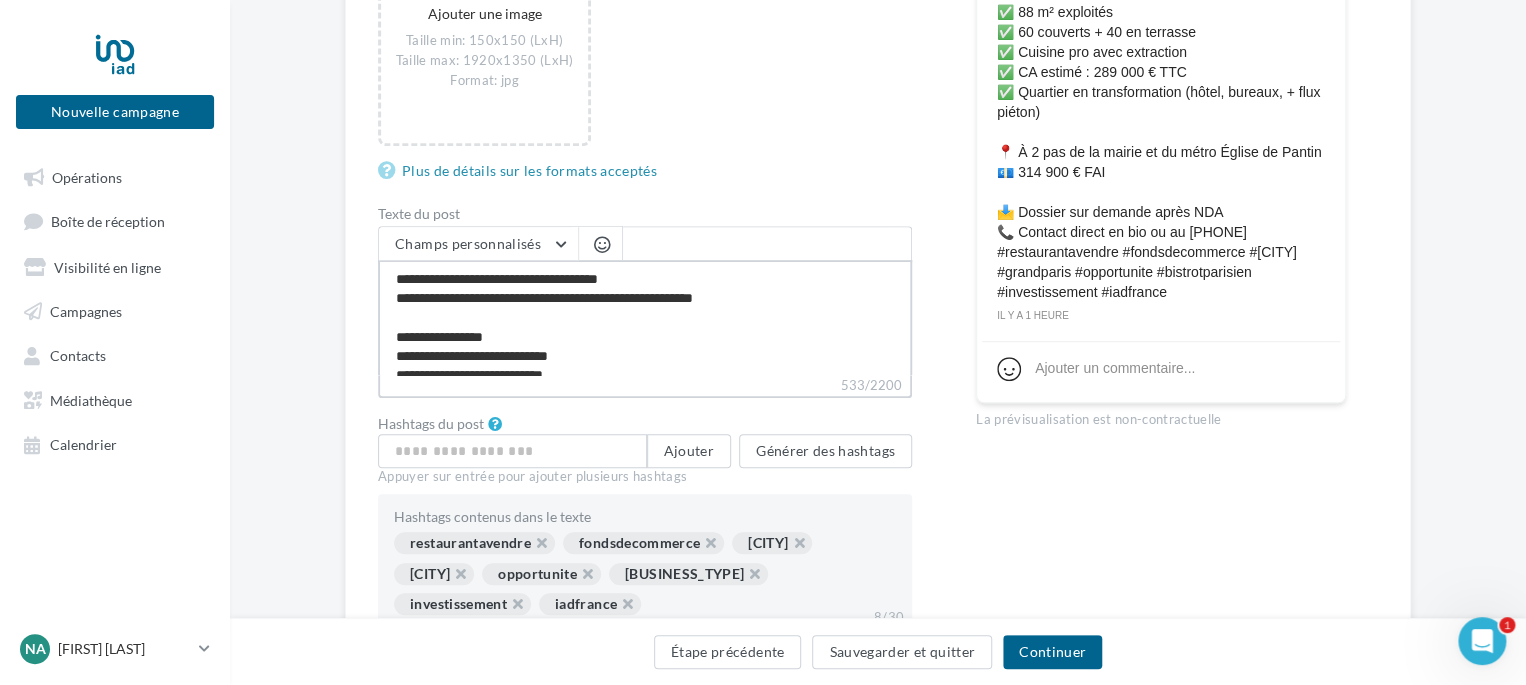 type on "**********" 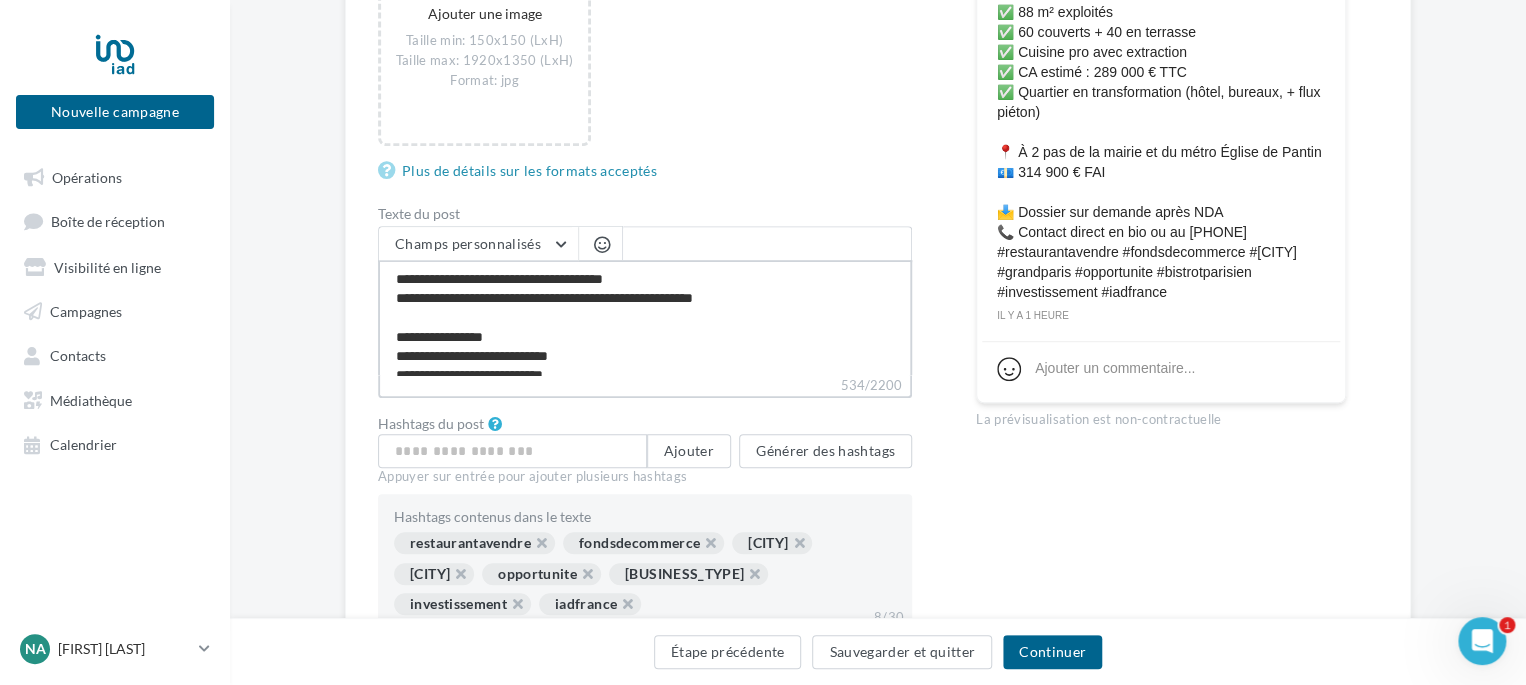 type on "**********" 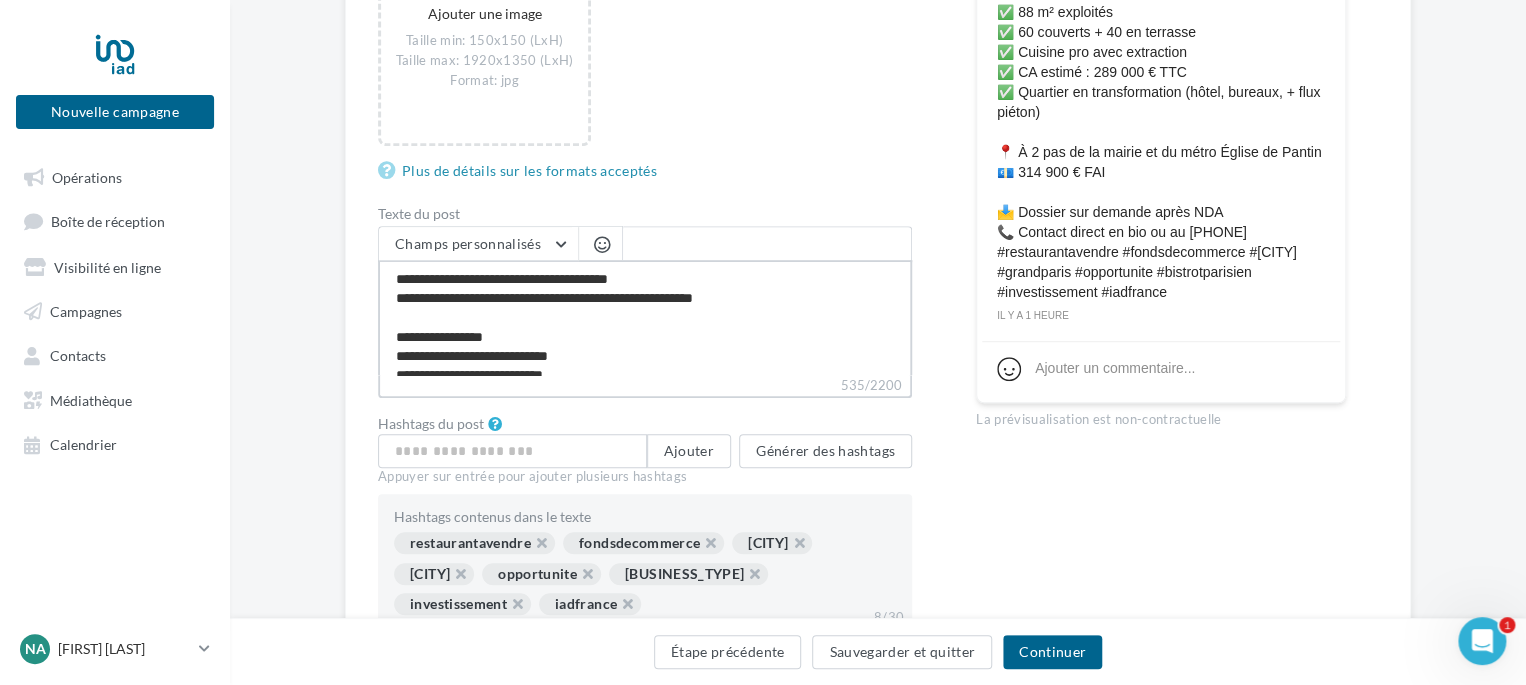type on "**********" 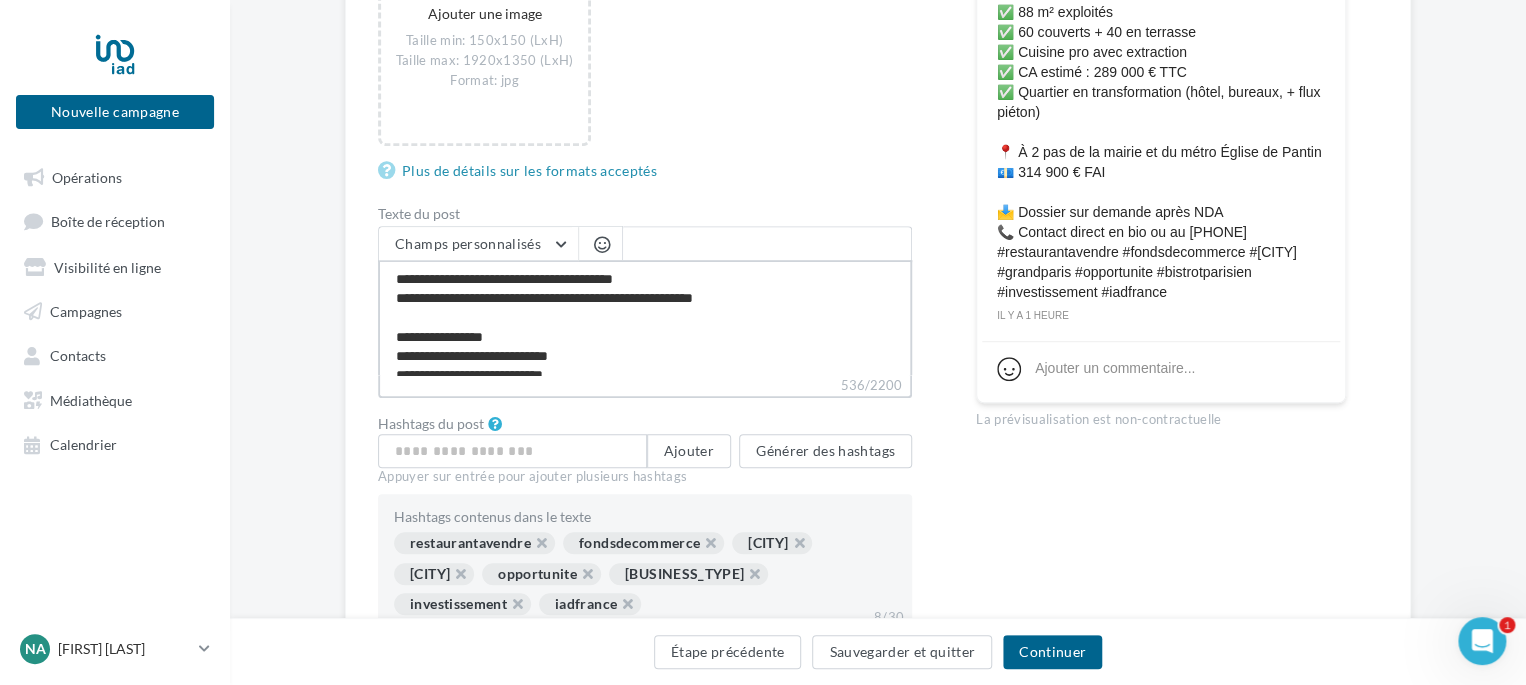 type on "**********" 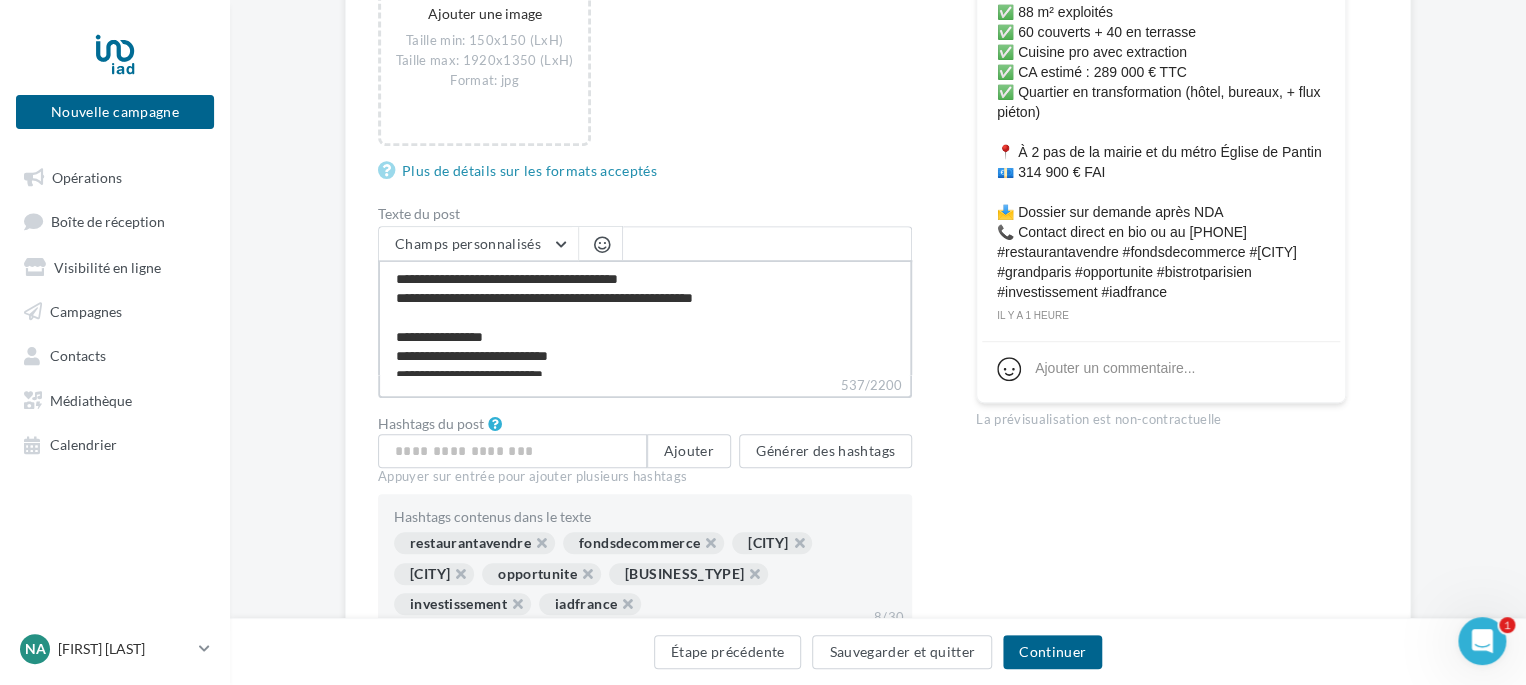 type on "**********" 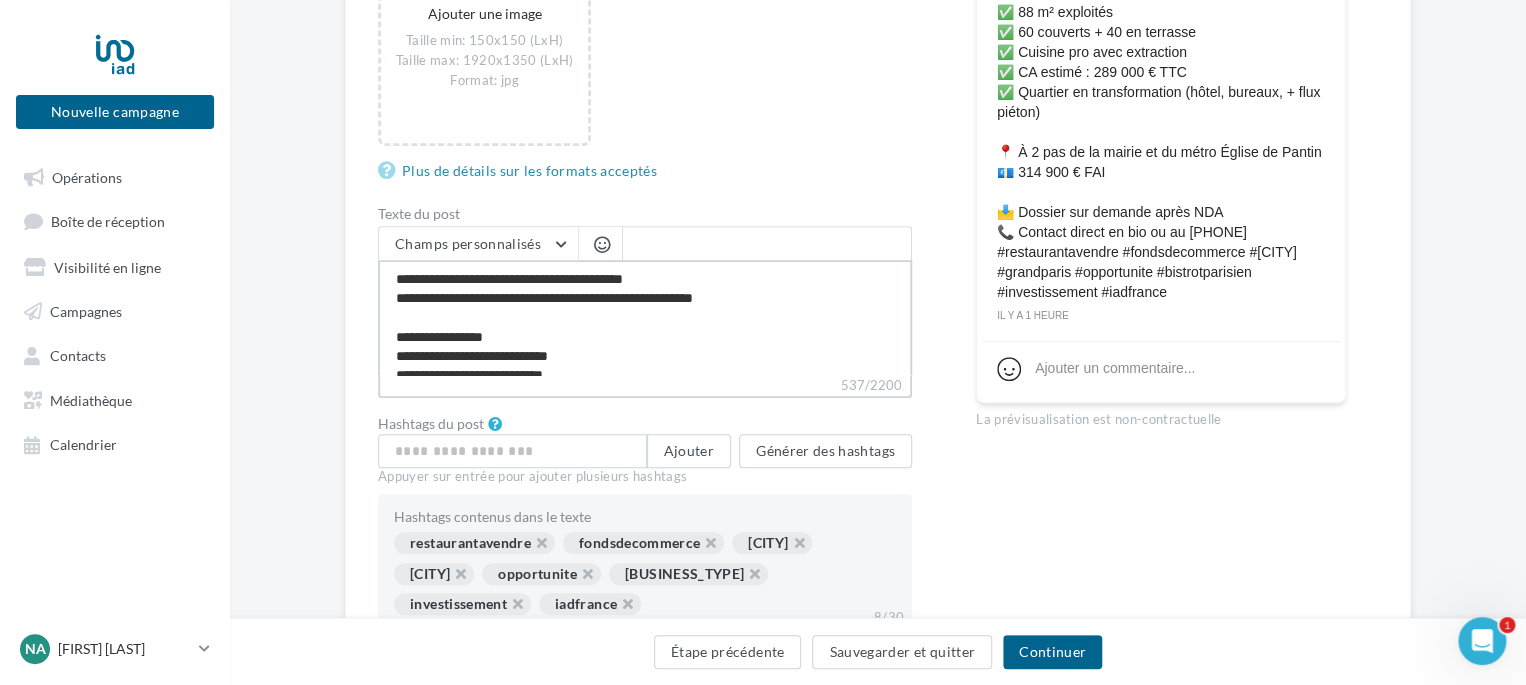 type on "**********" 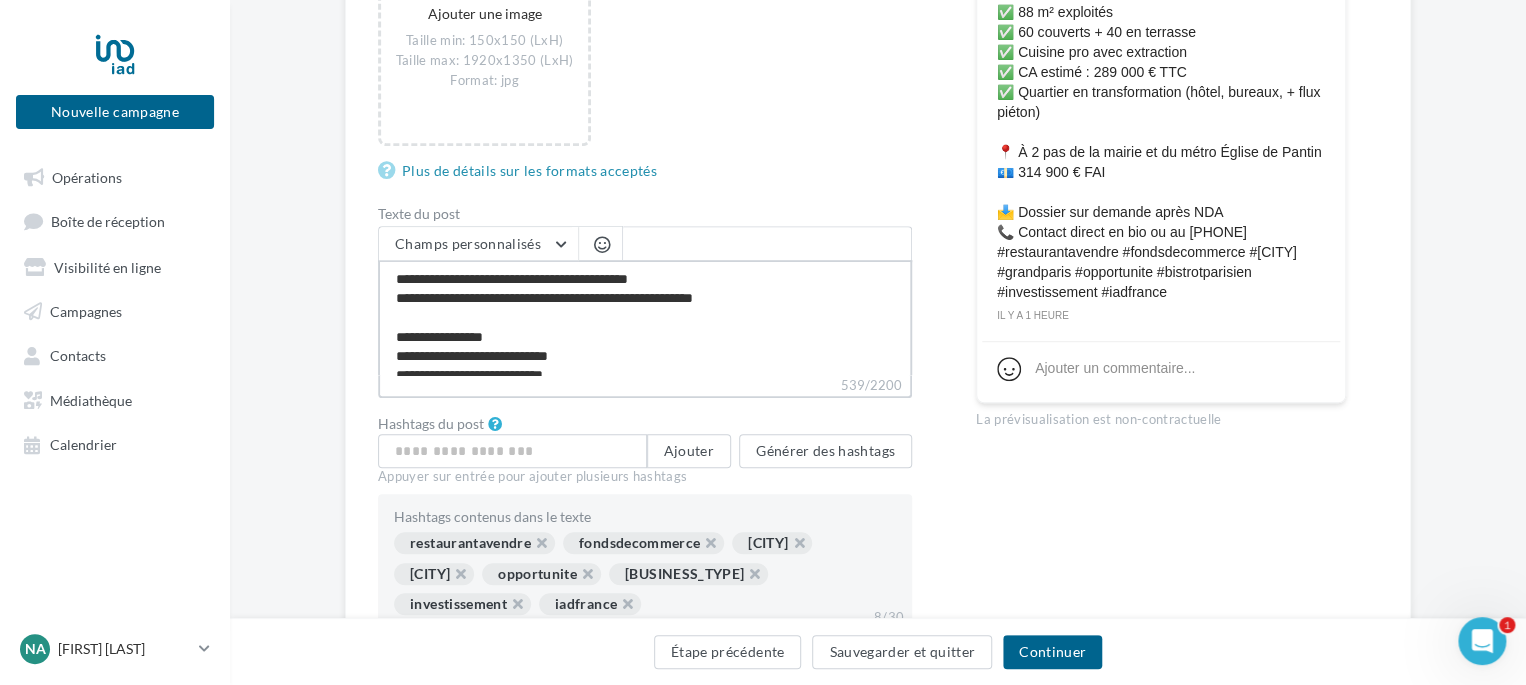 type on "**********" 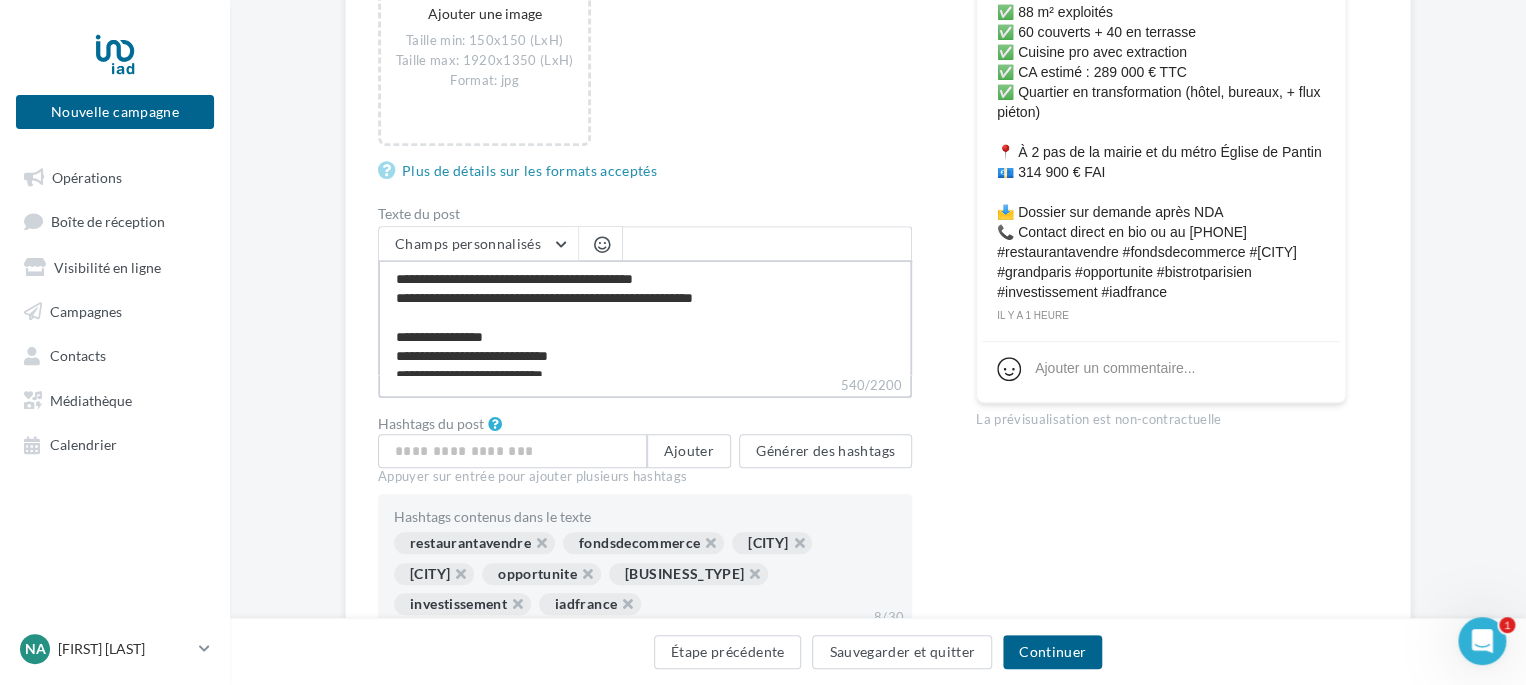 type on "**********" 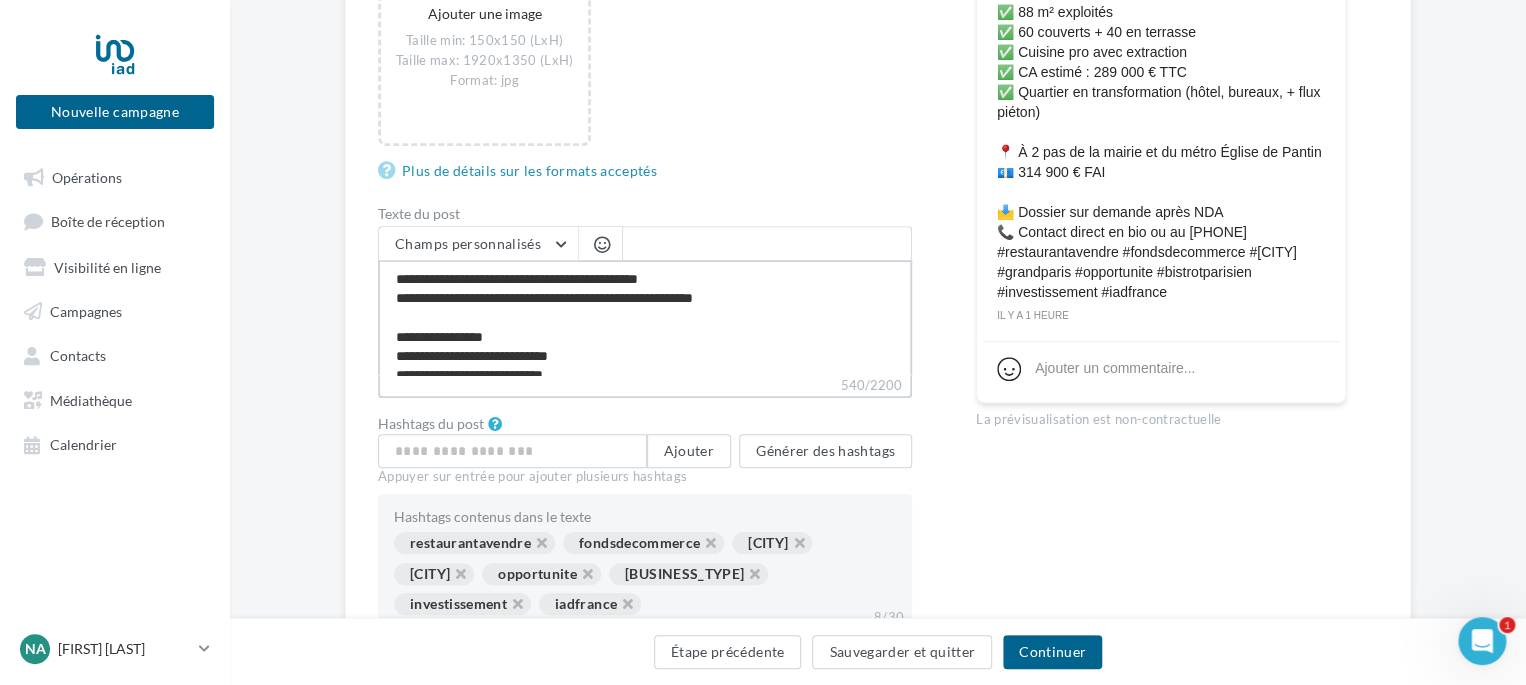 type on "**********" 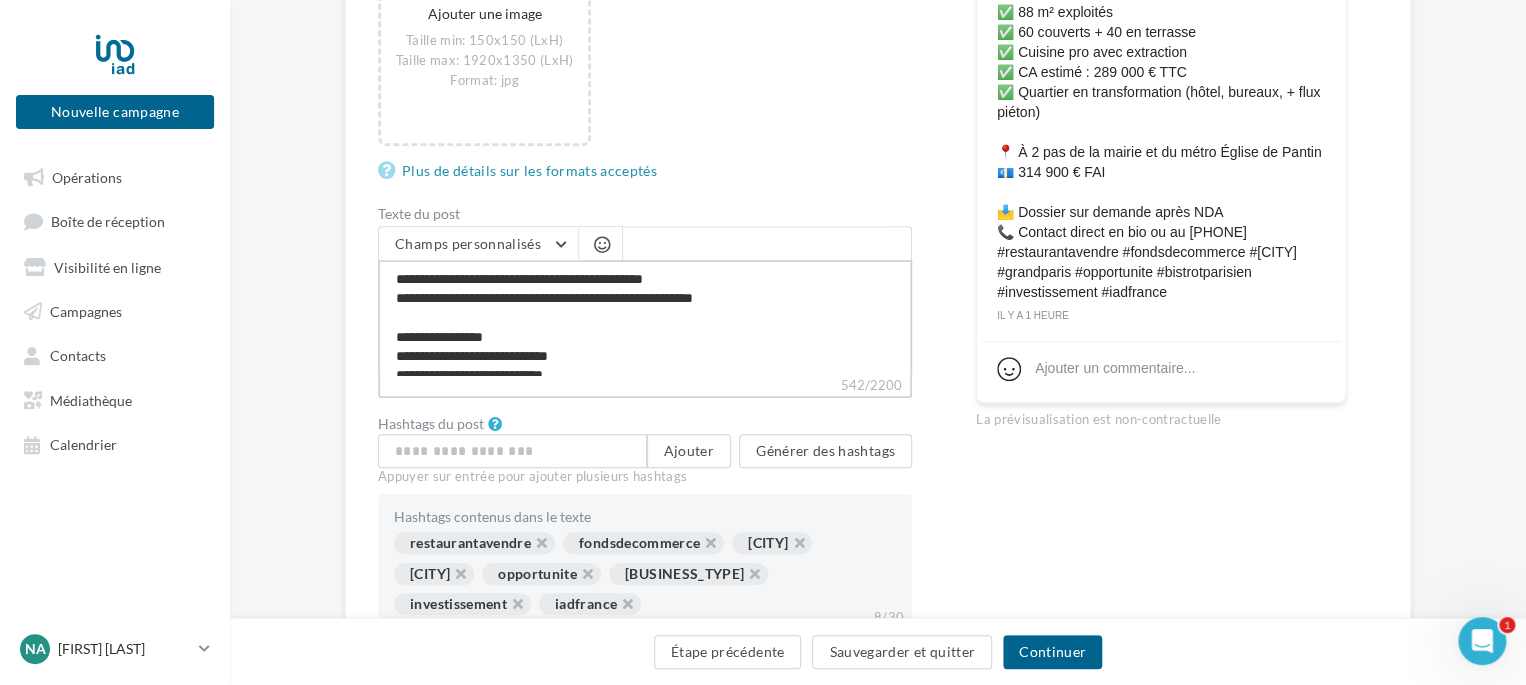 type on "**********" 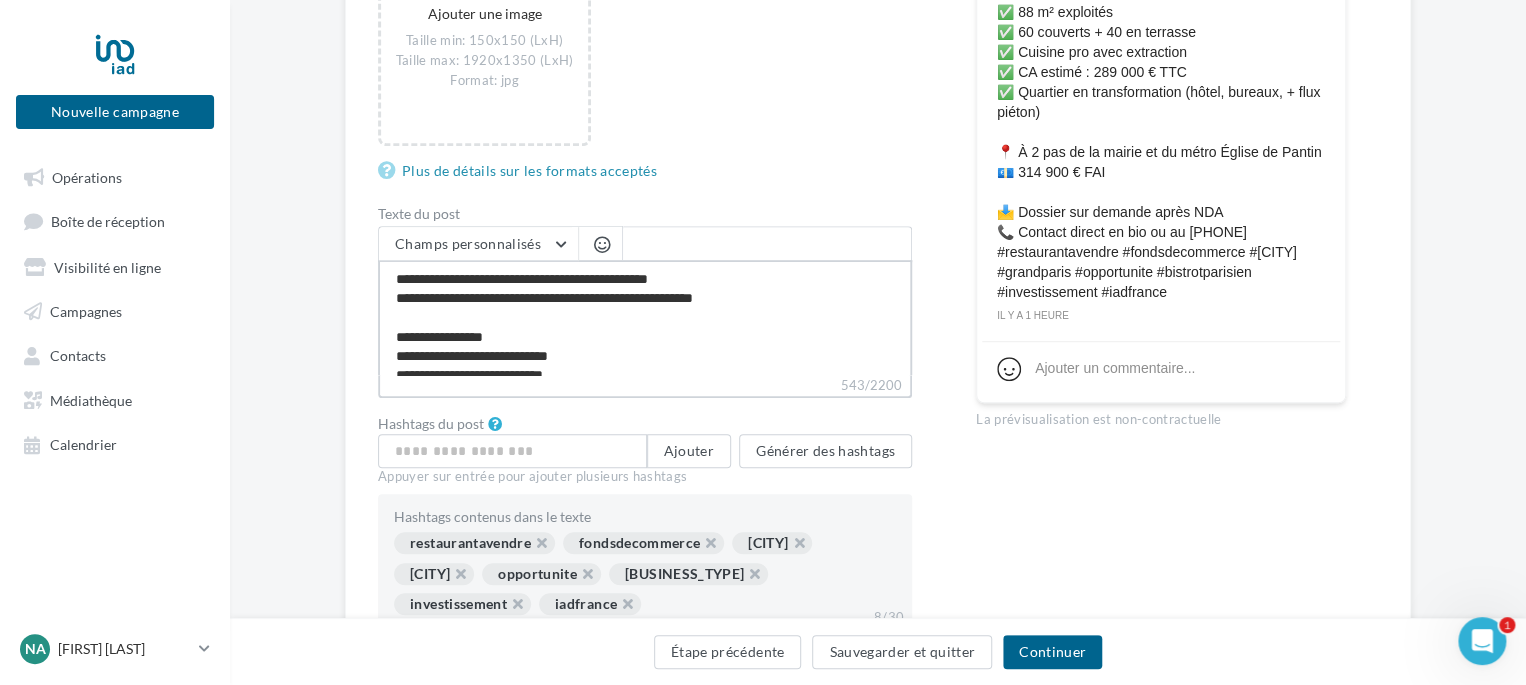 type on "**********" 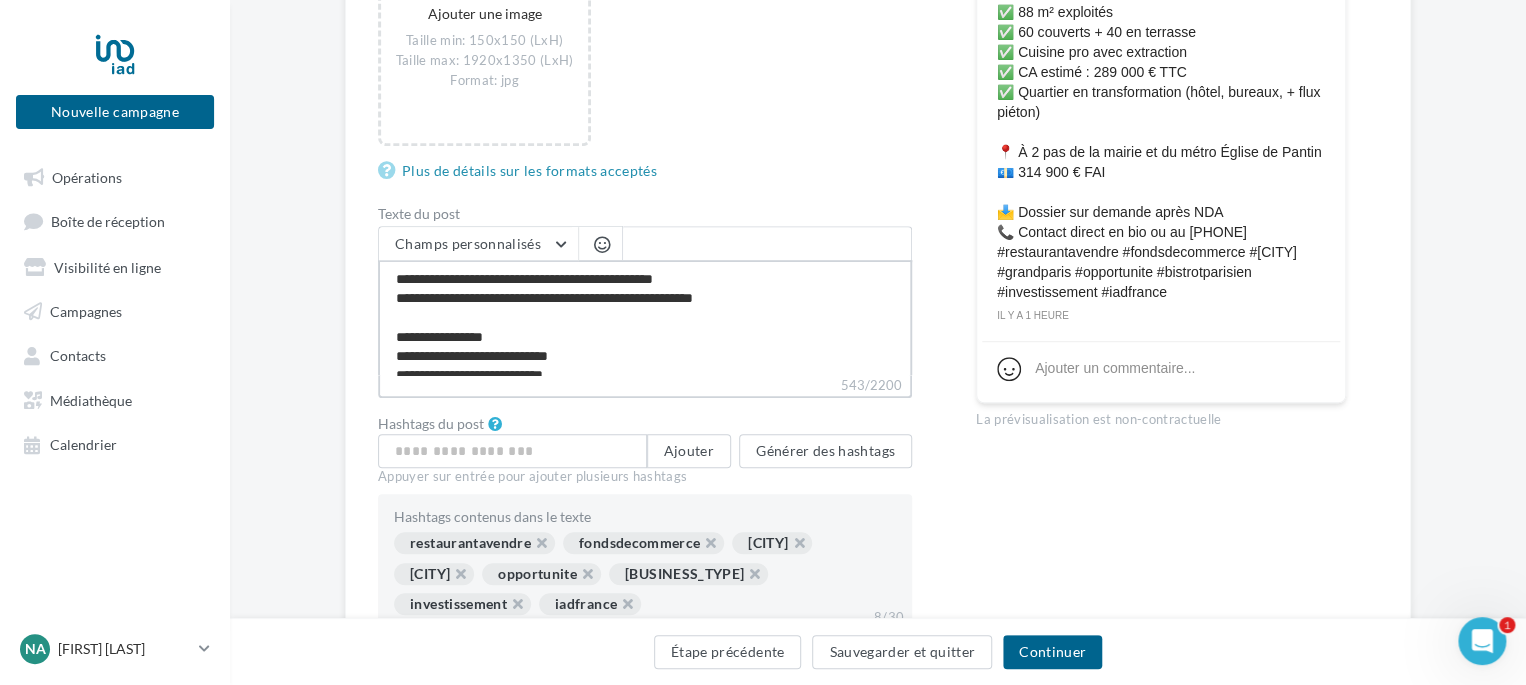 type on "**********" 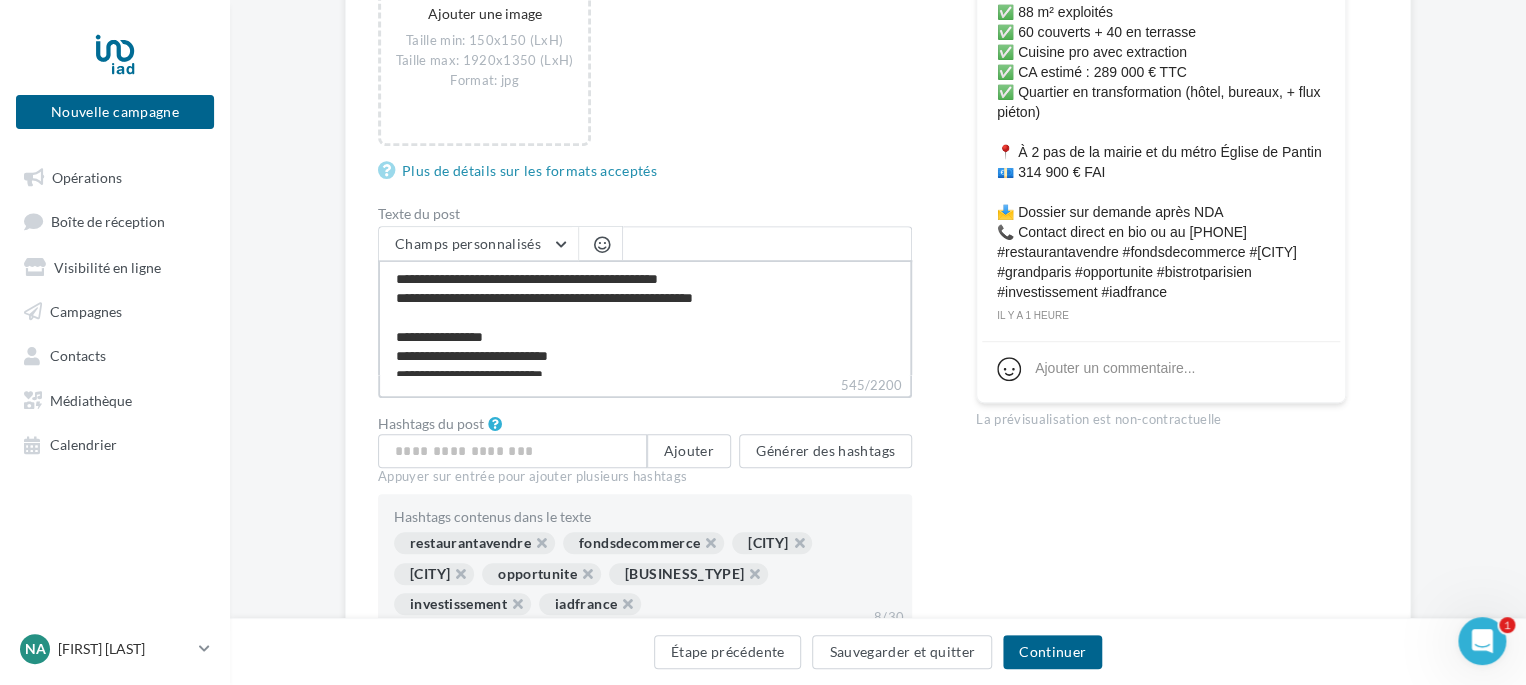 type on "**********" 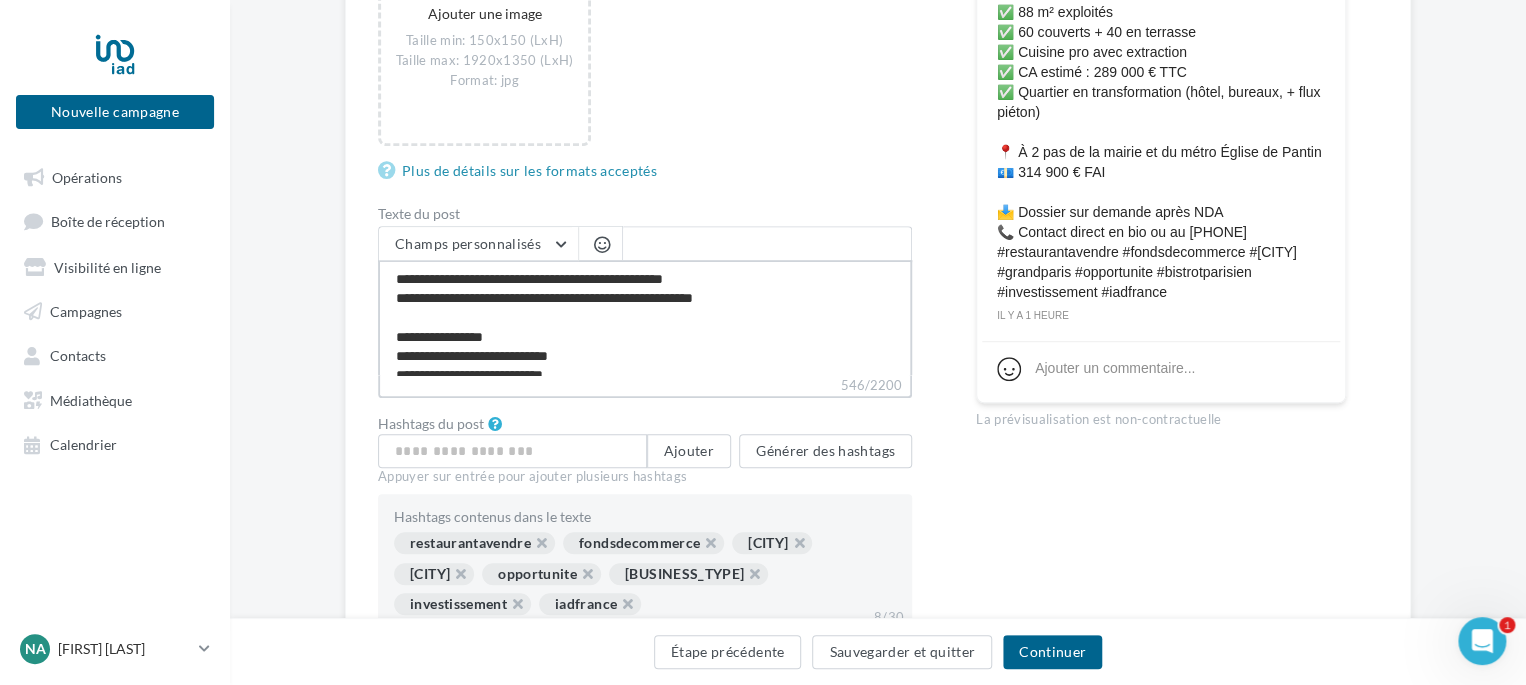 type on "**********" 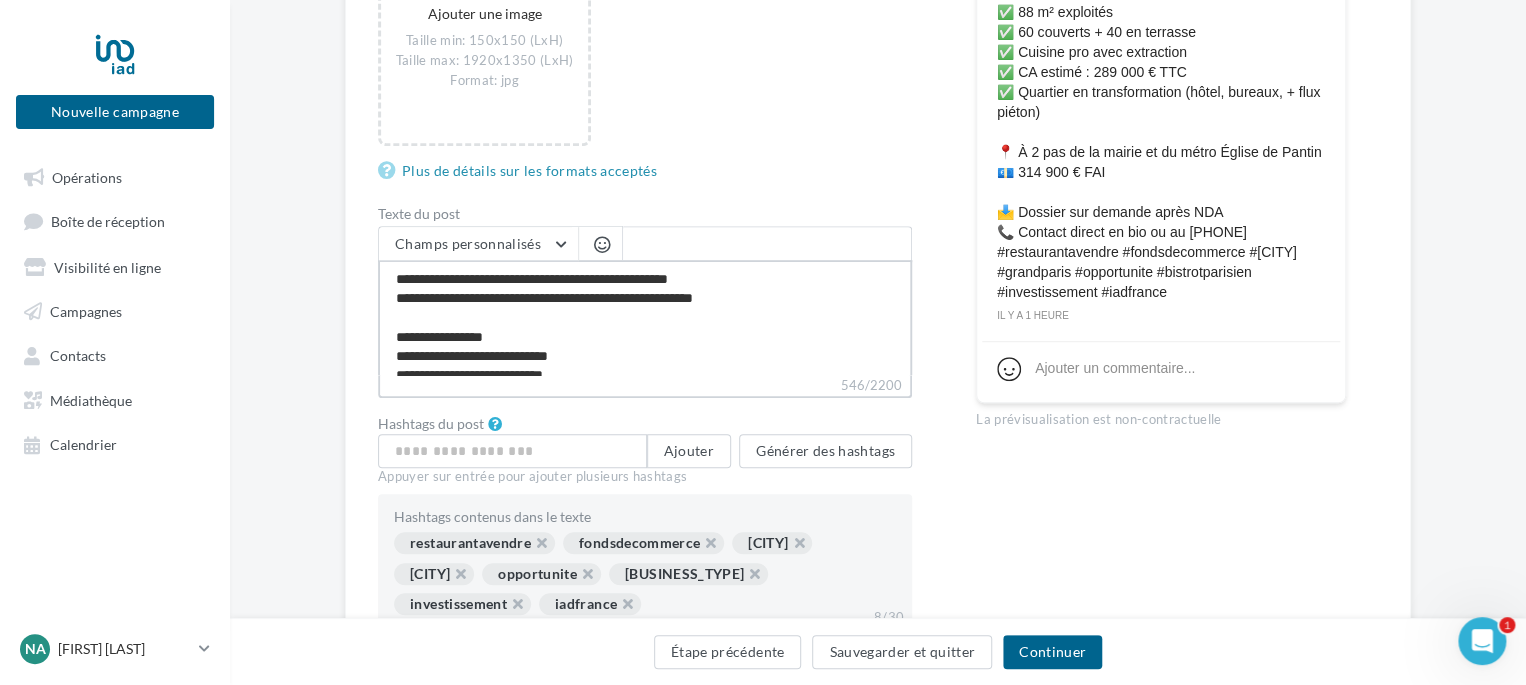 type on "**********" 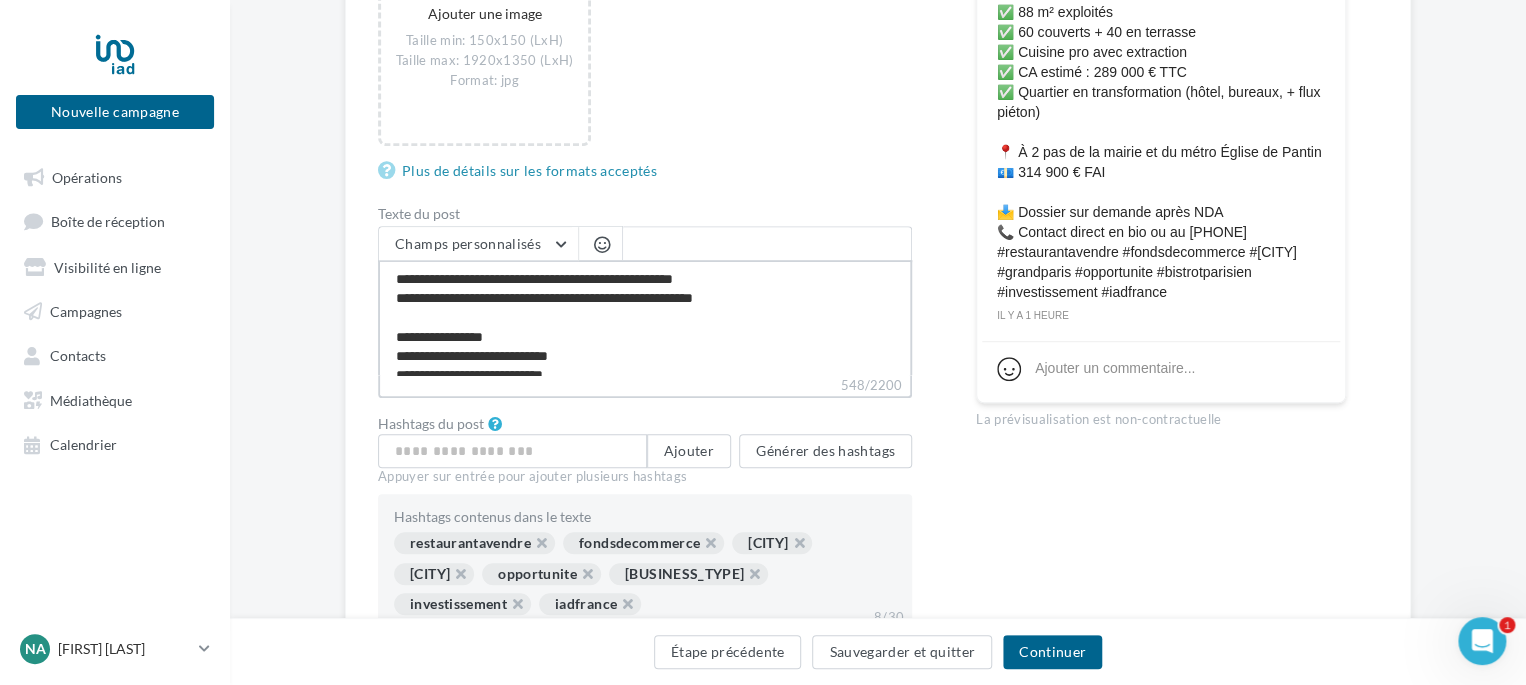 type on "**********" 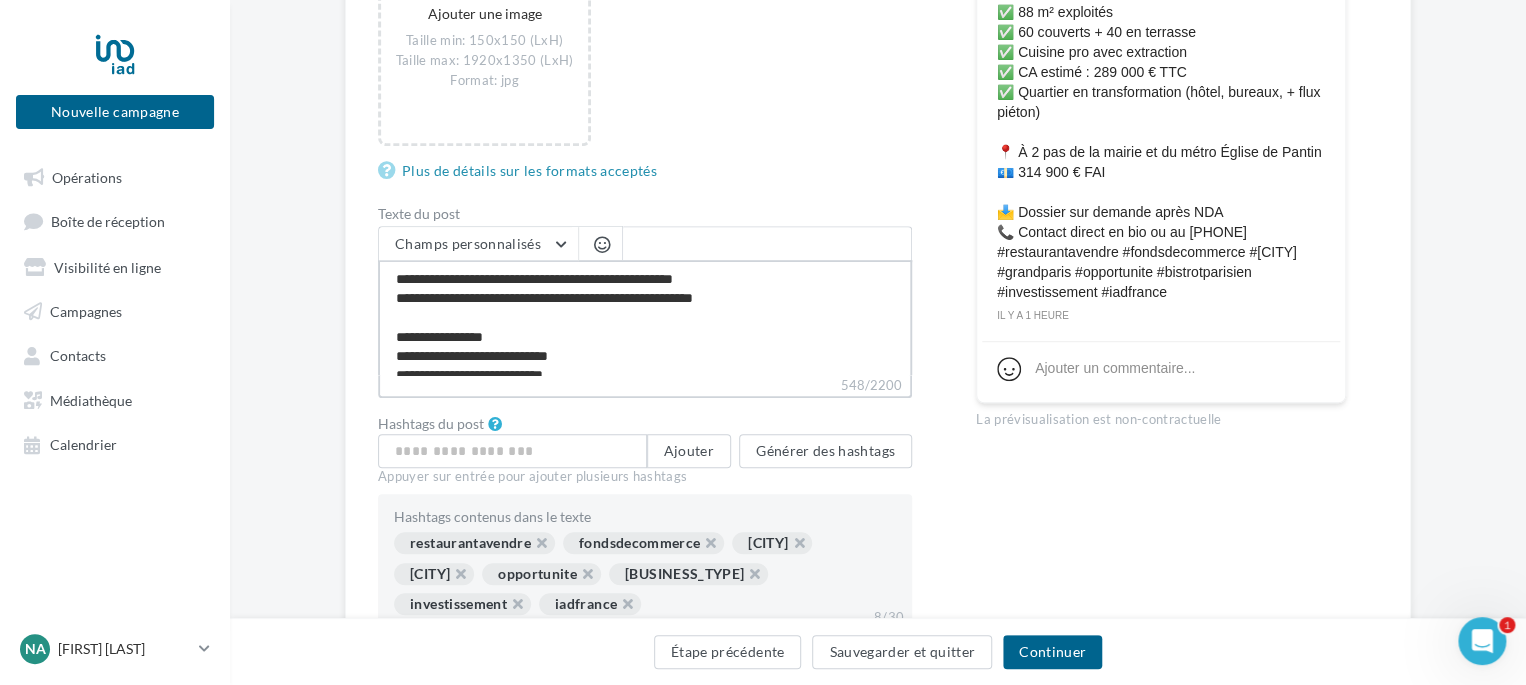 type on "**********" 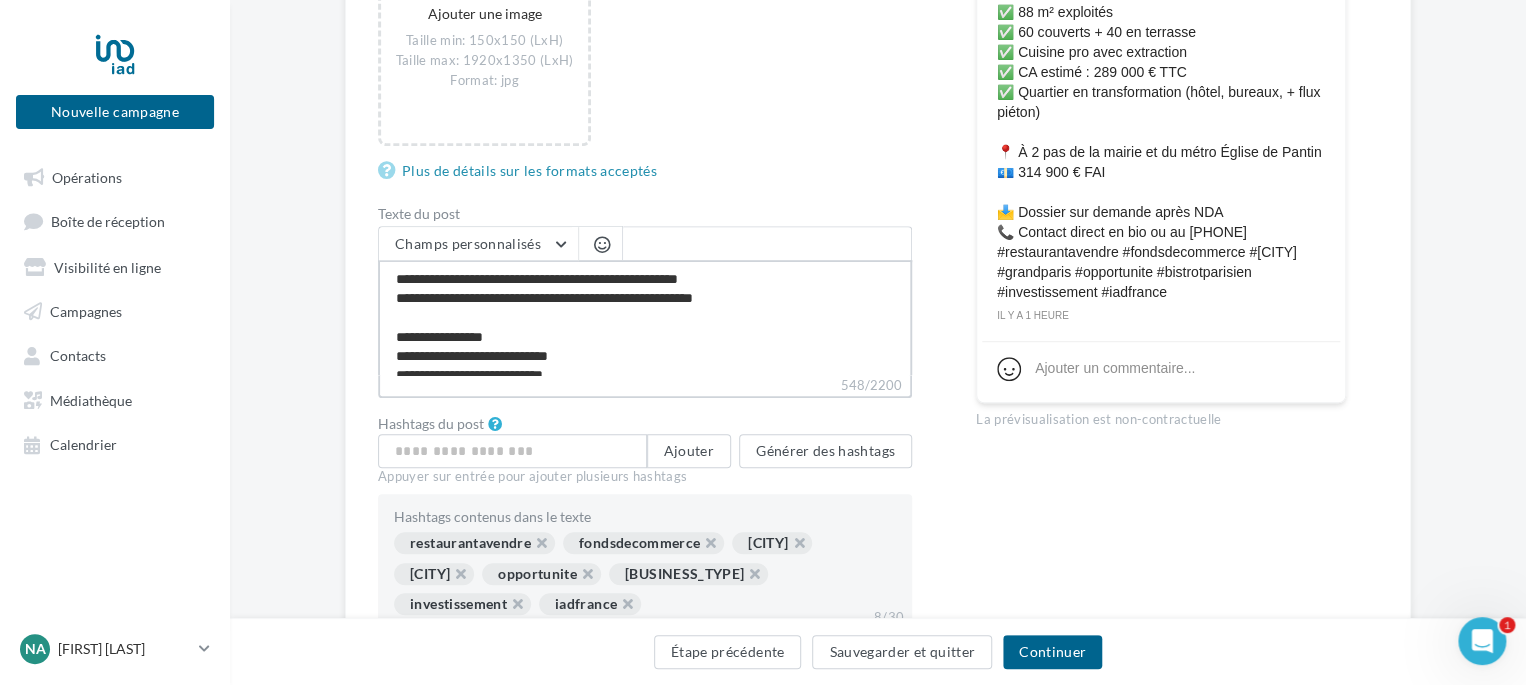type on "**********" 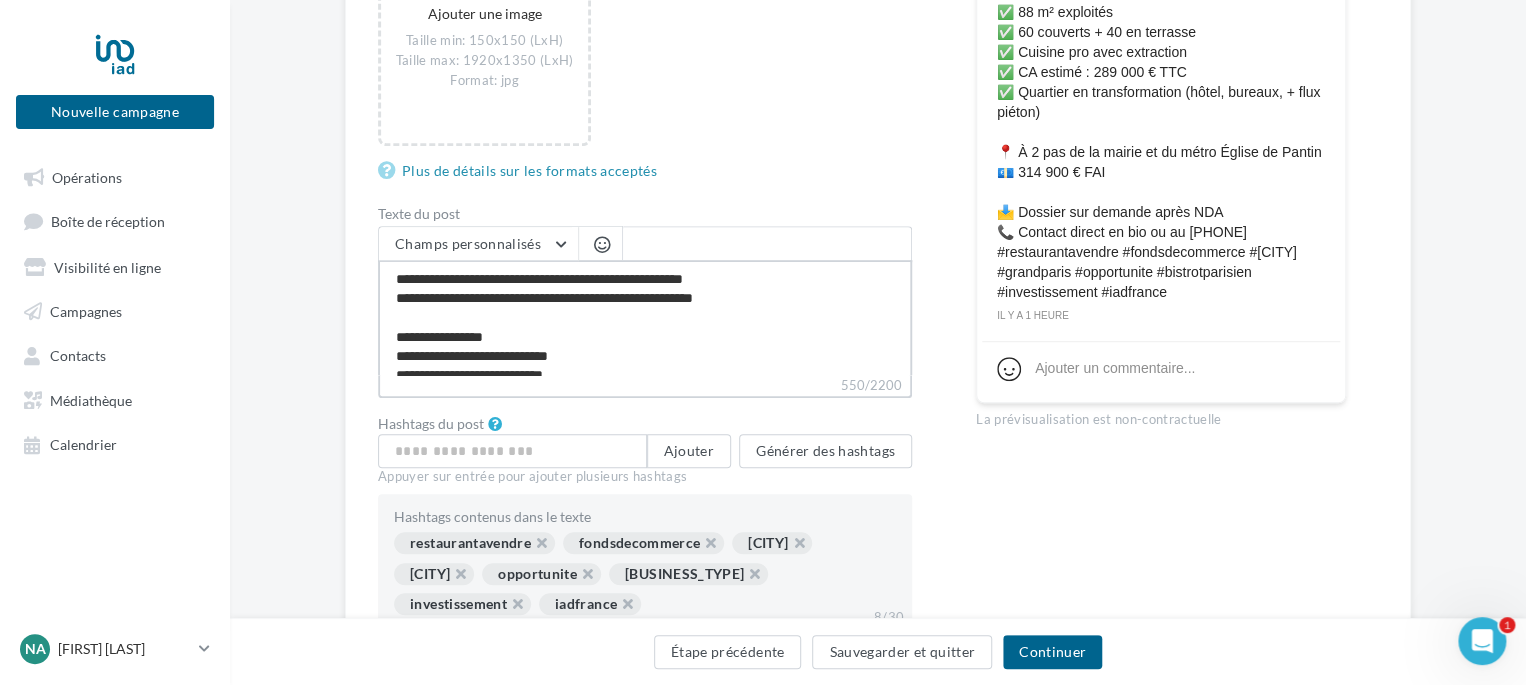 type on "**********" 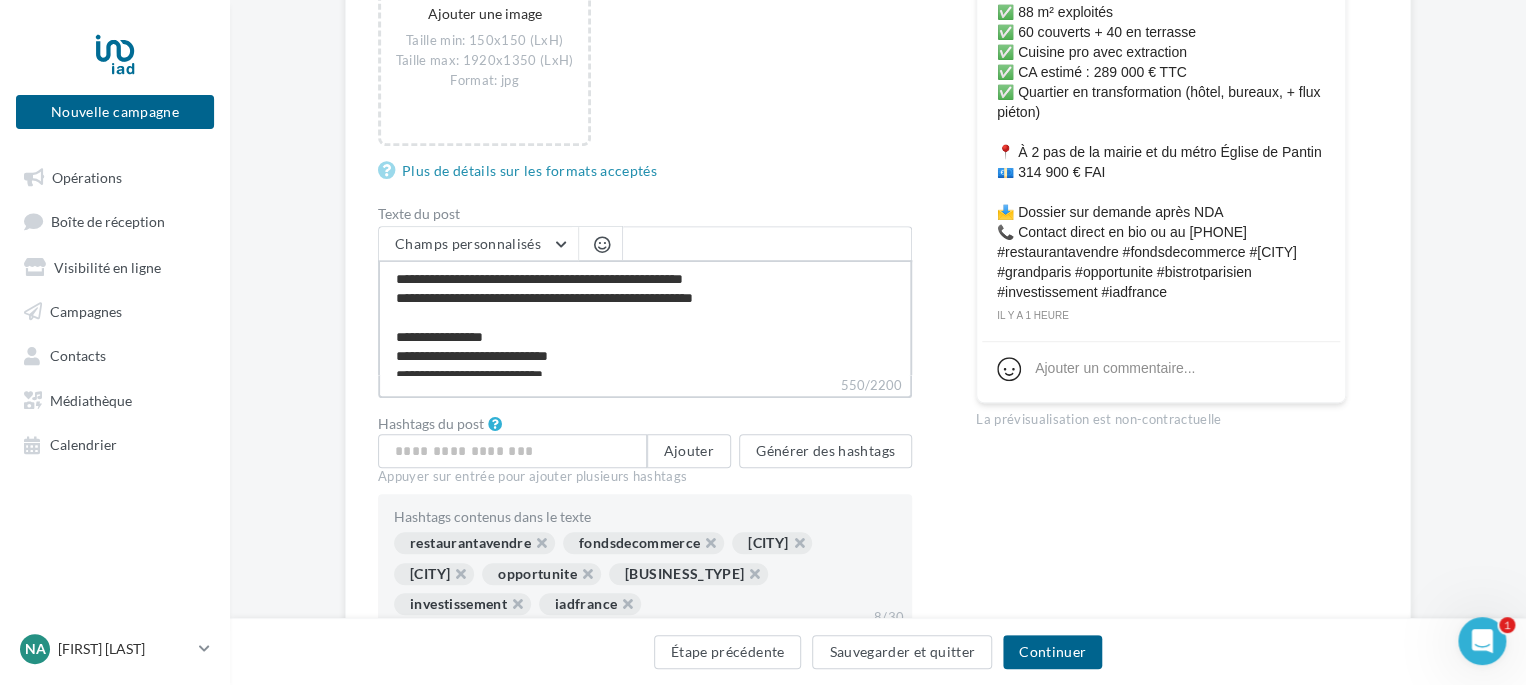 type on "**********" 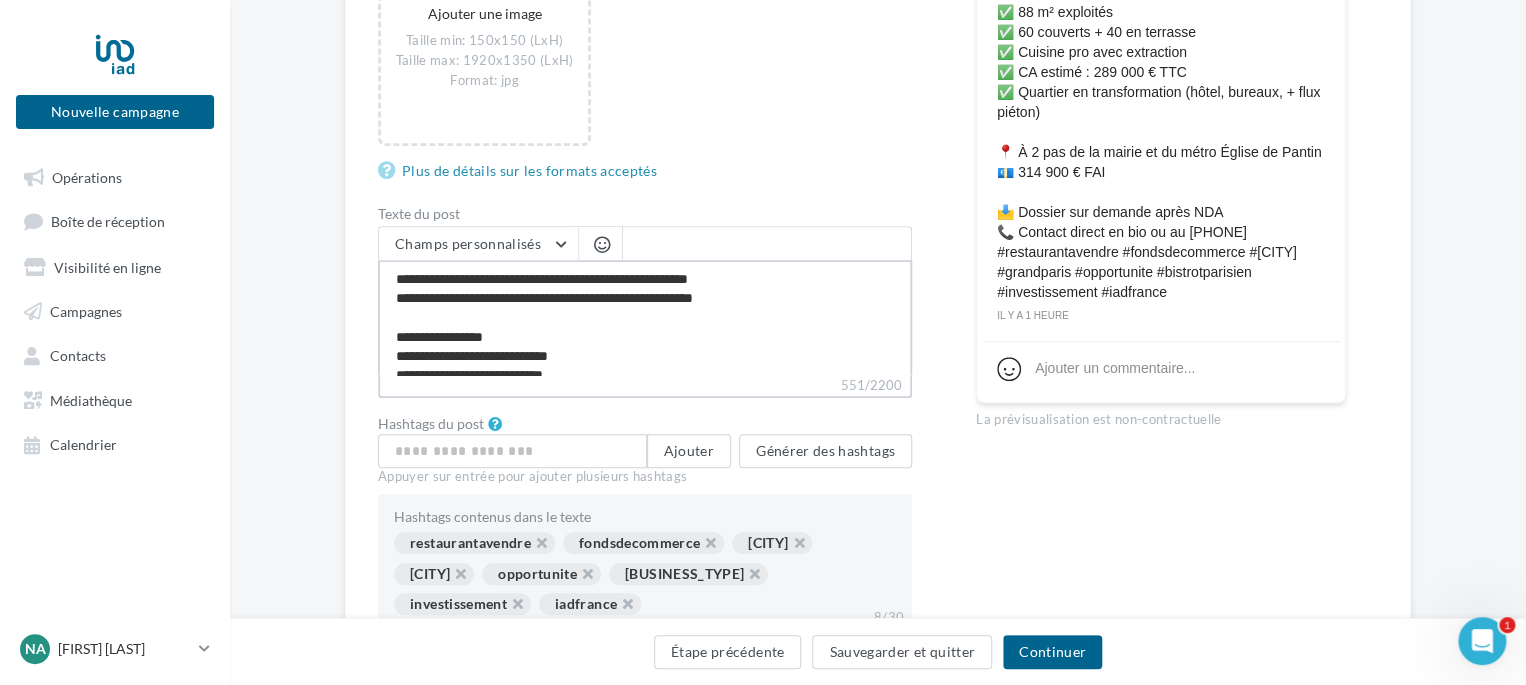 type on "**********" 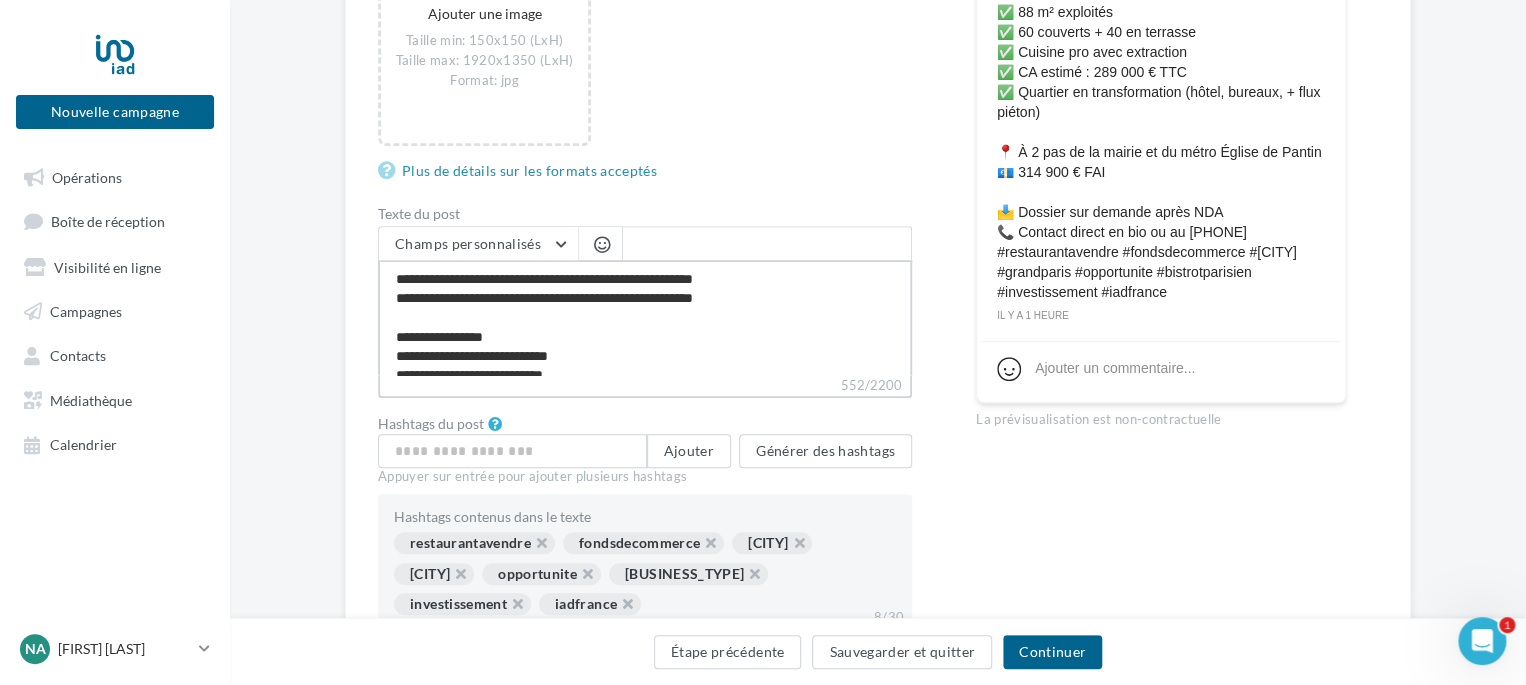 type on "**********" 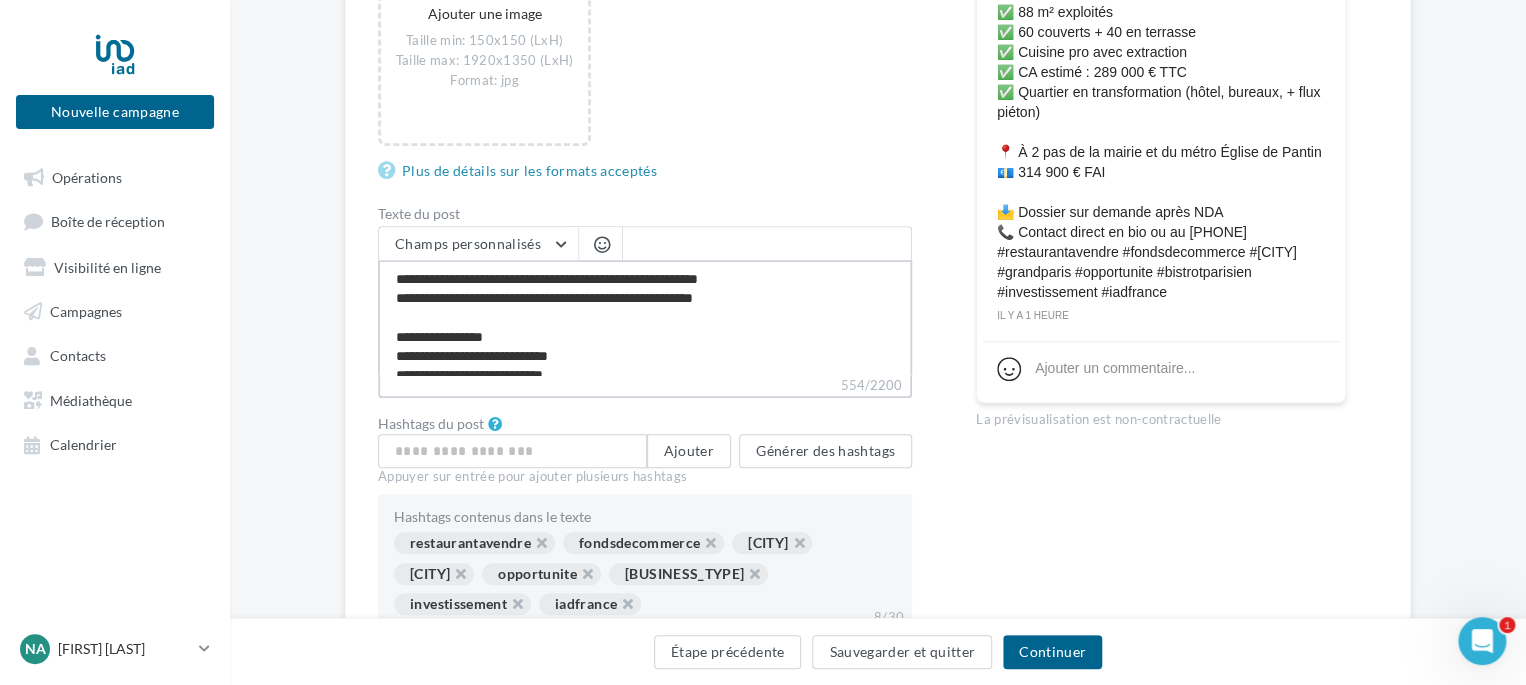 type on "**********" 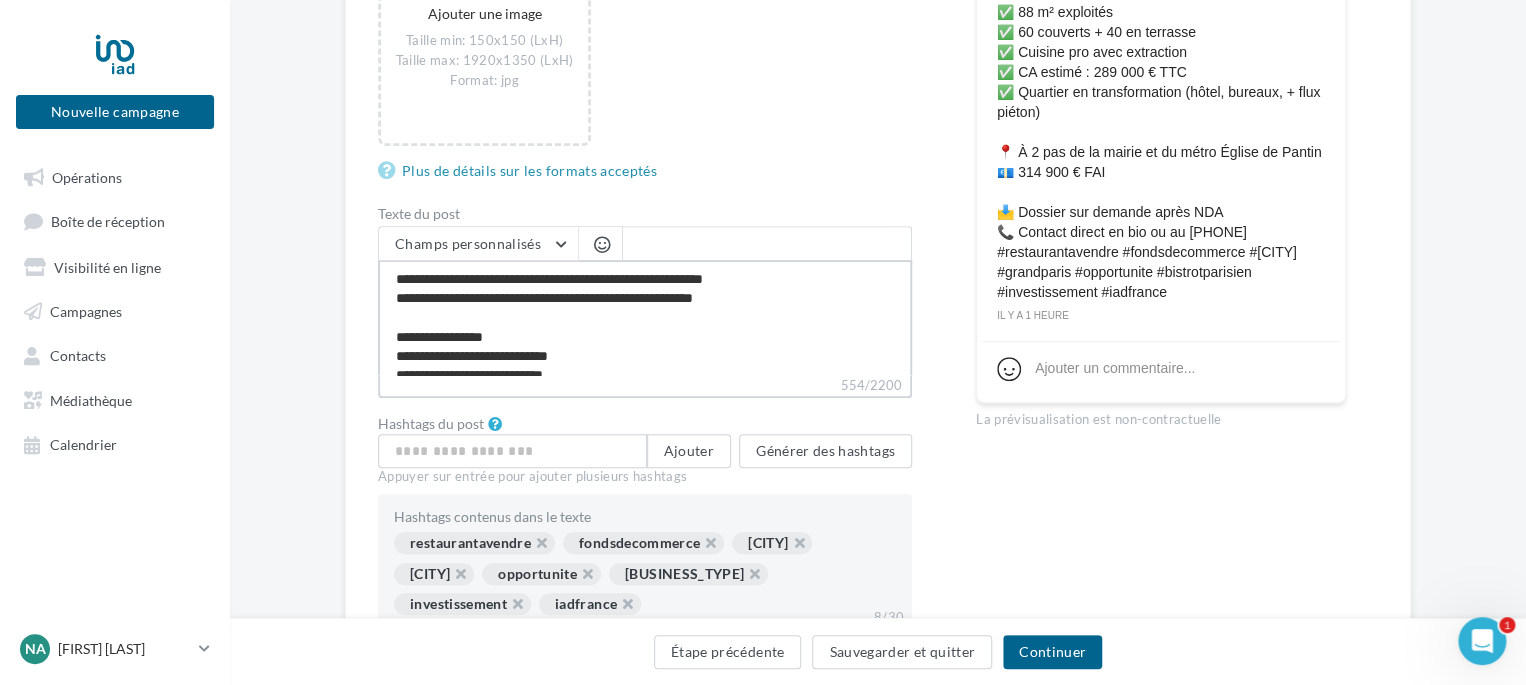 type on "**********" 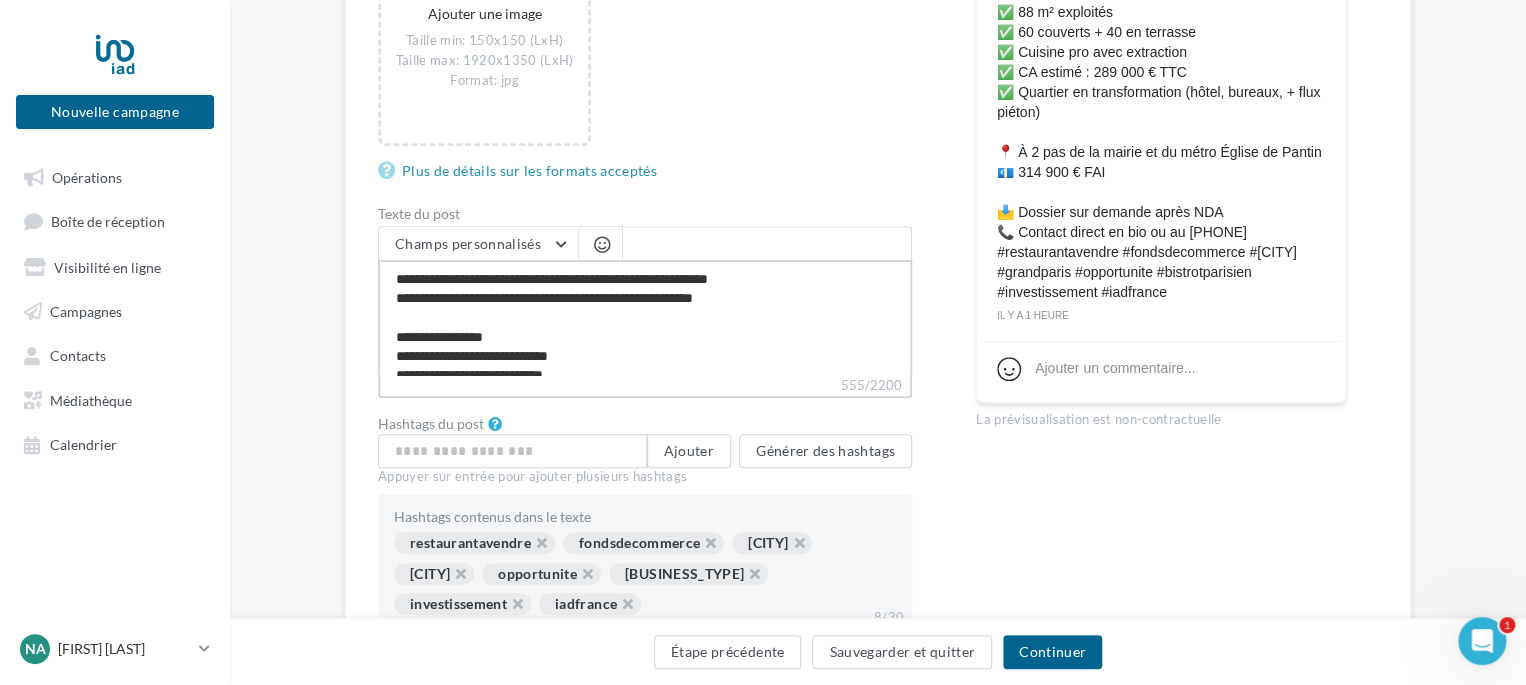 type on "**********" 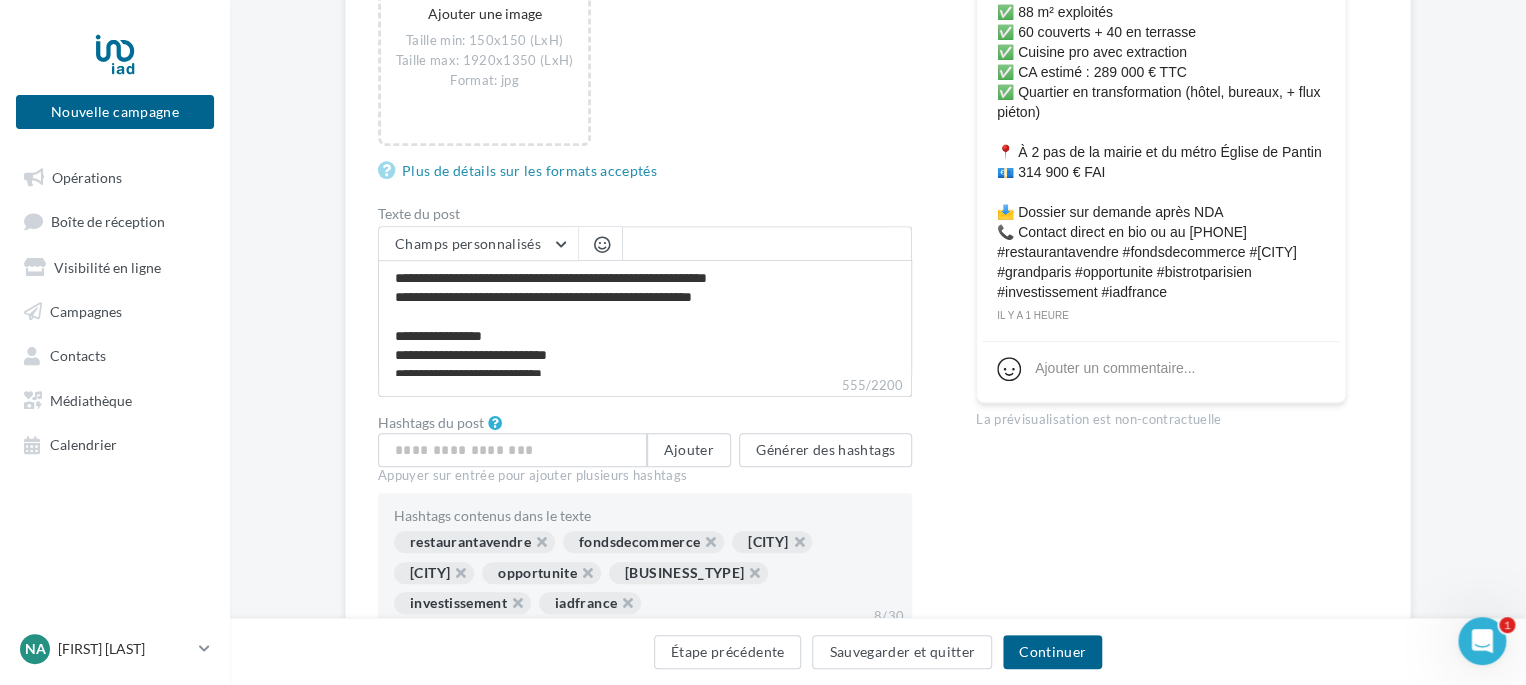 click on "Type de campagne
Post
Story
Type de média
Image   Reel
Images du post (10 max)
Ajouter une image     Taille min: 150x150 (LxH)   Taille max: 1920x1350 (LxH)   Format: jpg
Plus de détails sur les formats acceptés
Texte du post
Champs personnalisés         Lien de sollicitation d'avis Google     Nom de l'entreprise     Site internet du conseiller     Ligne d'adresse 1     Prénom du conseiller     Ville     Ligne d'adresse 1     Nom du conseiller     Ligne d'adresse 2     Adresse e-mail du conseiller     Numéro de mobile du conseiller     Code postal     propertips     Référence du conseiller     dénomination de l’EIRL (laisser vide si vous n'êtes pas une EIRL)     ville d’immatriculation au RSAC     numéro d’immatriculation au RSAC     Adresse e-mail du conseiller" at bounding box center (878, 184) 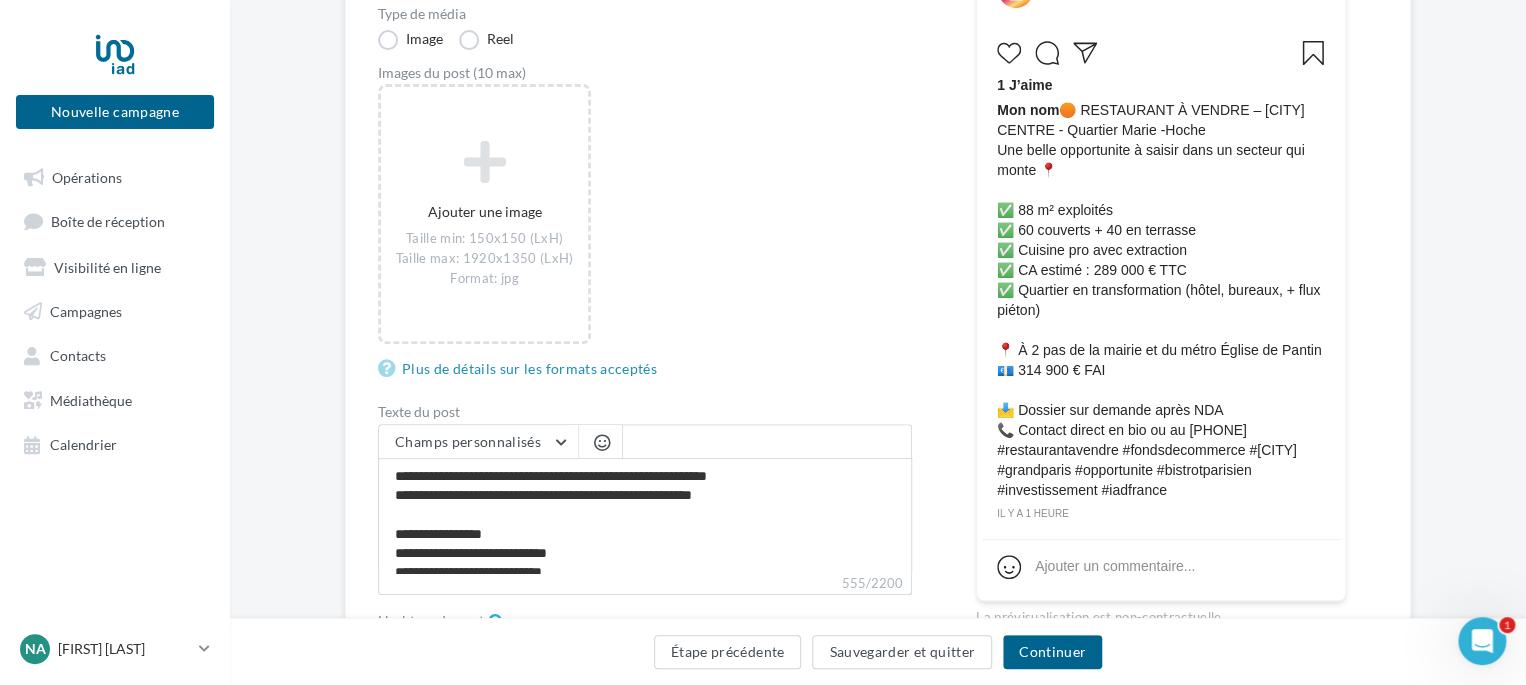 scroll, scrollTop: 400, scrollLeft: 0, axis: vertical 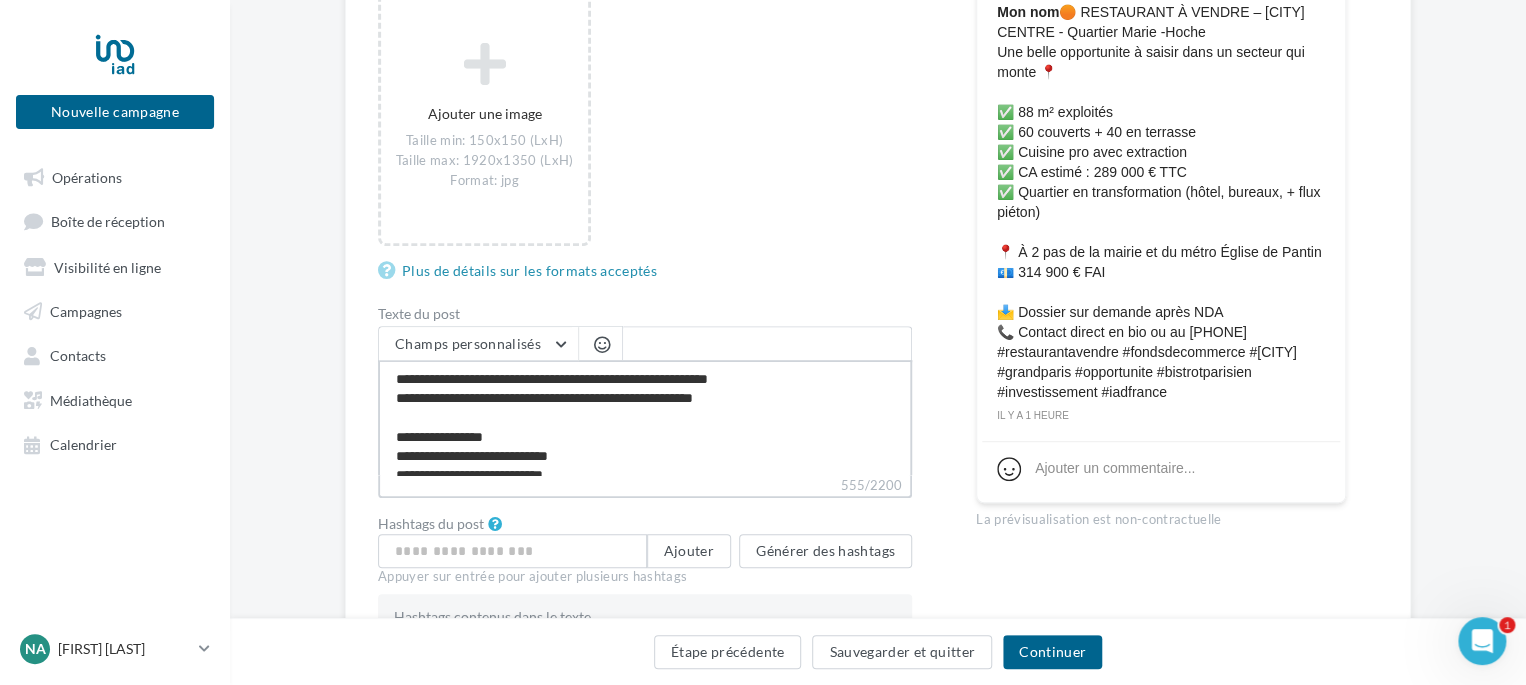 drag, startPoint x: 590, startPoint y: 374, endPoint x: 847, endPoint y: 368, distance: 257.07004 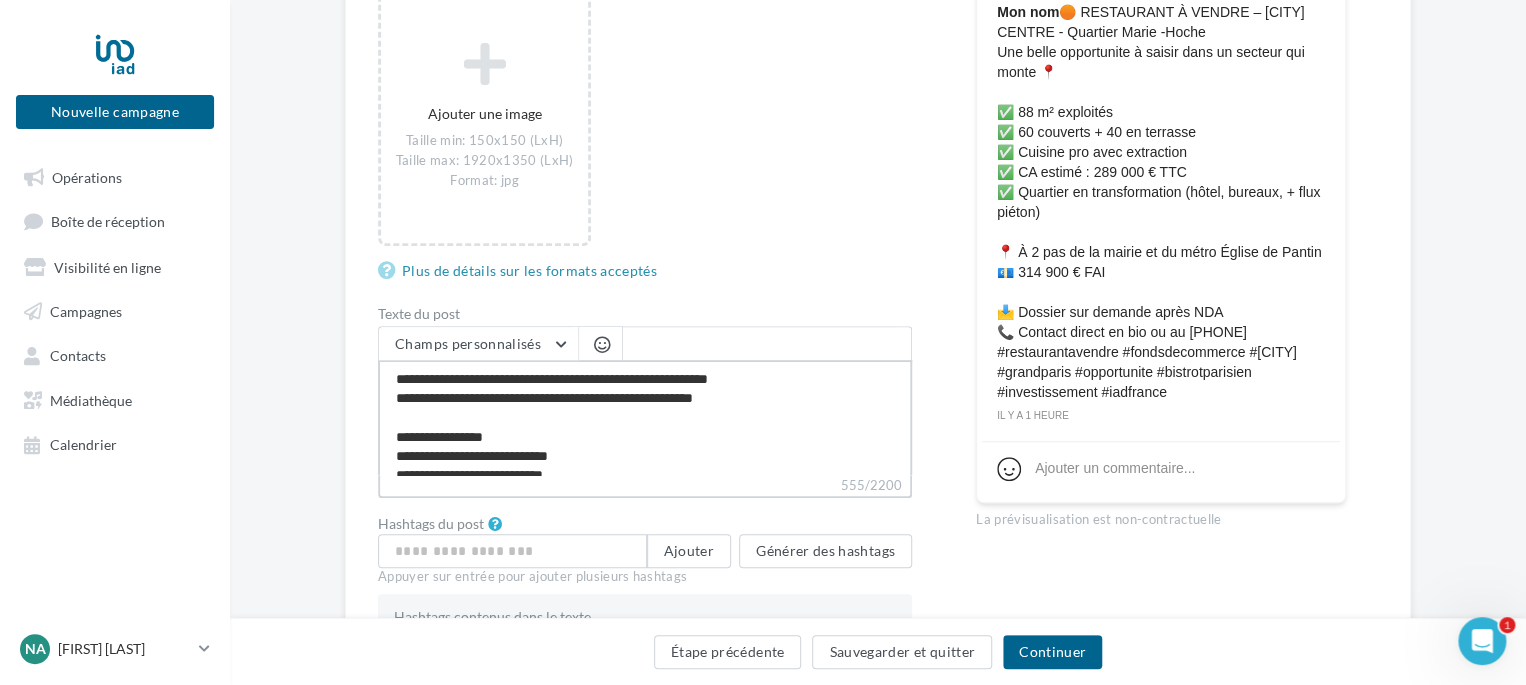 click on "**********" at bounding box center (645, 417) 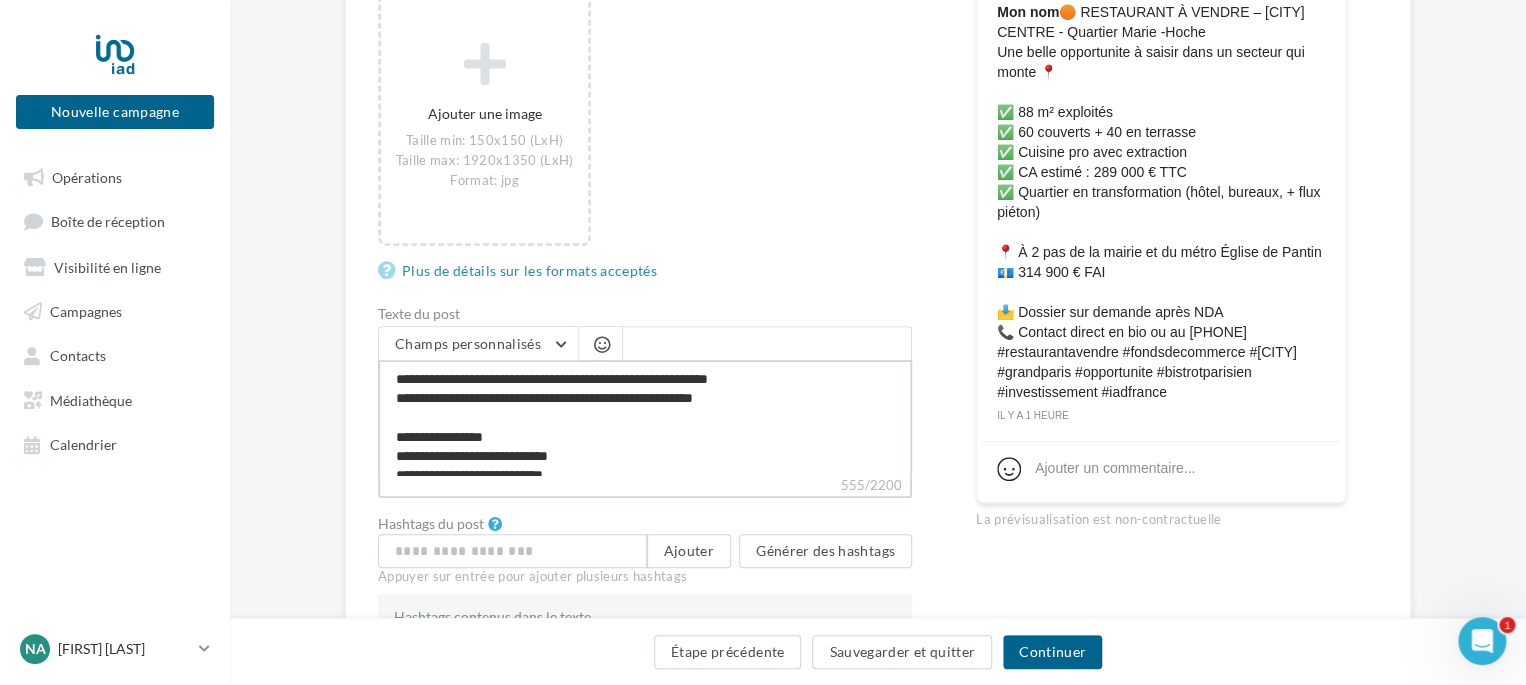 type on "**********" 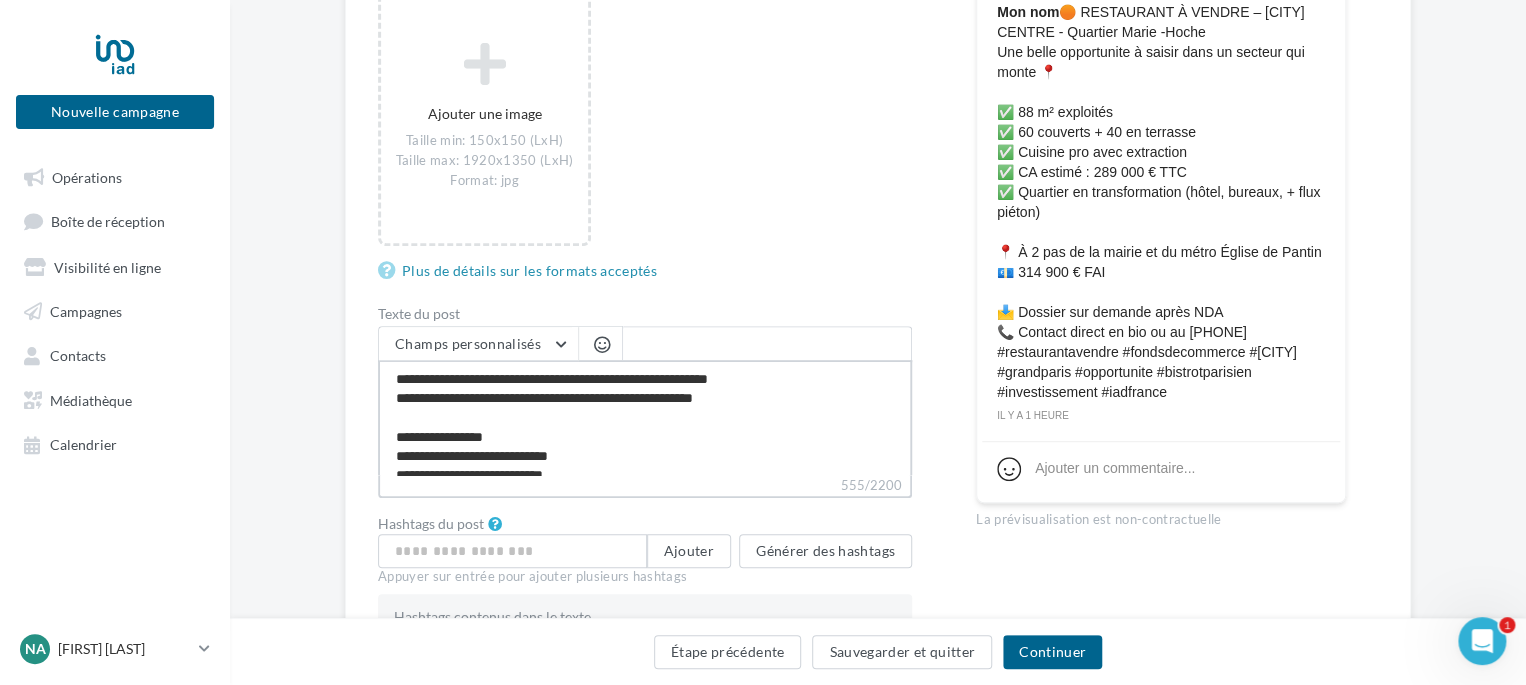 type on "**********" 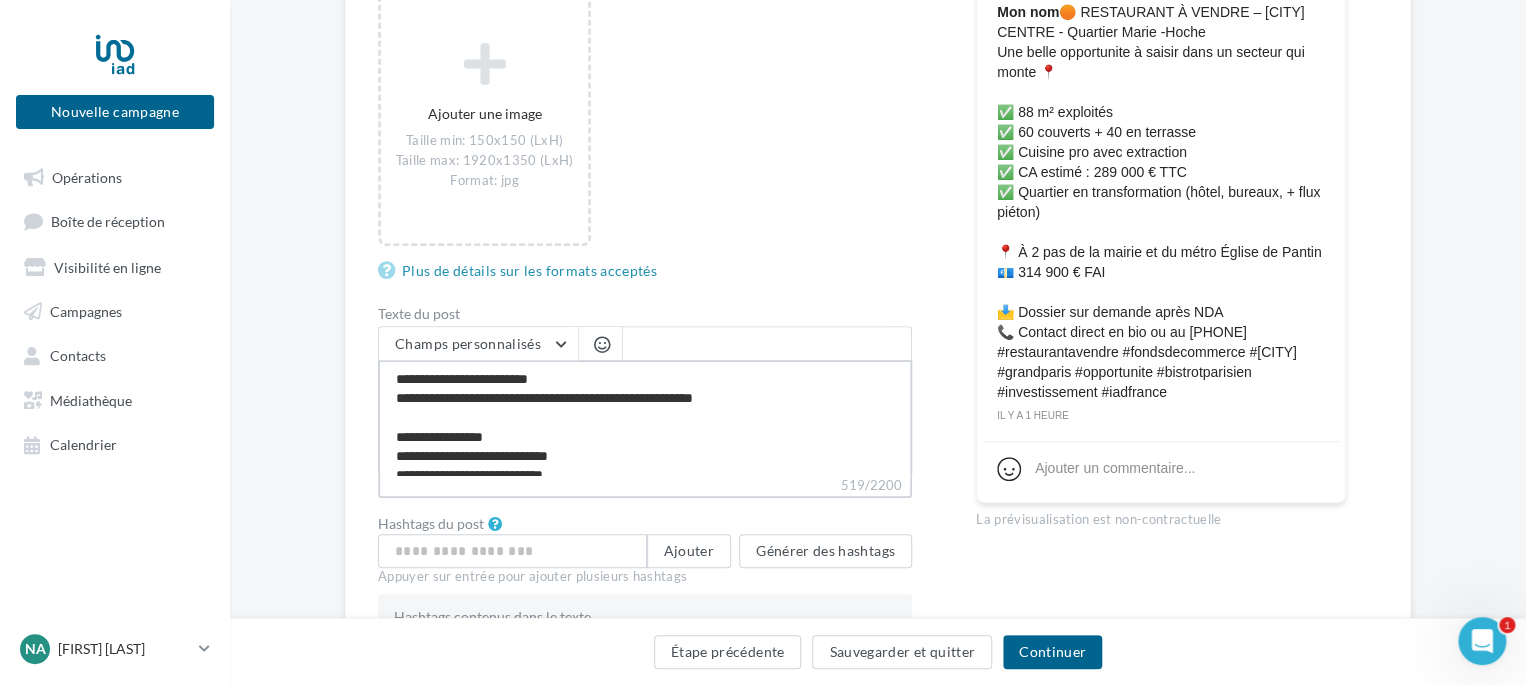 type on "**********" 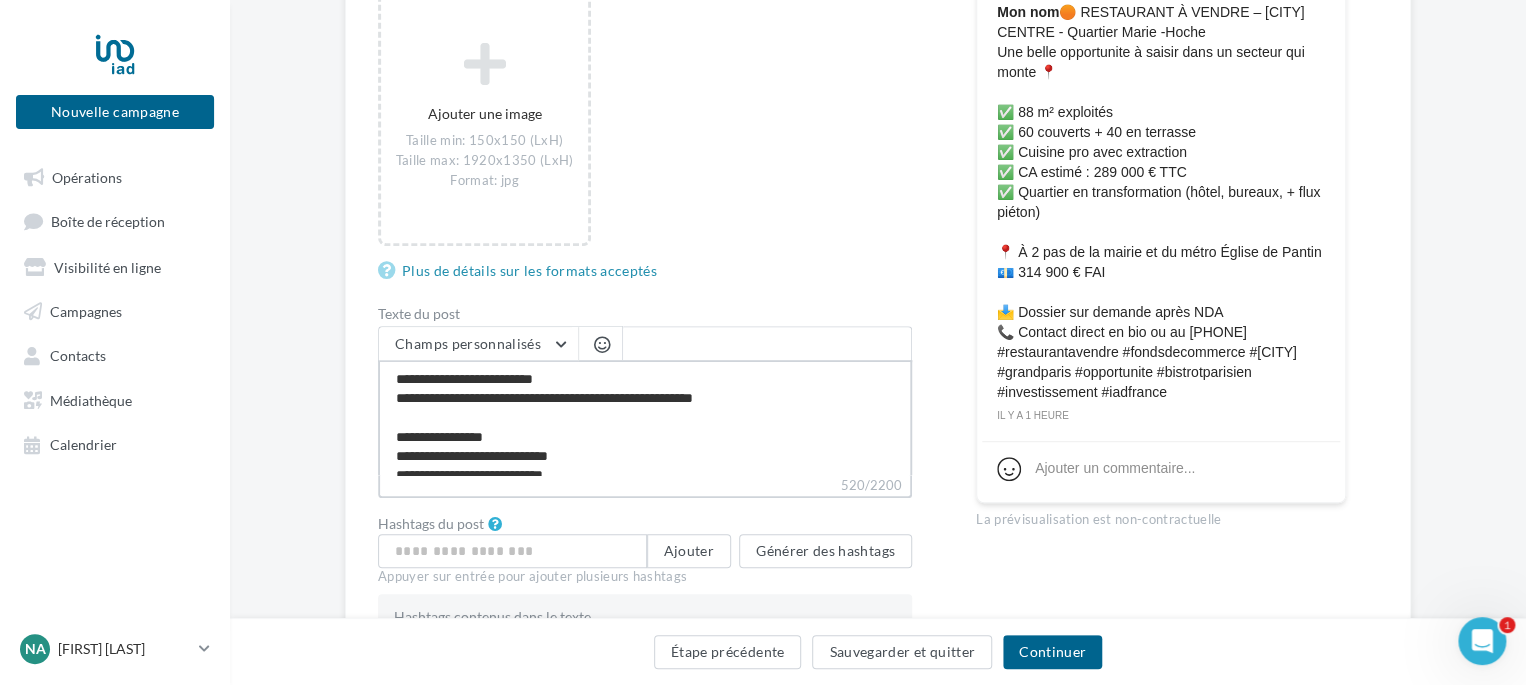 type on "**********" 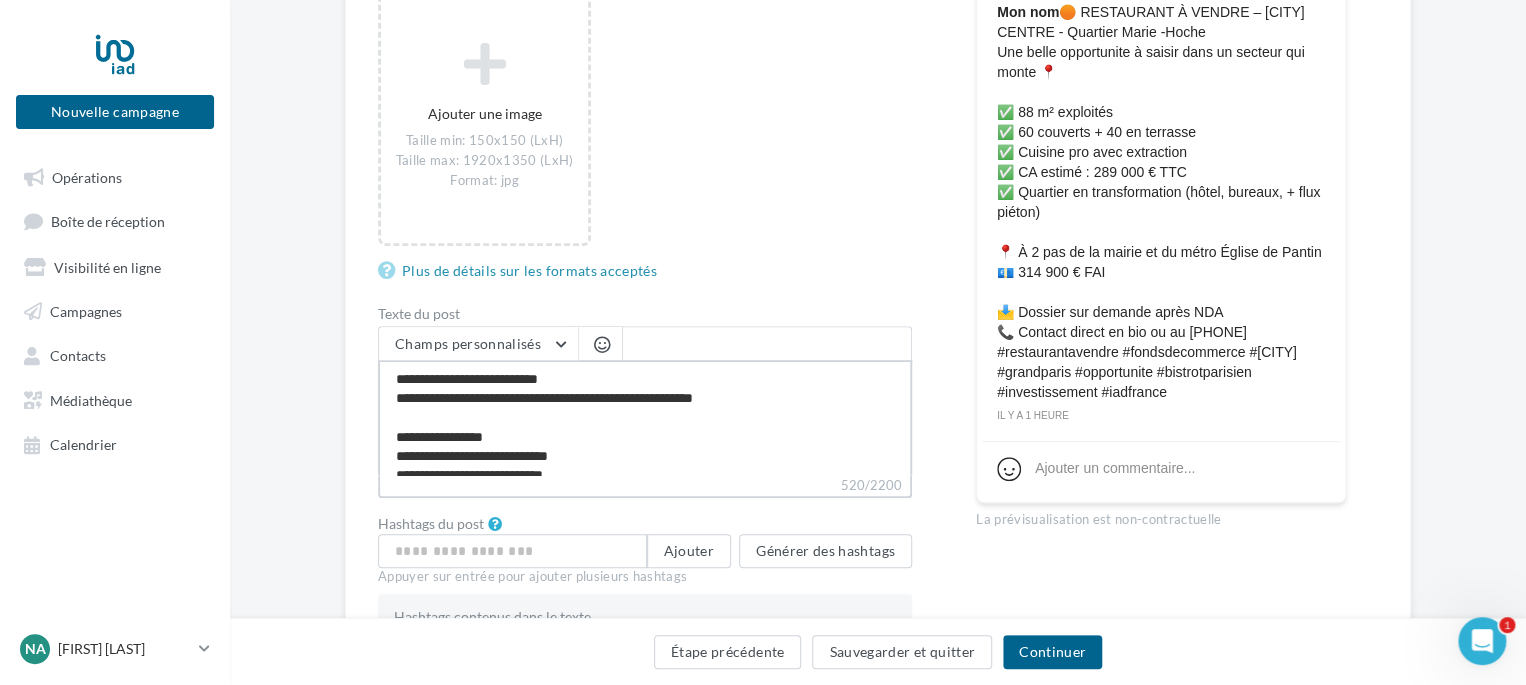 type on "**********" 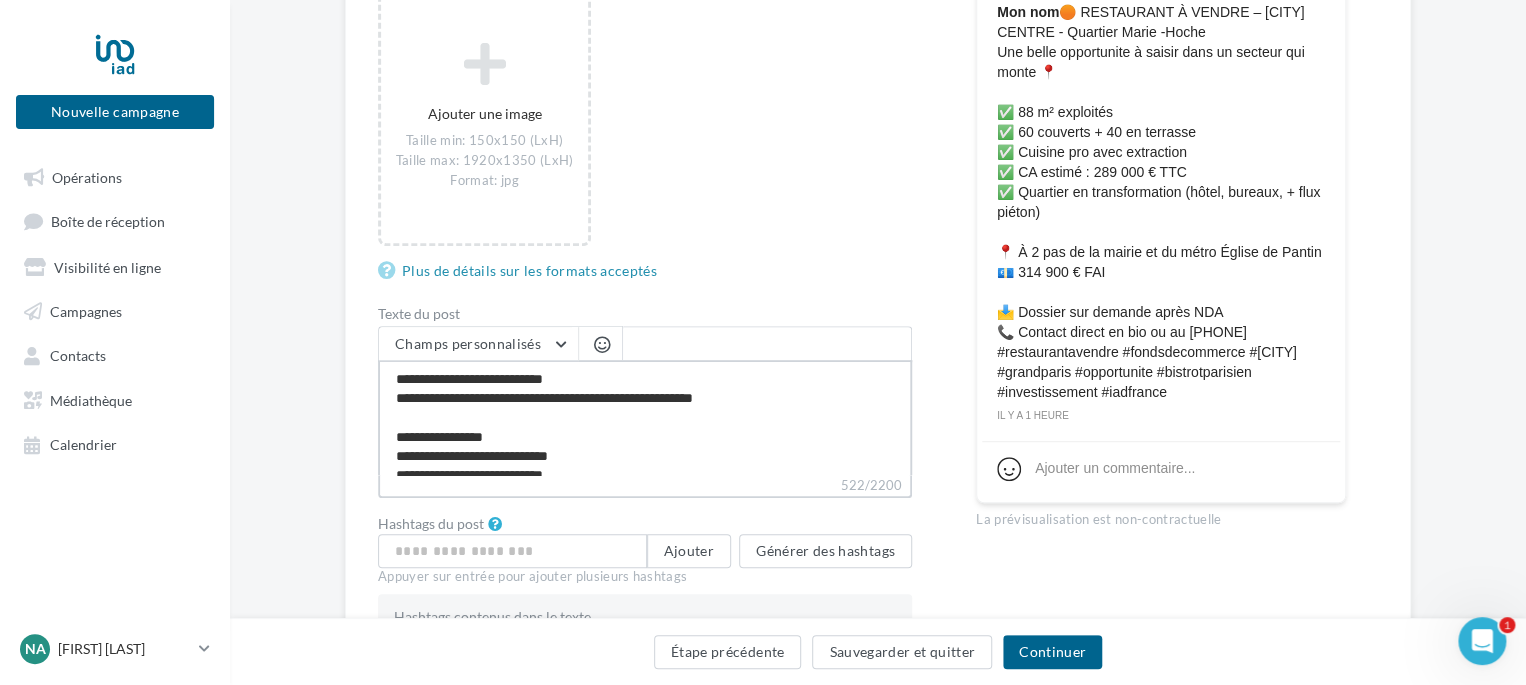 type on "**********" 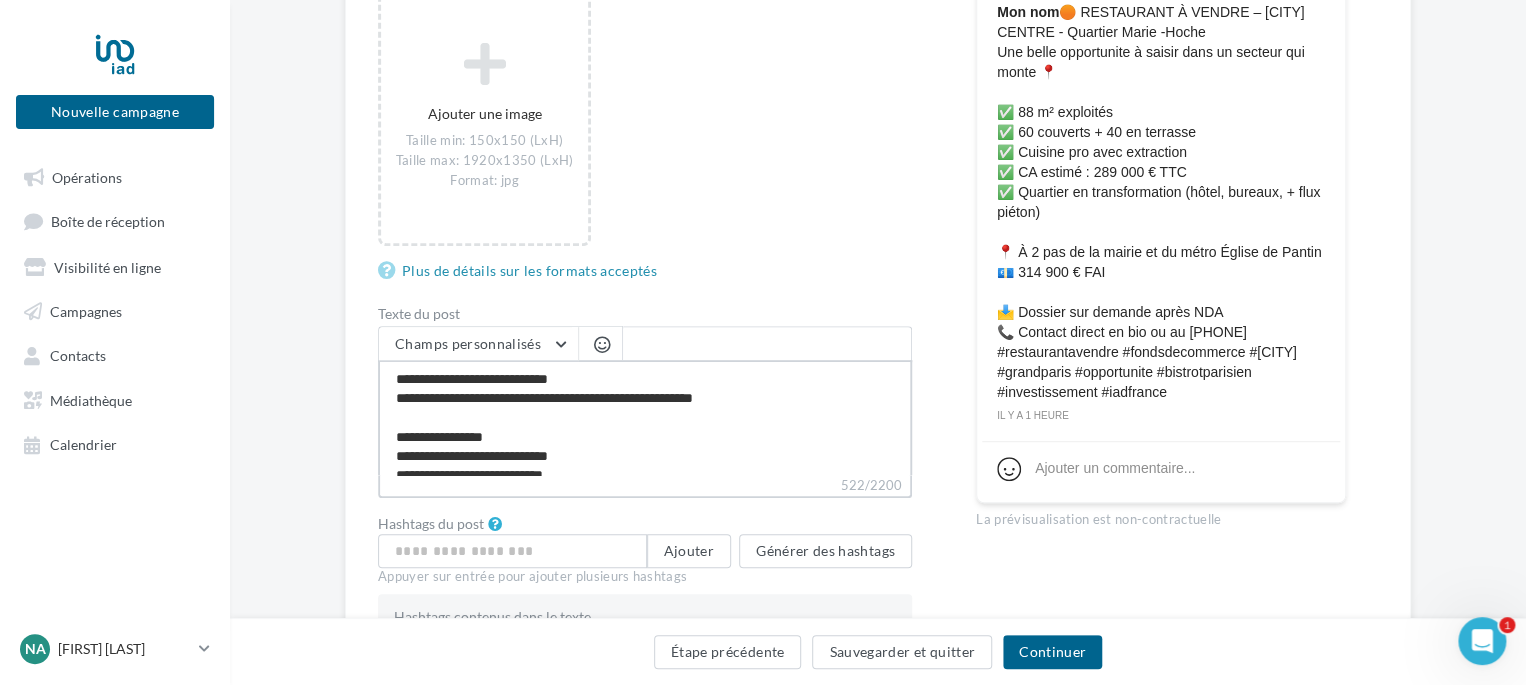 type on "**********" 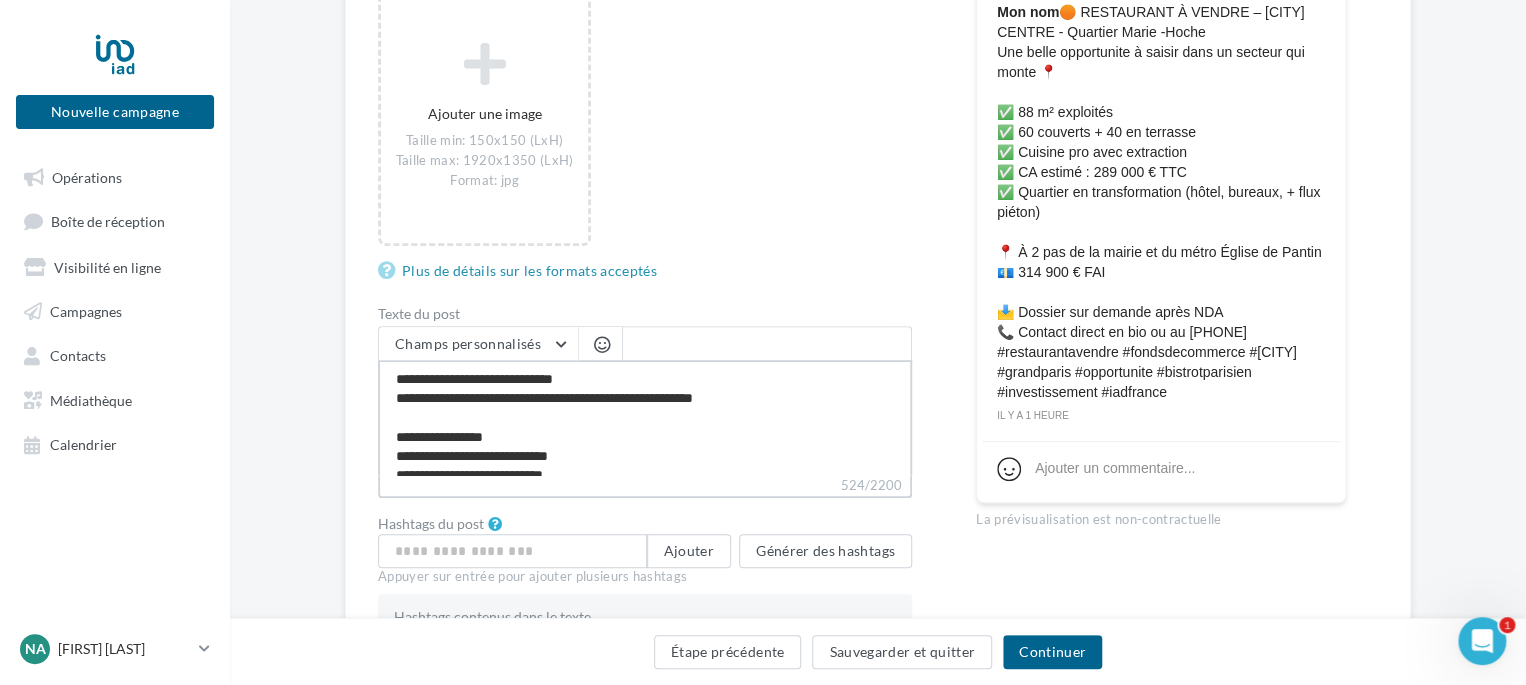 type on "**********" 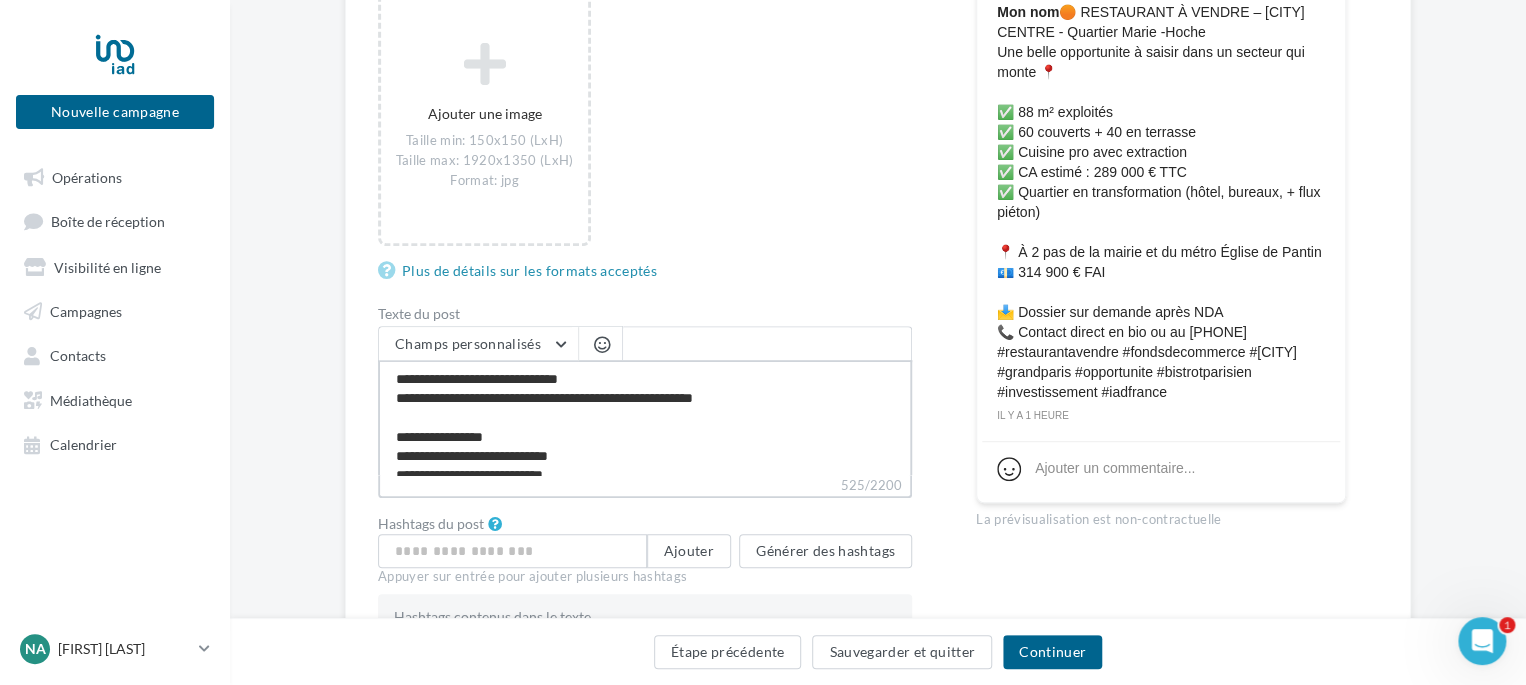 type on "**********" 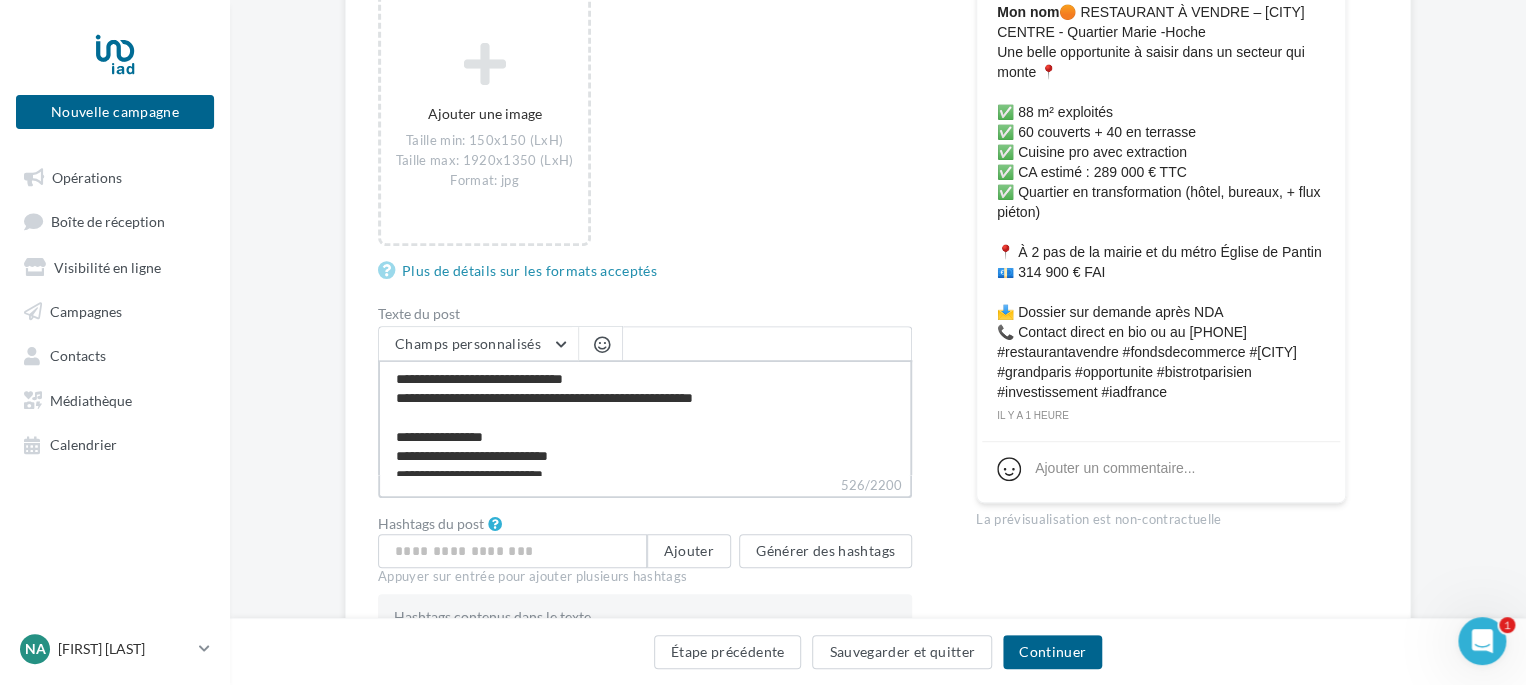 type on "**********" 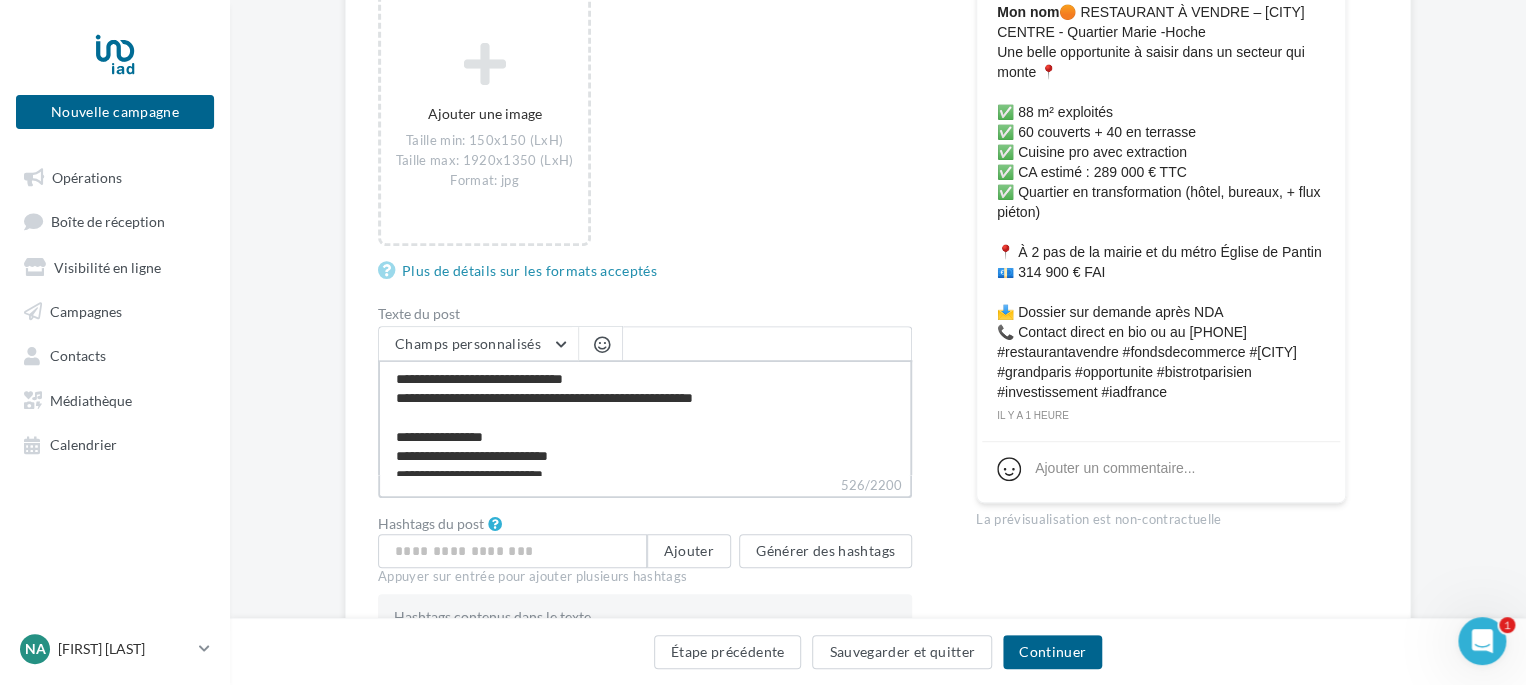 type on "**********" 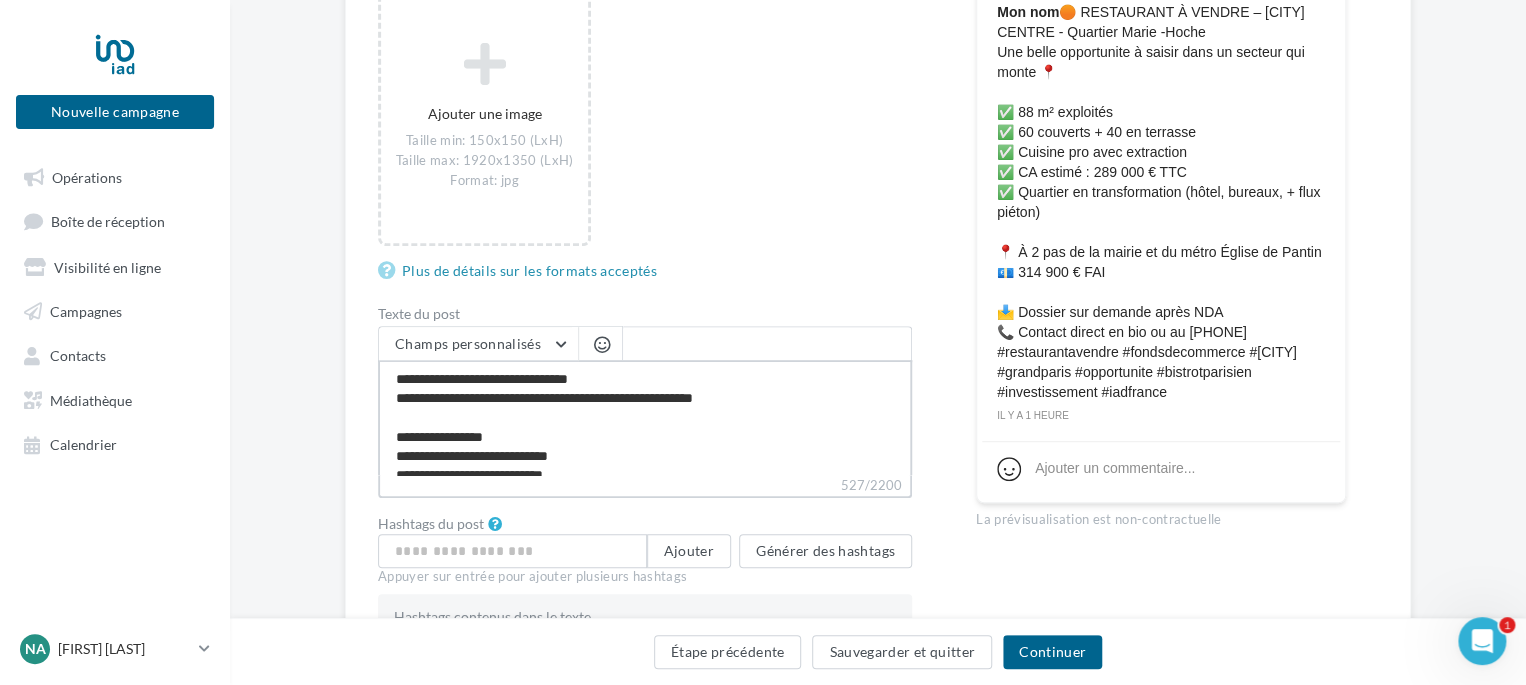 type on "**********" 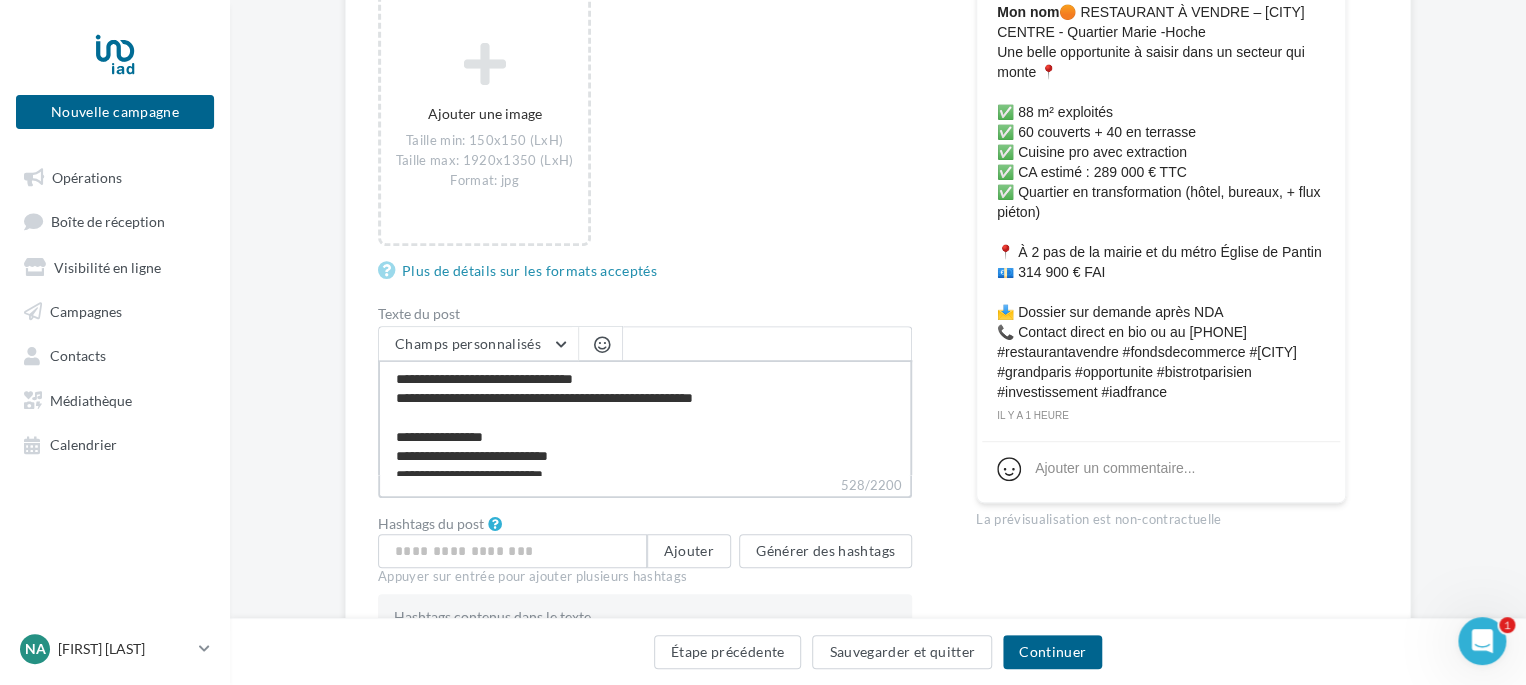 type on "**********" 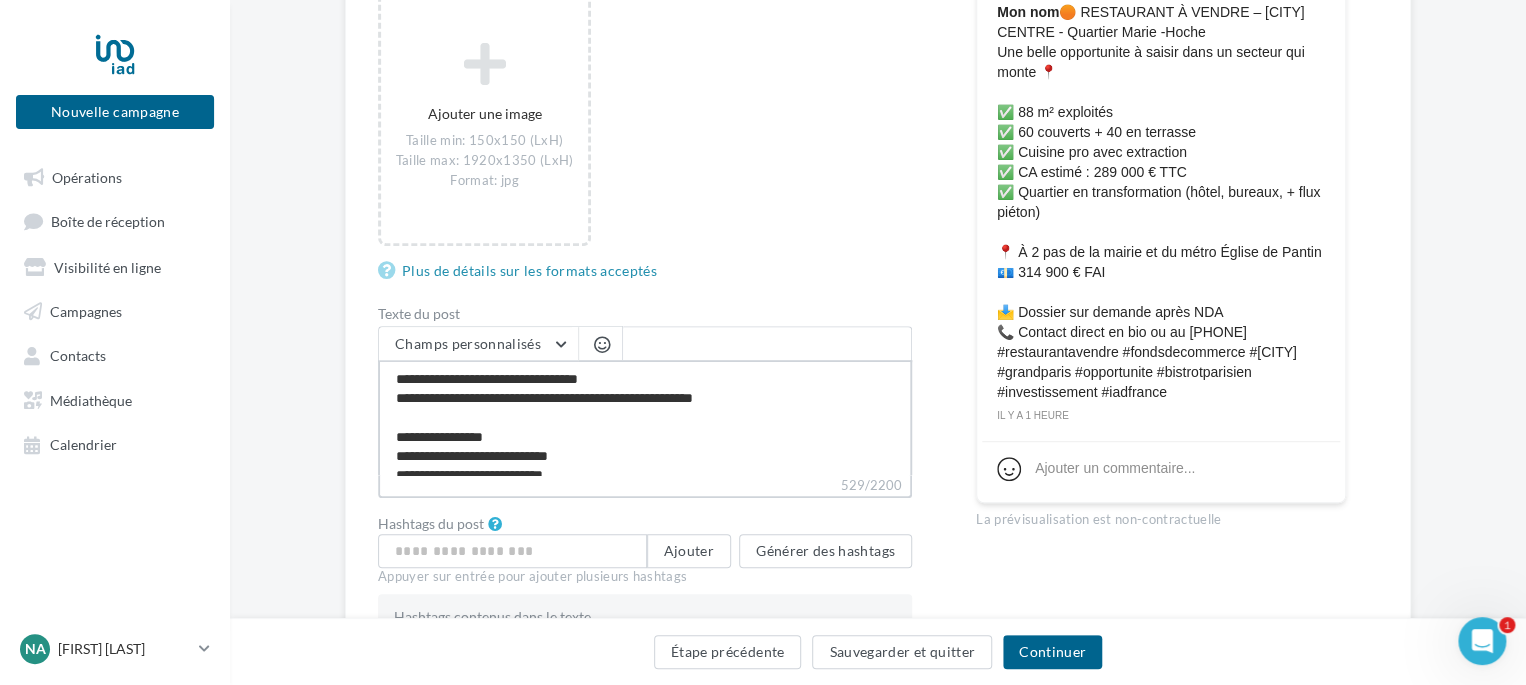 type on "**********" 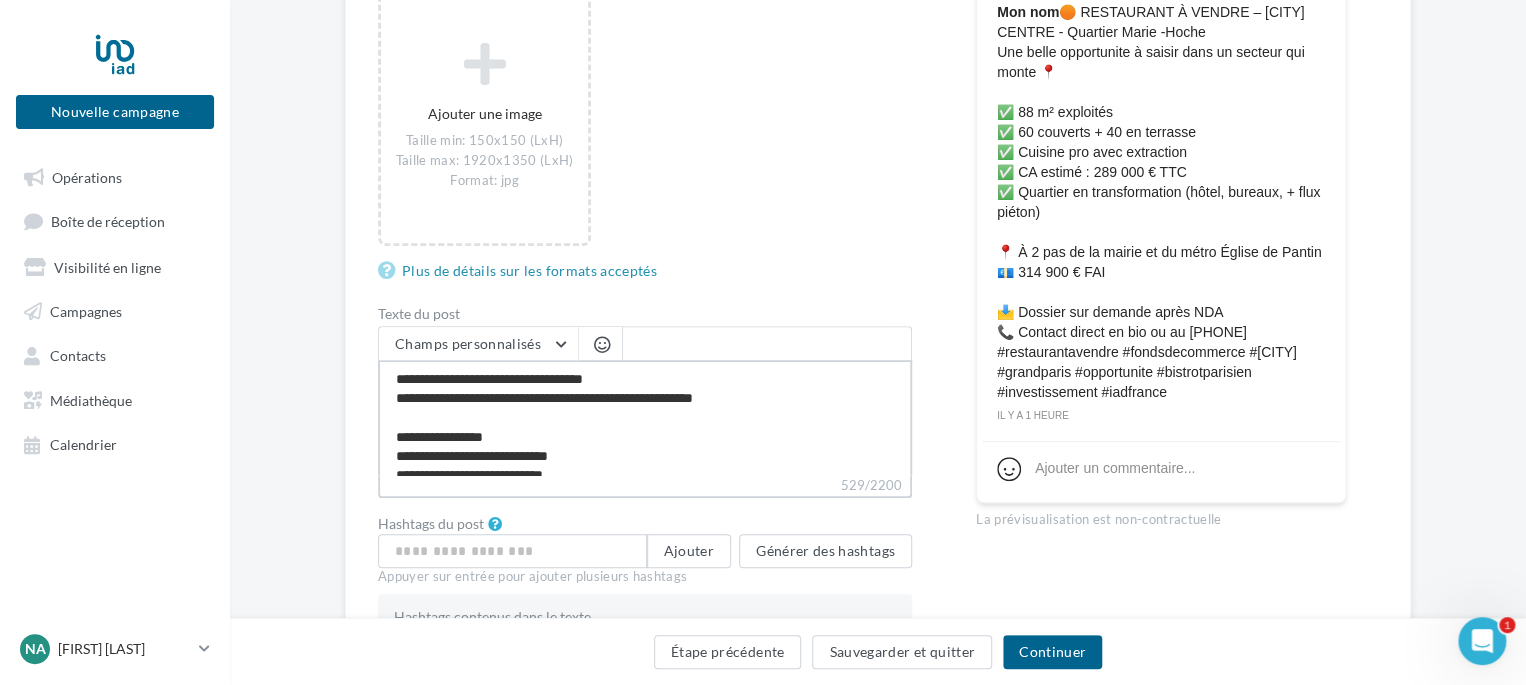 type on "**********" 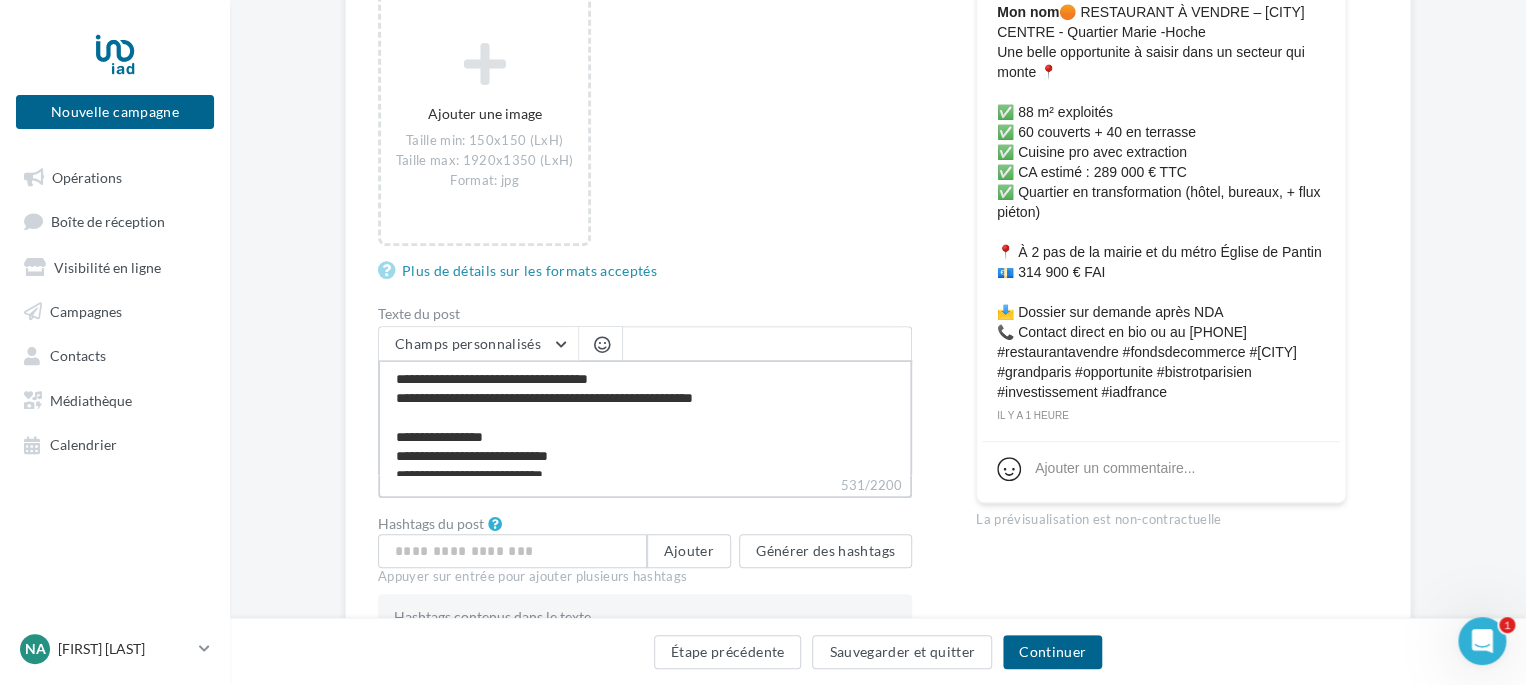 type on "**********" 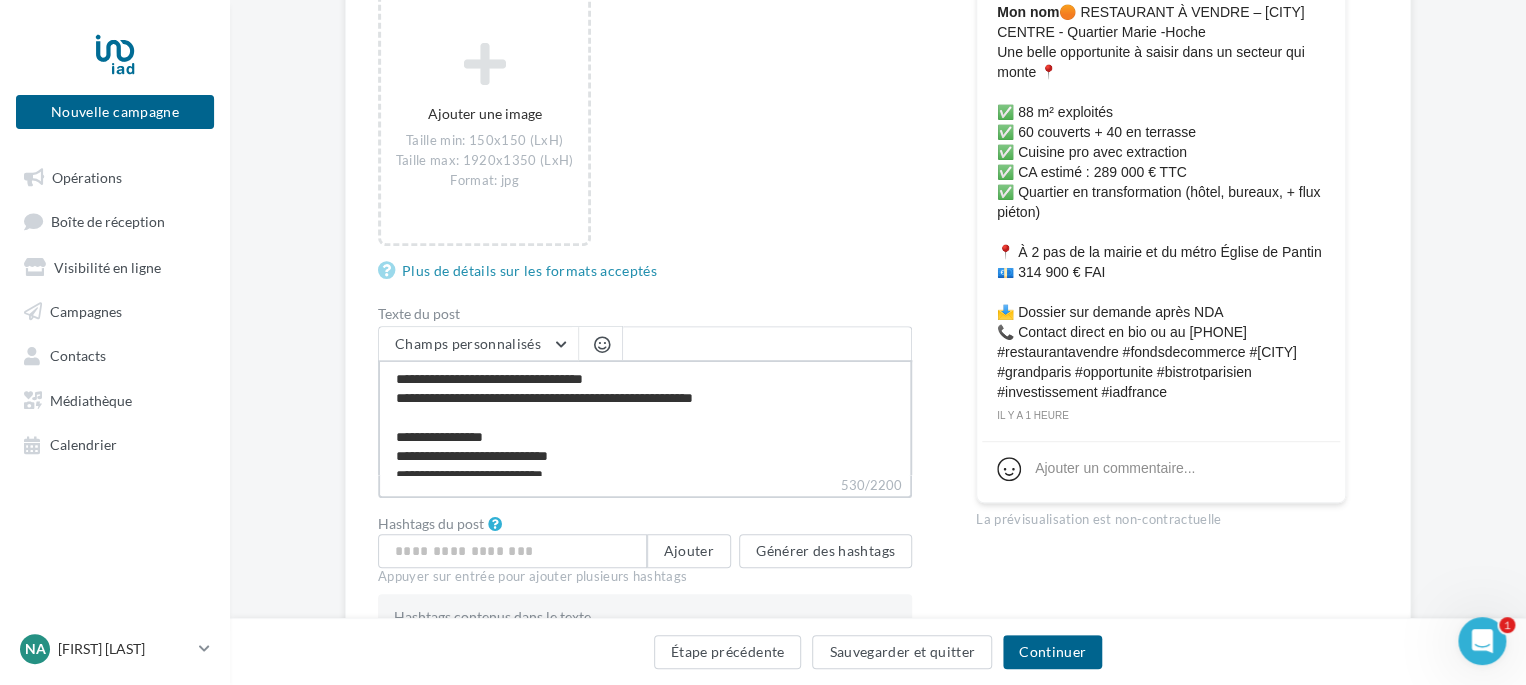 type on "**********" 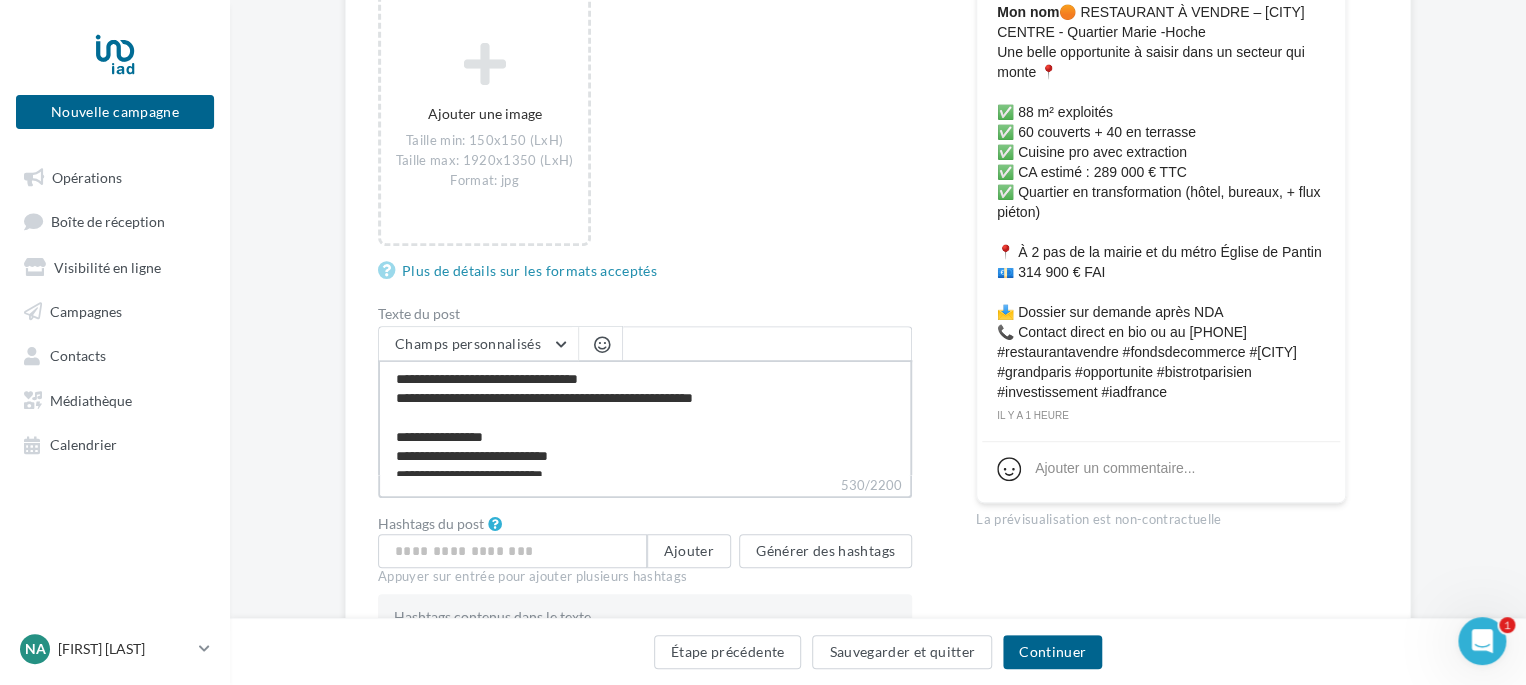 type on "**********" 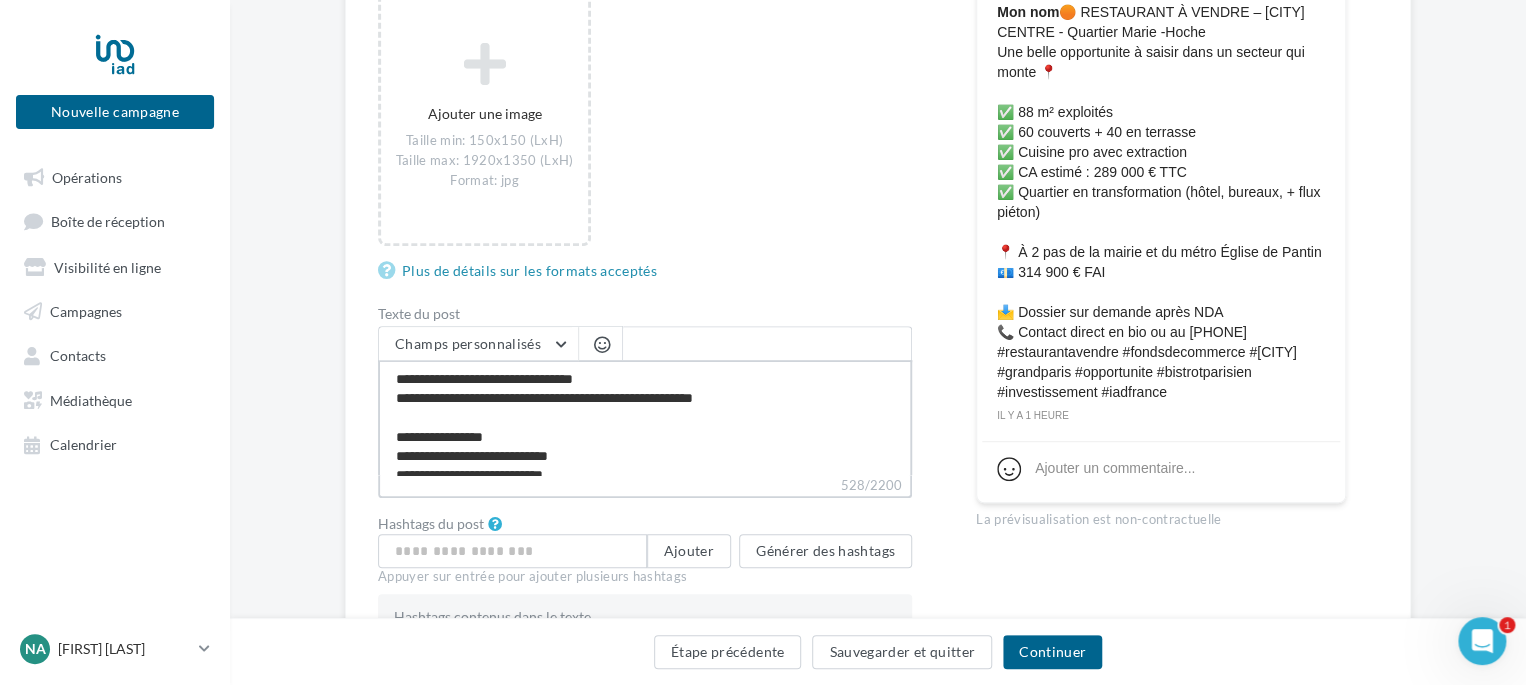 type on "**********" 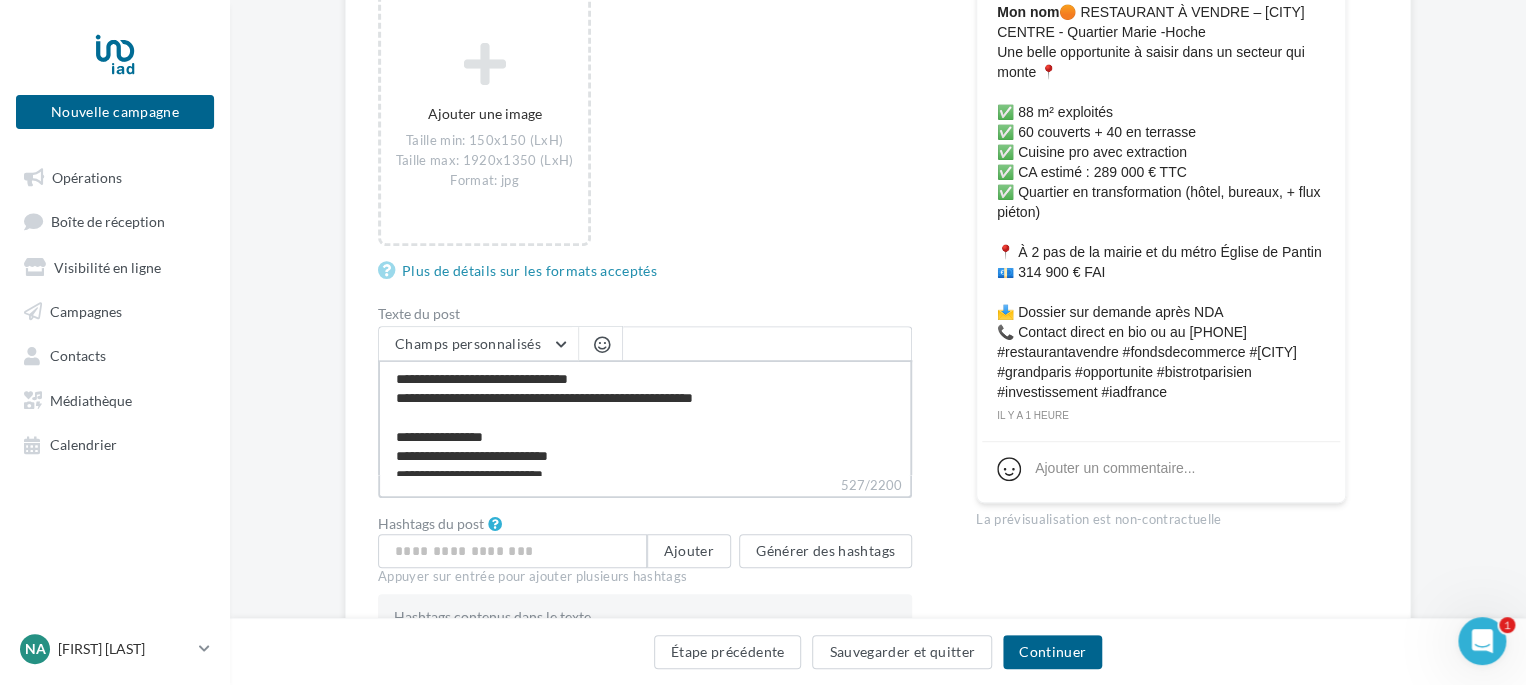 type on "**********" 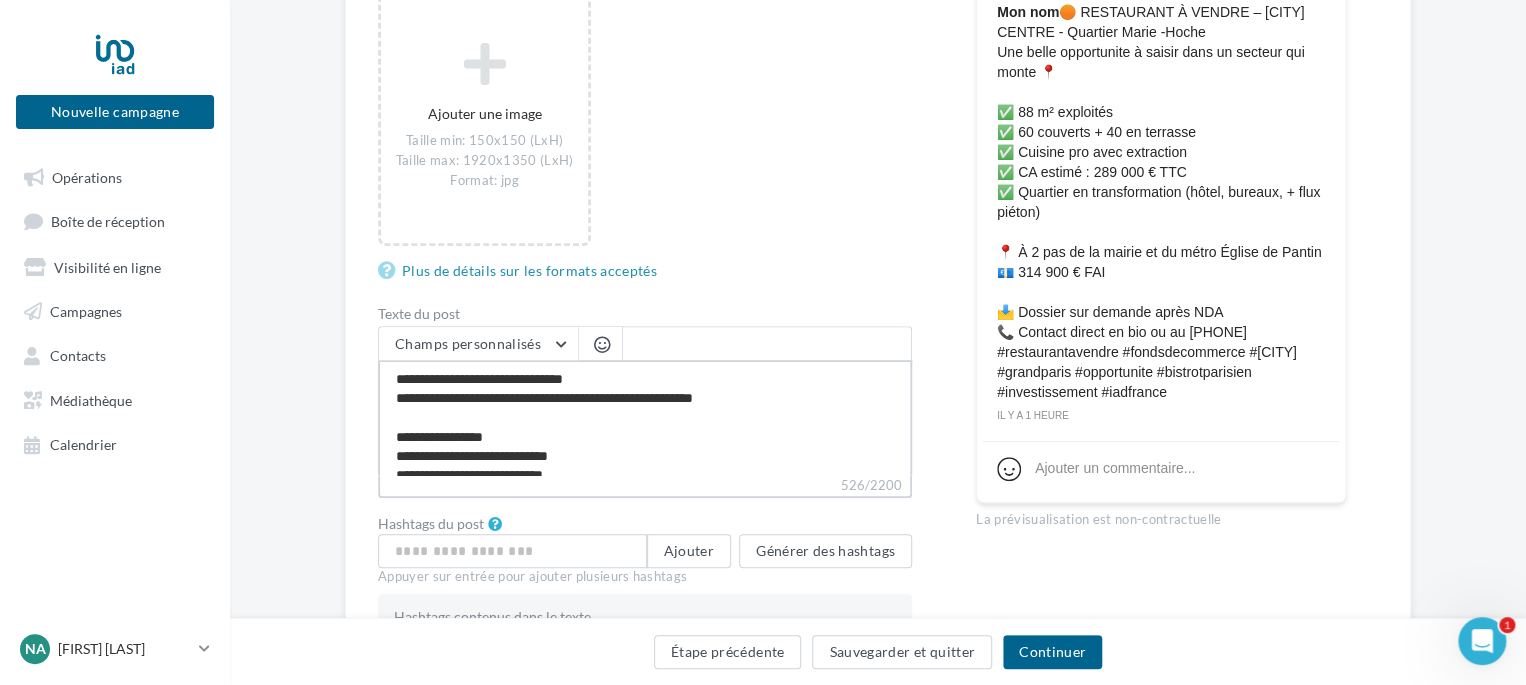 type on "**********" 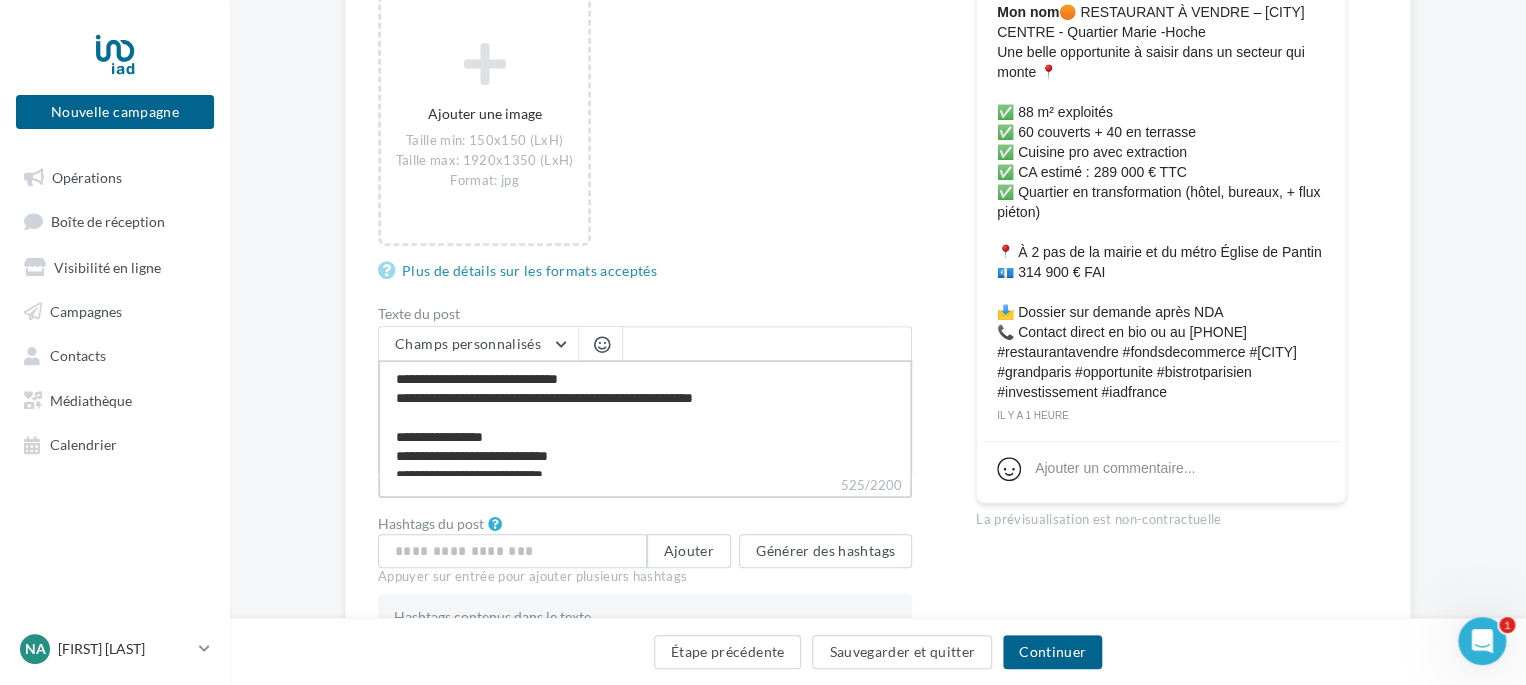 type on "**********" 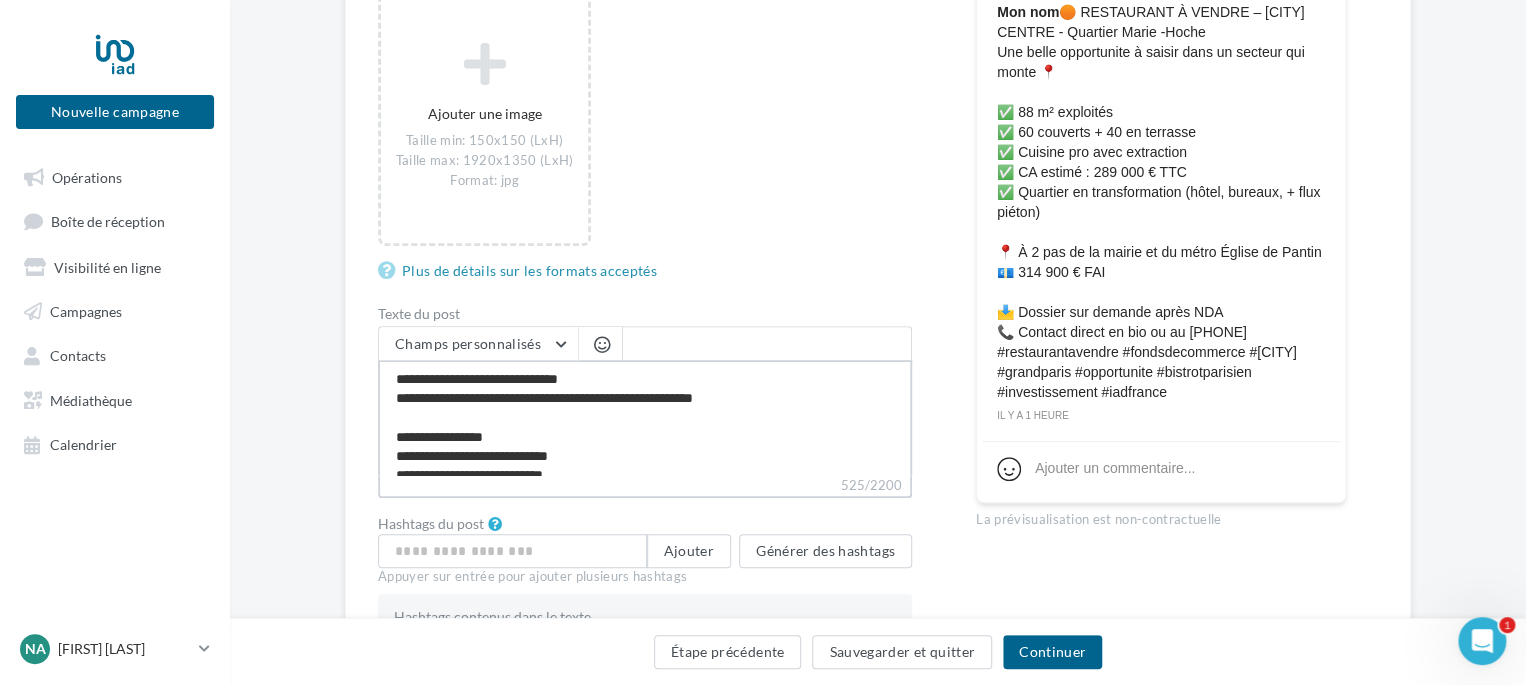 type on "**********" 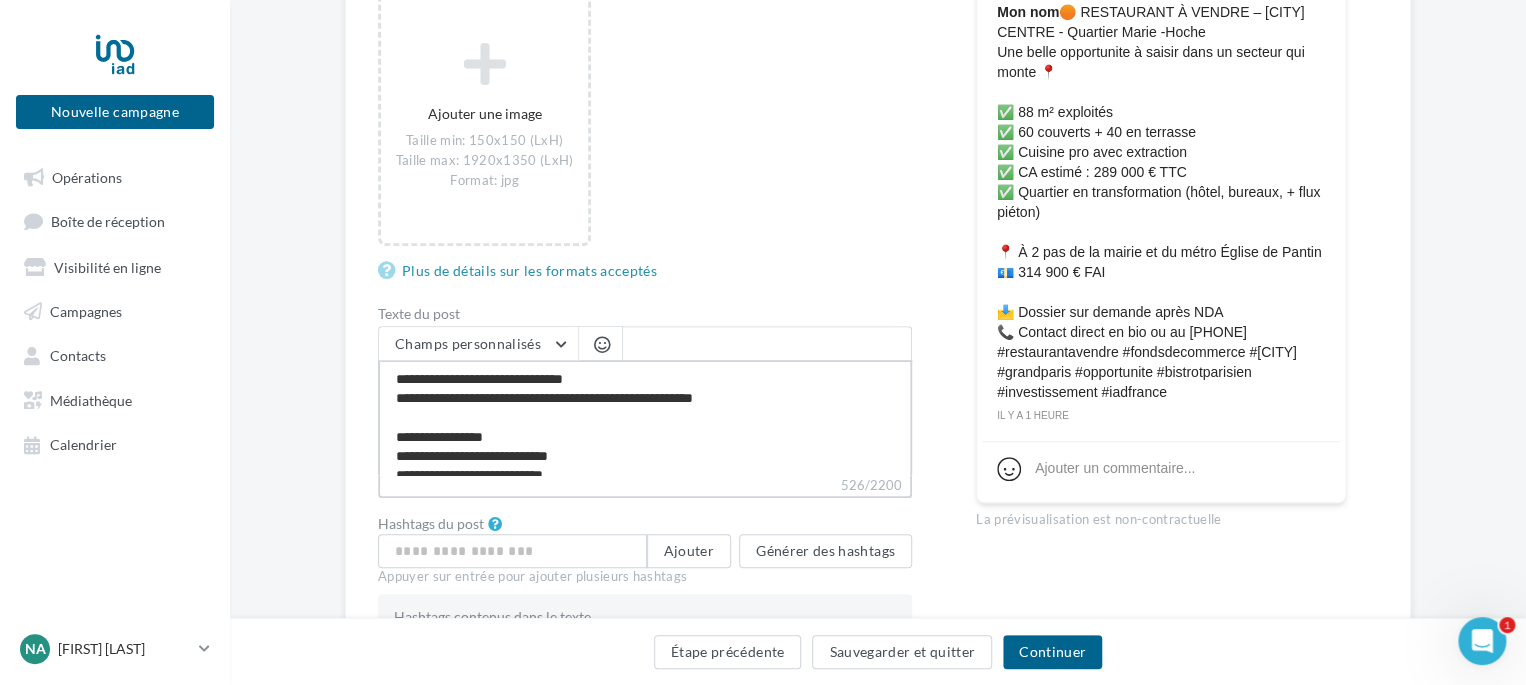 type on "**********" 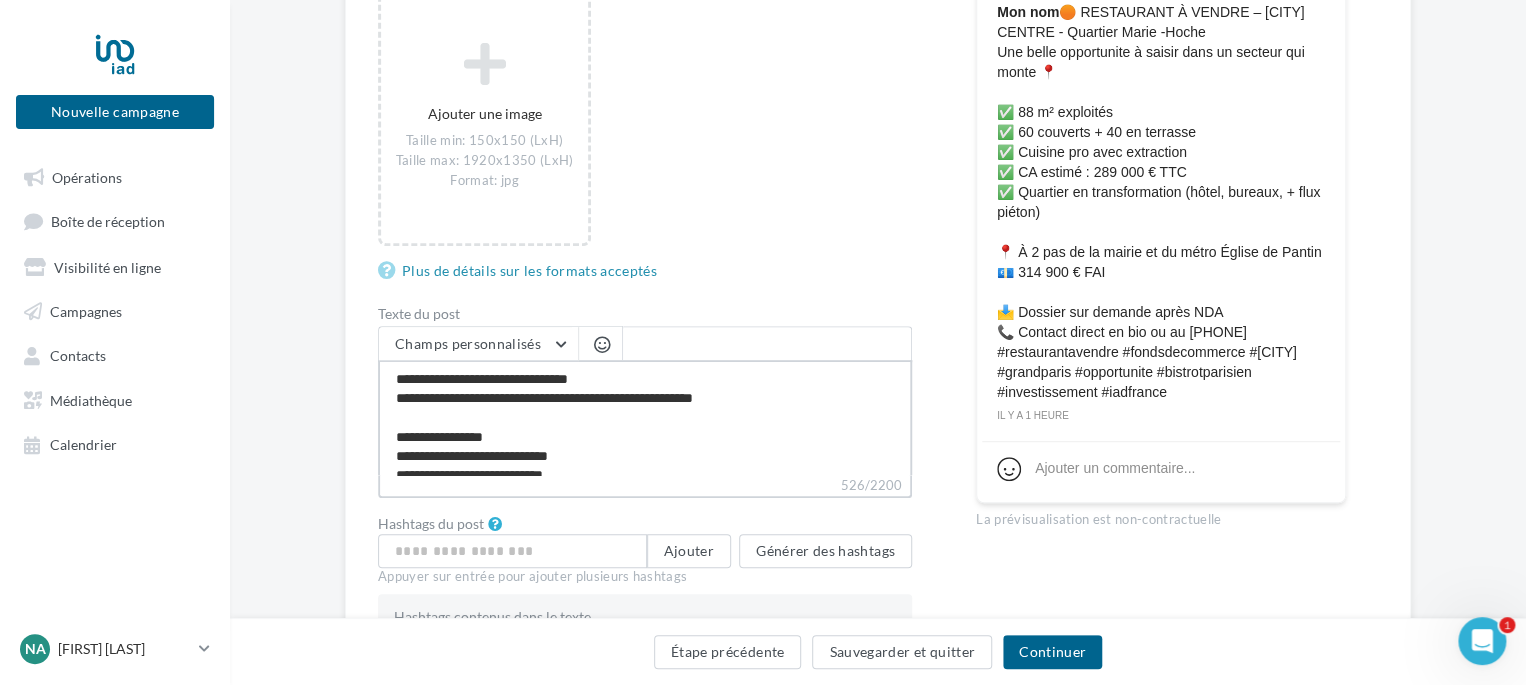 type on "**********" 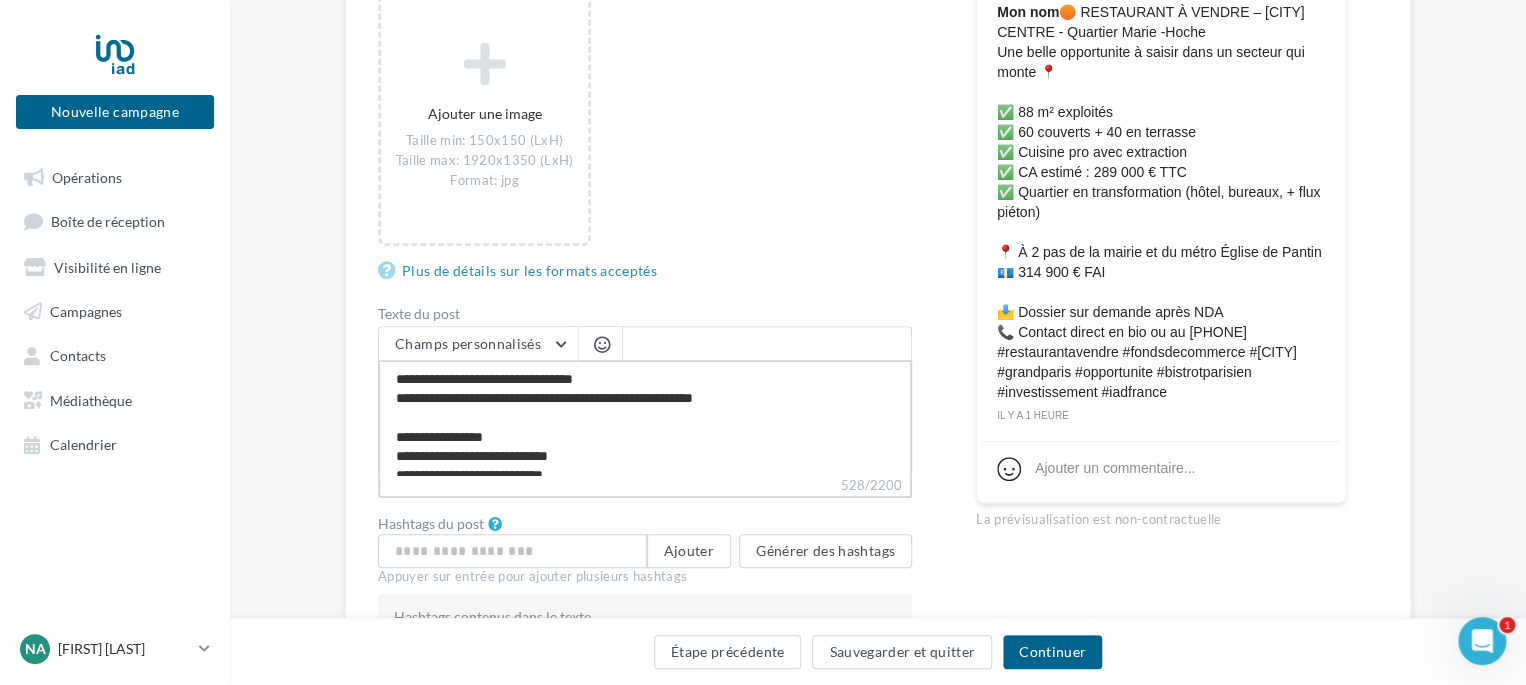 type on "**********" 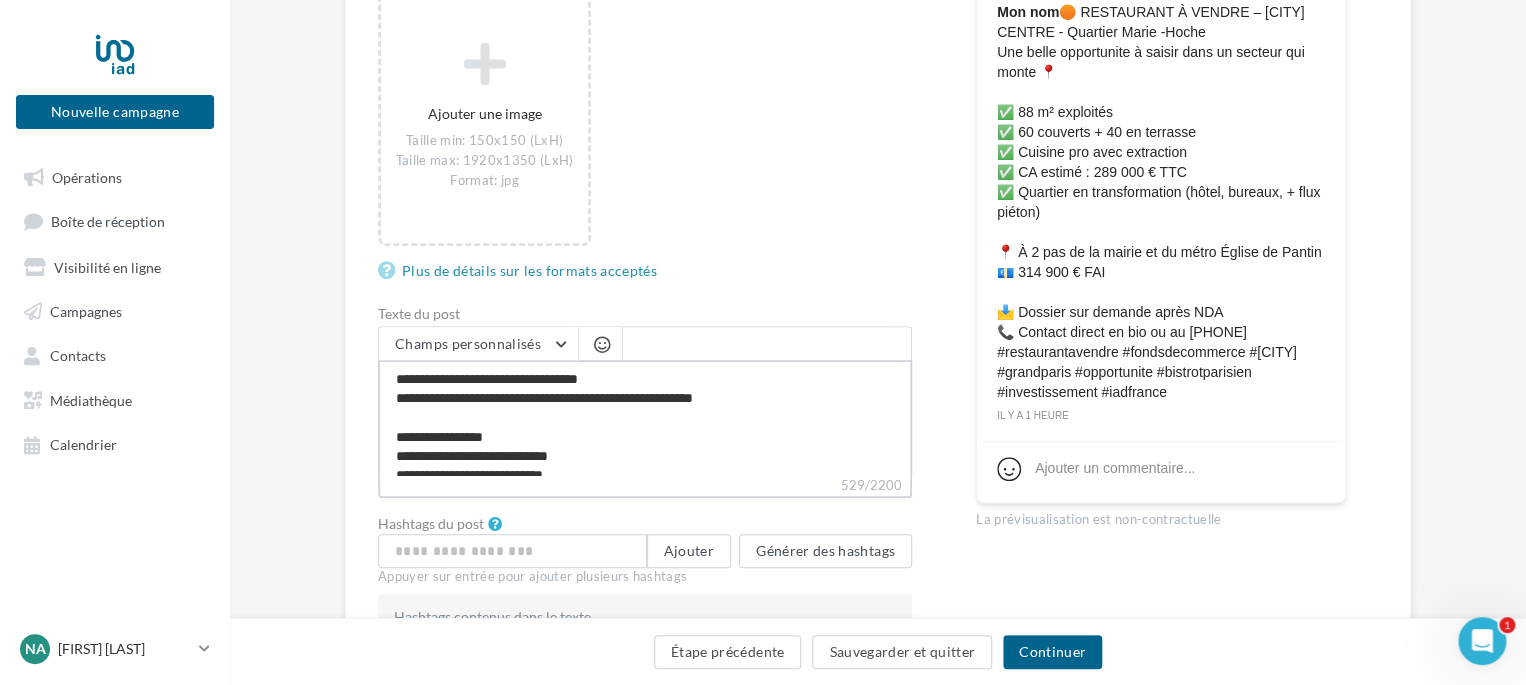 type on "**********" 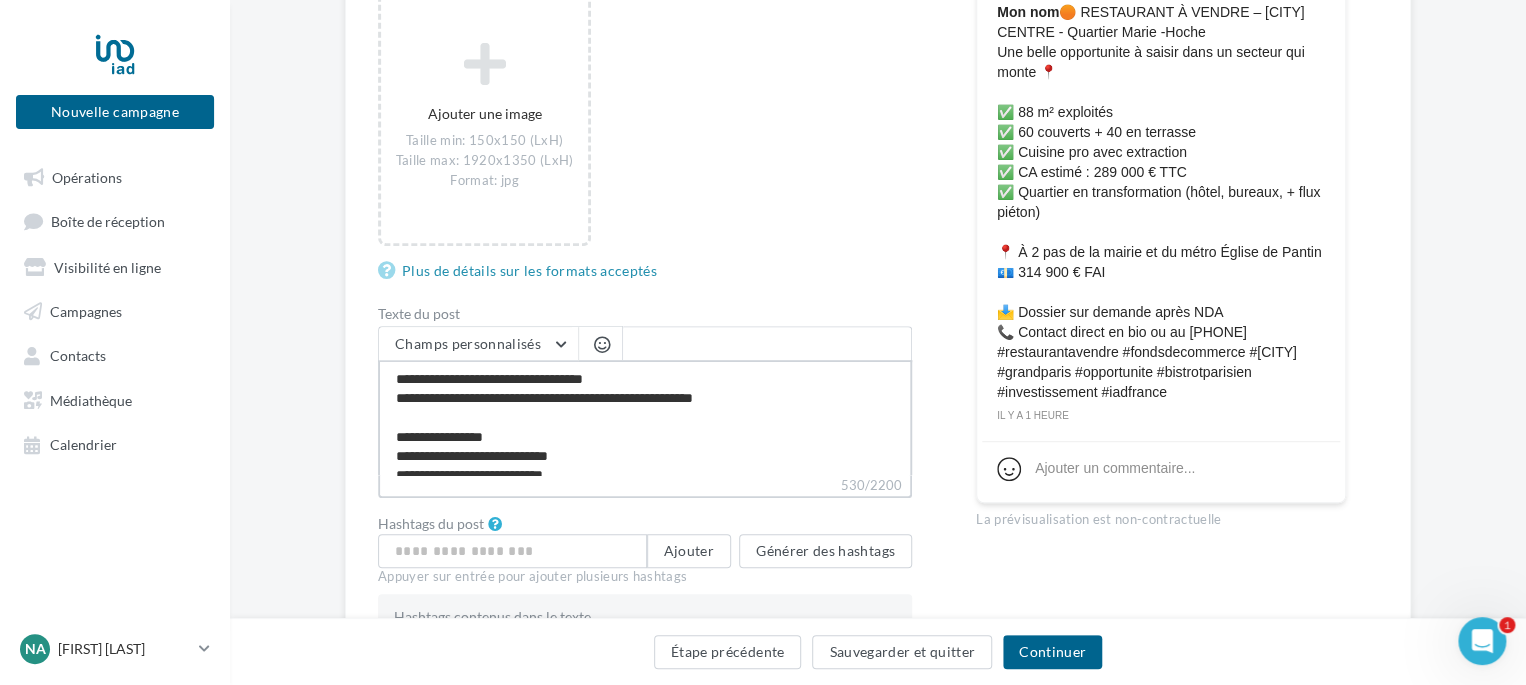 type on "**********" 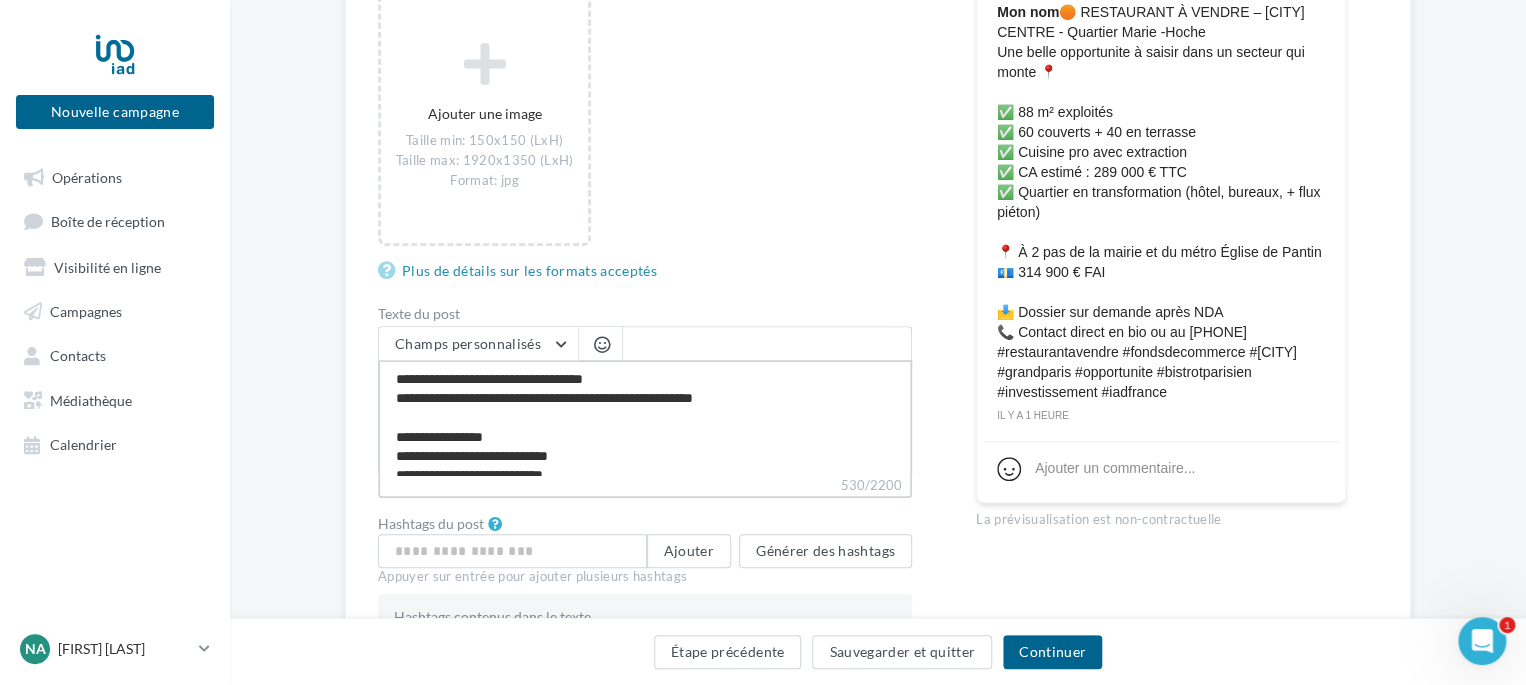 type on "**********" 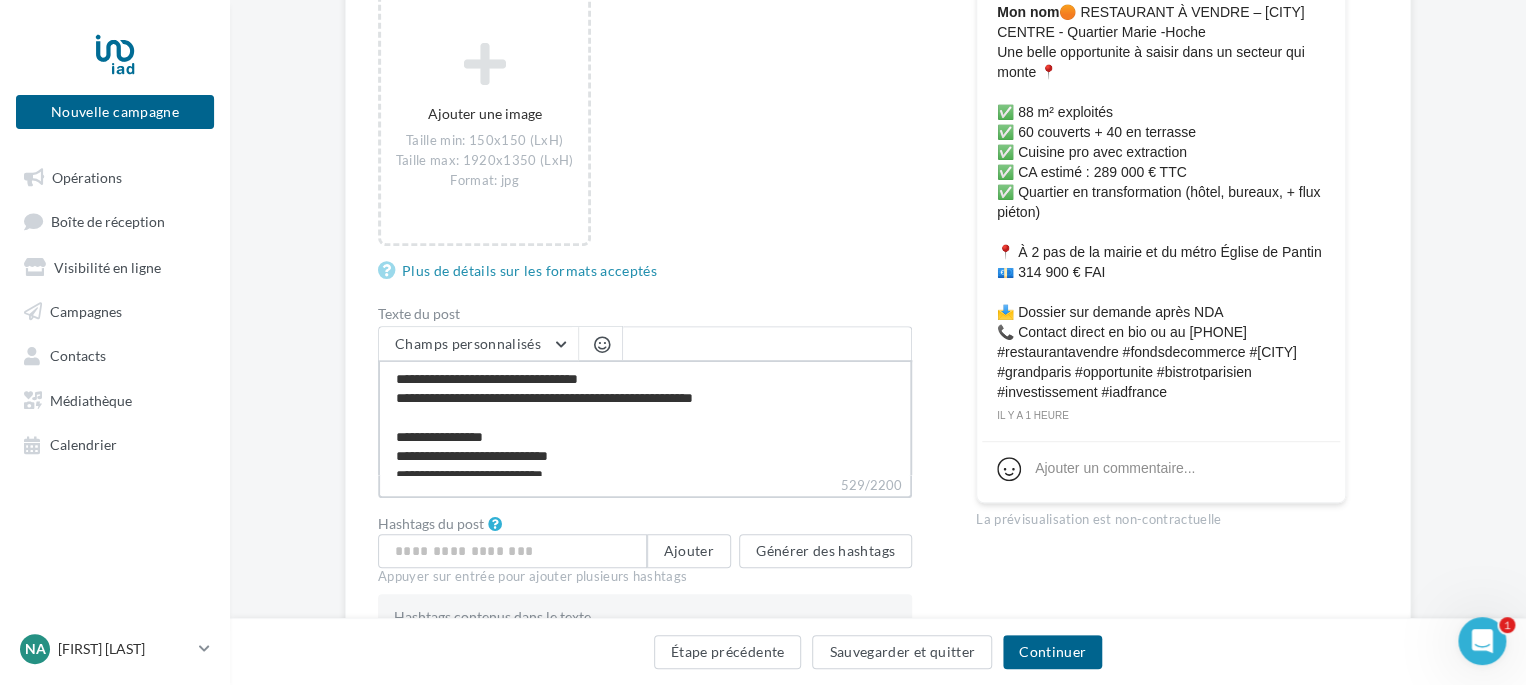 type on "**********" 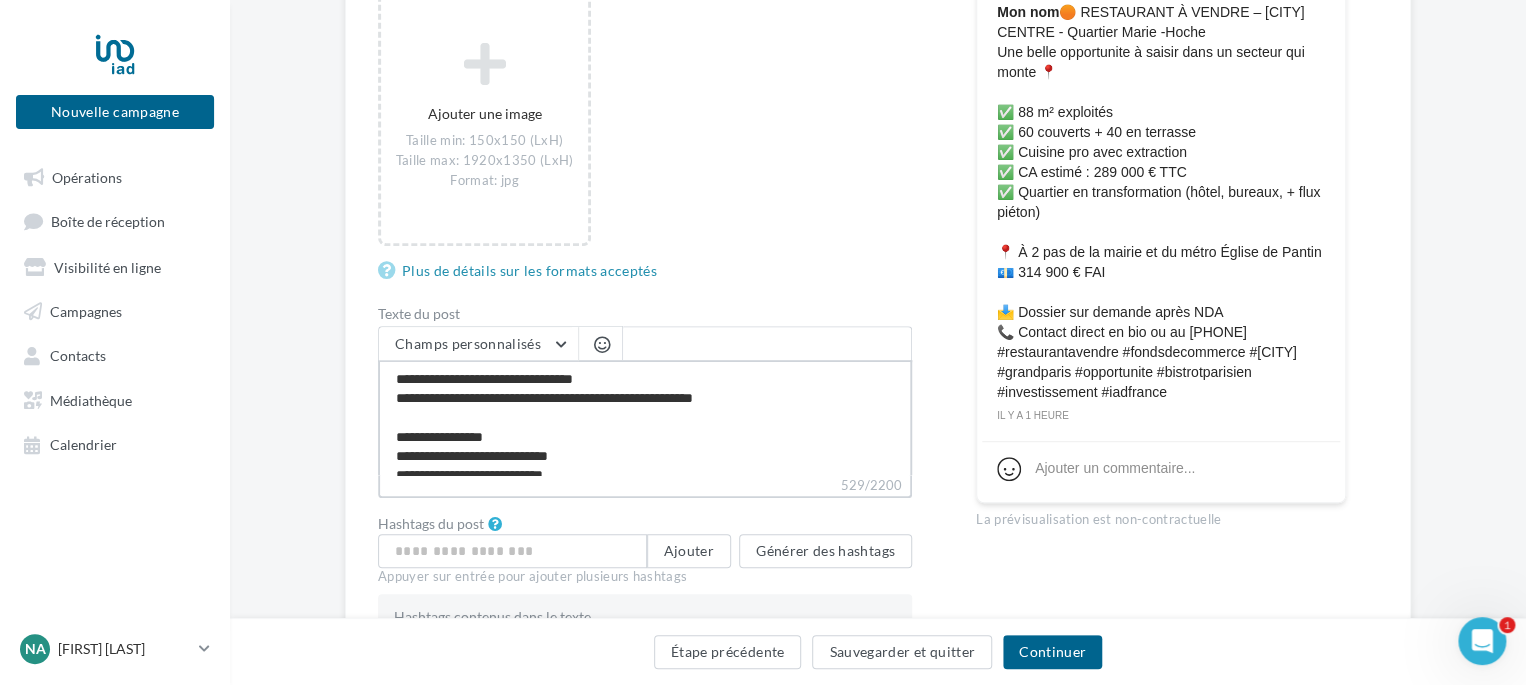 type on "**********" 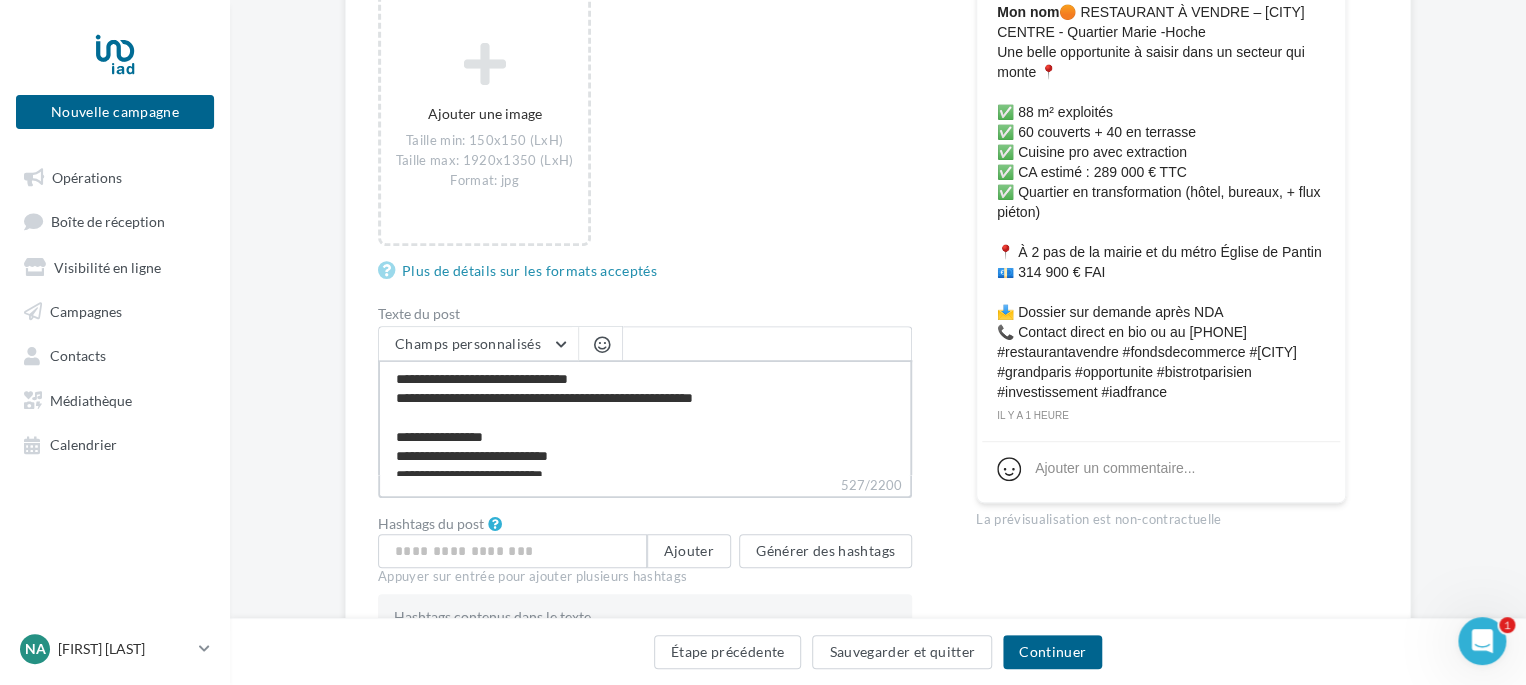 type on "**********" 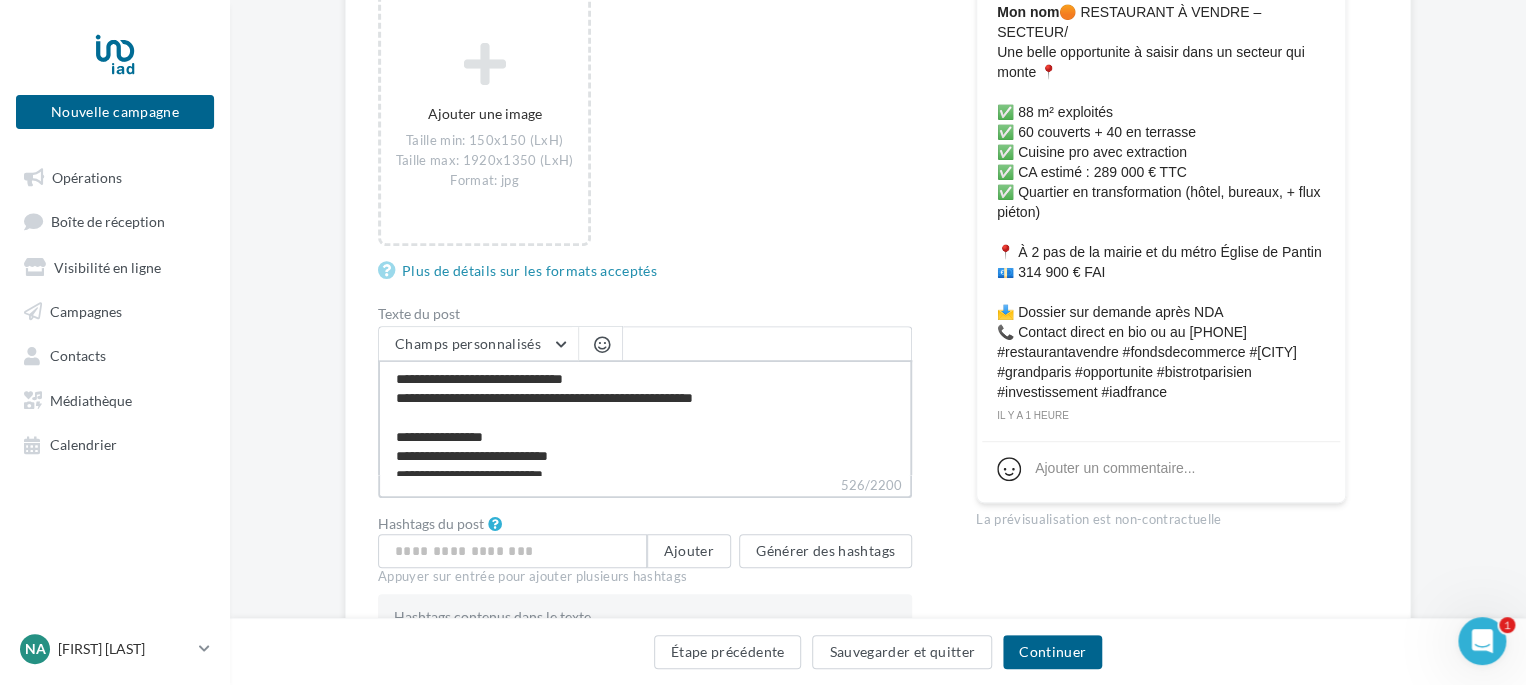 type on "**********" 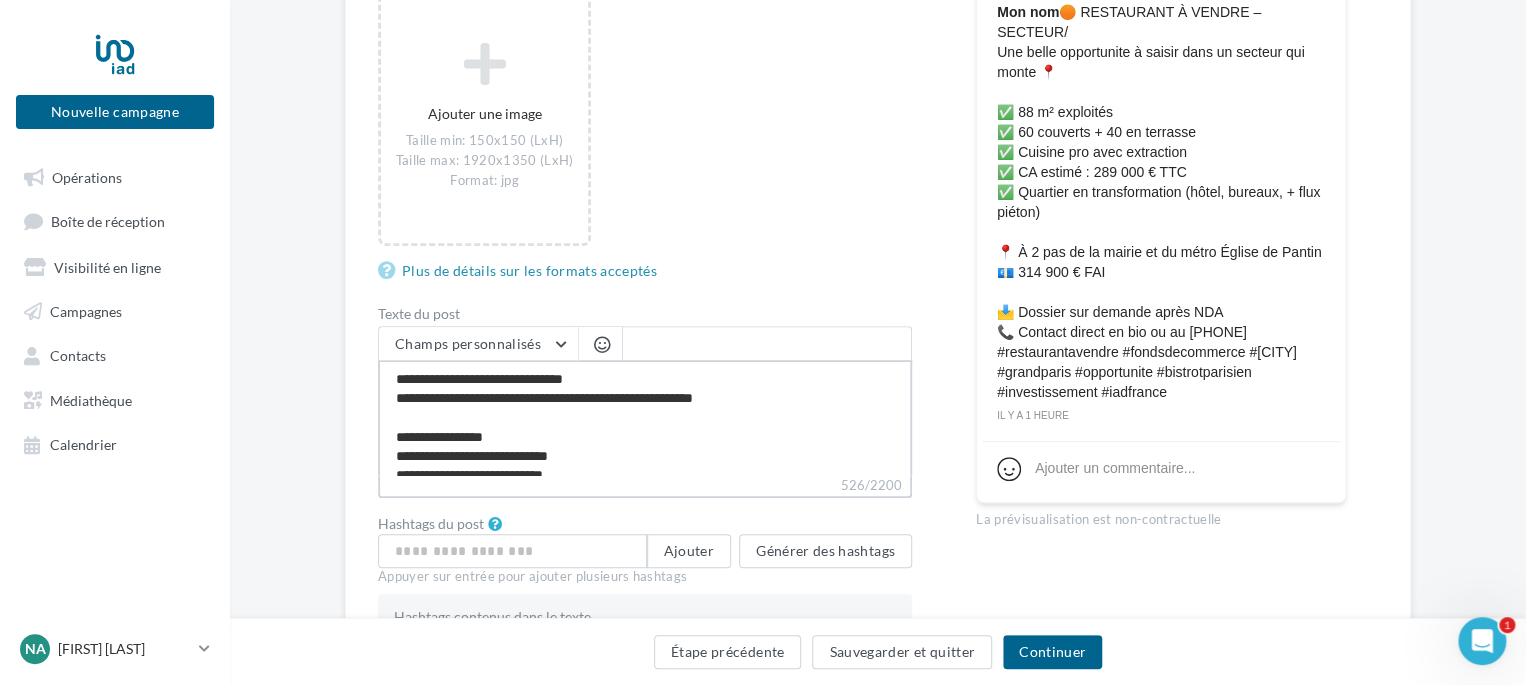 type on "**********" 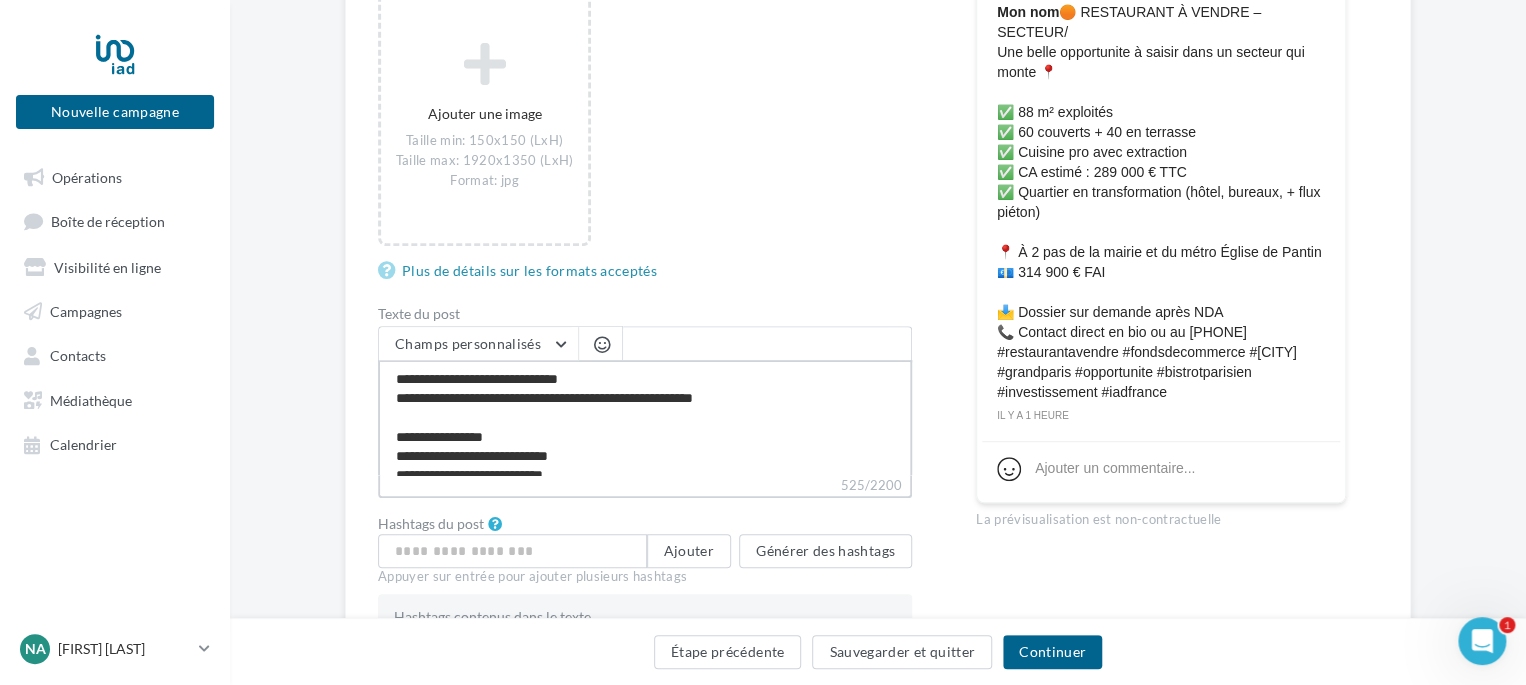type on "**********" 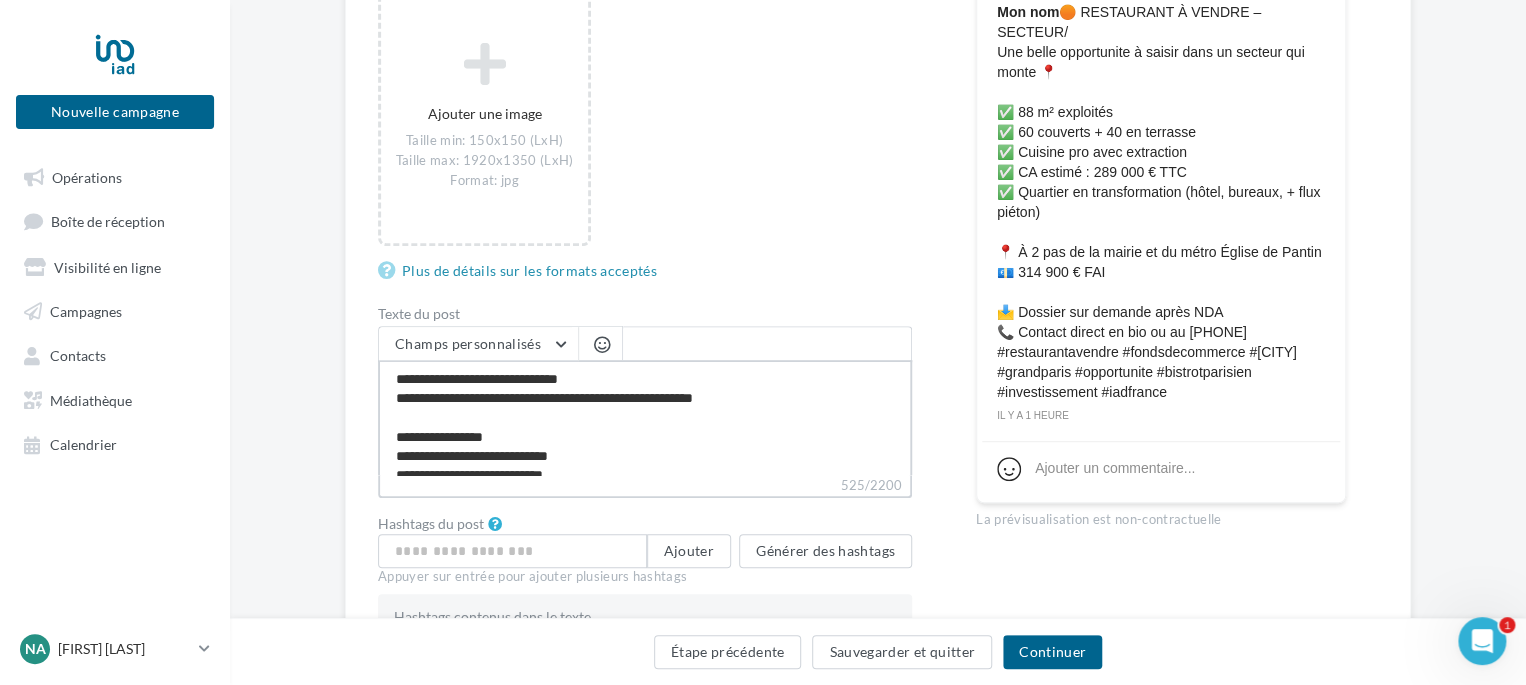 type on "**********" 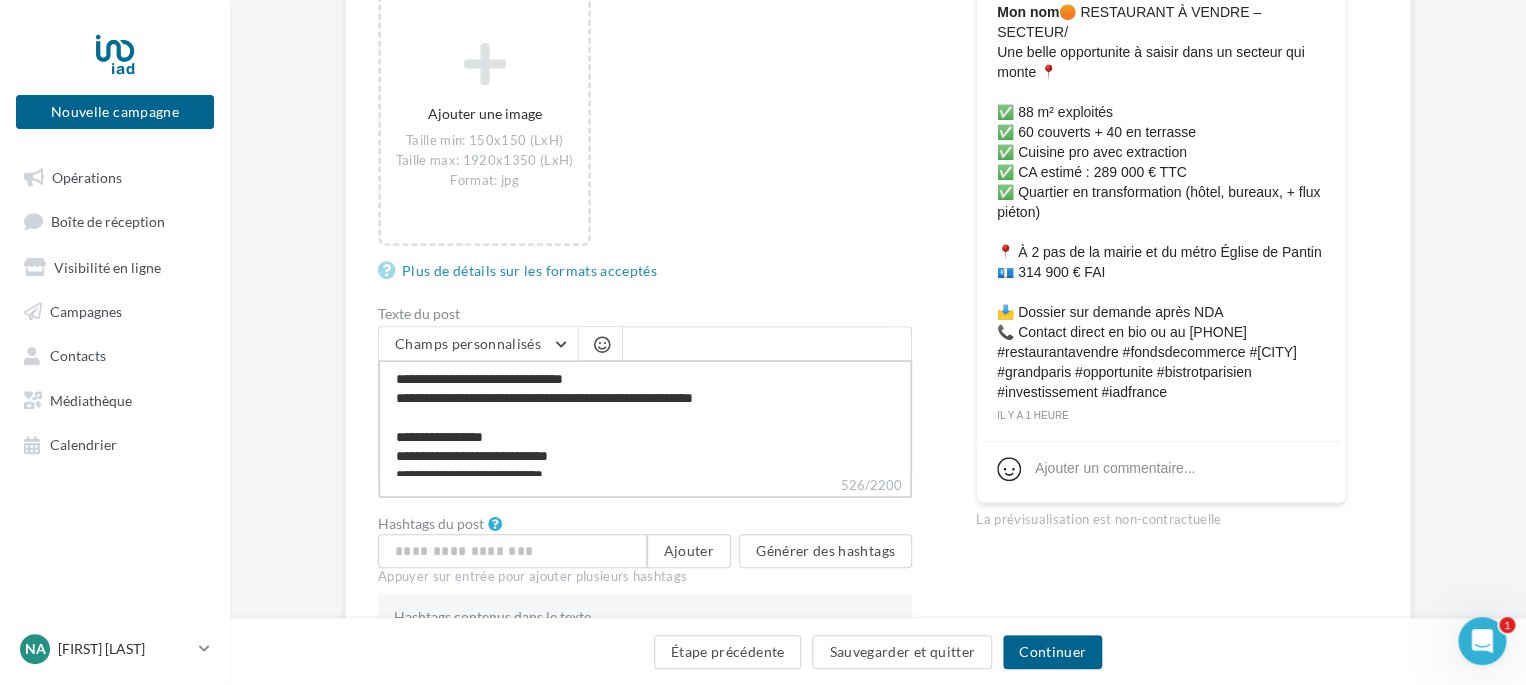 type on "**********" 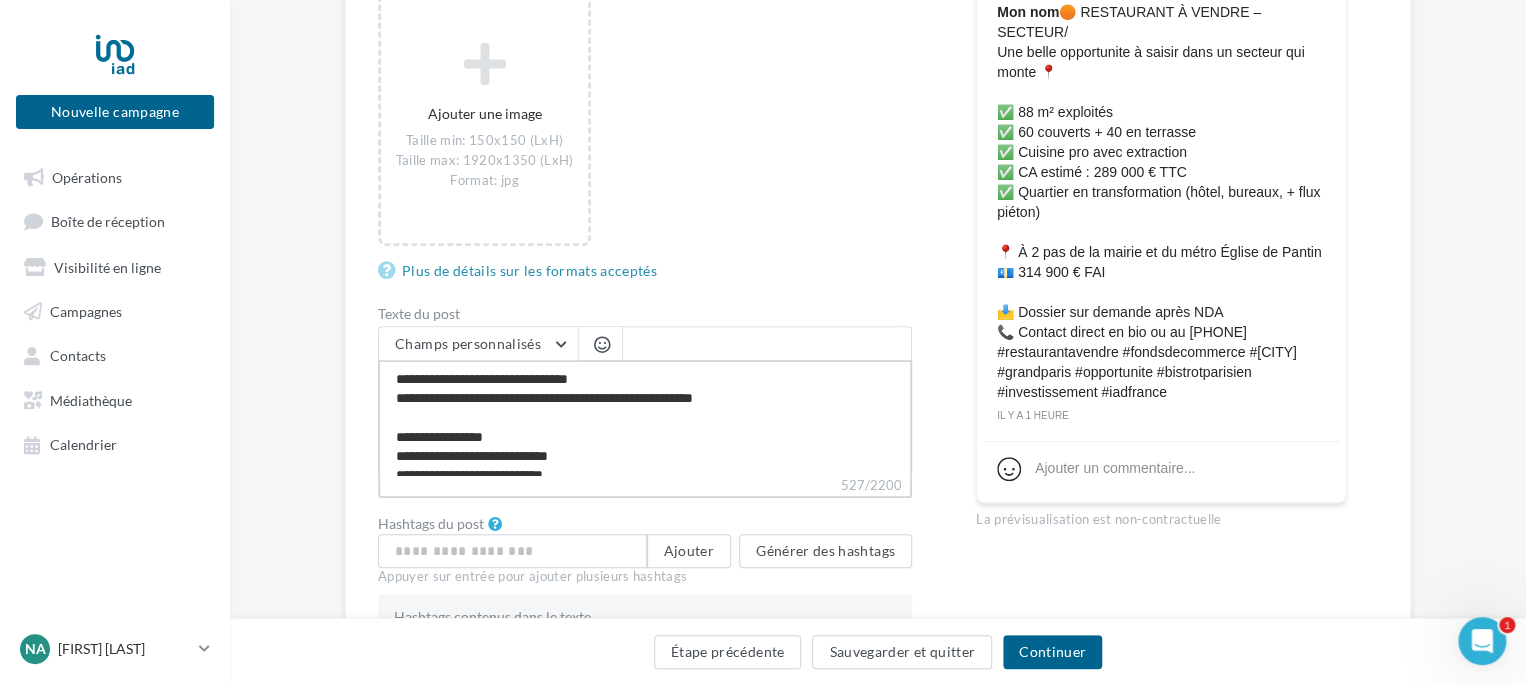 type on "**********" 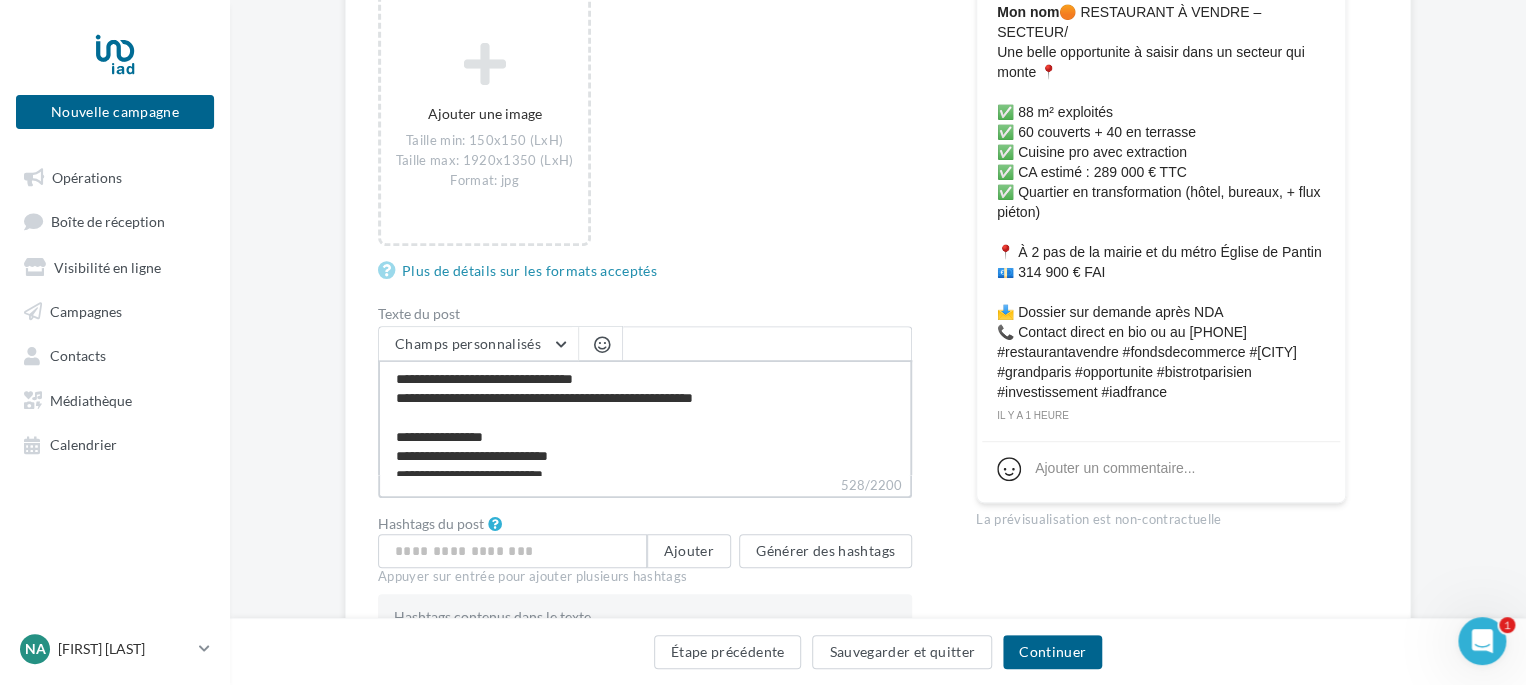 type on "**********" 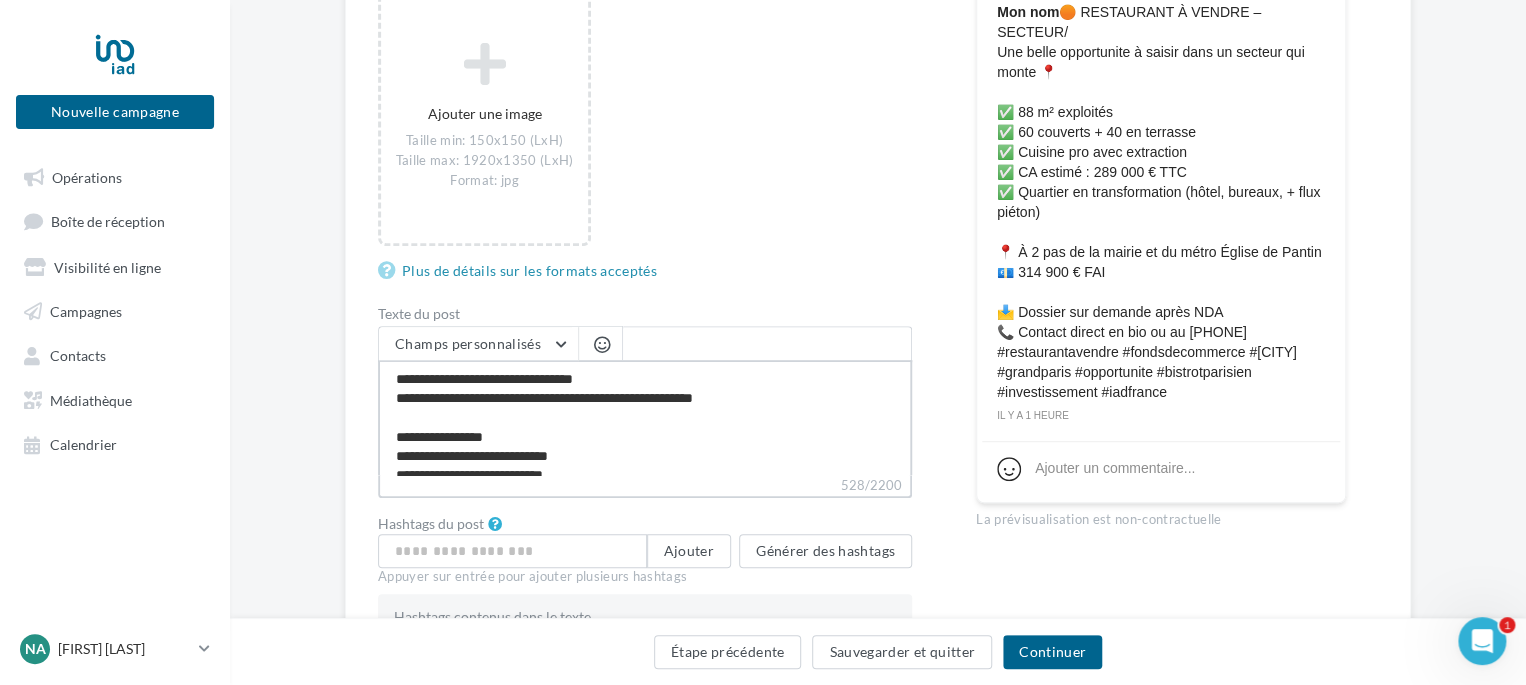 type on "**********" 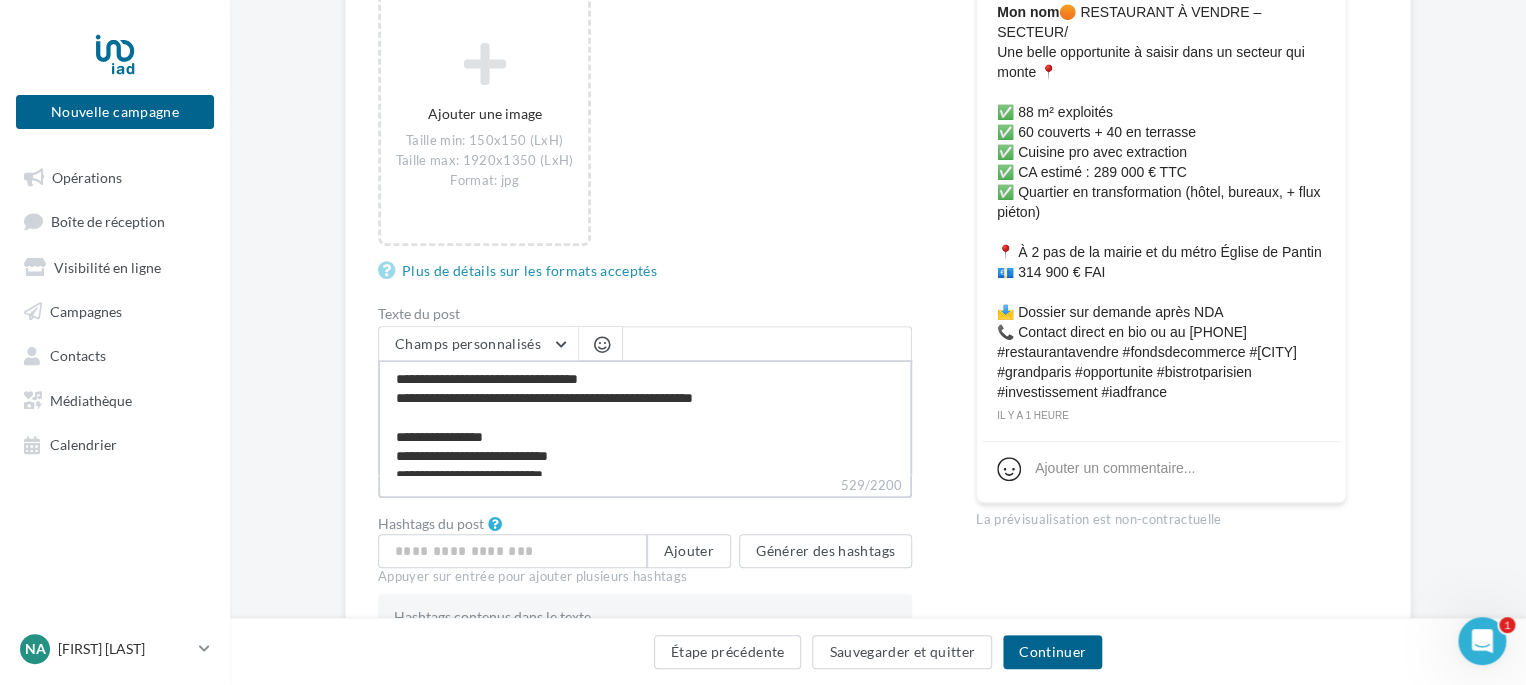 type on "**********" 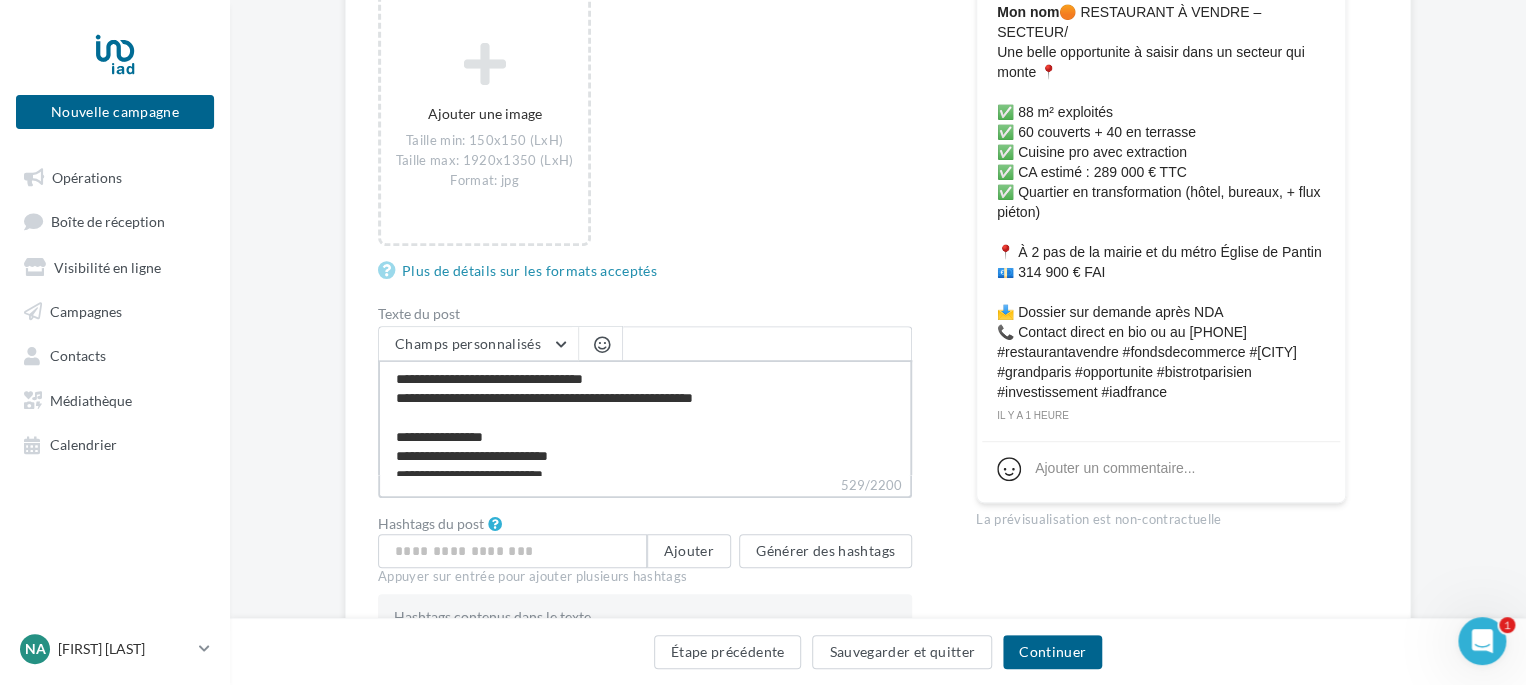 type on "**********" 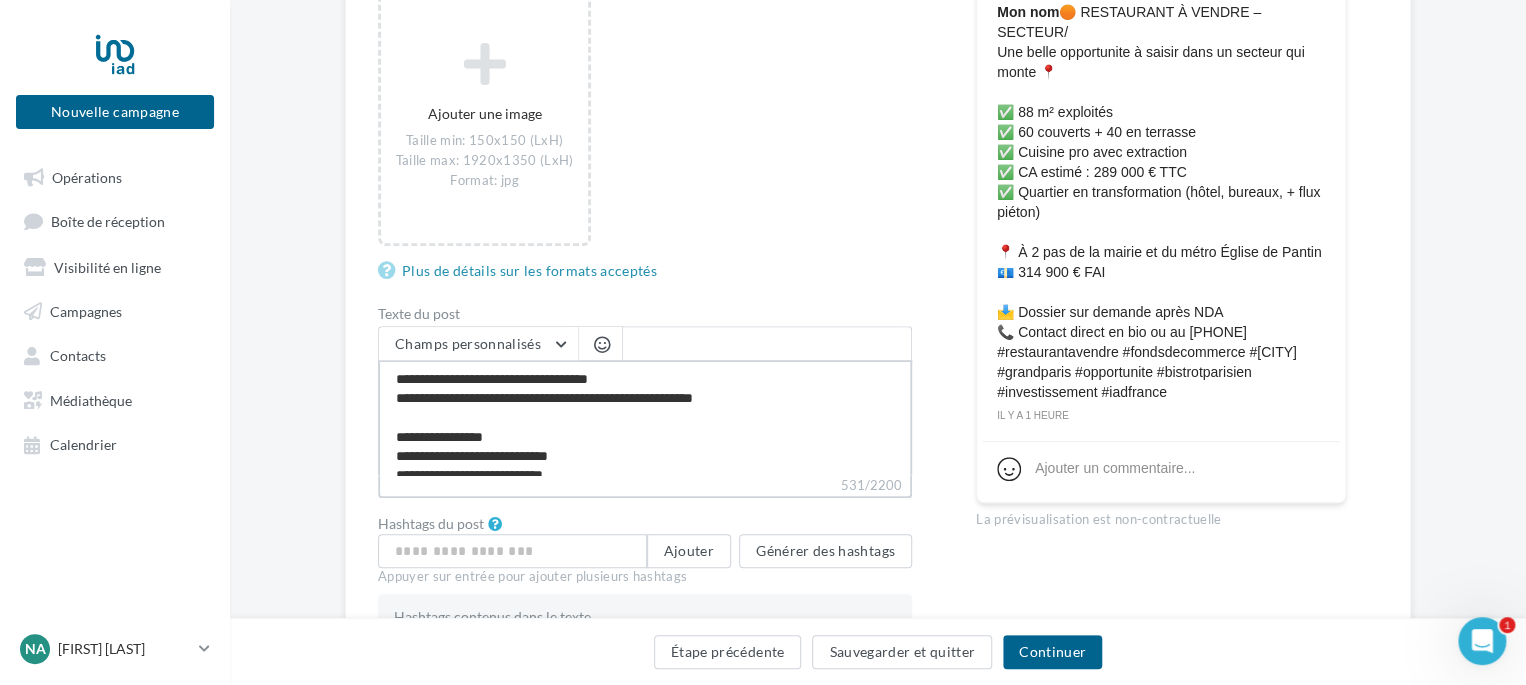 type on "**********" 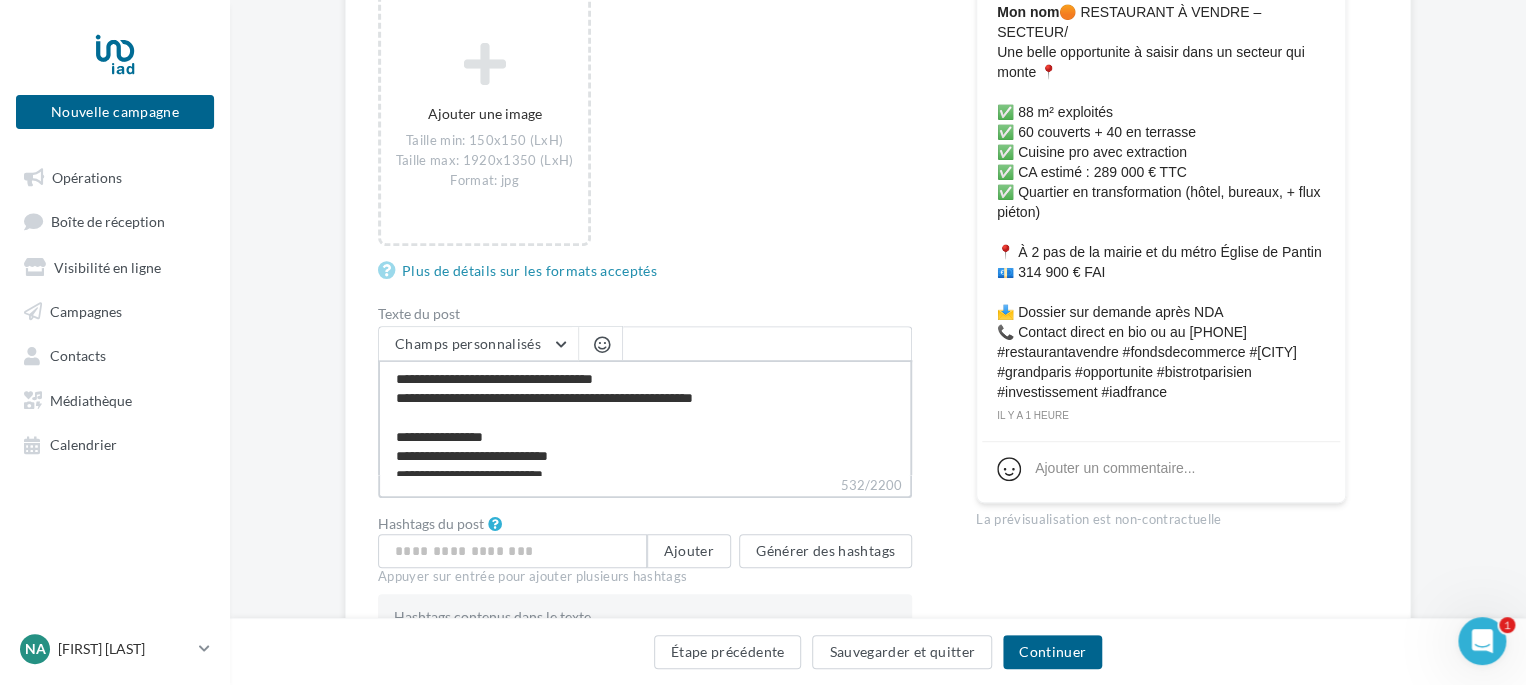 type on "**********" 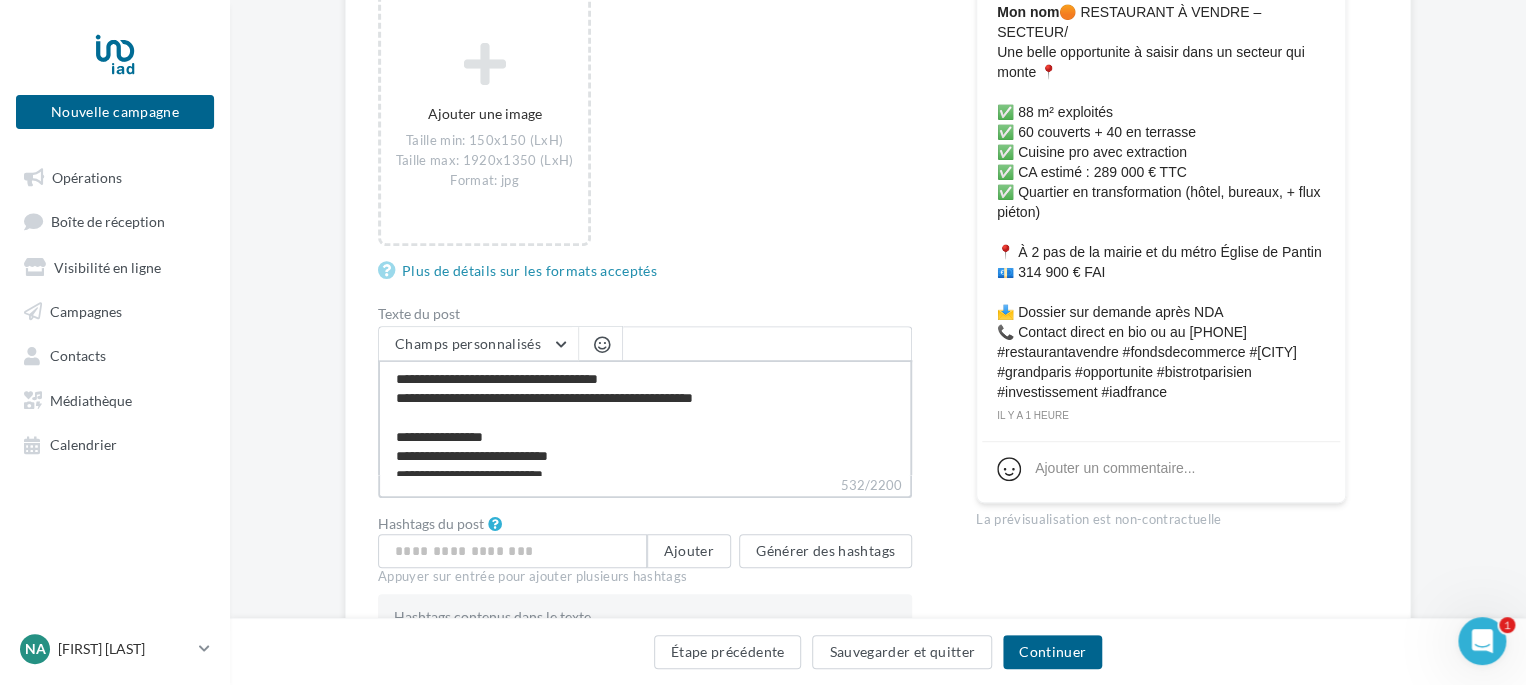type on "**********" 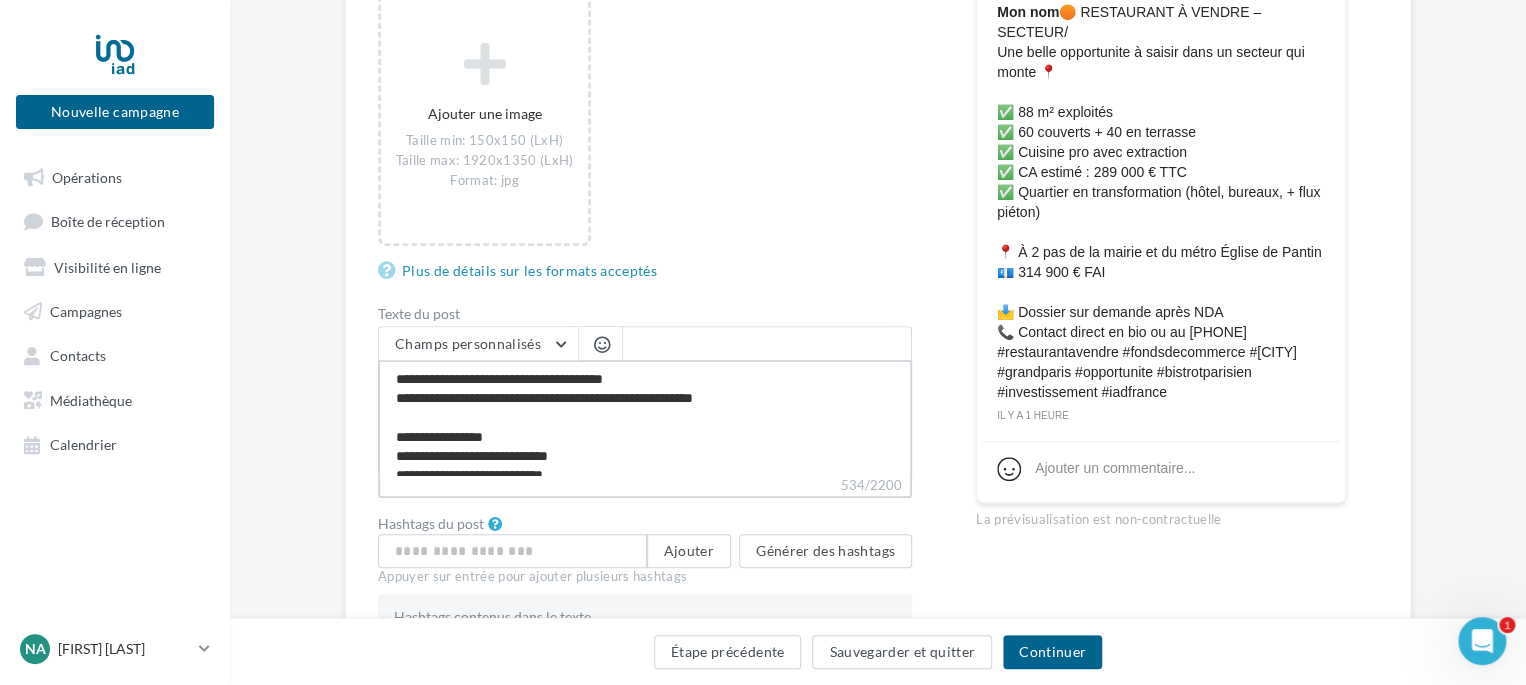 type on "**********" 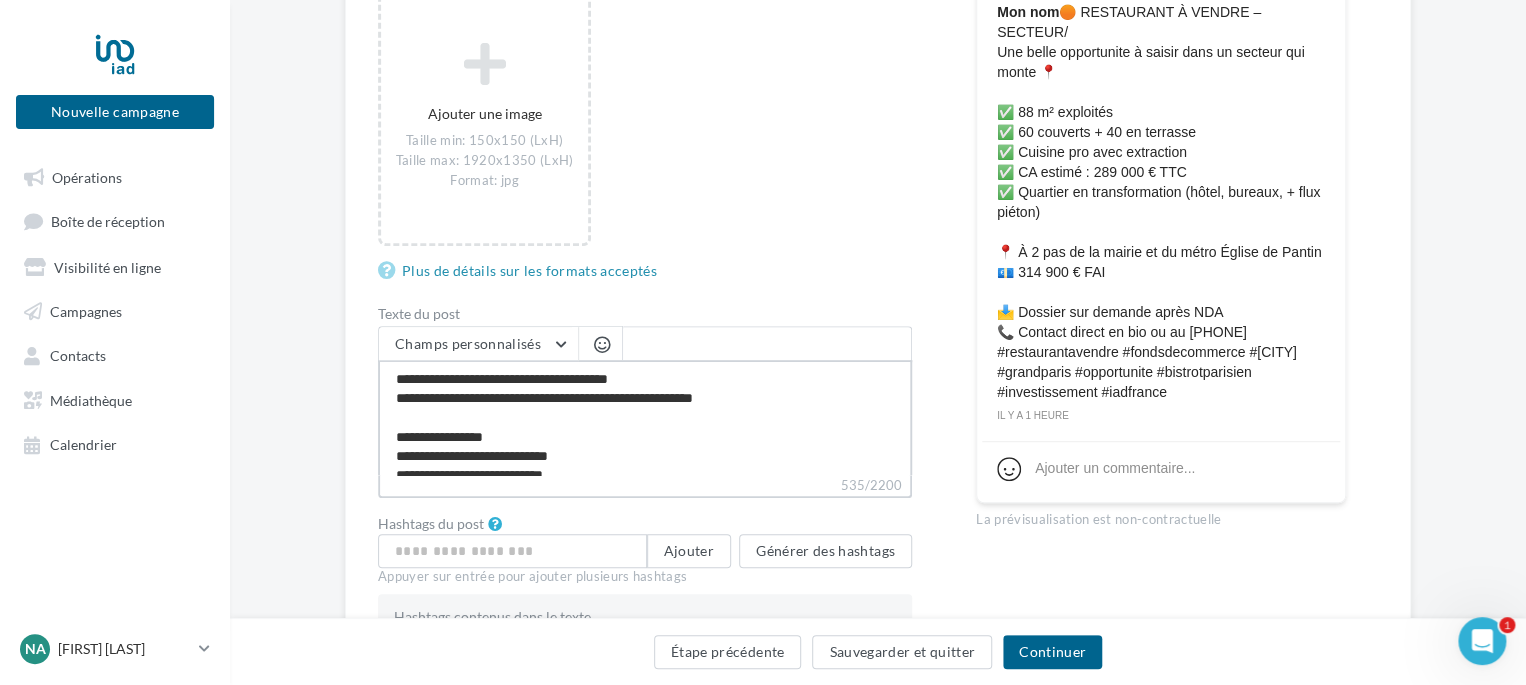 type on "**********" 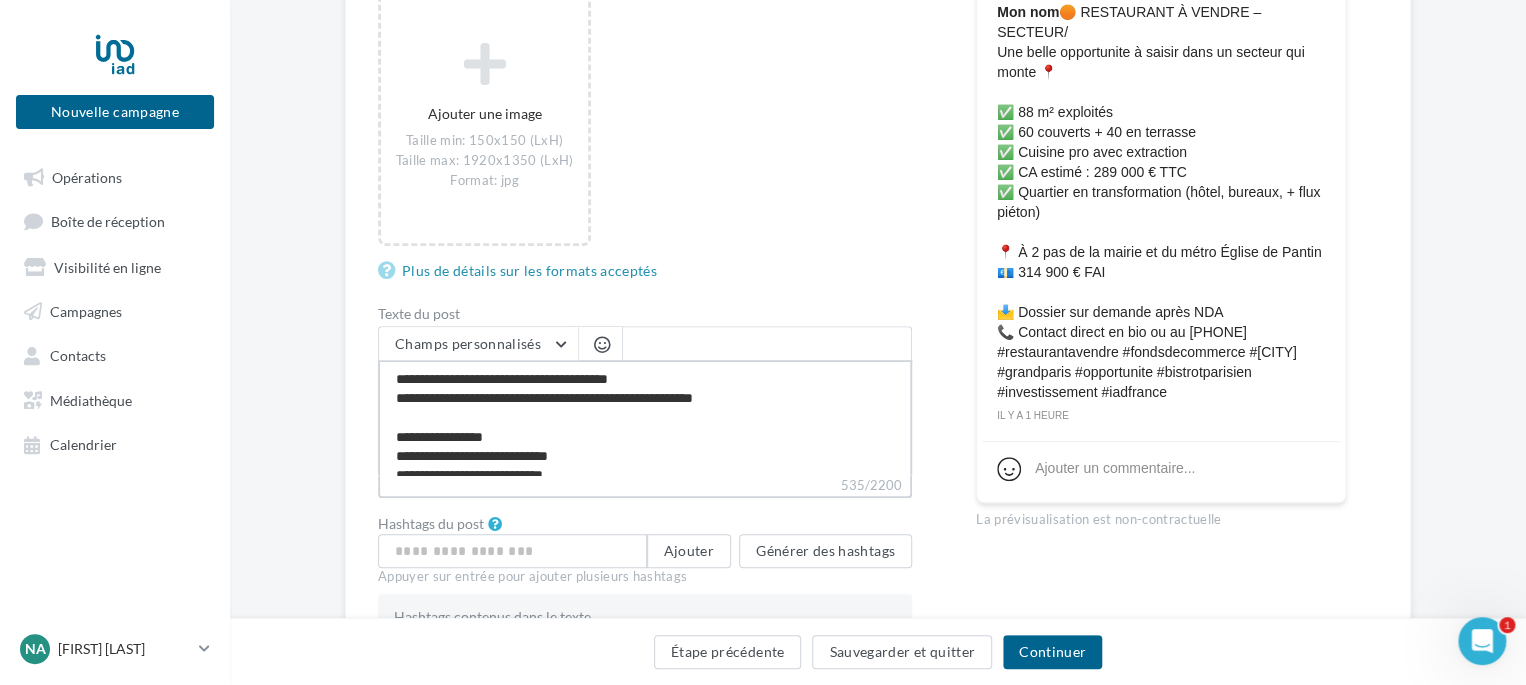 type on "**********" 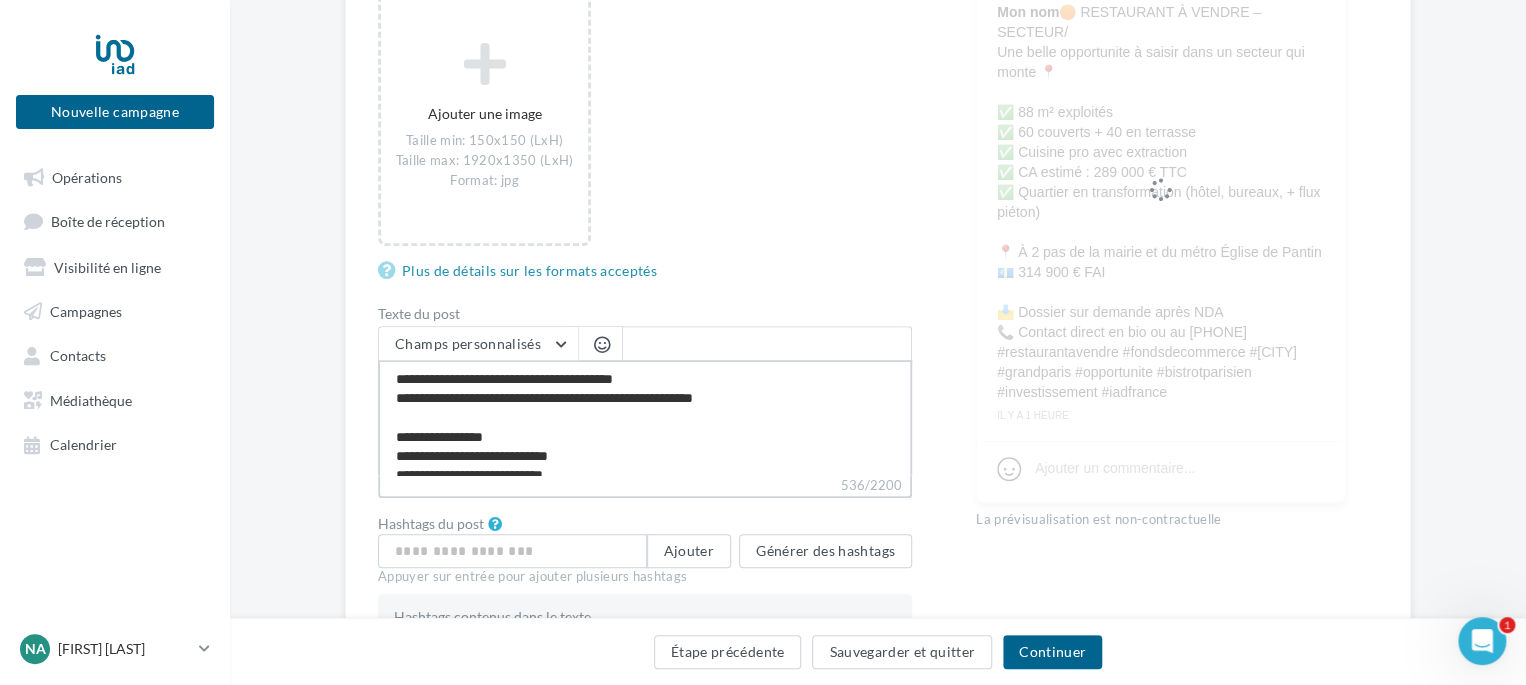 type on "**********" 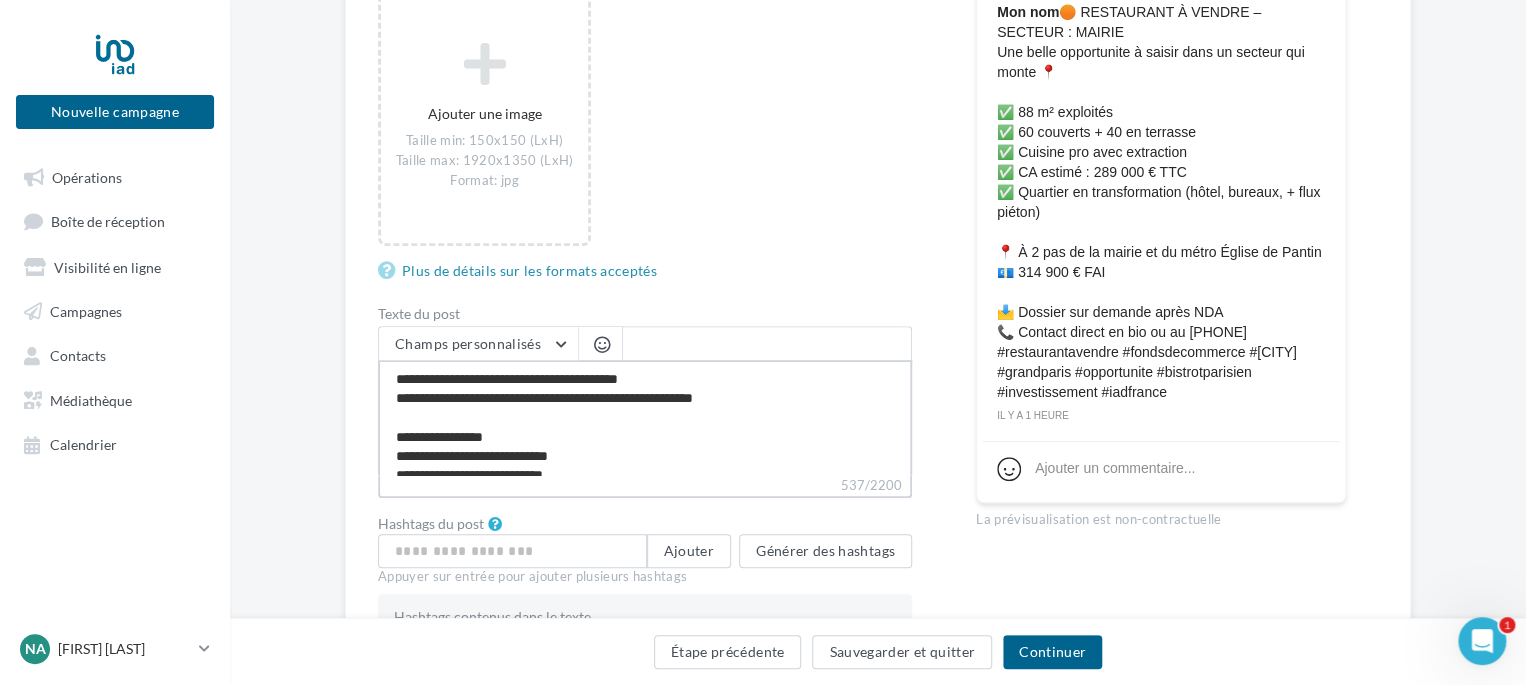 type on "**********" 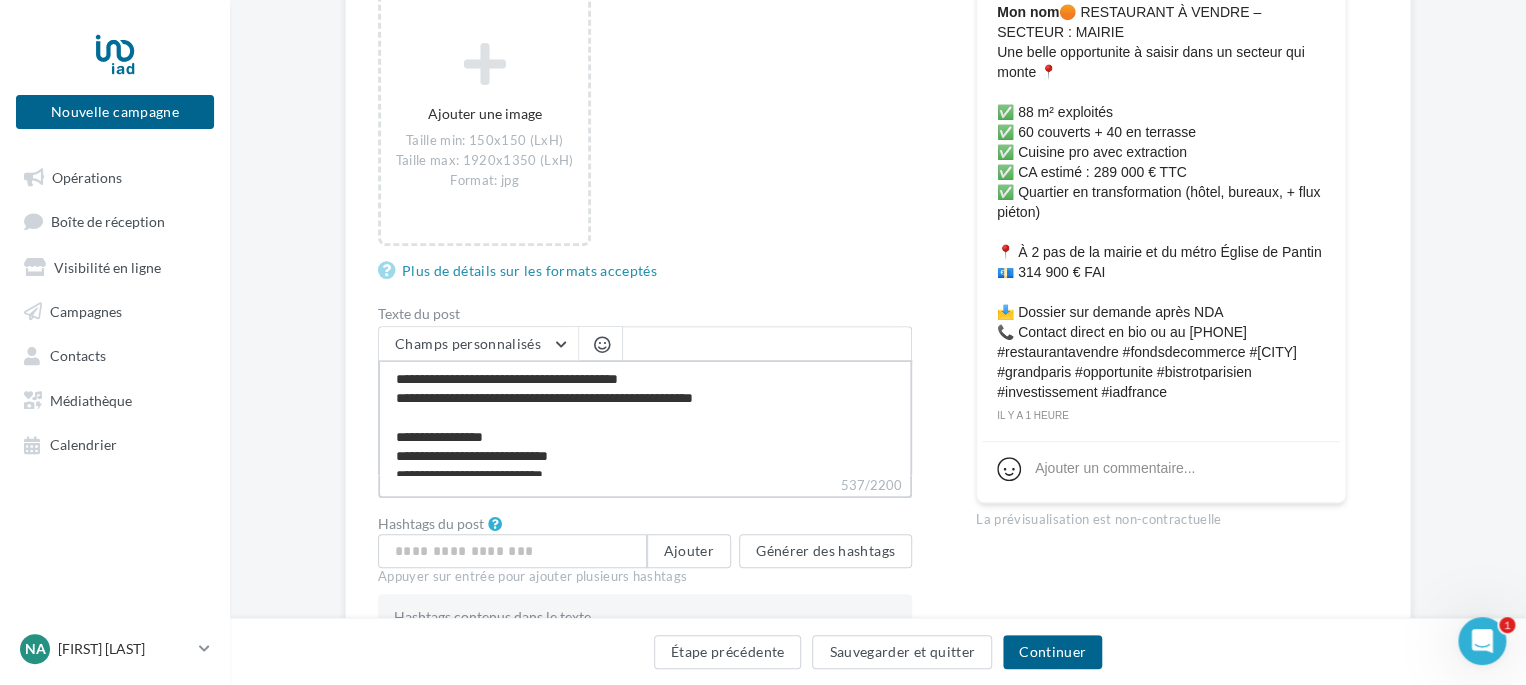type on "**********" 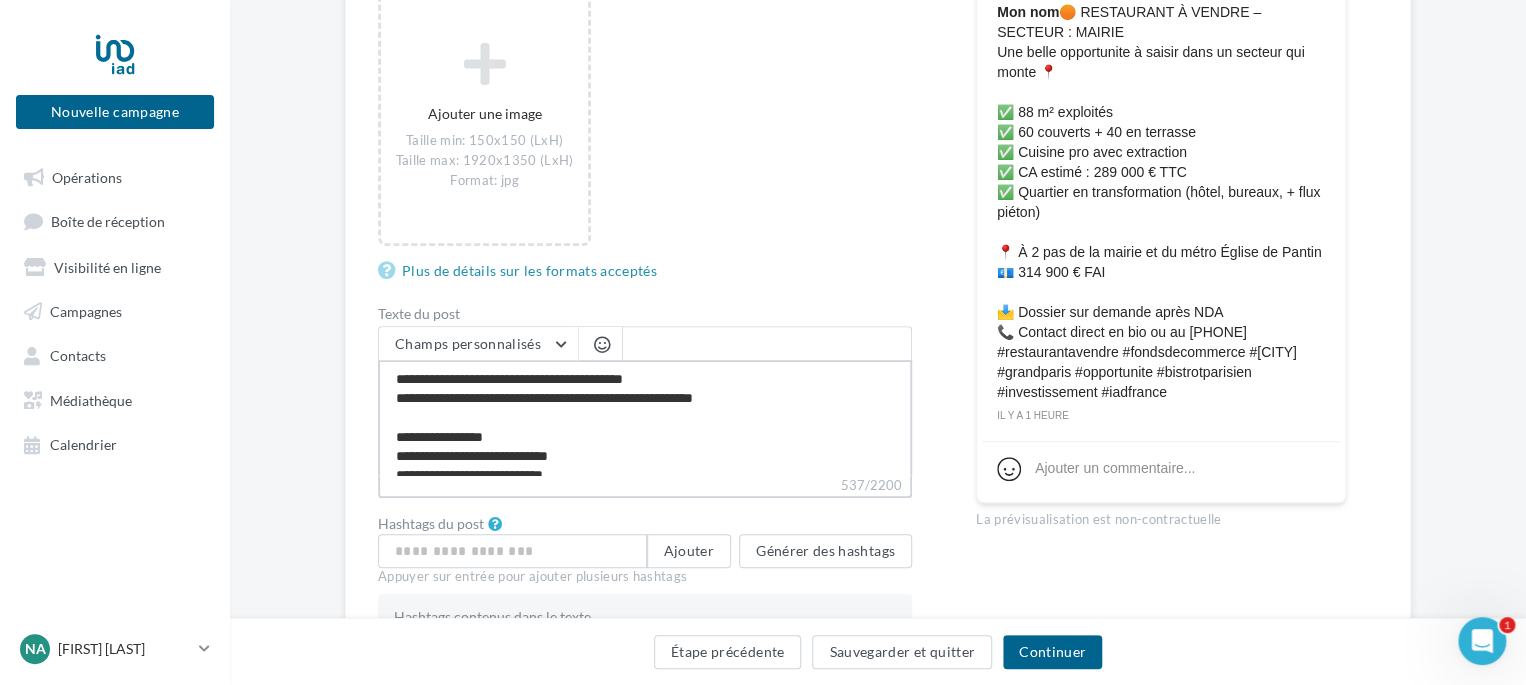 type on "**********" 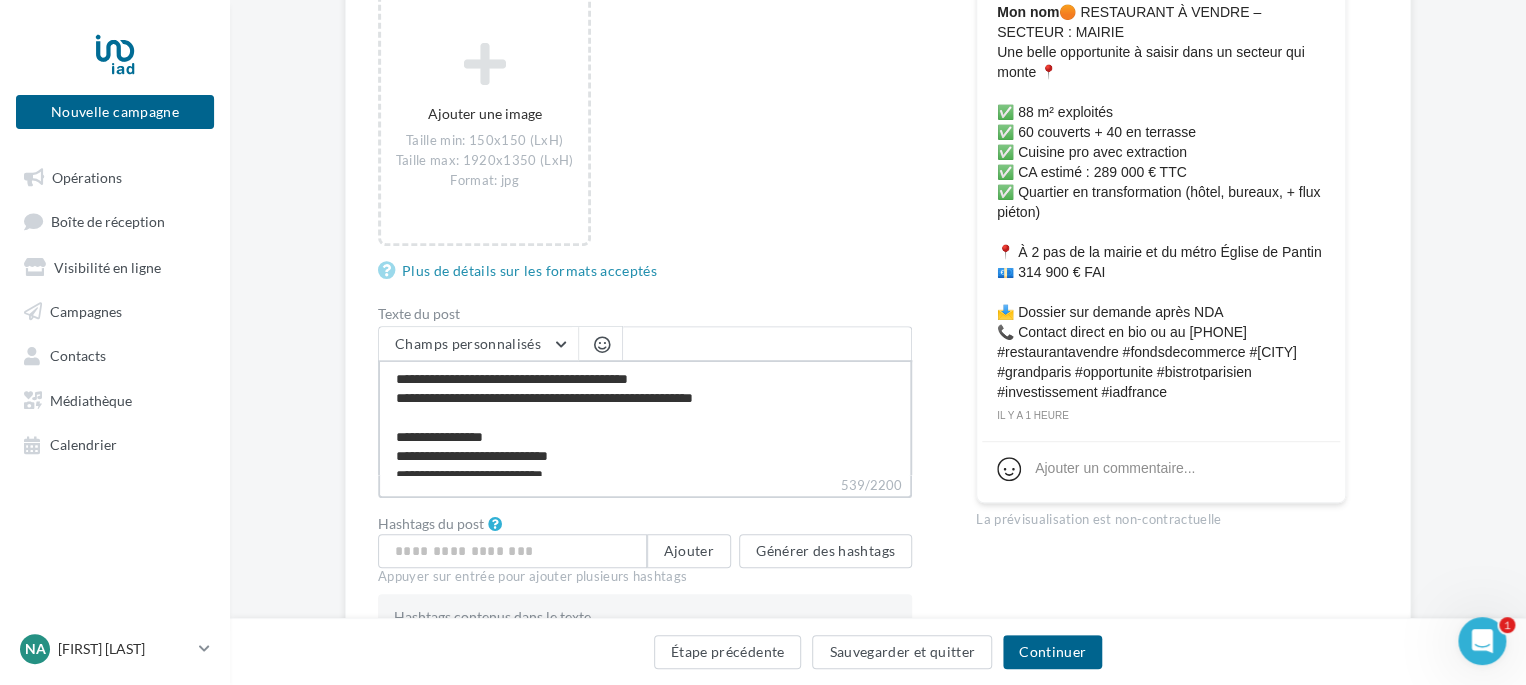 type on "**********" 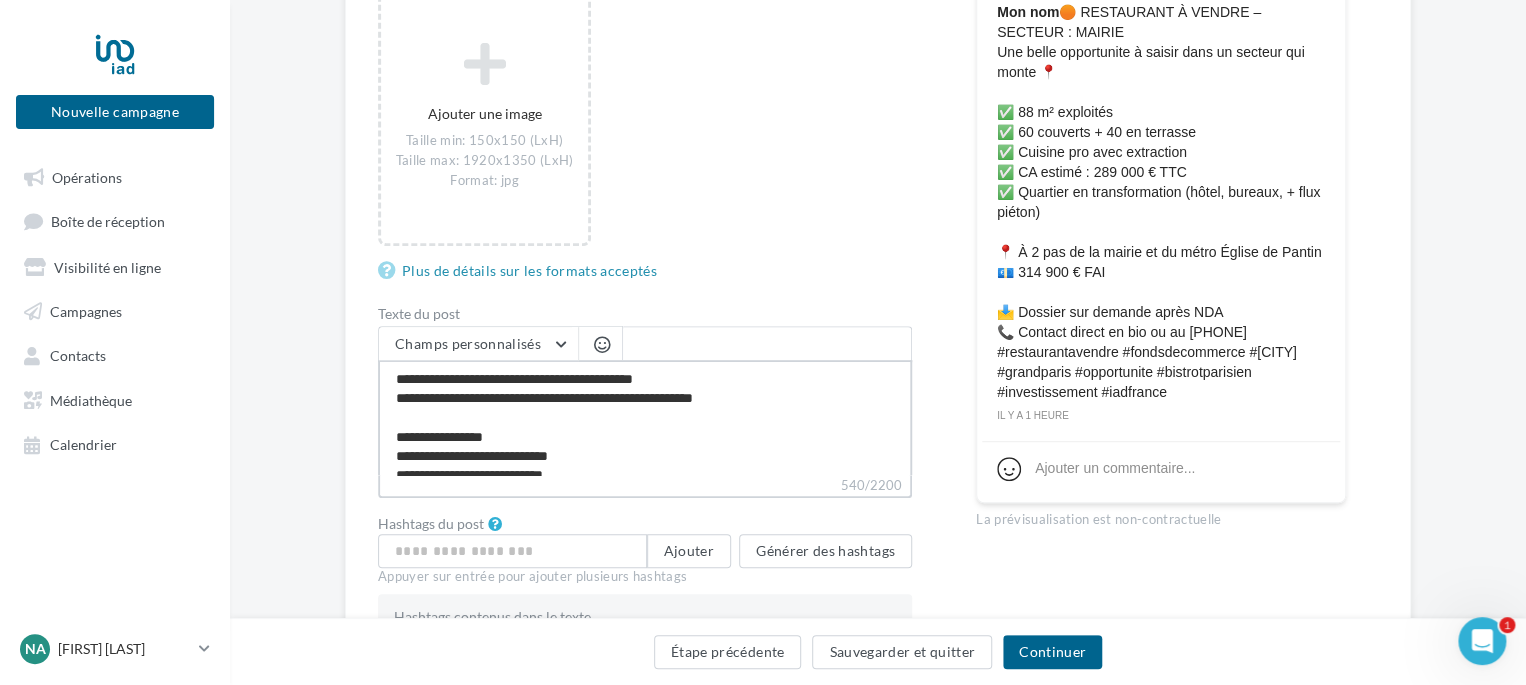 type on "**********" 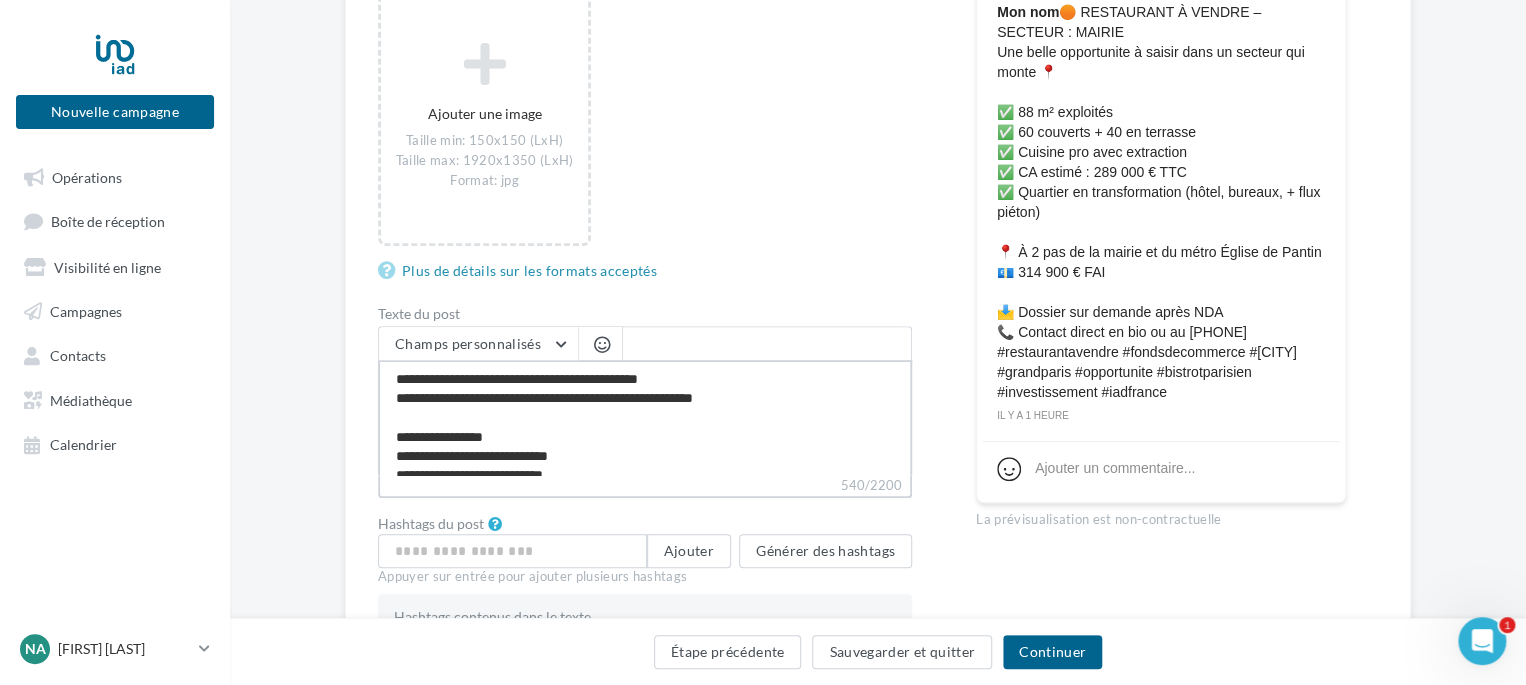 type on "**********" 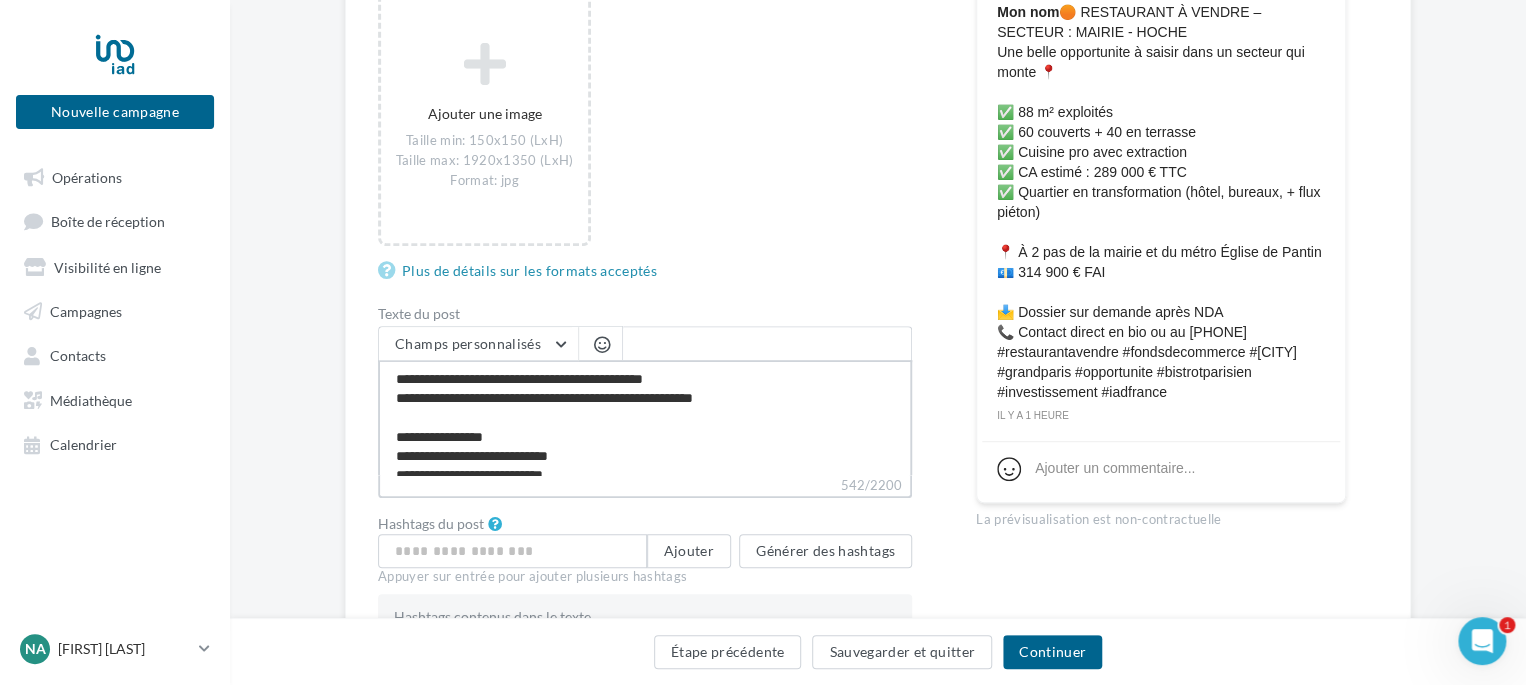 type on "**********" 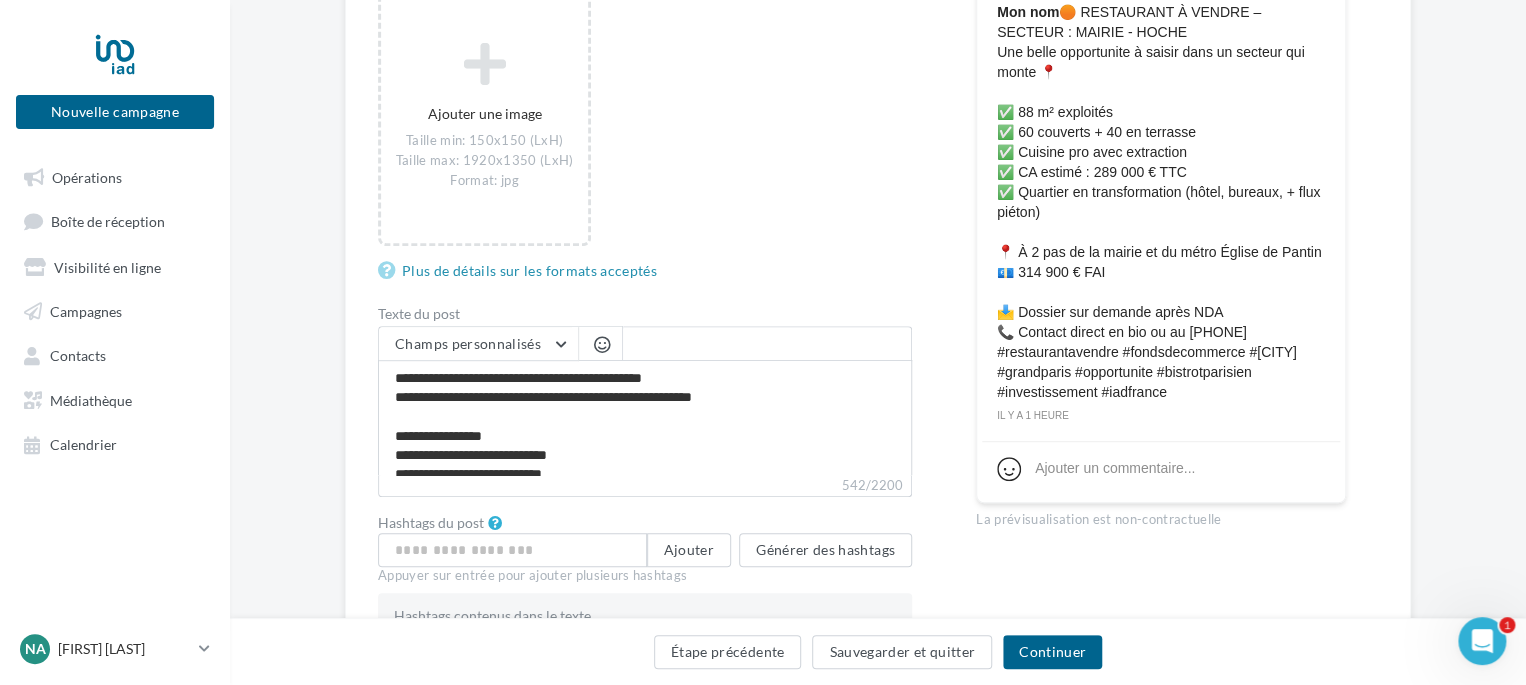 click on "Type de campagne
Post
Story
Type de média
Image   Reel
Images du post (10 max)
Ajouter une image     Taille min: 150x150 (LxH)   Taille max: 1920x1350 (LxH)   Format: jpg
Plus de détails sur les formats acceptés
Texte du post
Champs personnalisés         Lien de sollicitation d'avis Google     Nom de l'entreprise     Site internet du conseiller     Ligne d'adresse 1     Prénom du conseiller     Ville     Ligne d'adresse 1     Nom du conseiller     Ligne d'adresse 2     Adresse e-mail du conseiller     Numéro de mobile du conseiller     Code postal     propertips     Référence du conseiller     dénomination de l’EIRL (laisser vide si vous n'êtes pas une EIRL)     ville d’immatriculation au RSAC     numéro d’immatriculation au RSAC     Adresse e-mail du conseiller" at bounding box center (878, 284) 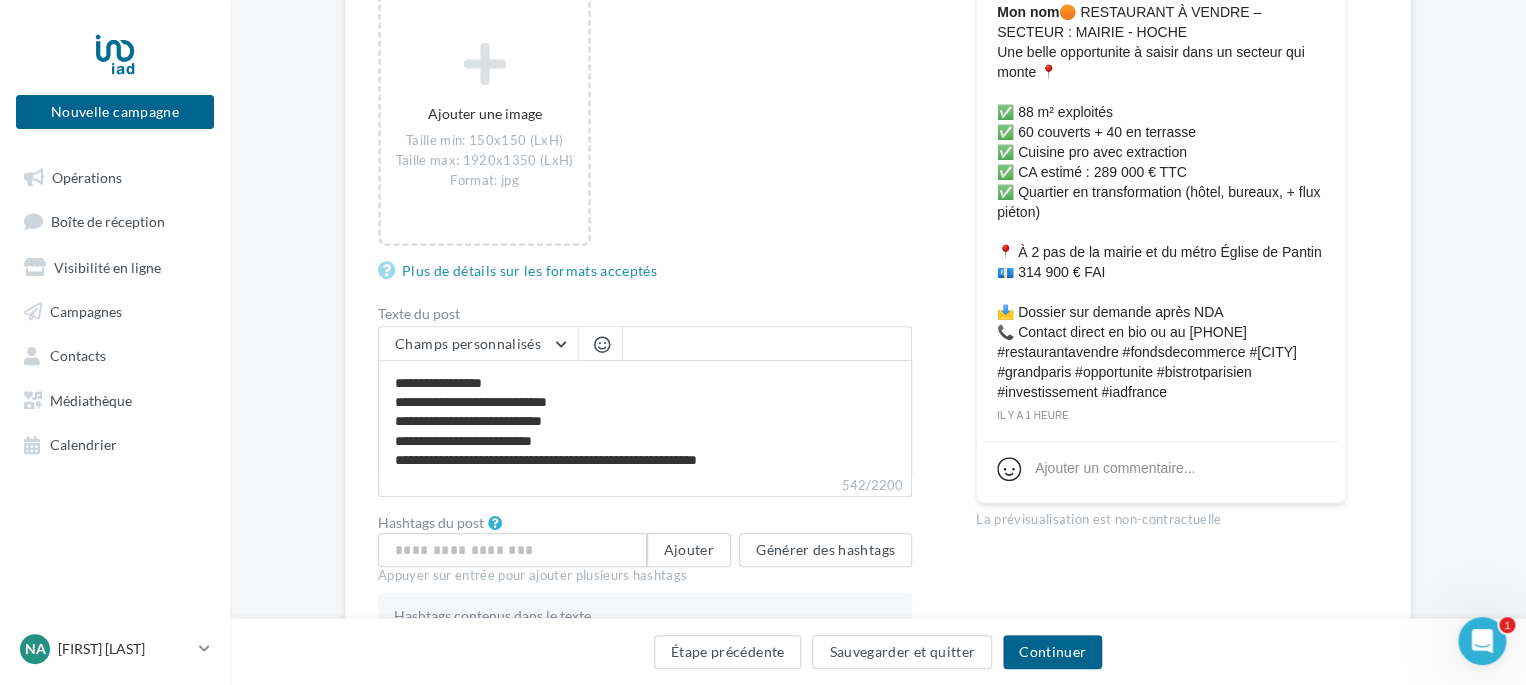 scroll, scrollTop: 100, scrollLeft: 0, axis: vertical 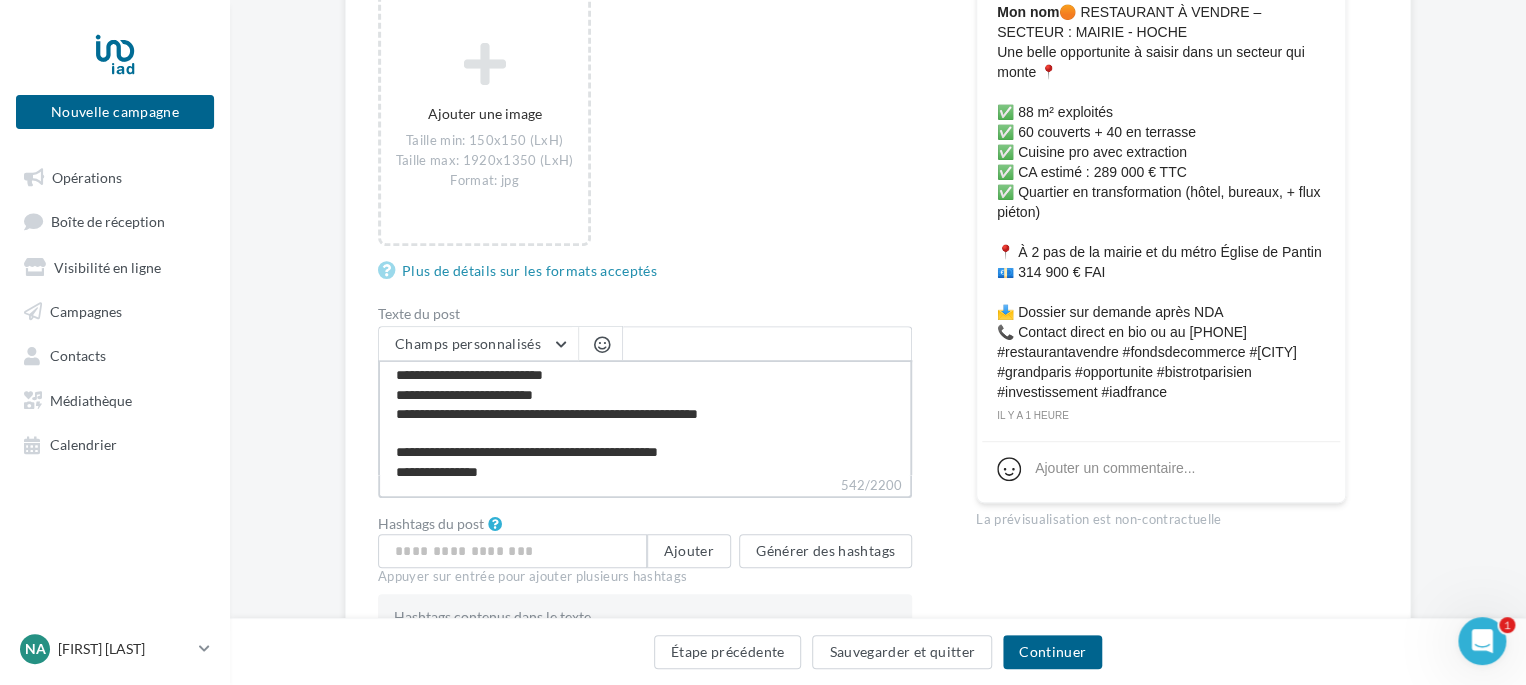 drag, startPoint x: 552, startPoint y: 384, endPoint x: 593, endPoint y: 390, distance: 41.4367 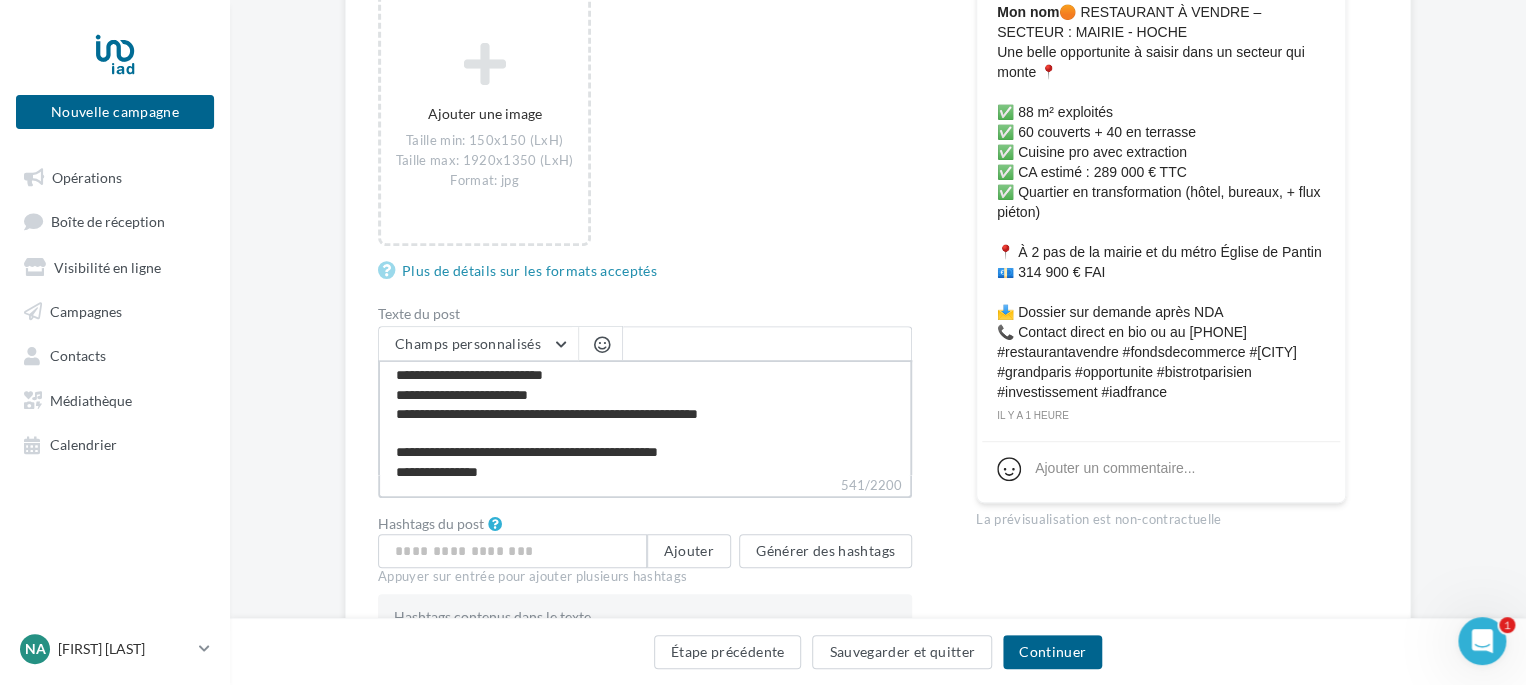 type on "**********" 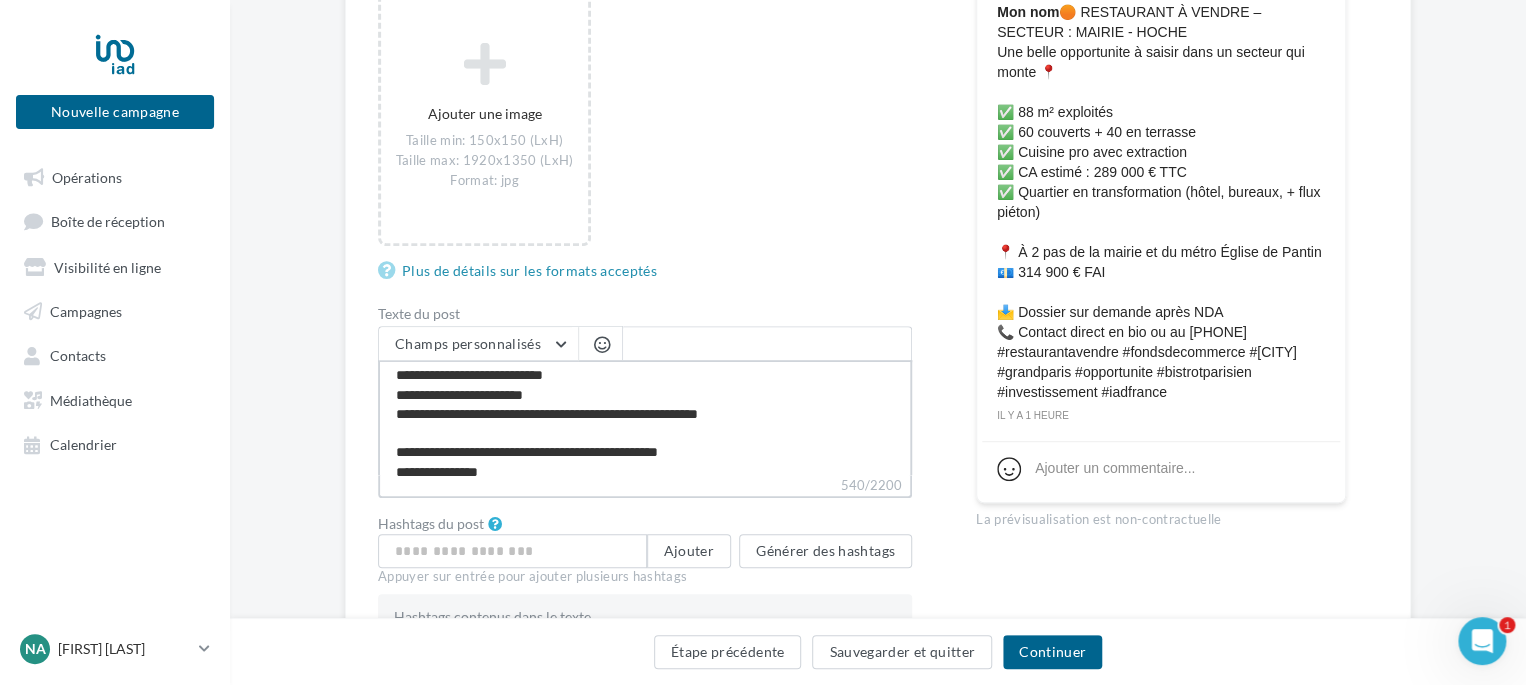 type on "**********" 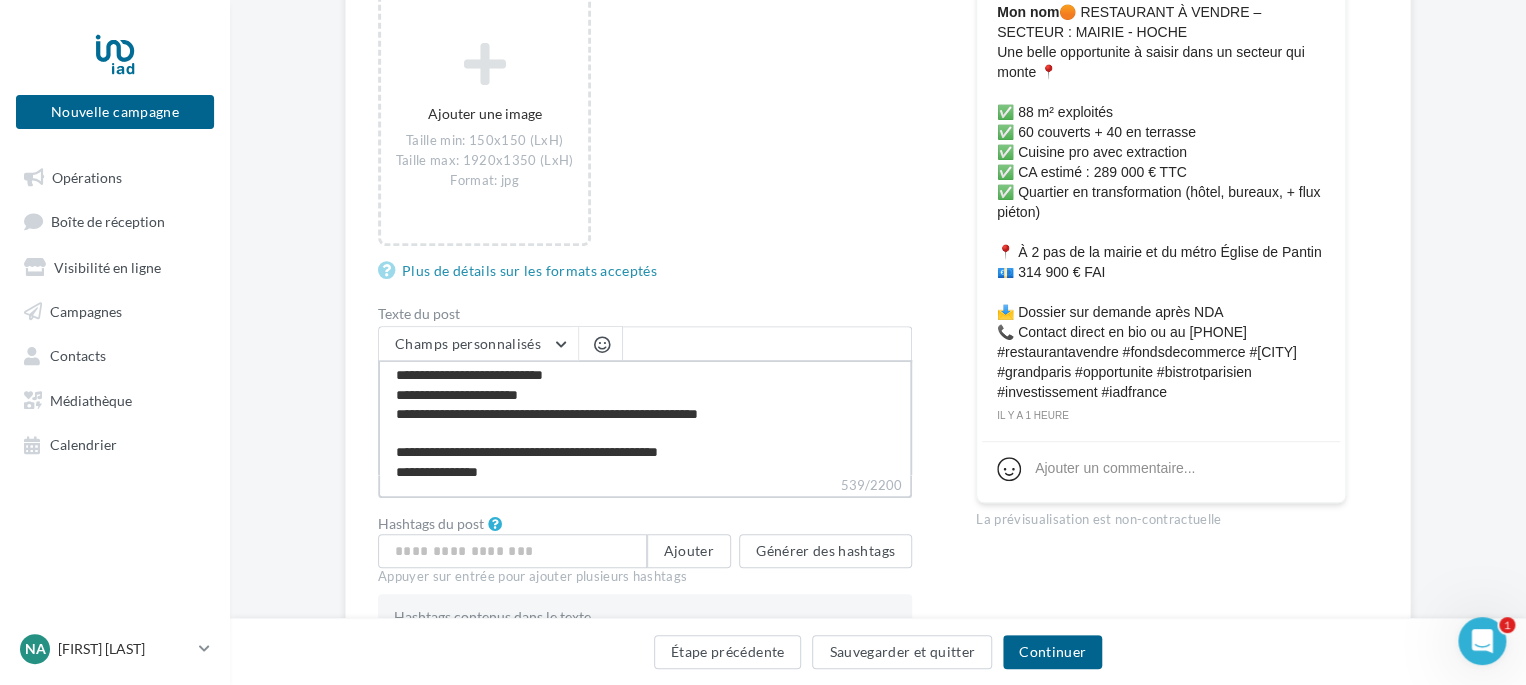 type on "**********" 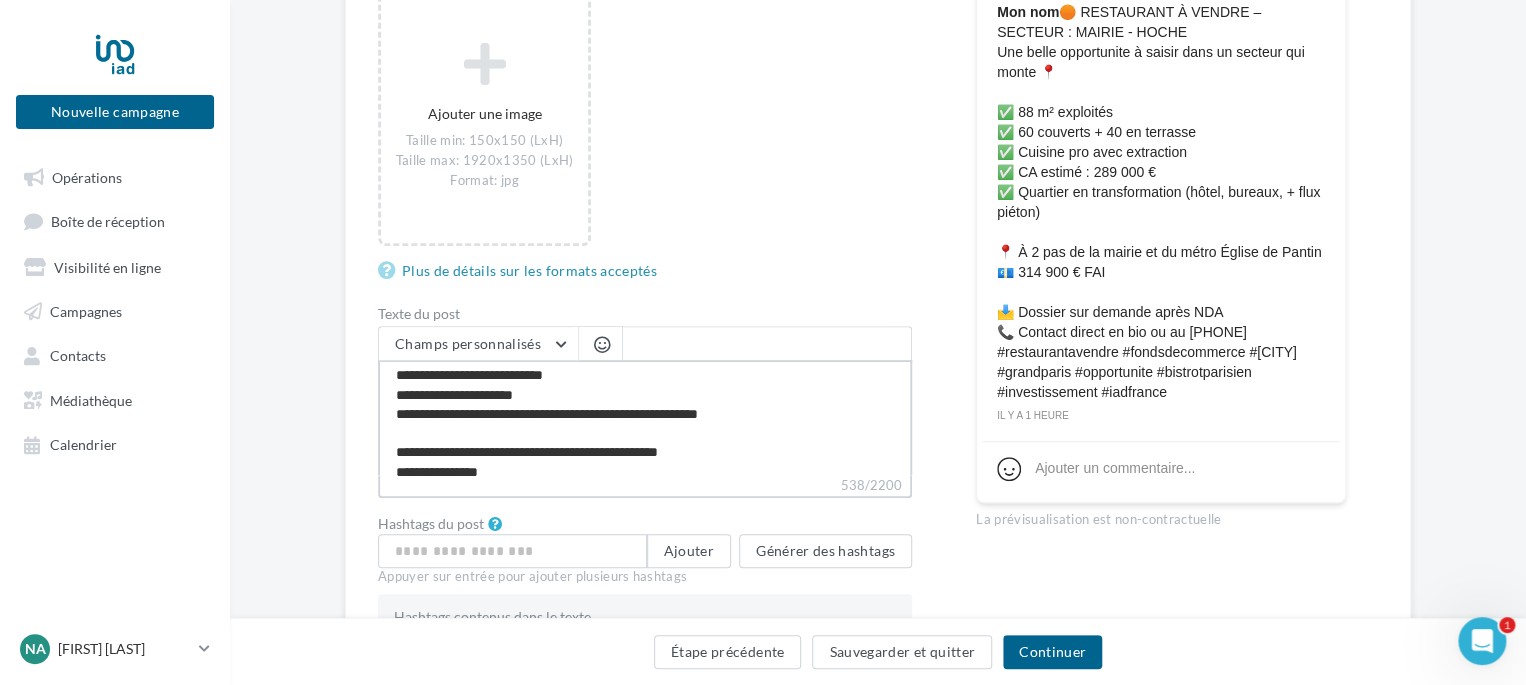 drag, startPoint x: 441, startPoint y: 395, endPoint x: 481, endPoint y: 391, distance: 40.1995 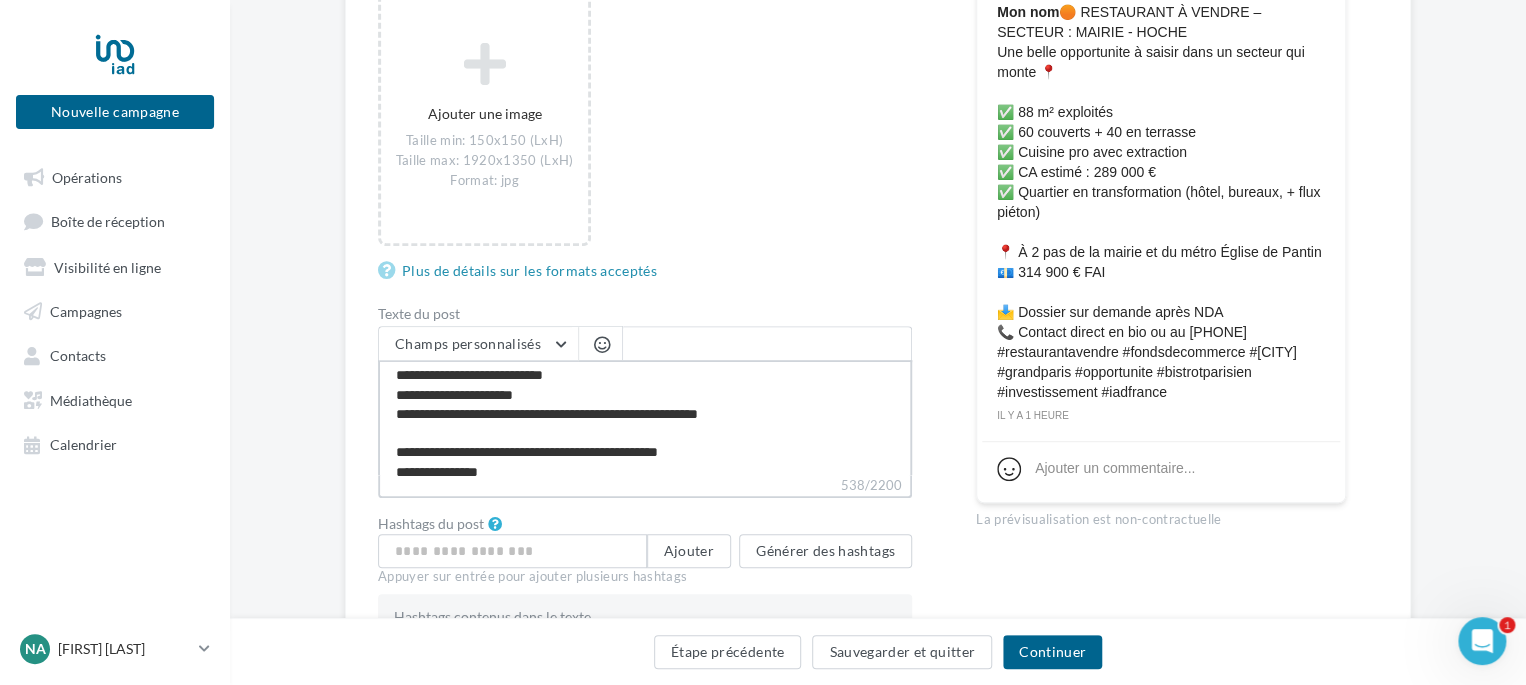 type on "**********" 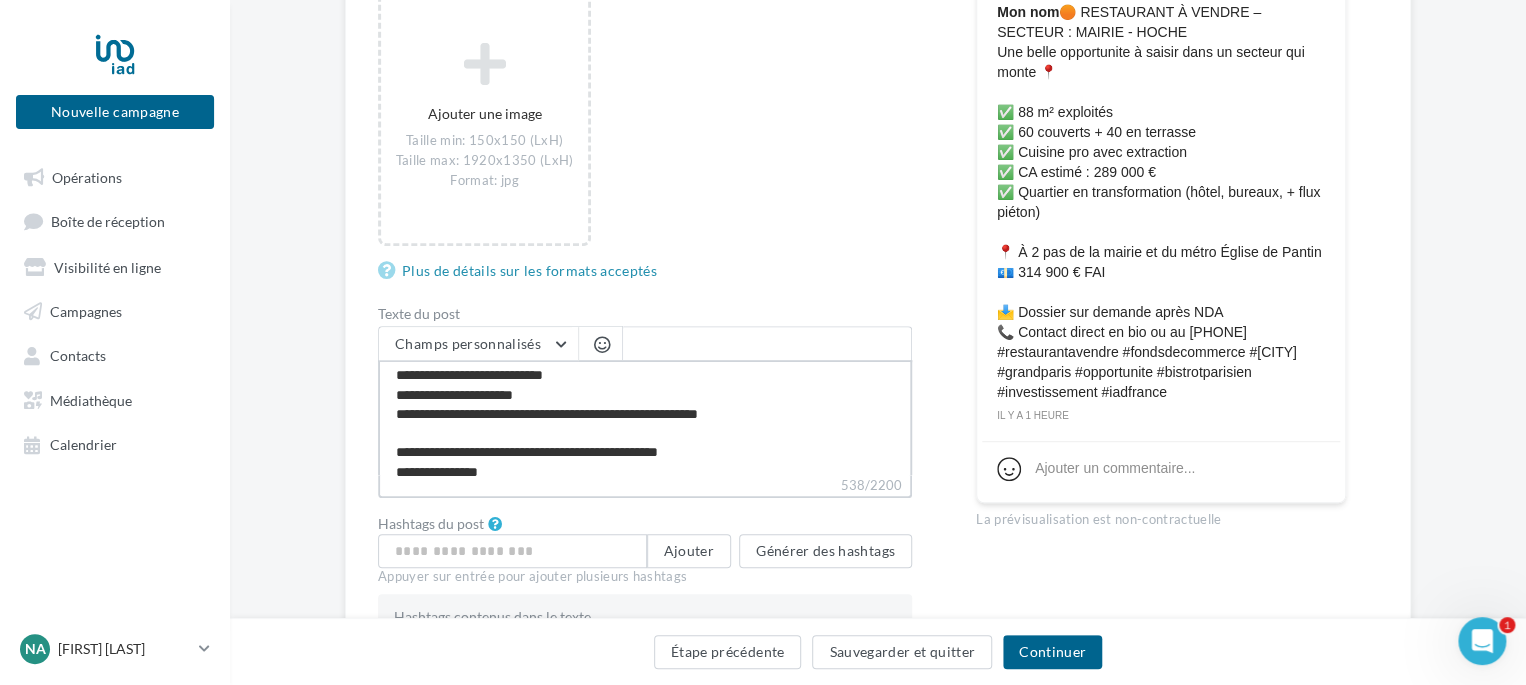 type on "**********" 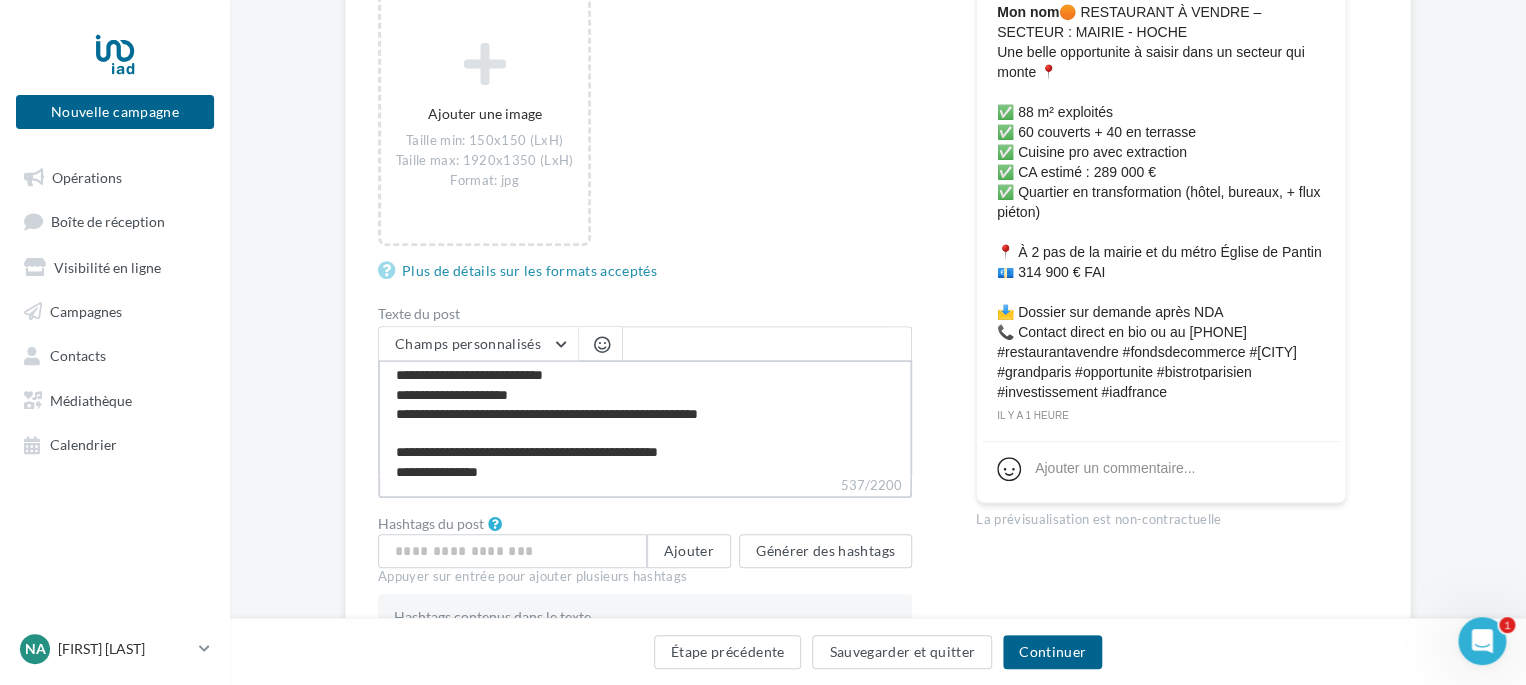 type on "**********" 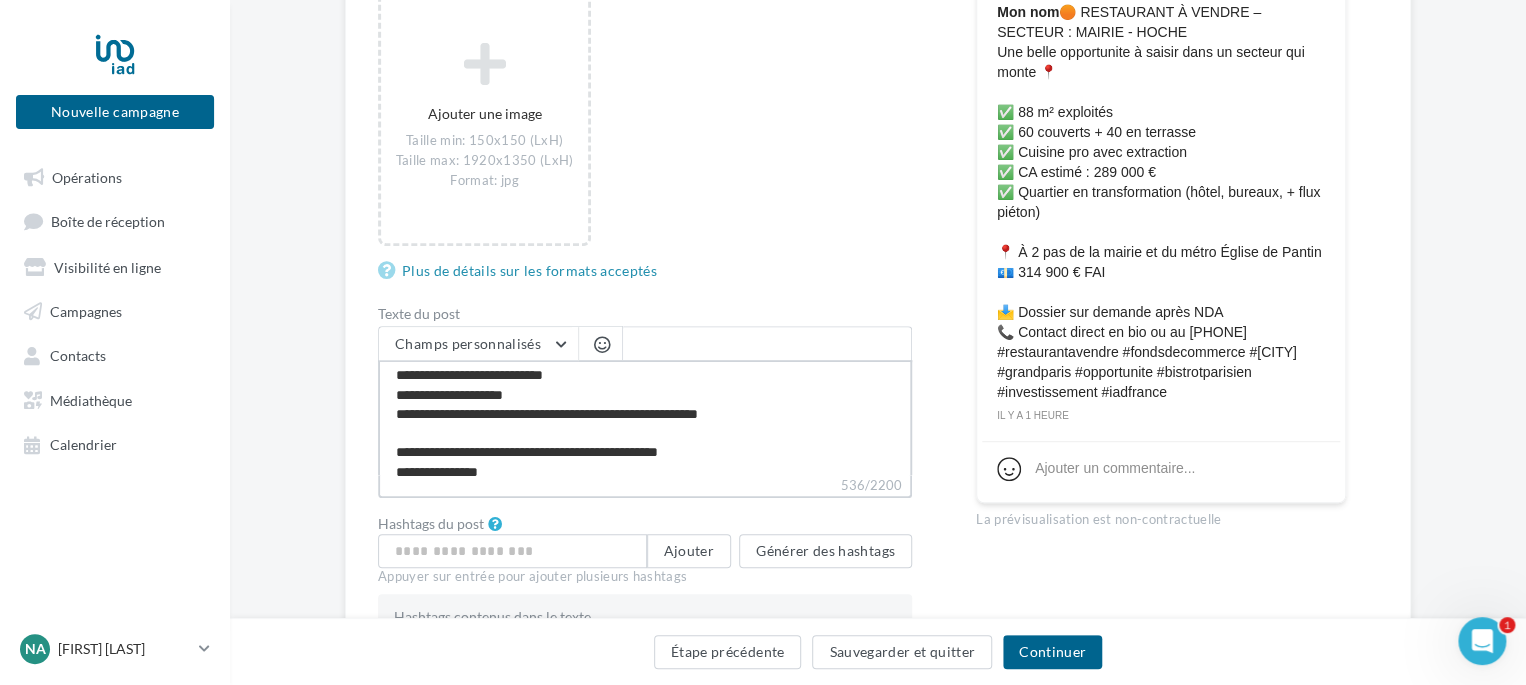 type on "**********" 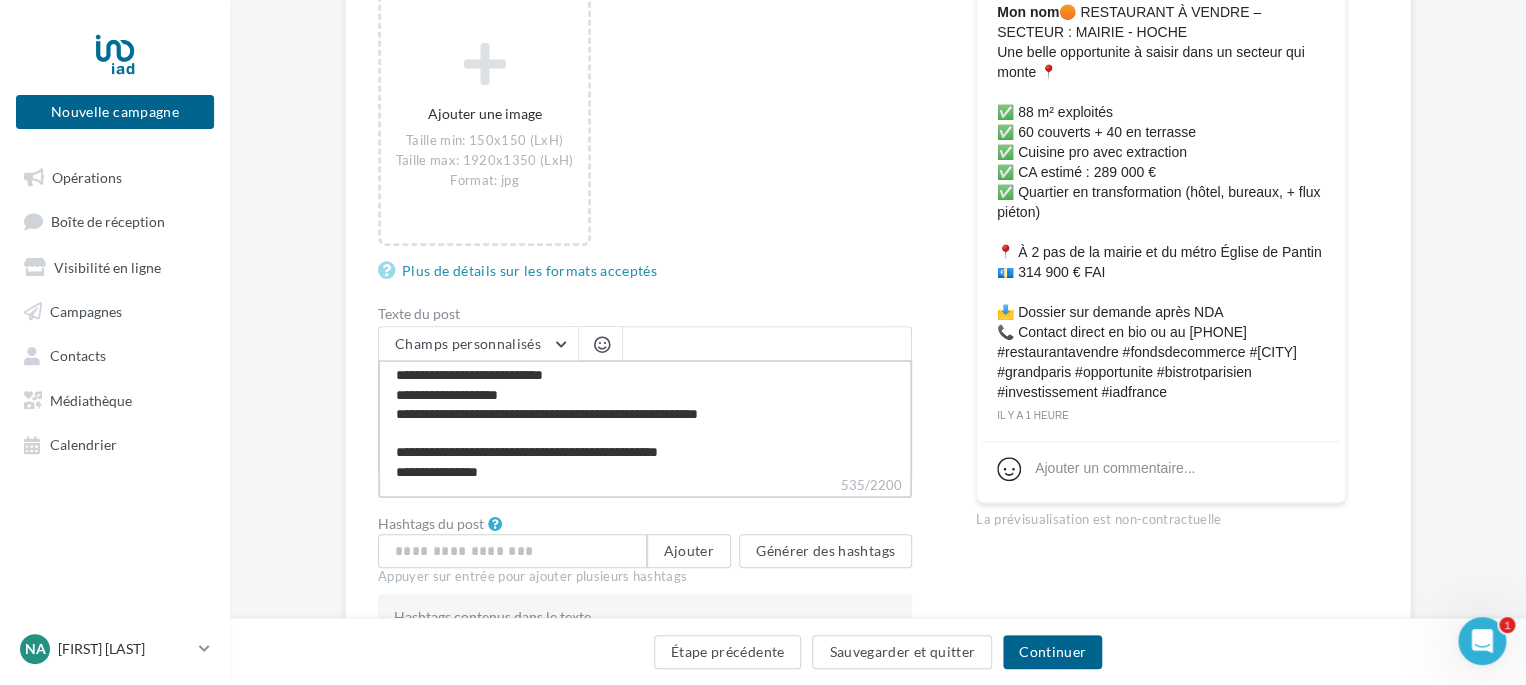 type on "**********" 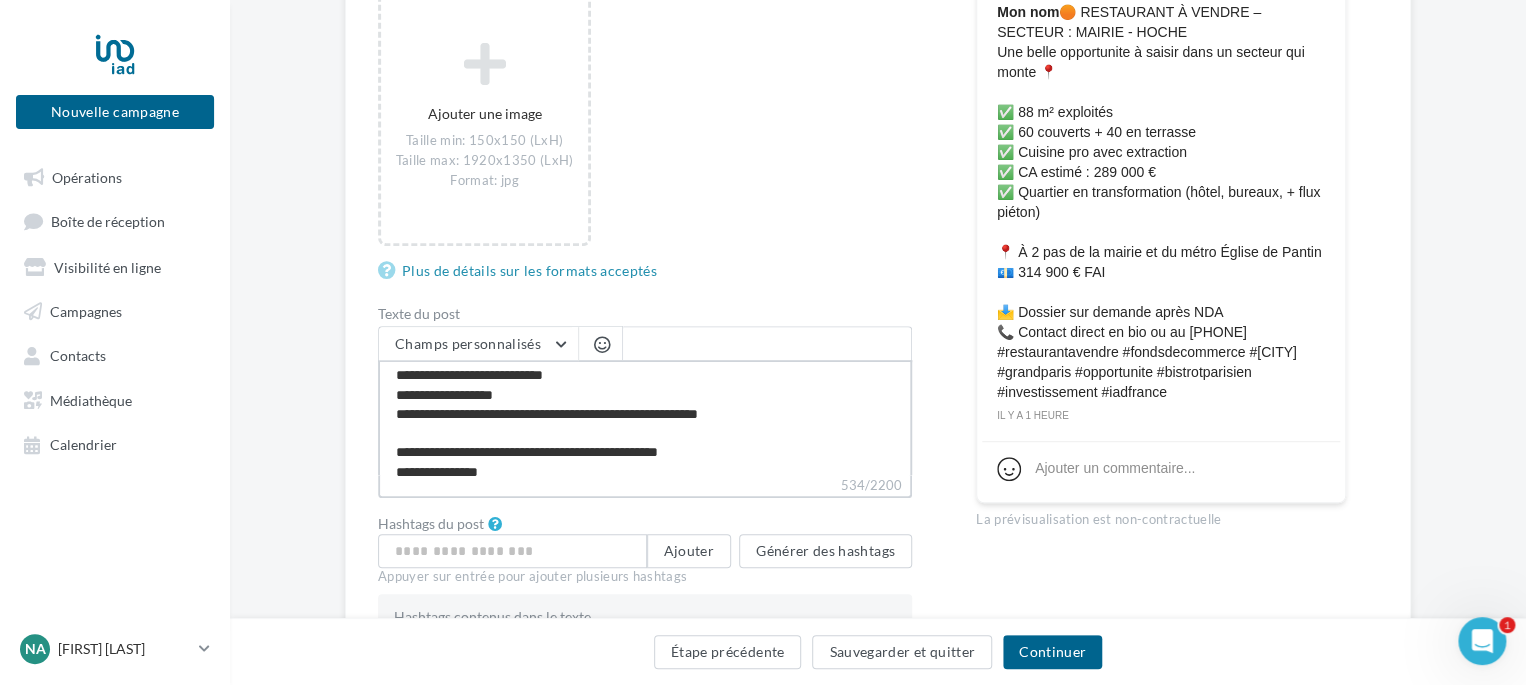 type on "**********" 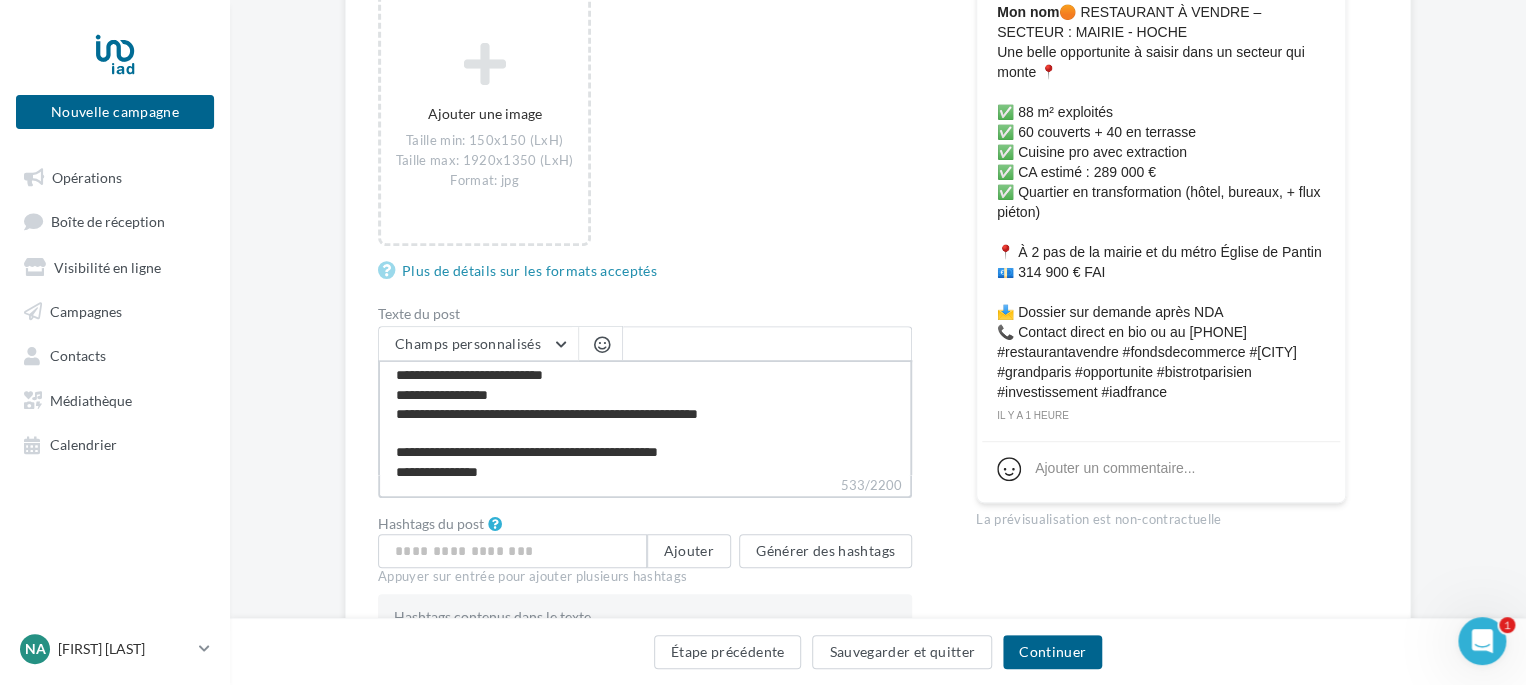 type on "**********" 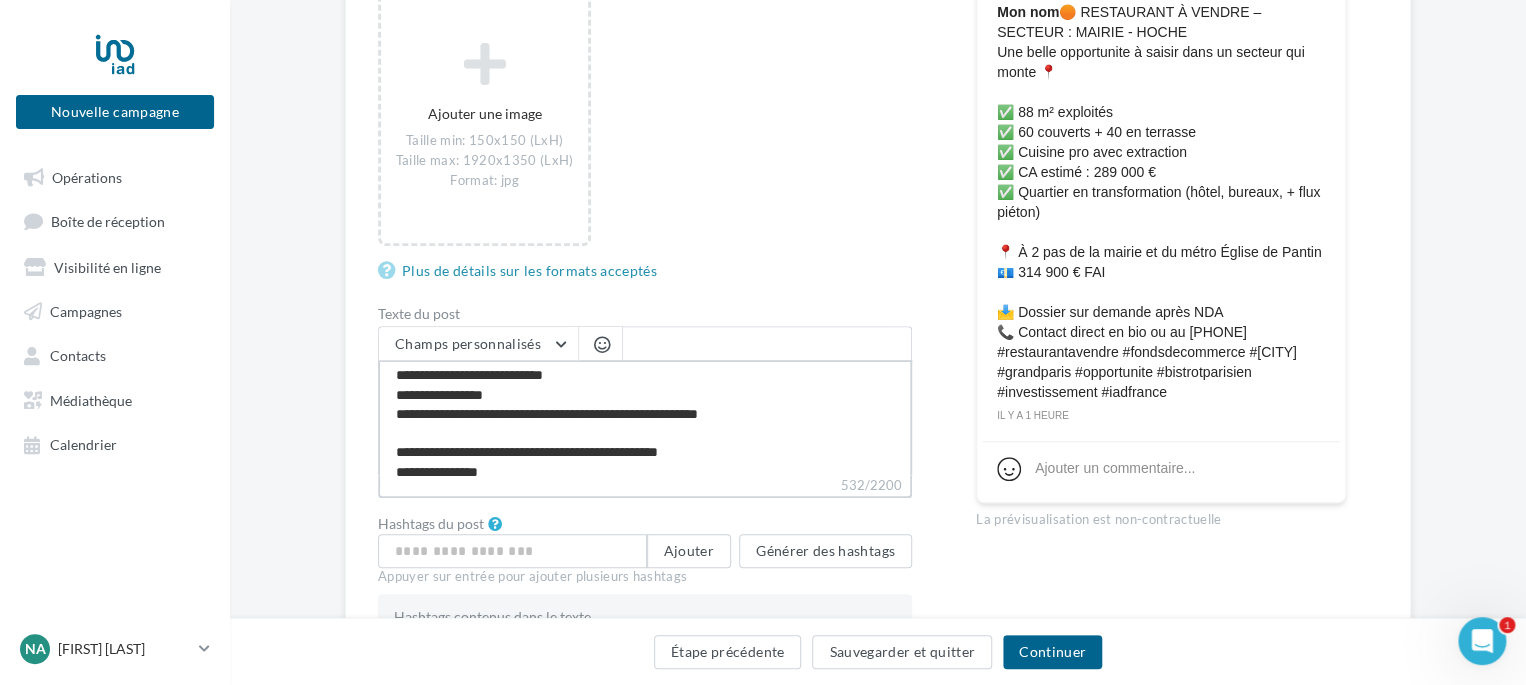 type on "**********" 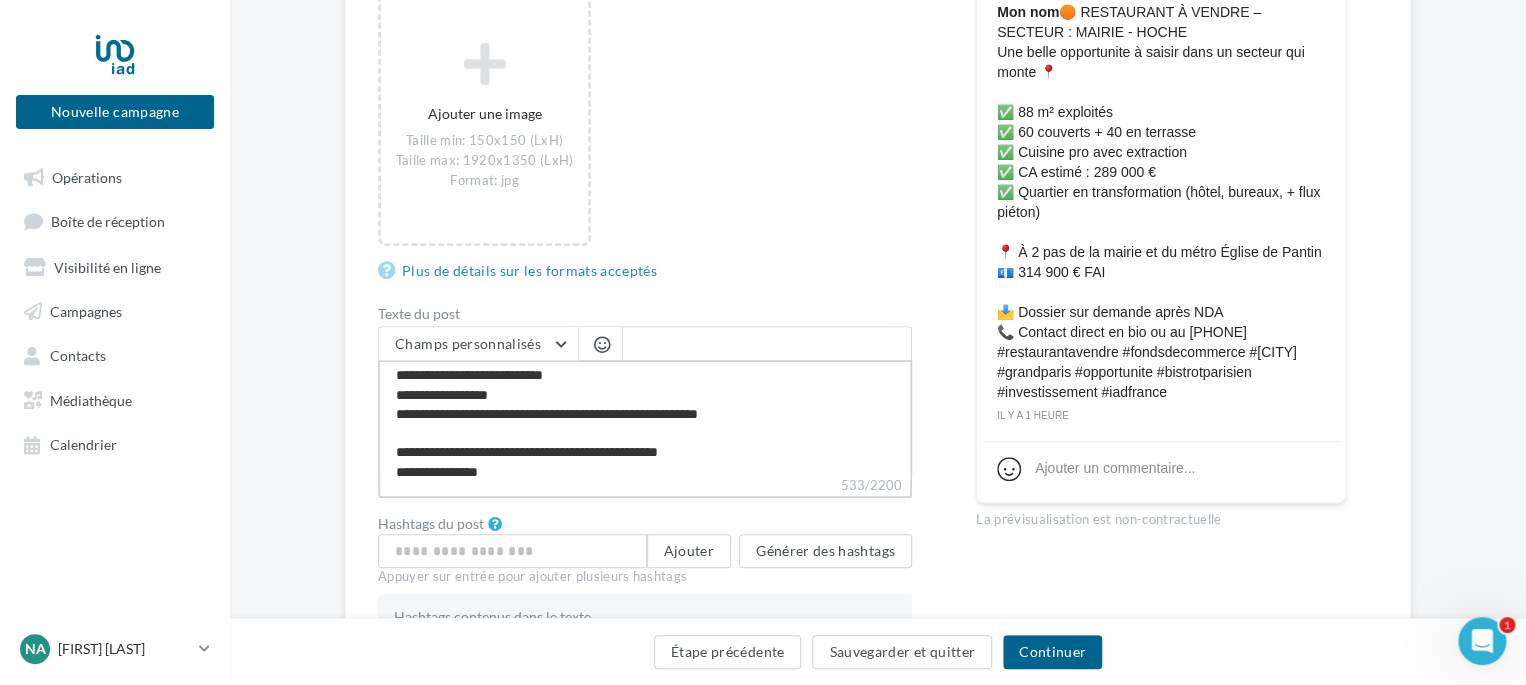 type on "**********" 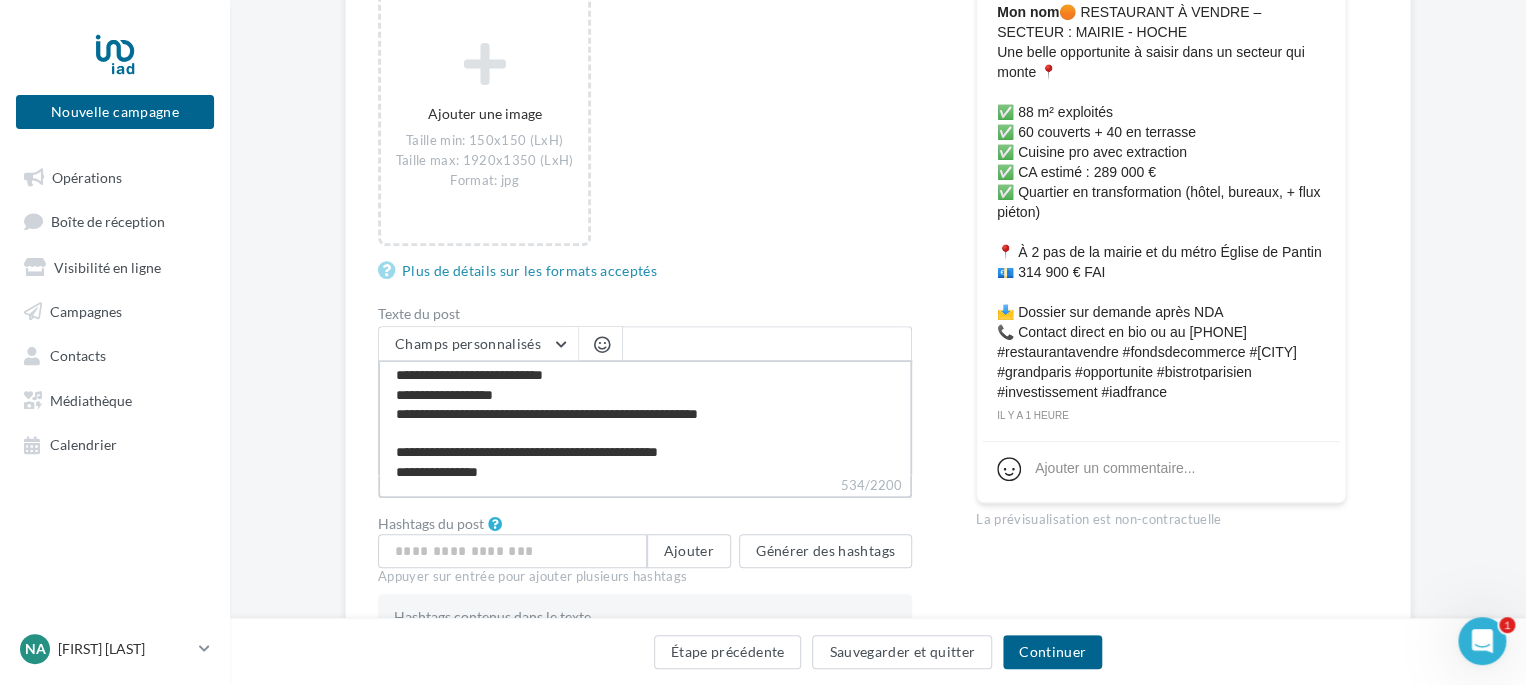 type on "**********" 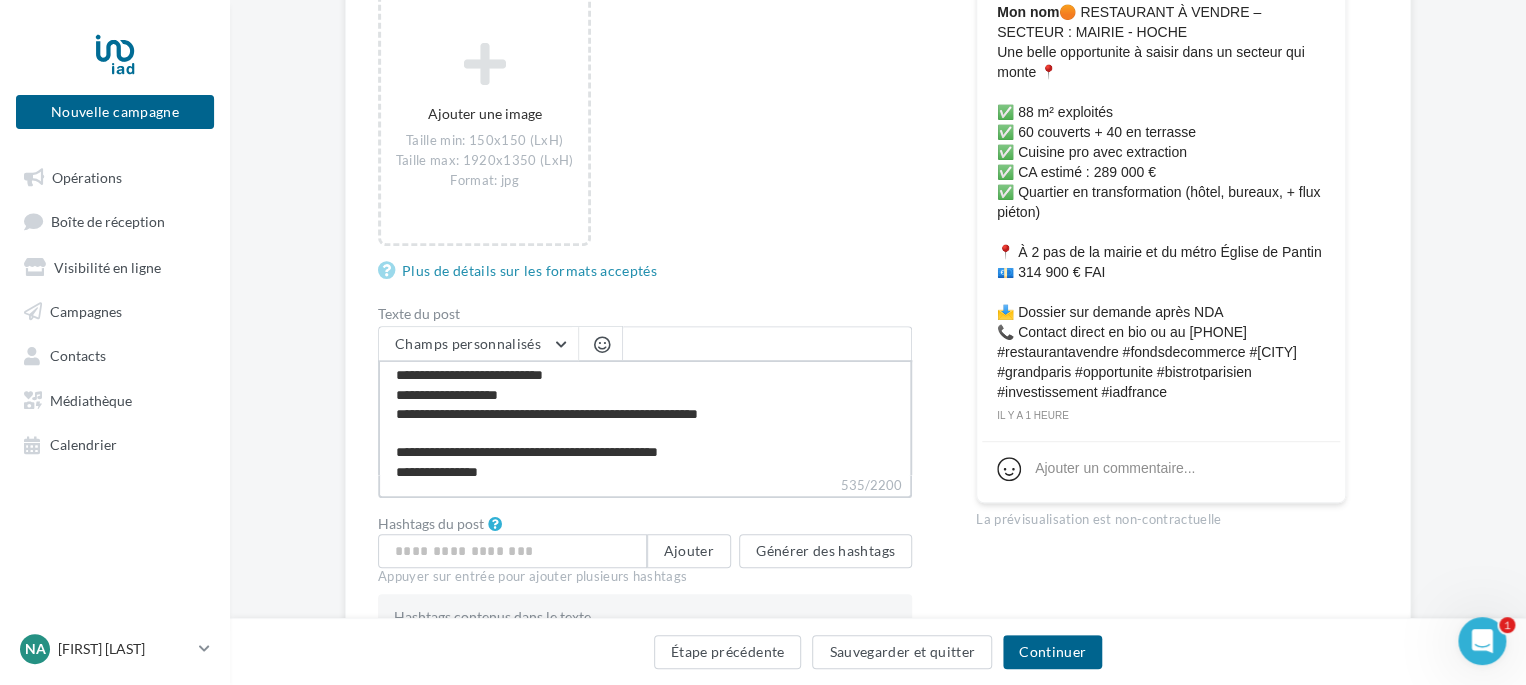 type on "**********" 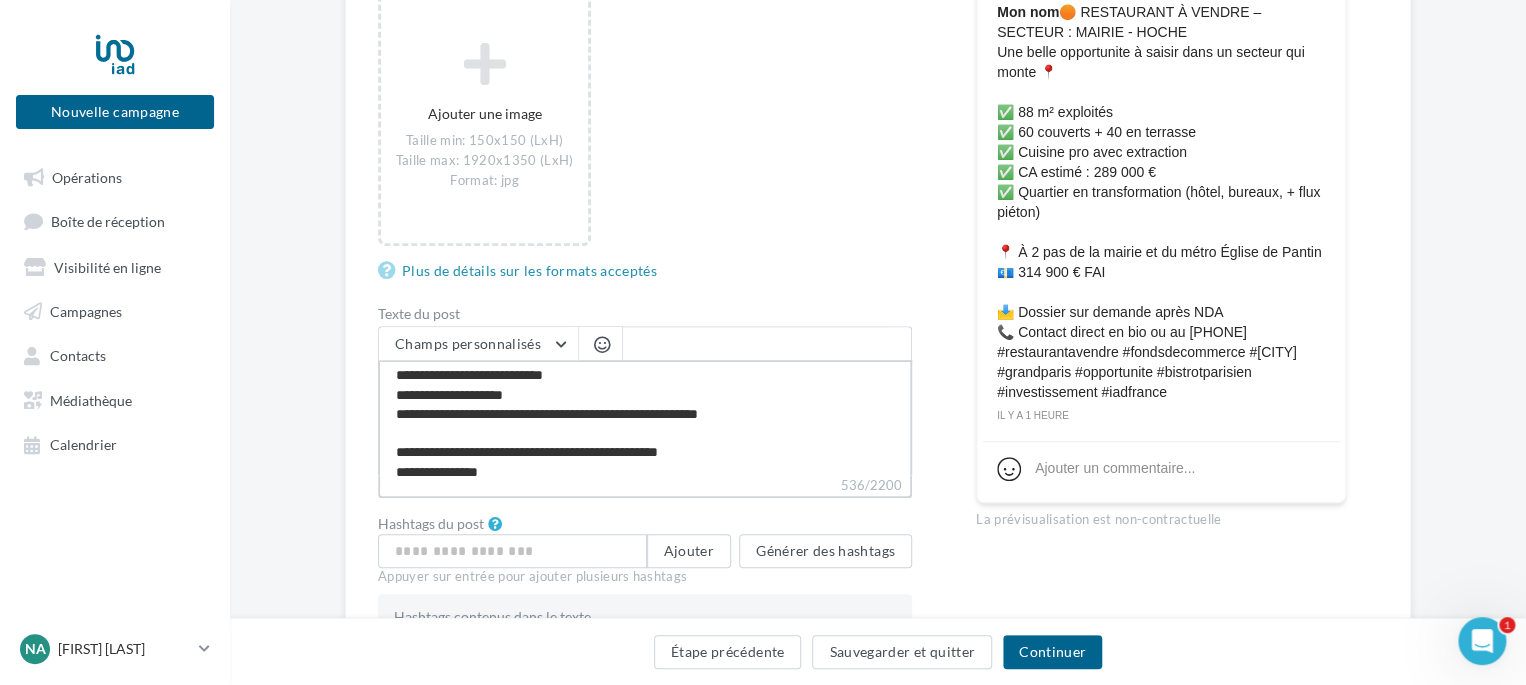 click on "**********" at bounding box center [645, 417] 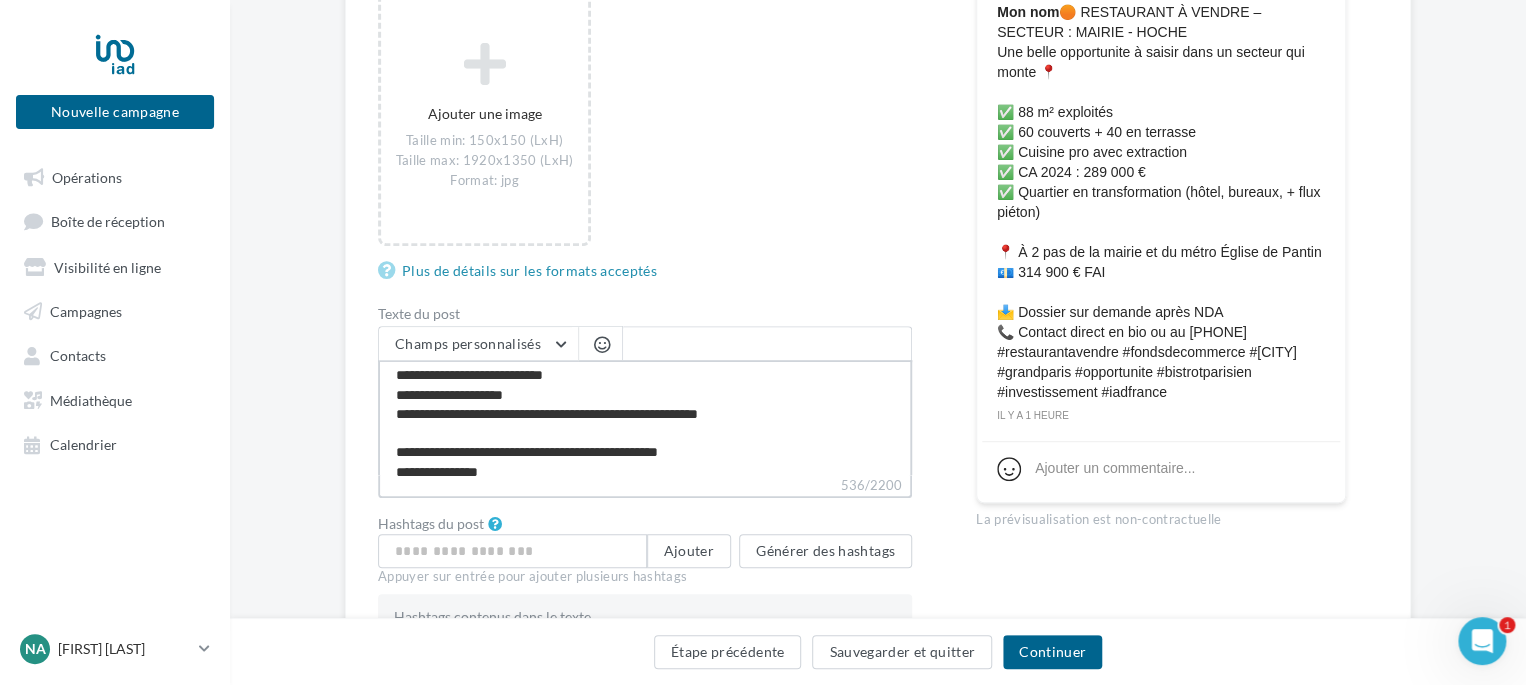 click on "**********" at bounding box center (645, 417) 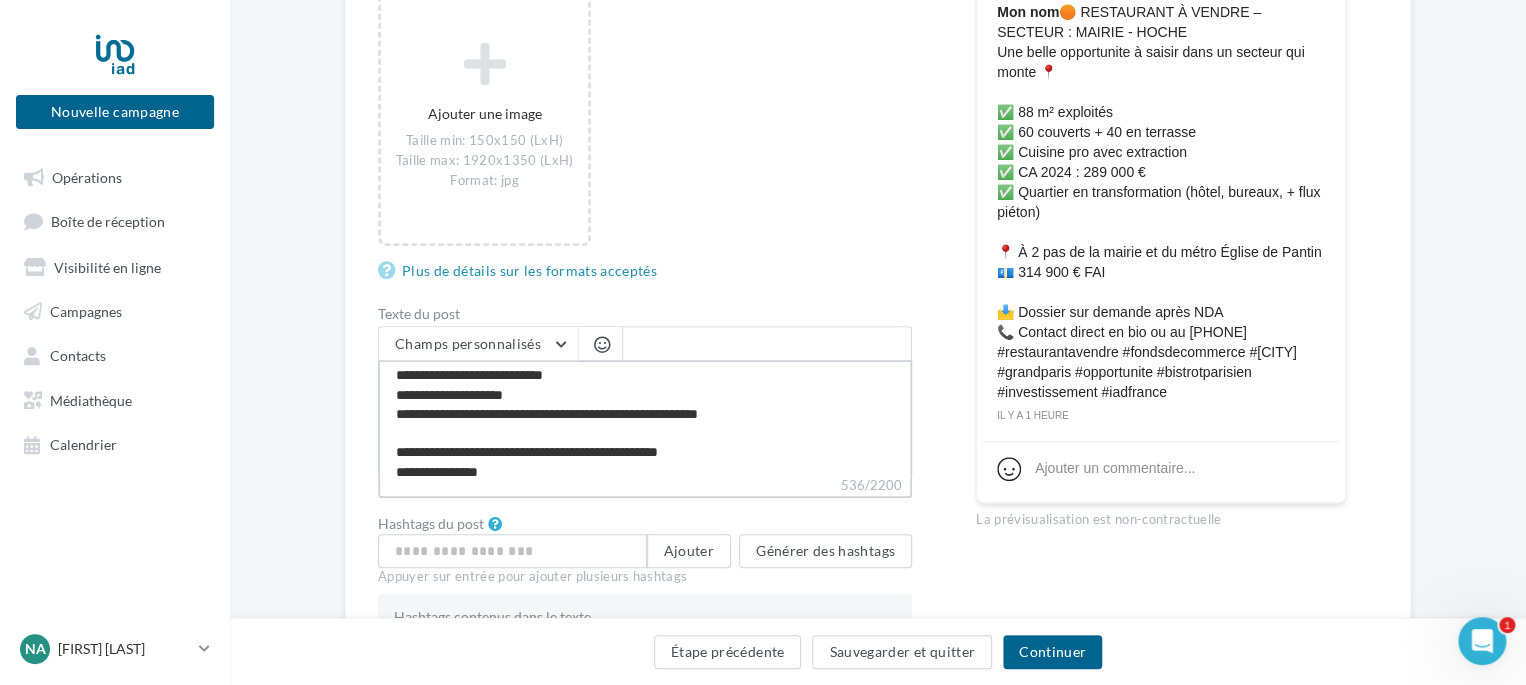 type on "**********" 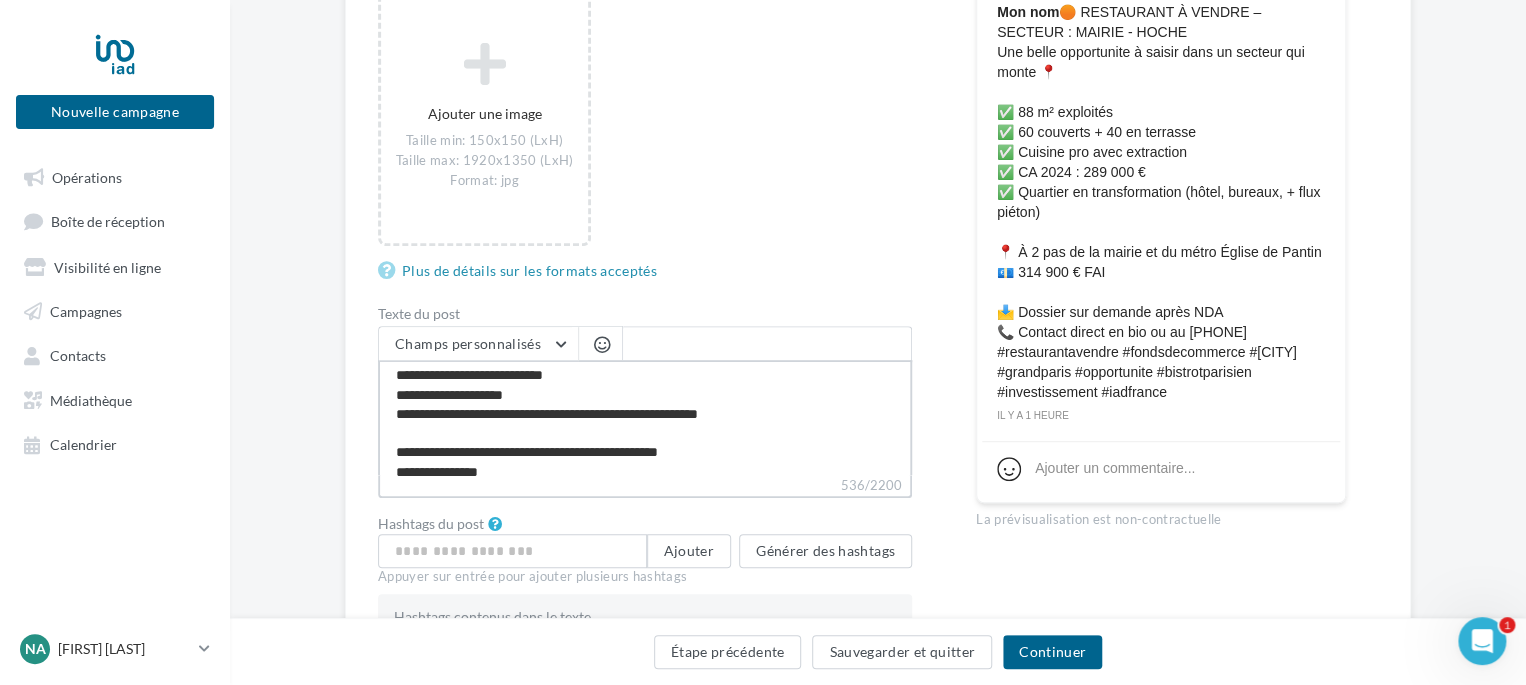 type on "**********" 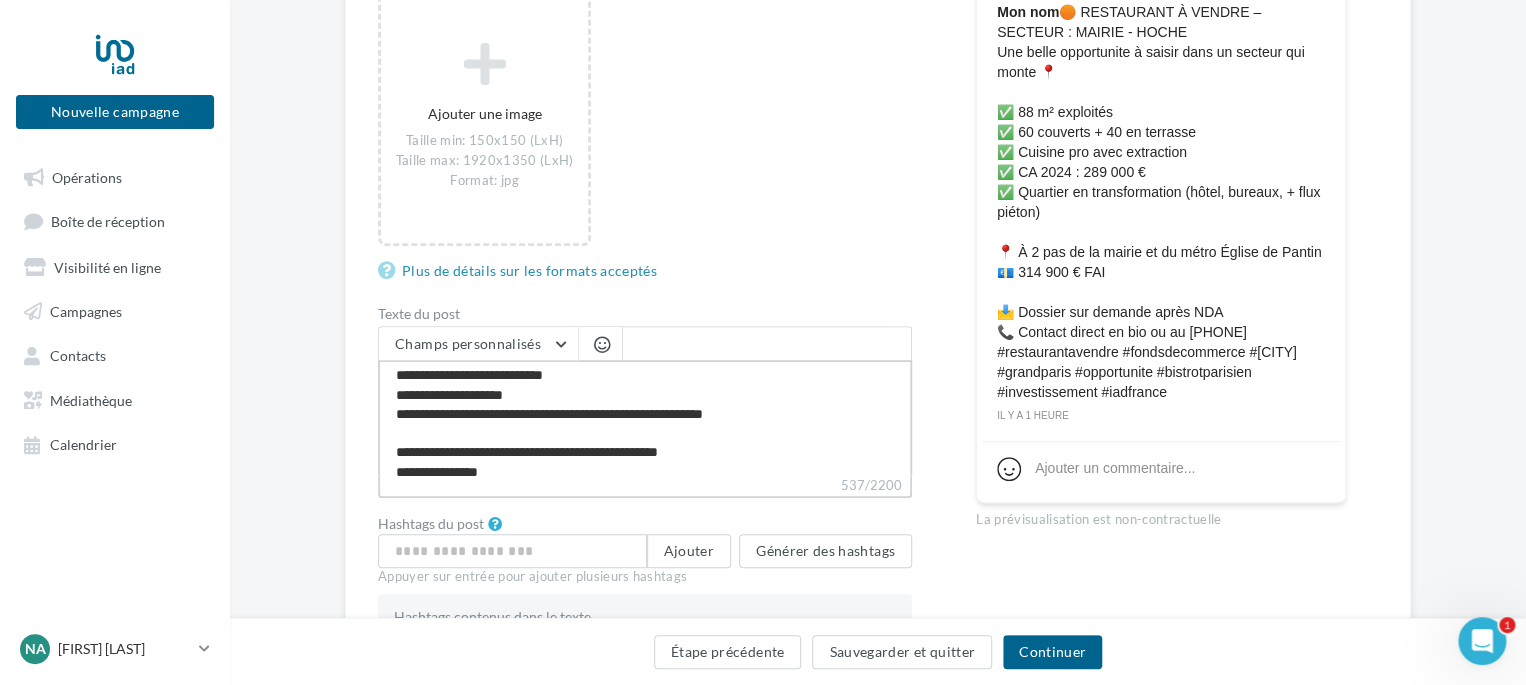 type on "**********" 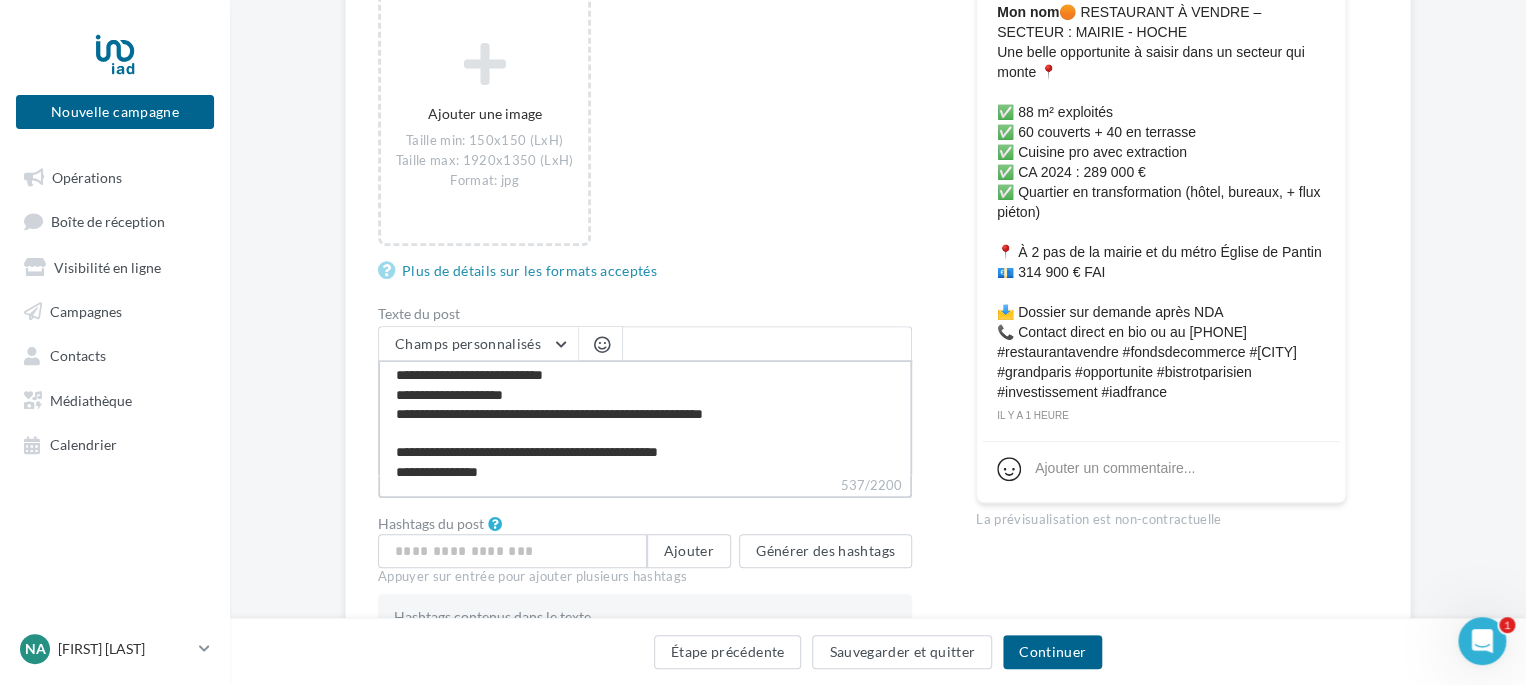 type on "**********" 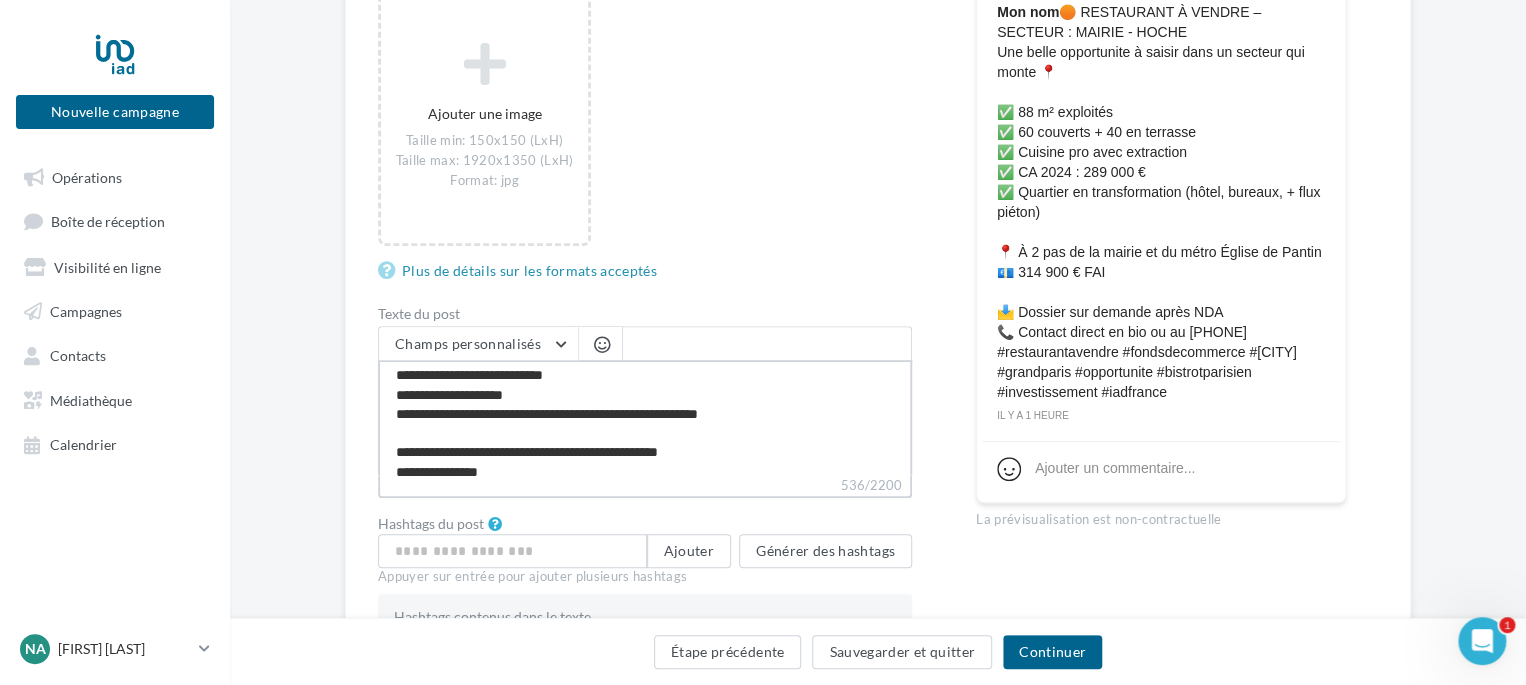 type on "**********" 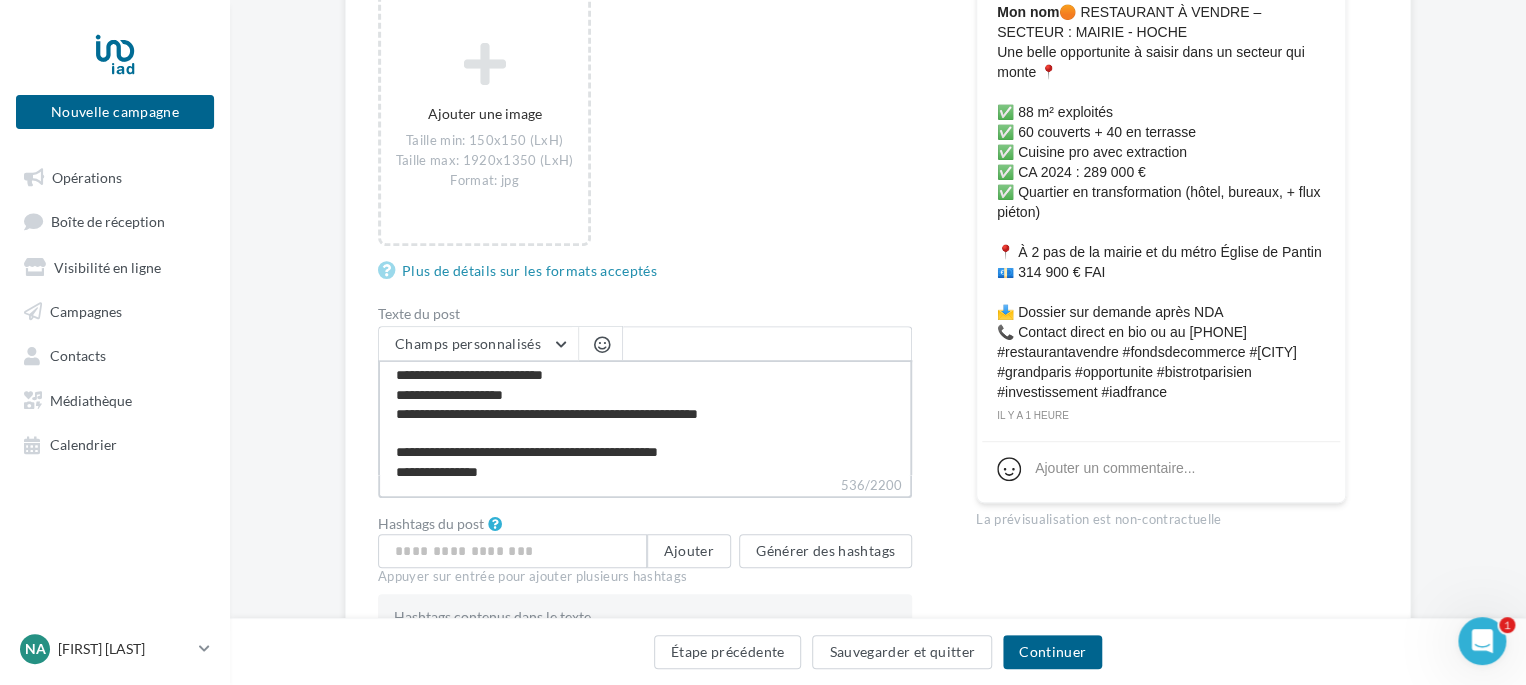 type on "**********" 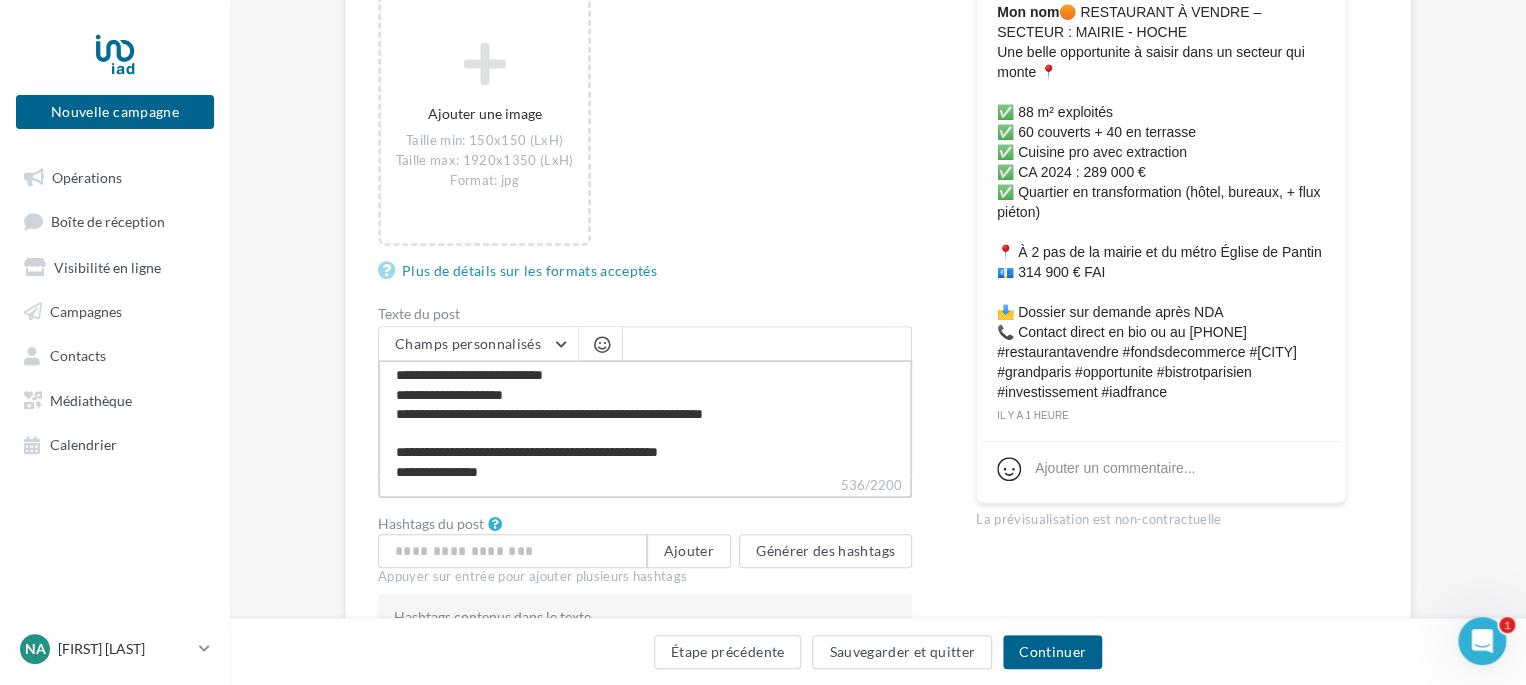 type on "**********" 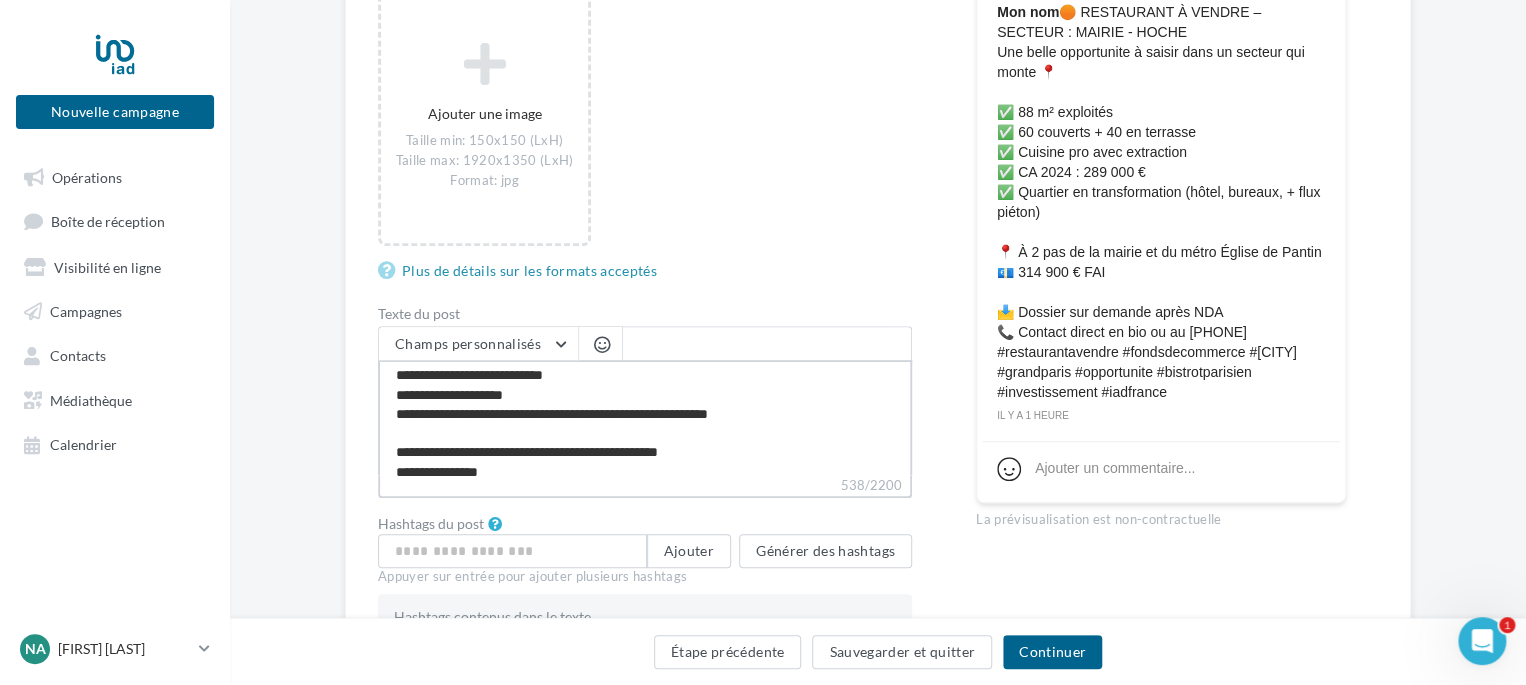 type on "**********" 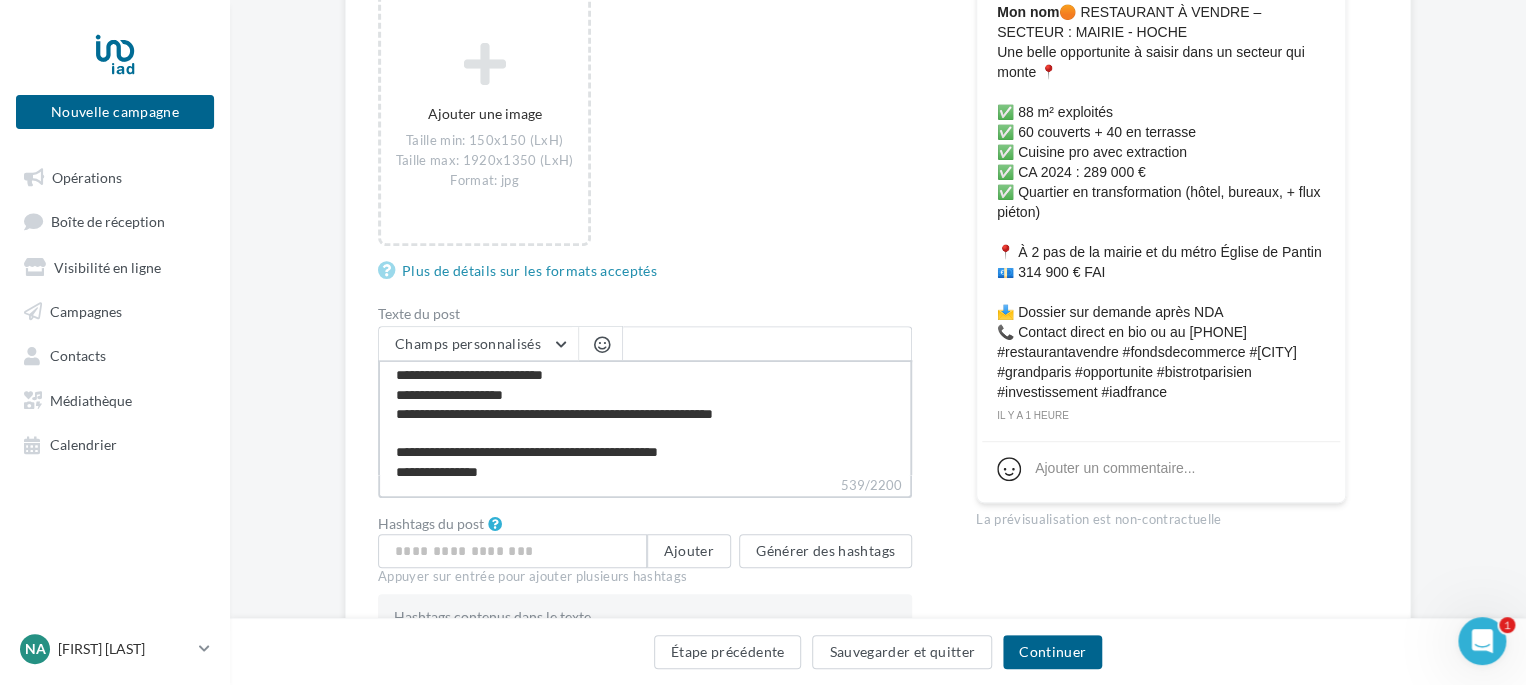click on "**********" at bounding box center [645, 417] 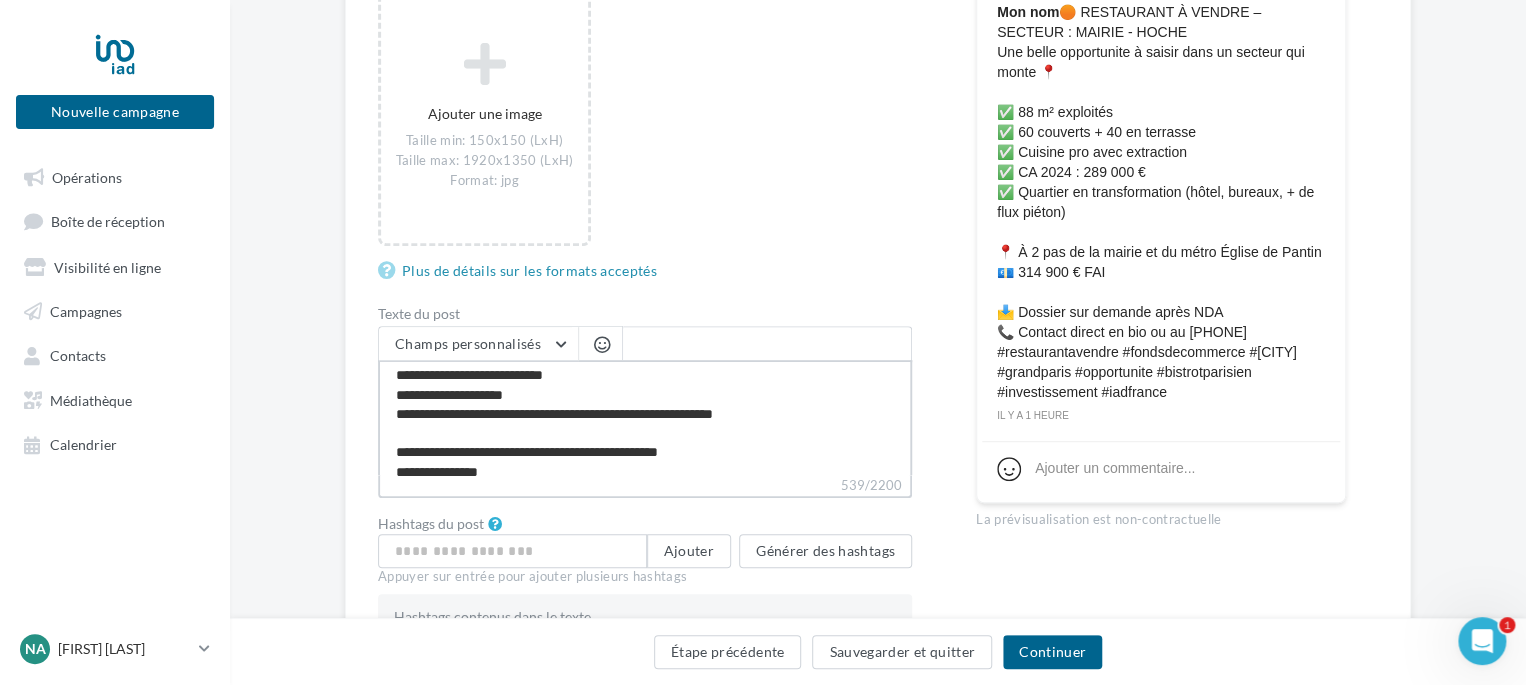scroll, scrollTop: 300, scrollLeft: 0, axis: vertical 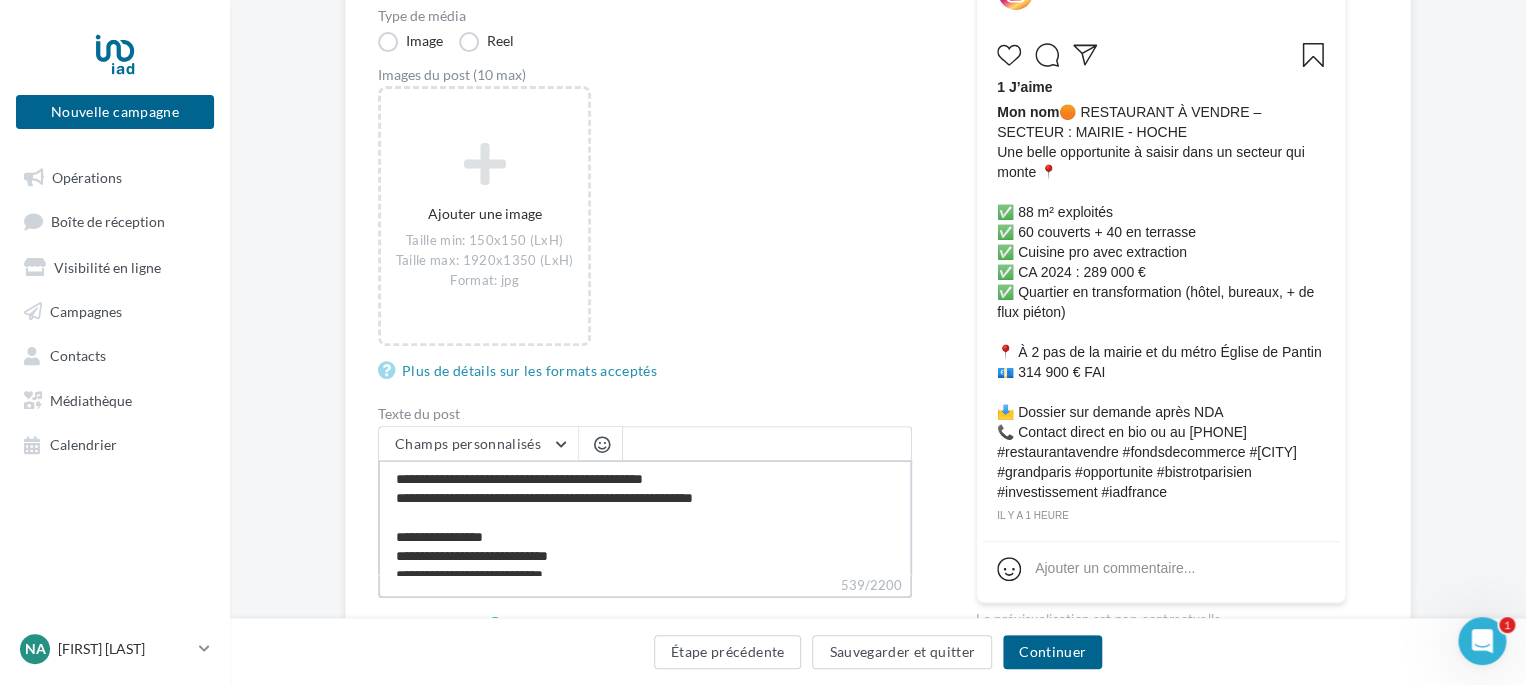 type on "**********" 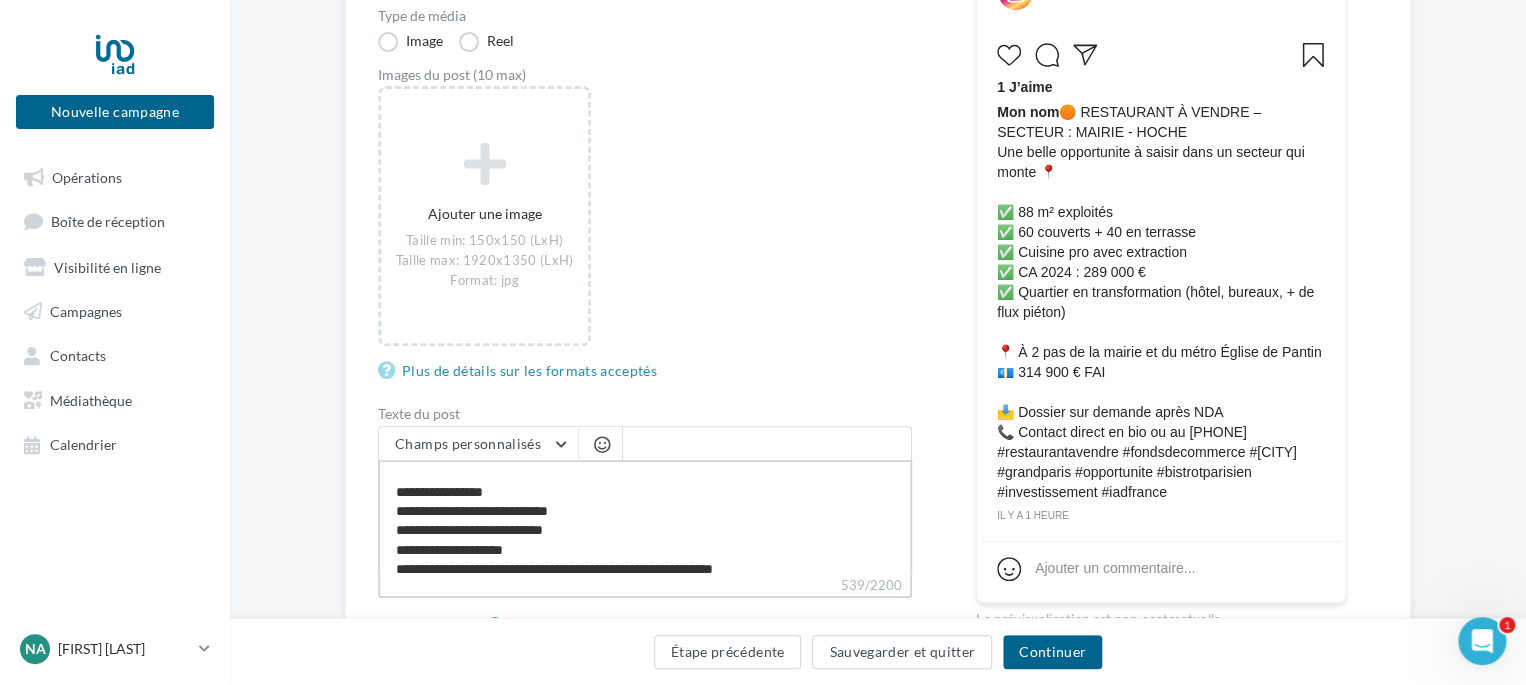 scroll, scrollTop: 0, scrollLeft: 0, axis: both 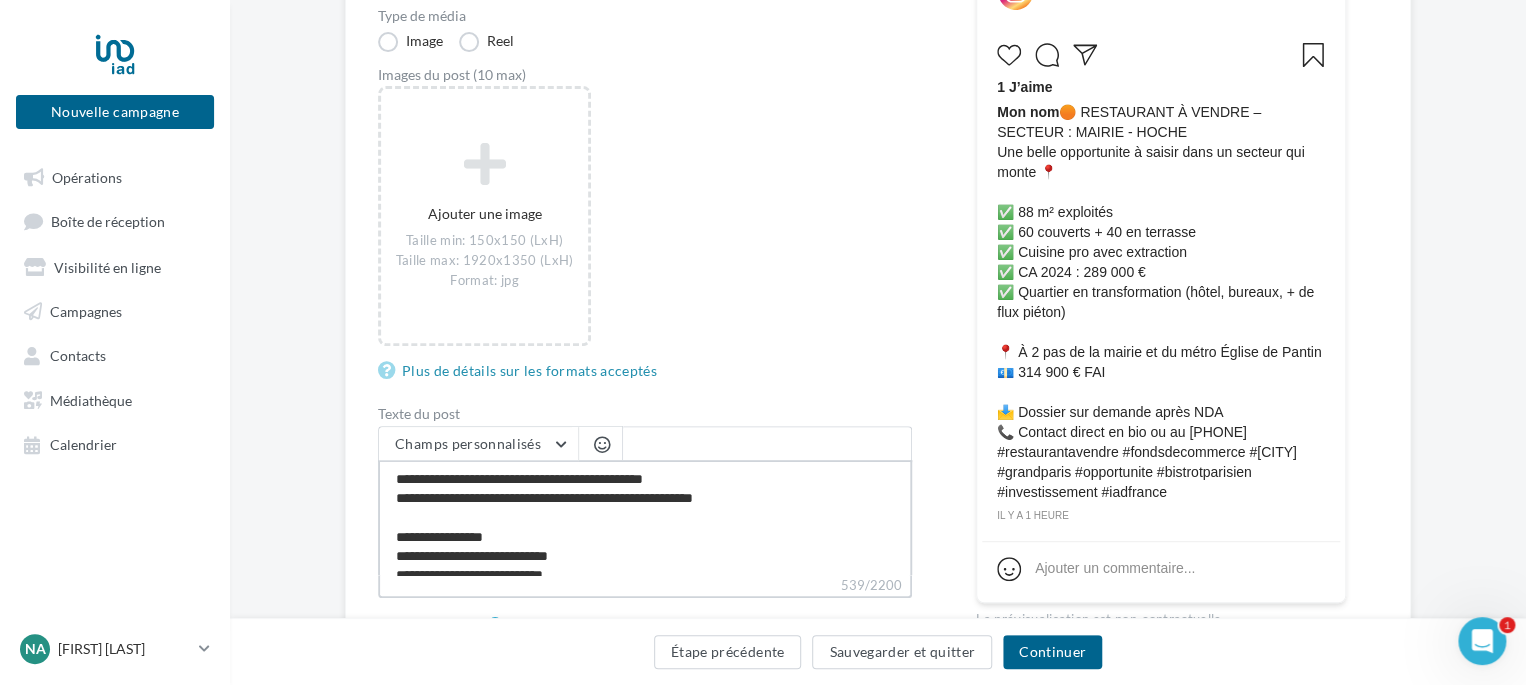 drag, startPoint x: 421, startPoint y: 535, endPoint x: 513, endPoint y: 535, distance: 92 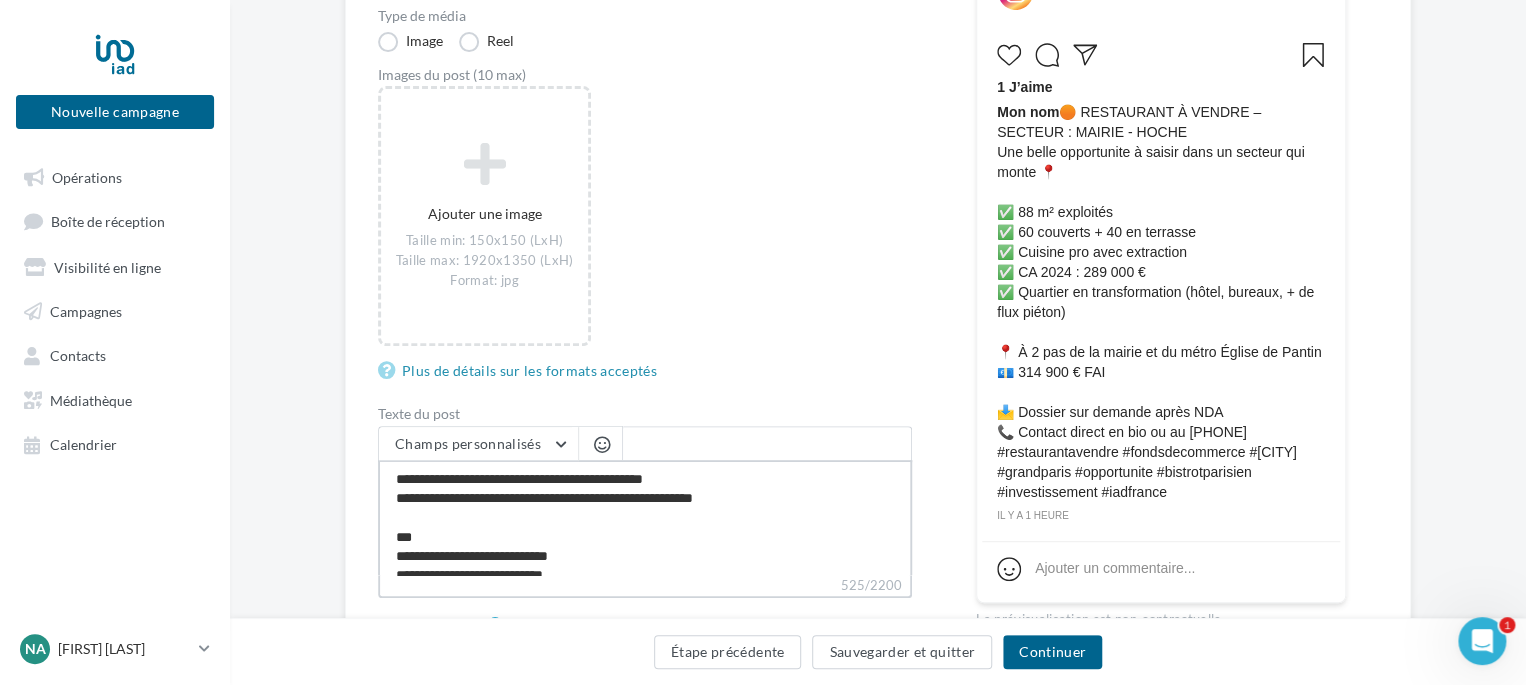 type on "**********" 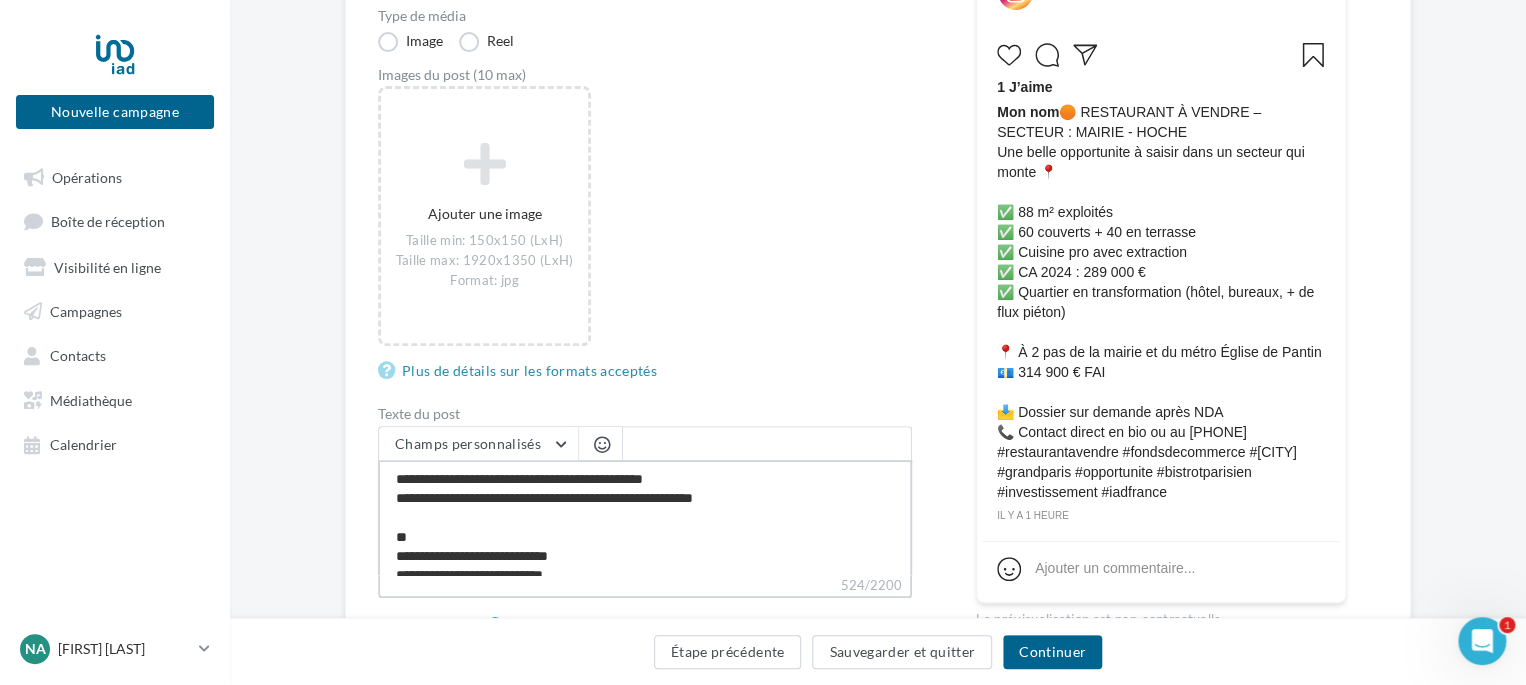 paste on "**********" 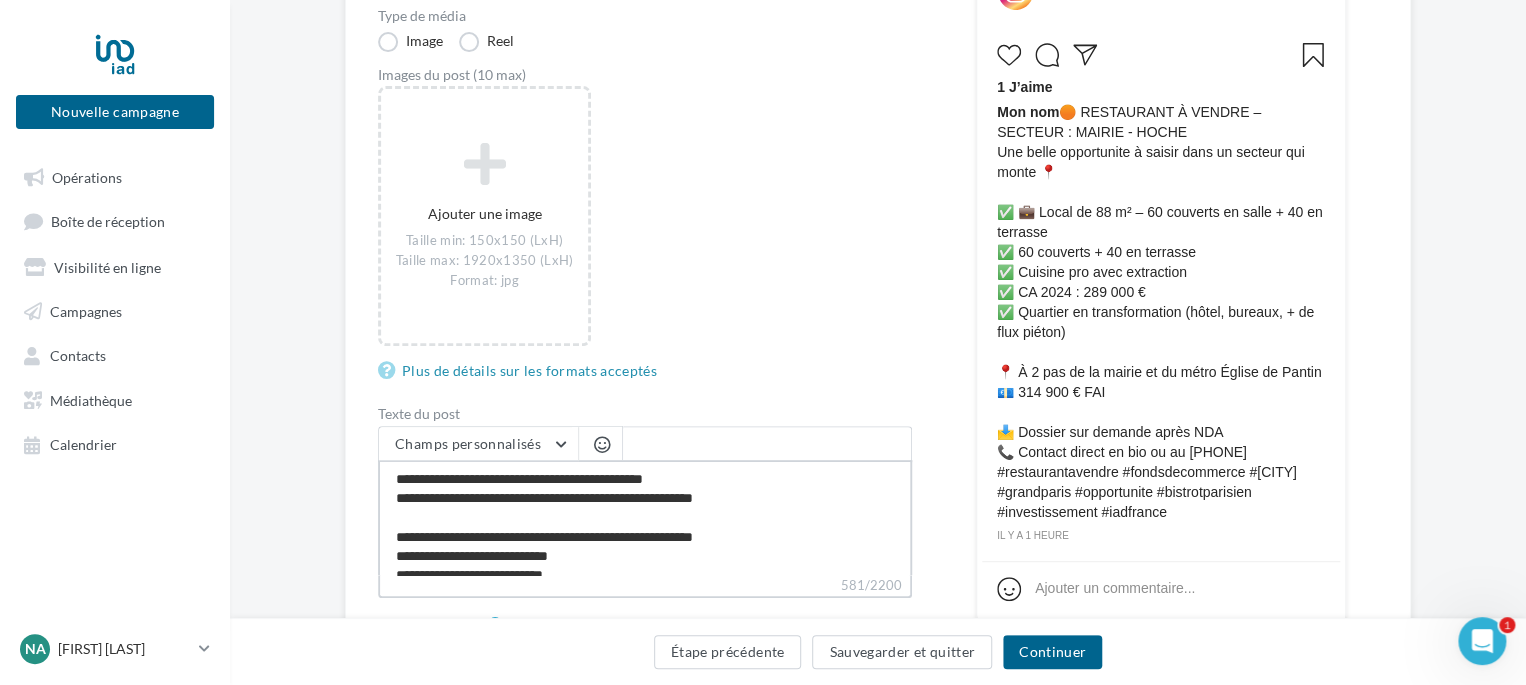 click on "**********" at bounding box center [645, 517] 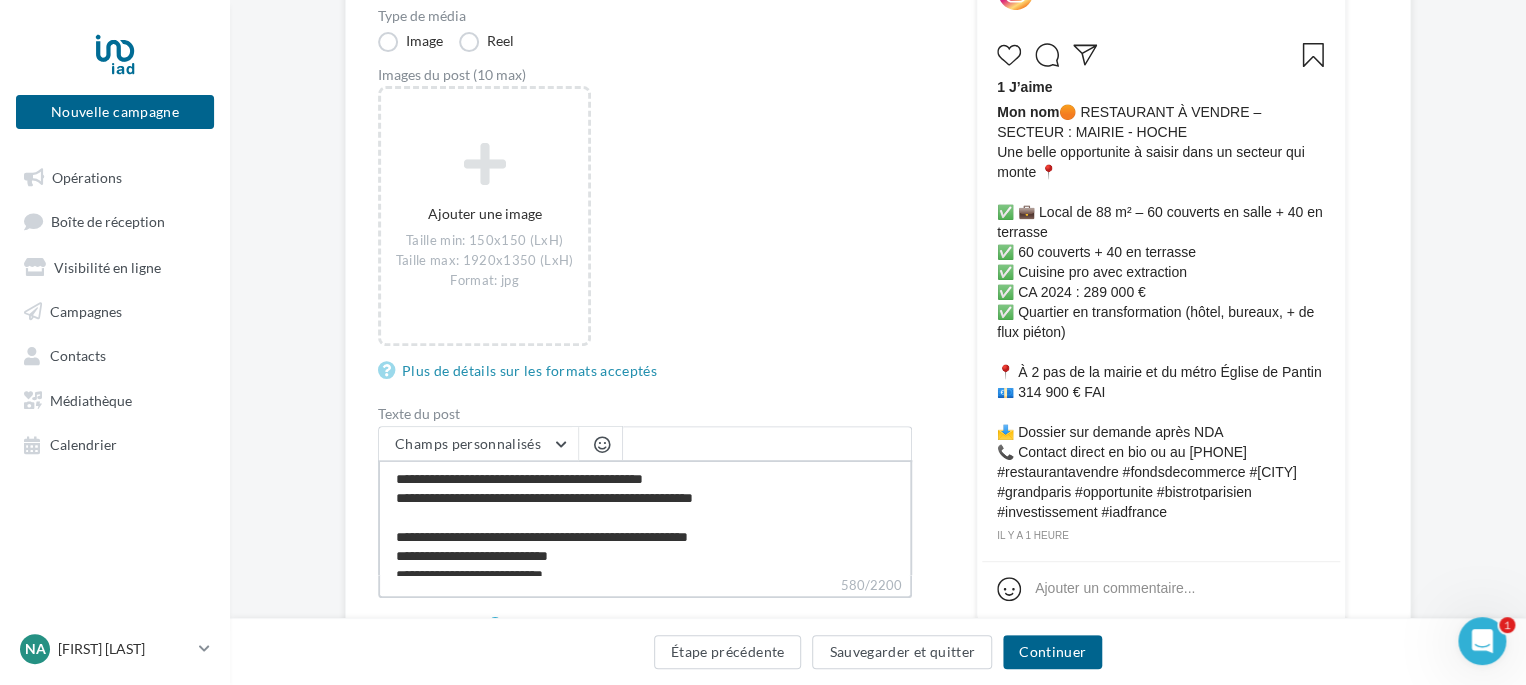 type on "**********" 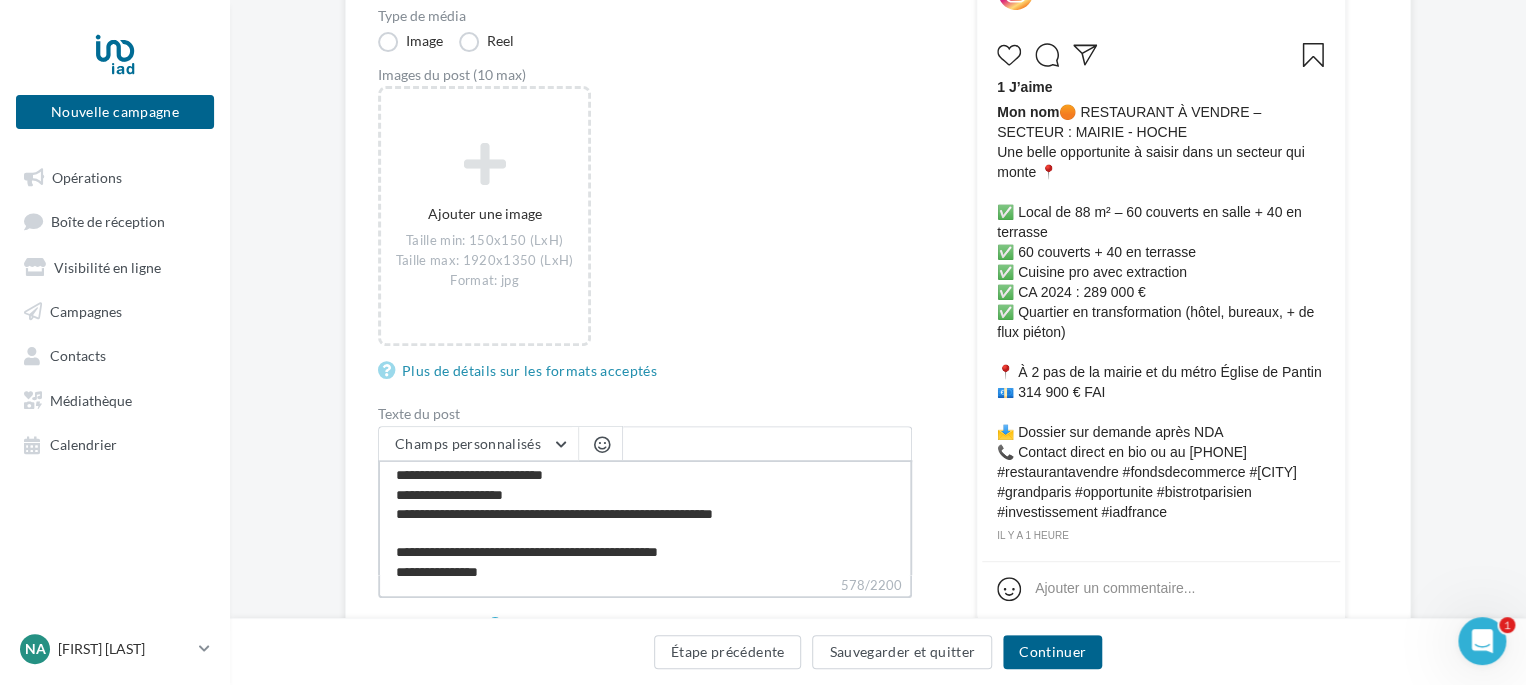 scroll, scrollTop: 0, scrollLeft: 0, axis: both 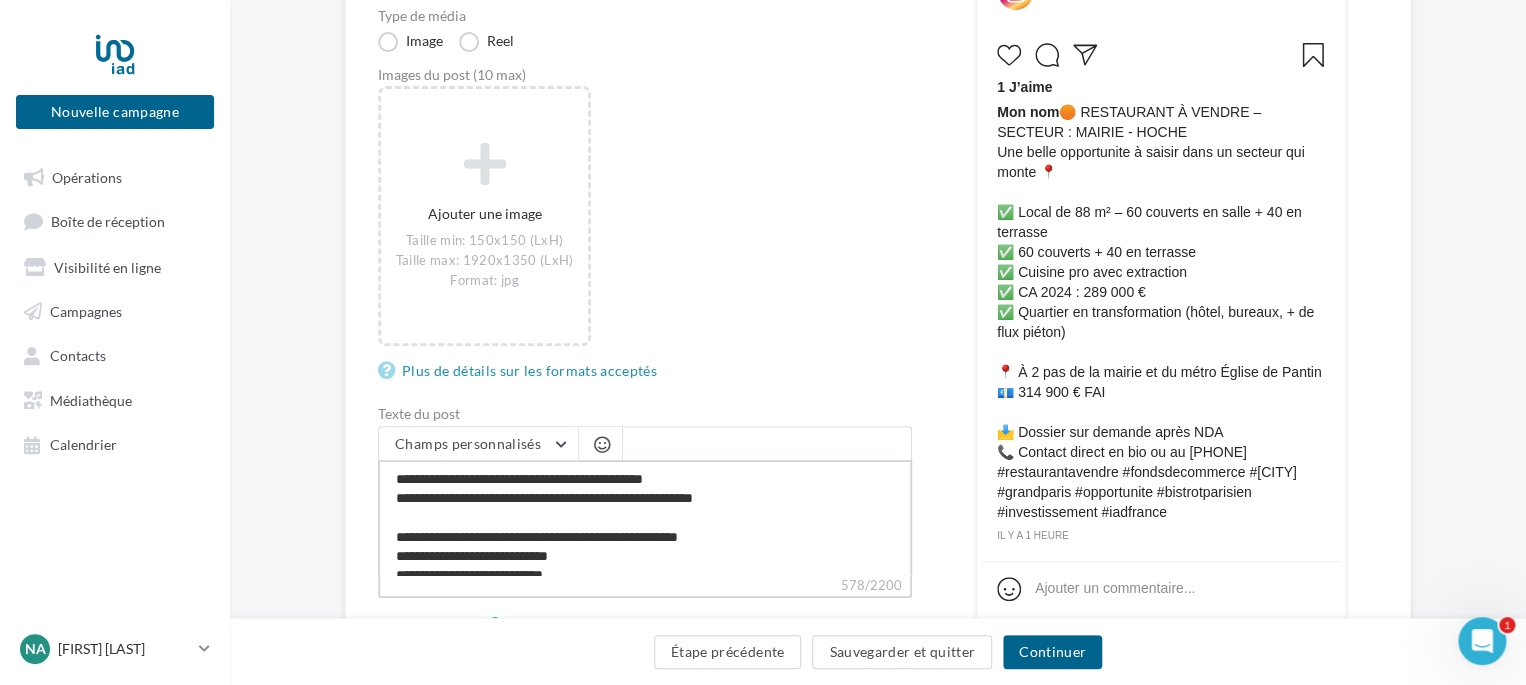 type on "**********" 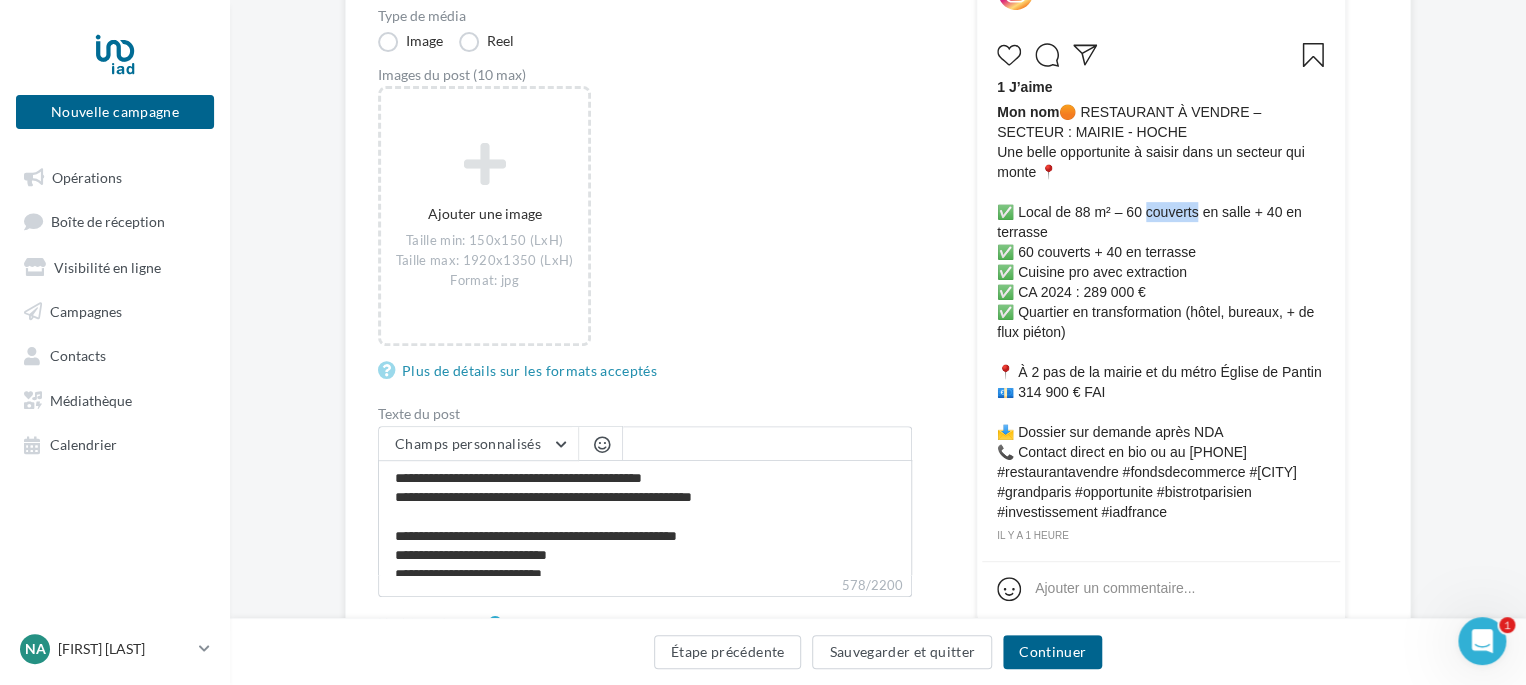 drag, startPoint x: 1146, startPoint y: 210, endPoint x: 1195, endPoint y: 211, distance: 49.010204 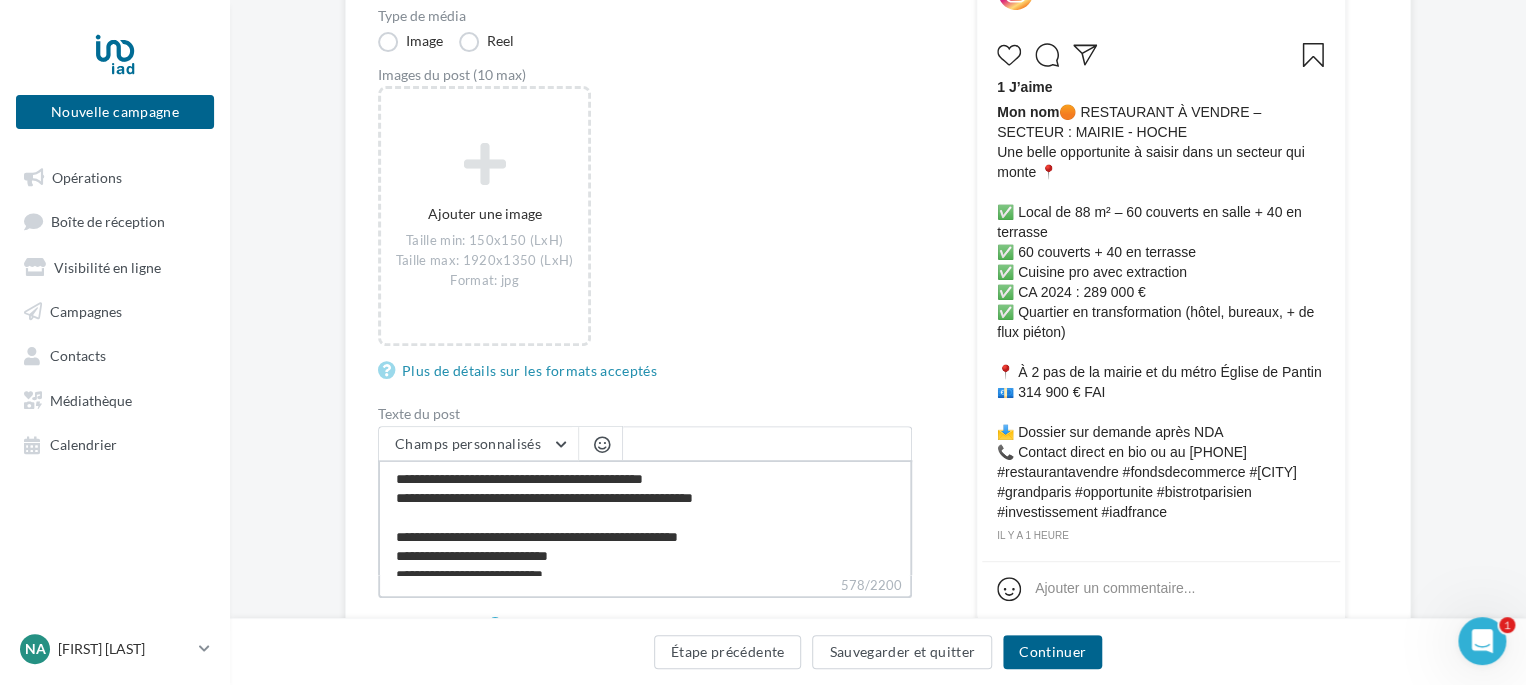 drag, startPoint x: 540, startPoint y: 533, endPoint x: 559, endPoint y: 539, distance: 19.924858 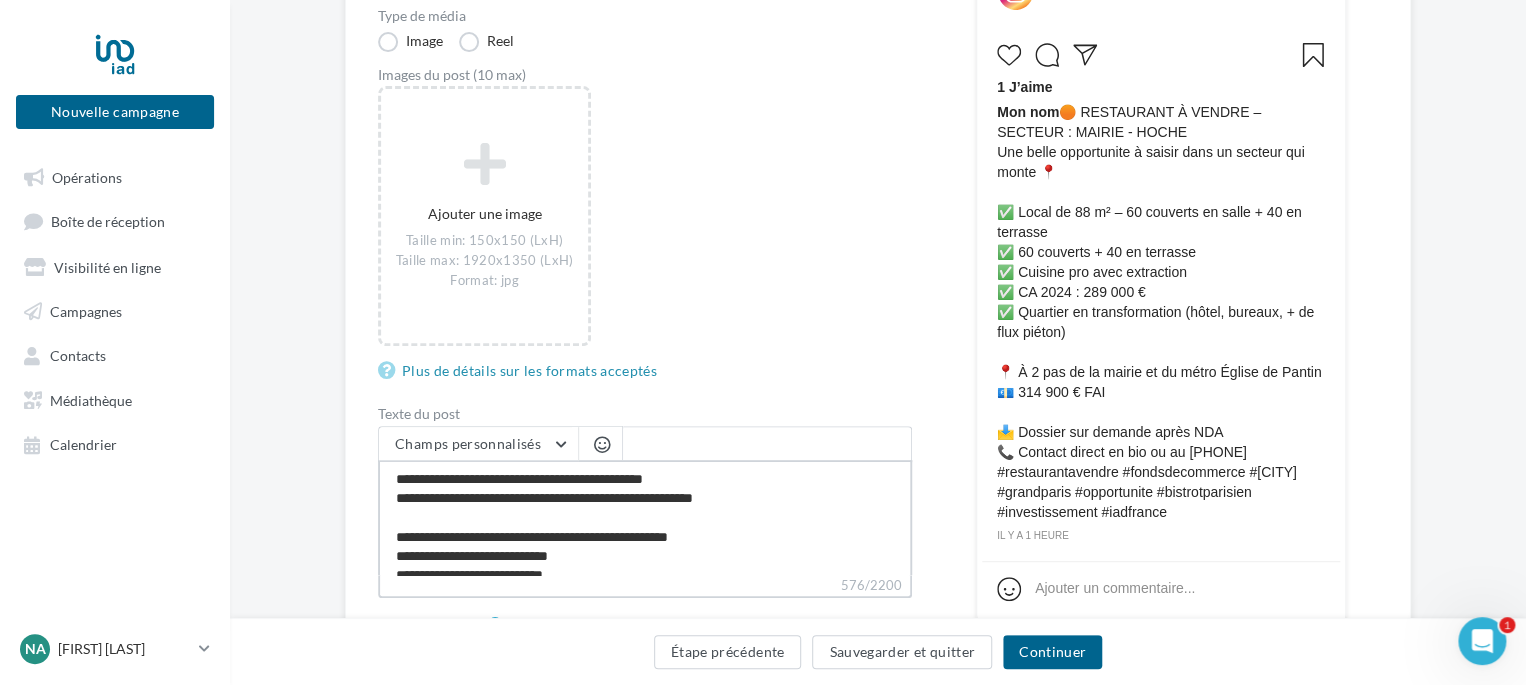 click on "**********" at bounding box center [645, 517] 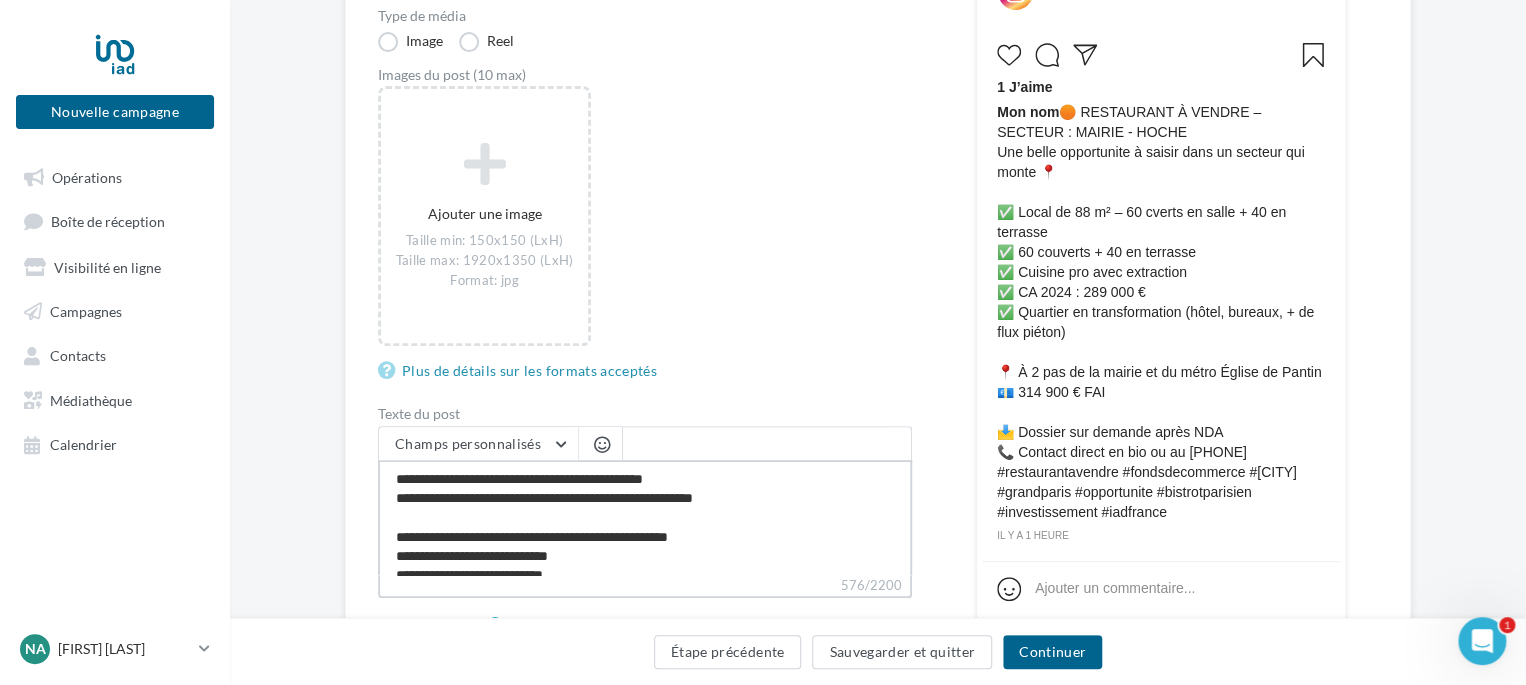 type on "**********" 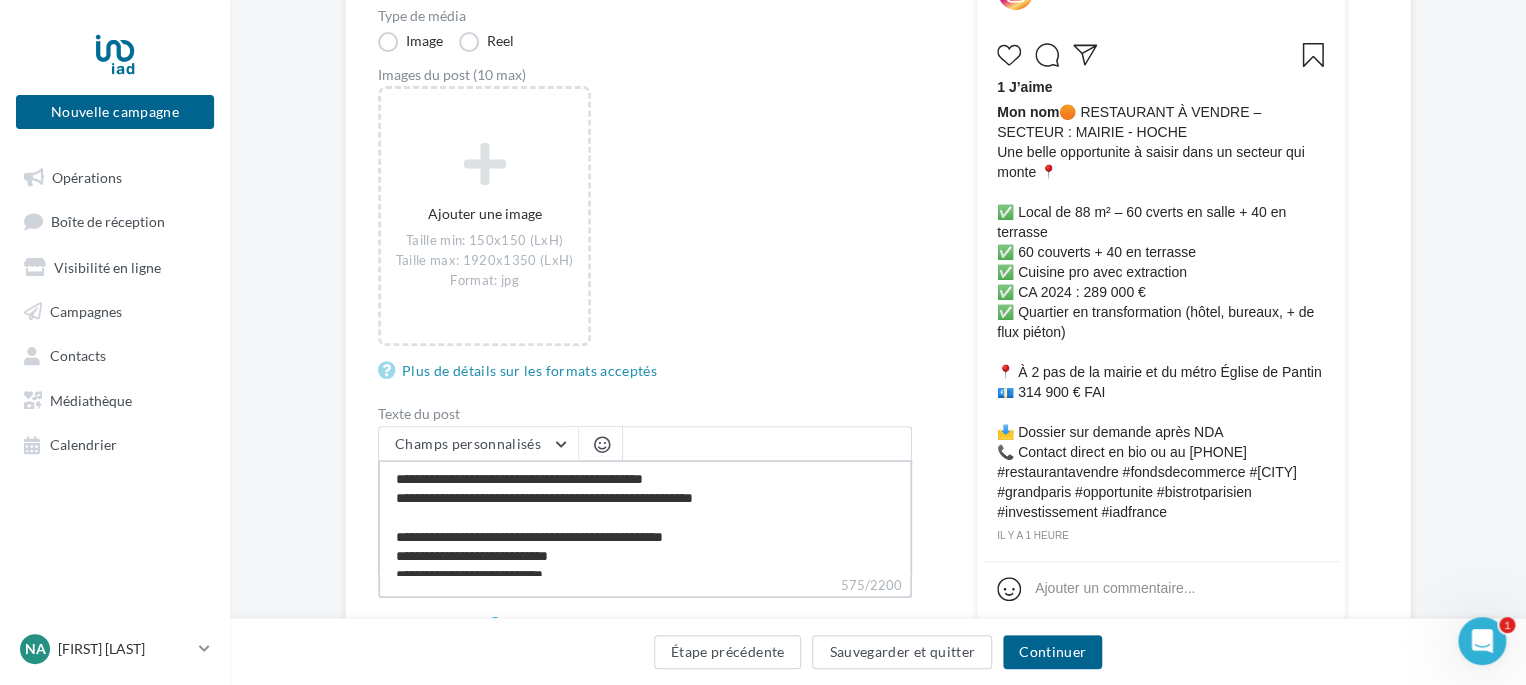 click on "**********" at bounding box center [645, 517] 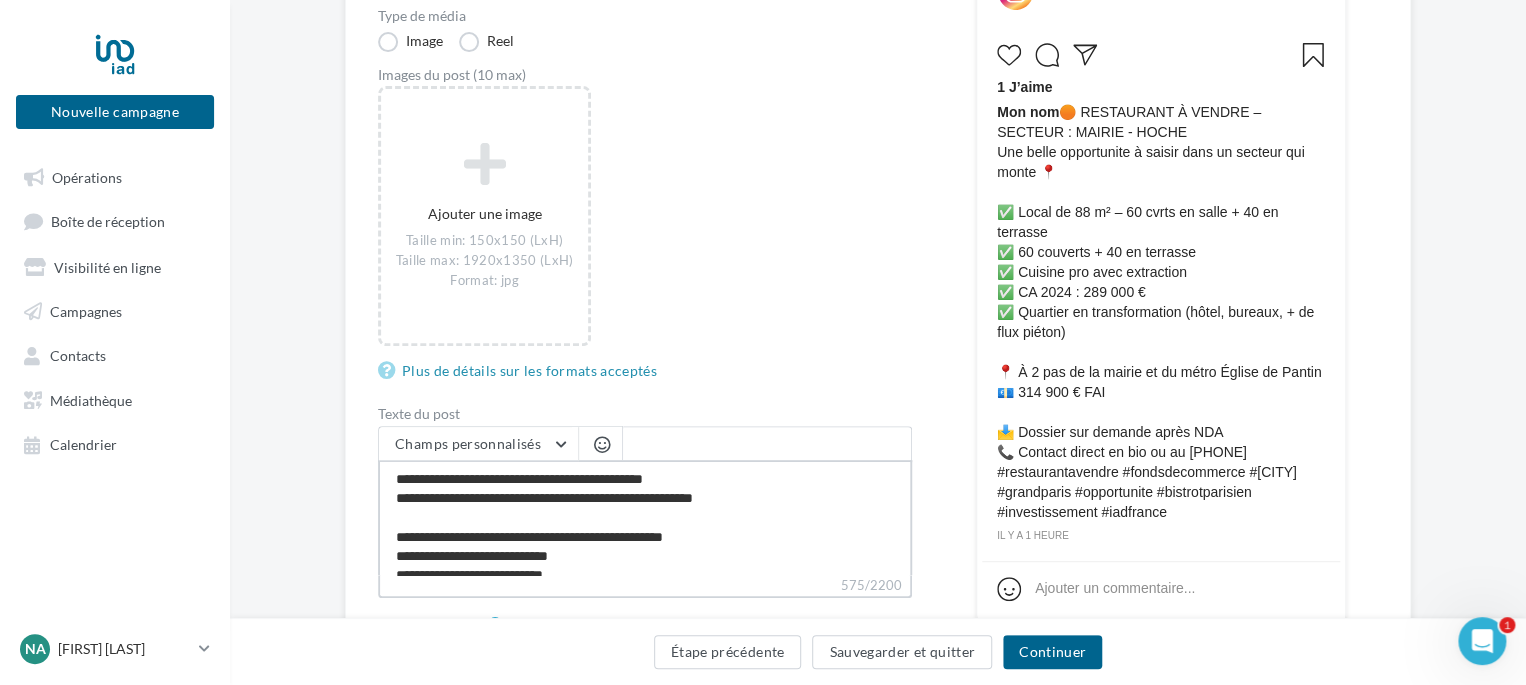drag, startPoint x: 552, startPoint y: 543, endPoint x: 629, endPoint y: 564, distance: 79.81228 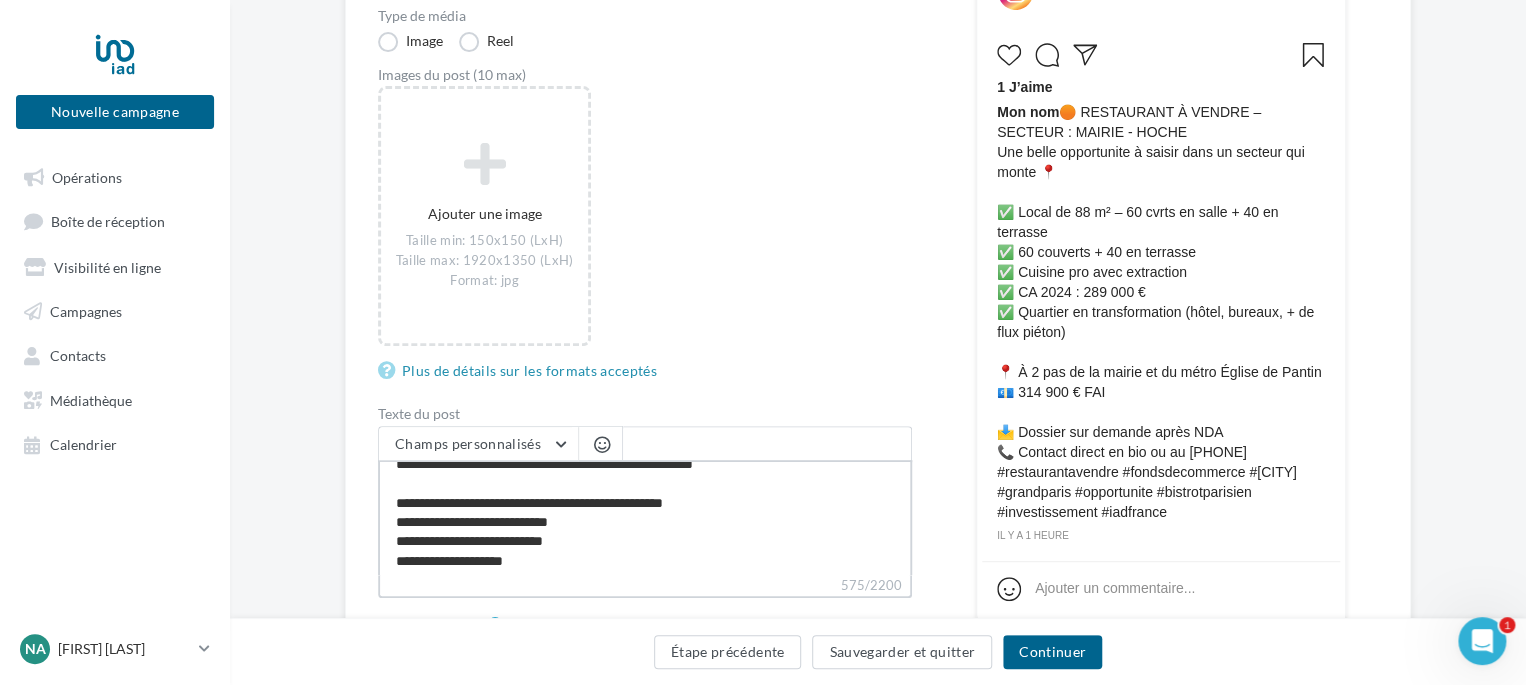 scroll, scrollTop: 0, scrollLeft: 0, axis: both 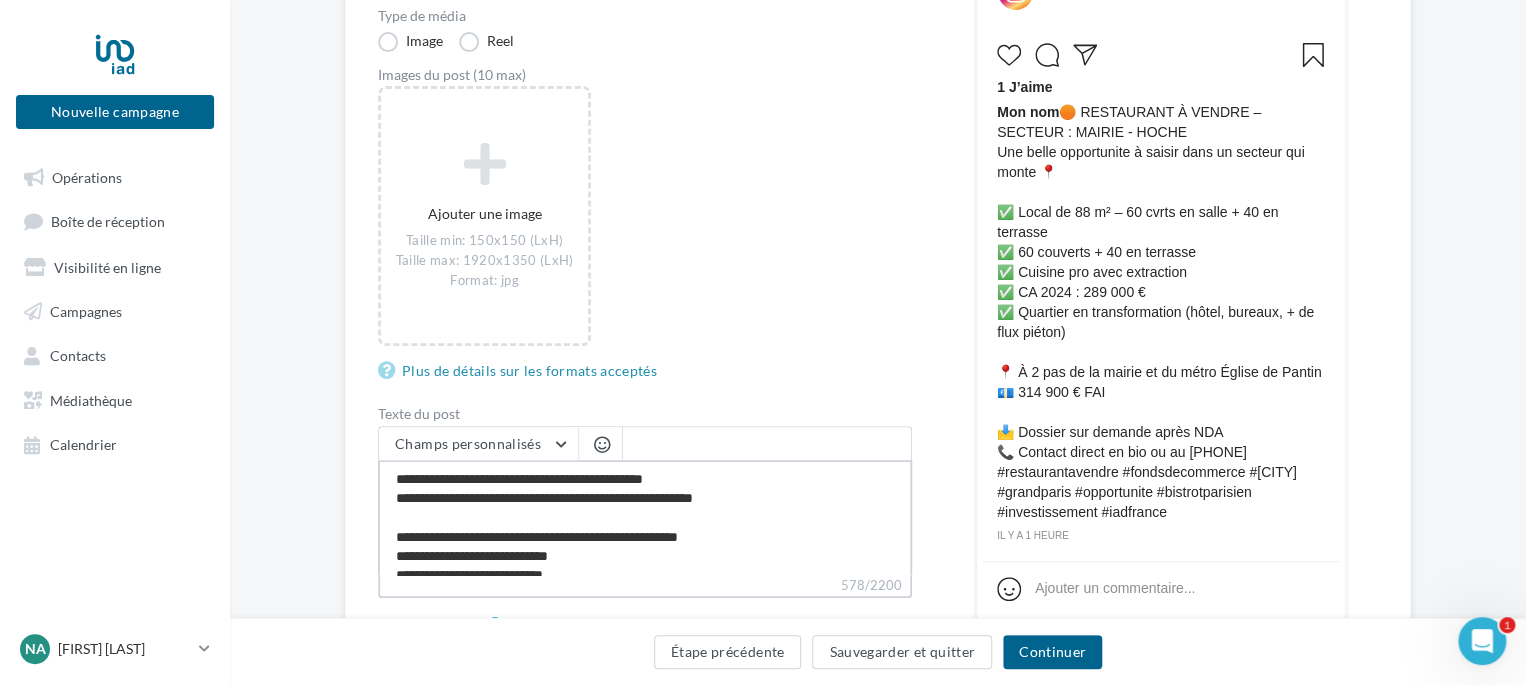 click on "**********" at bounding box center [645, 517] 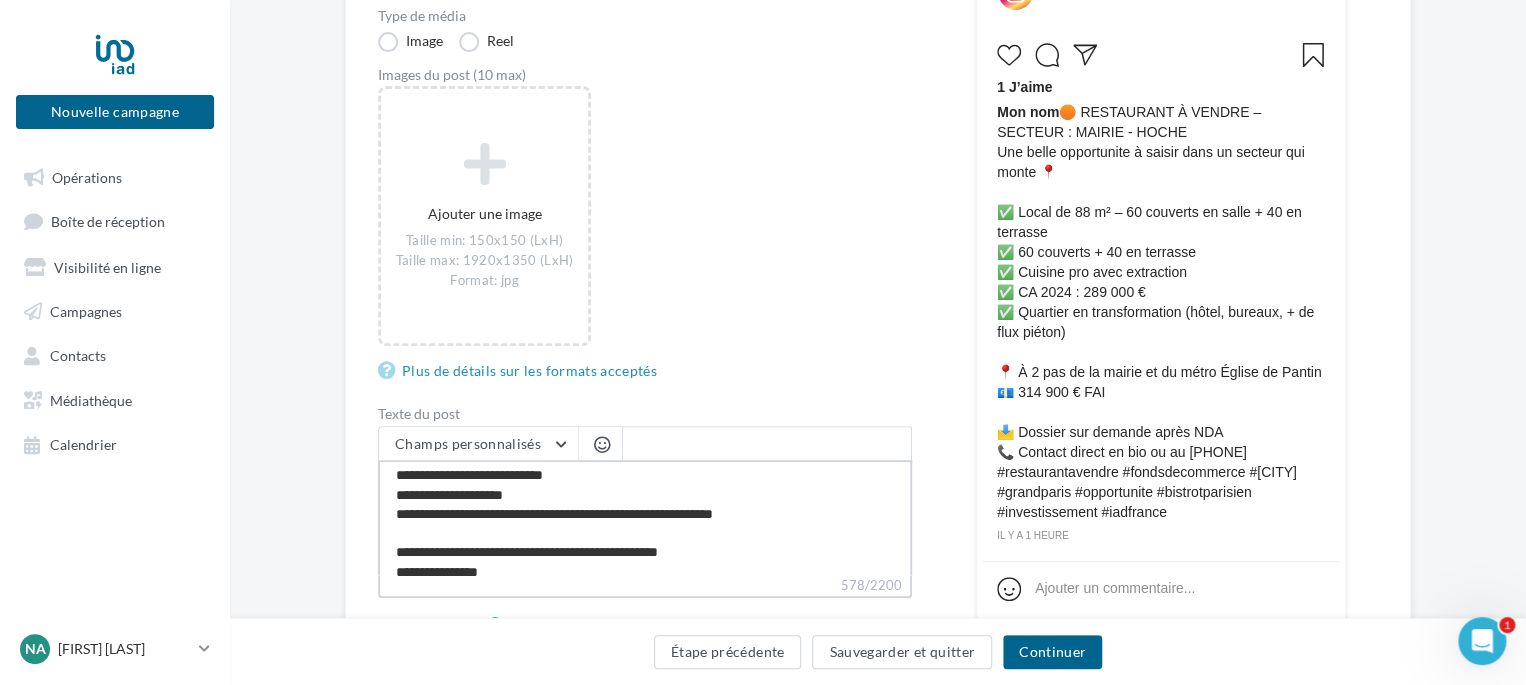 scroll, scrollTop: 0, scrollLeft: 0, axis: both 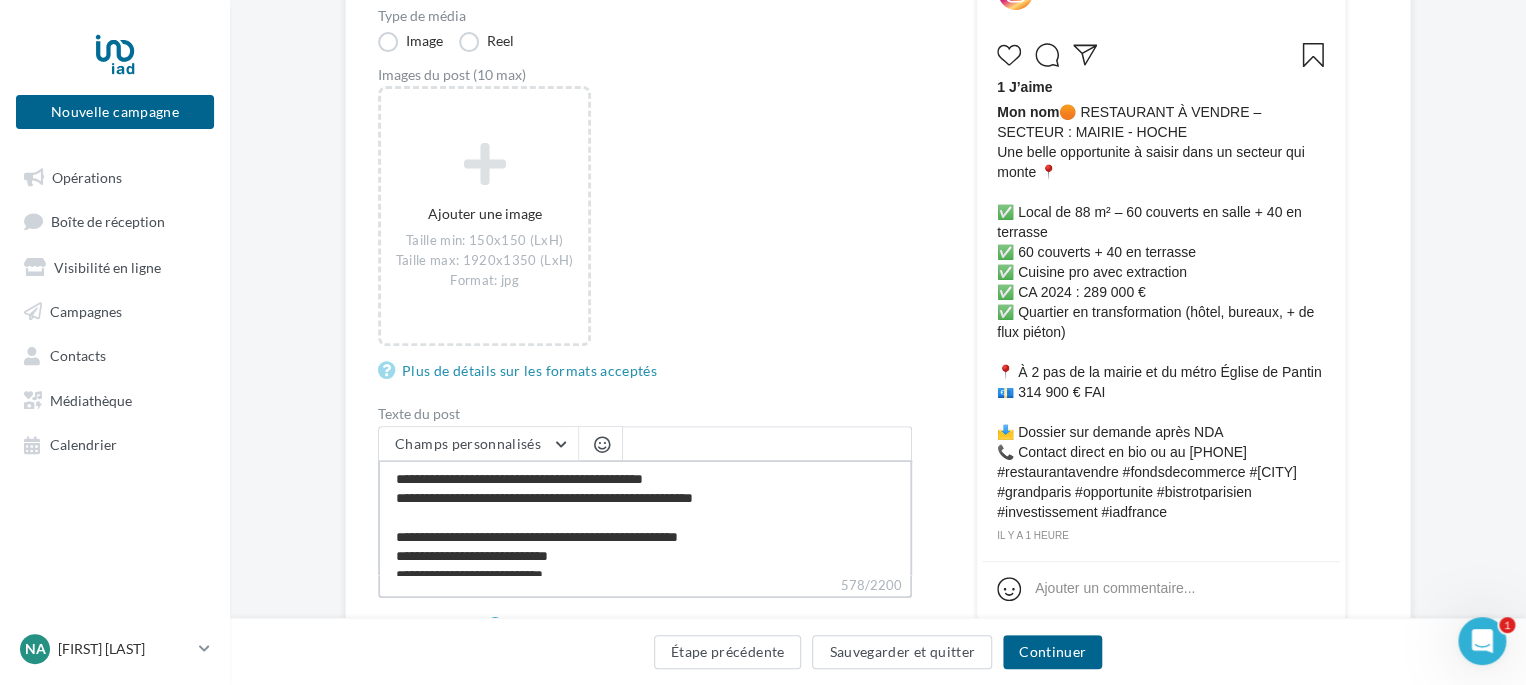 drag, startPoint x: 508, startPoint y: 534, endPoint x: 740, endPoint y: 536, distance: 232.00862 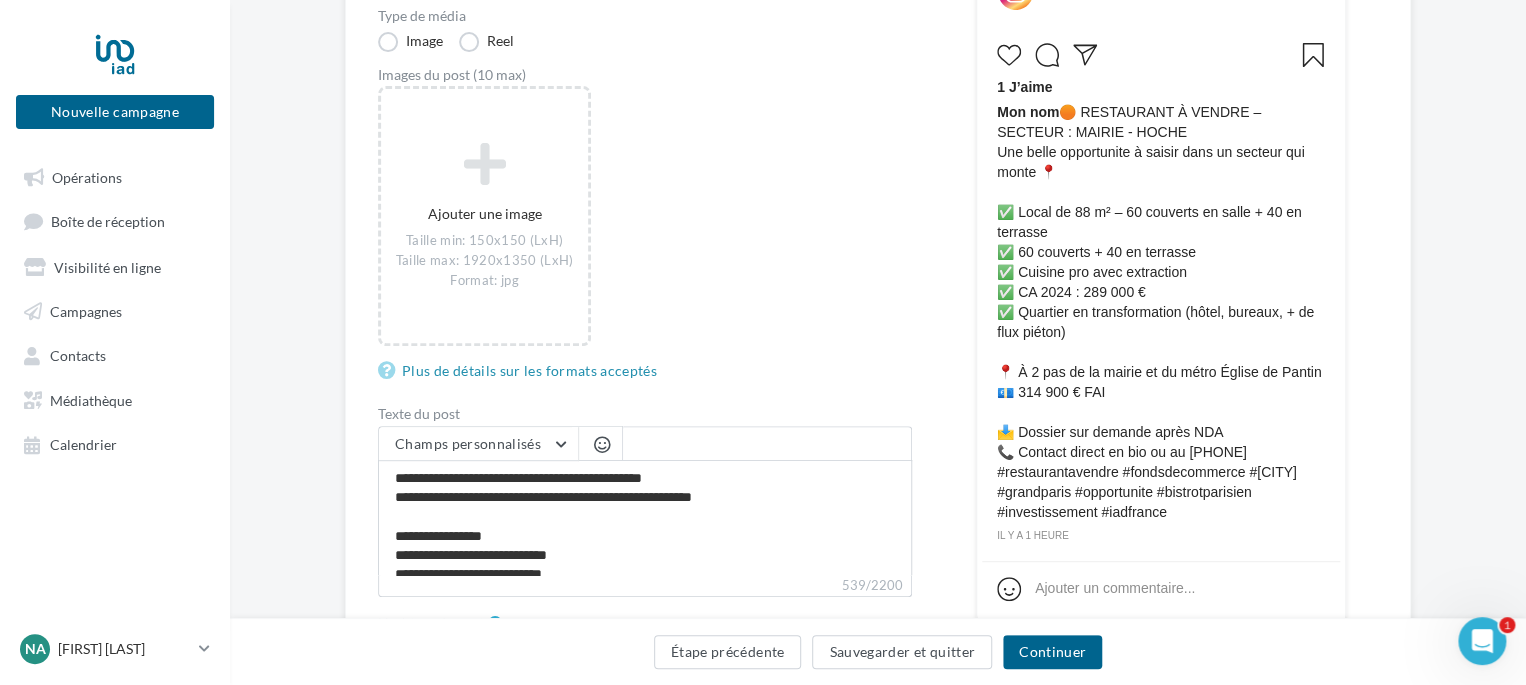 click on "Type de campagne
Post
Story
Type de média
Image   Reel
Images du post (10 max)
Ajouter une image     Taille min: 150x150 (LxH)   Taille max: 1920x1350 (LxH)   Format: jpg
Plus de détails sur les formats acceptés
Texte du post
Champs personnalisés         Lien de sollicitation d'avis Google     Nom de l'entreprise     Site internet du conseiller     Ligne d'adresse 1     Prénom du conseiller     Ville     Ligne d'adresse 1     Nom du conseiller     Ligne d'adresse 2     Adresse e-mail du conseiller     Numéro de mobile du conseiller     Code postal     propertips     Référence du conseiller     dénomination de l’EIRL (laisser vide si vous n'êtes pas une EIRL)     ville d’immatriculation au RSAC     numéro d’immatriculation au RSAC     Adresse e-mail du conseiller" at bounding box center [878, 384] 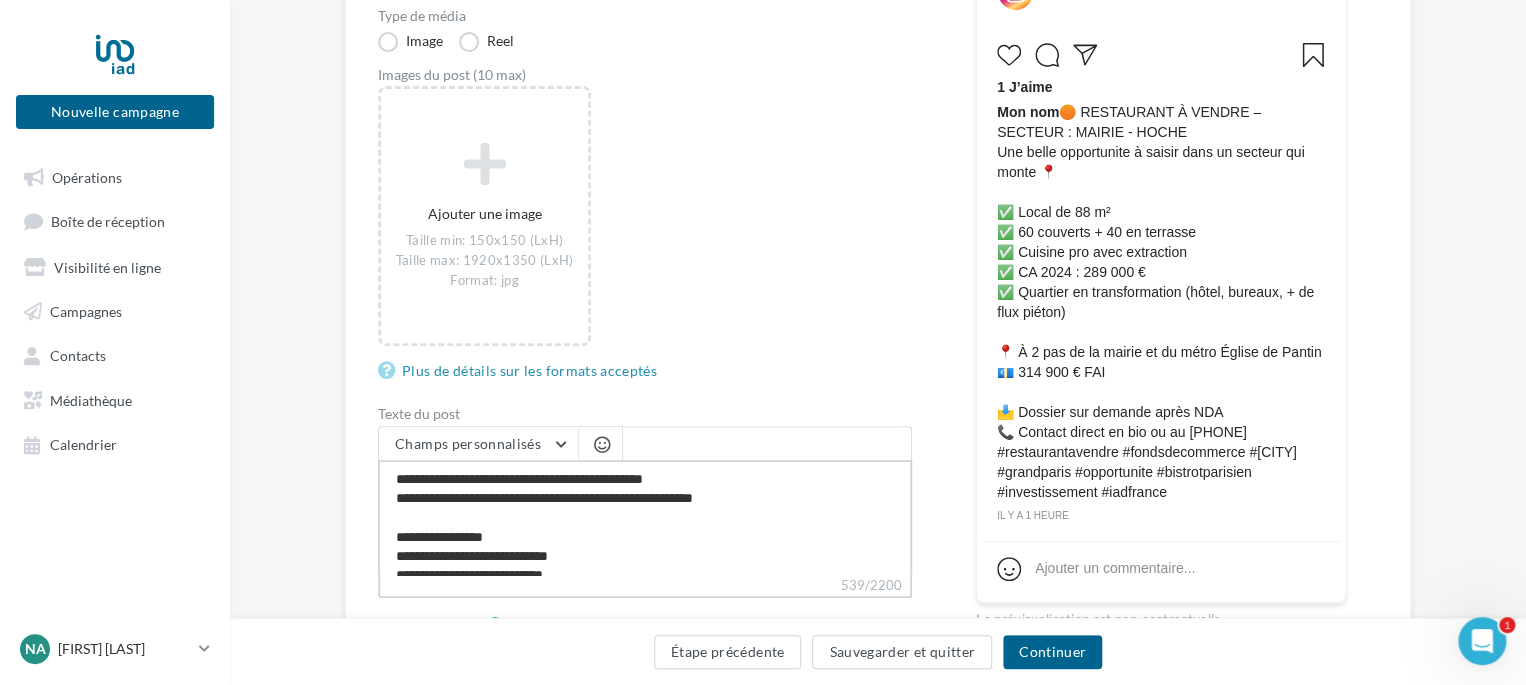 click on "**********" at bounding box center [645, 517] 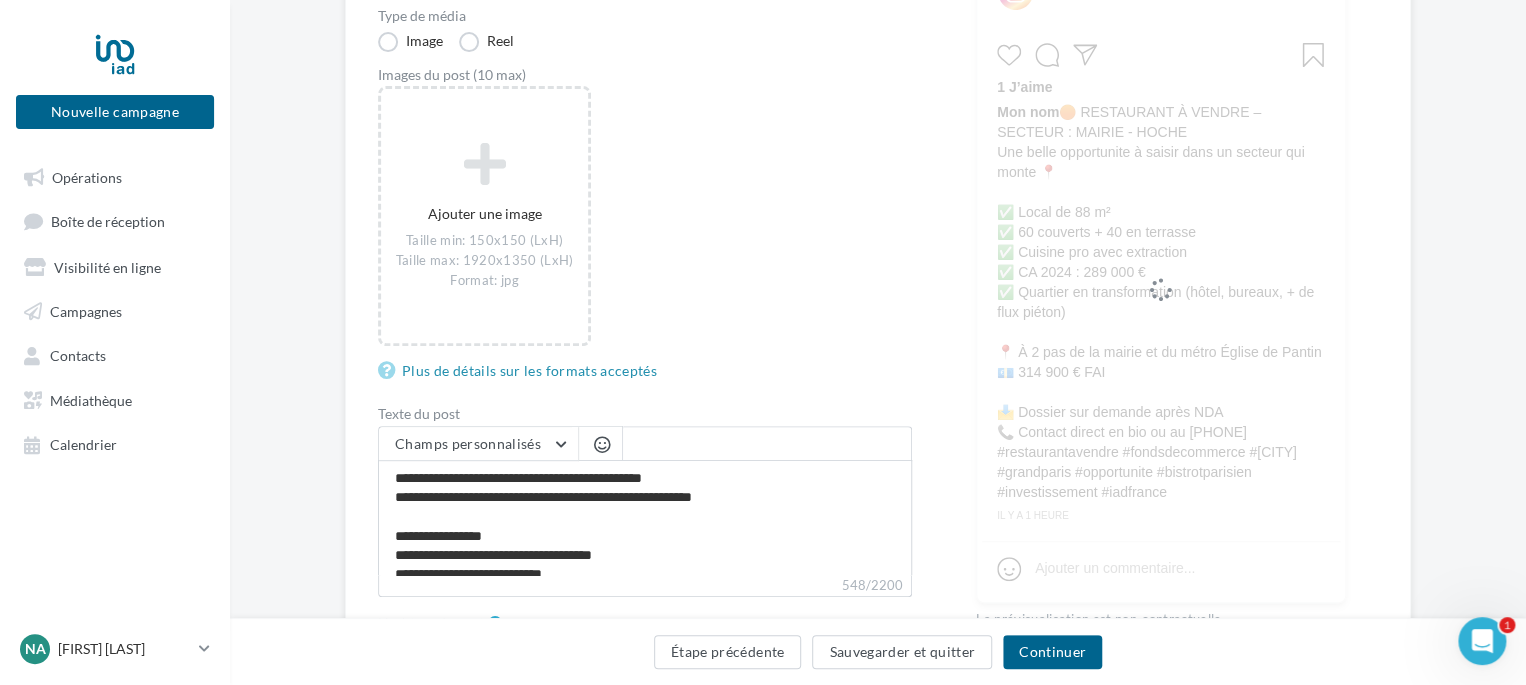 click on "Type de campagne
Post
Story
Type de média
Image   Reel
Images du post (10 max)
Ajouter une image     Taille min: 150x150 (LxH)   Taille max: 1920x1350 (LxH)   Format: jpg
Plus de détails sur les formats acceptés
Texte du post
Champs personnalisés         Lien de sollicitation d'avis Google     Nom de l'entreprise     Site internet du conseiller     Ligne d'adresse 1     Prénom du conseiller     Ville     Ligne d'adresse 1     Nom du conseiller     Ligne d'adresse 2     Adresse e-mail du conseiller     Numéro de mobile du conseiller     Code postal     propertips     Référence du conseiller     dénomination de l’EIRL (laisser vide si vous n'êtes pas une EIRL)     ville d’immatriculation au RSAC     numéro d’immatriculation au RSAC     Adresse e-mail du conseiller" at bounding box center (878, 384) 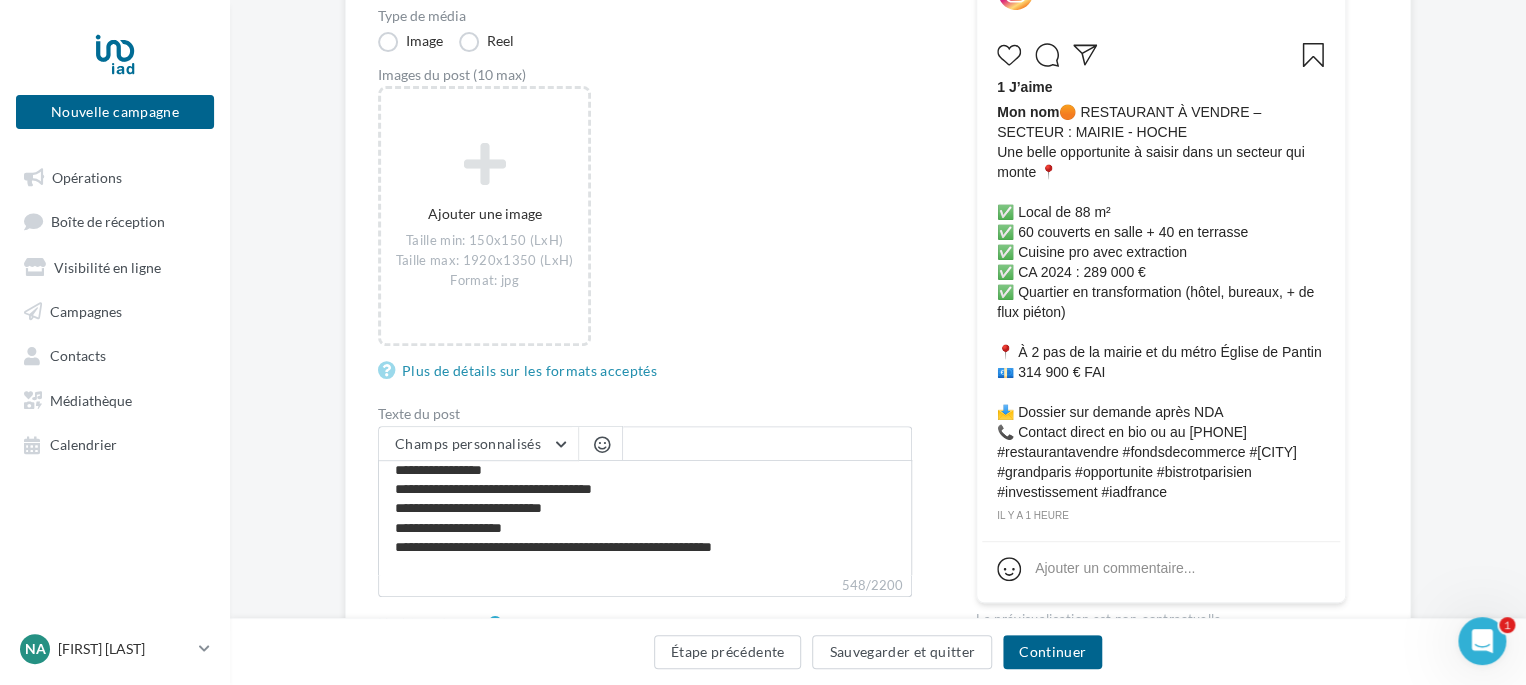 scroll, scrollTop: 100, scrollLeft: 0, axis: vertical 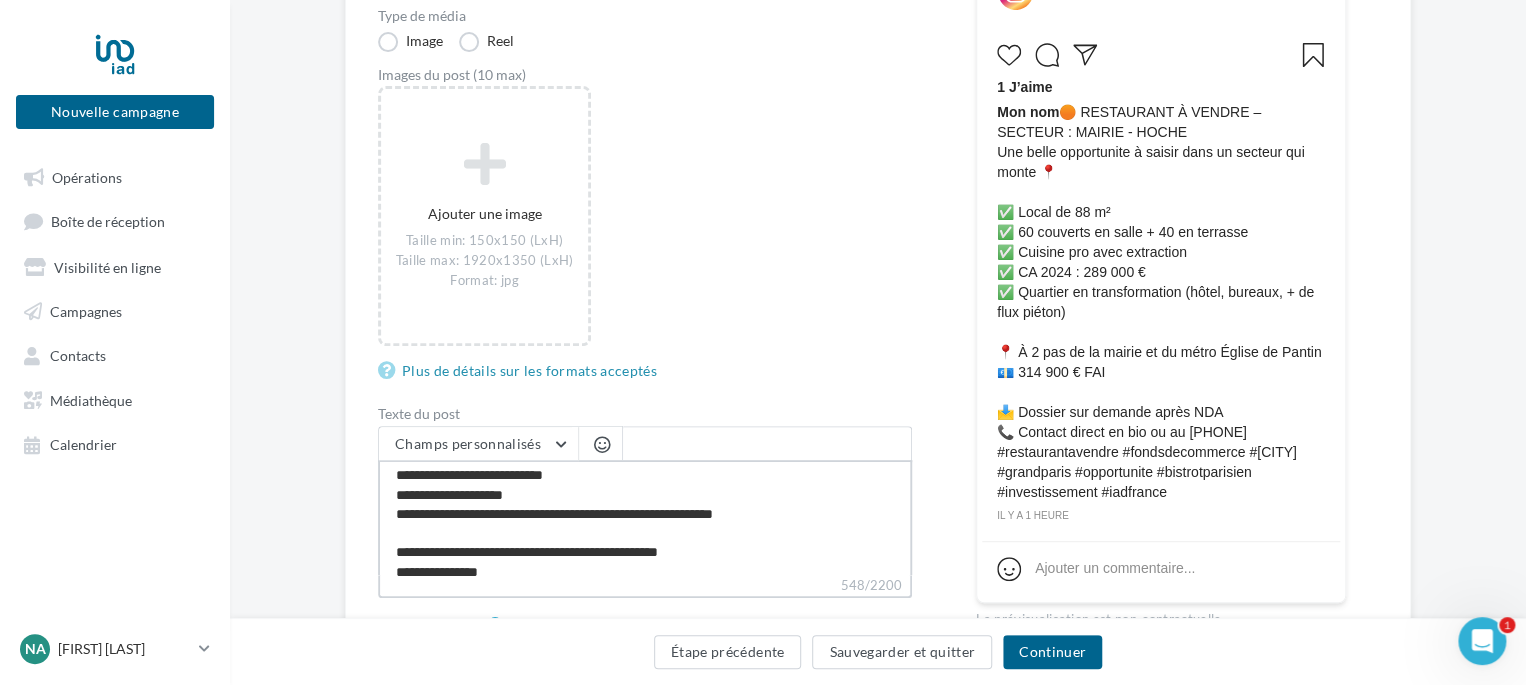click on "**********" at bounding box center [645, 517] 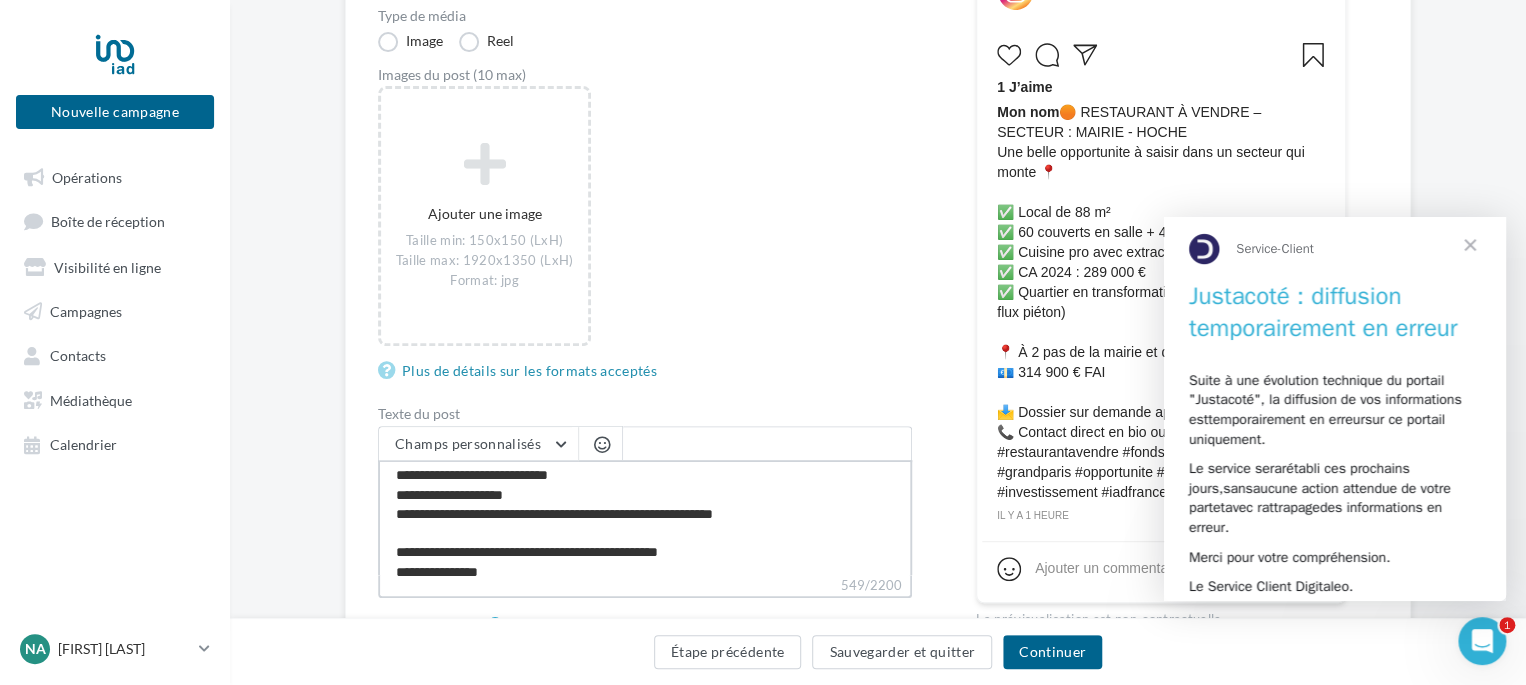 scroll, scrollTop: 100, scrollLeft: 0, axis: vertical 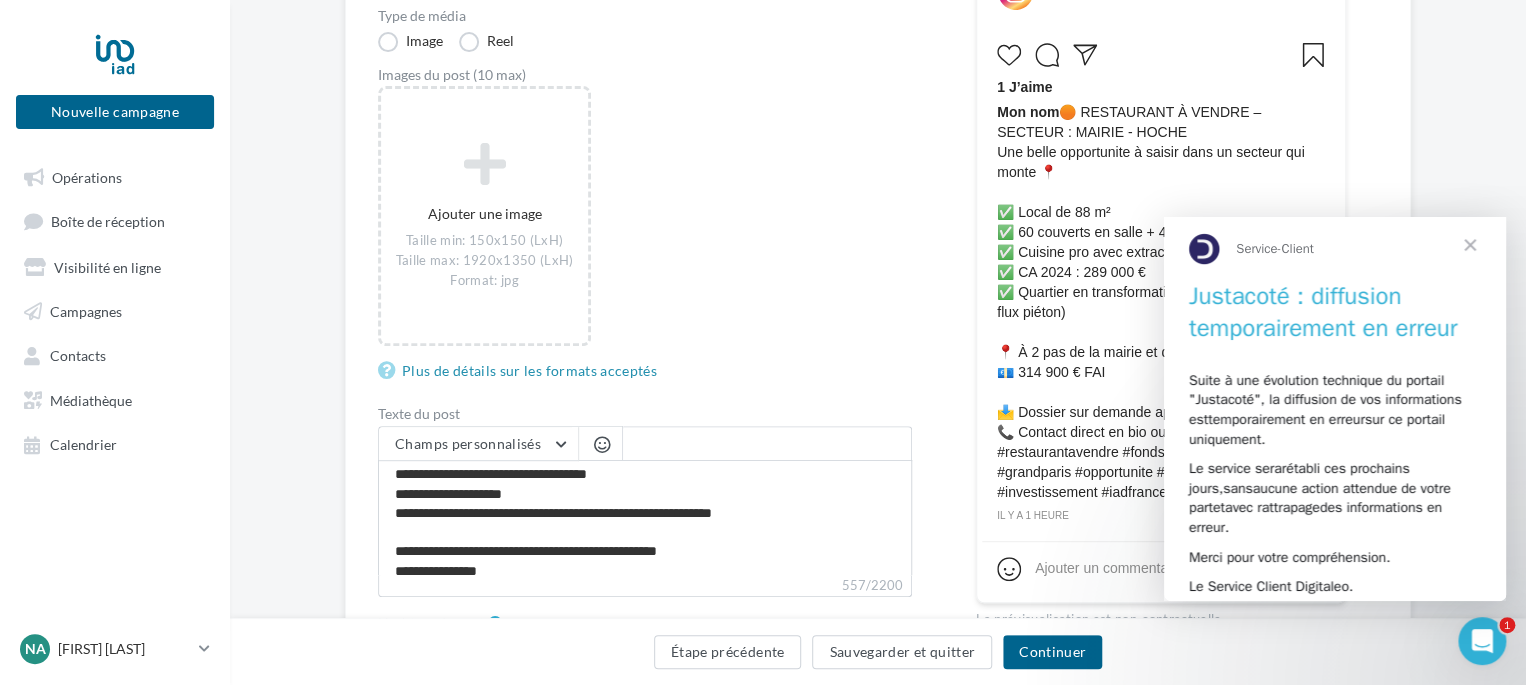 click on "Type de campagne
Post
Story
Type de média
Image   Reel
Images du post (10 max)
Ajouter une image     Taille min: 150x150 (LxH)   Taille max: 1920x1350 (LxH)   Format: jpg
Plus de détails sur les formats acceptés
Texte du post
Champs personnalisés         Lien de sollicitation d'avis Google     Nom de l'entreprise     Site internet du conseiller     Ligne d'adresse 1     Prénom du conseiller     Ville     Ligne d'adresse 1     Nom du conseiller     Ligne d'adresse 2     Adresse e-mail du conseiller     Numéro de mobile du conseiller     Code postal     propertips     Référence du conseiller     dénomination de l’EIRL (laisser vide si vous n'êtes pas une EIRL)     ville d’immatriculation au RSAC     numéro d’immatriculation au RSAC     Adresse e-mail du conseiller" at bounding box center (878, 384) 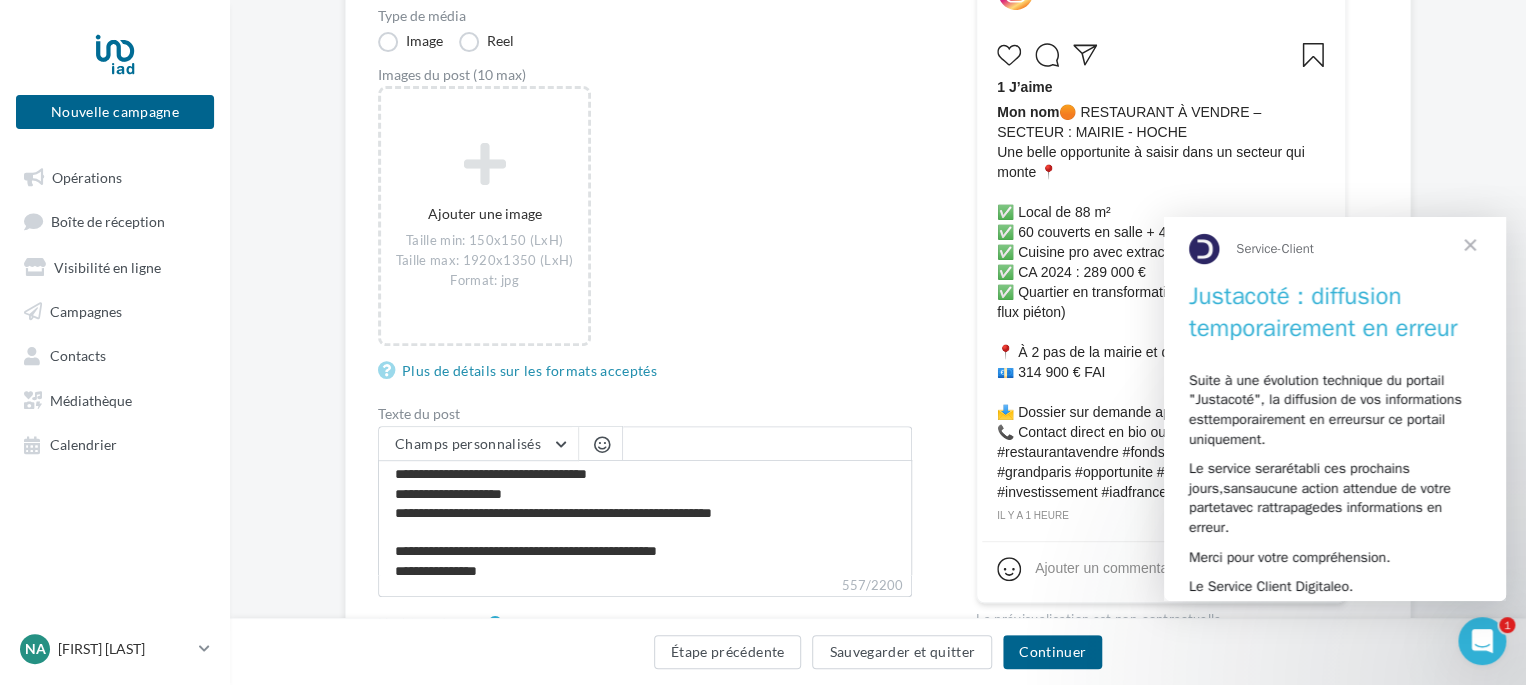click at bounding box center (1470, 244) 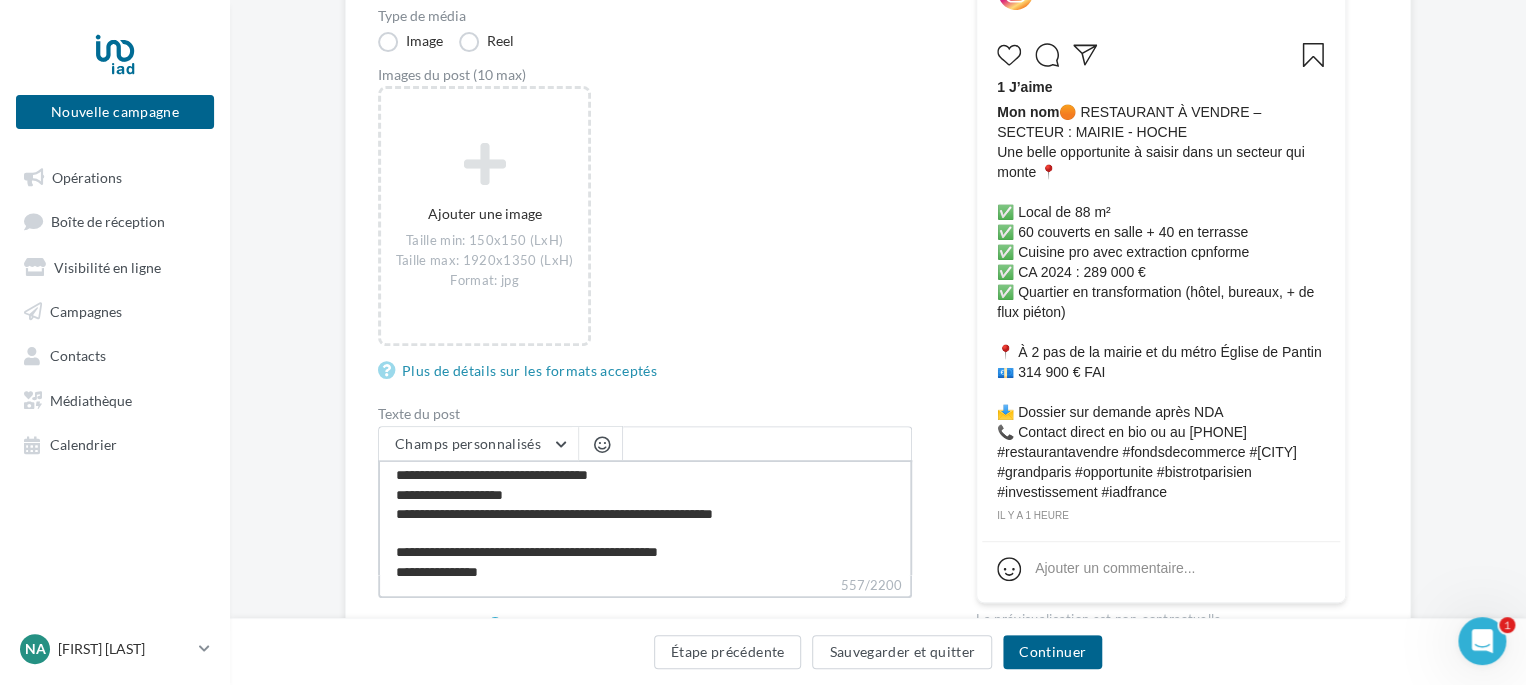 scroll, scrollTop: 100, scrollLeft: 0, axis: vertical 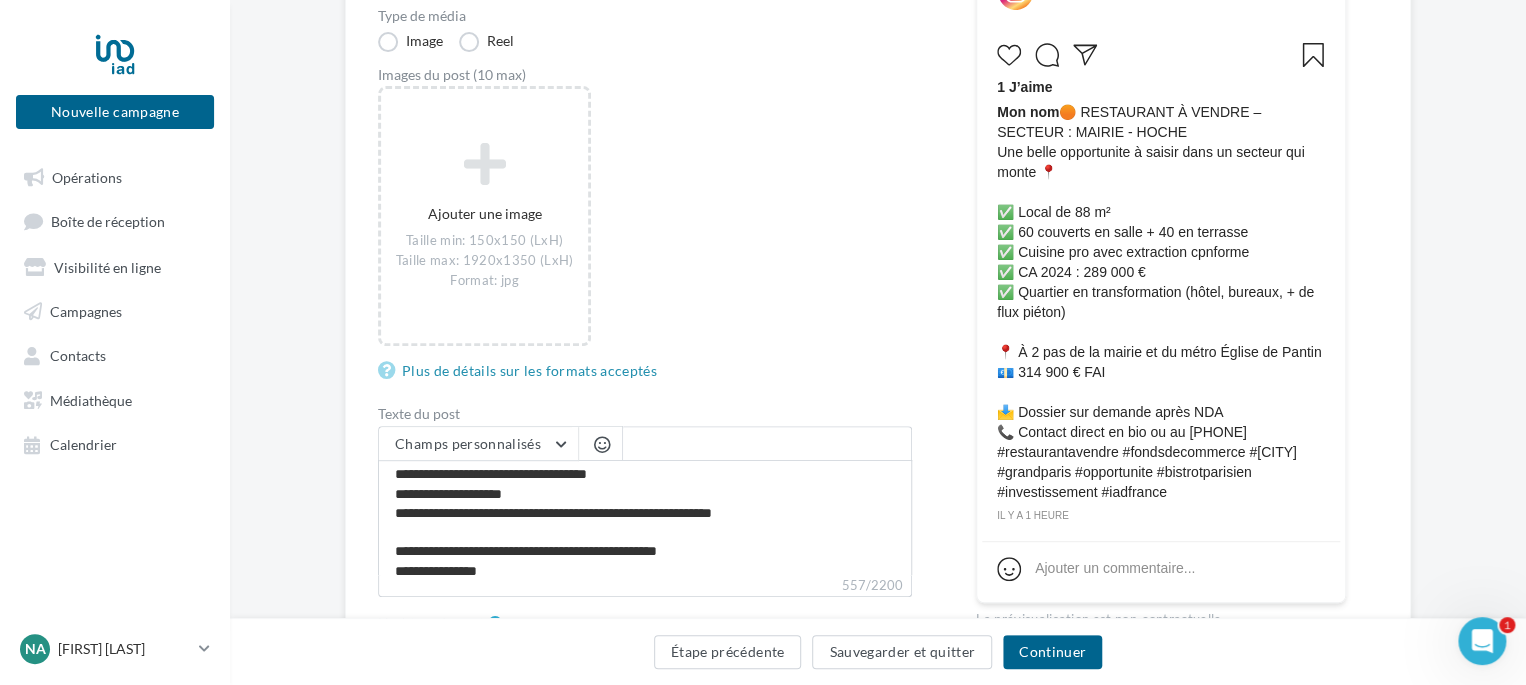 click on "Type de campagne
Post
Story
Type de média
Image   Reel
Images du post (10 max)
Ajouter une image     Taille min: 150x150 (LxH)   Taille max: 1920x1350 (LxH)   Format: jpg
Plus de détails sur les formats acceptés
Texte du post
Champs personnalisés         Lien de sollicitation d'avis Google     Nom de l'entreprise     Site internet du conseiller     Ligne d'adresse 1     Prénom du conseiller     Ville     Ligne d'adresse 1     Nom du conseiller     Ligne d'adresse 2     Adresse e-mail du conseiller     Numéro de mobile du conseiller     Code postal     propertips     Référence du conseiller     dénomination de l’EIRL (laisser vide si vous n'êtes pas une EIRL)     ville d’immatriculation au RSAC     numéro d’immatriculation au RSAC     Adresse e-mail du conseiller" at bounding box center [878, 384] 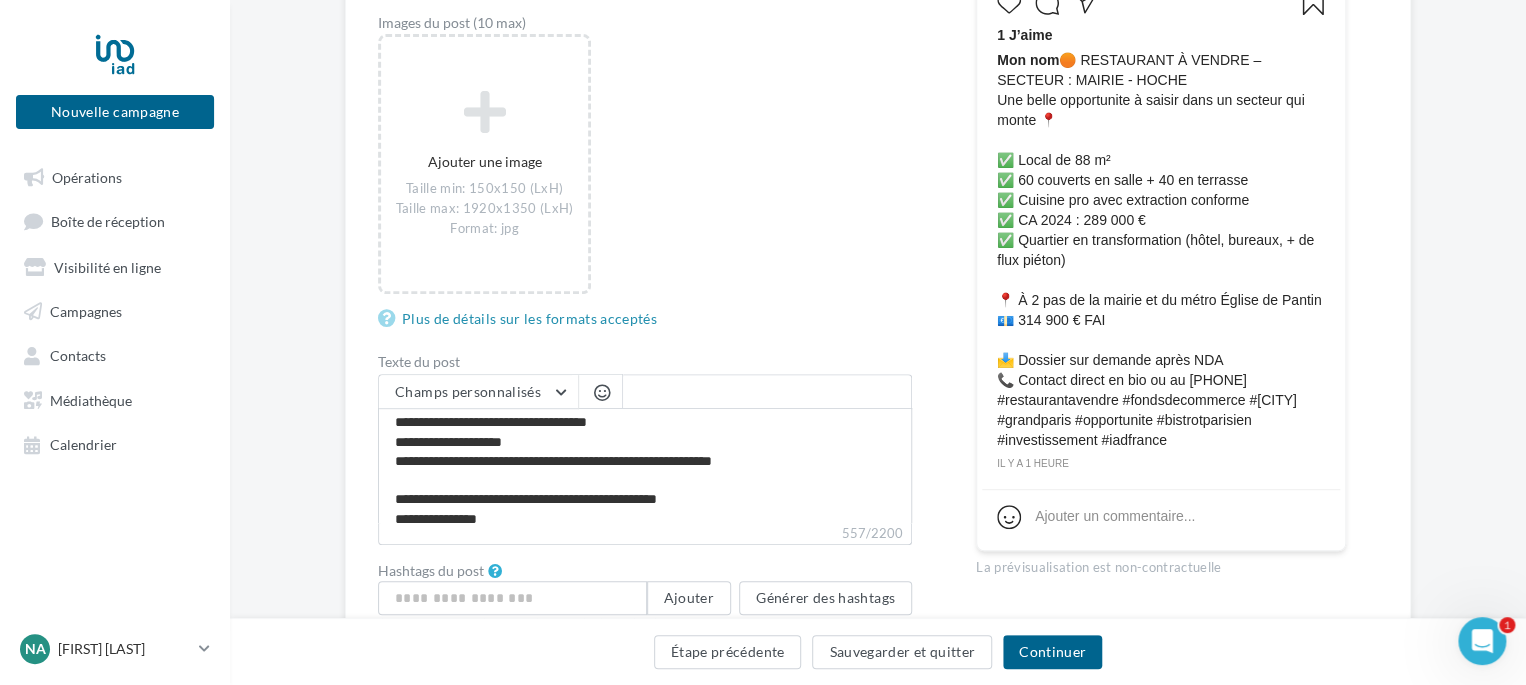 scroll, scrollTop: 400, scrollLeft: 0, axis: vertical 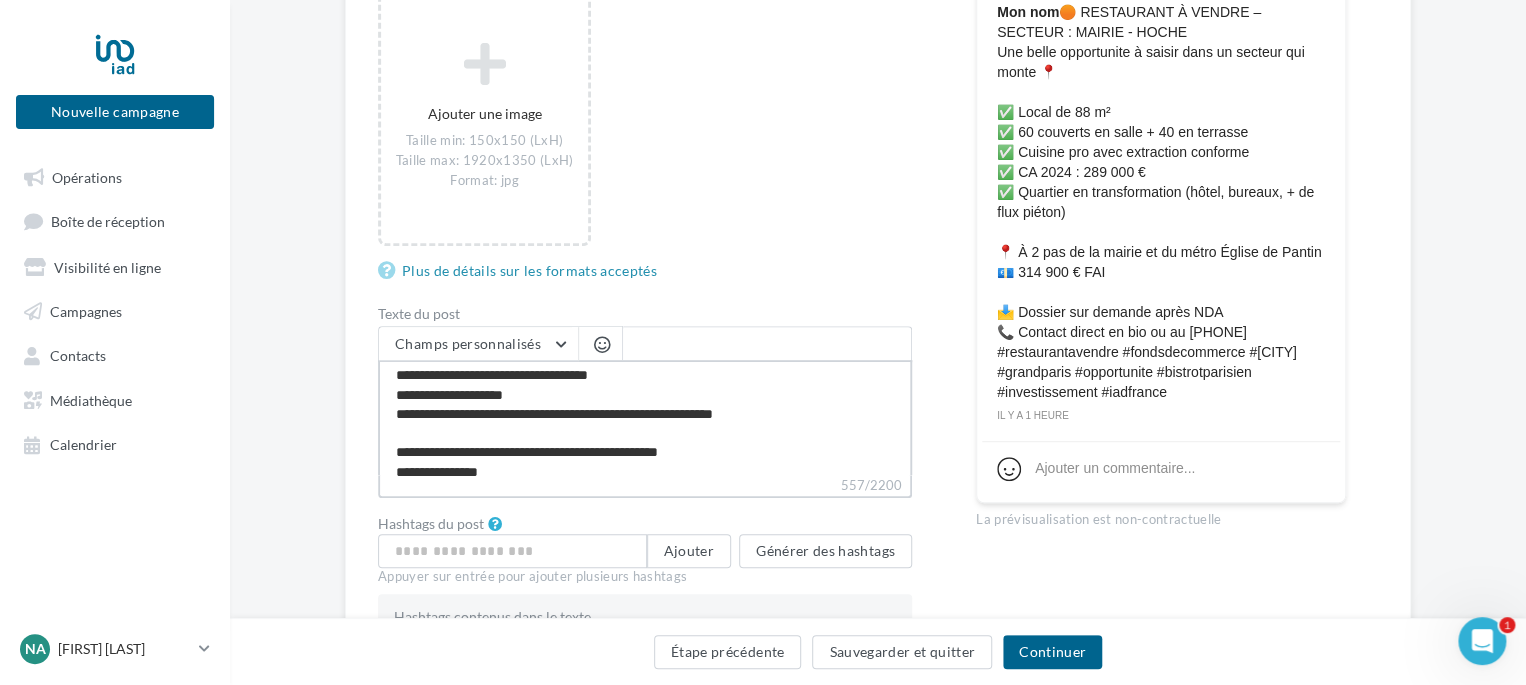 click on "**********" at bounding box center [645, 417] 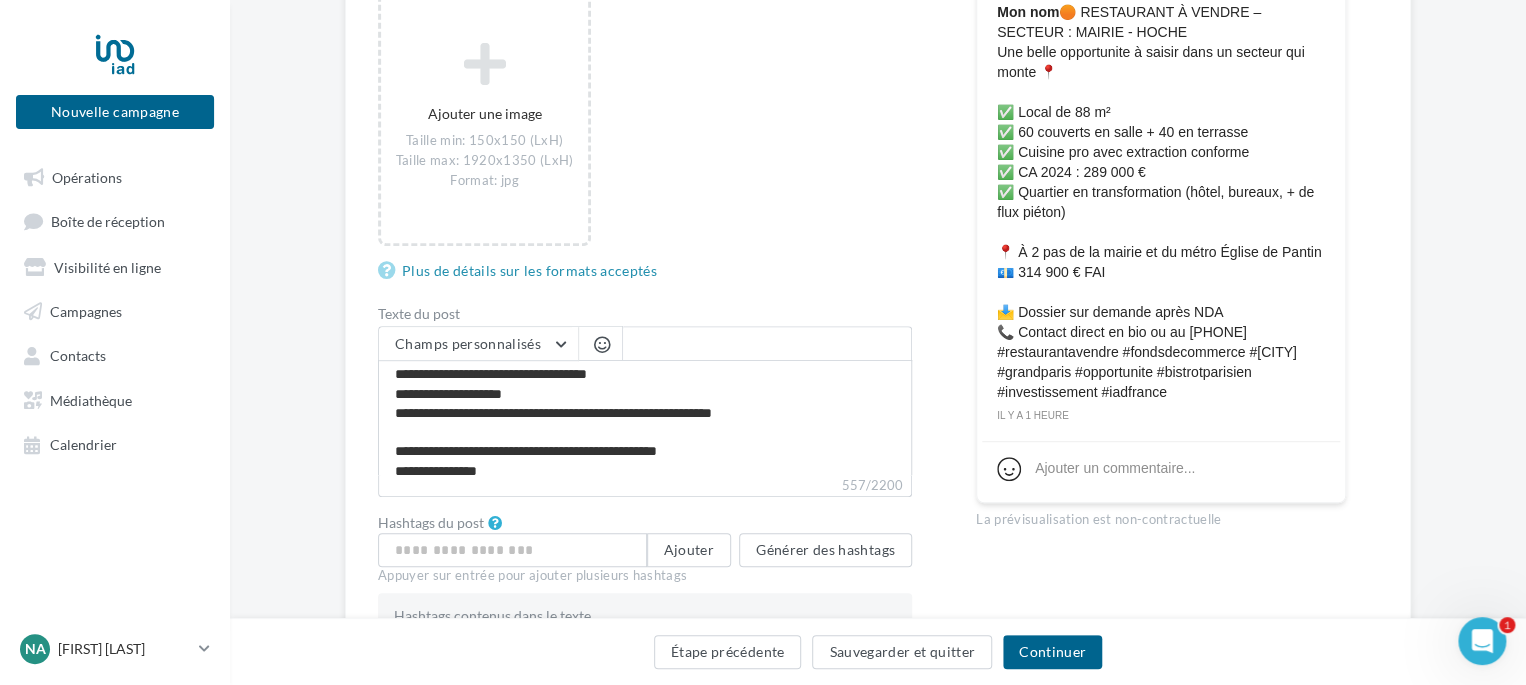 click at bounding box center (602, 344) 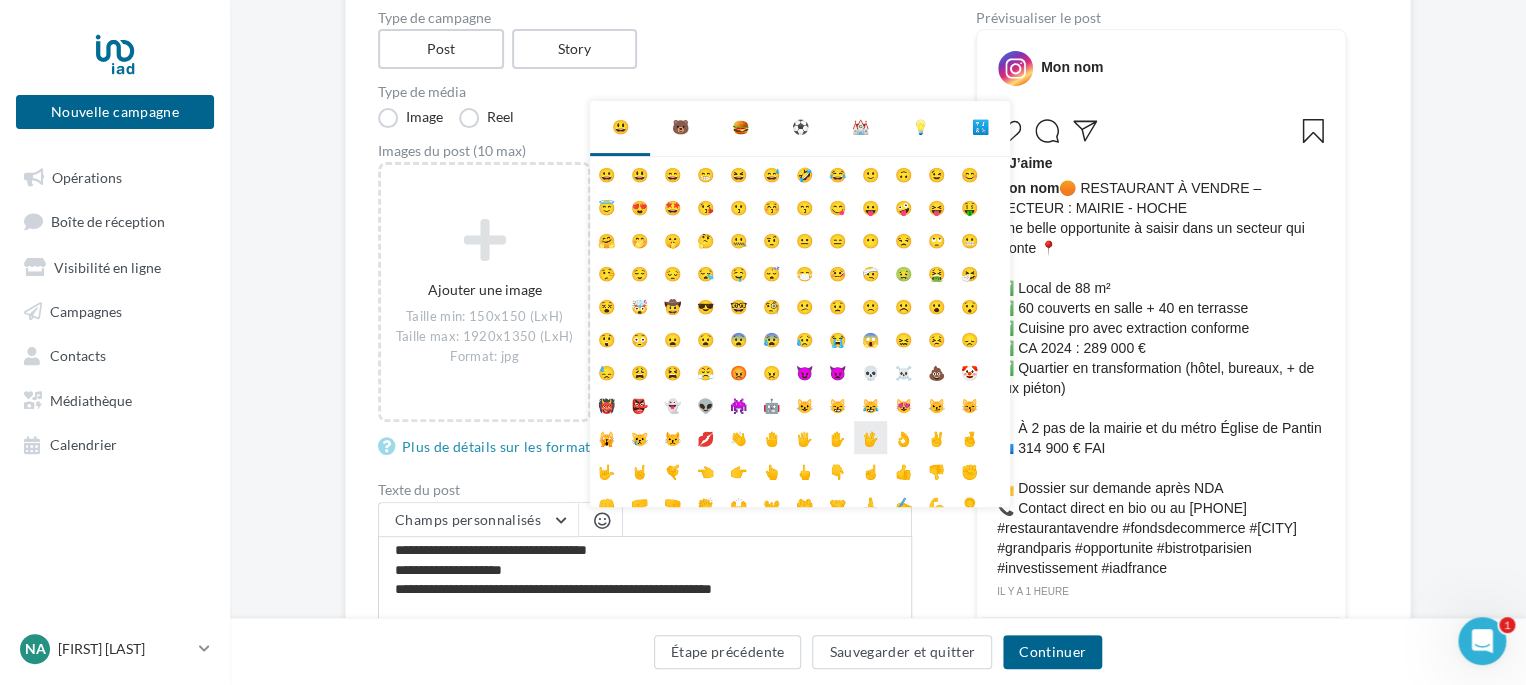 scroll, scrollTop: 200, scrollLeft: 0, axis: vertical 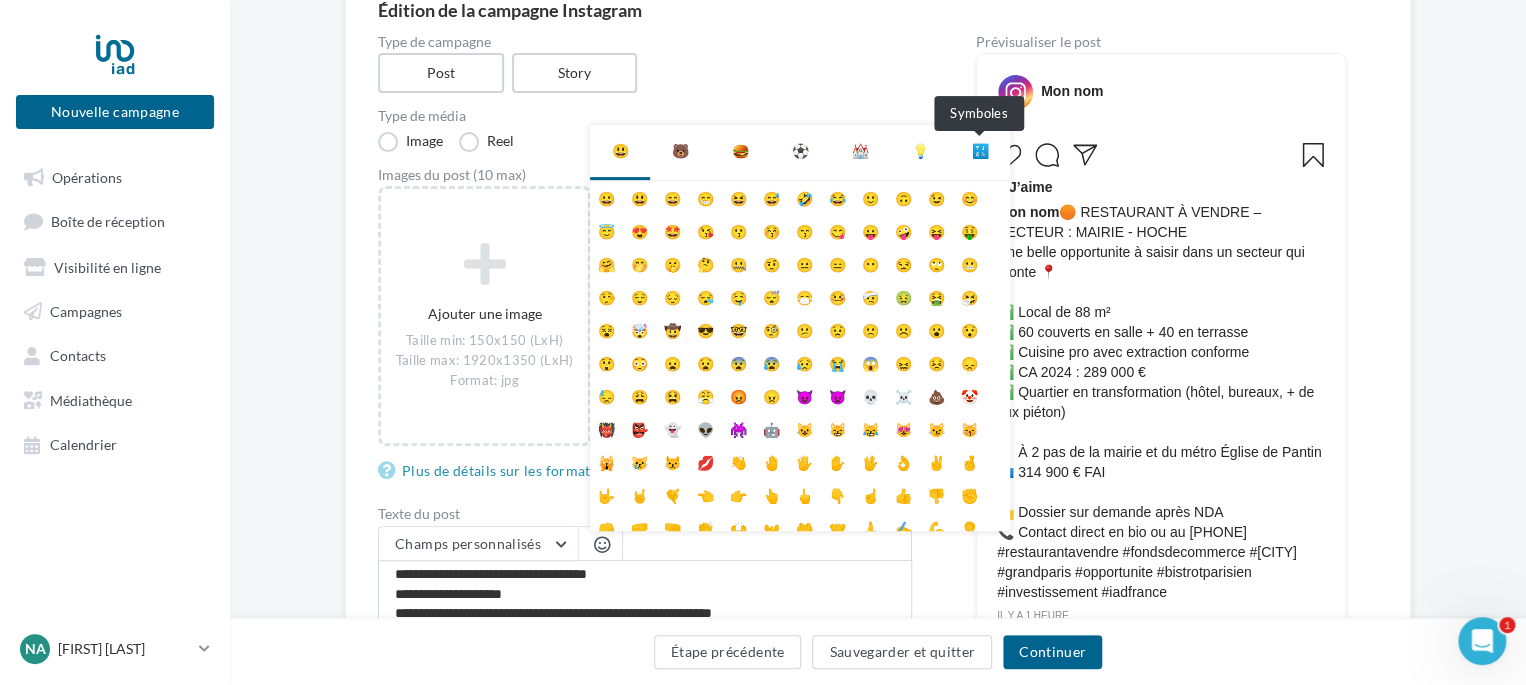 click on "🔣" at bounding box center (980, 151) 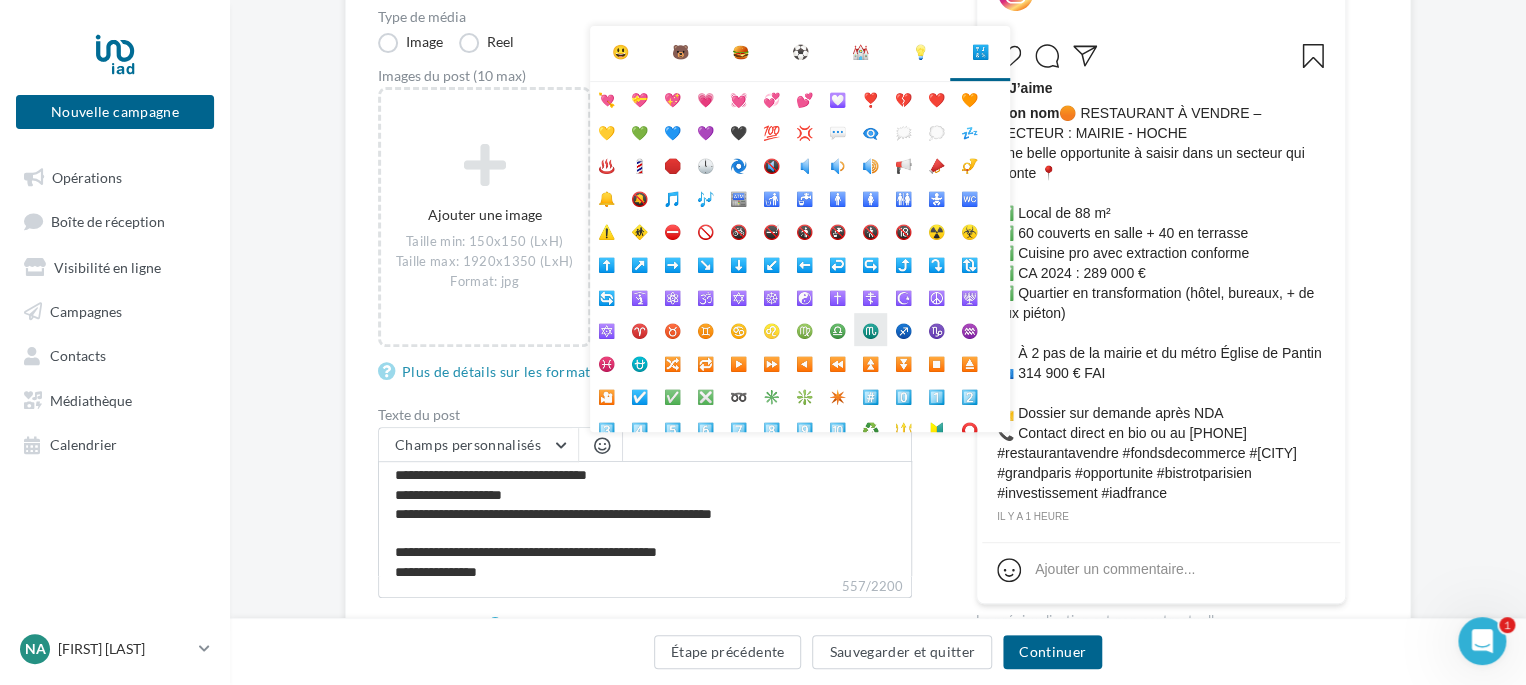 scroll, scrollTop: 300, scrollLeft: 0, axis: vertical 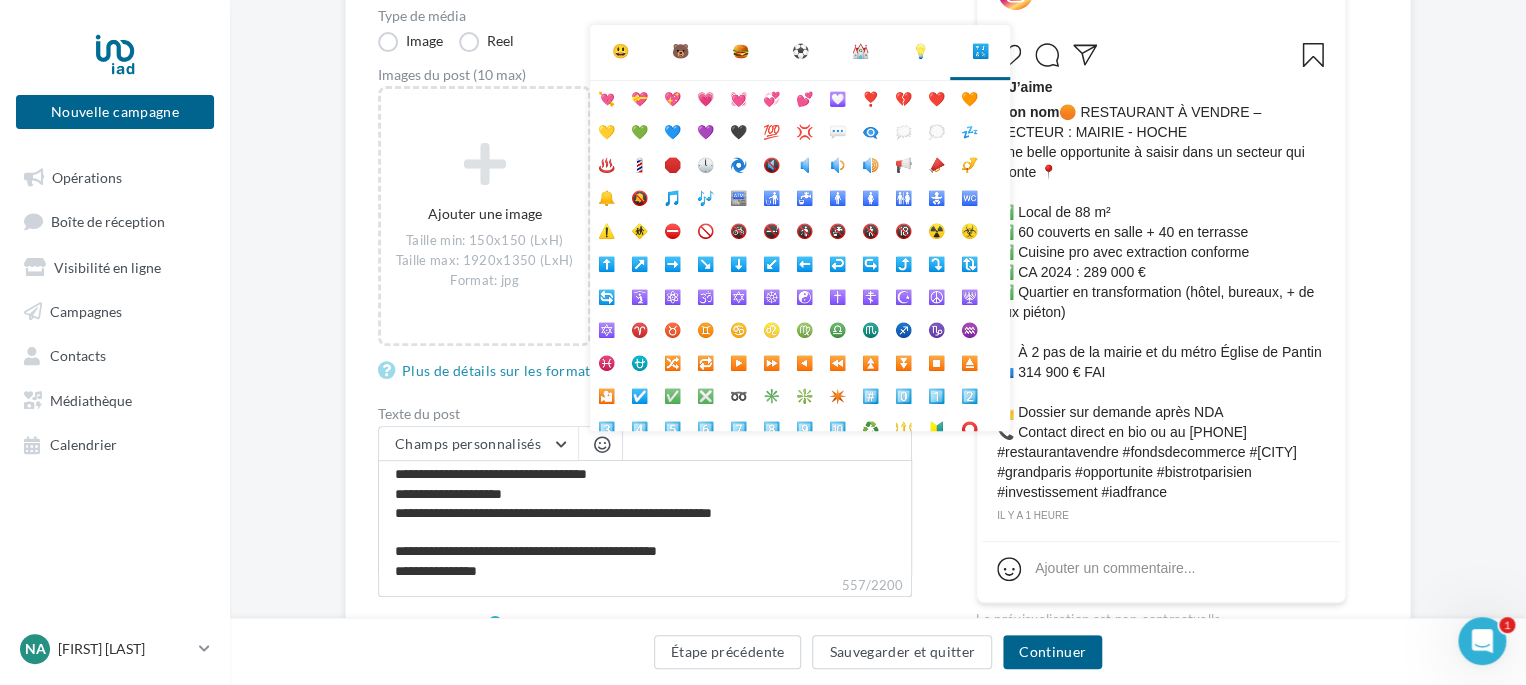 click on "💡" at bounding box center (920, 51) 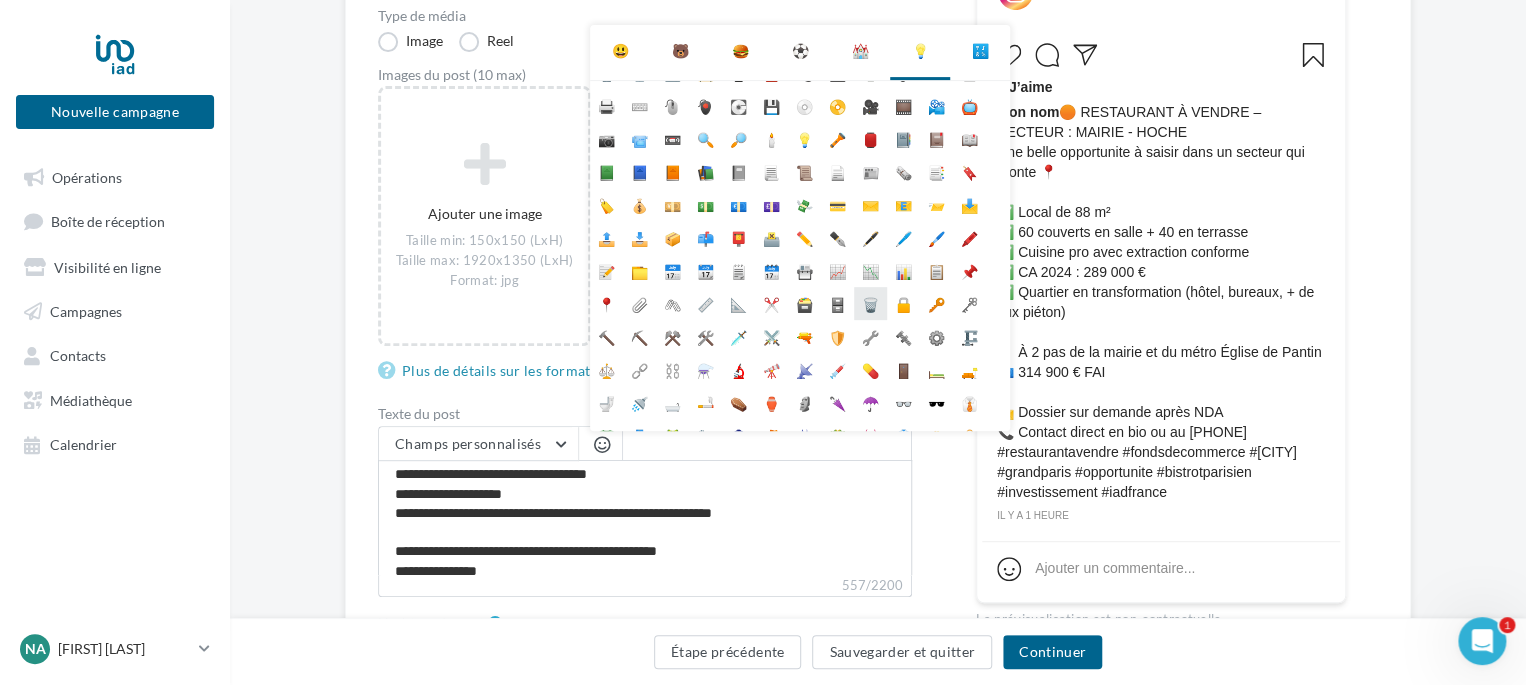 scroll, scrollTop: 0, scrollLeft: 0, axis: both 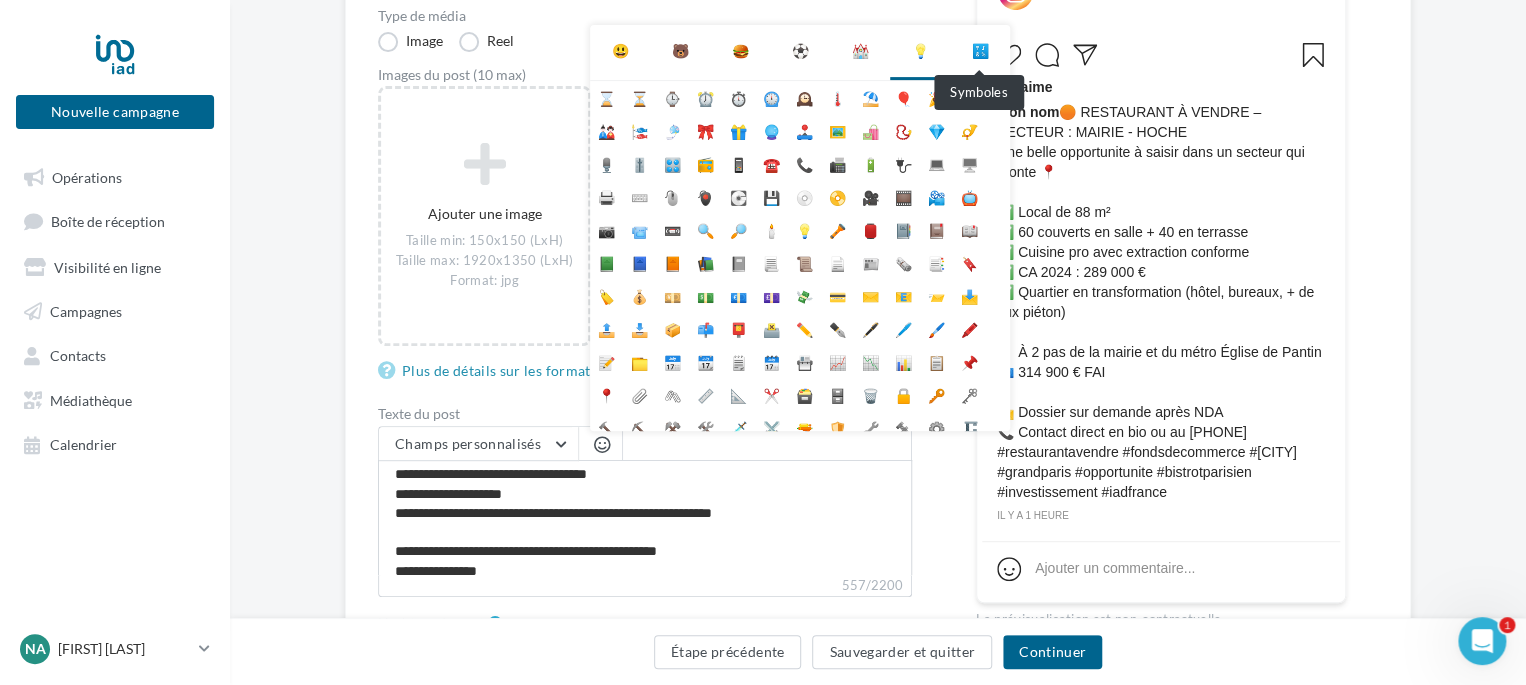 click on "🔣" at bounding box center [980, 51] 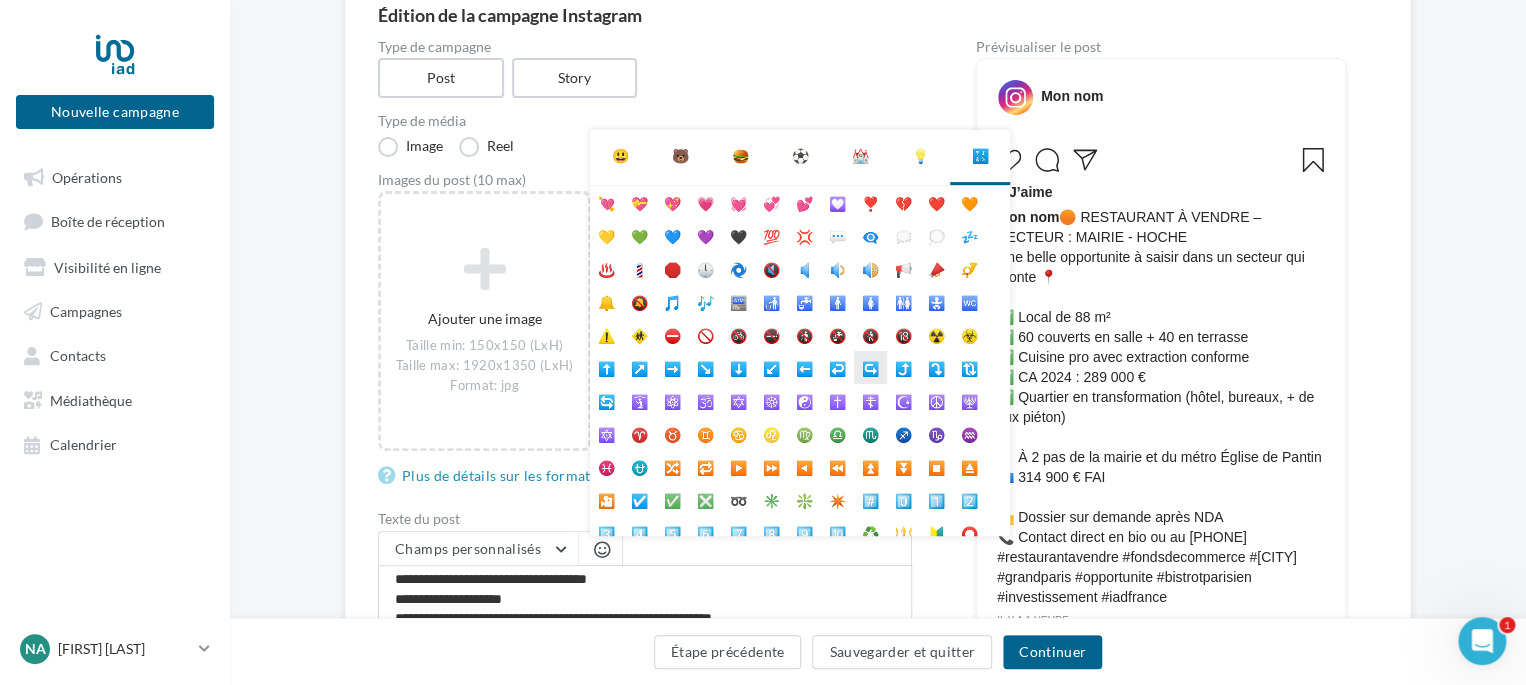 scroll, scrollTop: 200, scrollLeft: 0, axis: vertical 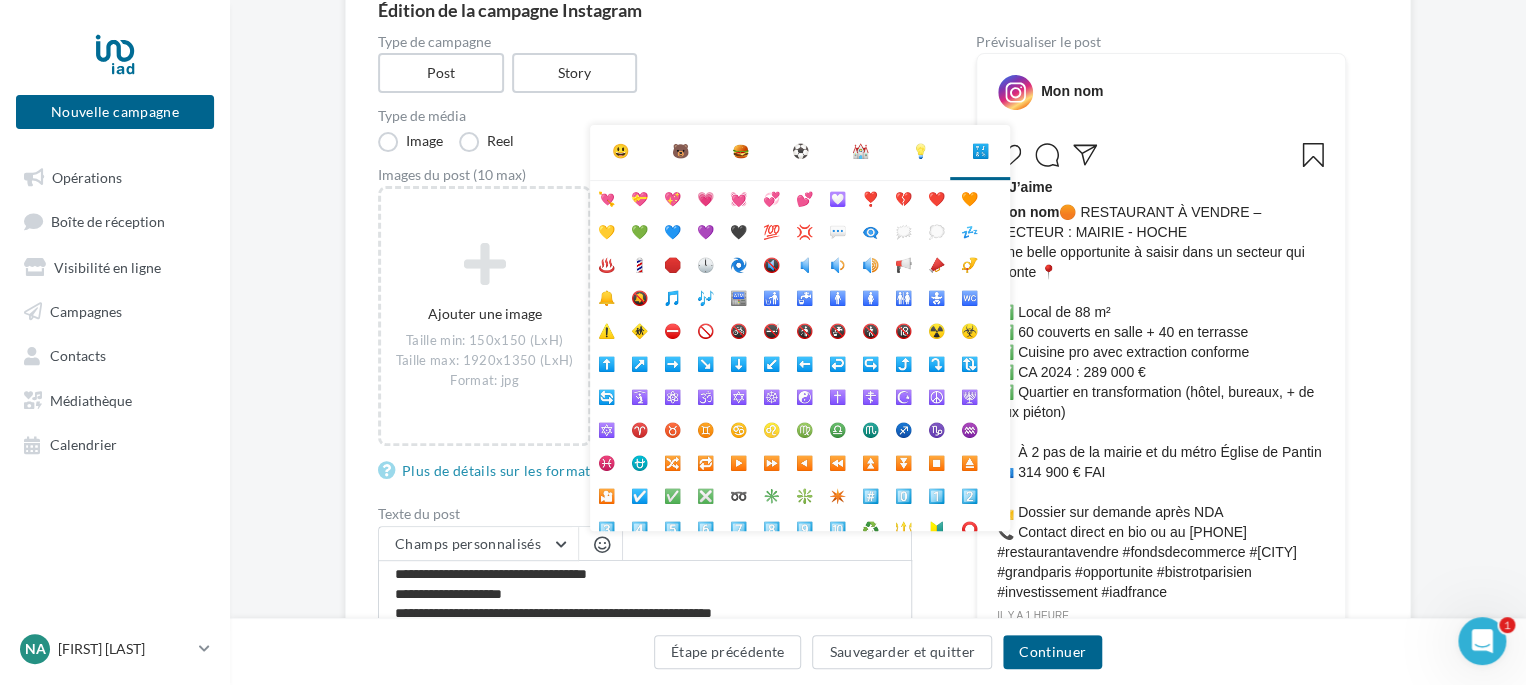 click on "Type de média" at bounding box center (645, 116) 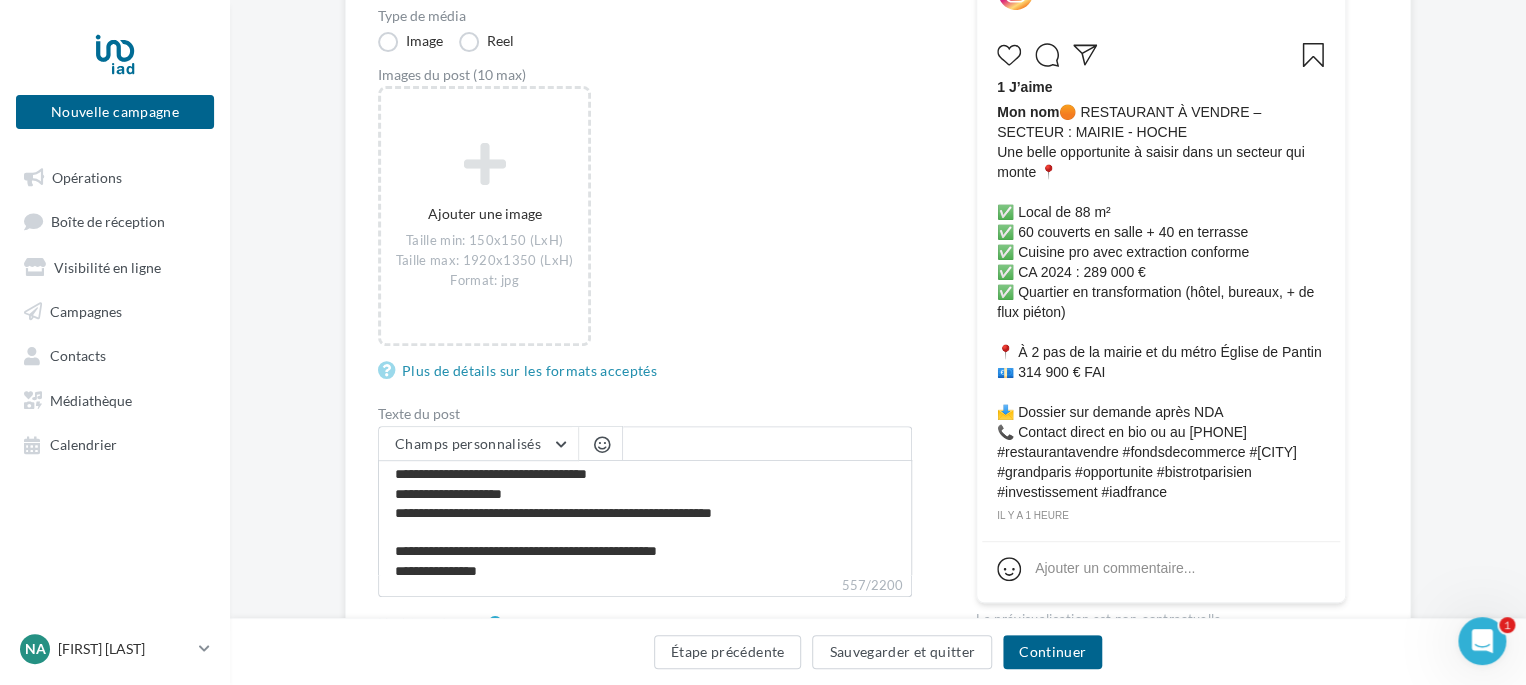 scroll, scrollTop: 400, scrollLeft: 0, axis: vertical 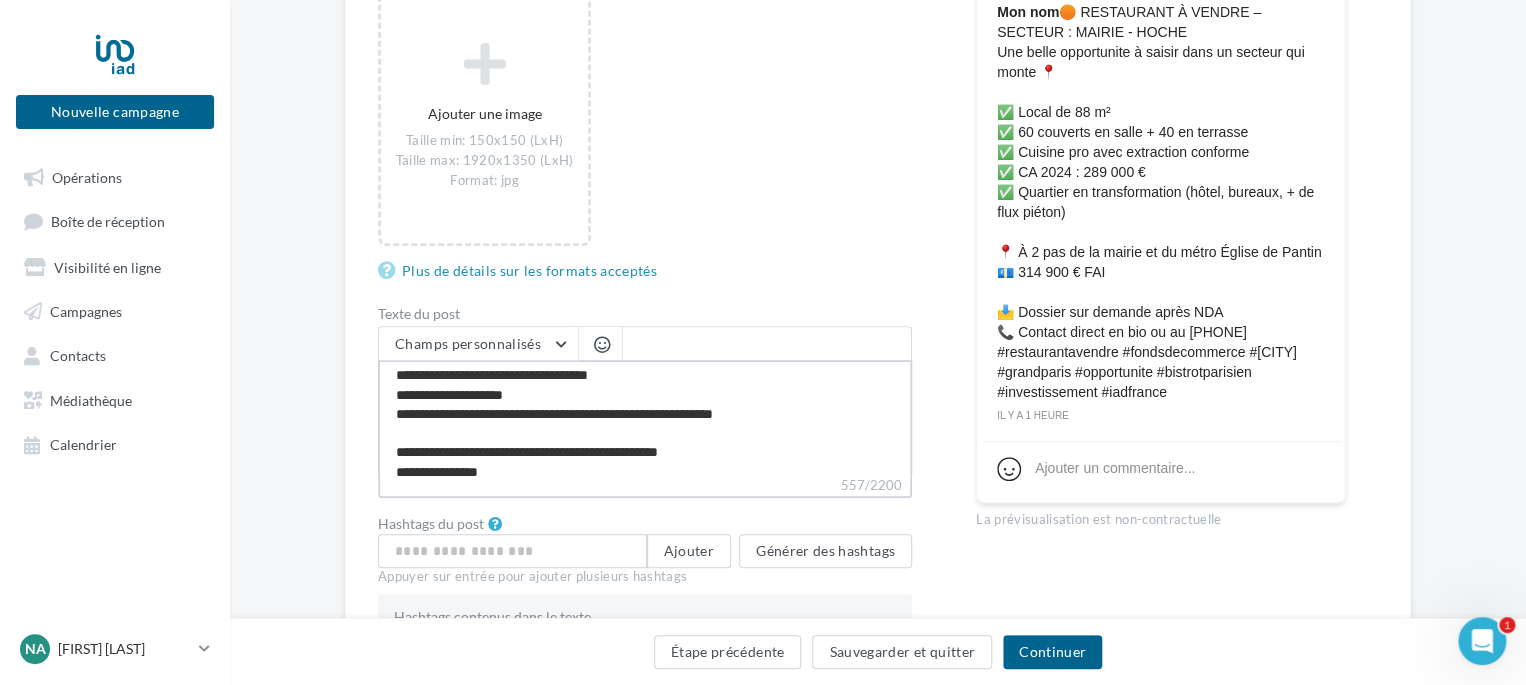 click on "**********" at bounding box center [645, 417] 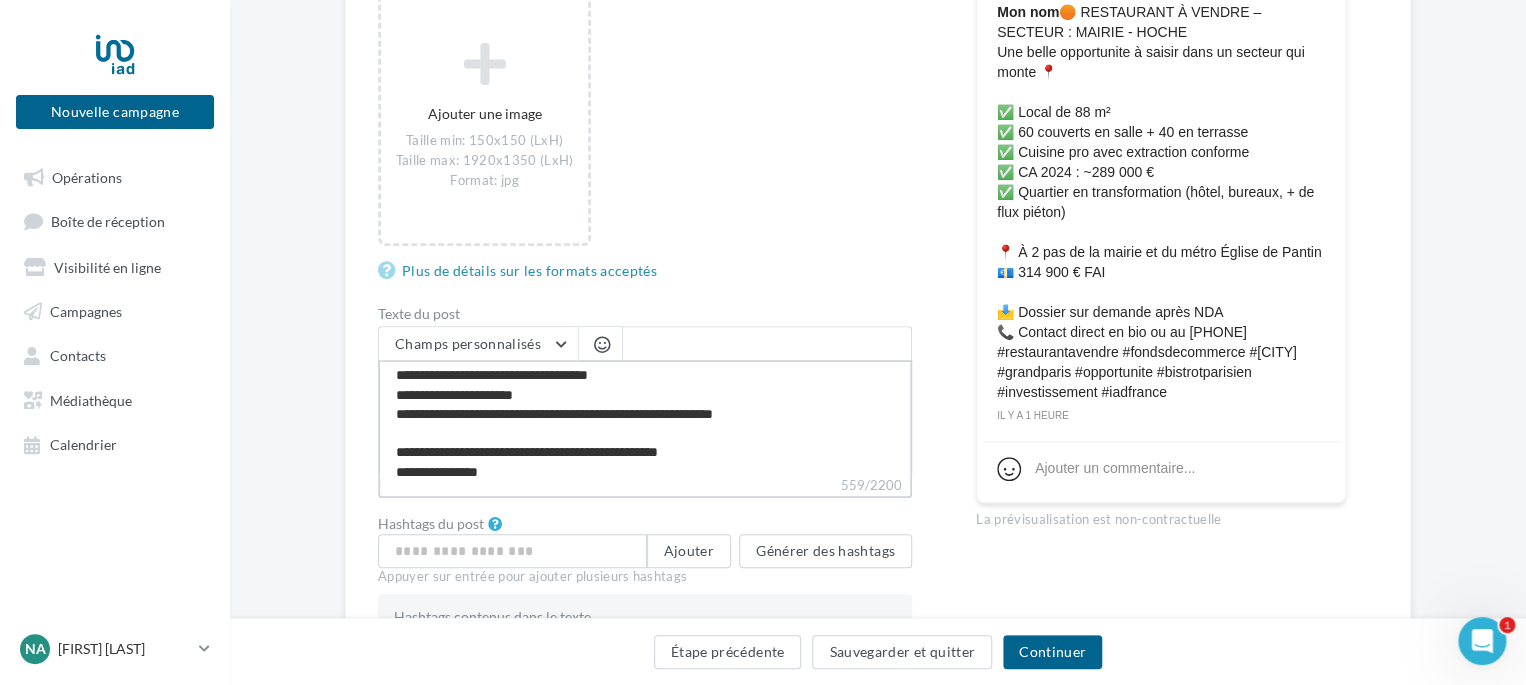 click on "**********" at bounding box center (645, 417) 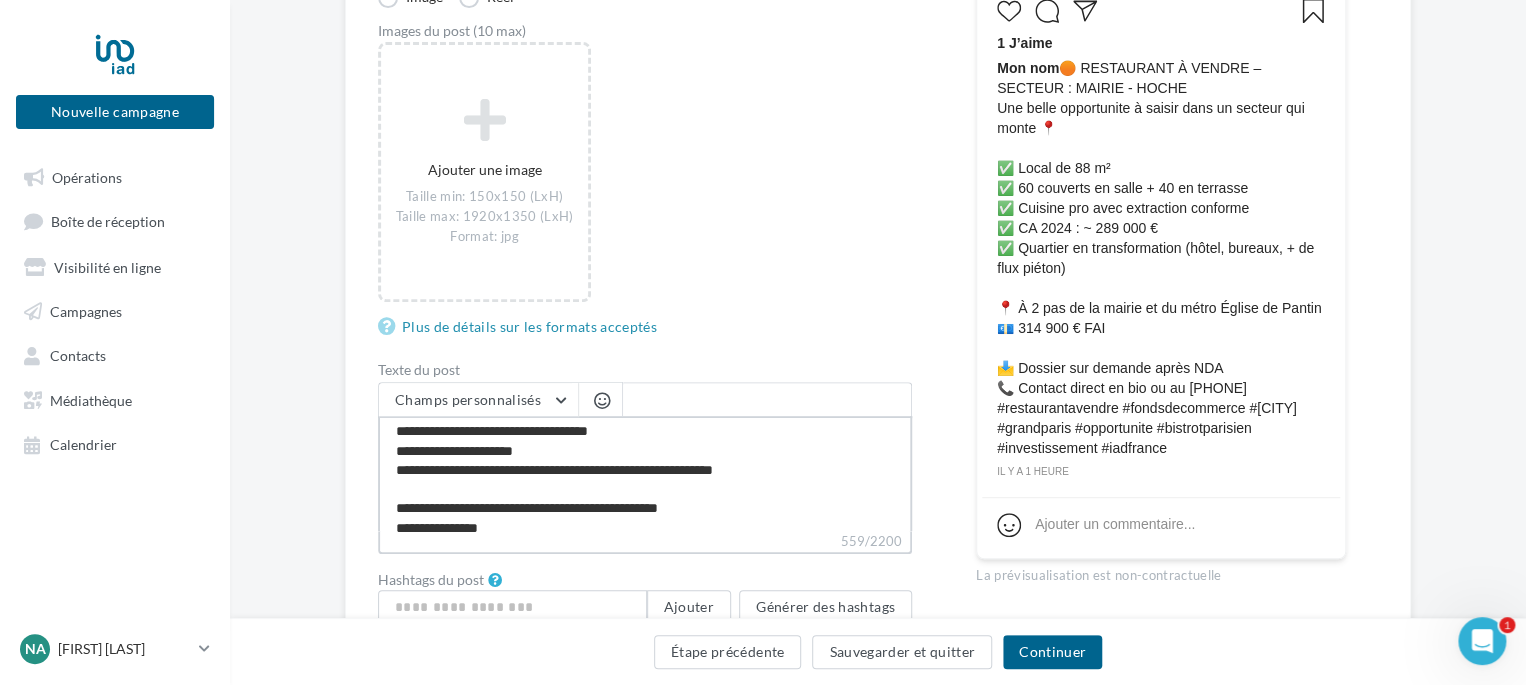 scroll, scrollTop: 300, scrollLeft: 0, axis: vertical 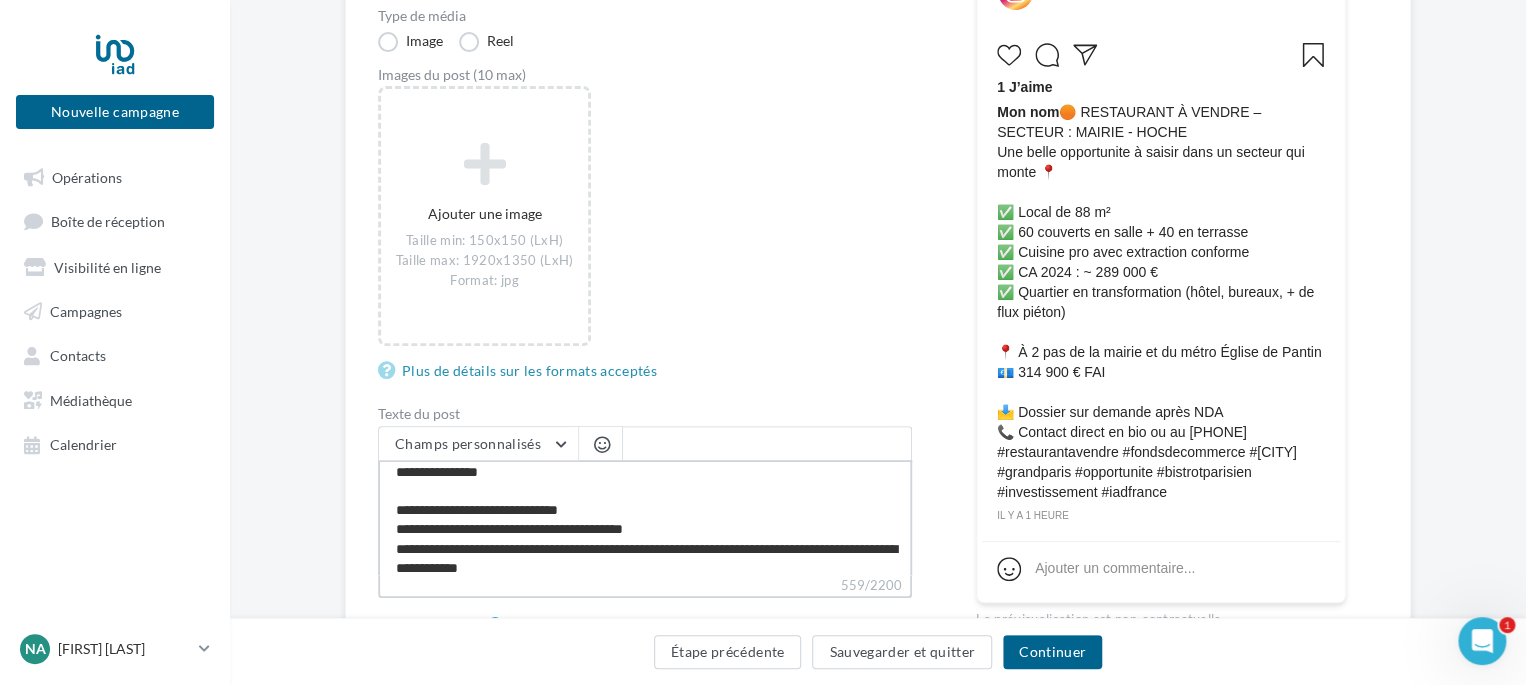 drag, startPoint x: 399, startPoint y: 507, endPoint x: 622, endPoint y: 507, distance: 223 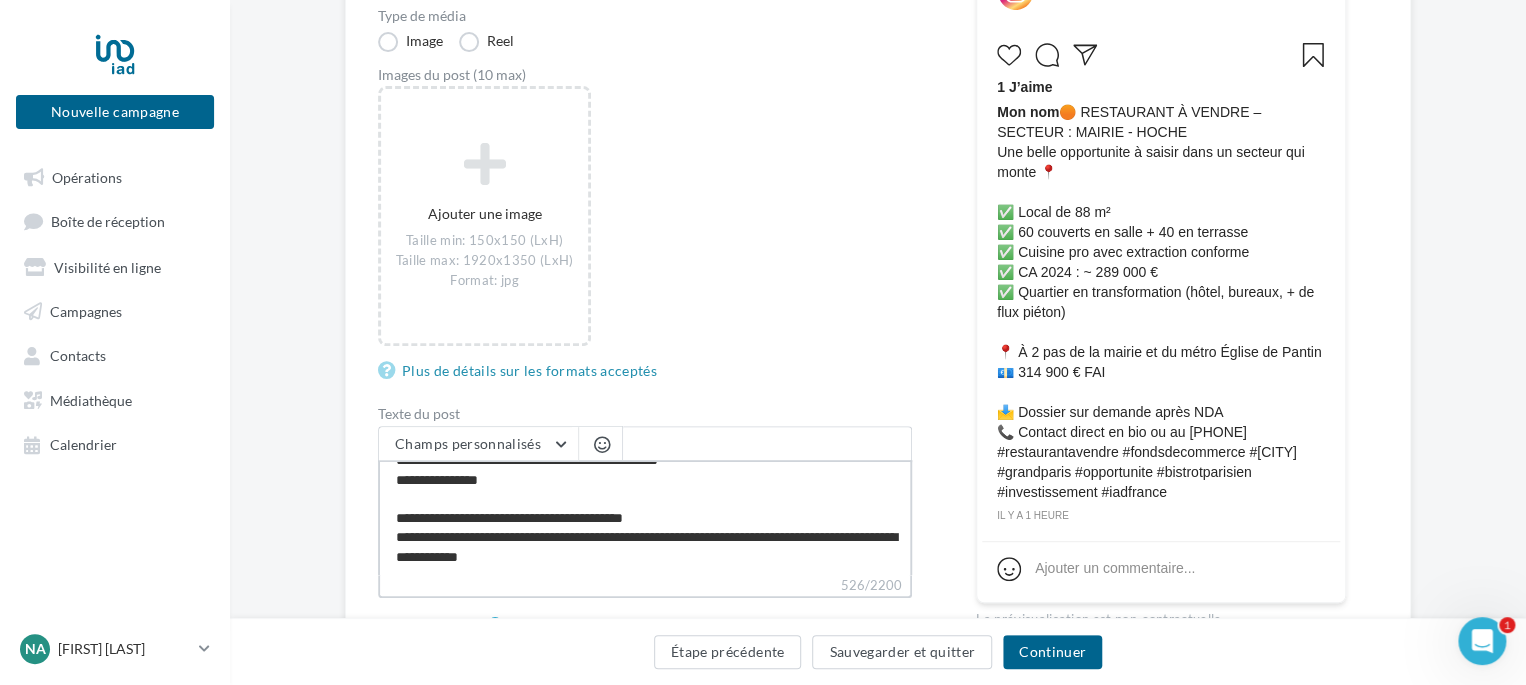 scroll, scrollTop: 191, scrollLeft: 0, axis: vertical 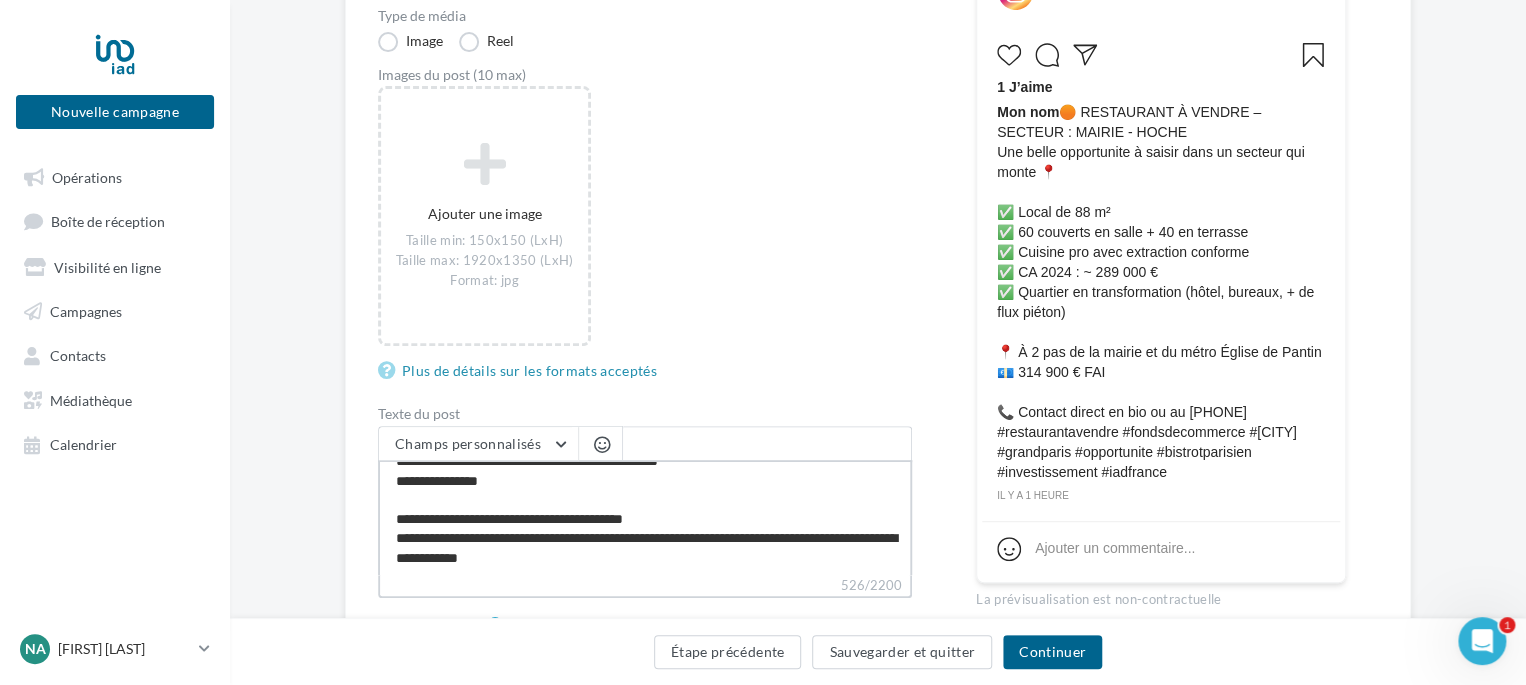 click on "**********" at bounding box center [645, 517] 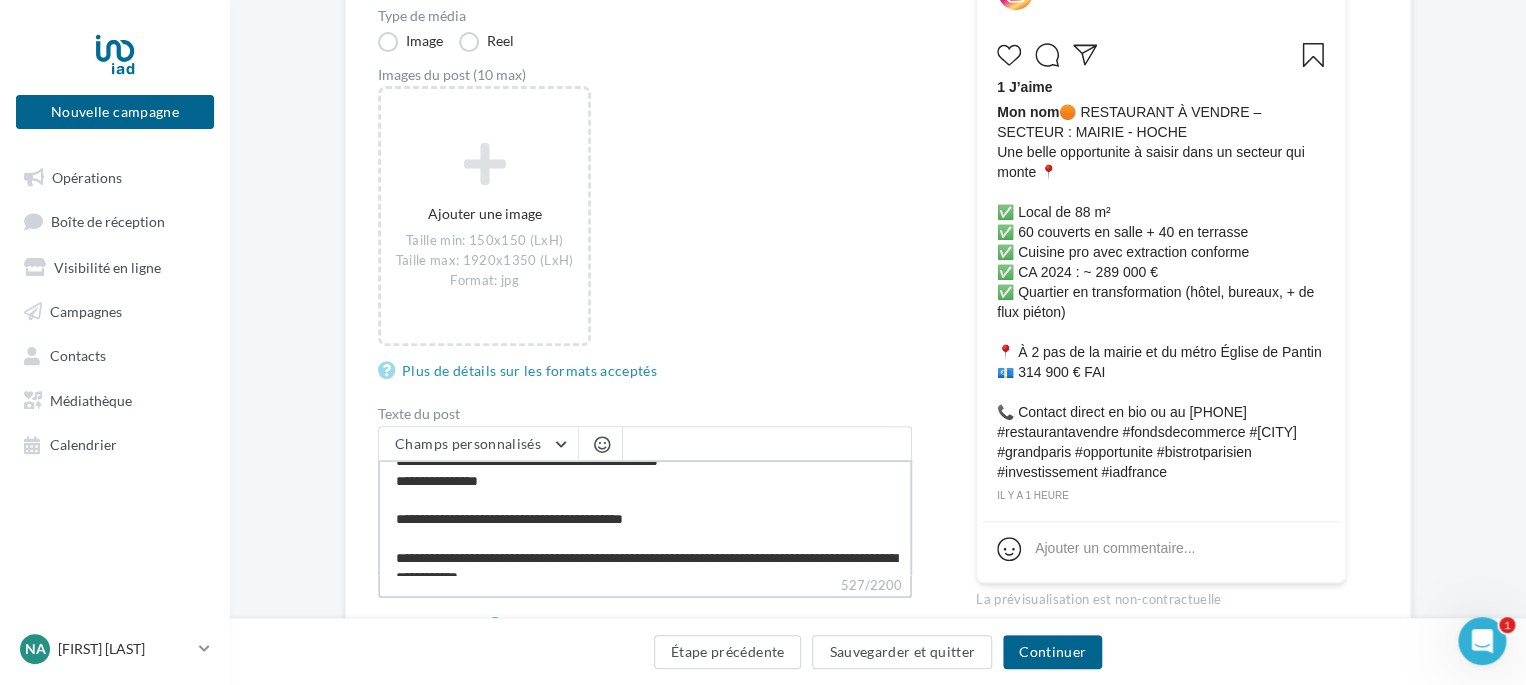 paste on "**********" 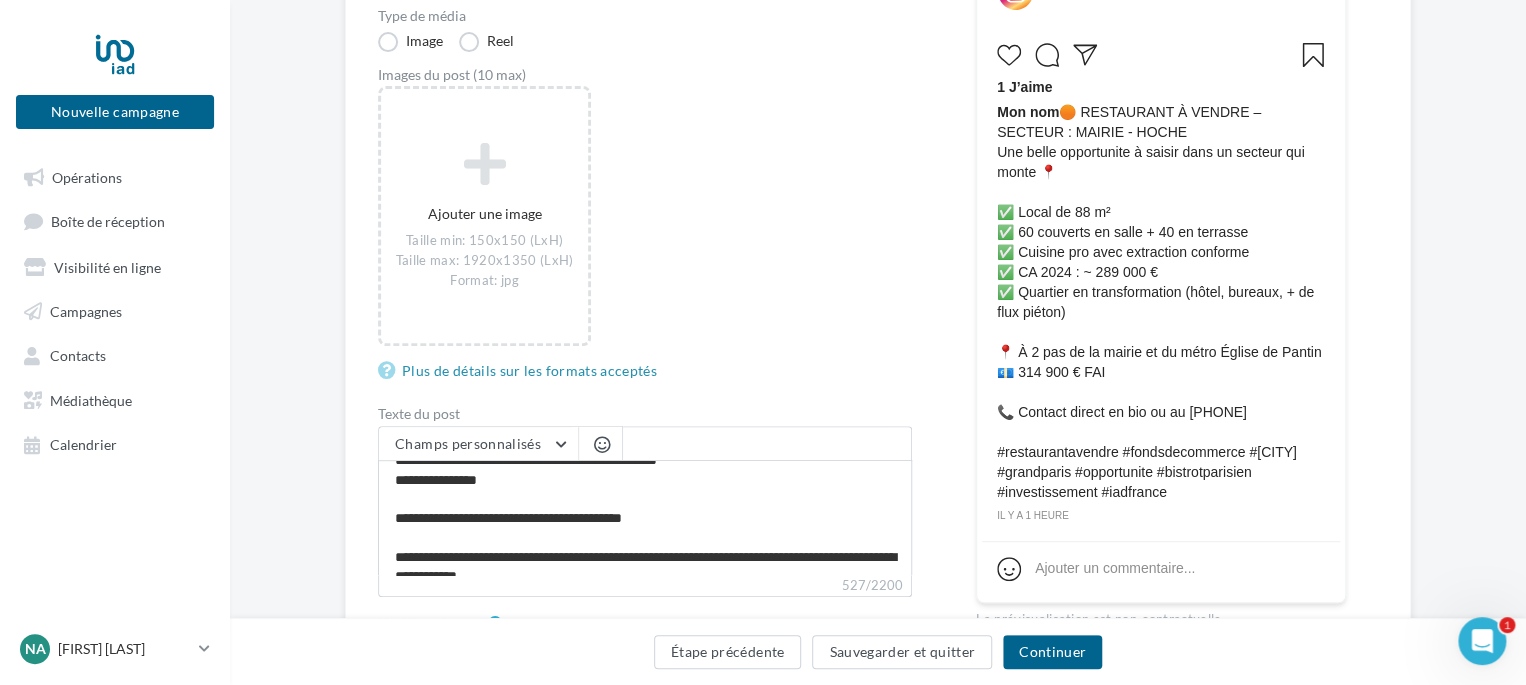 scroll, scrollTop: 190, scrollLeft: 0, axis: vertical 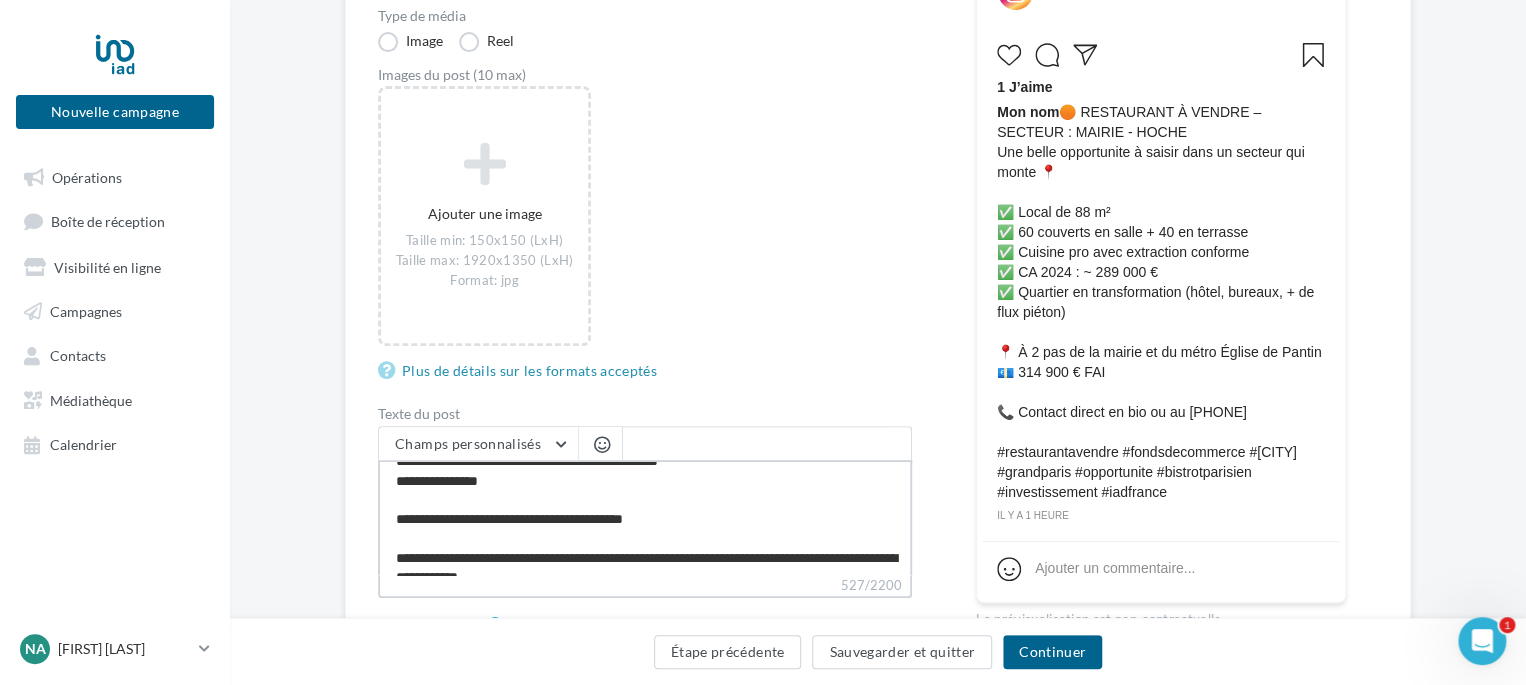 paste on "**********" 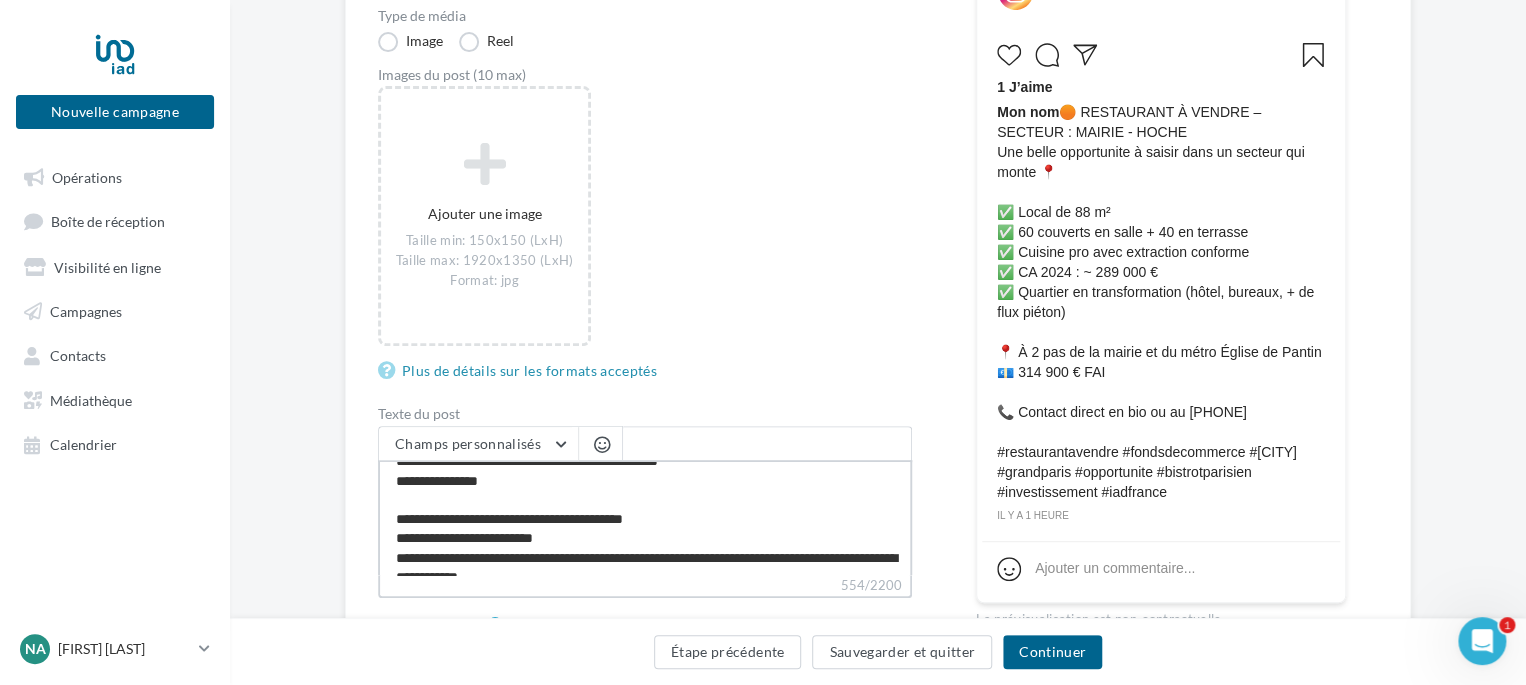 click on "**********" at bounding box center [645, 517] 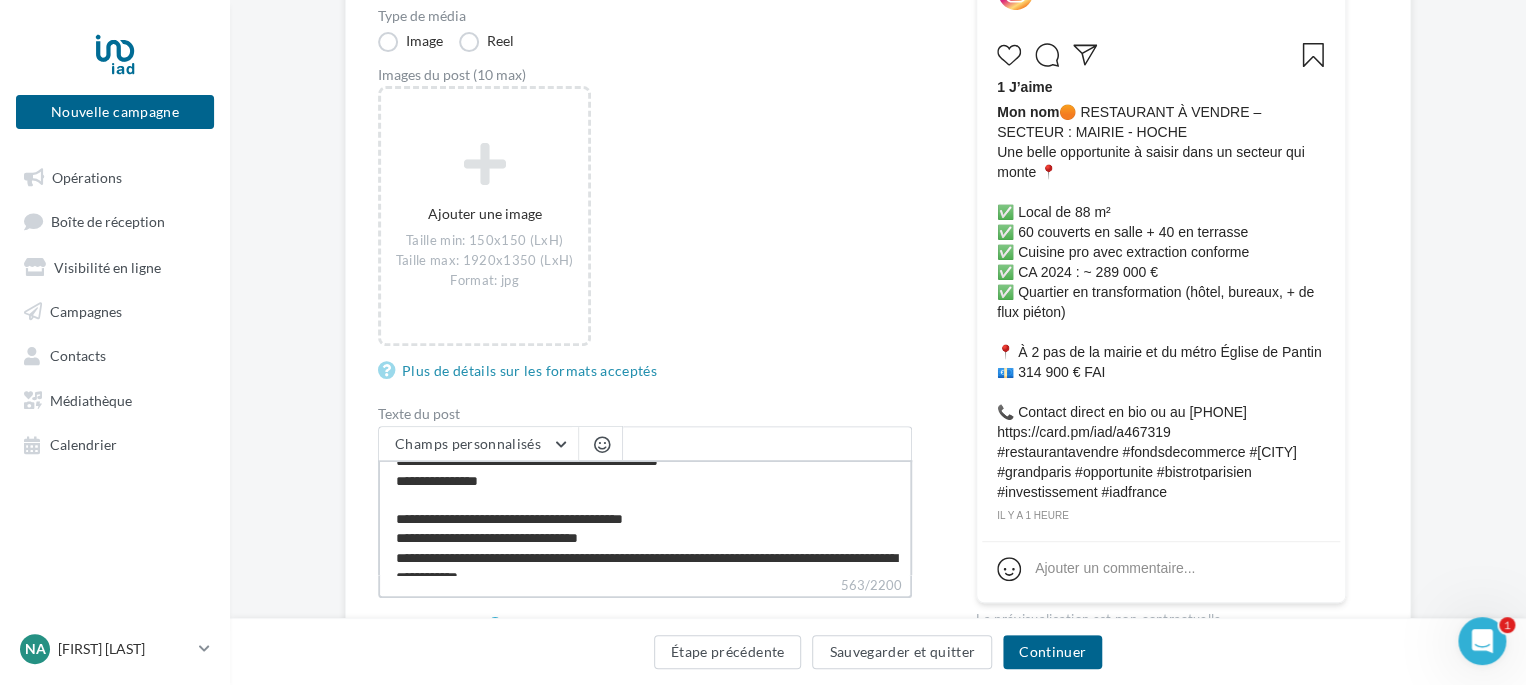 drag, startPoint x: 607, startPoint y: 531, endPoint x: 399, endPoint y: 531, distance: 208 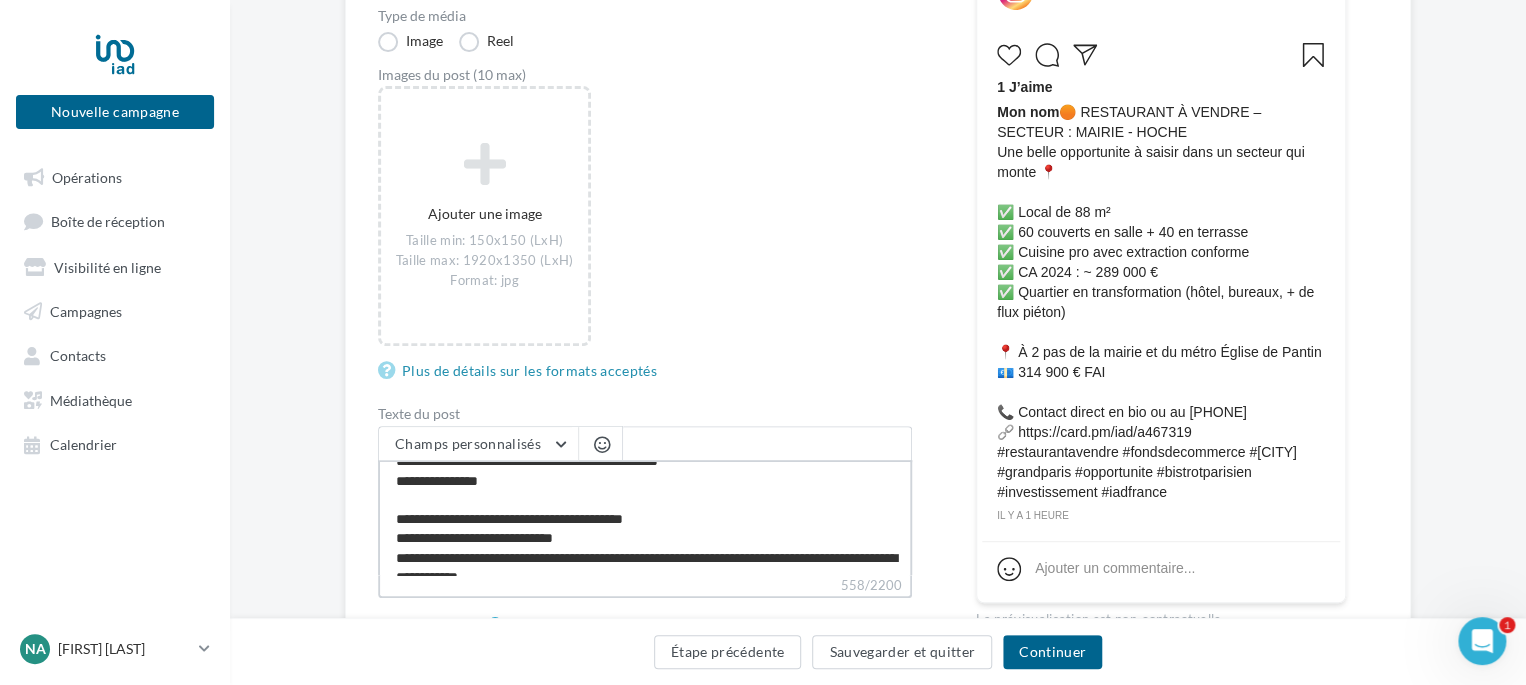 click on "**********" at bounding box center (645, 517) 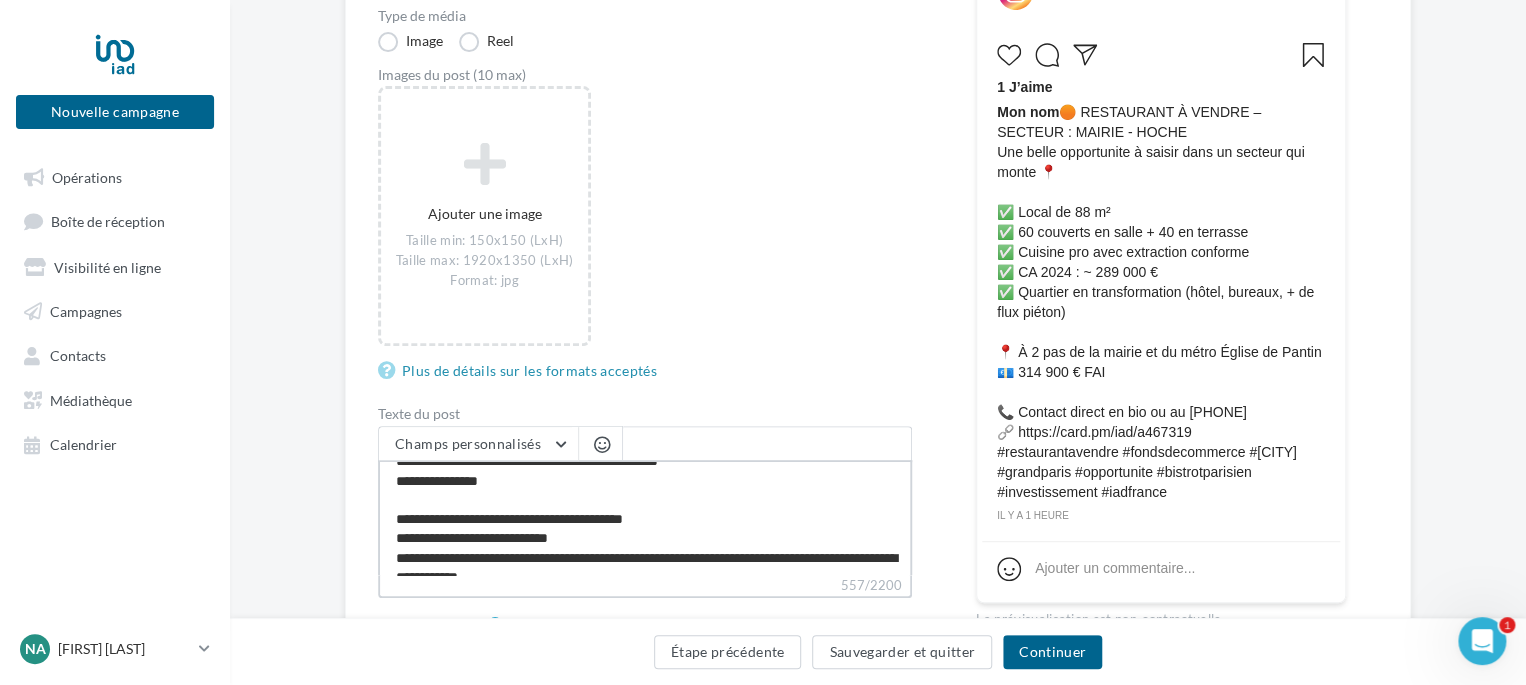 click on "**********" at bounding box center [645, 517] 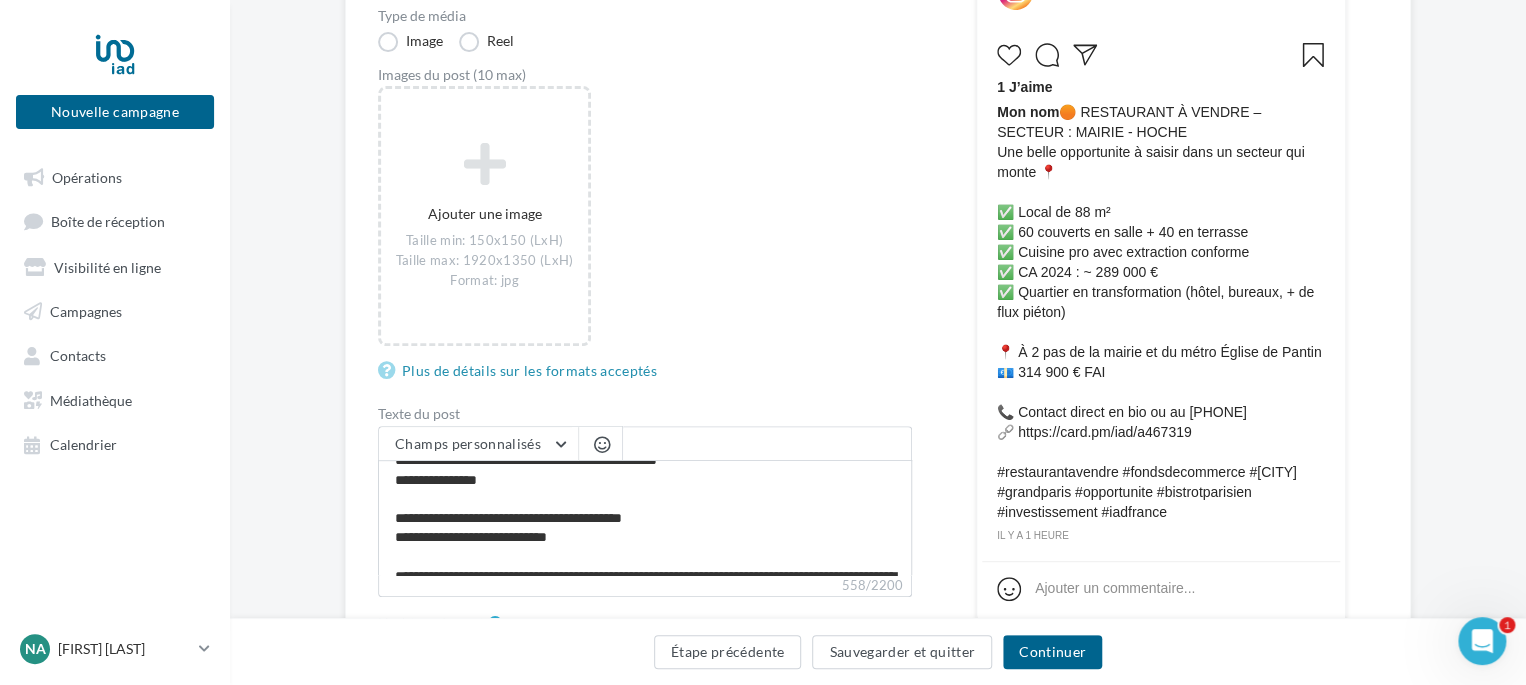 click on "Ajouter une image     Taille min: 150x150 (LxH)   Taille max: 1920x1350 (LxH)   Format: jpg" at bounding box center [653, 226] 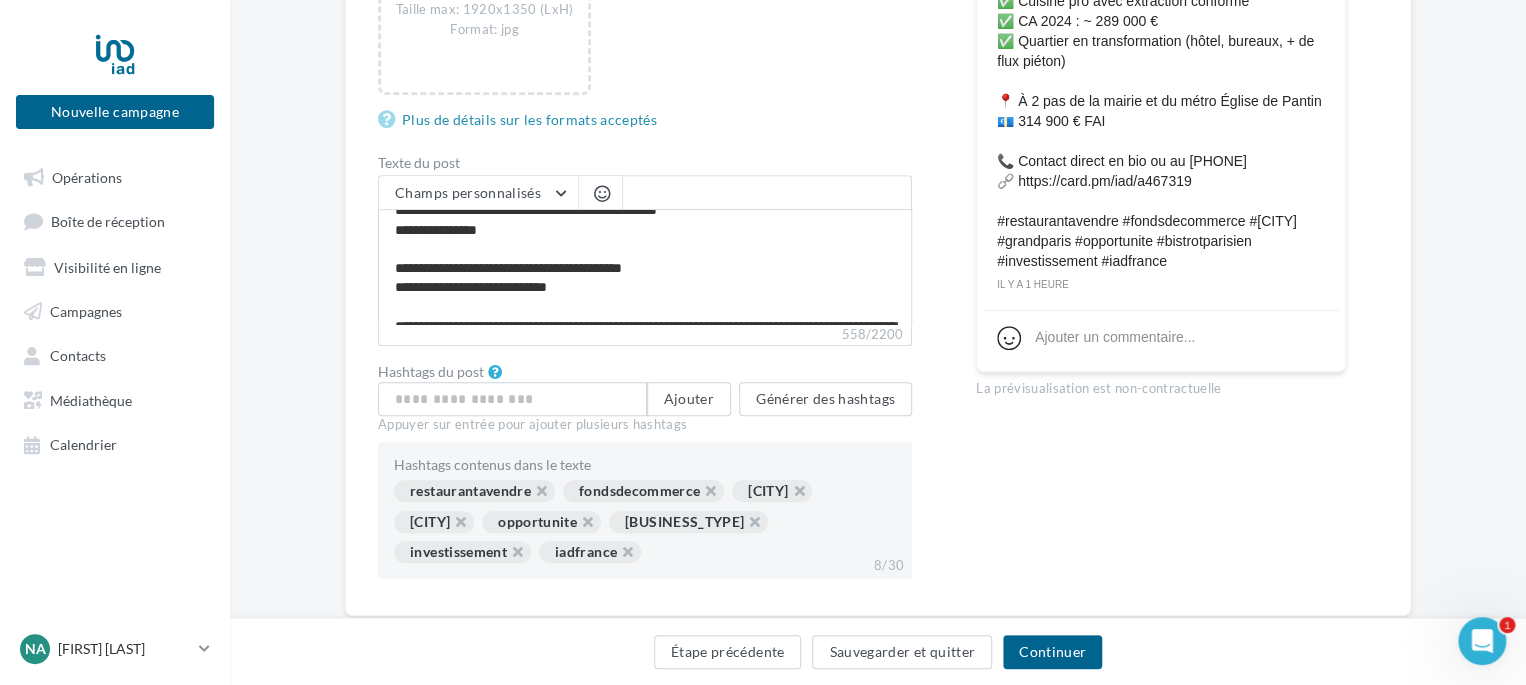 scroll, scrollTop: 600, scrollLeft: 0, axis: vertical 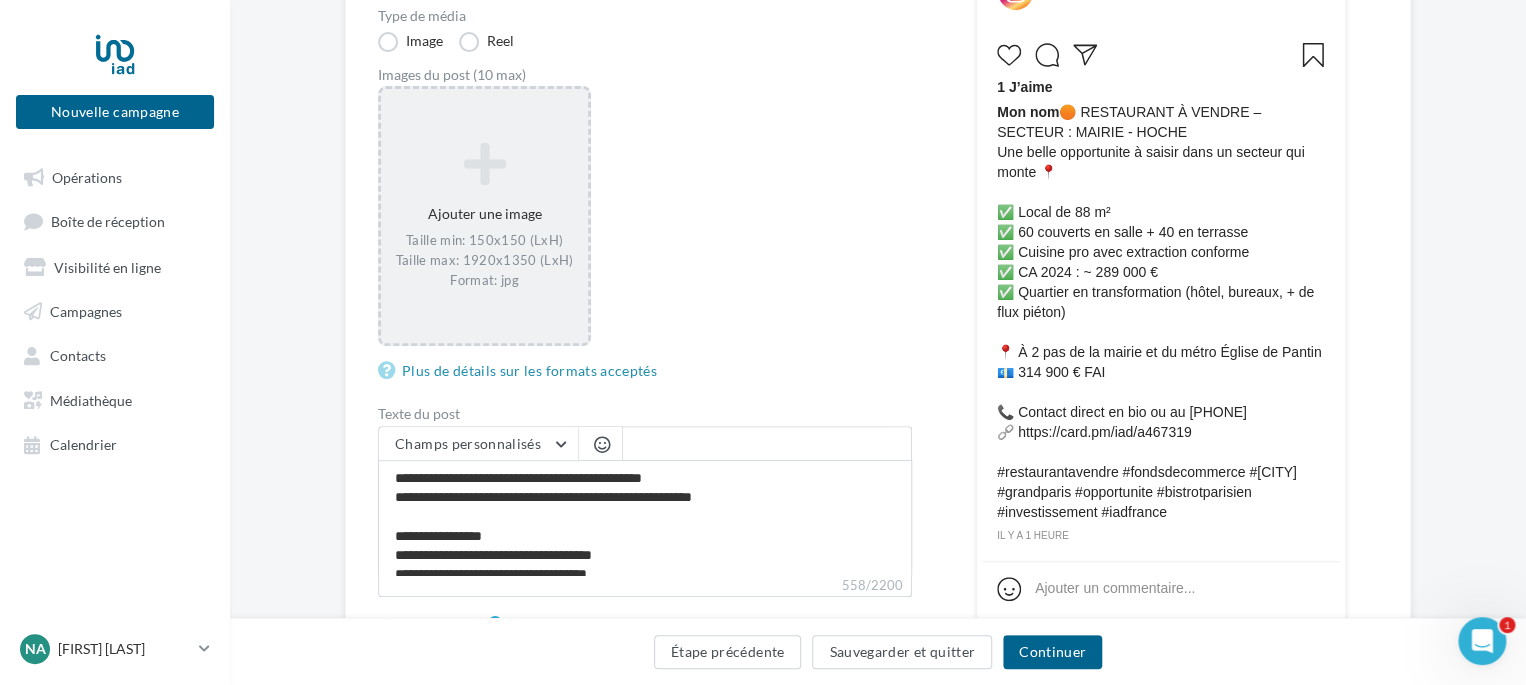 click on "Ajouter une image     Taille min: 150x150 (LxH)   Taille max: 1920x1350 (LxH)   Format: jpg" at bounding box center (484, 216) 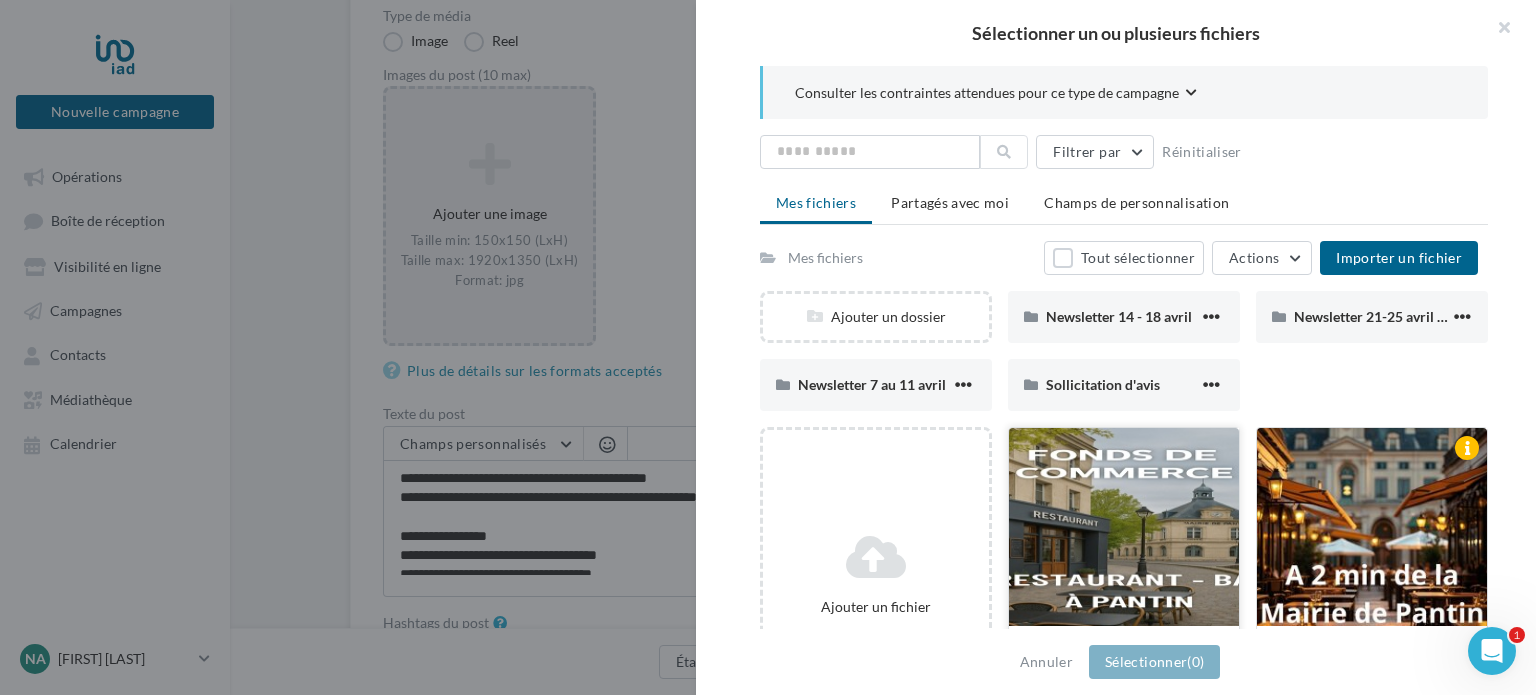 click at bounding box center [1124, 528] 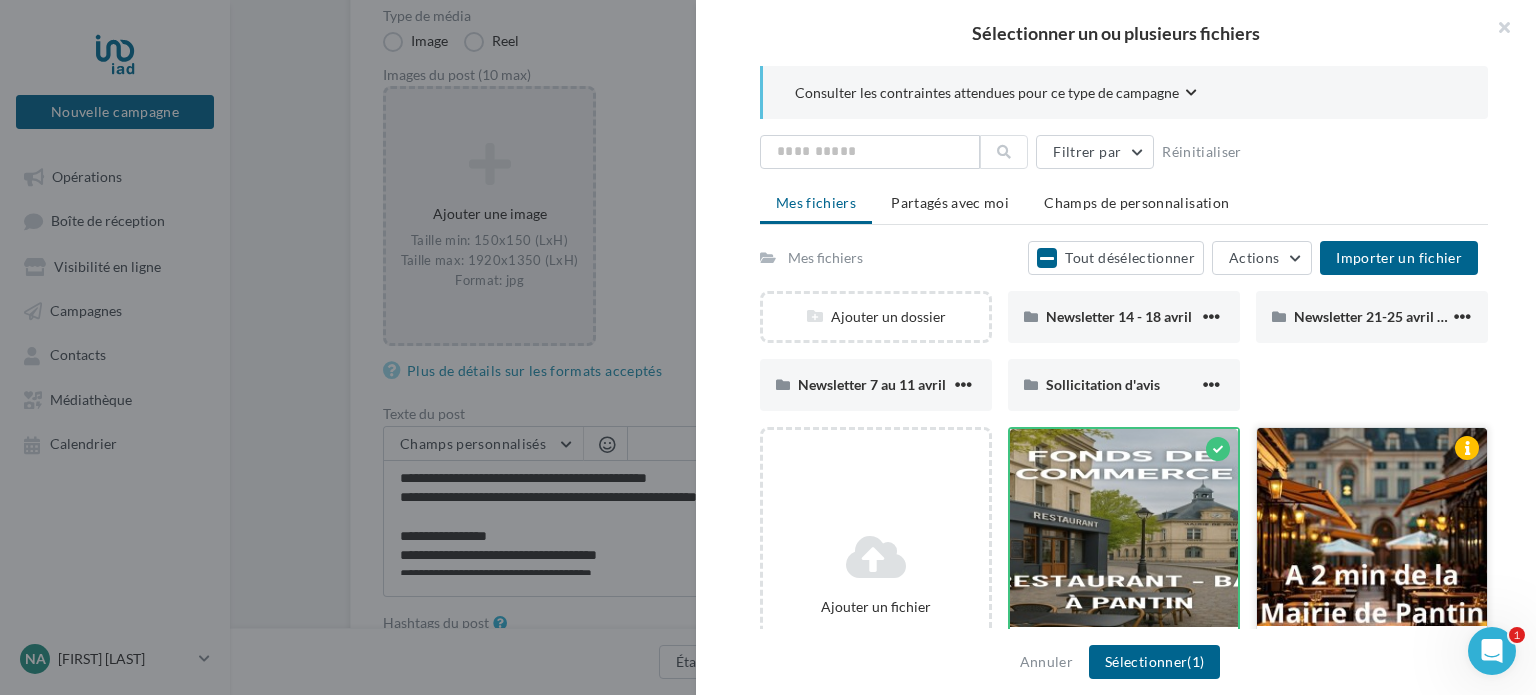 click at bounding box center [1372, 528] 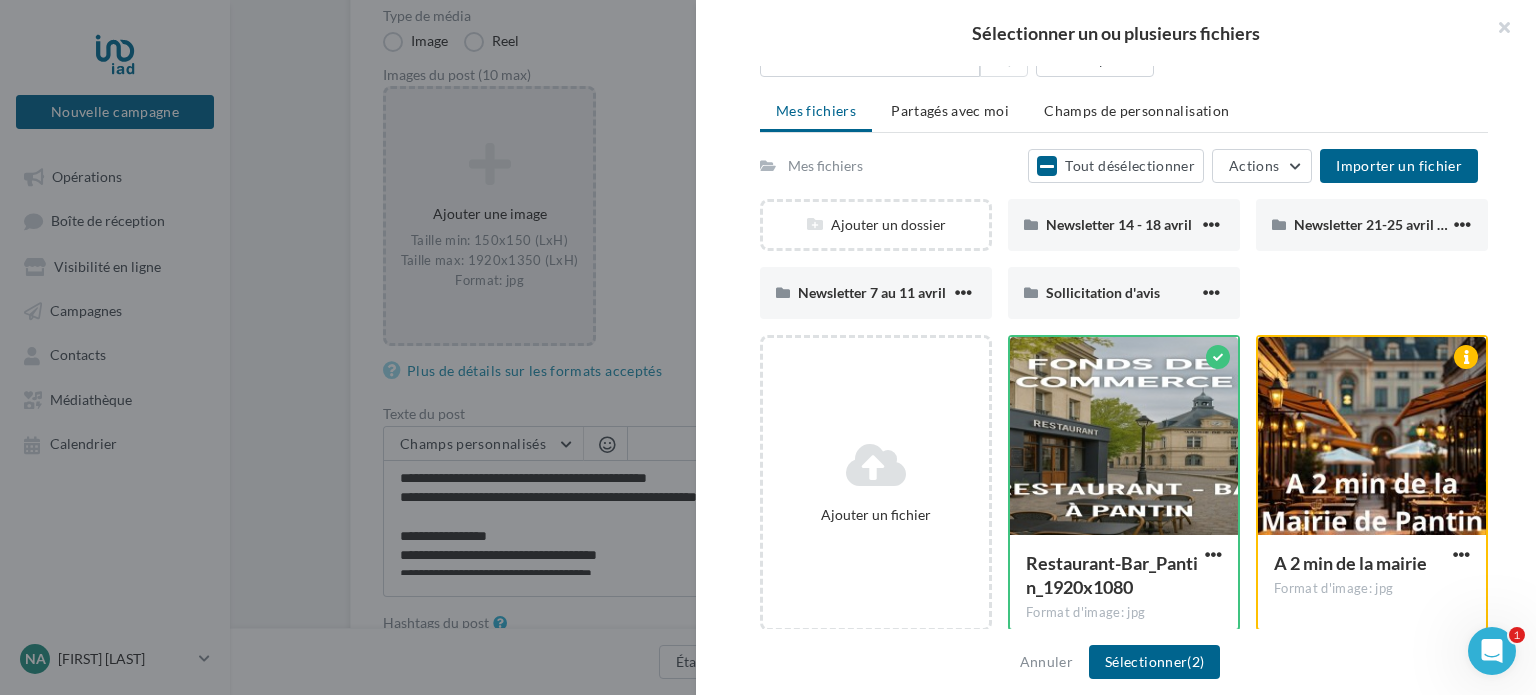 scroll, scrollTop: 200, scrollLeft: 0, axis: vertical 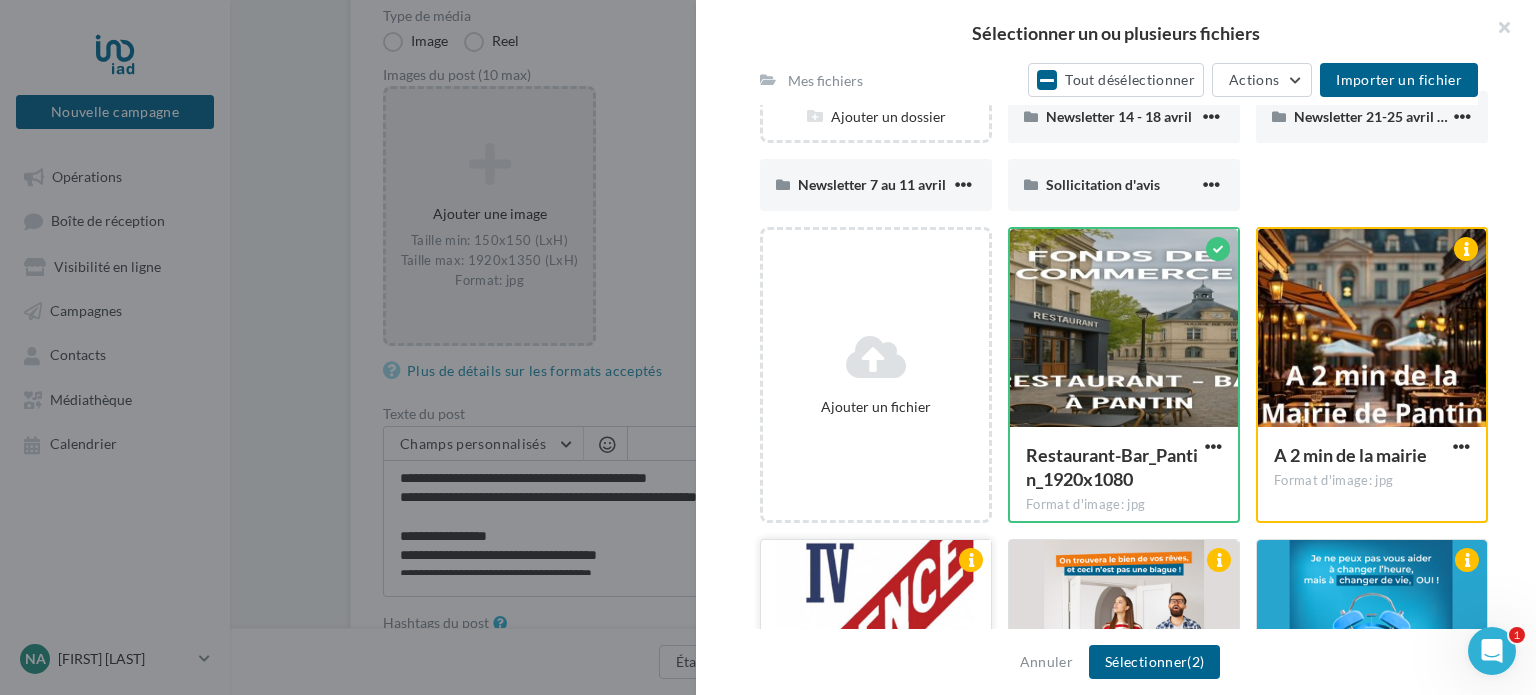 click at bounding box center (876, 640) 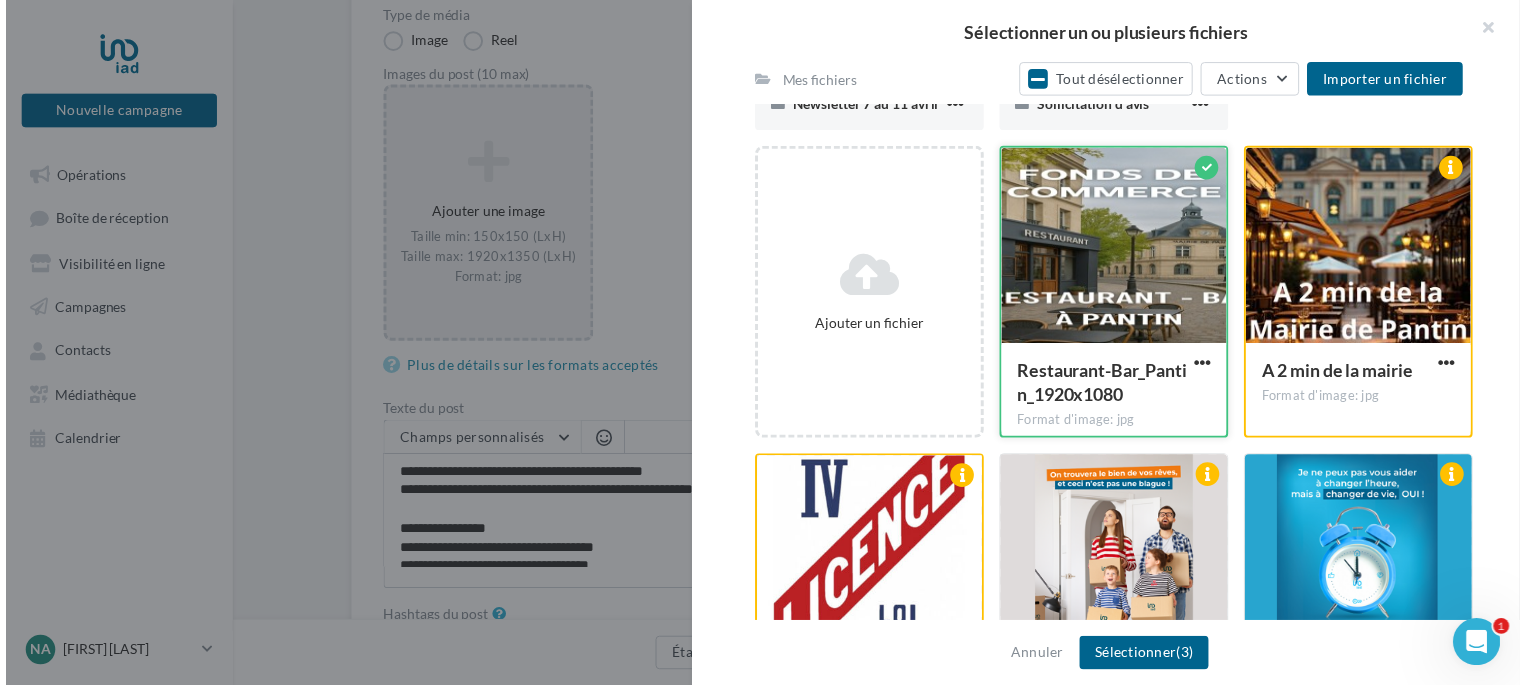 scroll, scrollTop: 400, scrollLeft: 0, axis: vertical 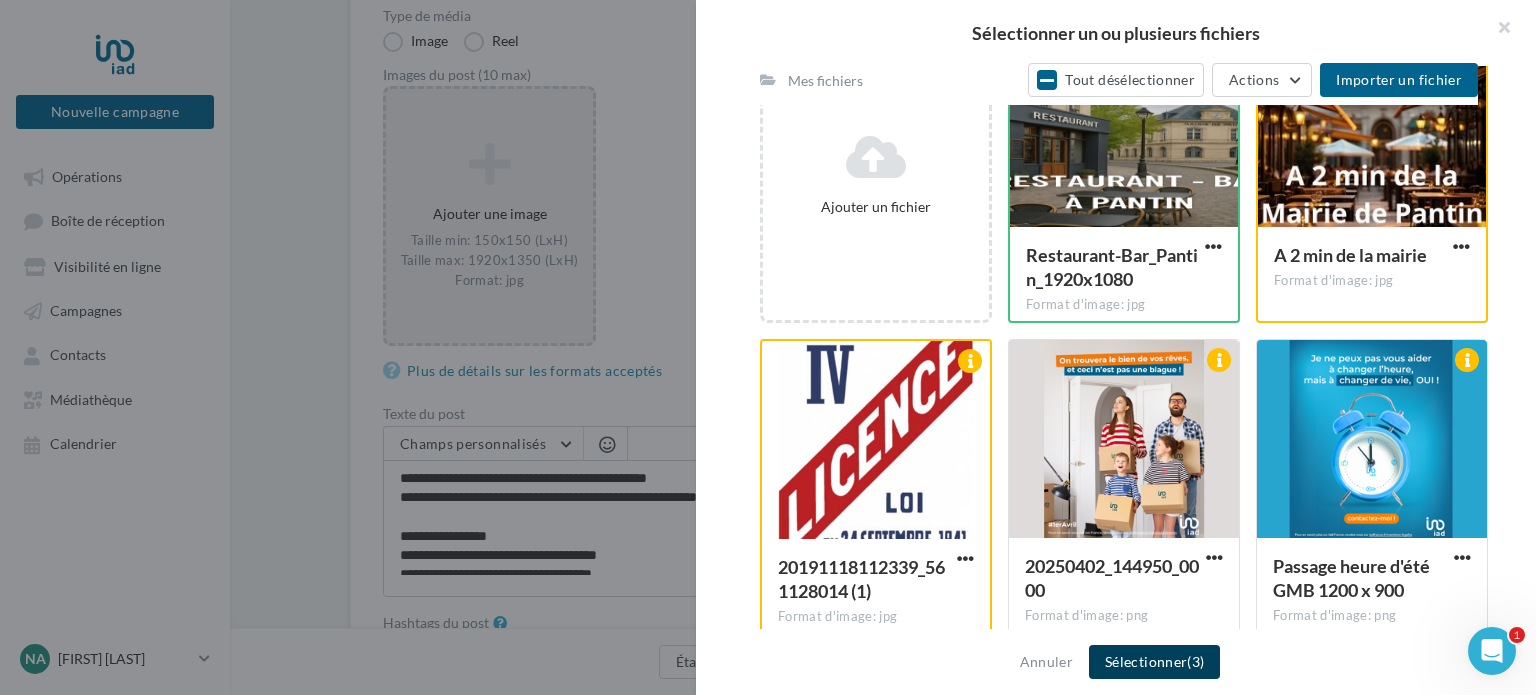 click on "Sélectionner   (3)" at bounding box center (1154, 662) 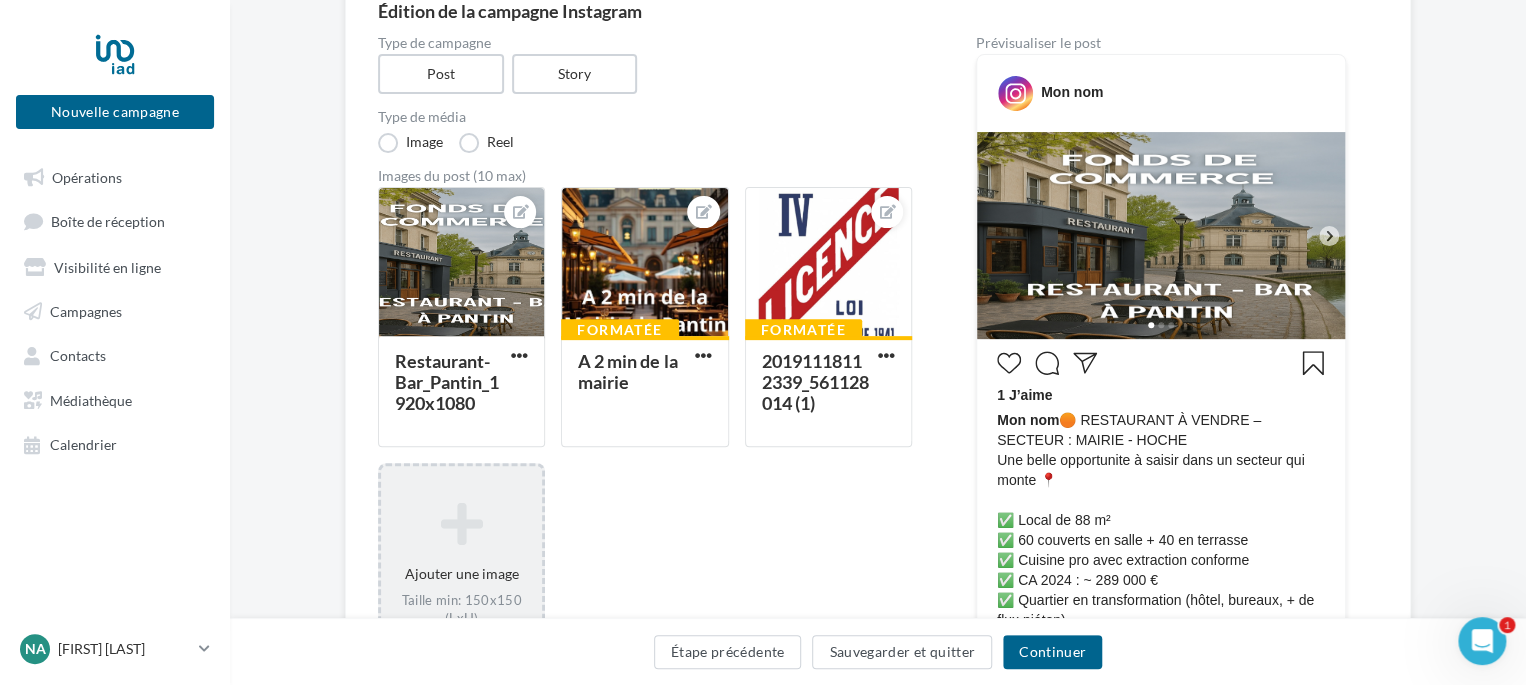 scroll, scrollTop: 200, scrollLeft: 0, axis: vertical 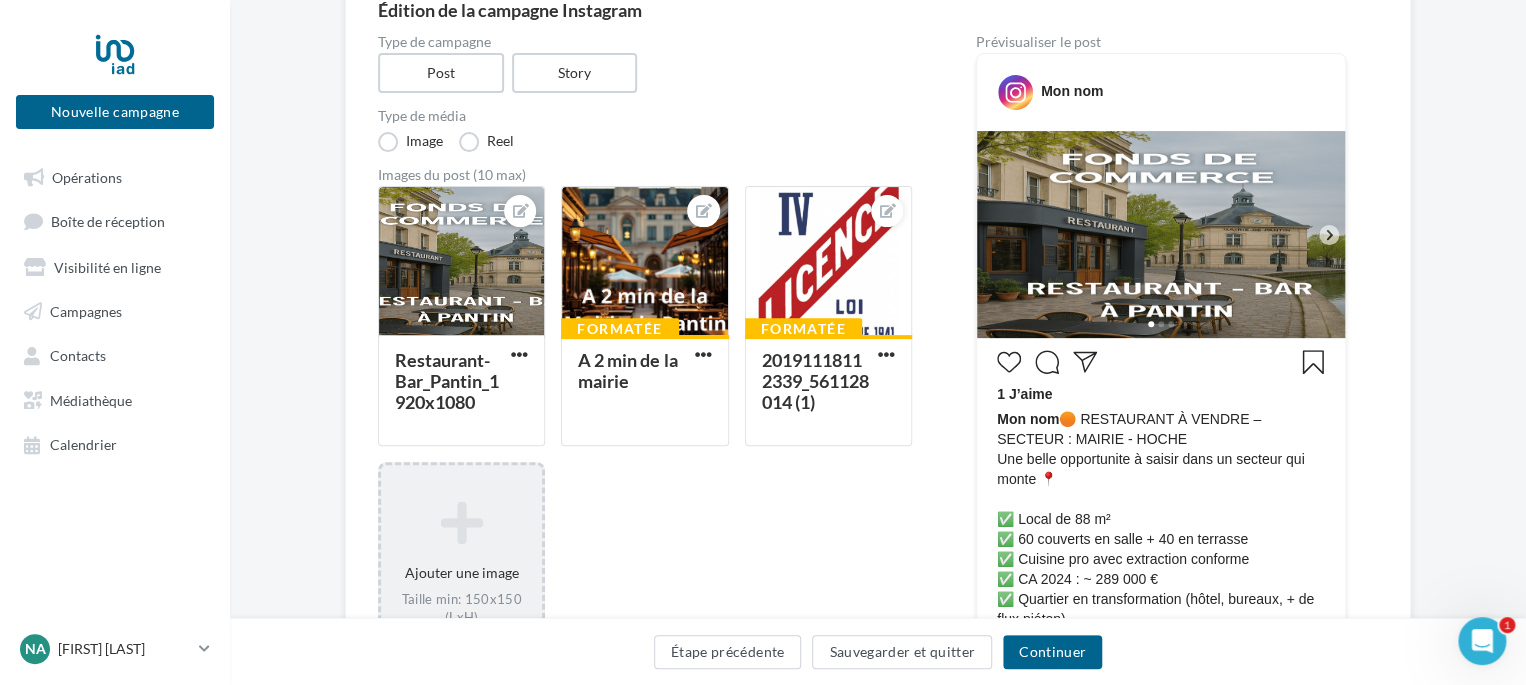 click 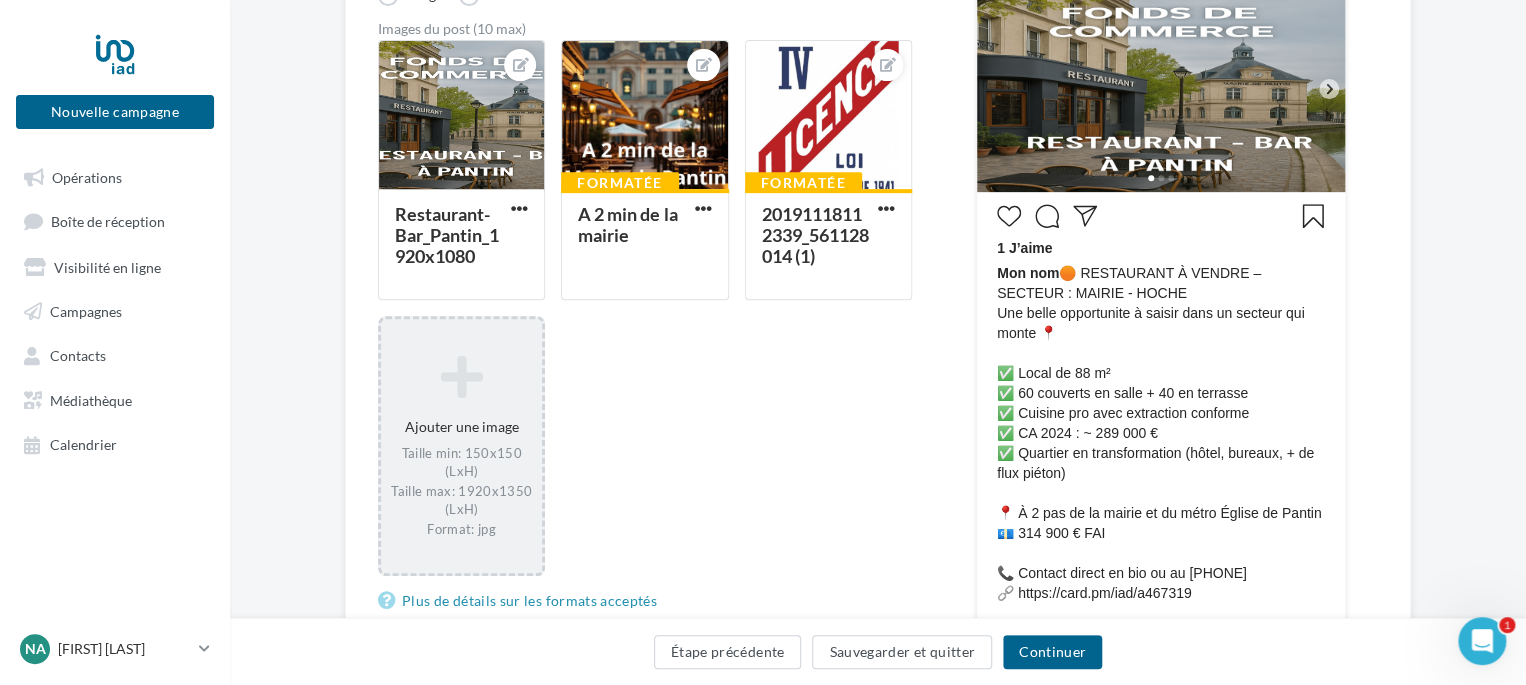 scroll, scrollTop: 200, scrollLeft: 0, axis: vertical 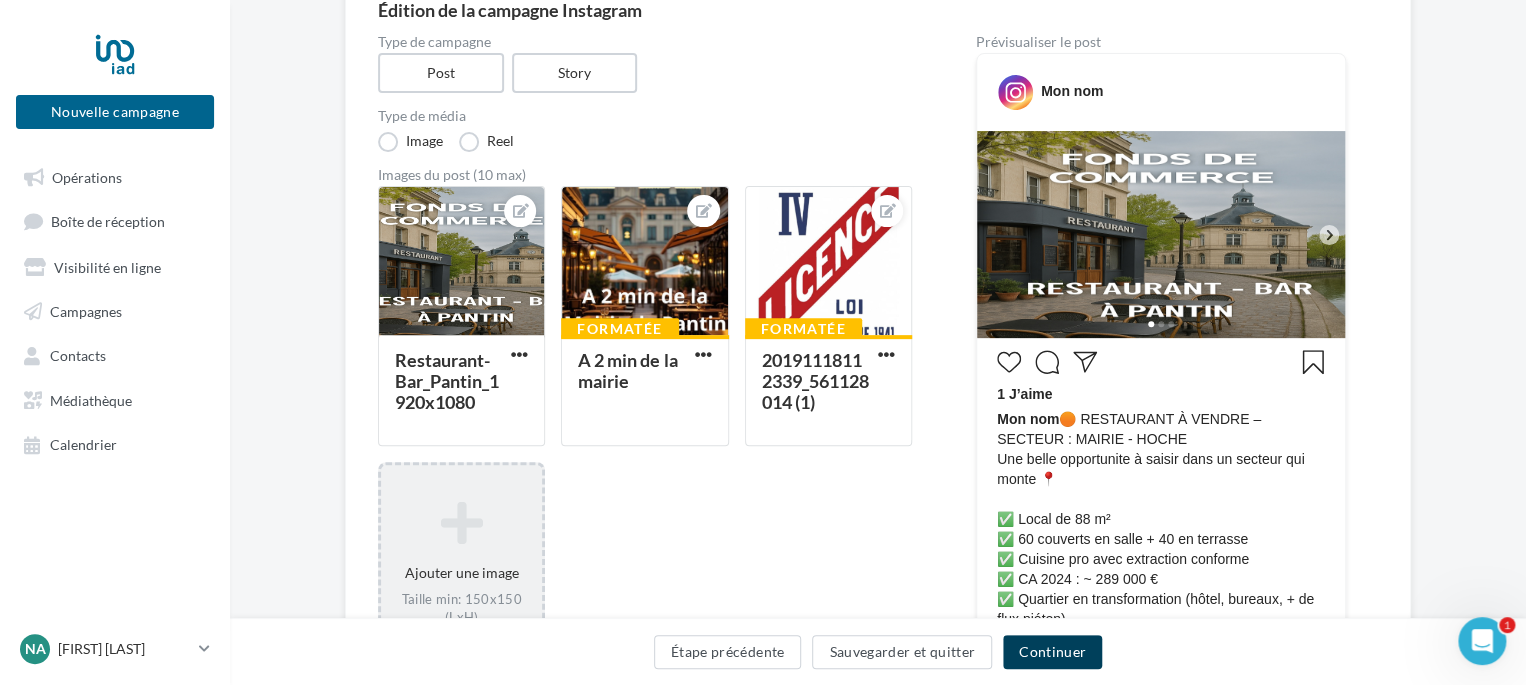 click on "Continuer" at bounding box center [1052, 652] 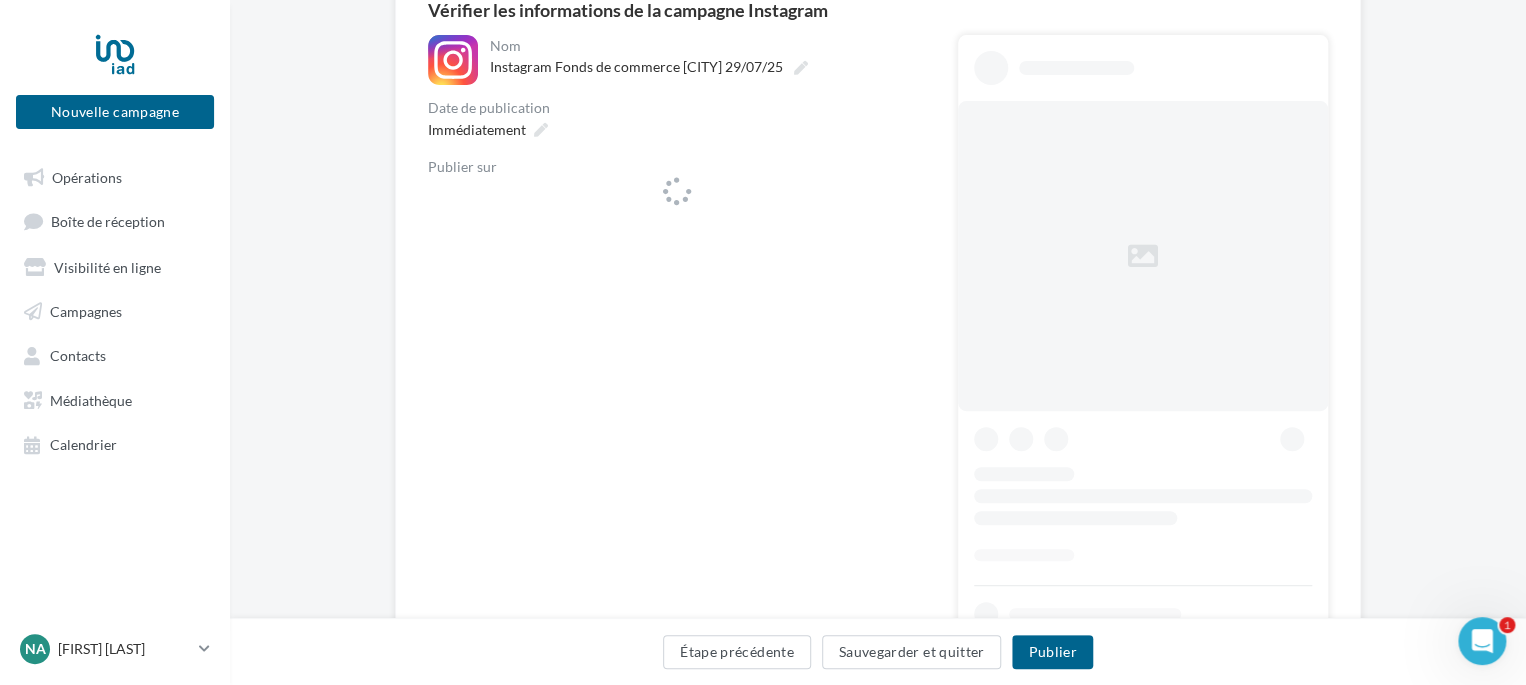scroll, scrollTop: 0, scrollLeft: 0, axis: both 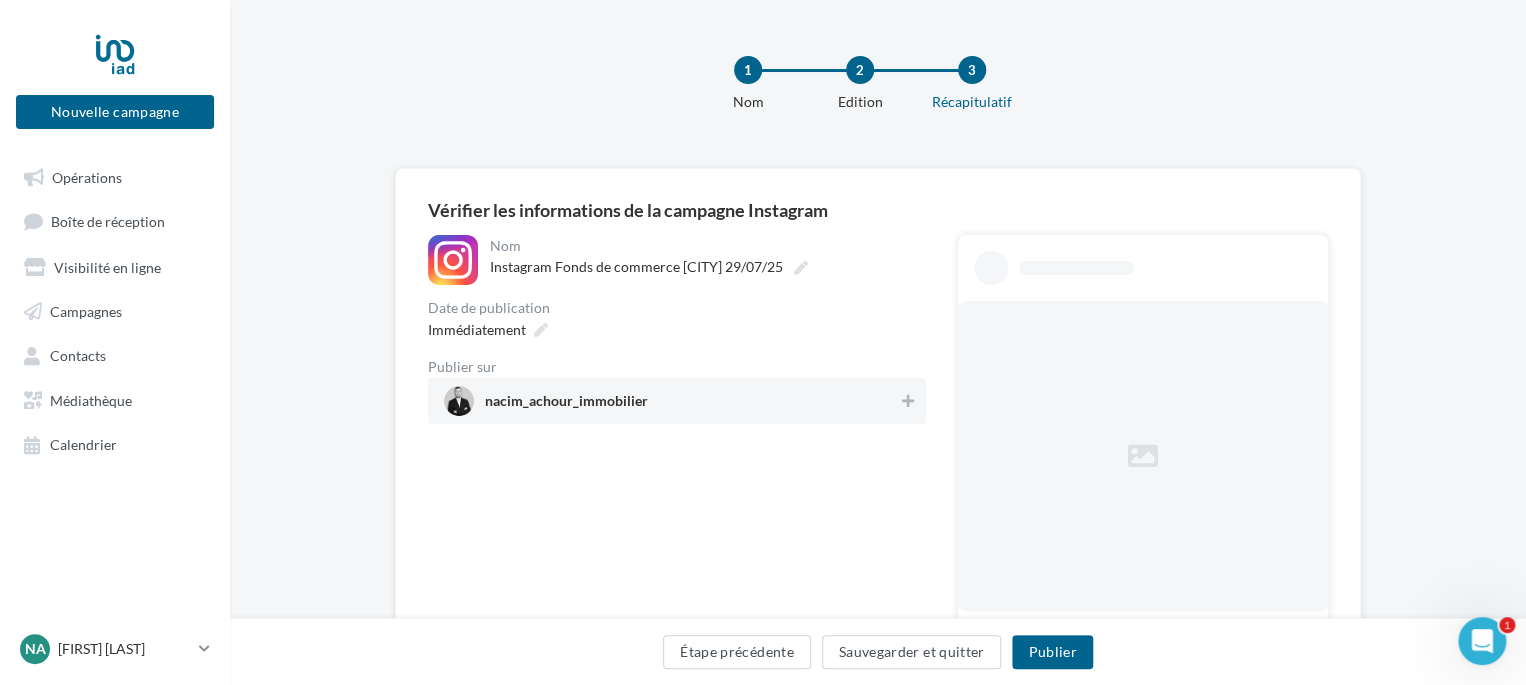 click on "nacim_achour_immobilier" at bounding box center [671, 401] 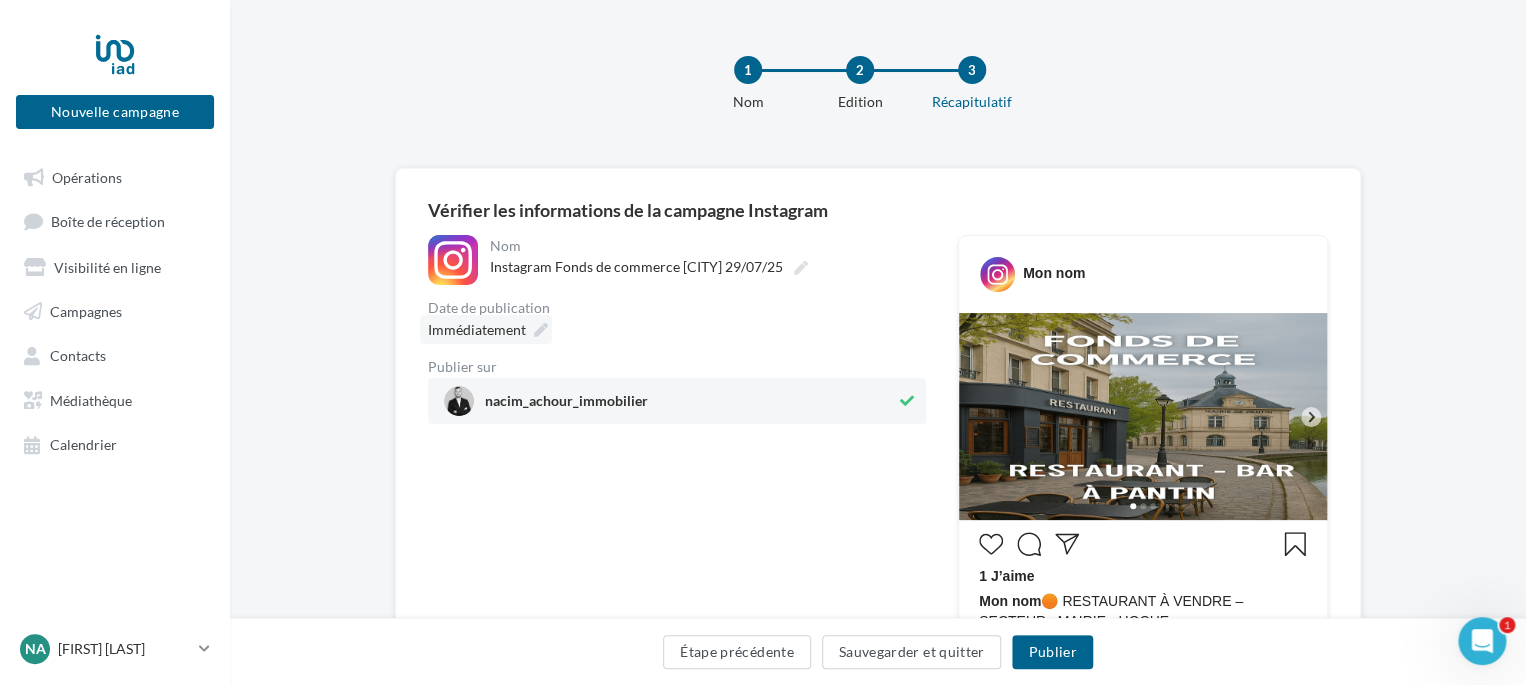 click at bounding box center (541, 330) 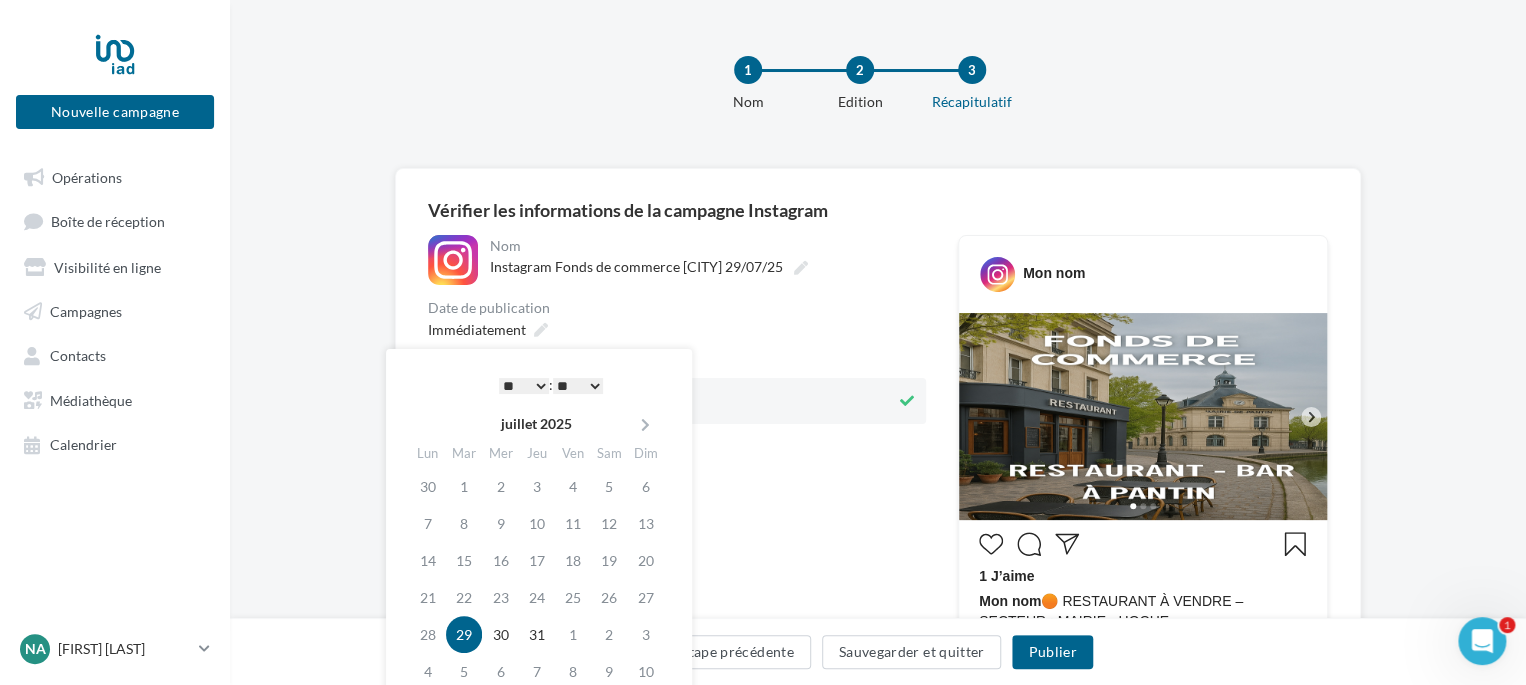 click on "* * * * * * * * * * ** ** ** ** ** ** ** ** ** ** ** ** ** **" at bounding box center [524, 386] 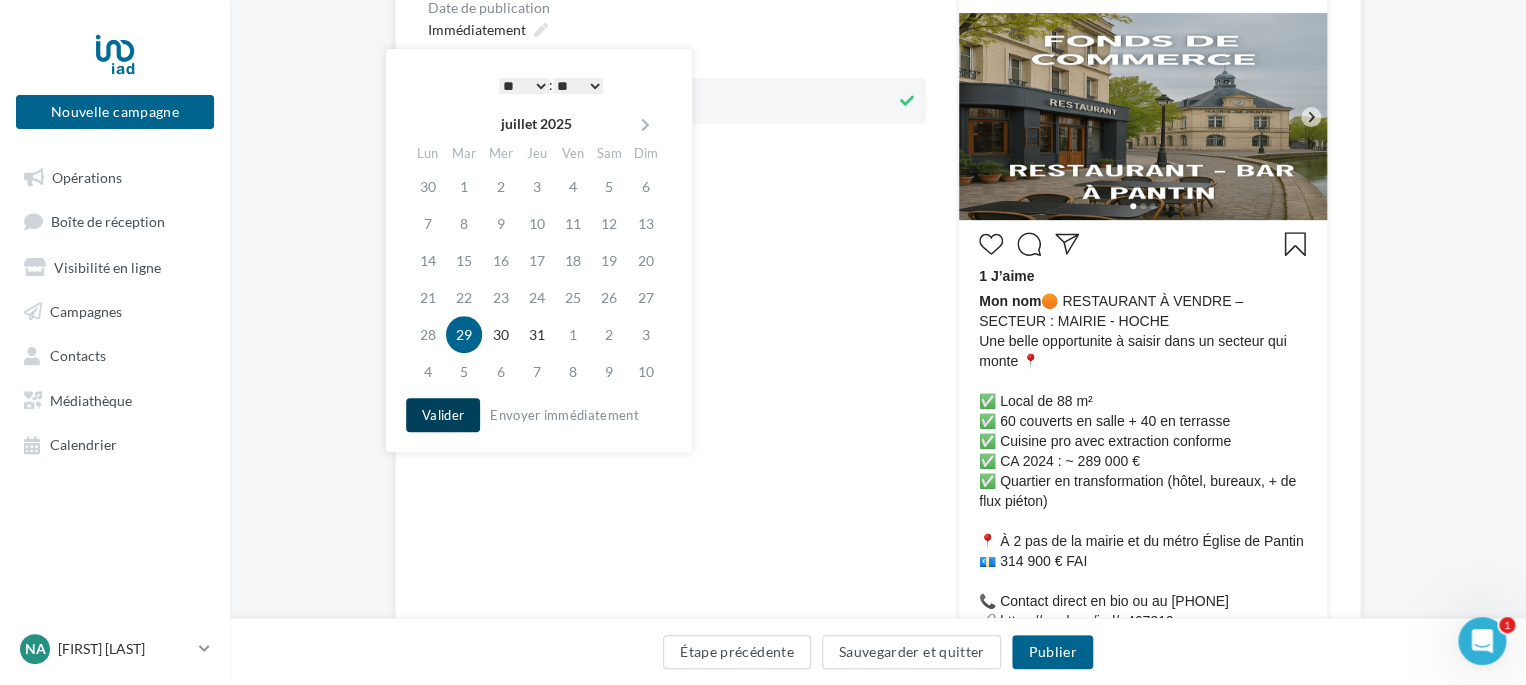 scroll, scrollTop: 300, scrollLeft: 0, axis: vertical 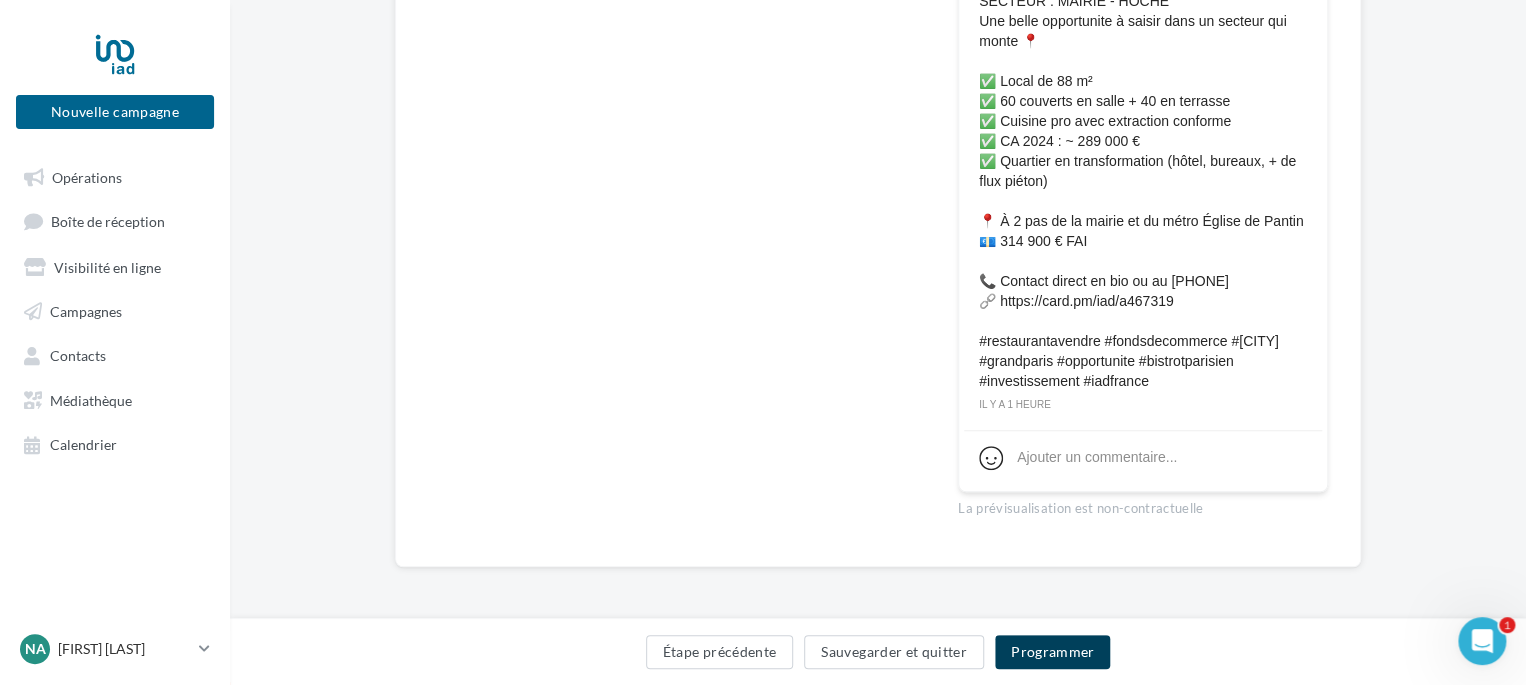 click on "Programmer" at bounding box center [1053, 652] 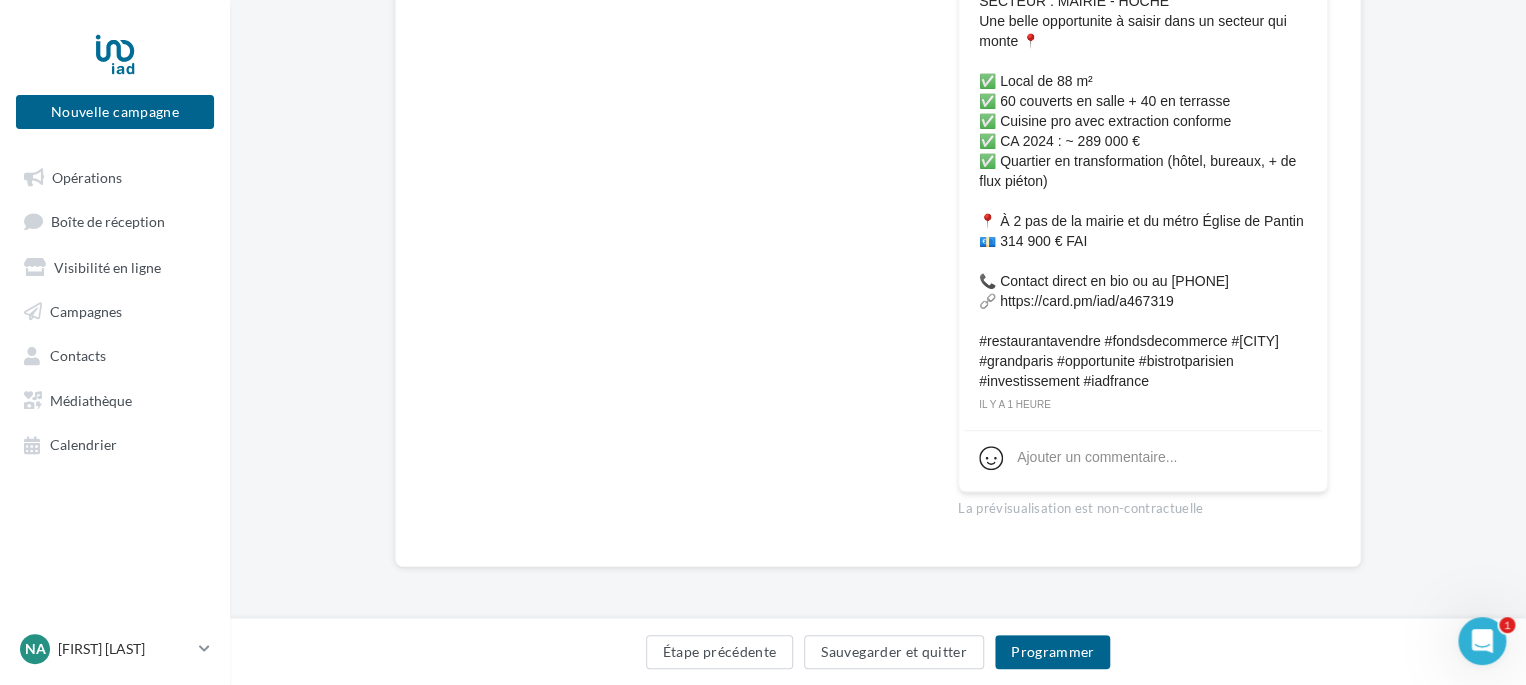 scroll, scrollTop: 609, scrollLeft: 0, axis: vertical 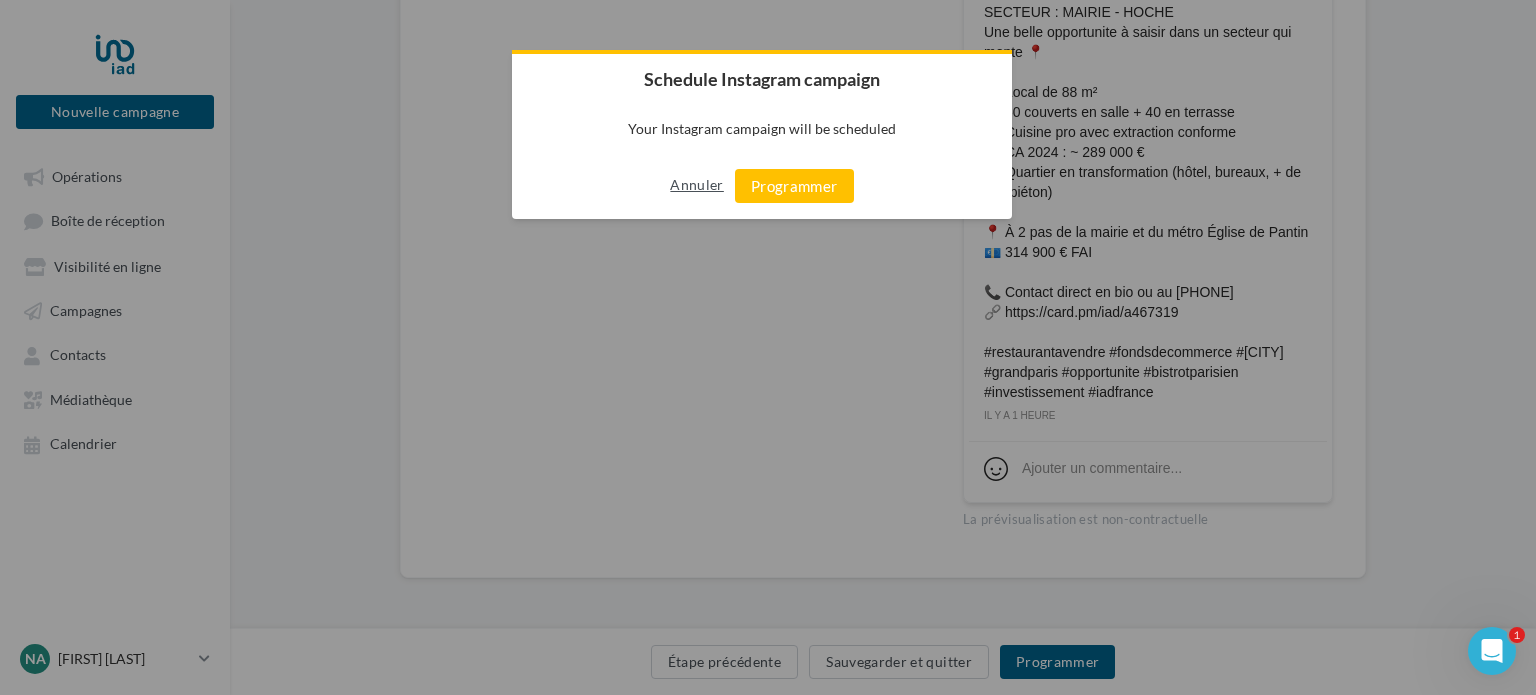 click on "Annuler" at bounding box center (696, 185) 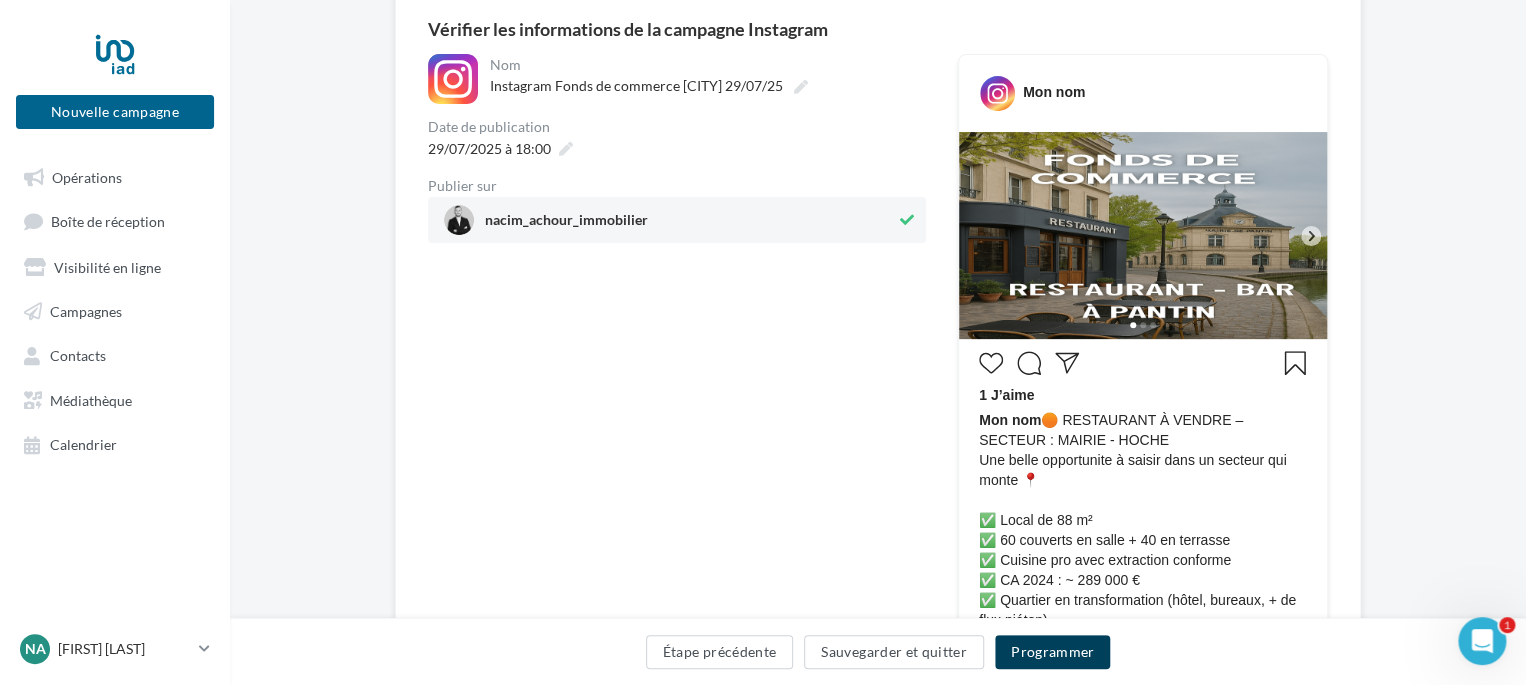 scroll, scrollTop: 109, scrollLeft: 0, axis: vertical 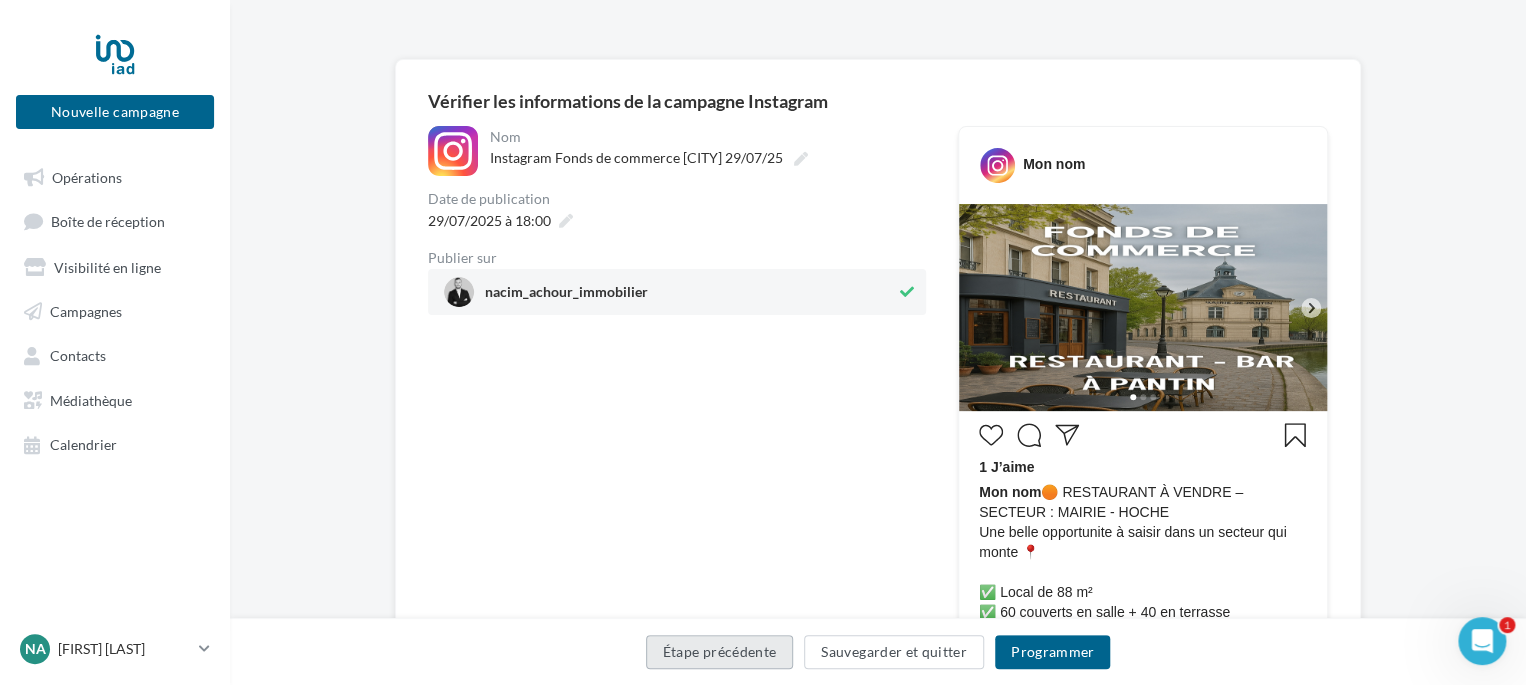 click on "Étape précédente" at bounding box center [720, 652] 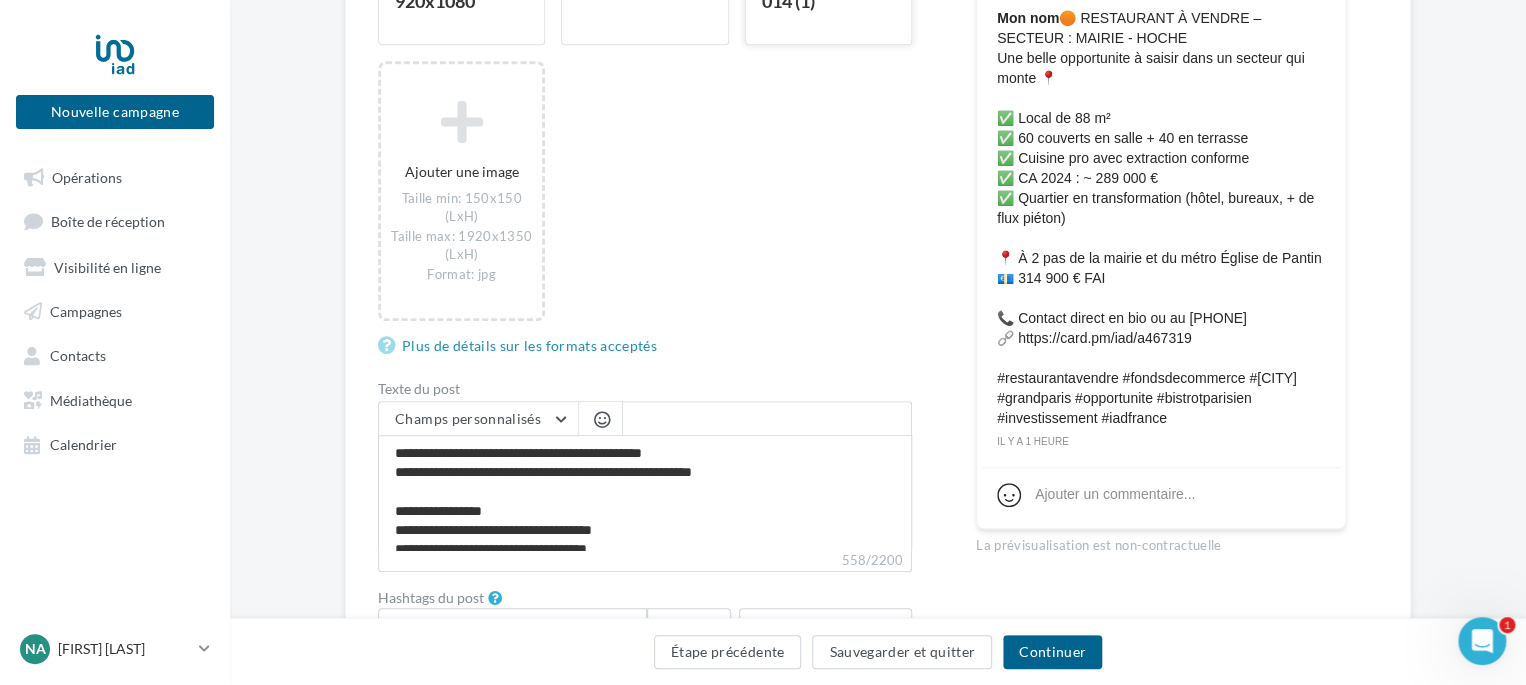 scroll, scrollTop: 709, scrollLeft: 0, axis: vertical 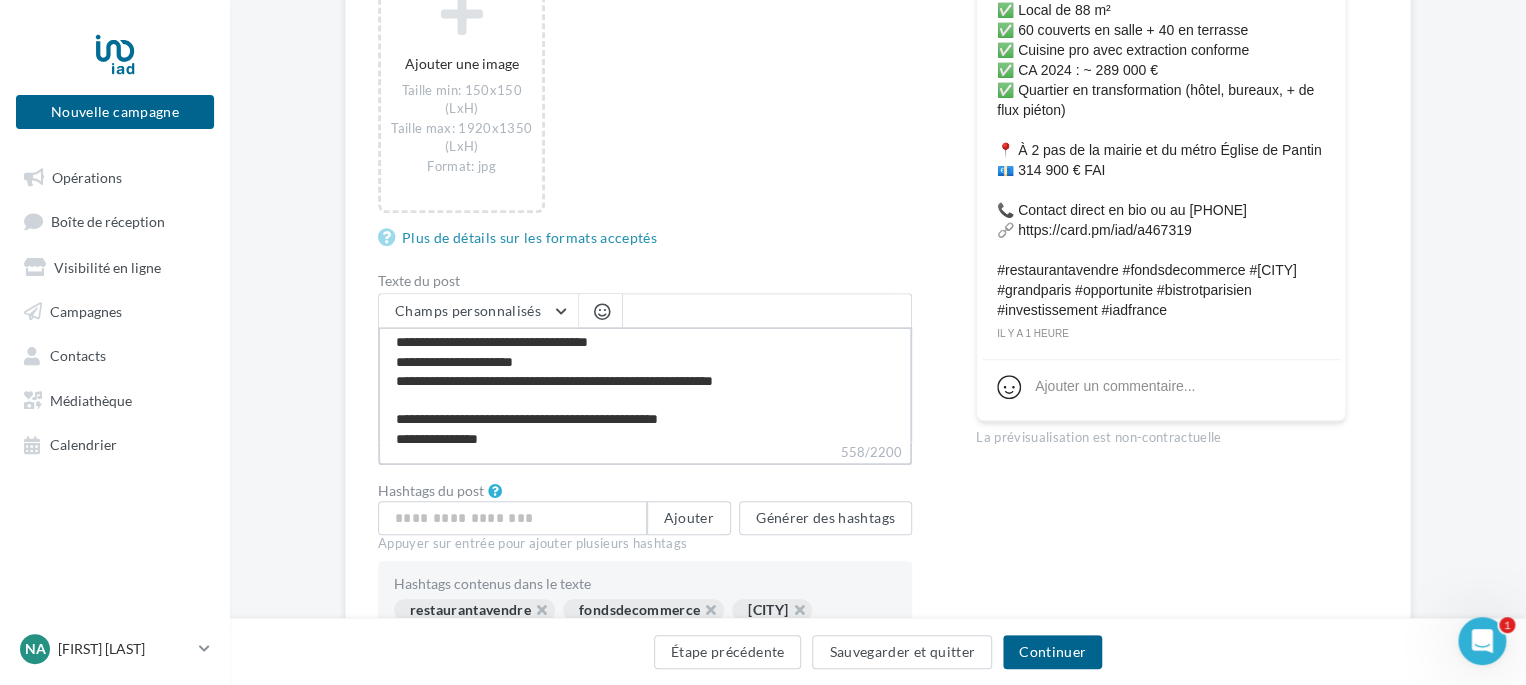 drag, startPoint x: 610, startPoint y: 415, endPoint x: 708, endPoint y: 417, distance: 98.02041 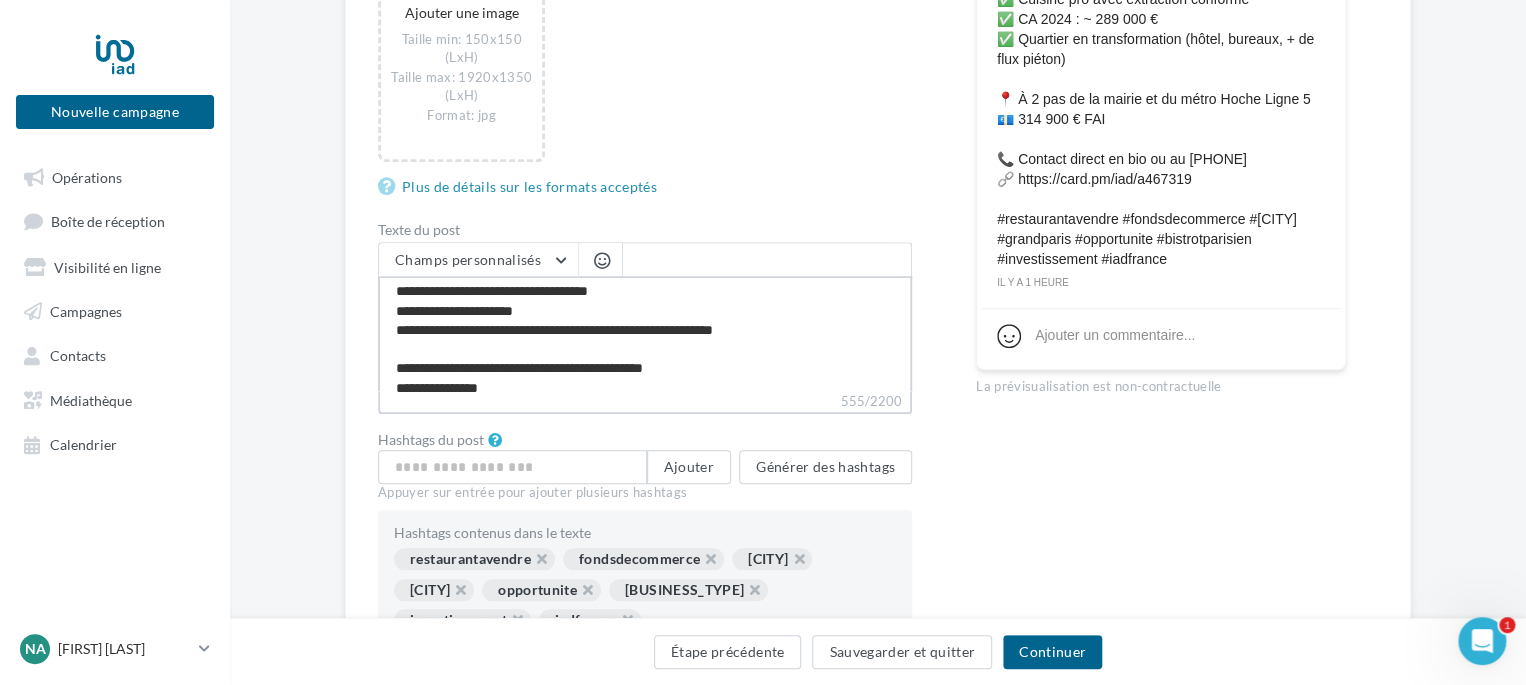 scroll, scrollTop: 809, scrollLeft: 0, axis: vertical 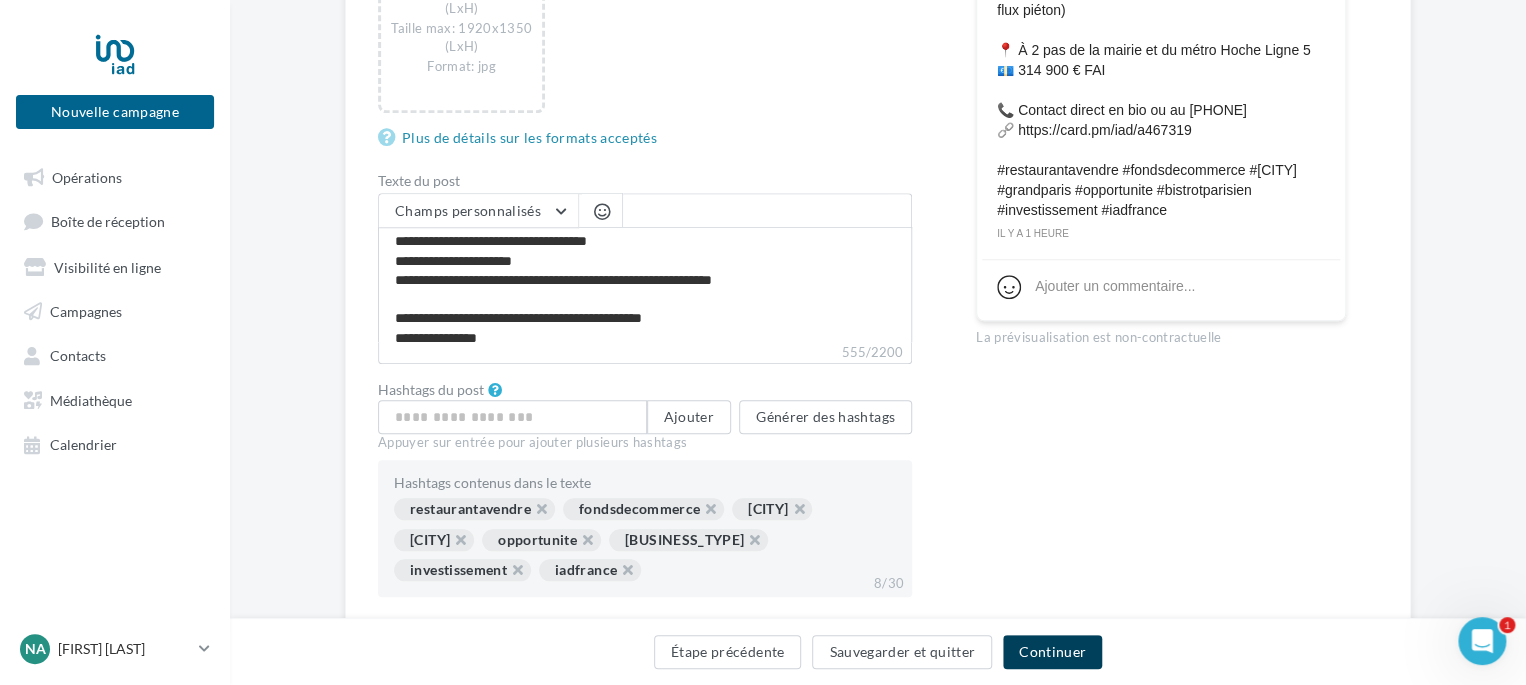 click on "Continuer" at bounding box center [1052, 652] 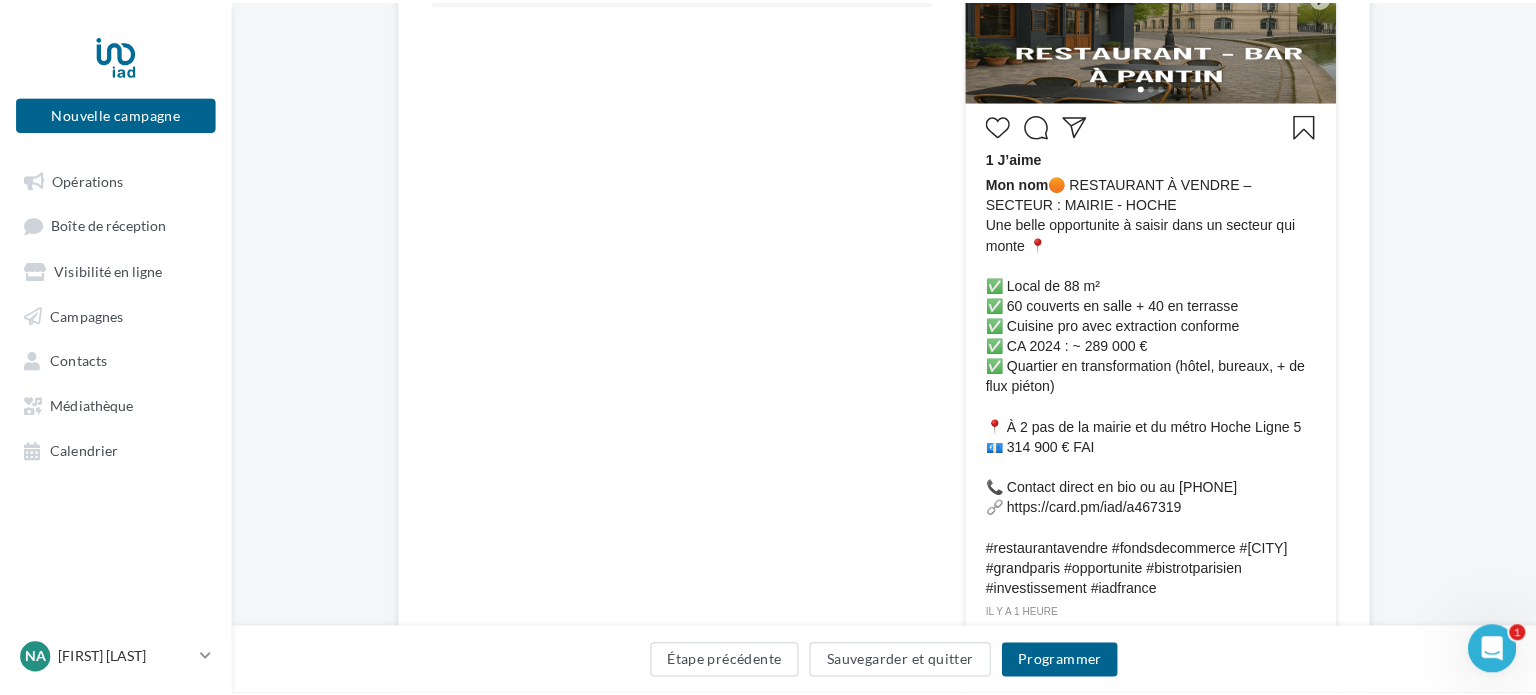 scroll, scrollTop: 400, scrollLeft: 0, axis: vertical 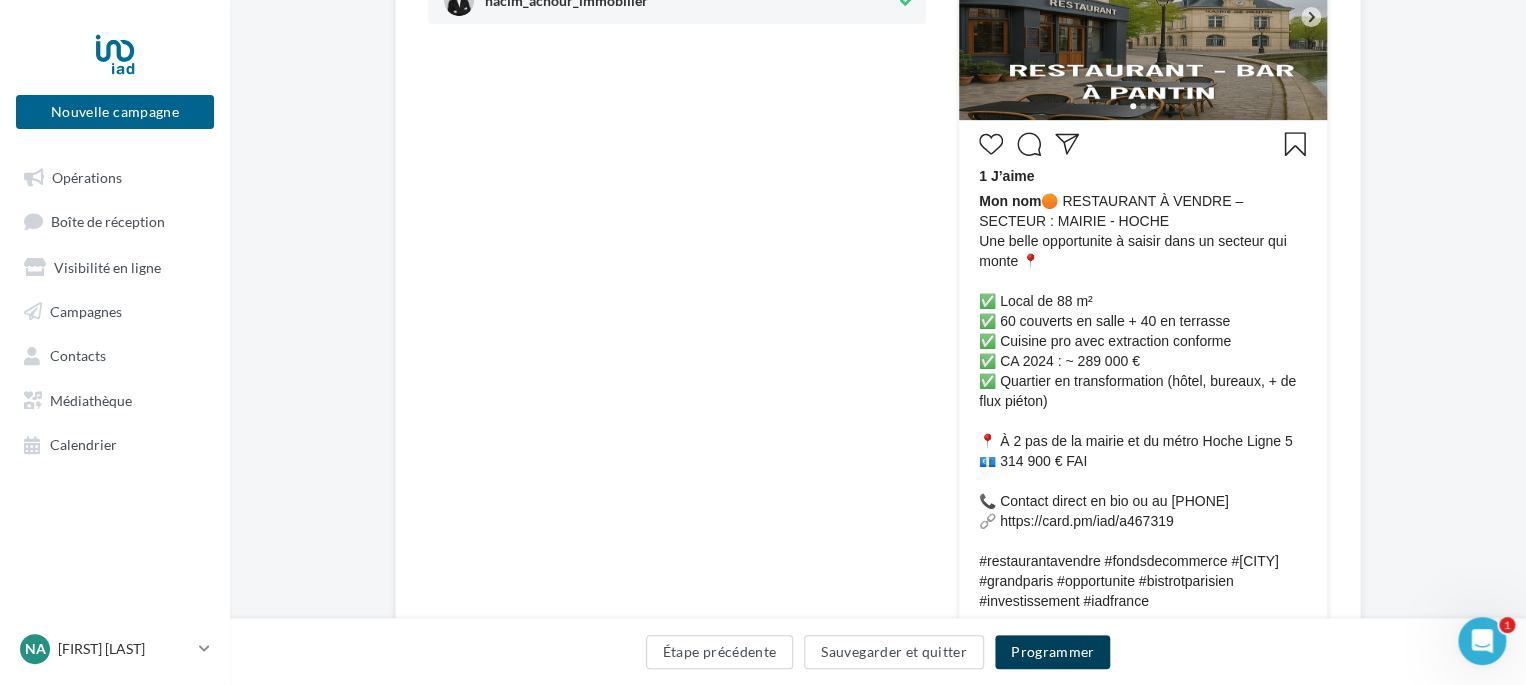 click on "Programmer" at bounding box center [1053, 652] 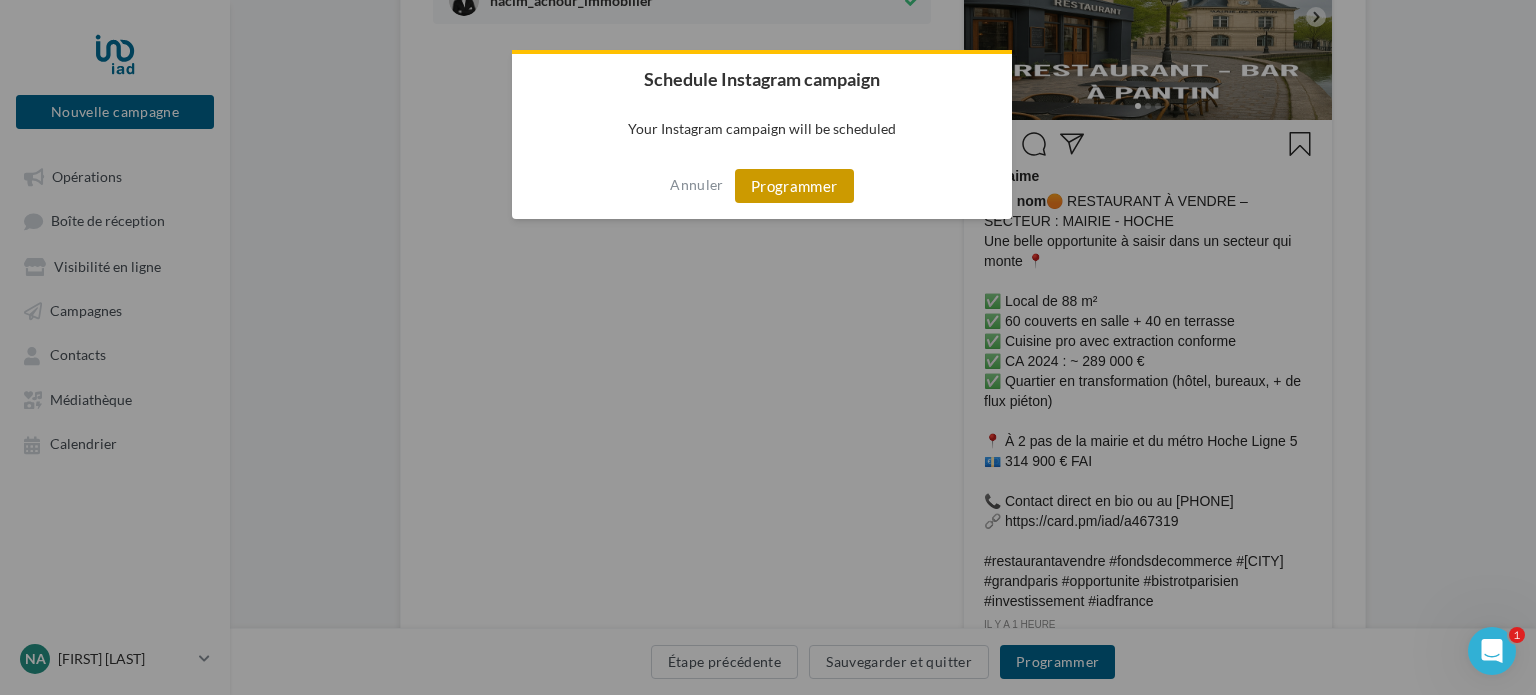 click on "Programmer" at bounding box center [794, 186] 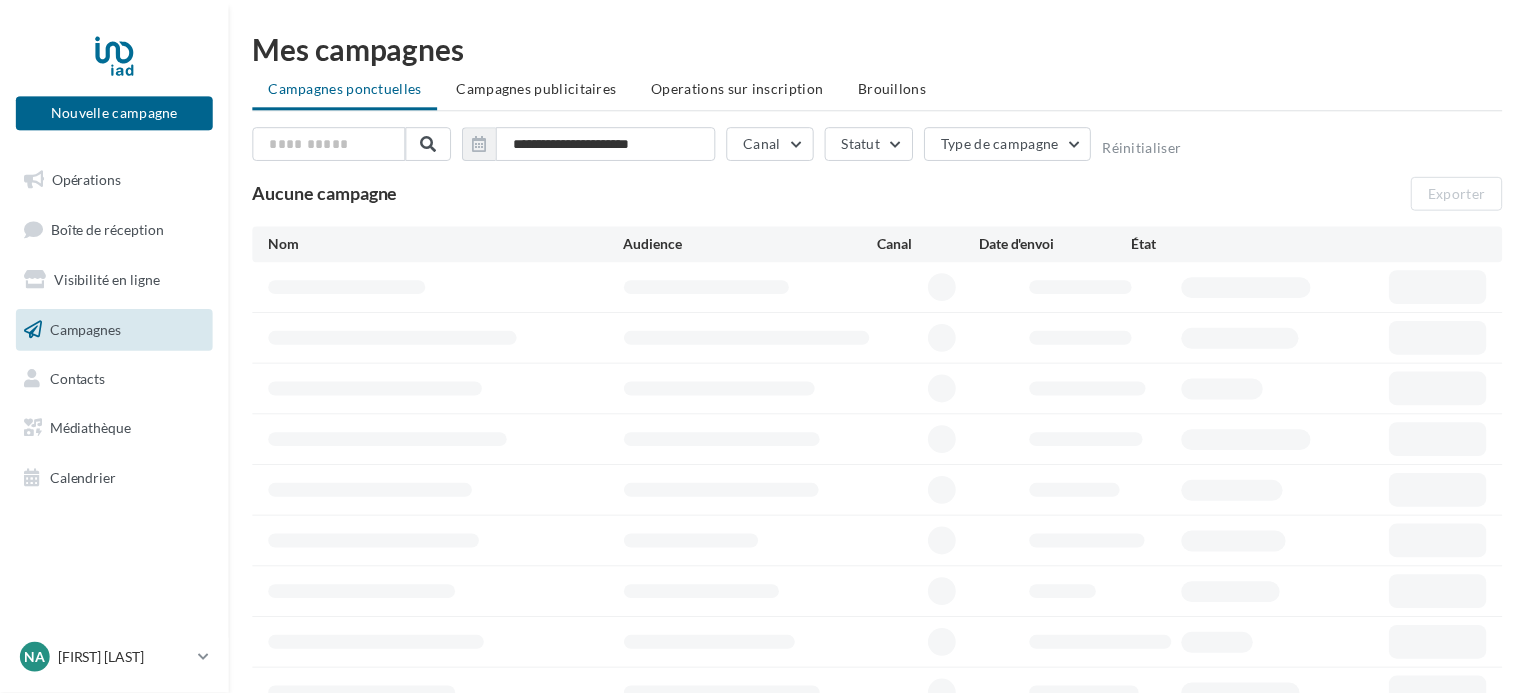 scroll, scrollTop: 0, scrollLeft: 0, axis: both 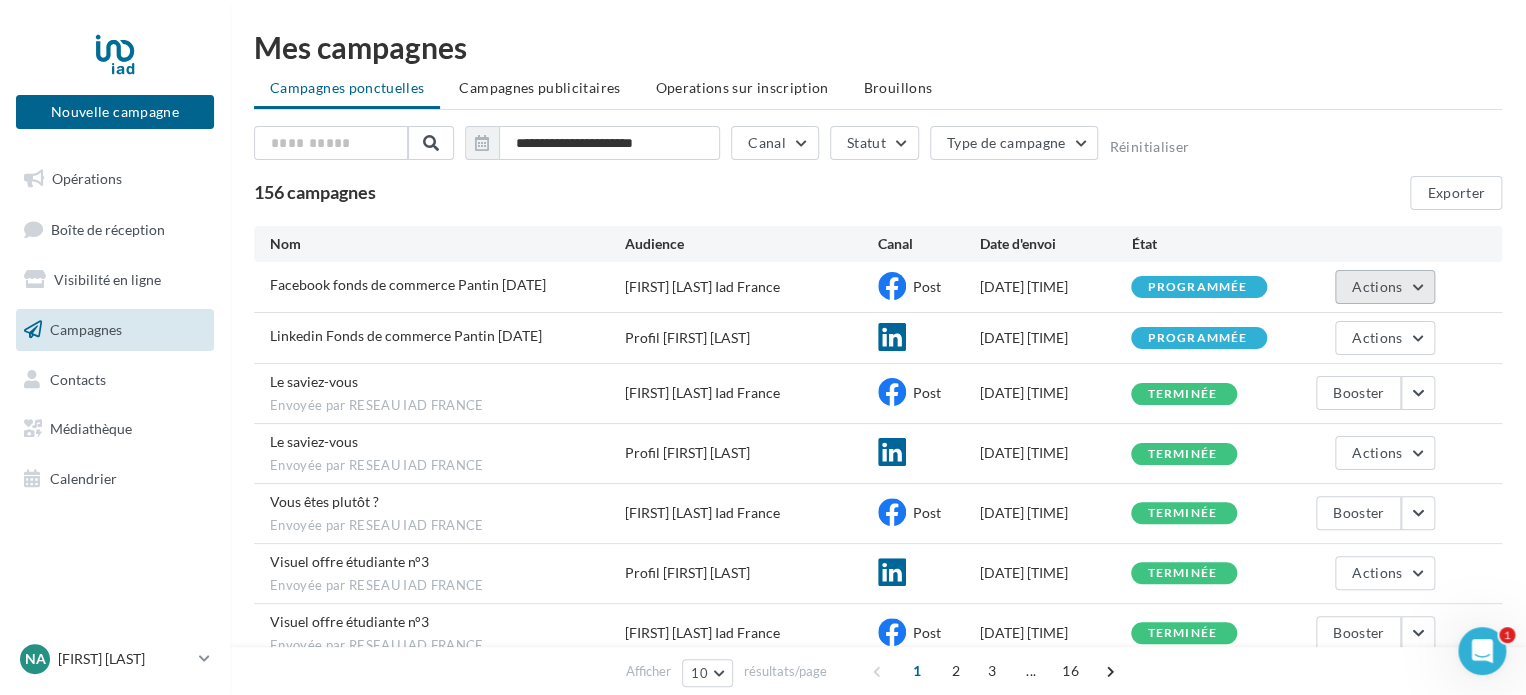 click on "Actions" at bounding box center (1385, 287) 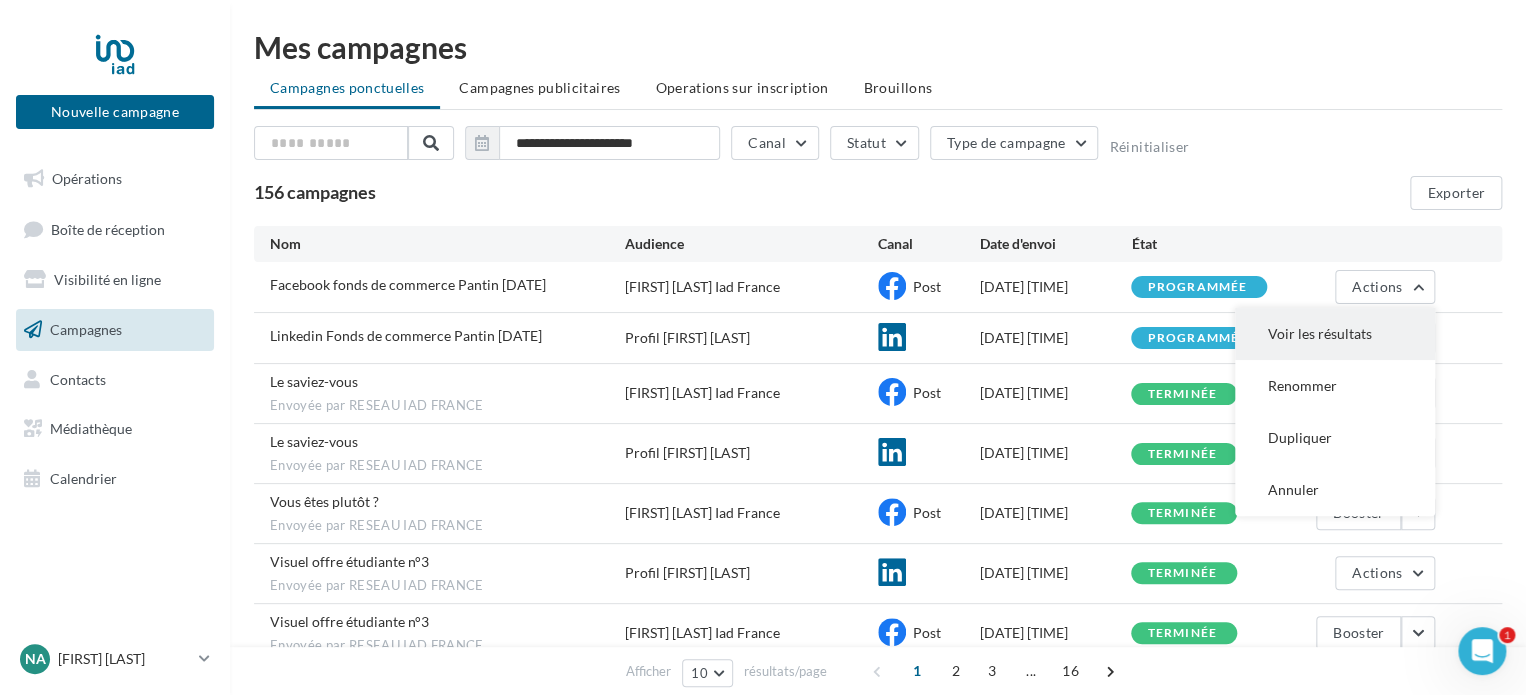 click on "Voir les résultats" at bounding box center (1335, 334) 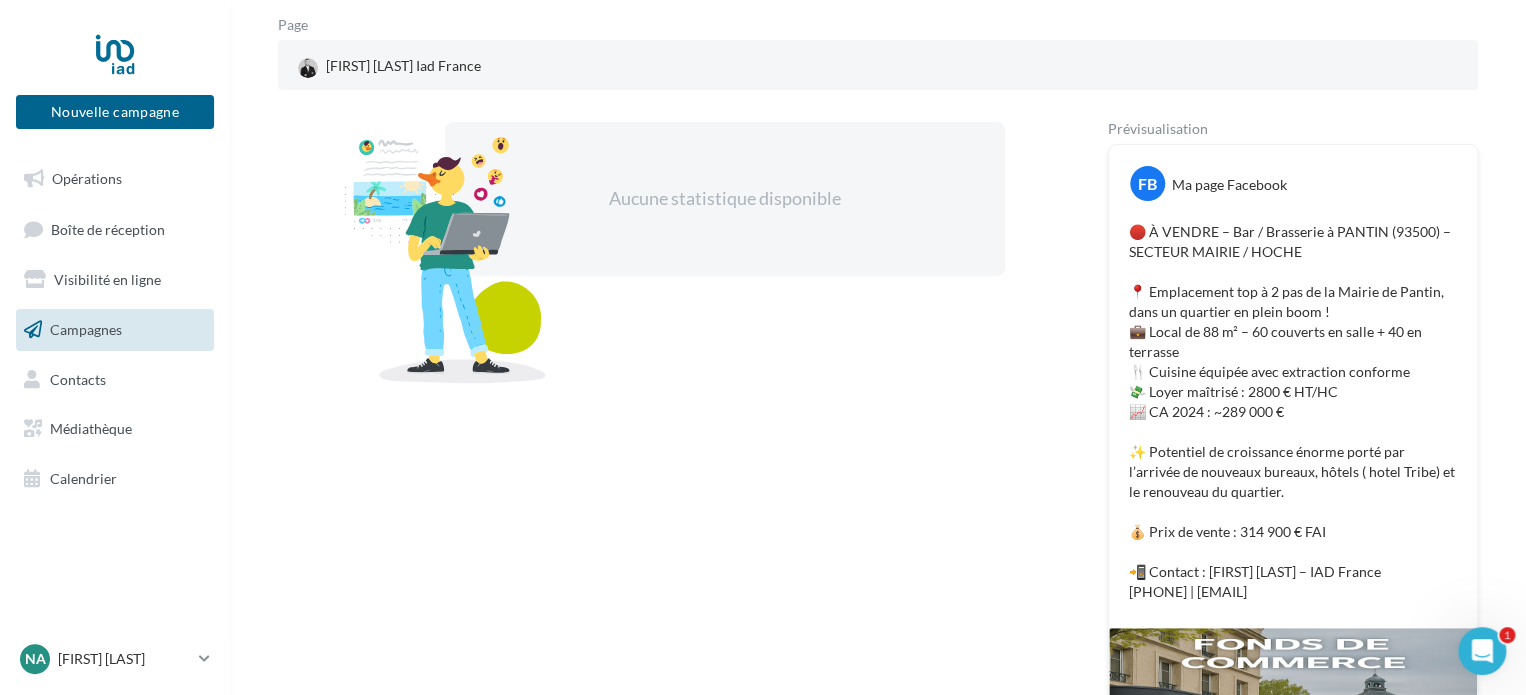 scroll, scrollTop: 301, scrollLeft: 0, axis: vertical 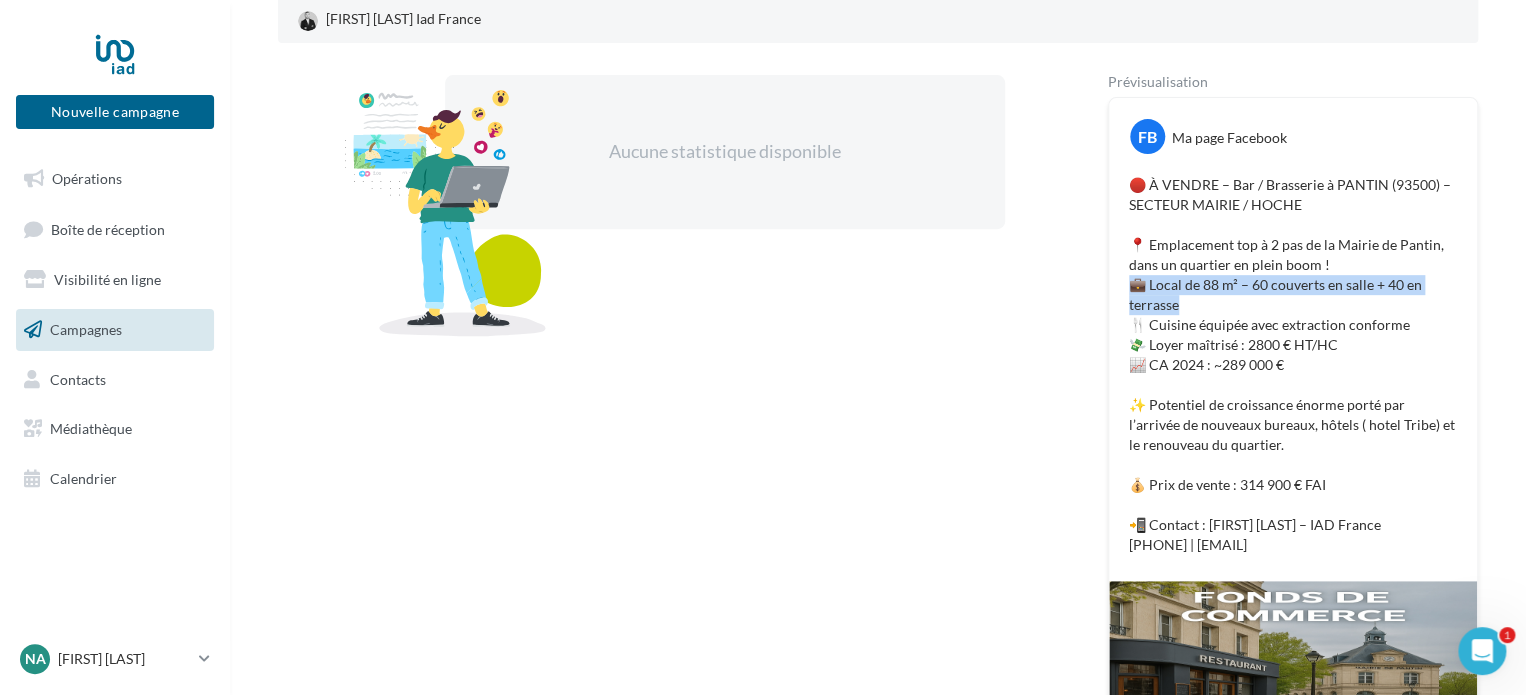 drag, startPoint x: 1132, startPoint y: 282, endPoint x: 1180, endPoint y: 306, distance: 53.66563 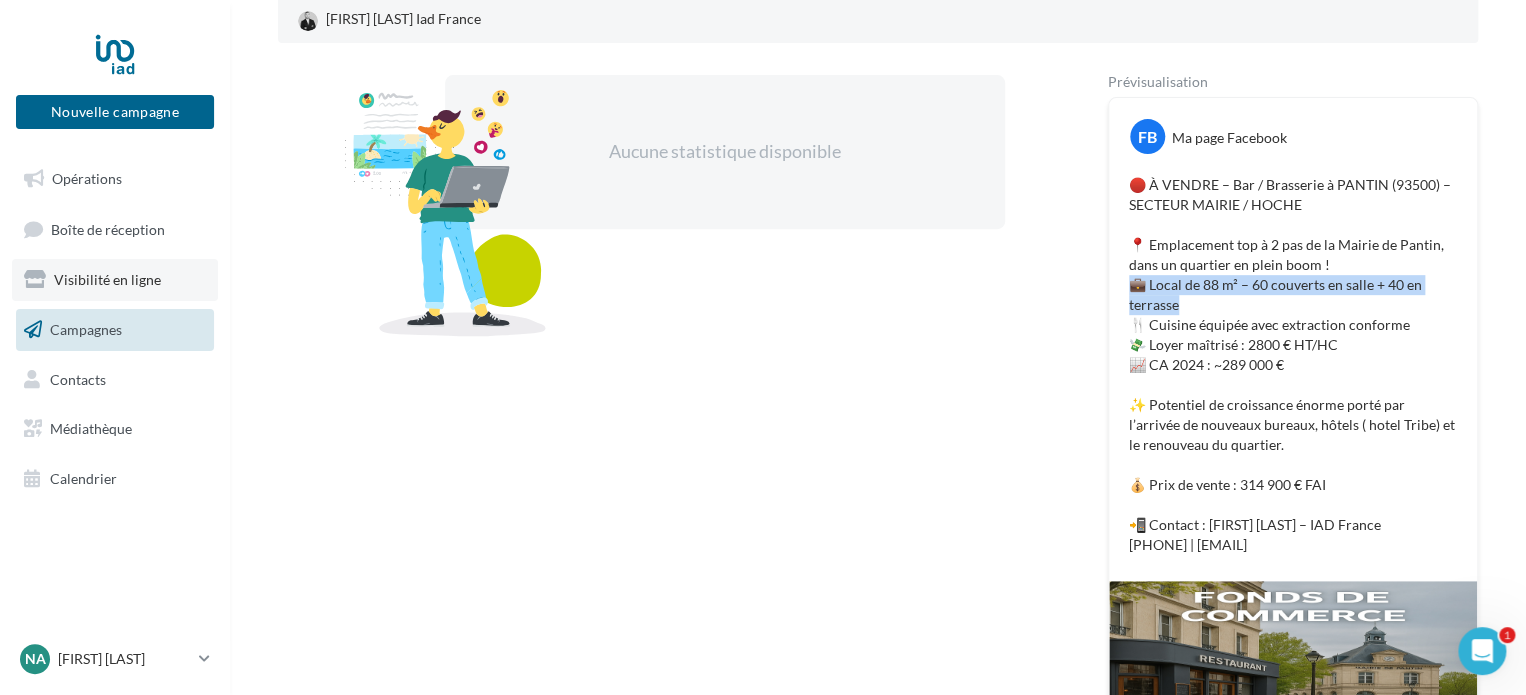 click on "Visibilité en ligne" at bounding box center [115, 280] 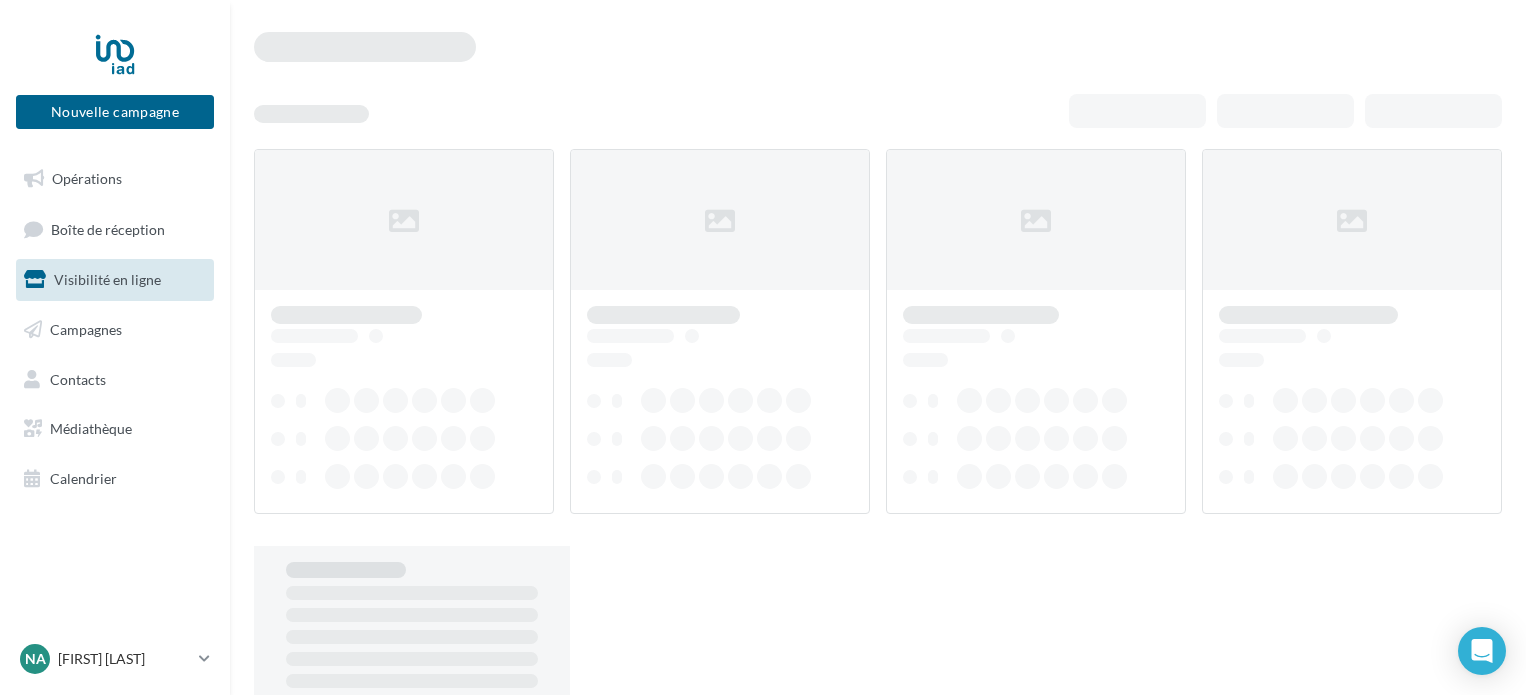 scroll, scrollTop: 0, scrollLeft: 0, axis: both 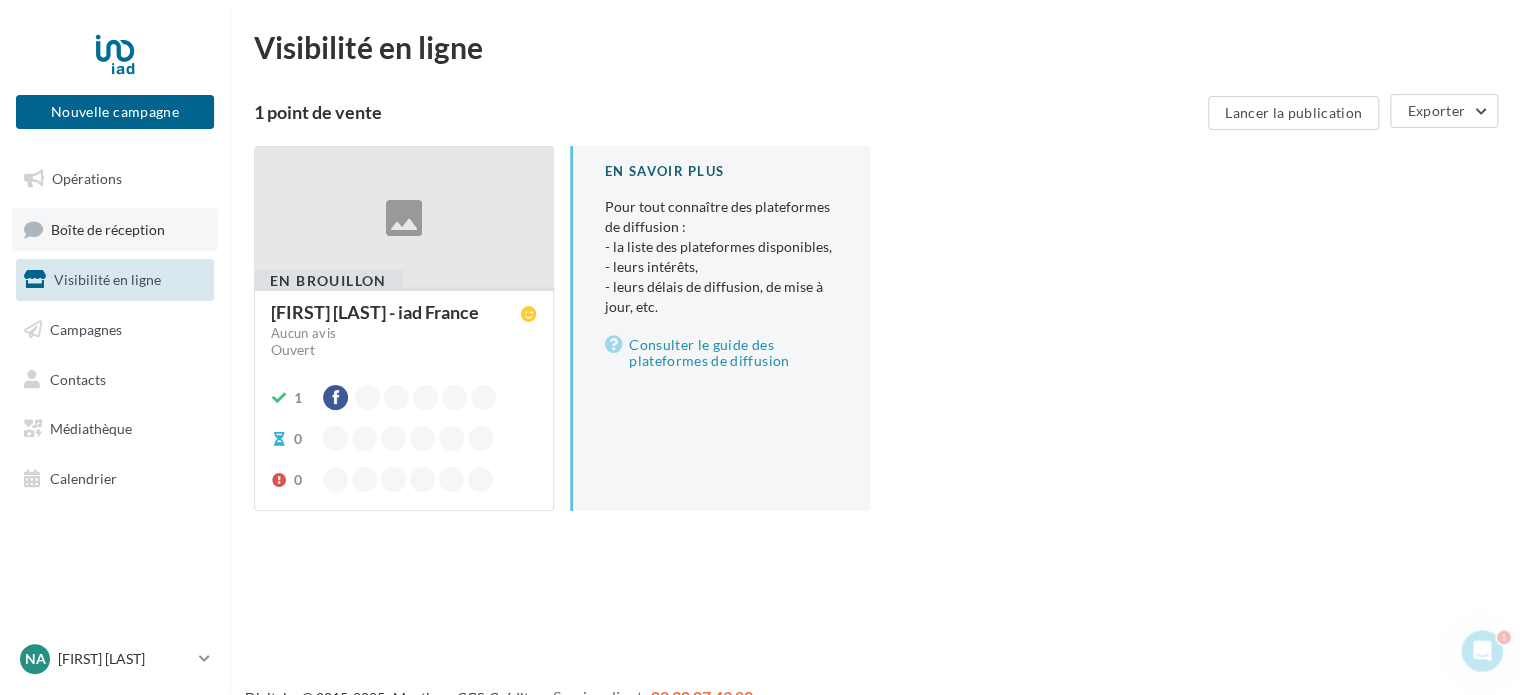 click on "Boîte de réception" at bounding box center (108, 228) 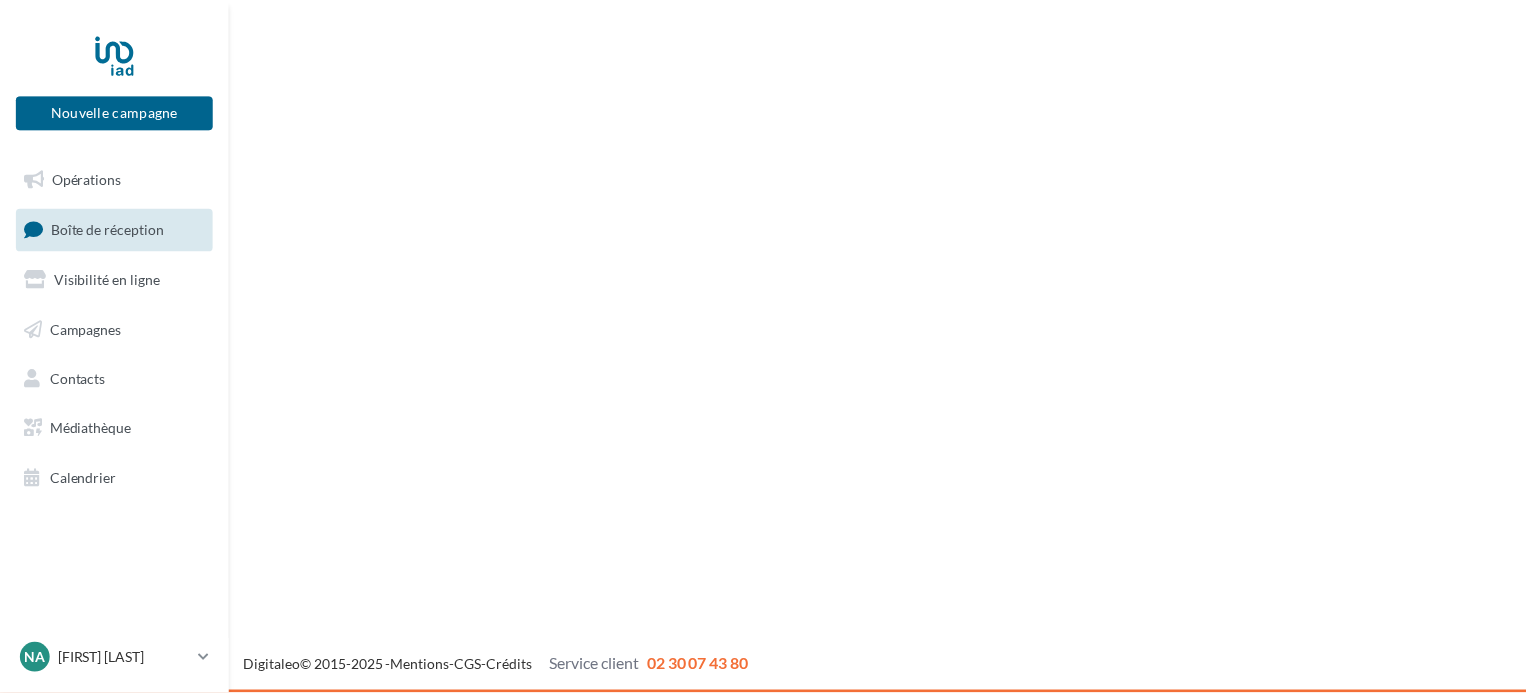 scroll, scrollTop: 0, scrollLeft: 0, axis: both 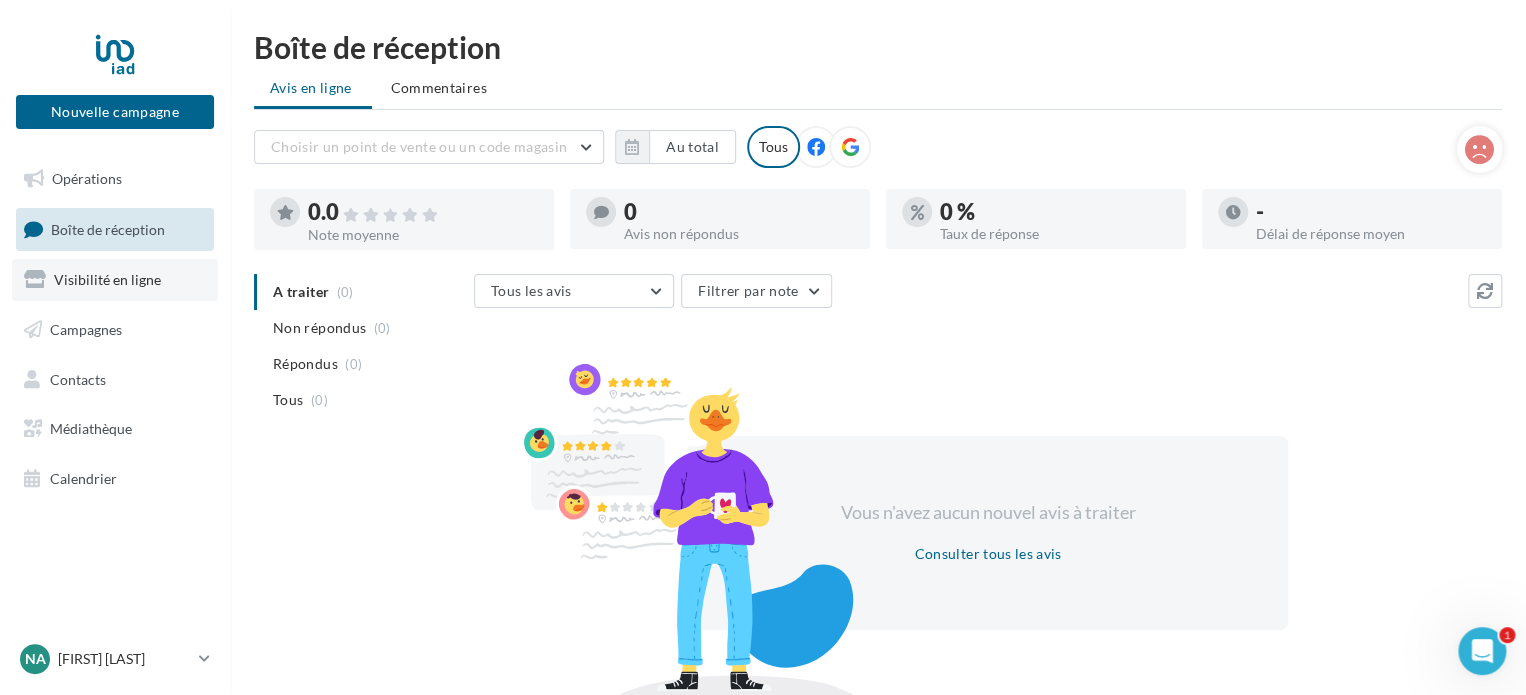 click on "Visibilité en ligne" at bounding box center (107, 279) 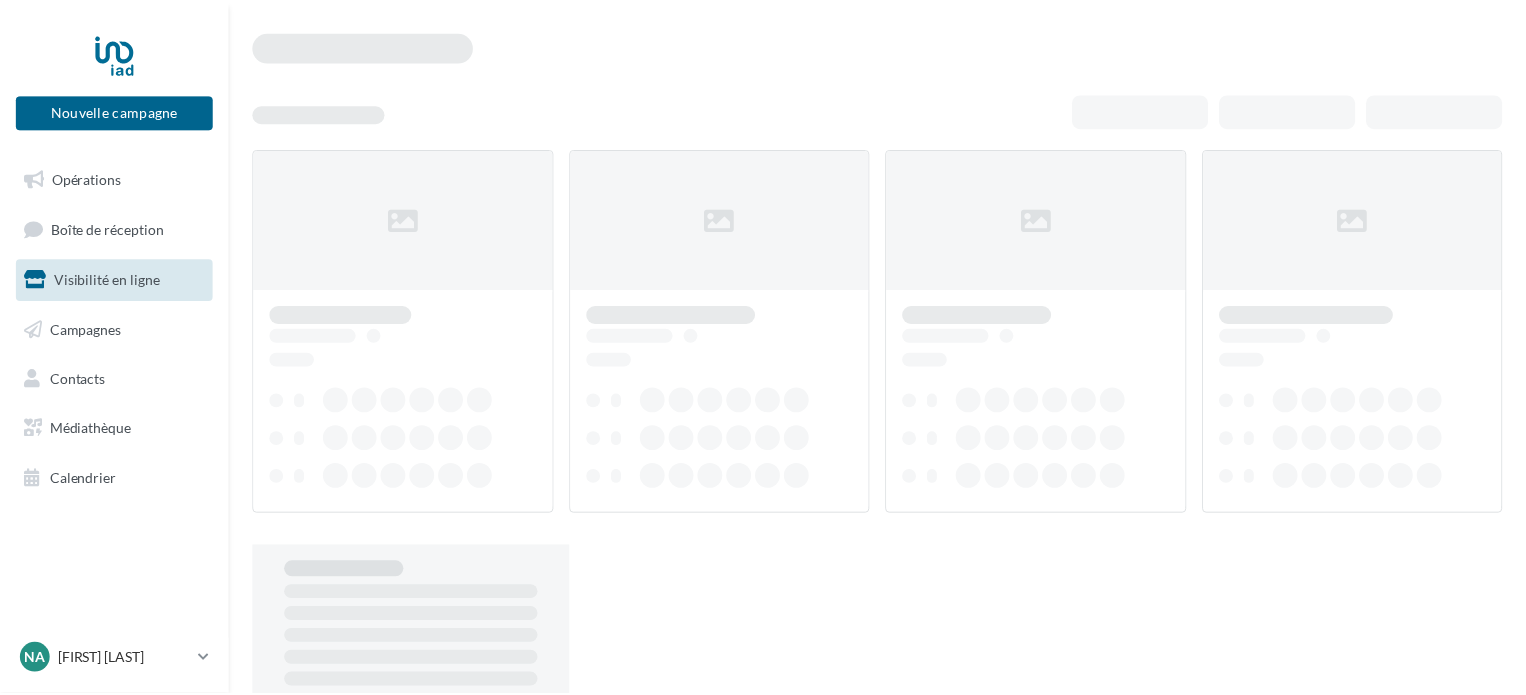 scroll, scrollTop: 0, scrollLeft: 0, axis: both 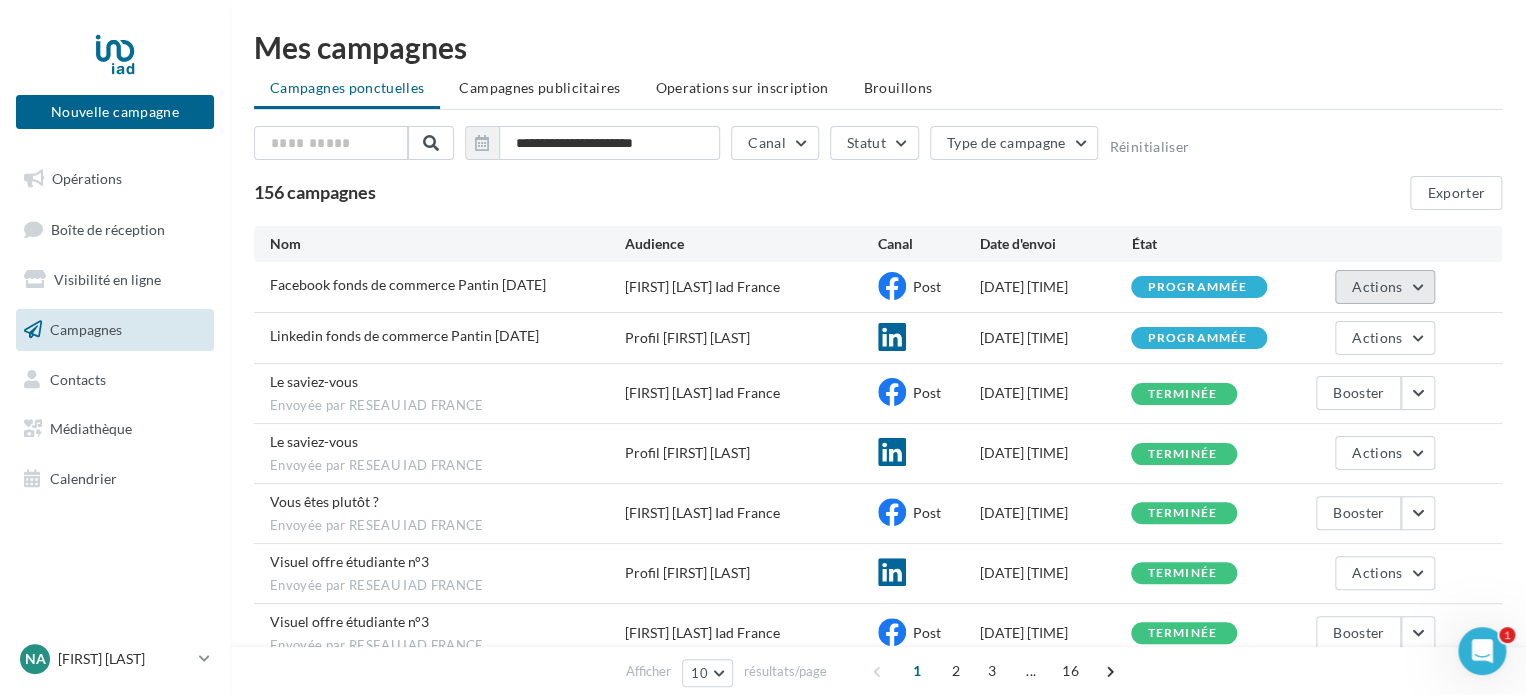 click on "Actions" at bounding box center (1385, 287) 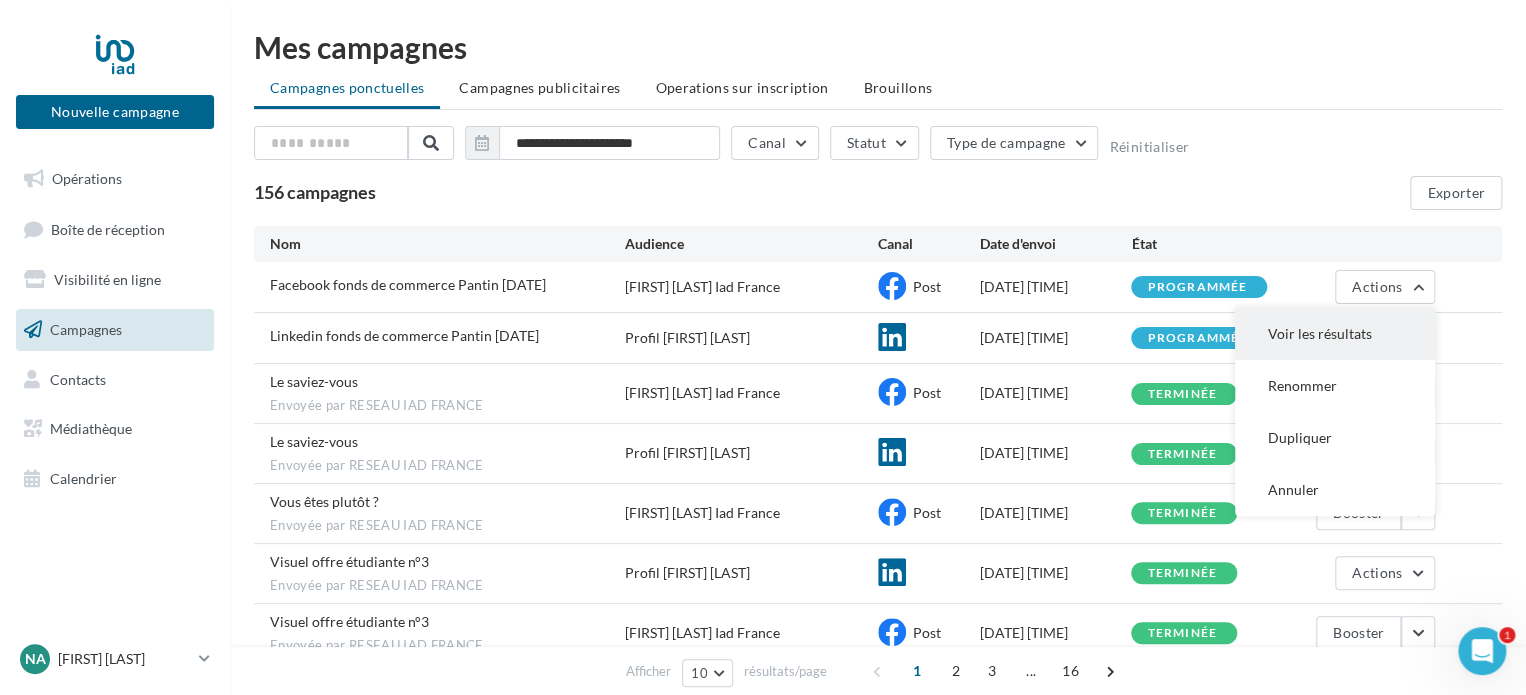 click on "Voir les résultats" at bounding box center (1335, 334) 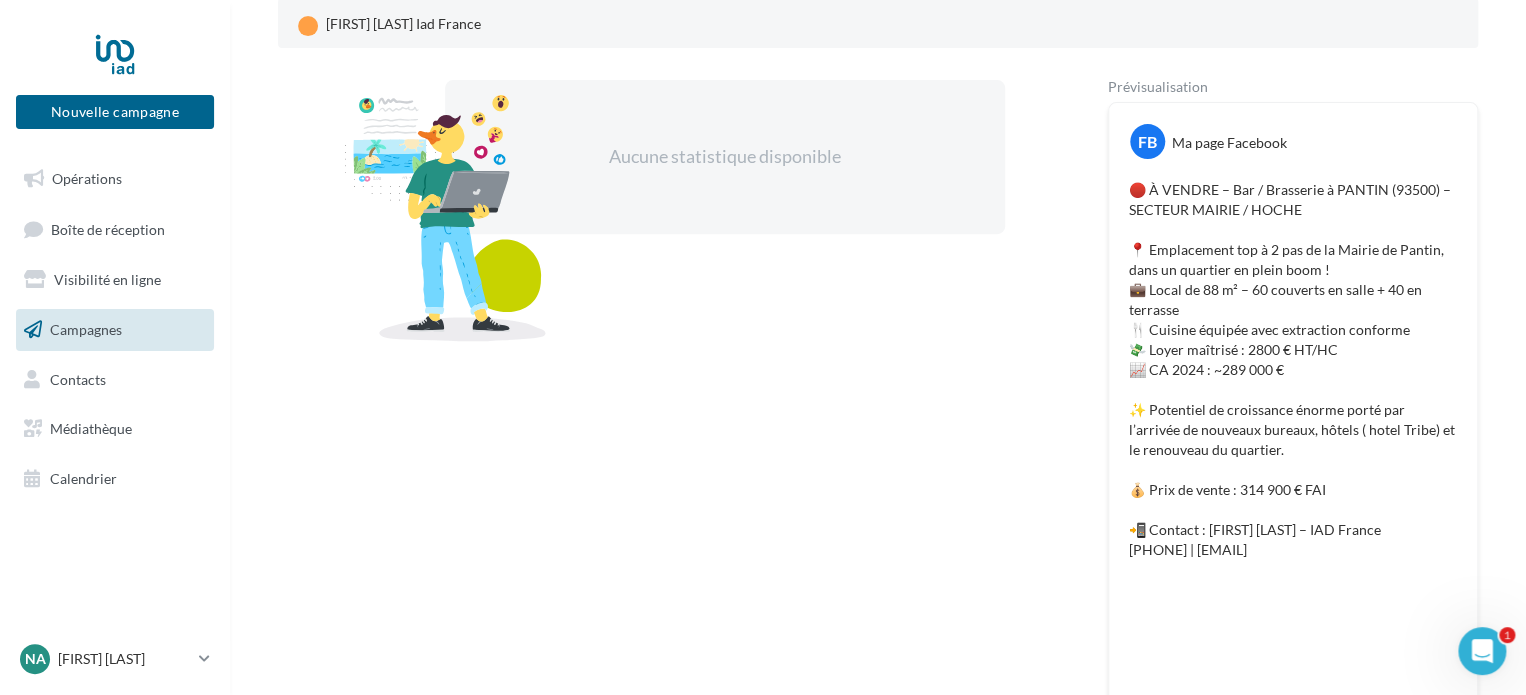 scroll, scrollTop: 300, scrollLeft: 0, axis: vertical 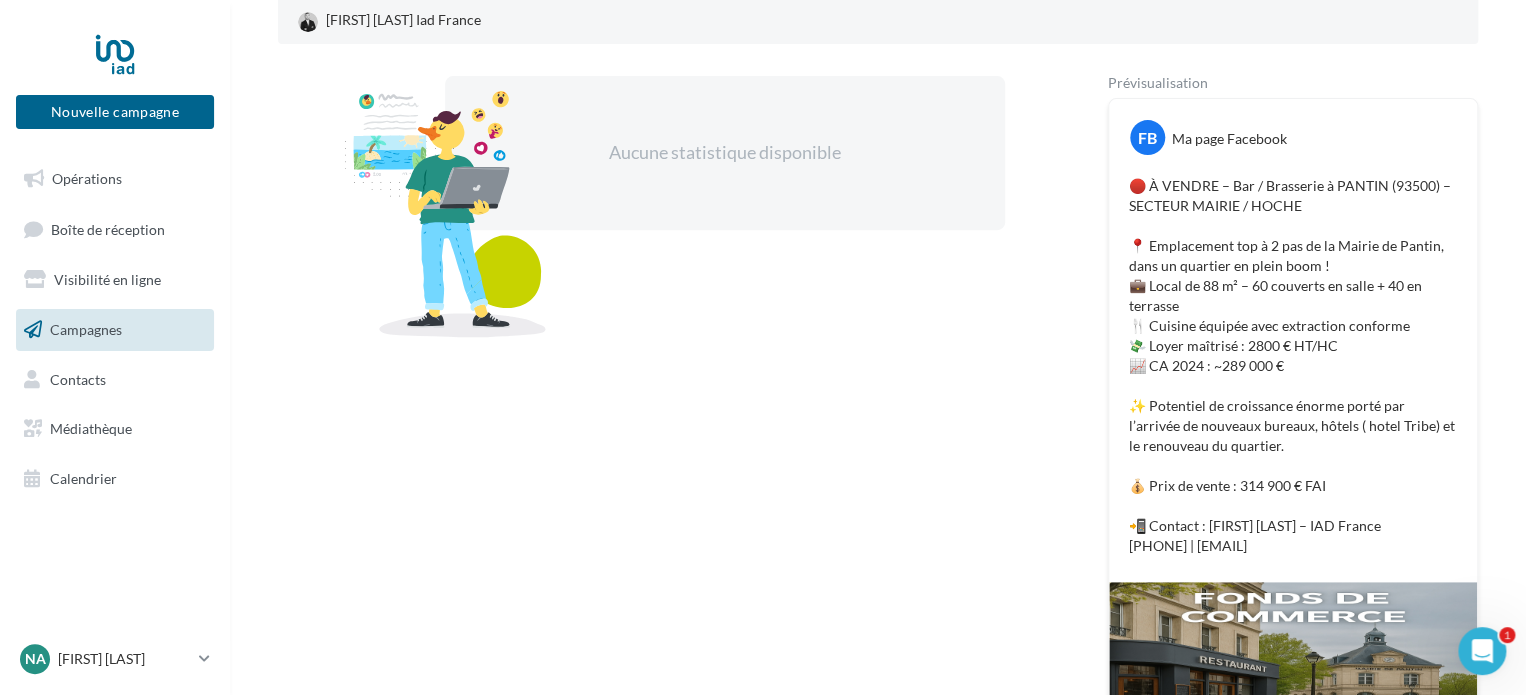 click on "Campagnes" at bounding box center (115, 330) 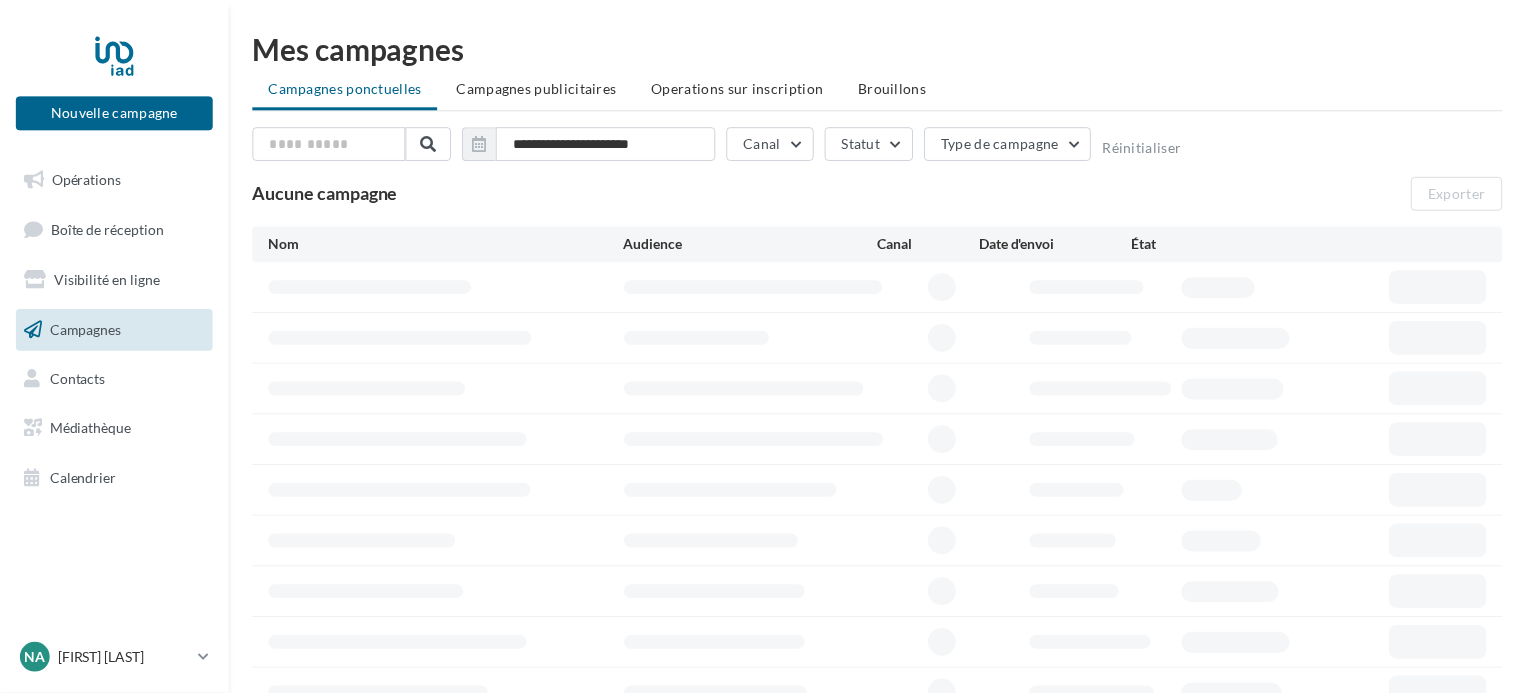 scroll, scrollTop: 0, scrollLeft: 0, axis: both 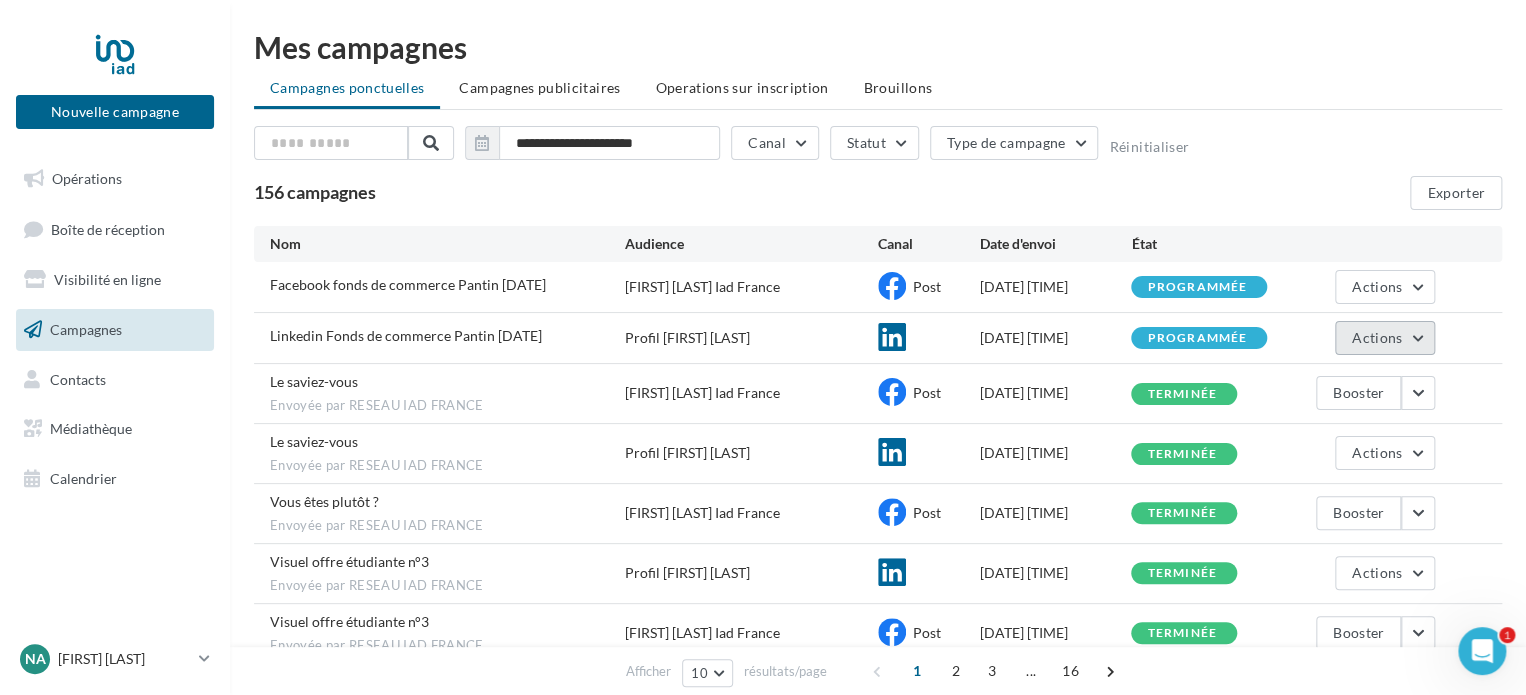 click on "Actions" at bounding box center [1385, 338] 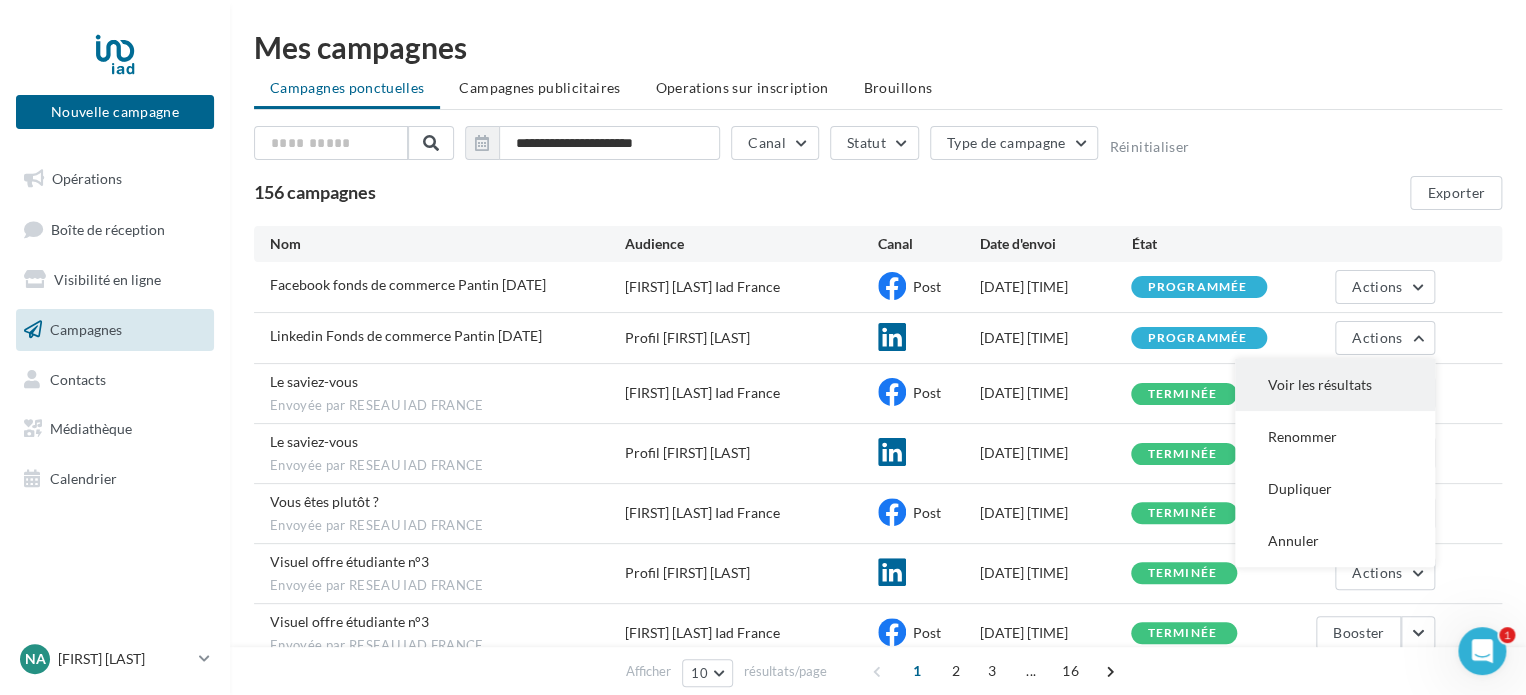 click on "Voir les résultats" at bounding box center [1335, 385] 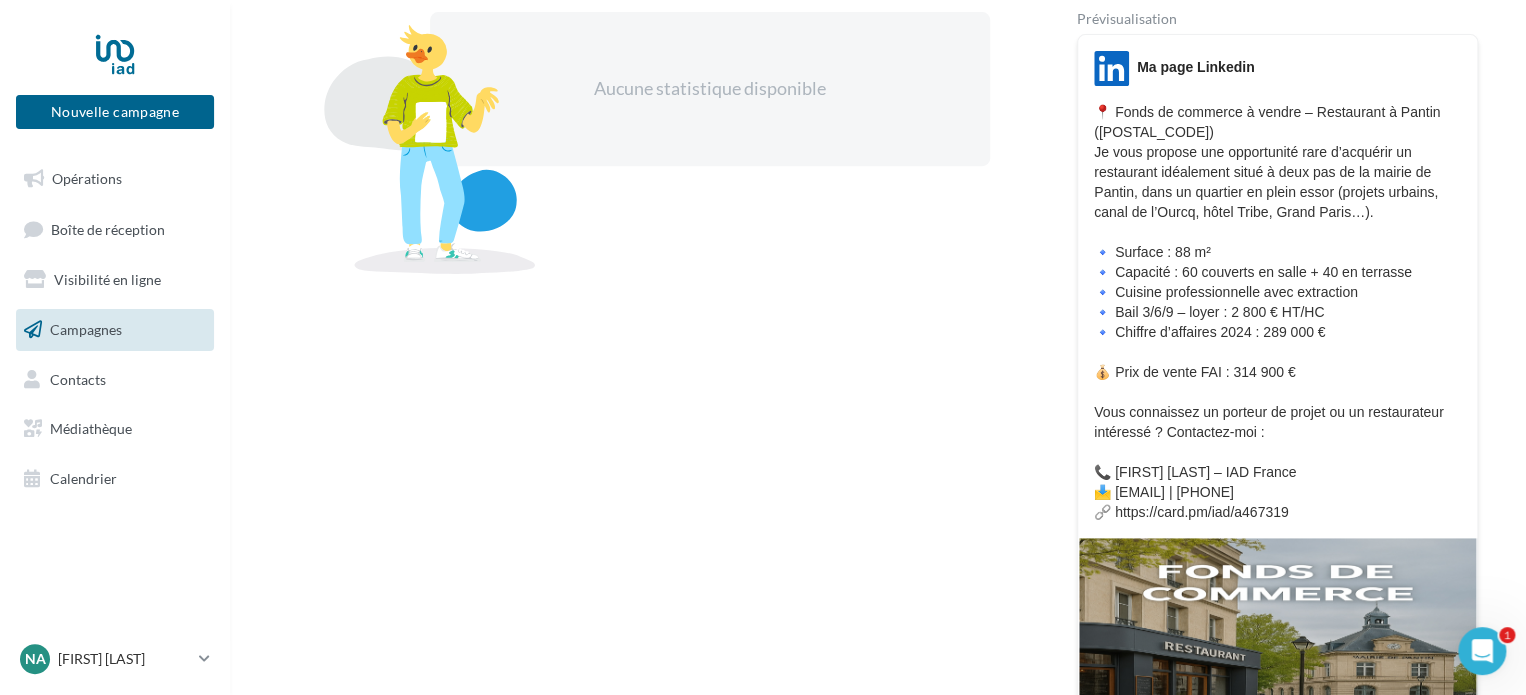 scroll, scrollTop: 400, scrollLeft: 0, axis: vertical 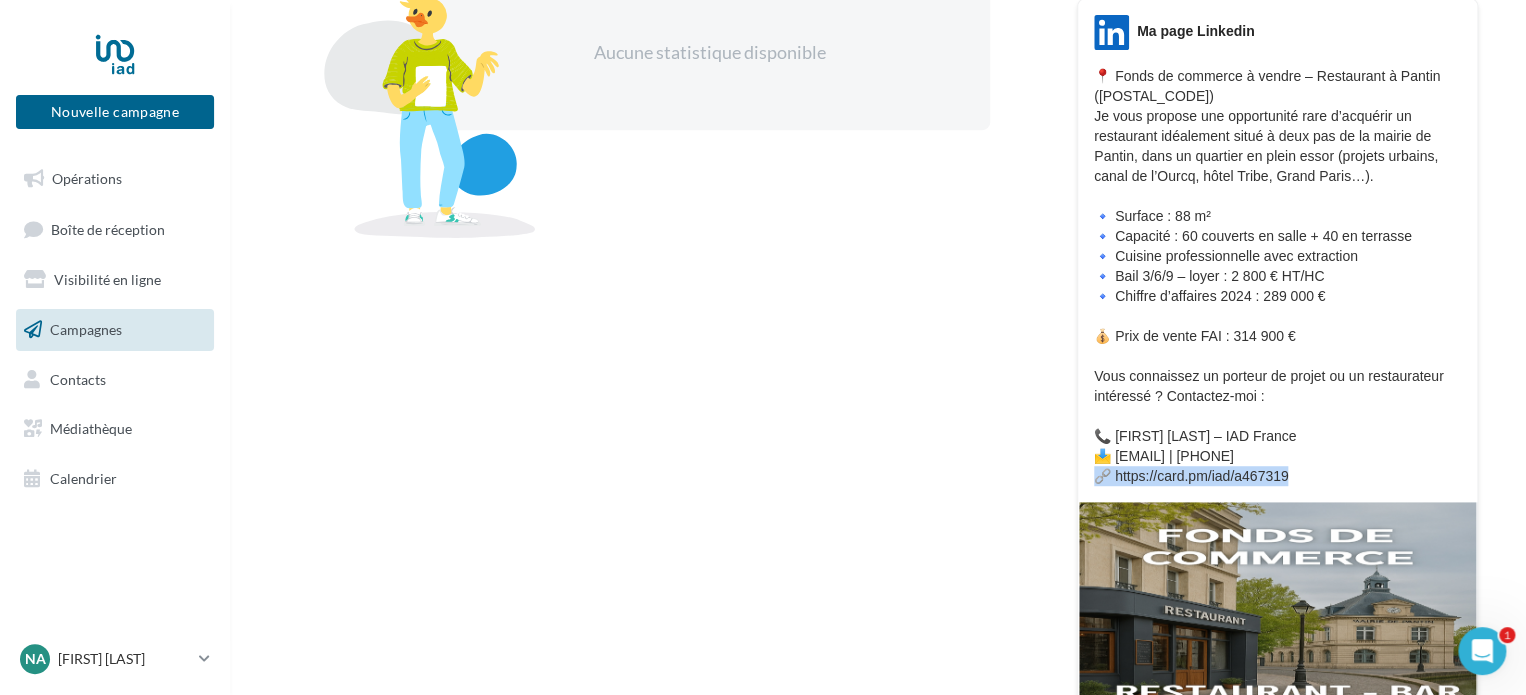 drag, startPoint x: 1096, startPoint y: 476, endPoint x: 1299, endPoint y: 475, distance: 203.00246 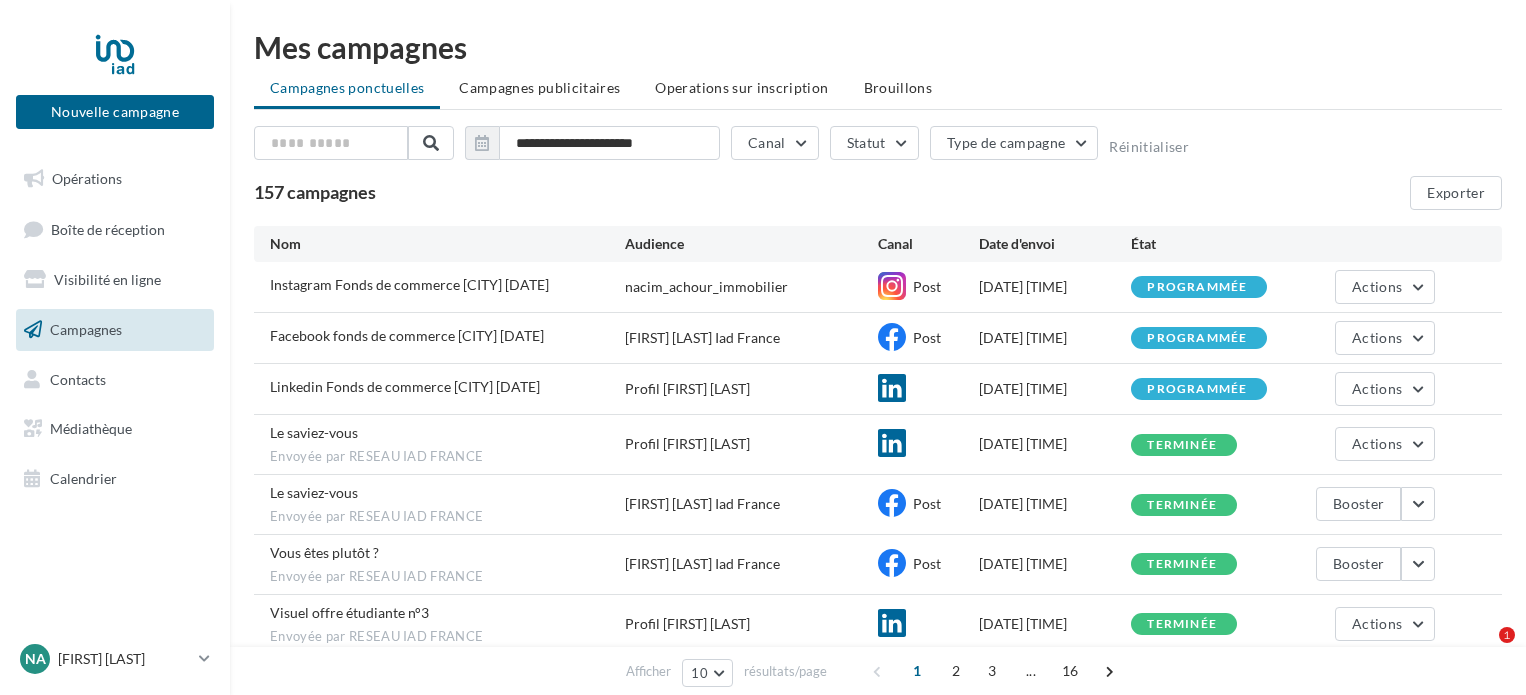 scroll, scrollTop: 0, scrollLeft: 0, axis: both 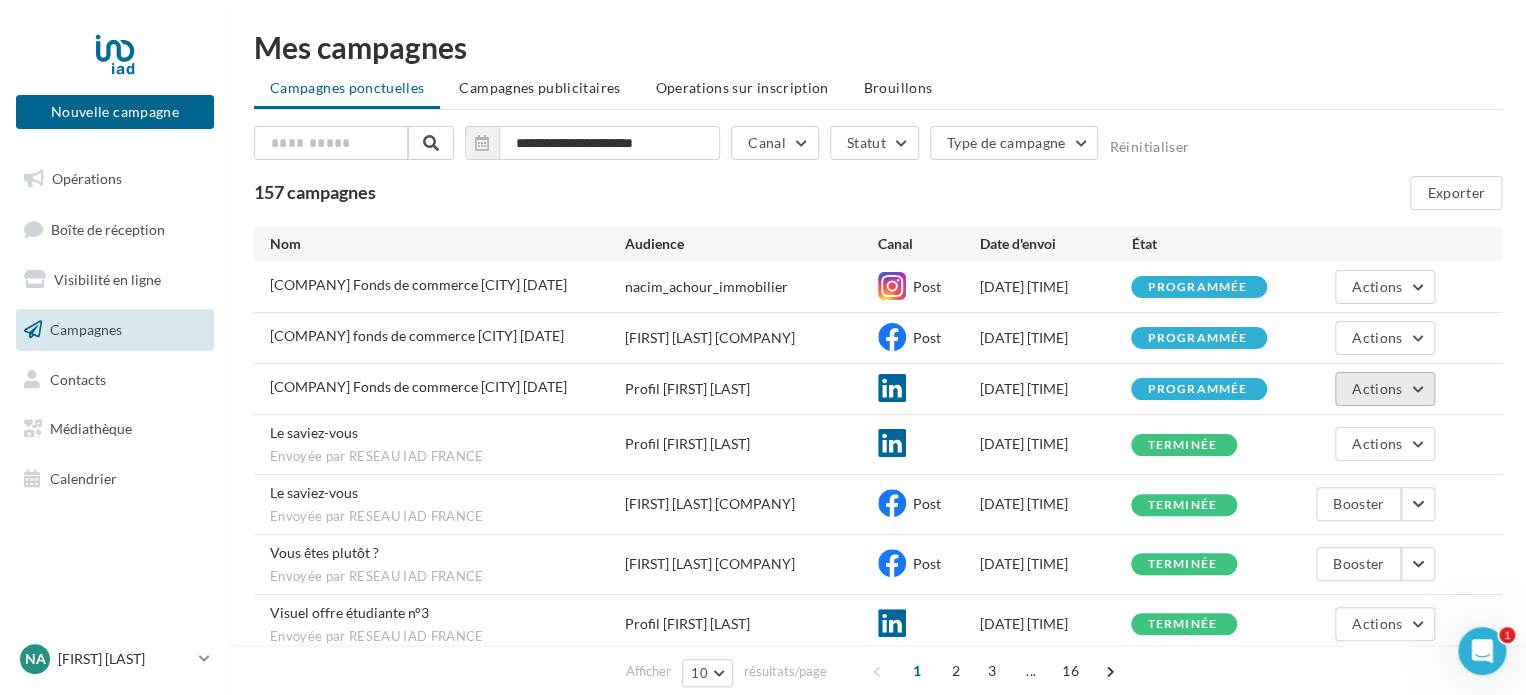 click on "Actions" at bounding box center [1385, 389] 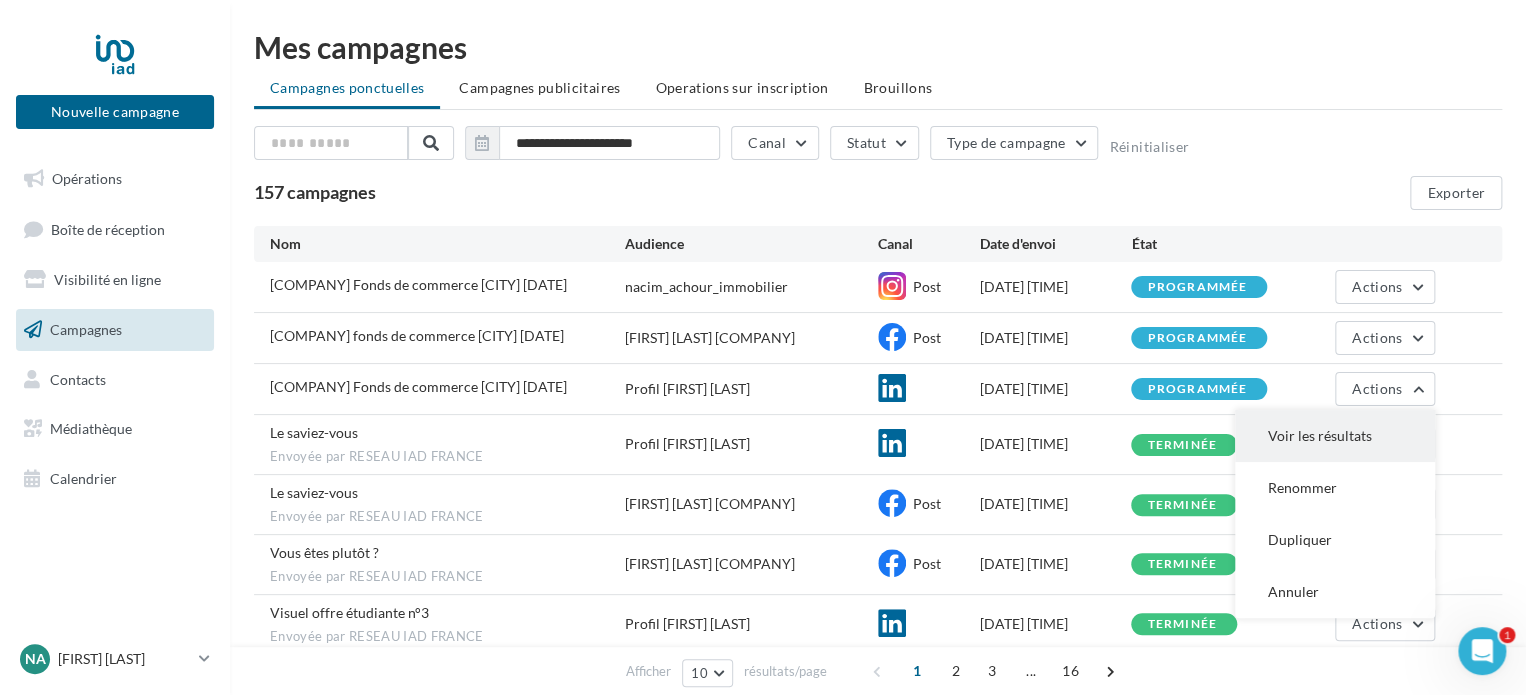 click on "Voir les résultats" at bounding box center [1335, 436] 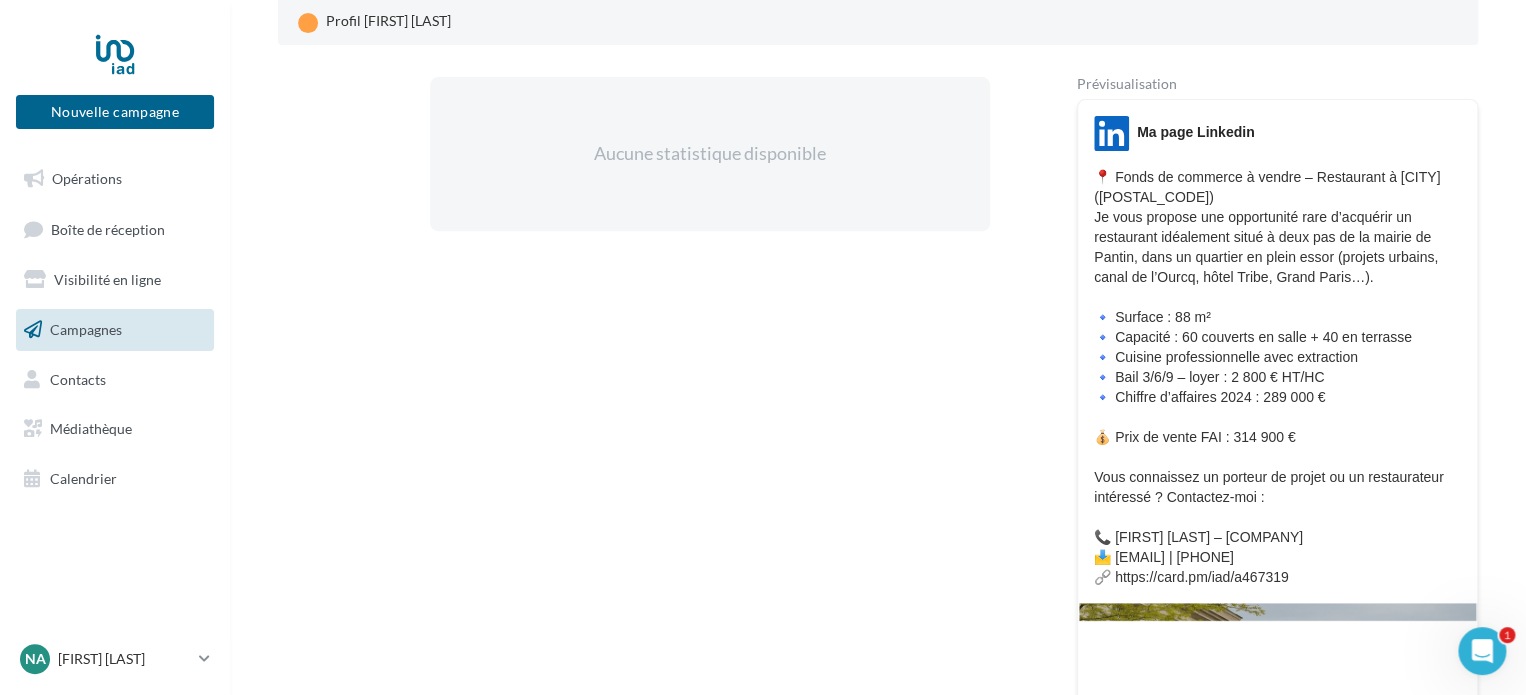 scroll, scrollTop: 300, scrollLeft: 0, axis: vertical 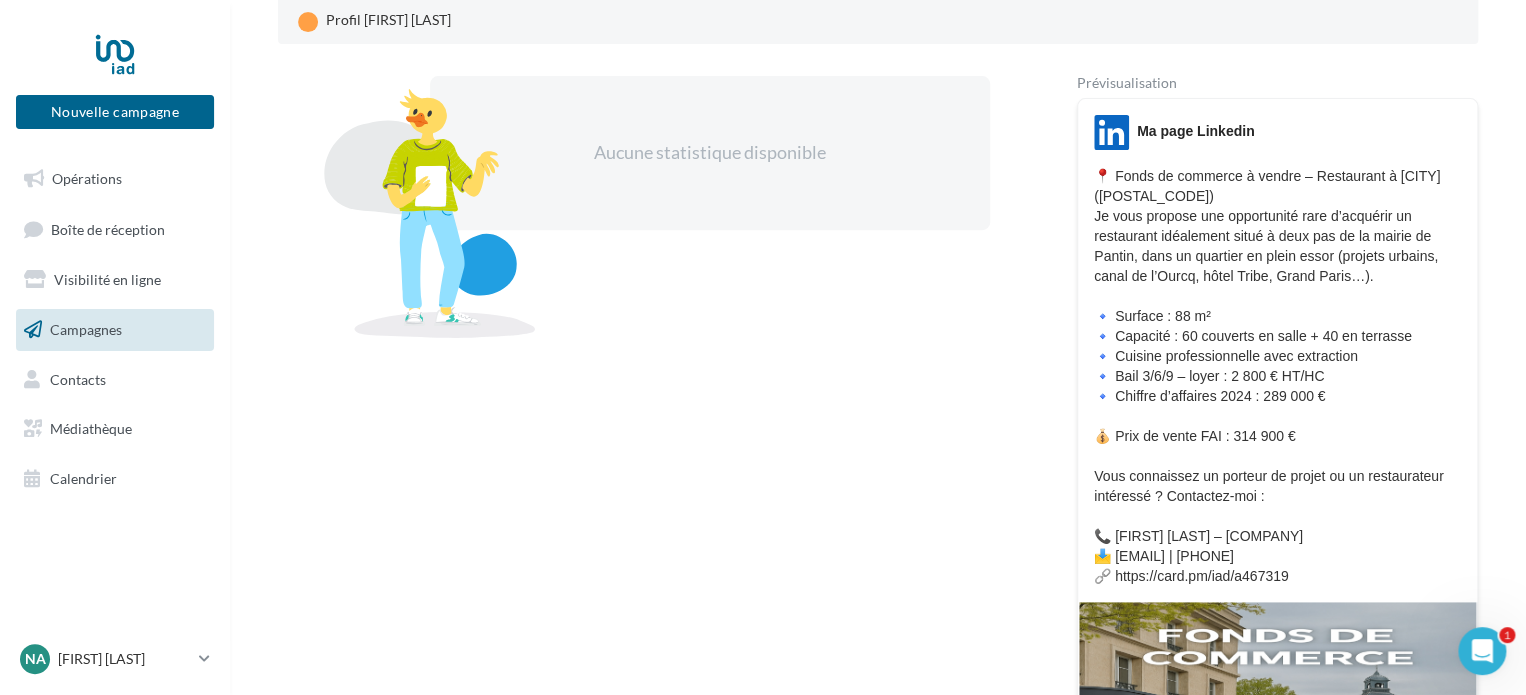 click on "Aucune statistique disponible" at bounding box center [645, 589] 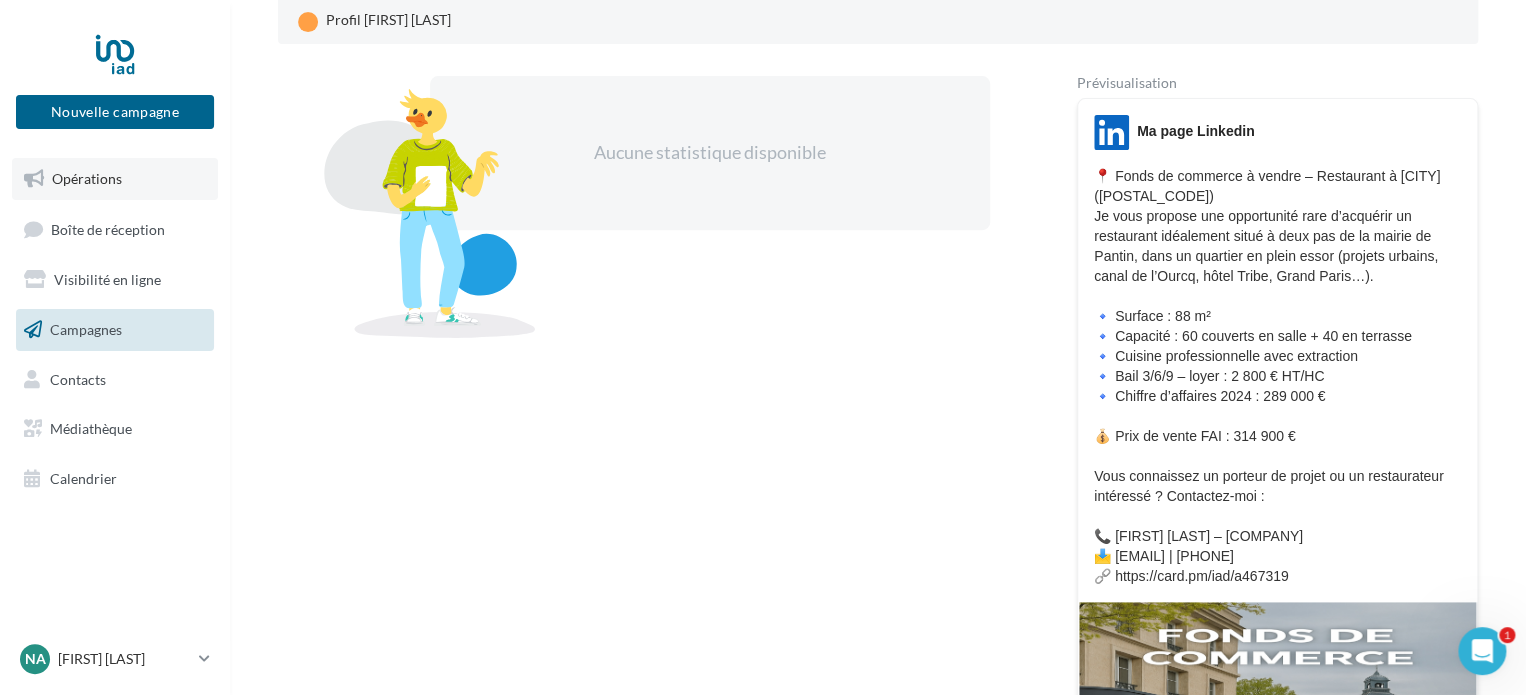 click on "Opérations" at bounding box center [87, 178] 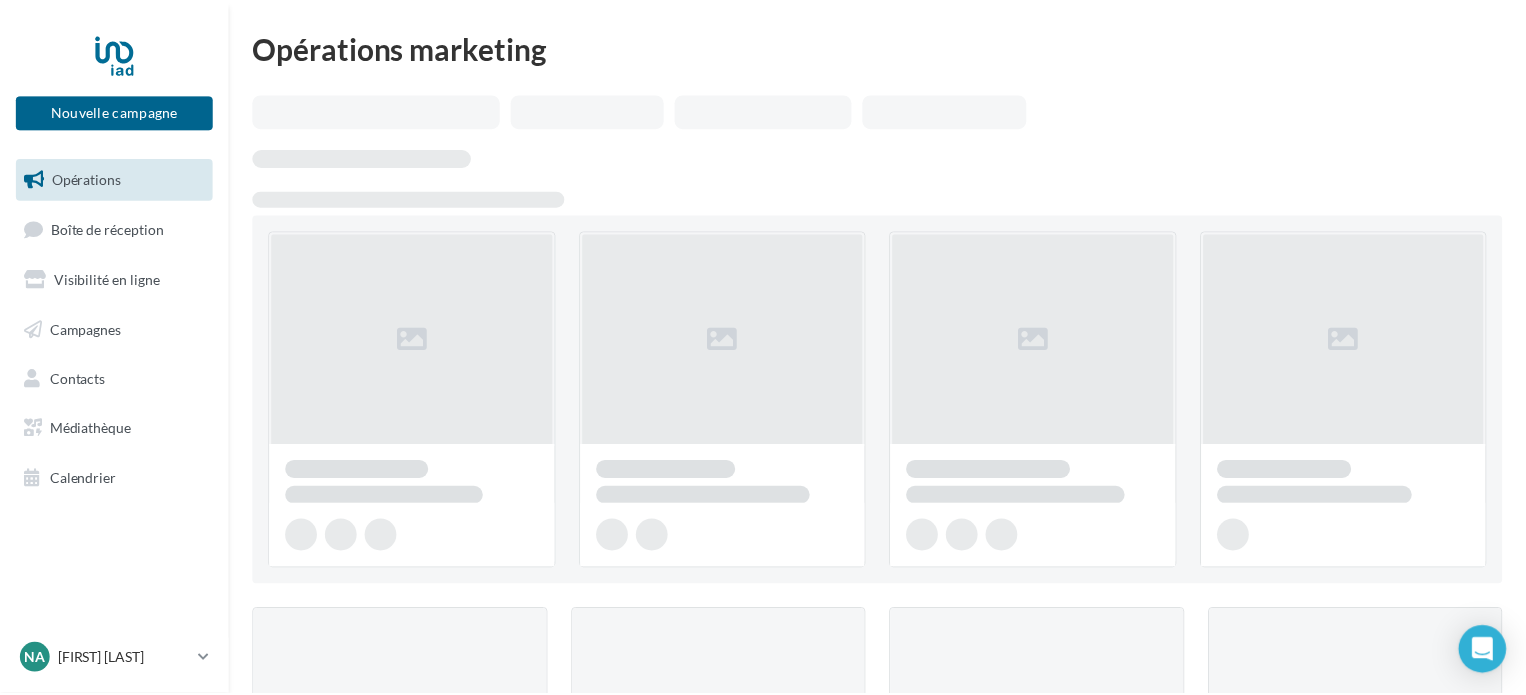 scroll, scrollTop: 0, scrollLeft: 0, axis: both 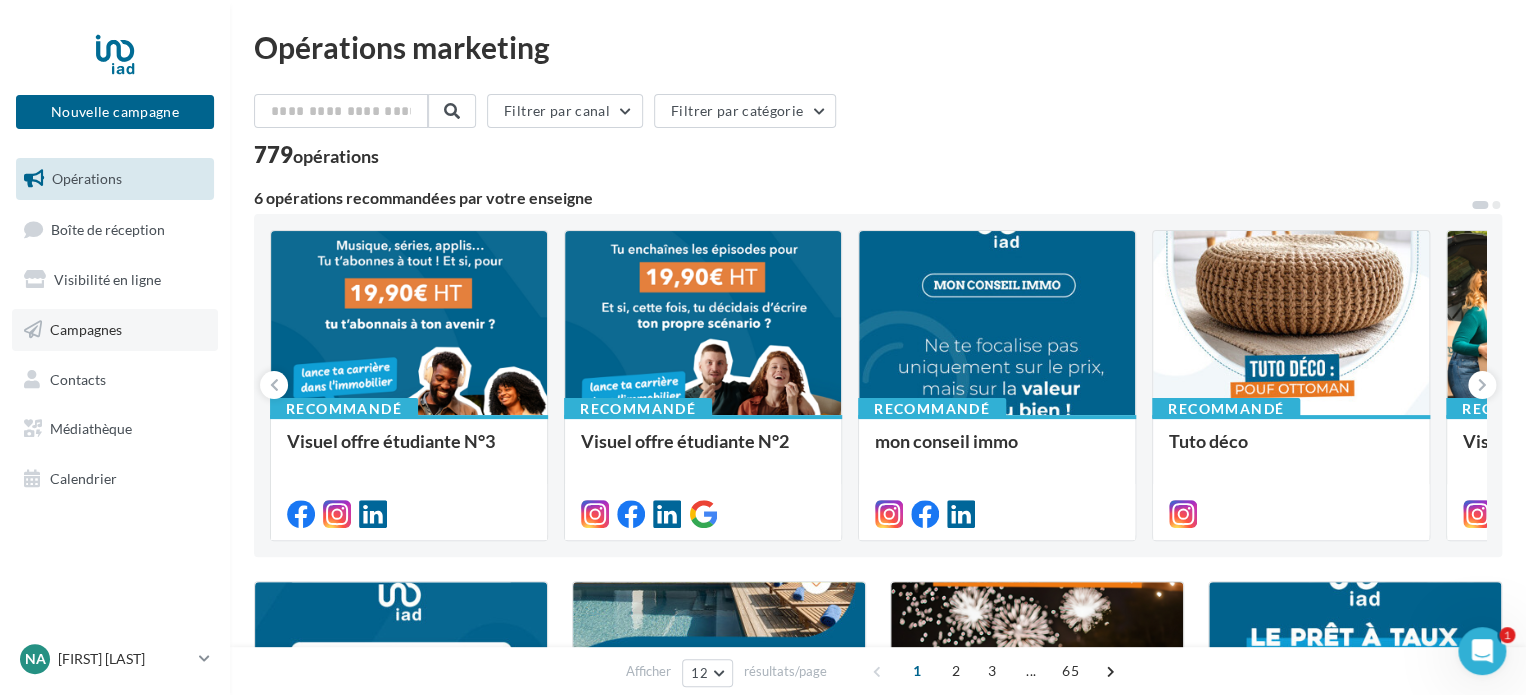 click on "Campagnes" at bounding box center (115, 330) 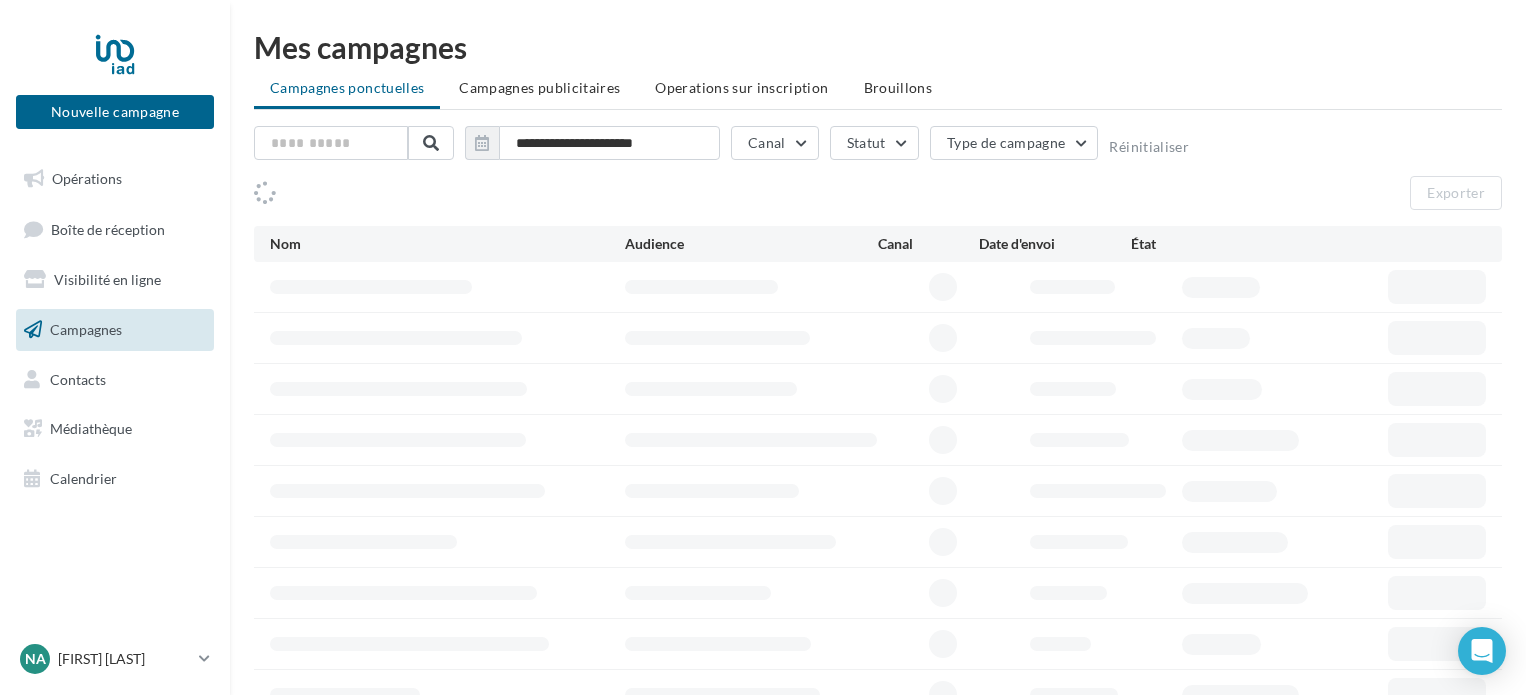scroll, scrollTop: 0, scrollLeft: 0, axis: both 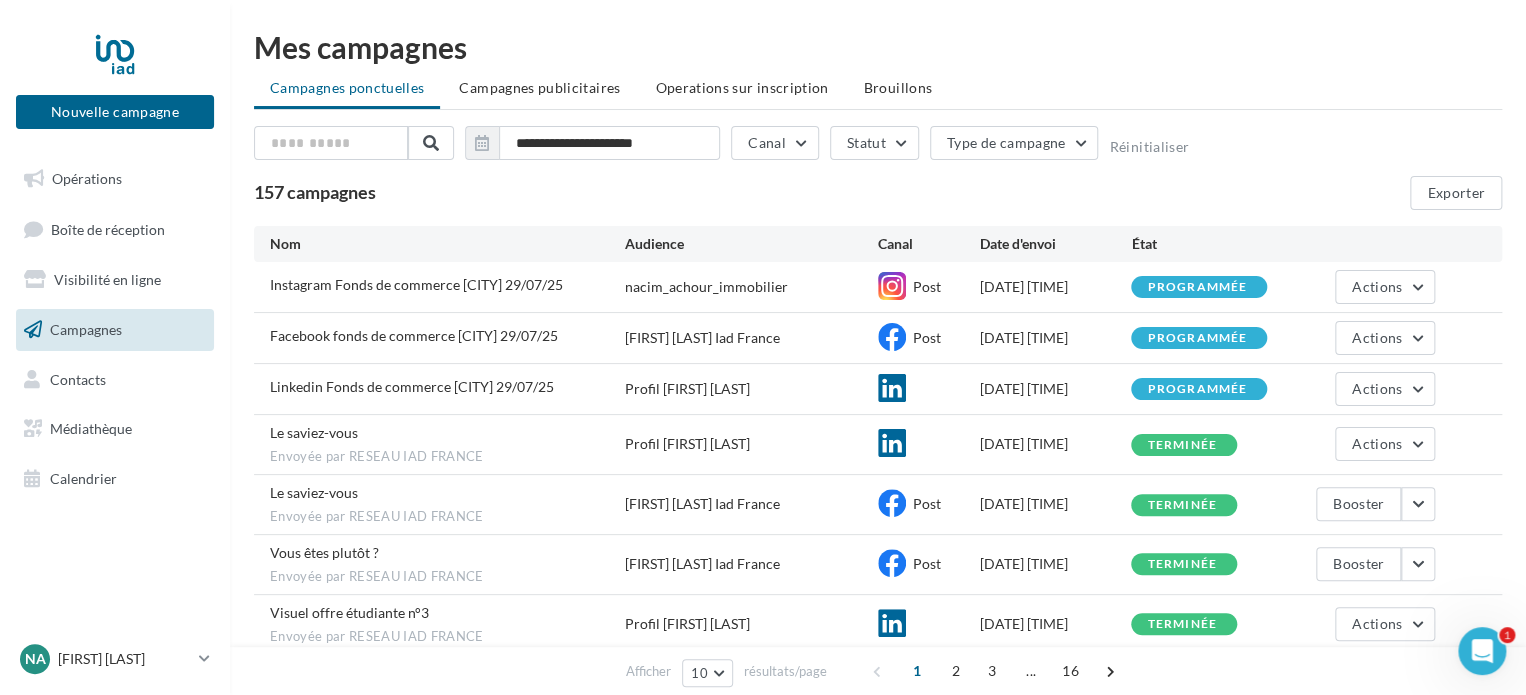 click on "157 campagnes
Exporter" at bounding box center (878, 193) 